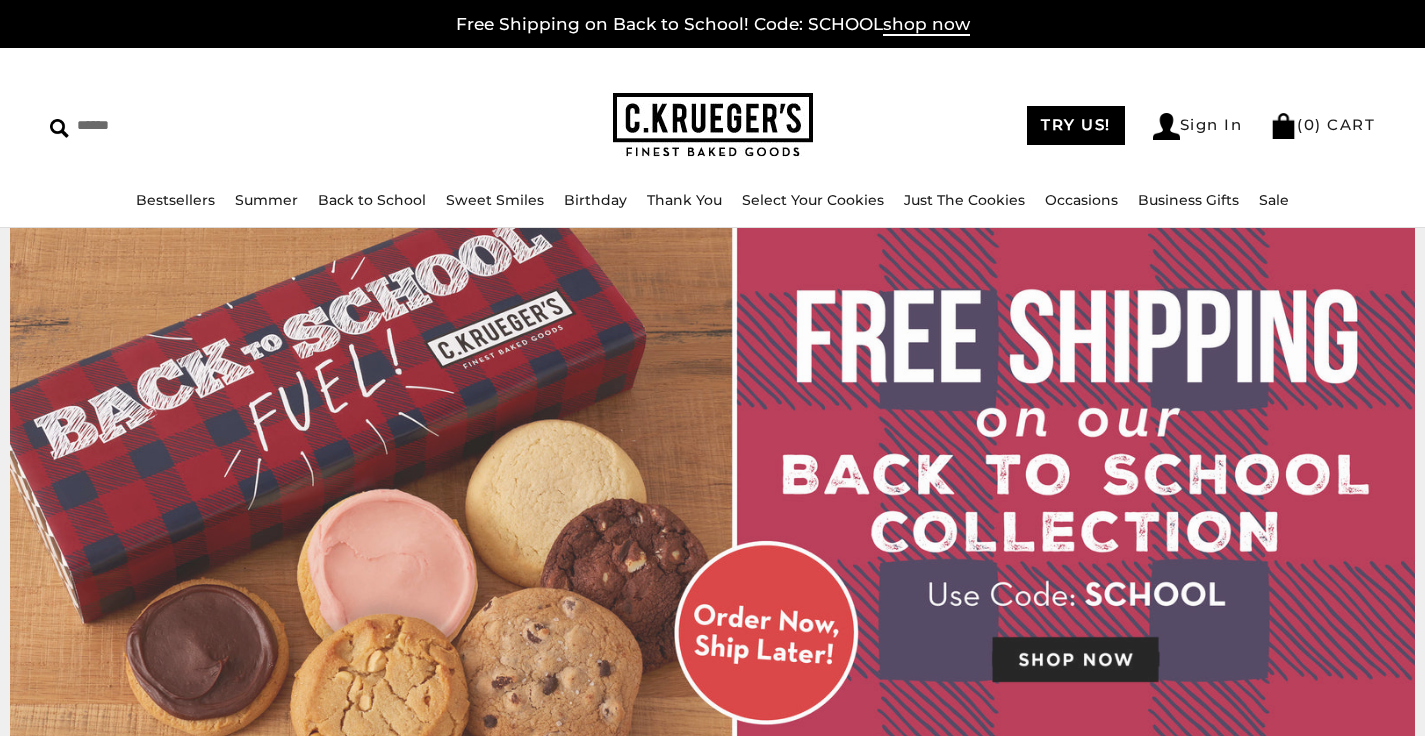scroll, scrollTop: 0, scrollLeft: 0, axis: both 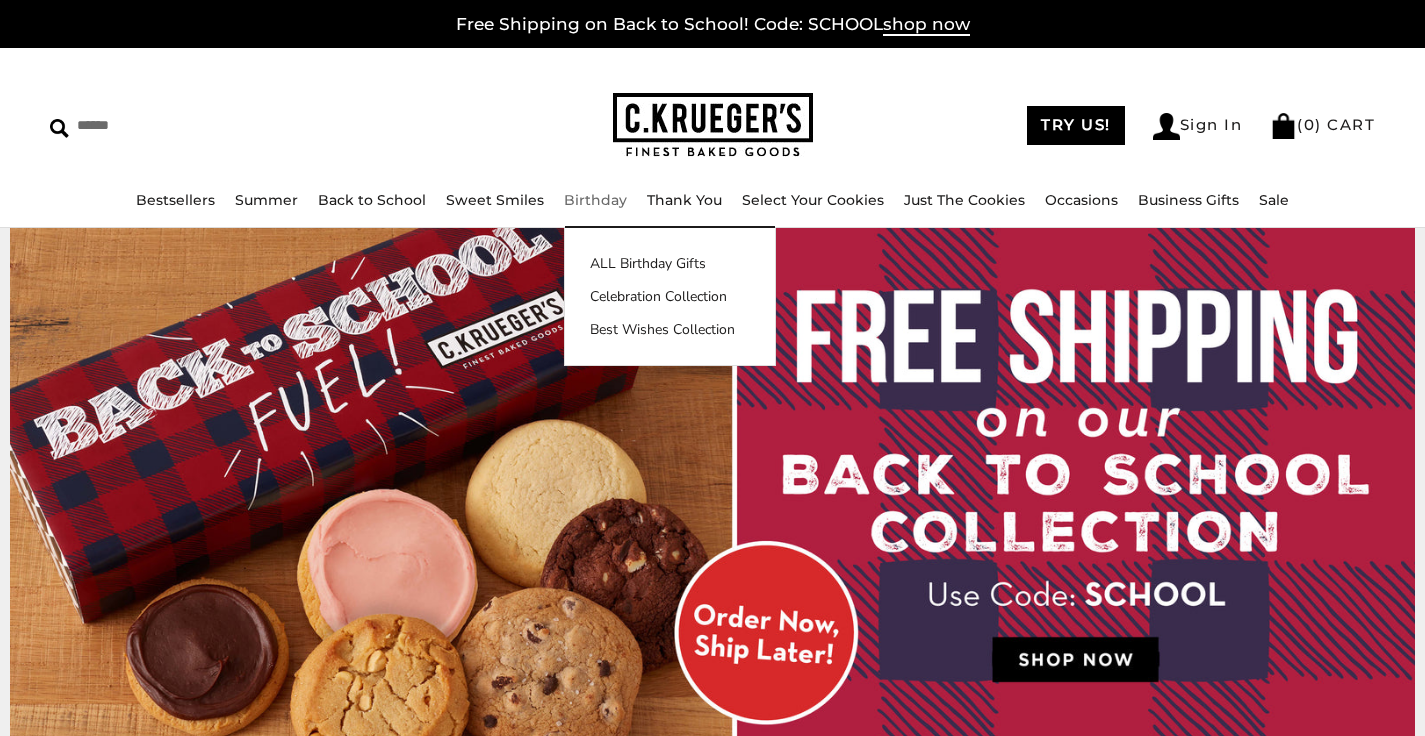 click on "Birthday" at bounding box center (595, 200) 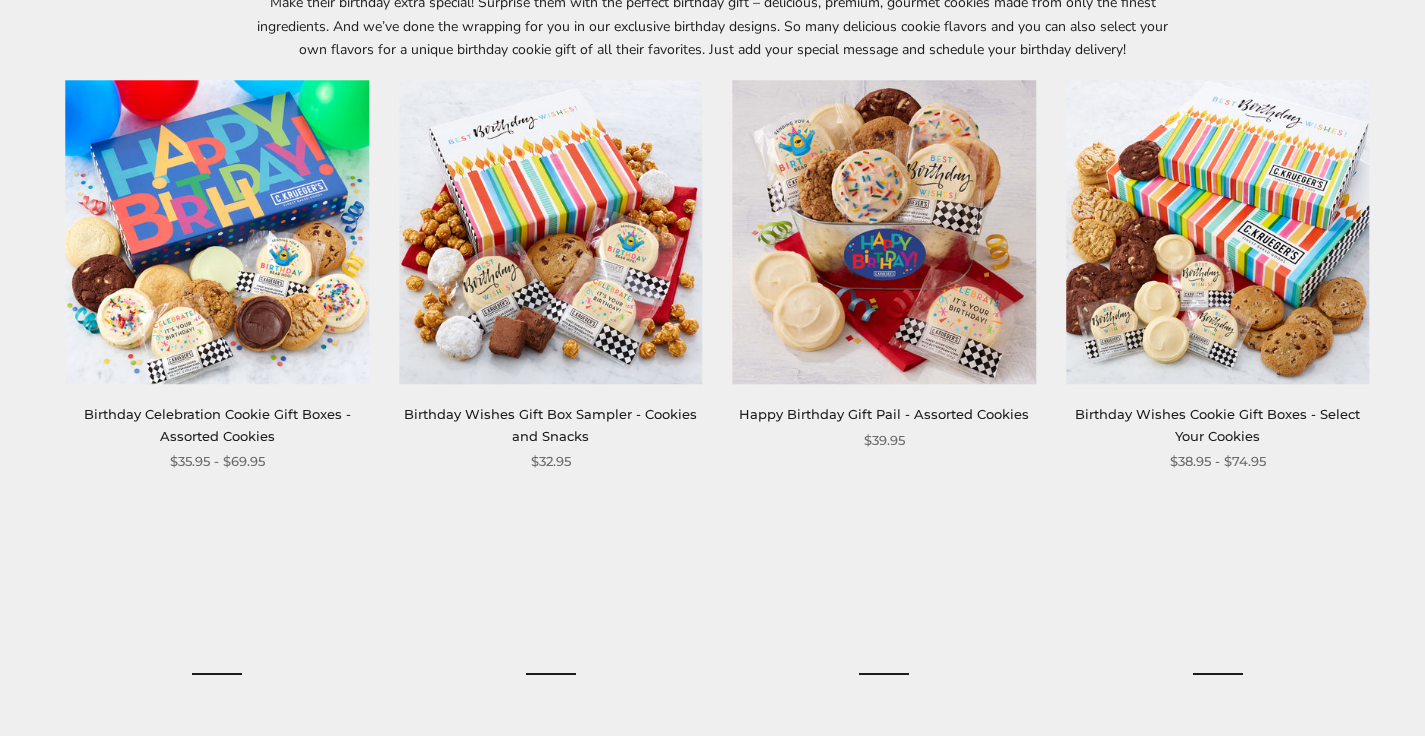 scroll, scrollTop: 355, scrollLeft: 0, axis: vertical 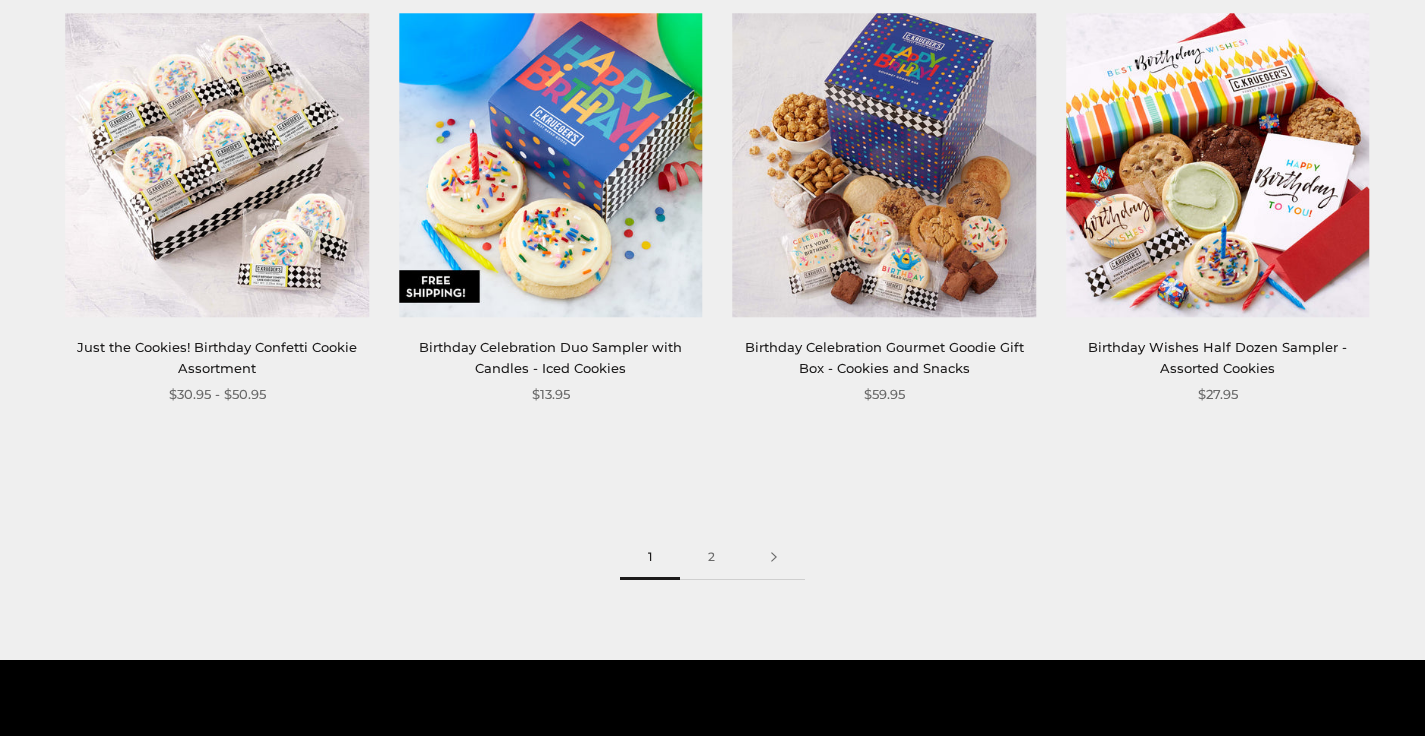 click on "Birthday Celebration Duo Sampler with Candles - Iced Cookies" at bounding box center [550, 357] 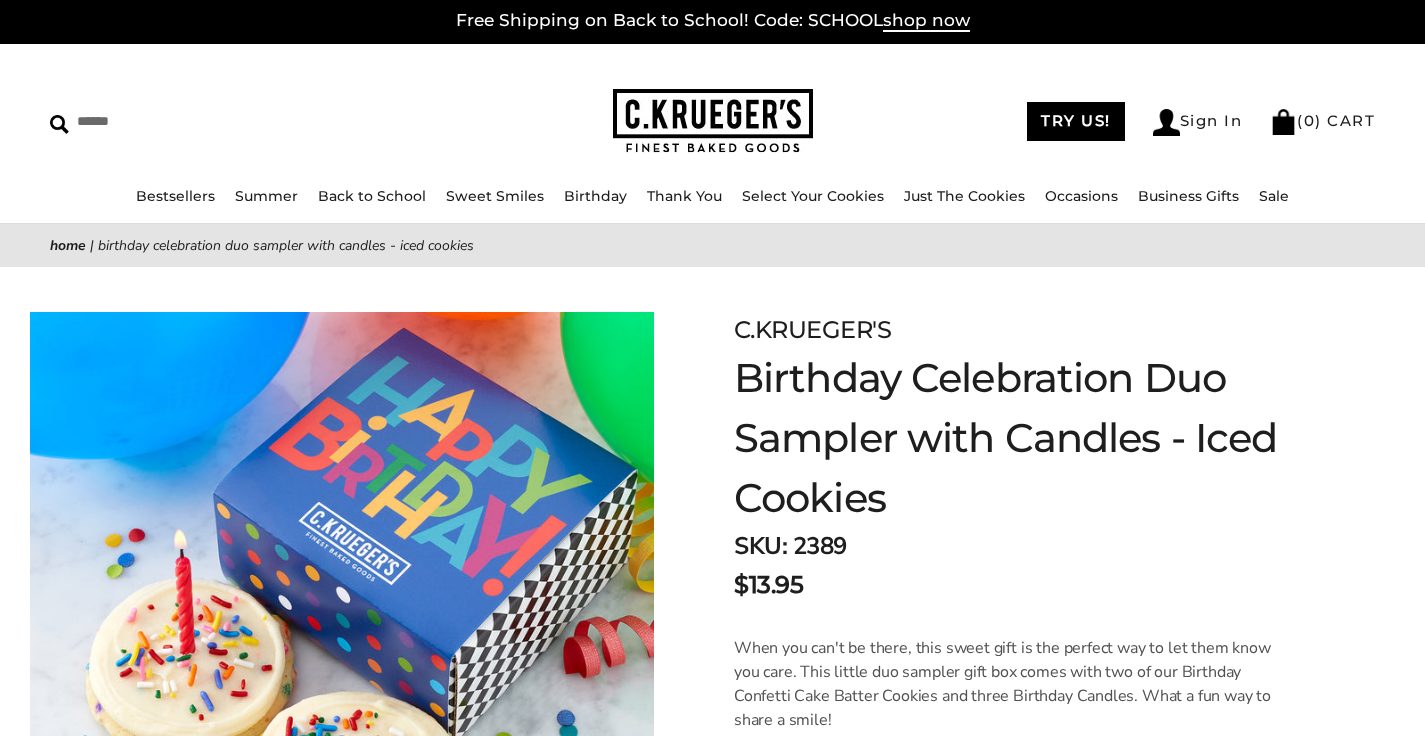 scroll, scrollTop: 419, scrollLeft: 0, axis: vertical 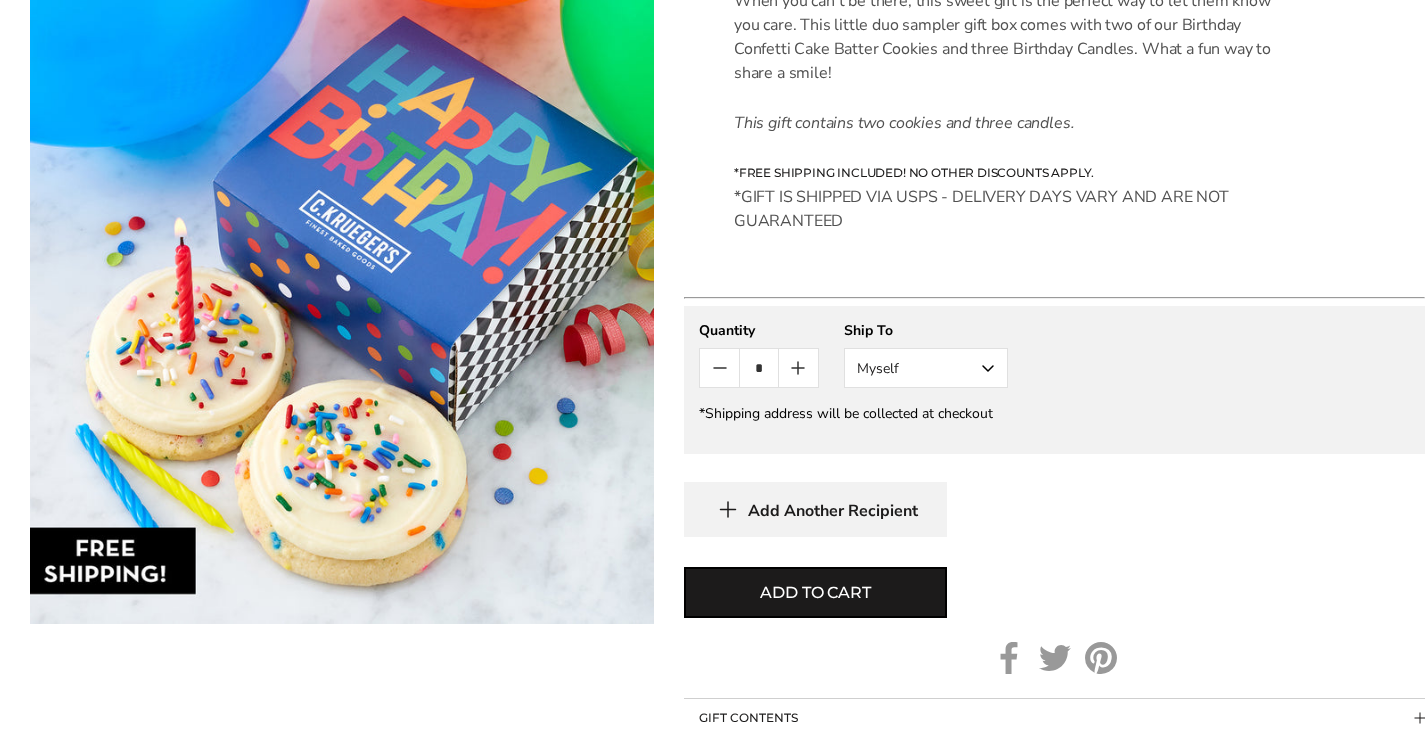 click on "Myself" at bounding box center [926, 368] 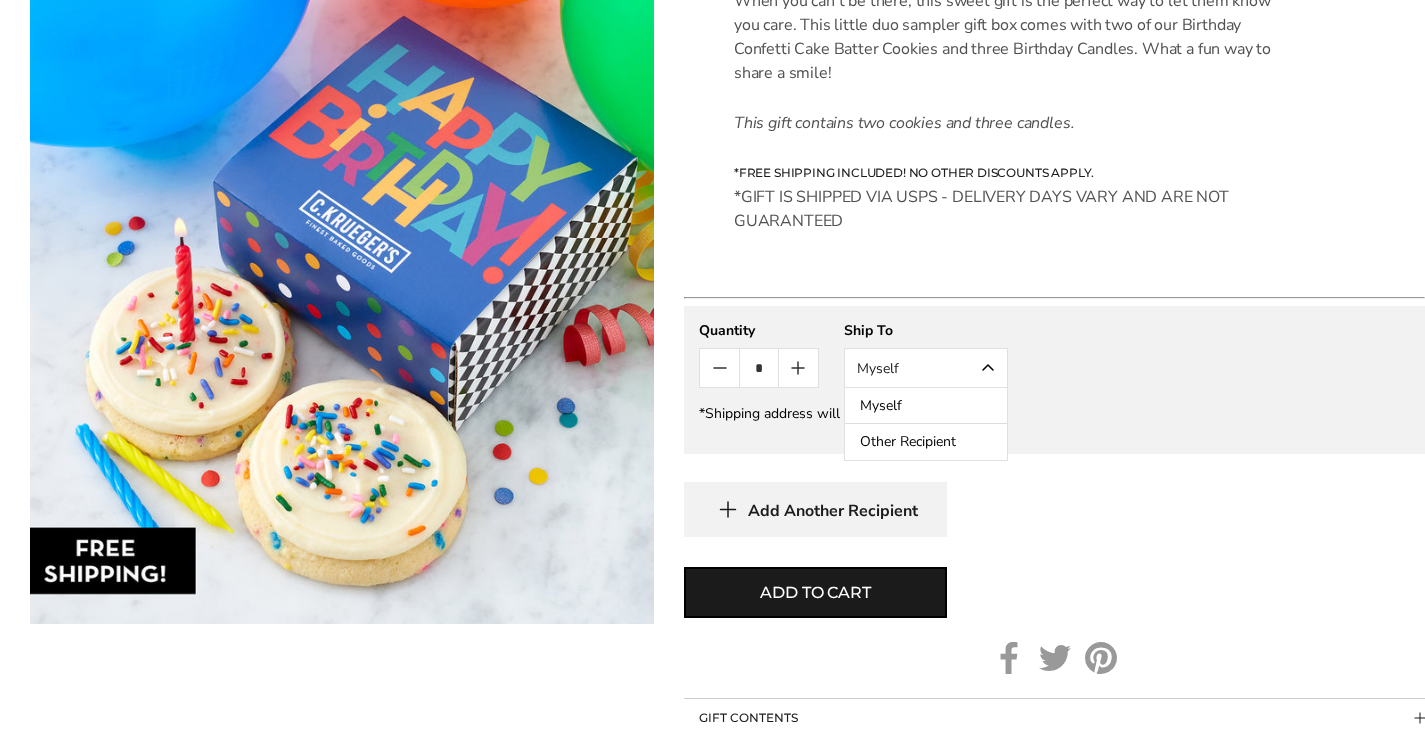 click on "Other Recipient" at bounding box center (926, 442) 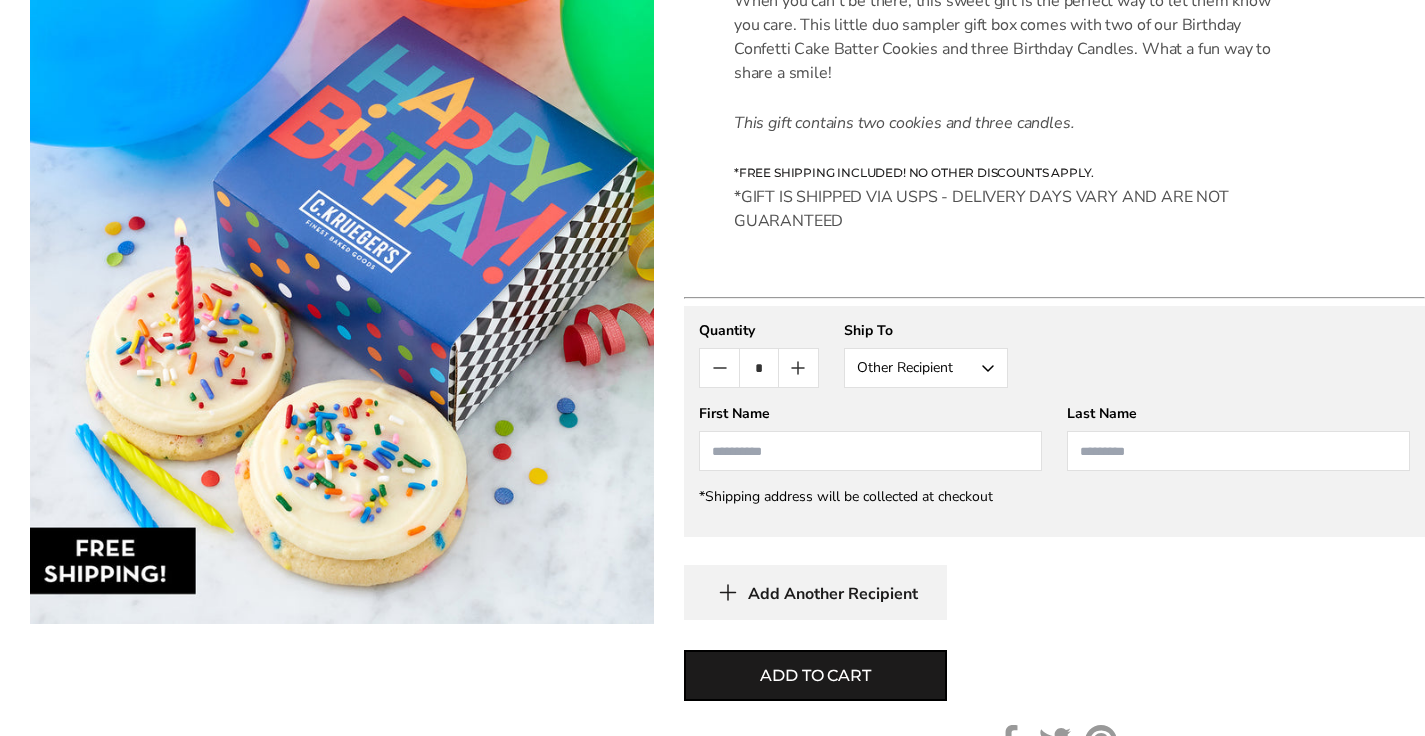 click at bounding box center (870, 451) 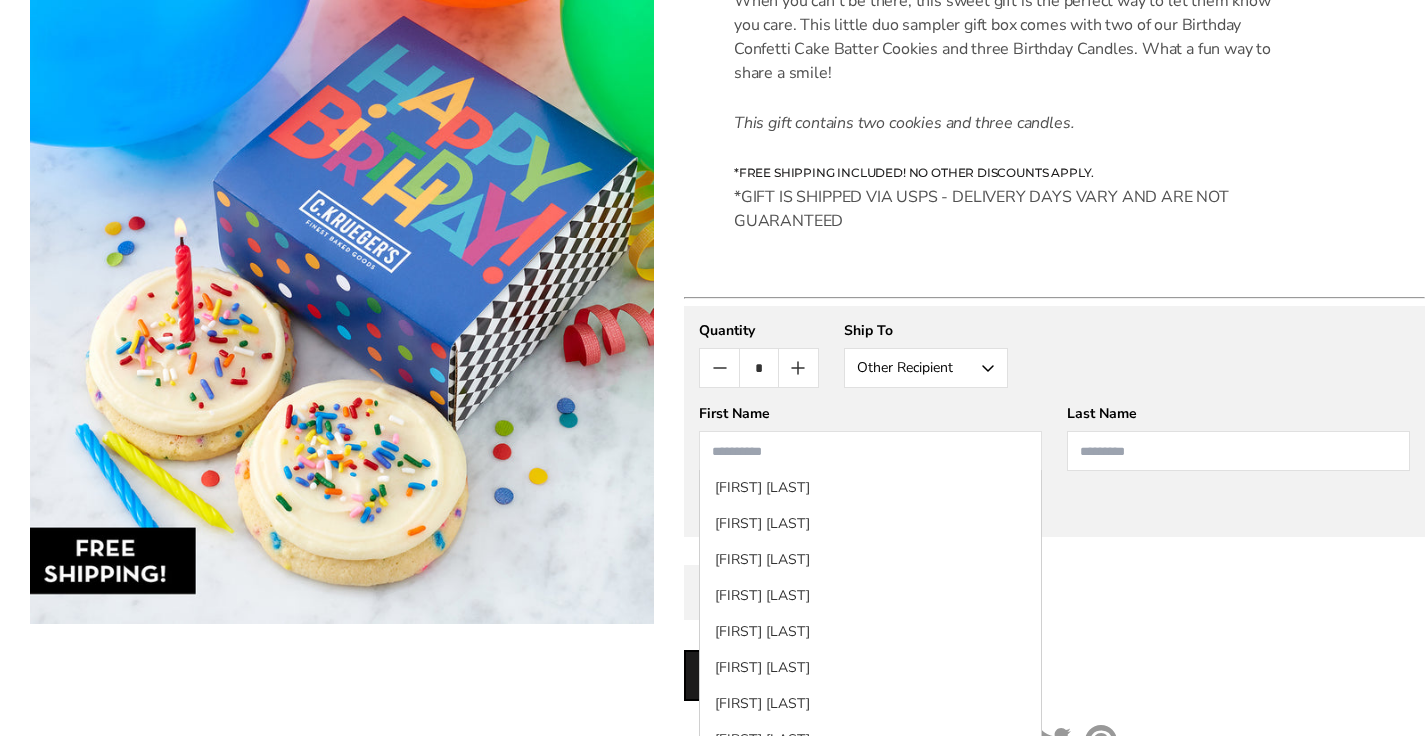 paste on "*******" 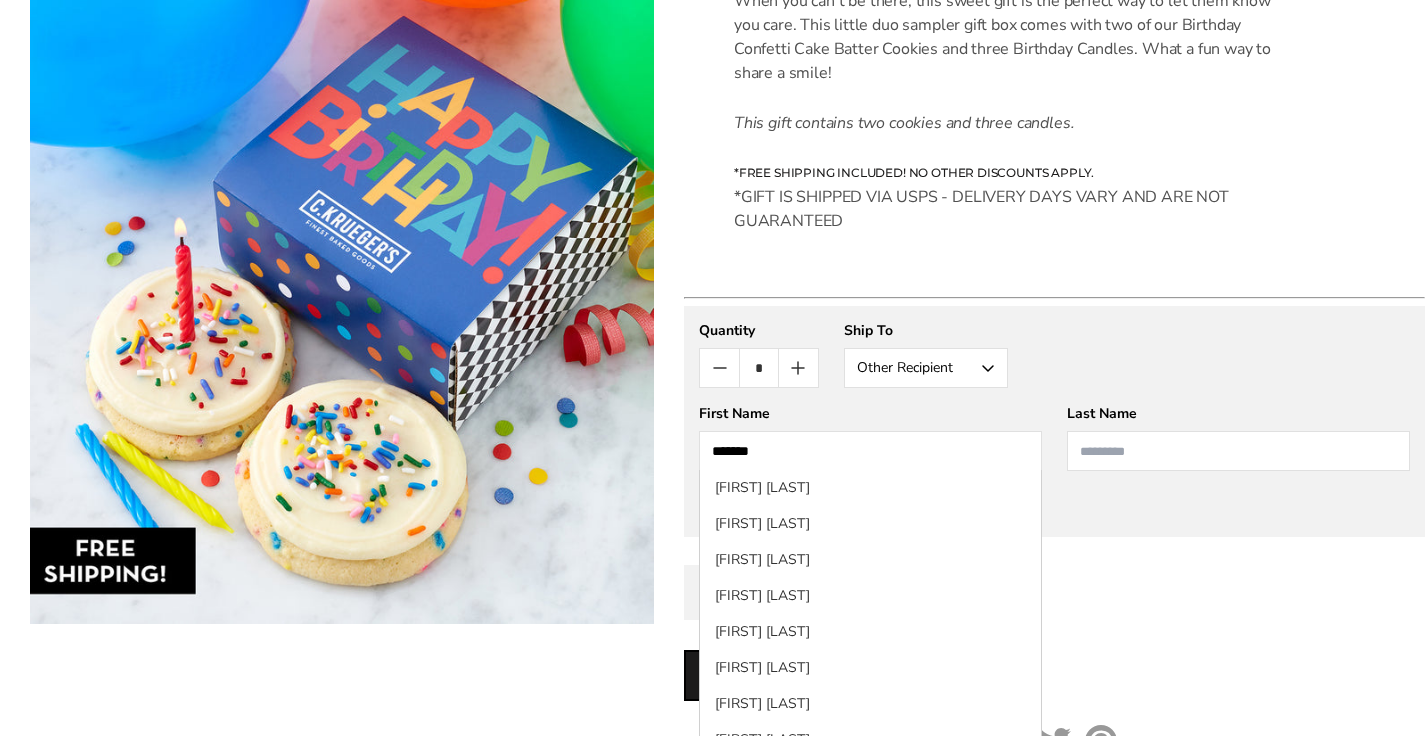 type on "*******" 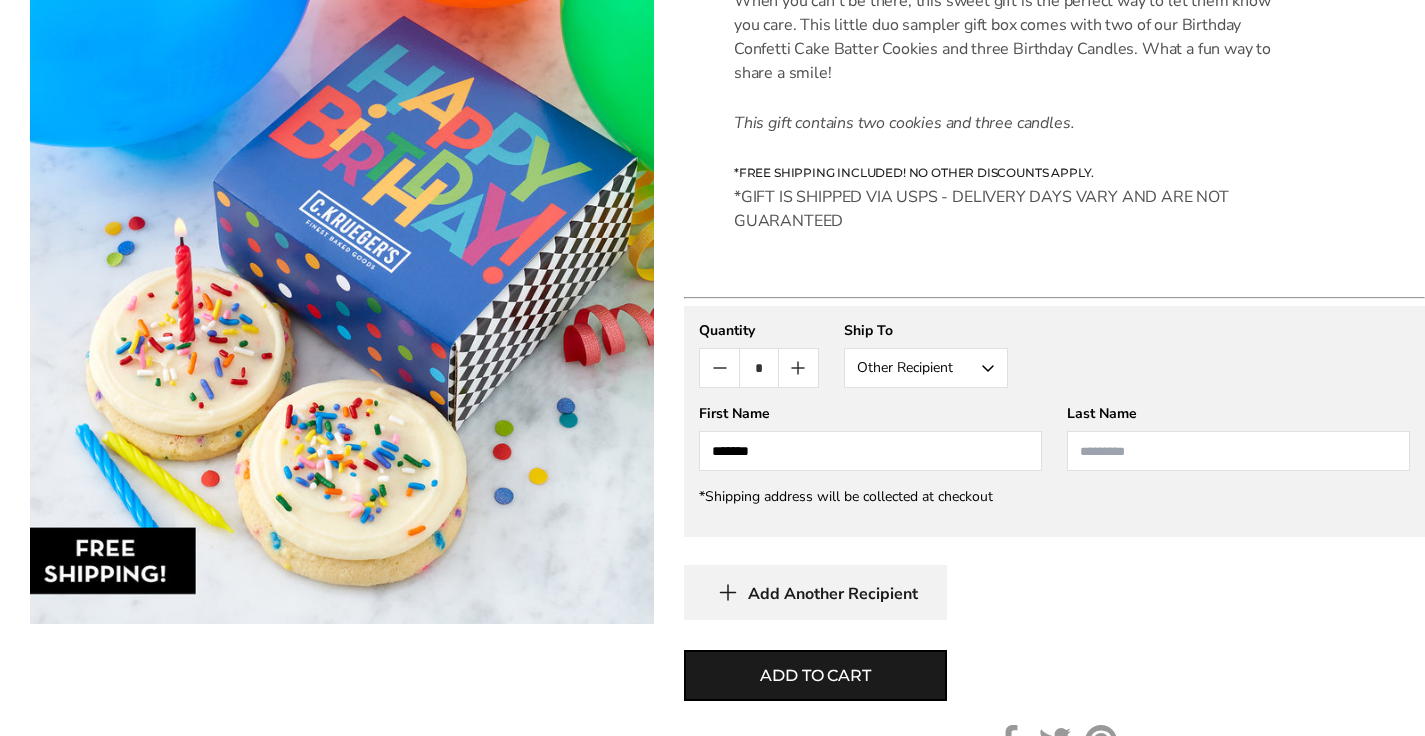 paste on "*********" 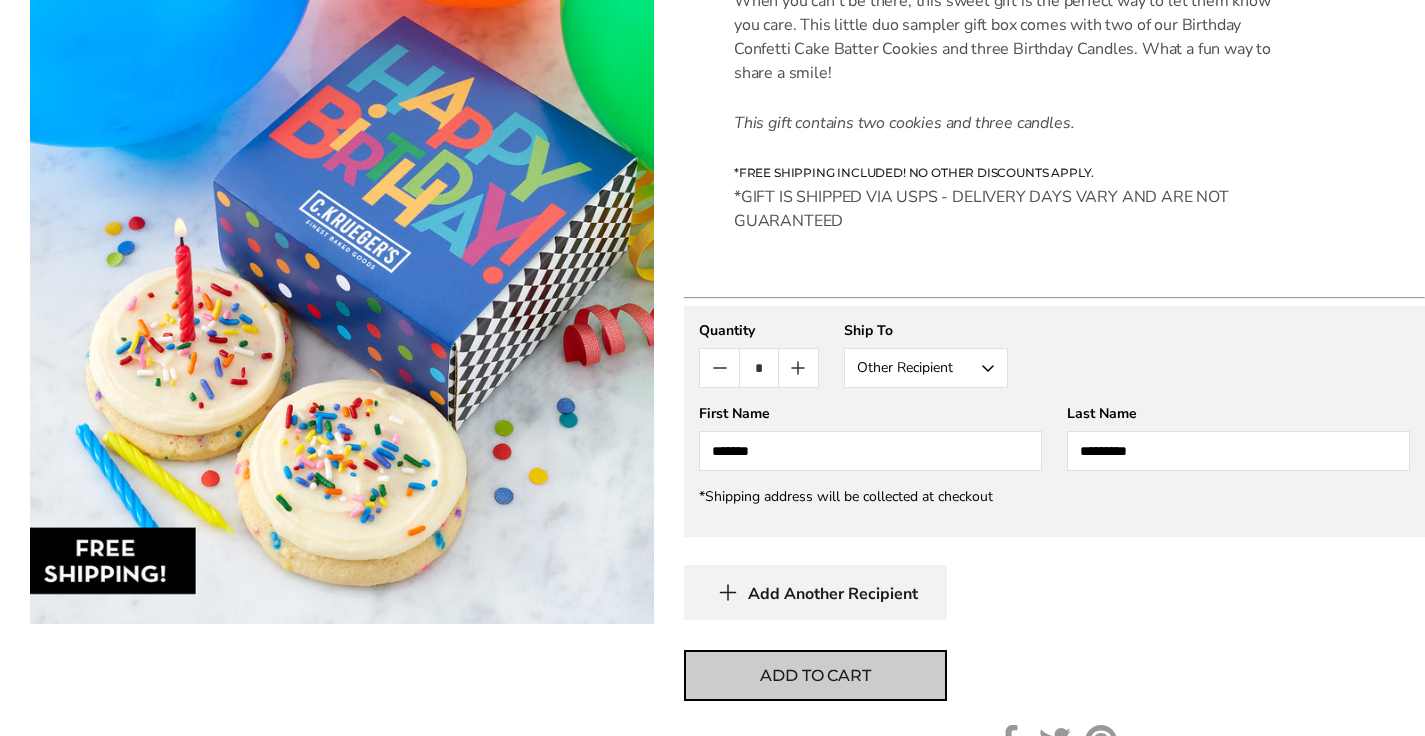 type on "*********" 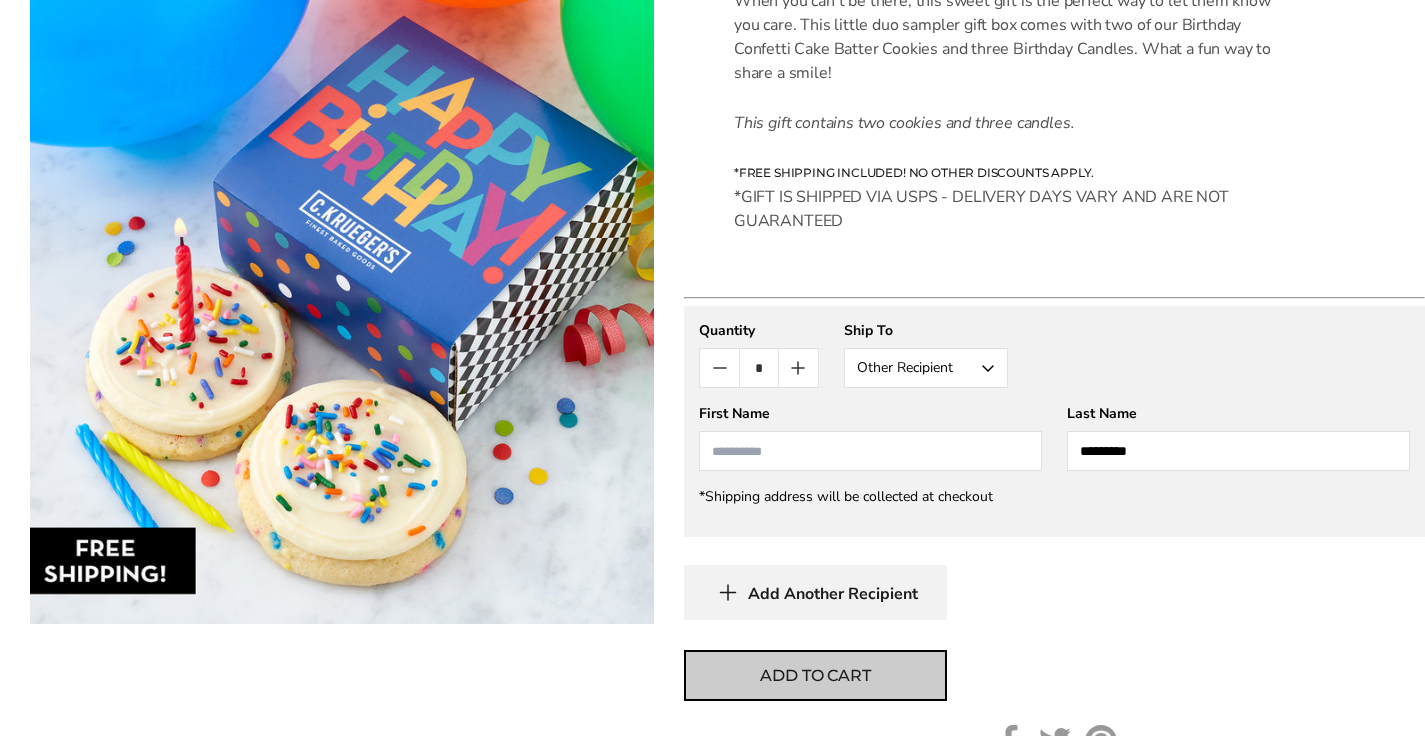 type 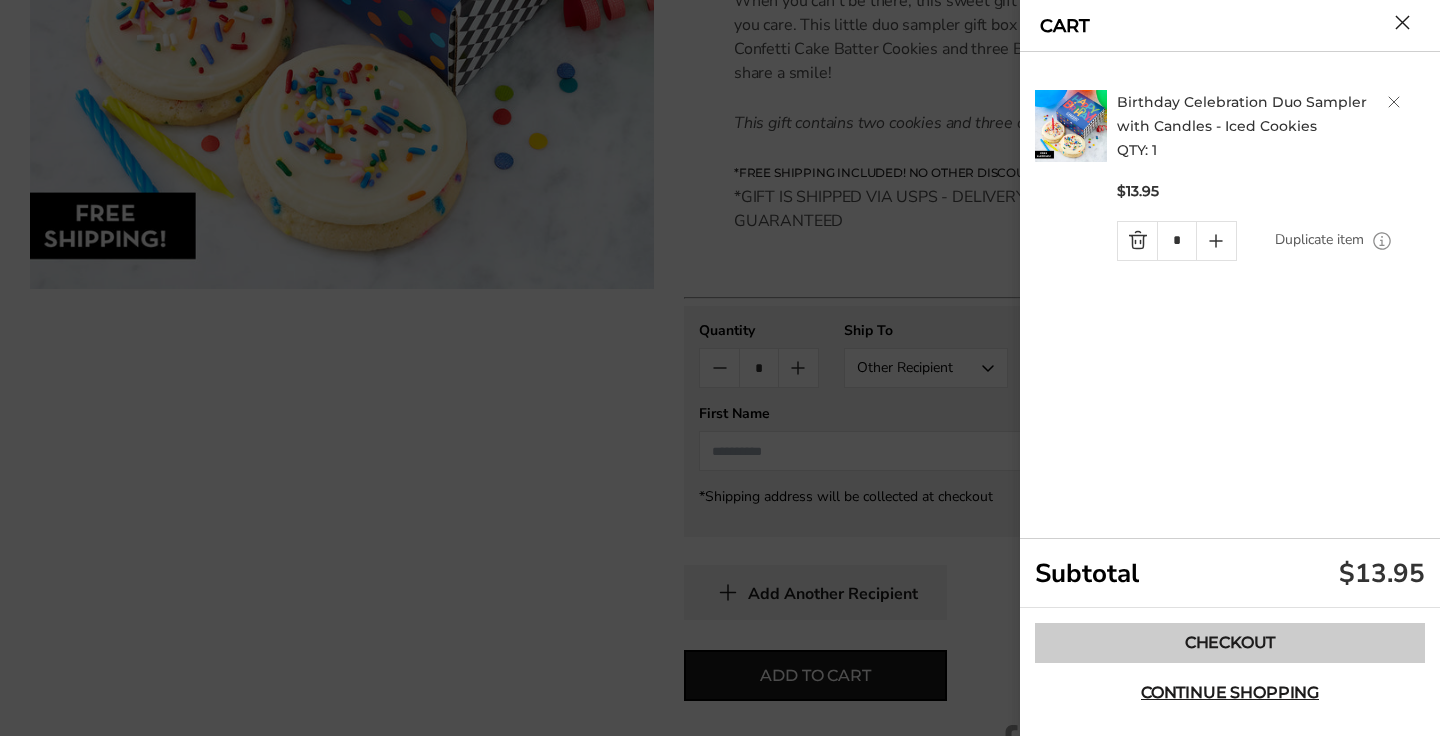 click on "Checkout" at bounding box center [1230, 643] 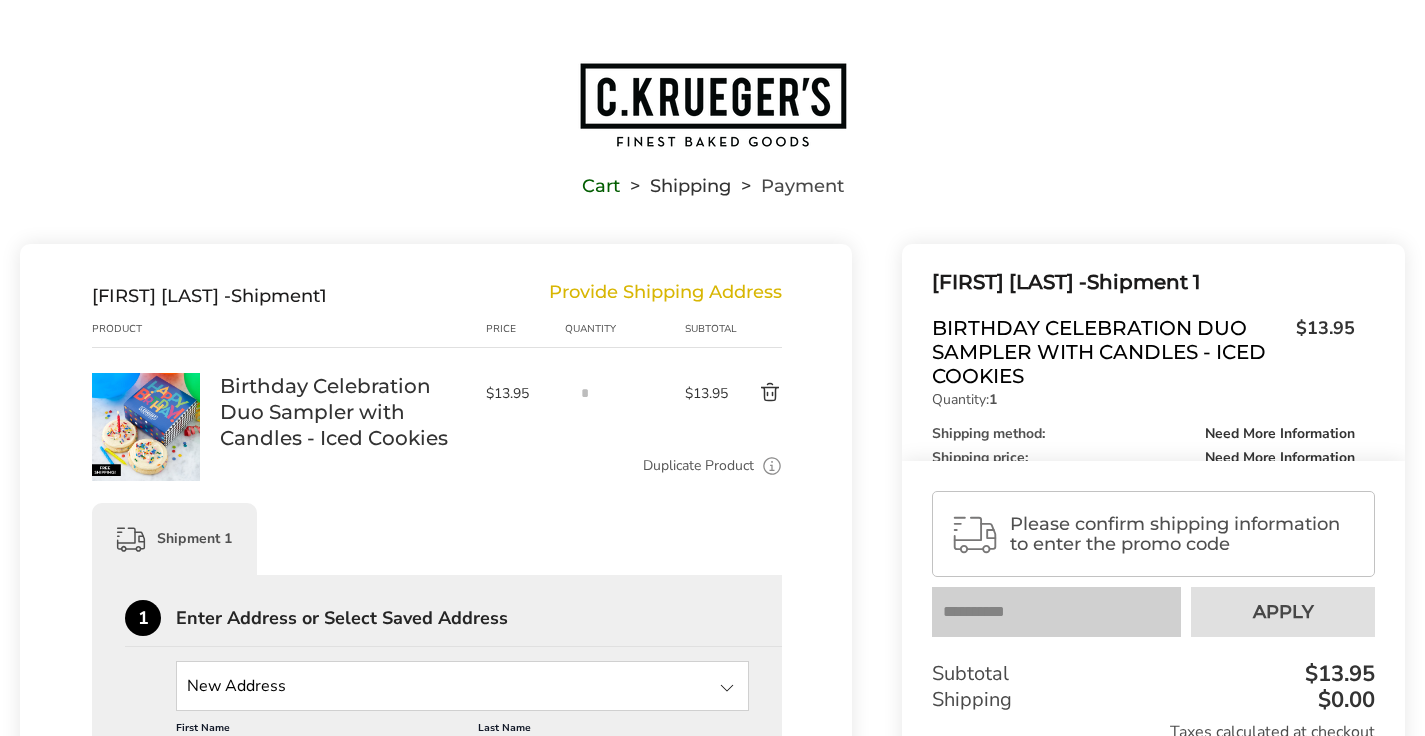 scroll, scrollTop: 0, scrollLeft: 0, axis: both 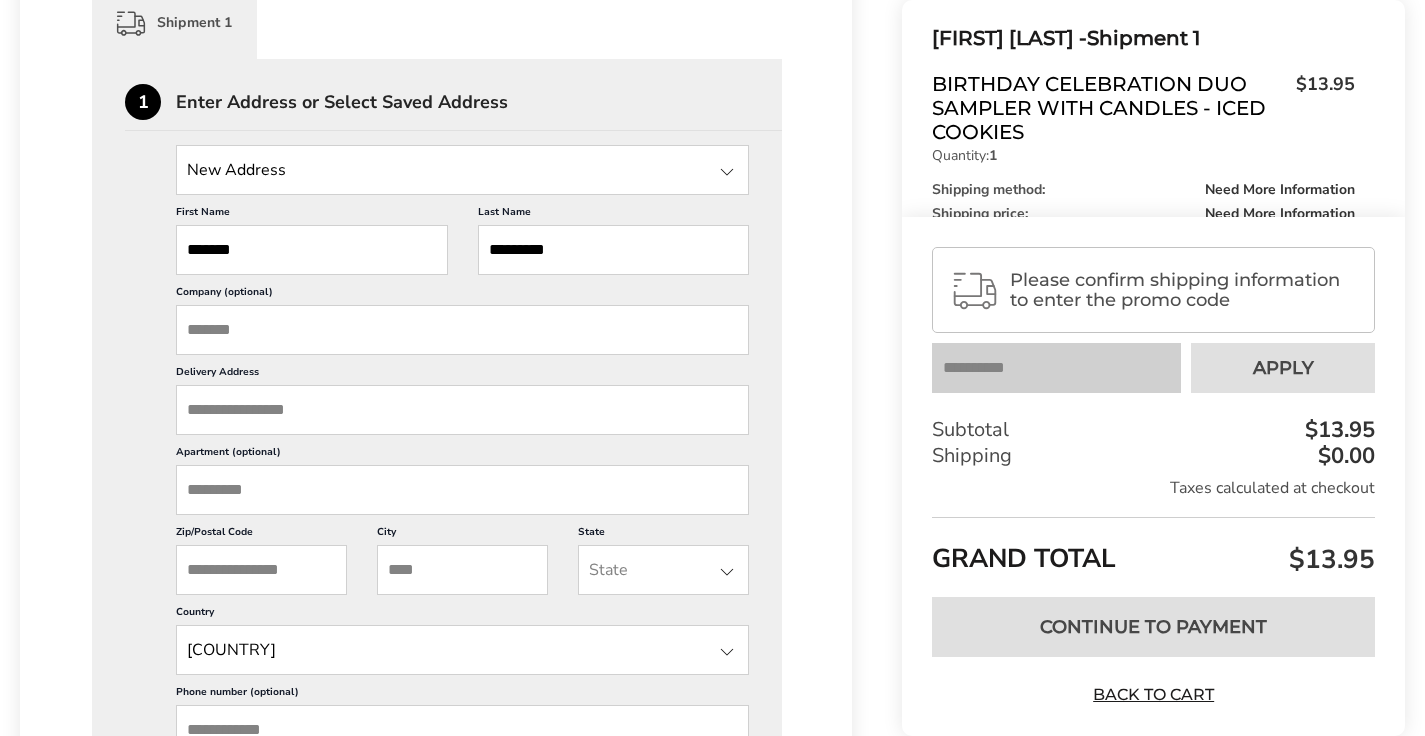 click on "Delivery Address" at bounding box center (462, 410) 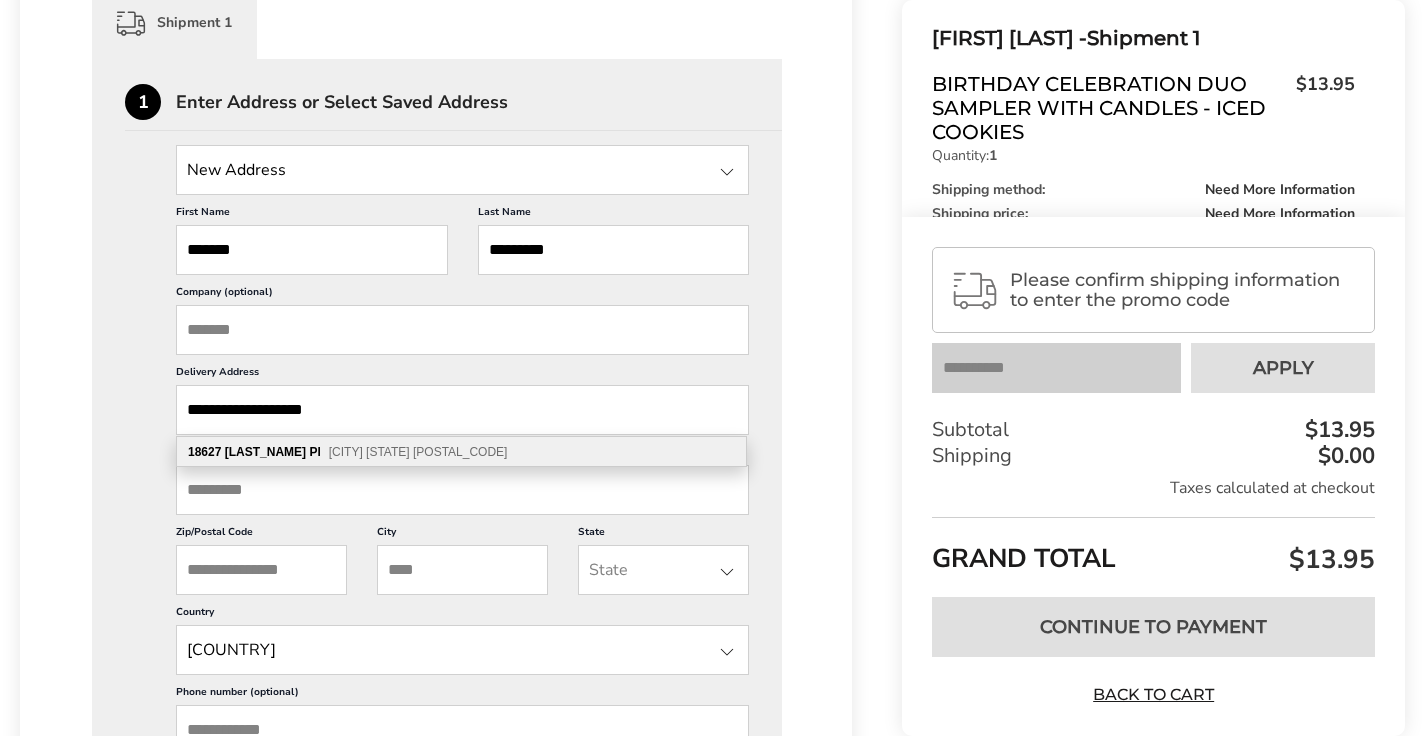 click on "[LAST_NAME]" at bounding box center (265, 452) 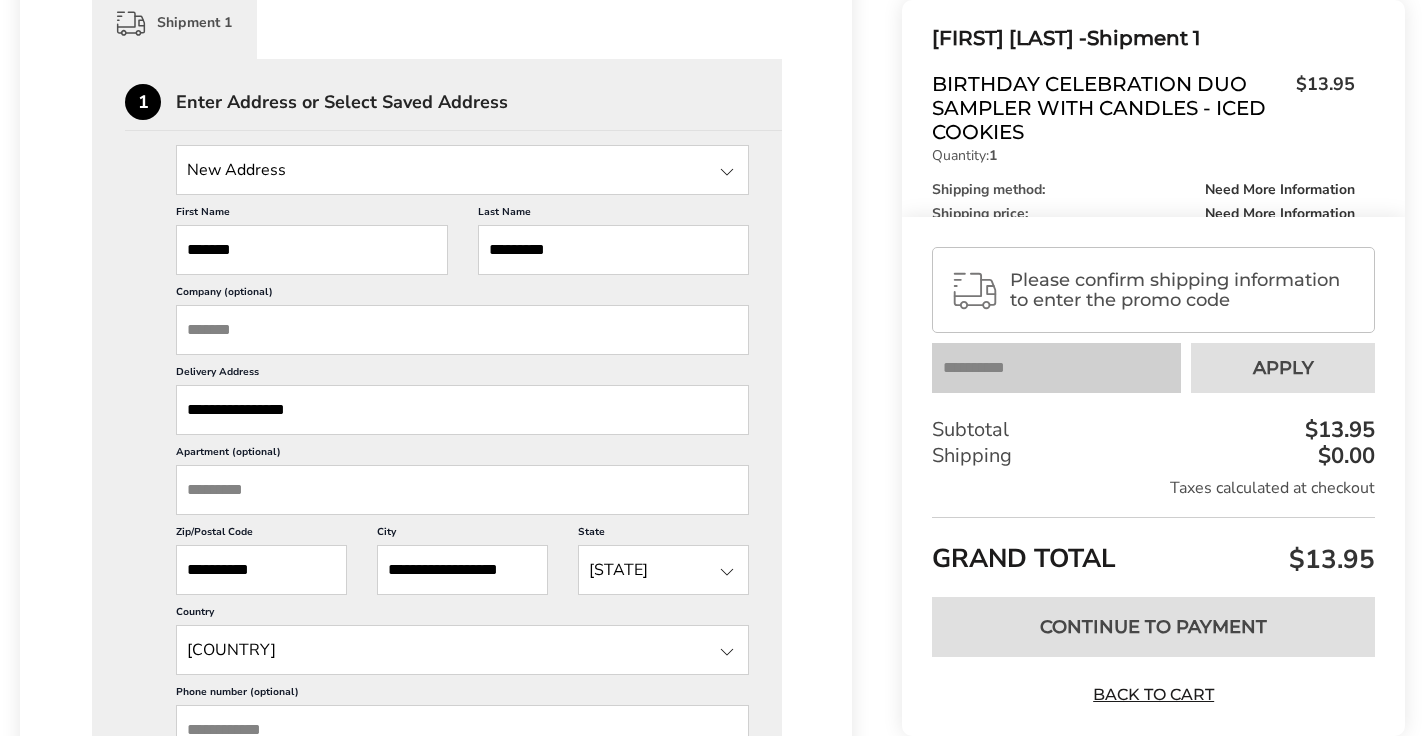 click on "1 Enter Address or Select Saved Address New Address New Address  [FIRST] [LAST], [NUMBER] [STREET],  [CITY], [STATE], [POSTAL_CODE], United States  [FIRST] [LAST], [NUMBER] [STREET],  [CITY], [STATE], [POSTAL_CODE], United States  [FIRST] [LAST], [NUMBER] [STREET],  [CITY], [STATE], [POSTAL_CODE], United States  [FIRST] [LAST], [NUMBER] [STREET],  [CITY], [STATE], [POSTAL_CODE], United States  [FIRST] [LAST], [NUMBER] [STREET],  [CITY], [STATE], [POSTAL_CODE], United States  [FIRST] [LAST], [NUMBER] [STREET],  [CITY], [STATE], [POSTAL_CODE], United States  [FIRST] [LAST], [NUMBER] [STREET],  [CITY], [STATE], [POSTAL_CODE], United States  [FIRST] [LAST], [NUMBER] [STREET],  [CITY], [STATE], [POSTAL_CODE], United States  [FIRST] [LAST], [NUMBER] [STREET],  [CITY], [STATE], [POSTAL_CODE], United States  [FIRST] [LAST], [NUMBER] [STREET],  [CITY], [STATE], [POSTAL_CODE], United States  [FIRST] [LAST], [NUMBER] [STREET],  [CITY], [STATE], [POSTAL_CODE], United States  [FIRST] [LAST], [NUMBER] [STREET],  [CITY], [STATE], [POSTAL_CODE], United States  First Name ******* Last Name 2 3" at bounding box center (437, 812) 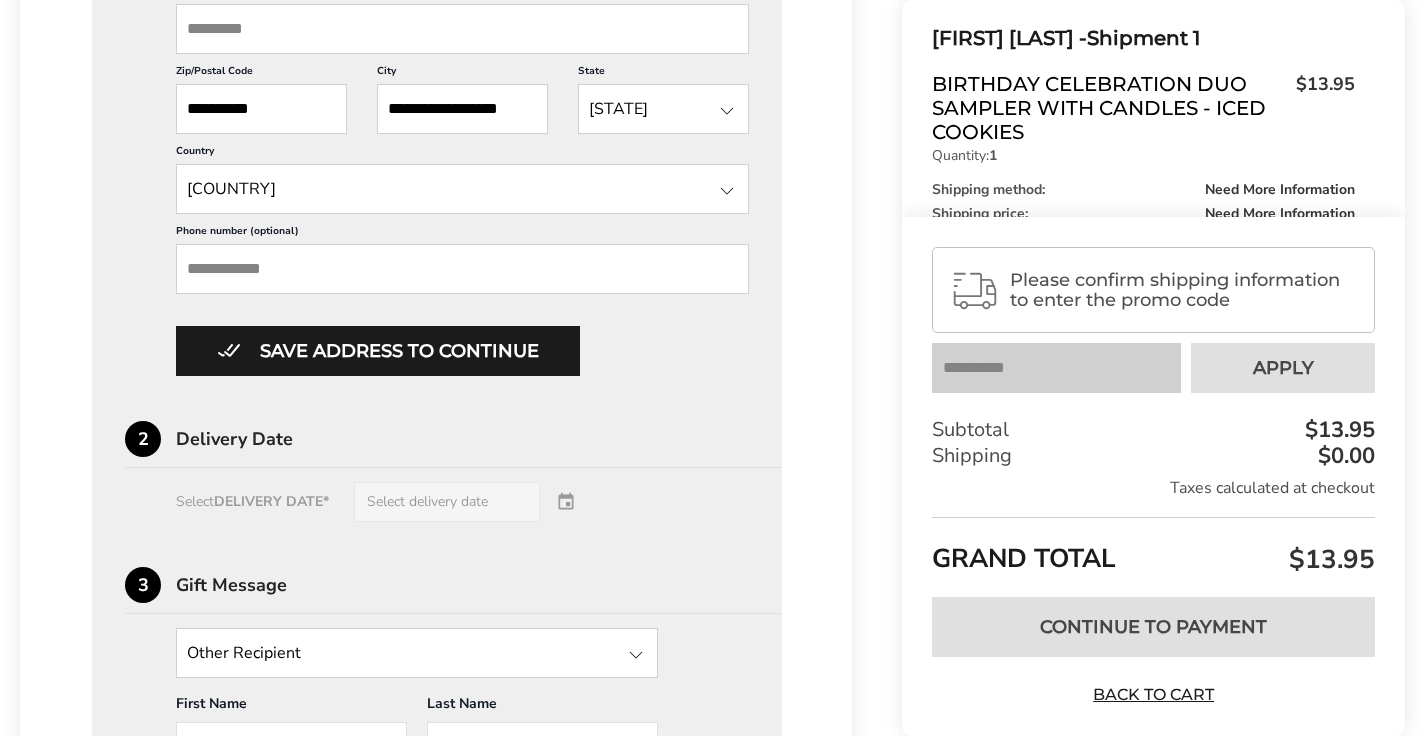 scroll, scrollTop: 1079, scrollLeft: 0, axis: vertical 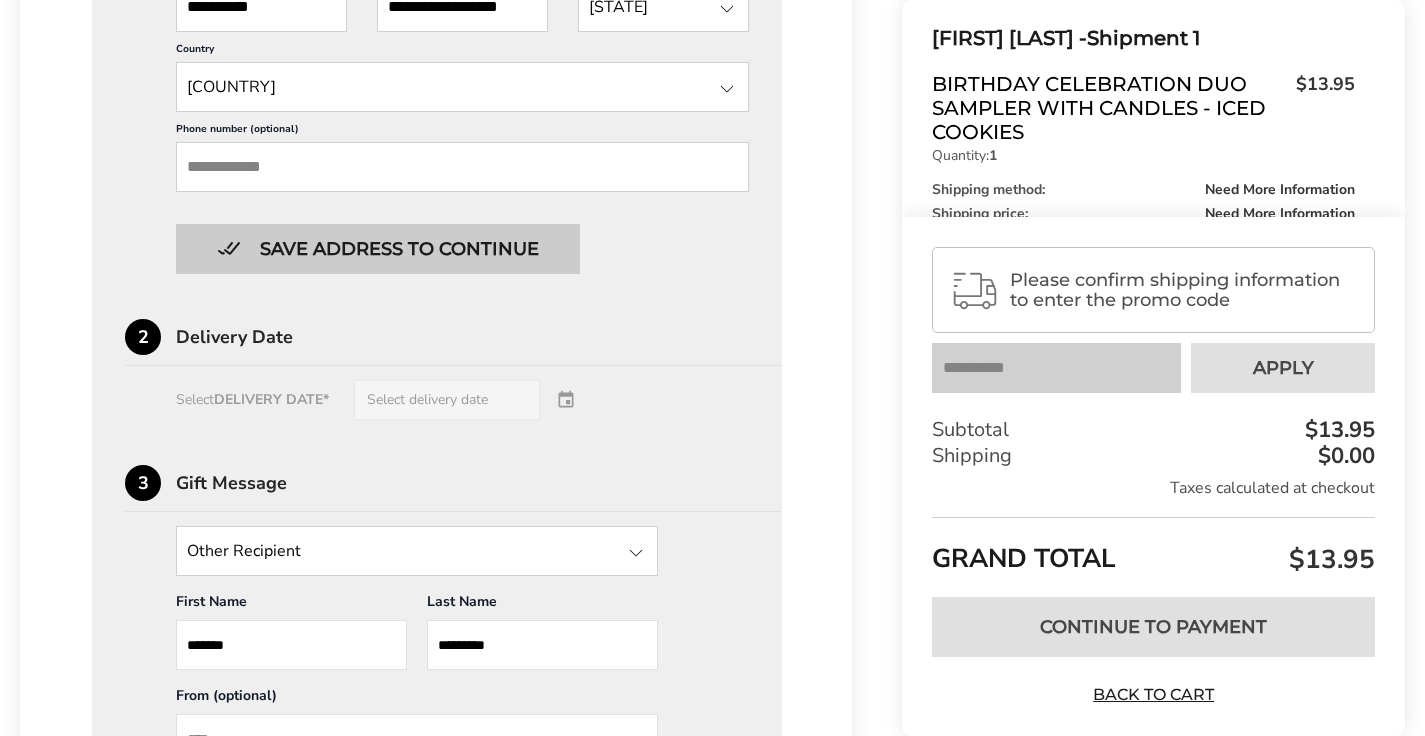 click on "Save address to continue" at bounding box center (378, 249) 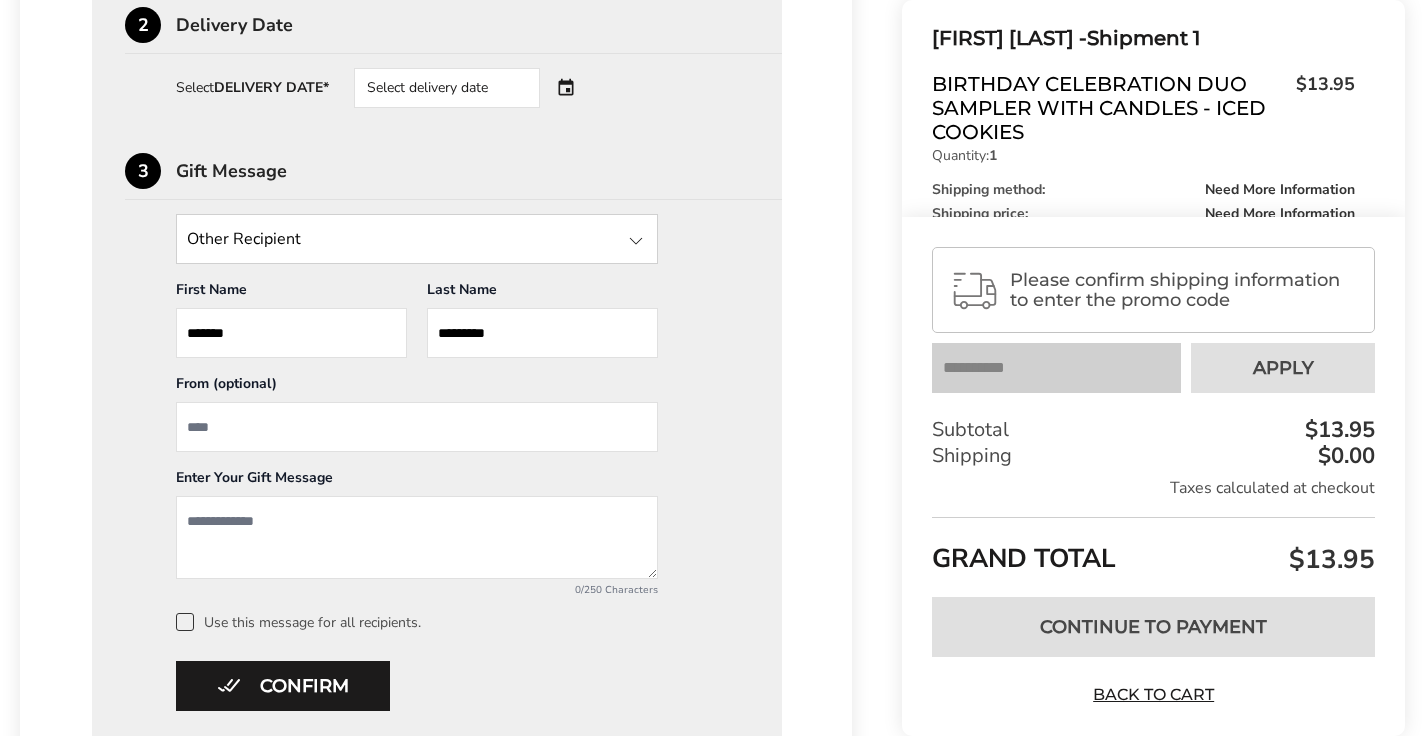 scroll, scrollTop: 780, scrollLeft: 0, axis: vertical 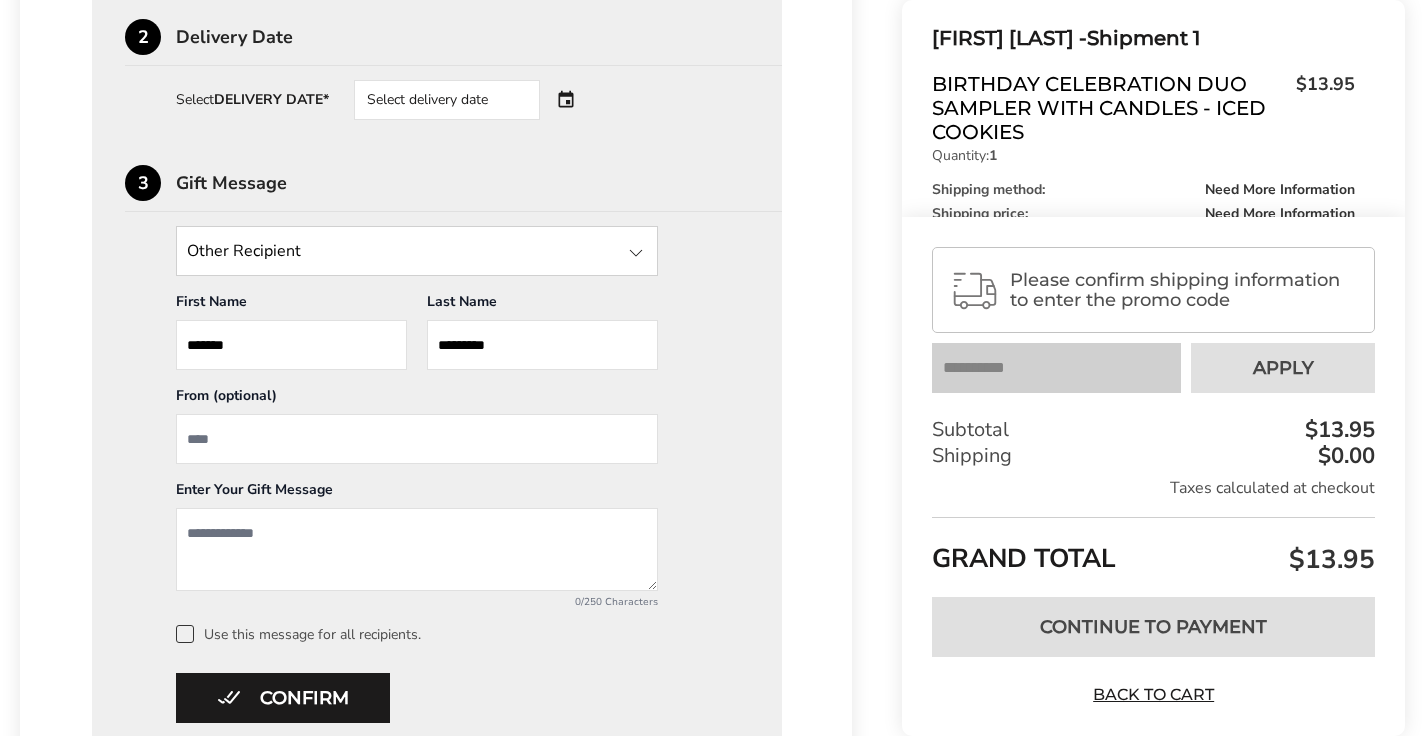 click on "Select delivery date" at bounding box center [475, 100] 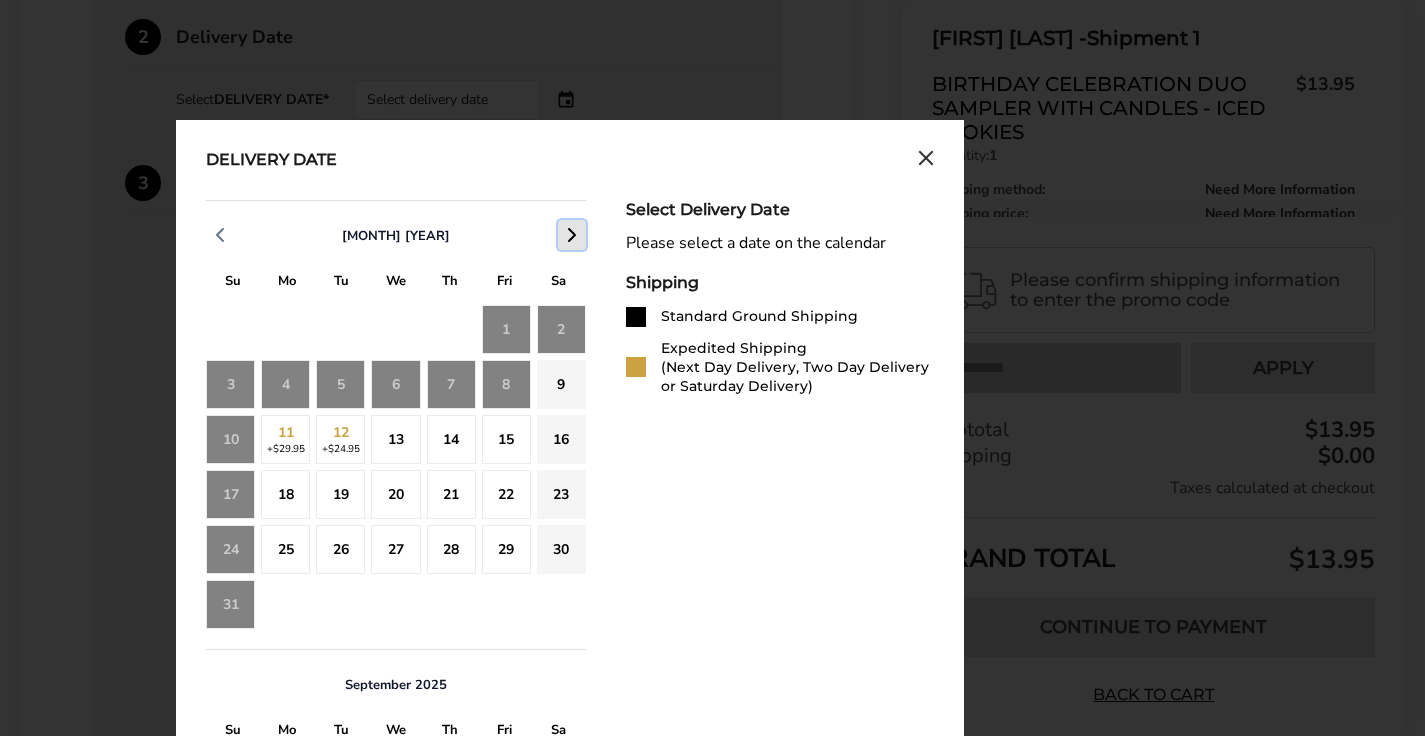 click 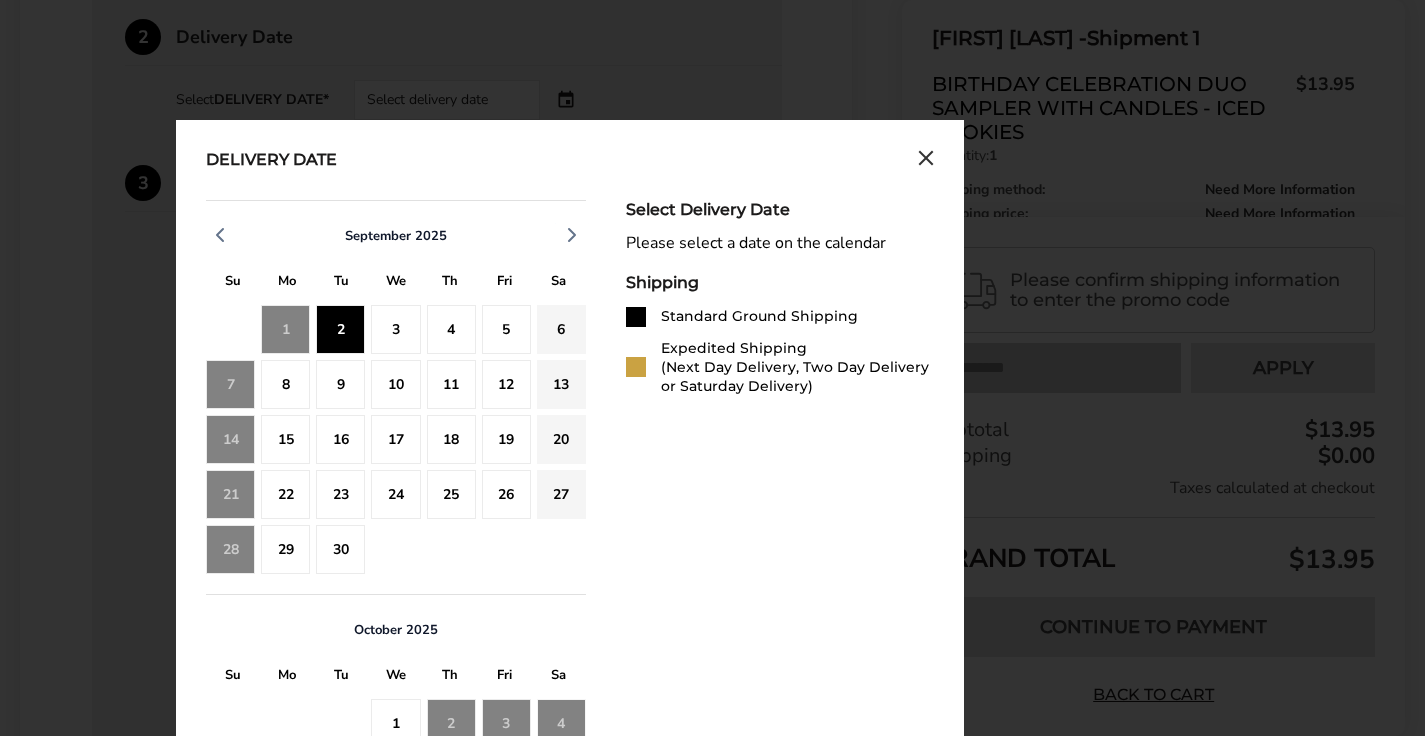 click on "2" 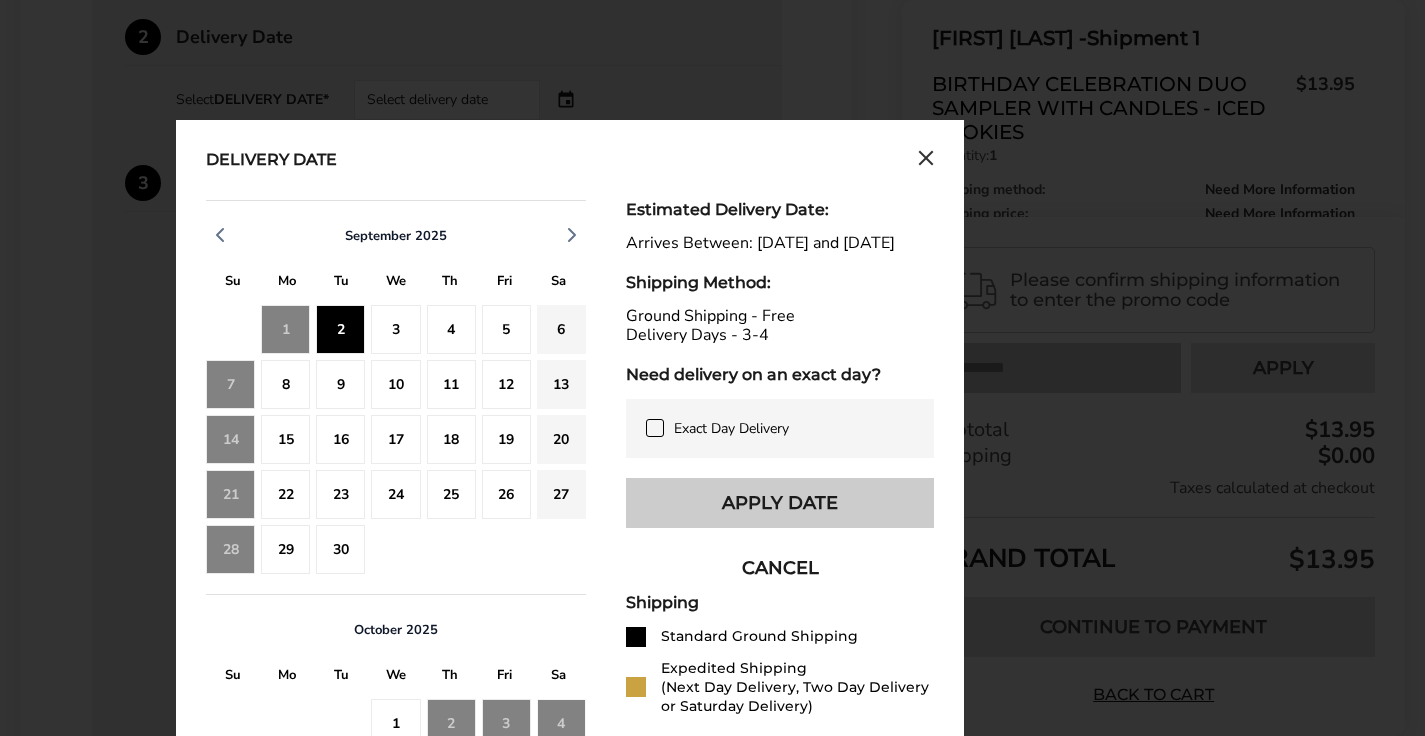 click on "Apply Date" at bounding box center (780, 503) 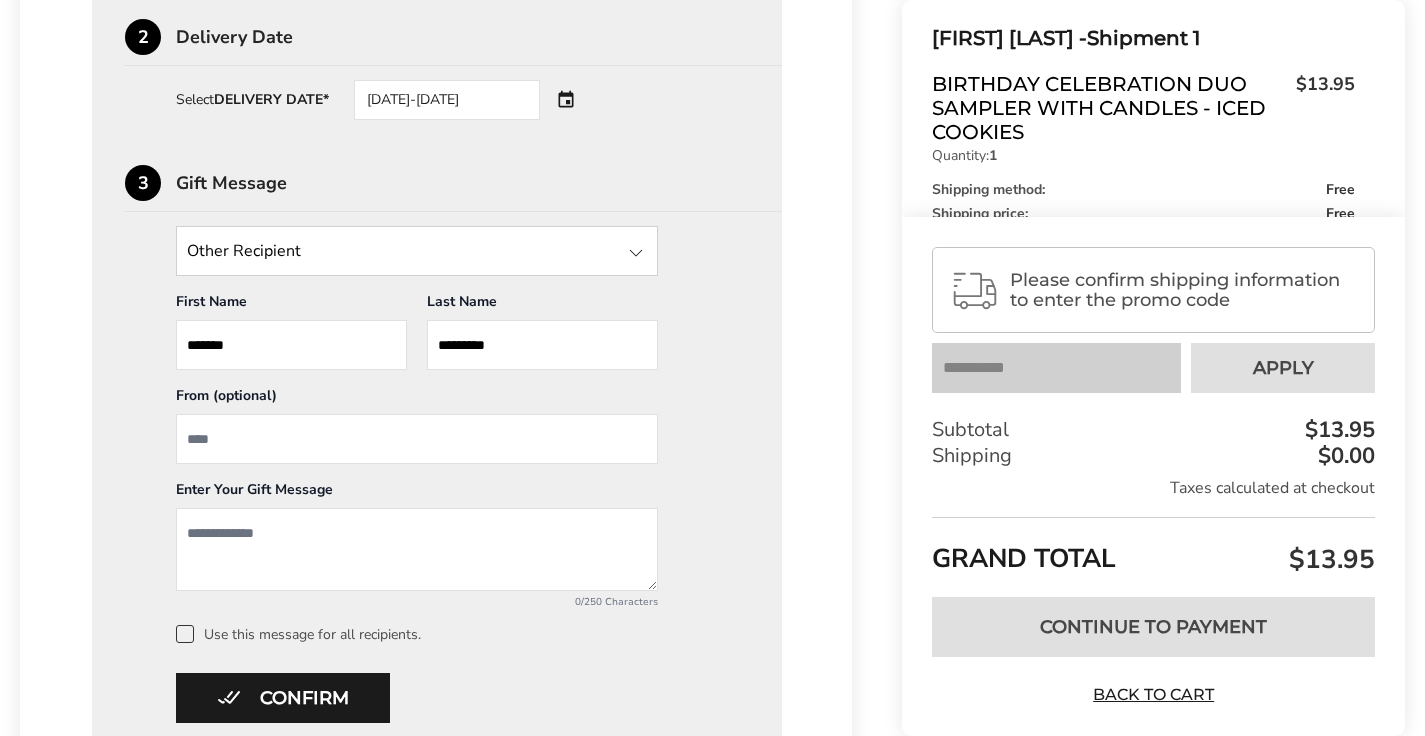 click at bounding box center (417, 439) 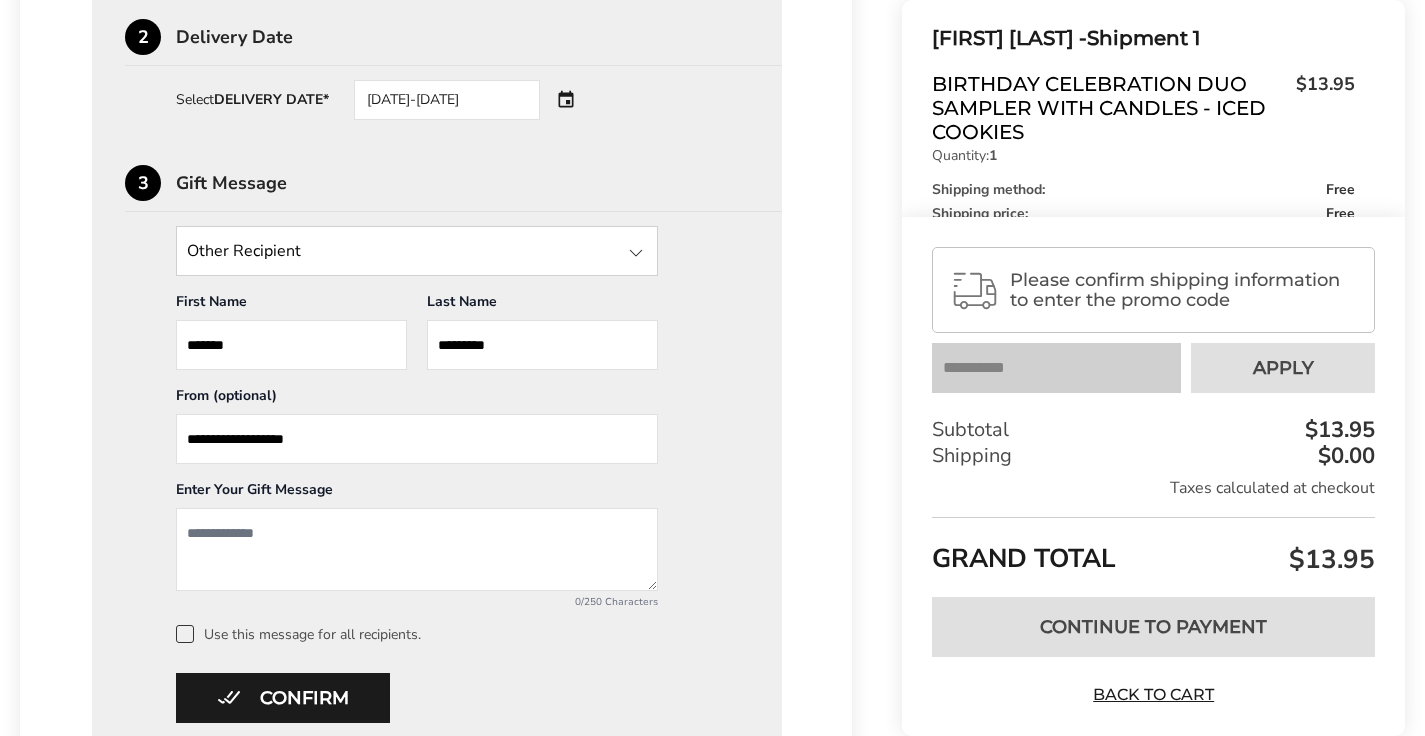 type on "**********" 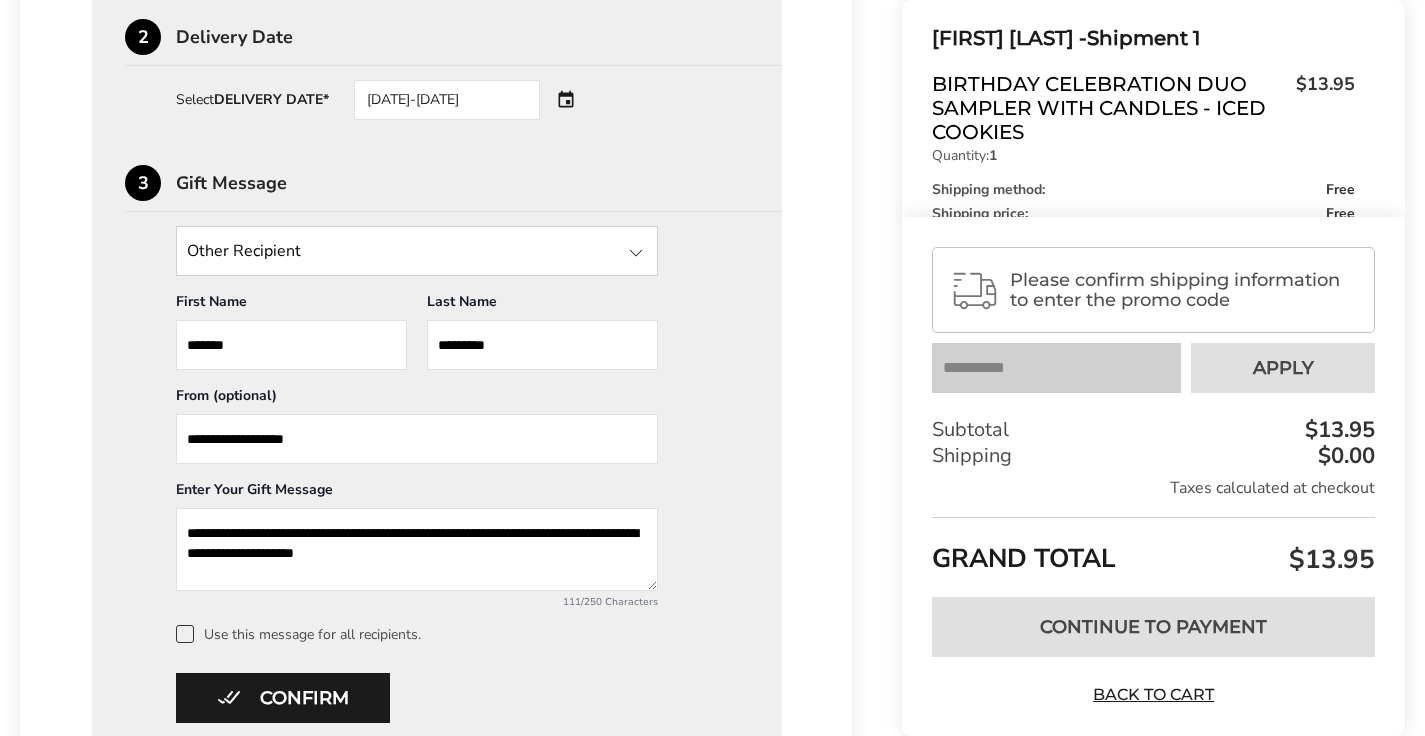 click on "**********" at bounding box center (417, 549) 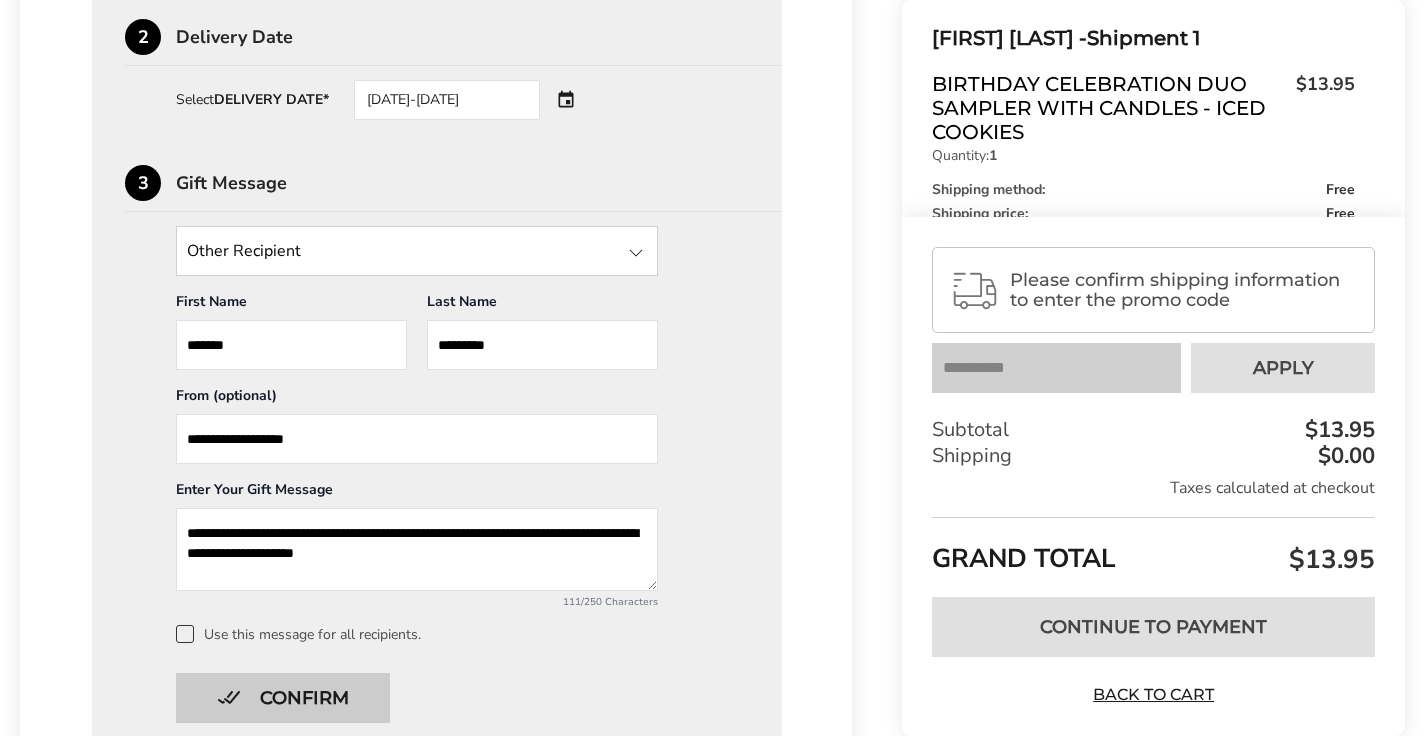 click on "Confirm" at bounding box center [283, 698] 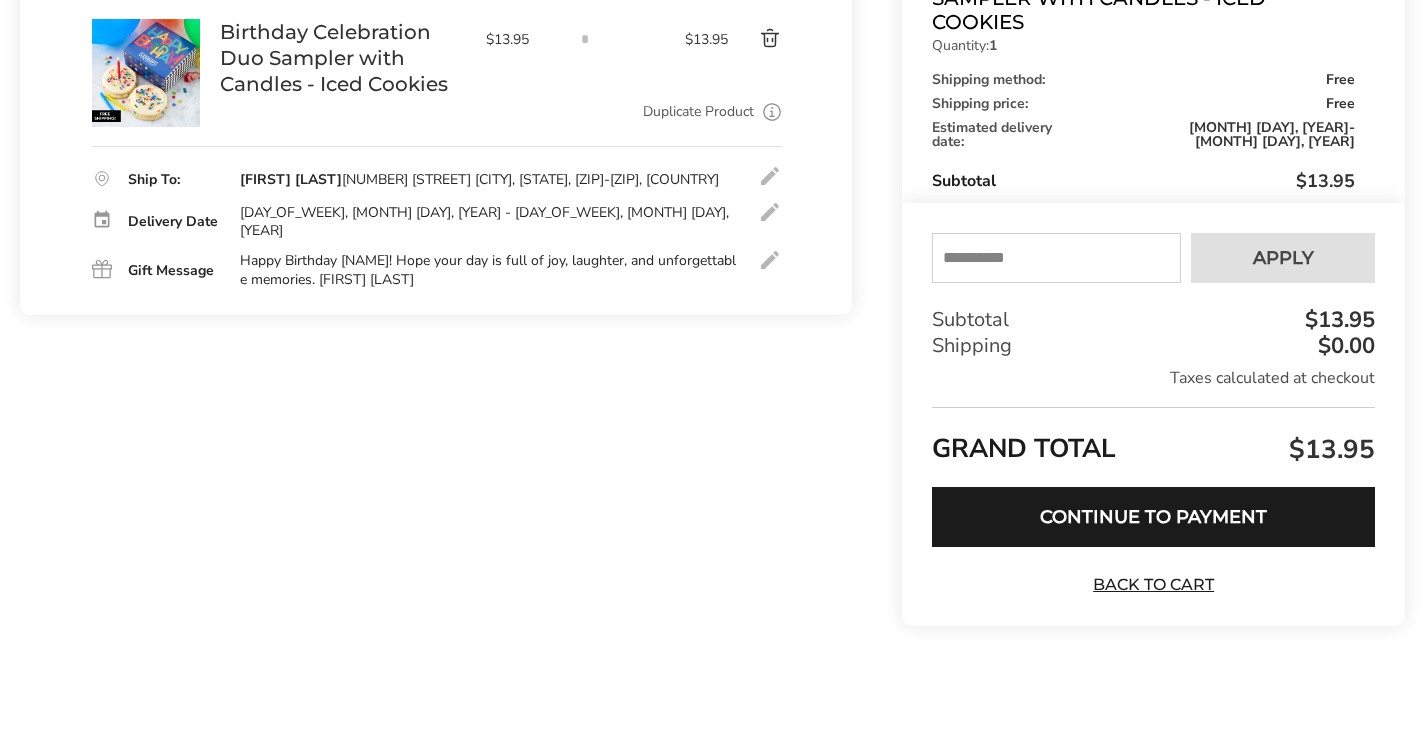 scroll, scrollTop: 350, scrollLeft: 0, axis: vertical 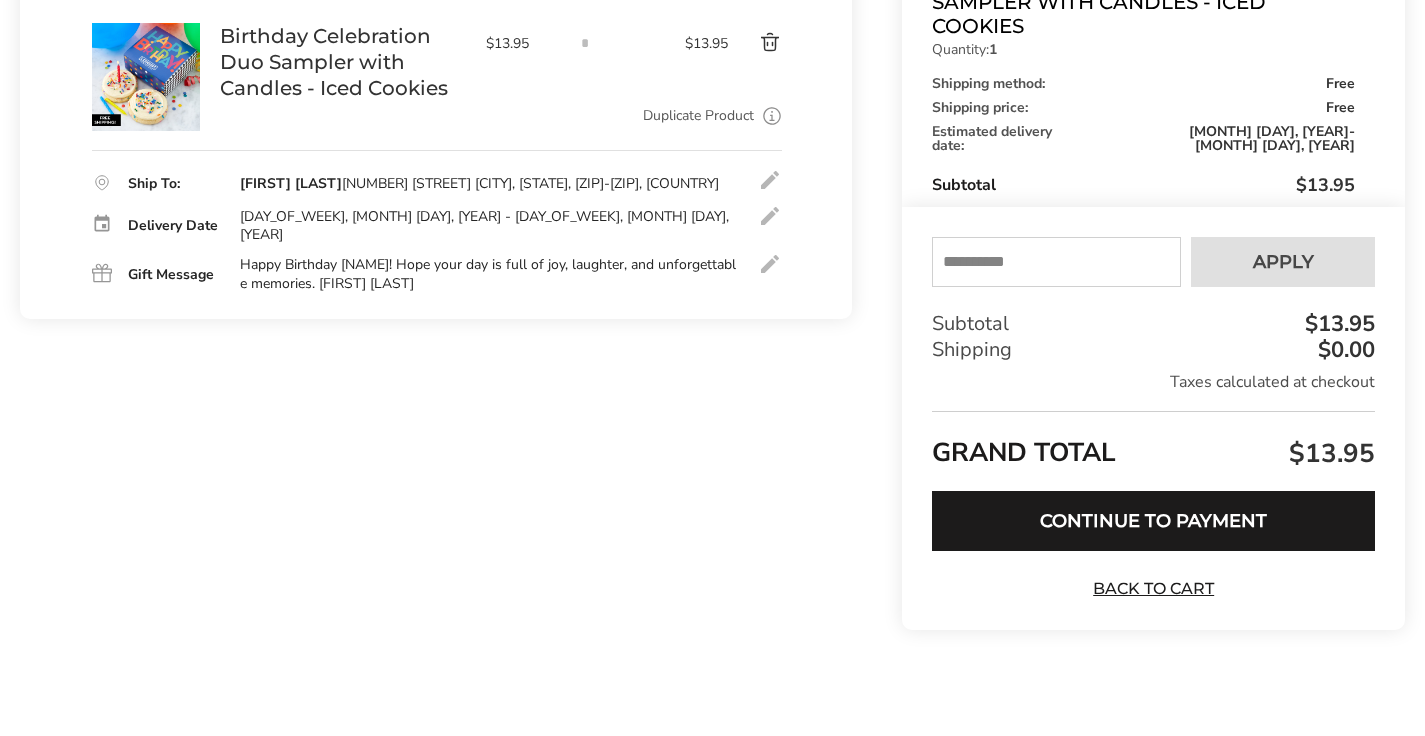 click on "Duplicate Product" at bounding box center (698, 116) 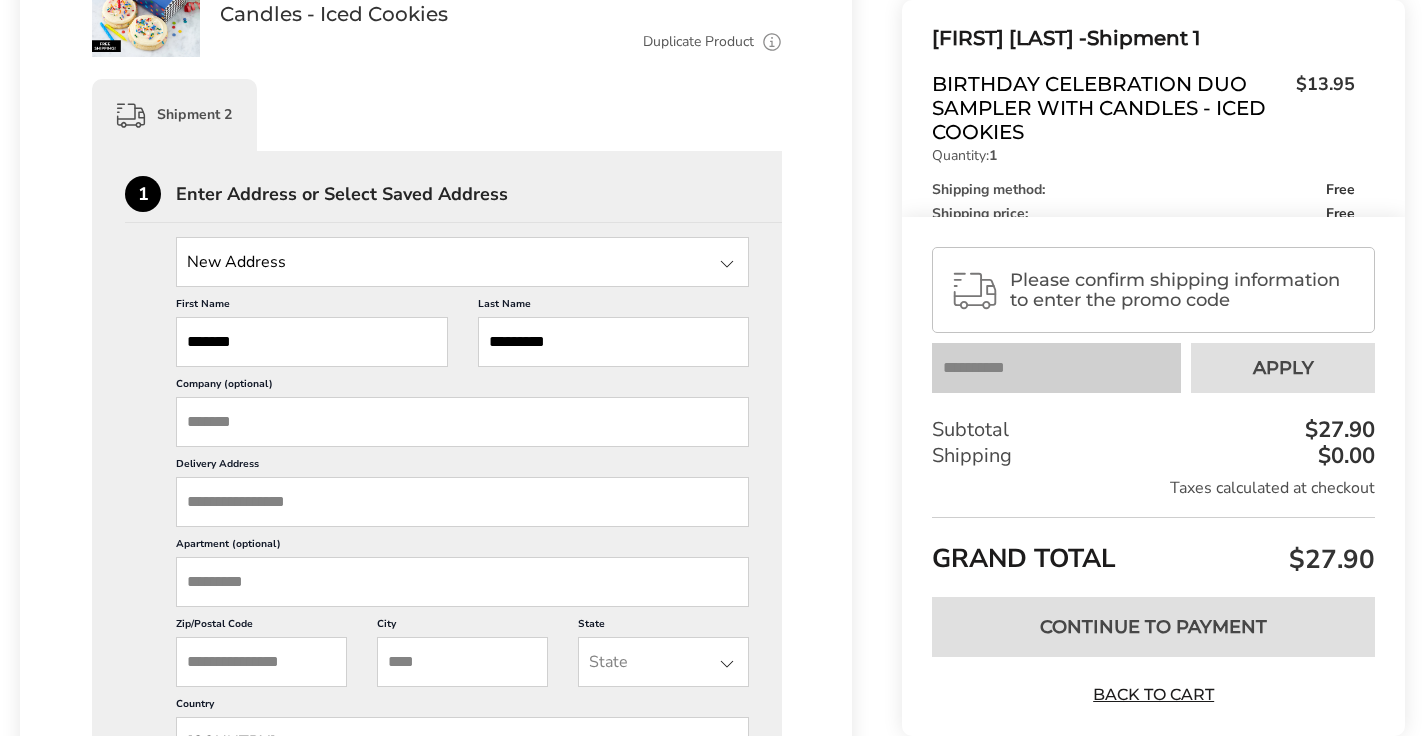 scroll, scrollTop: 942, scrollLeft: 0, axis: vertical 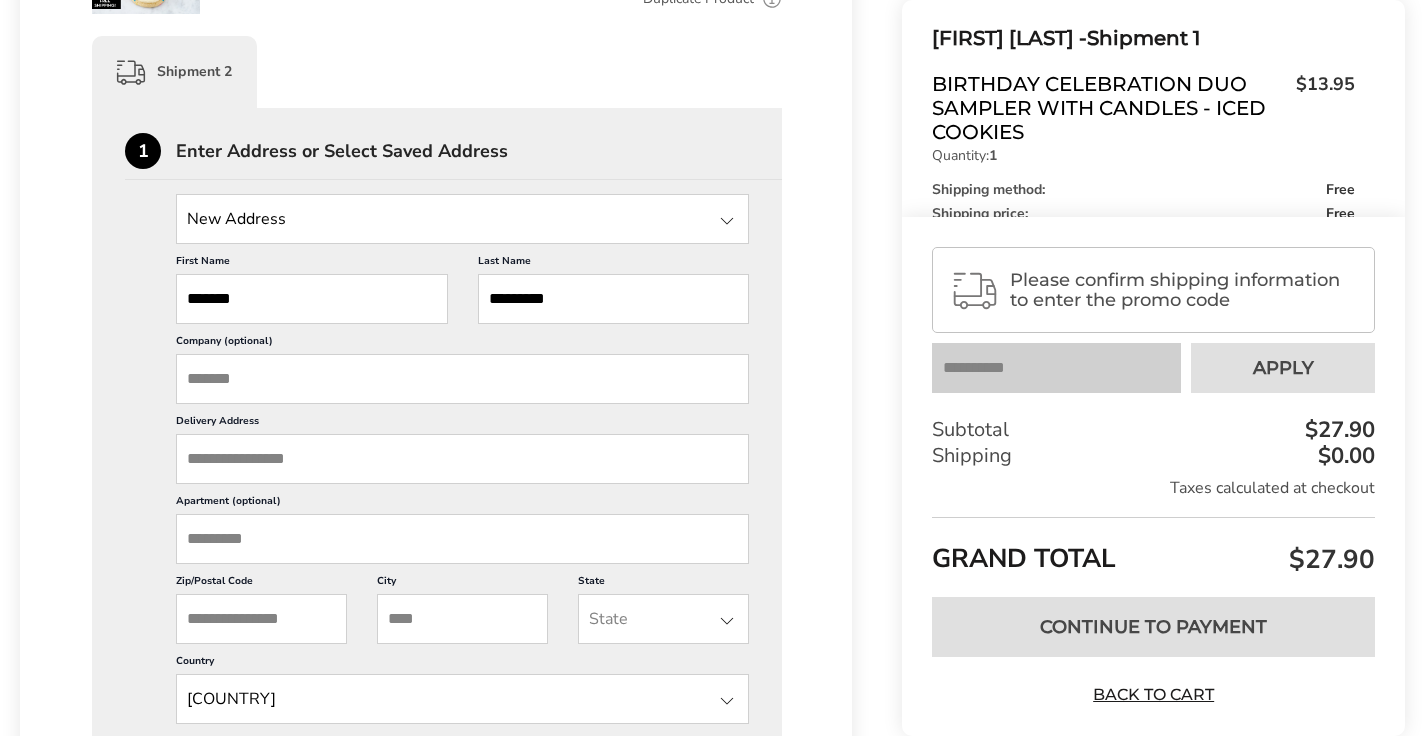 click on "*******" at bounding box center (312, 299) 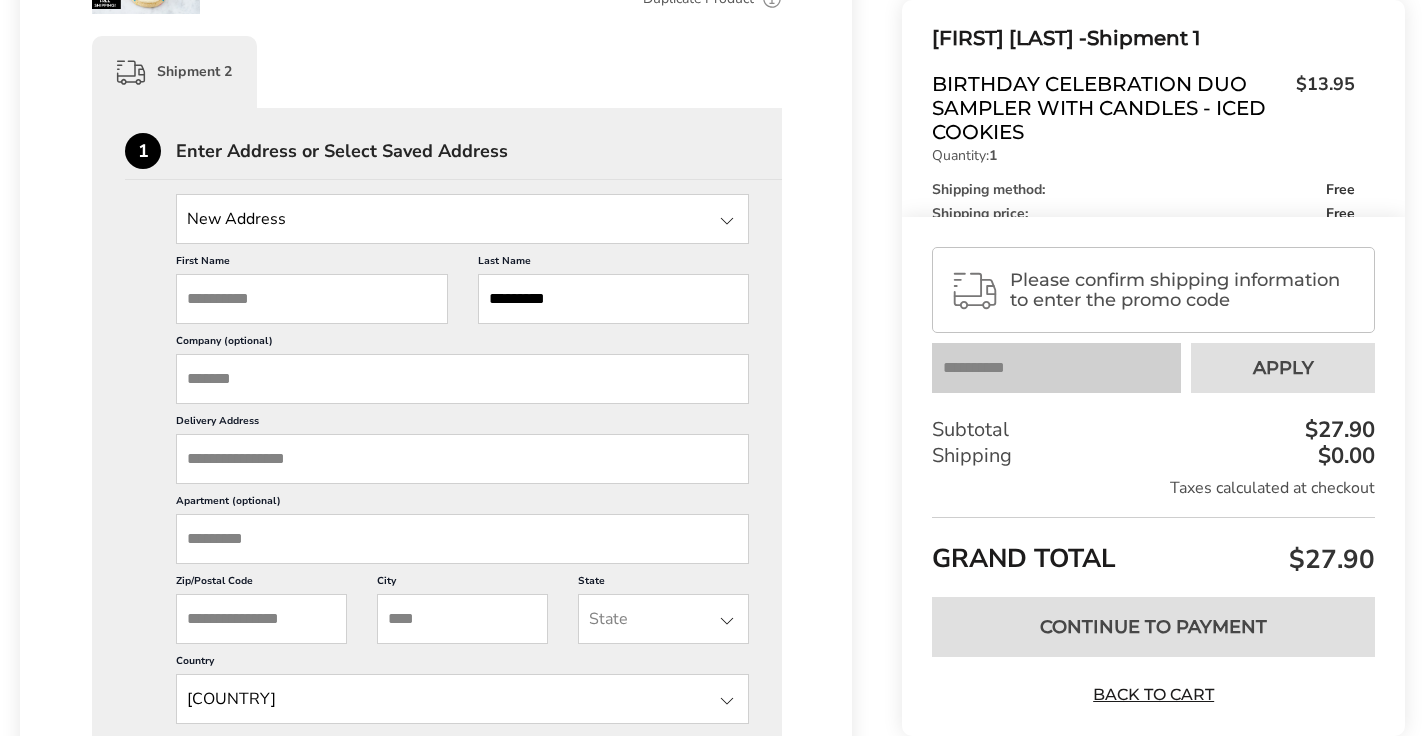 type 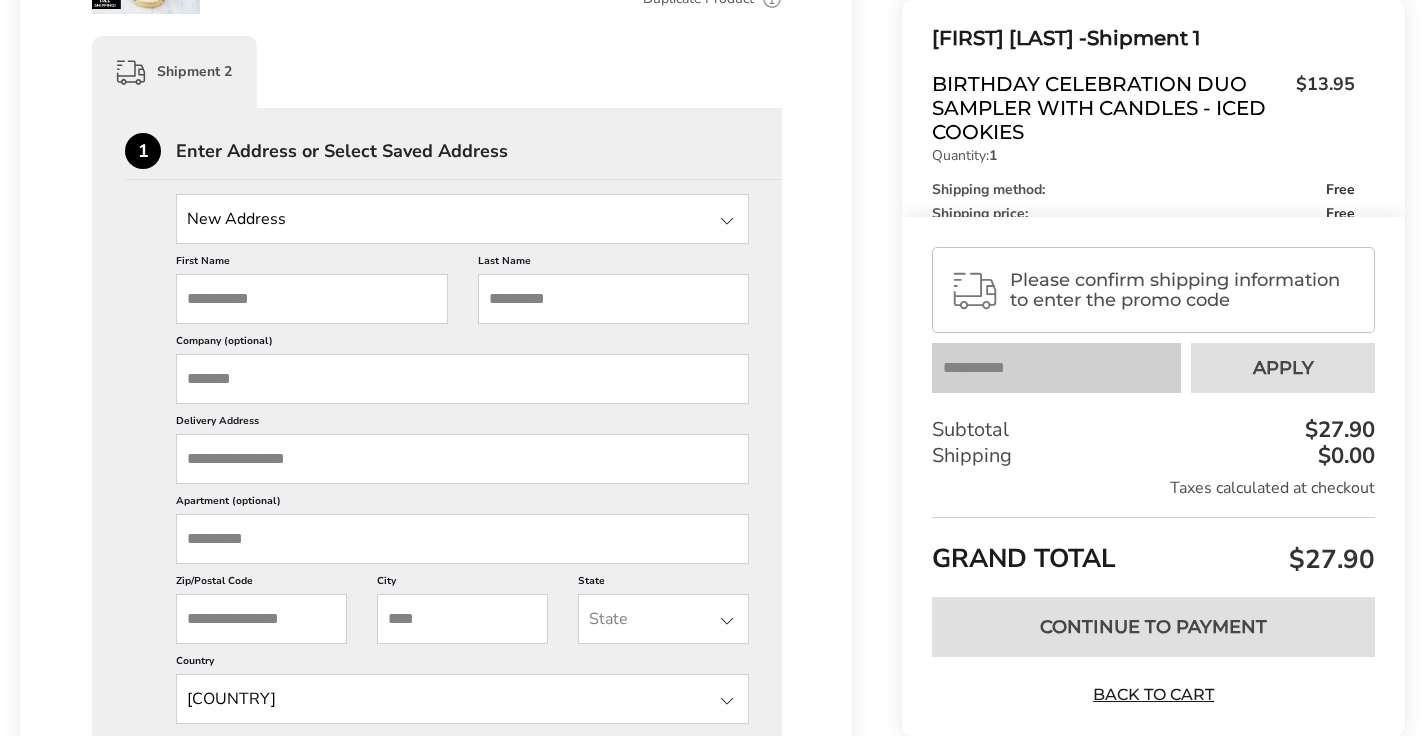 type 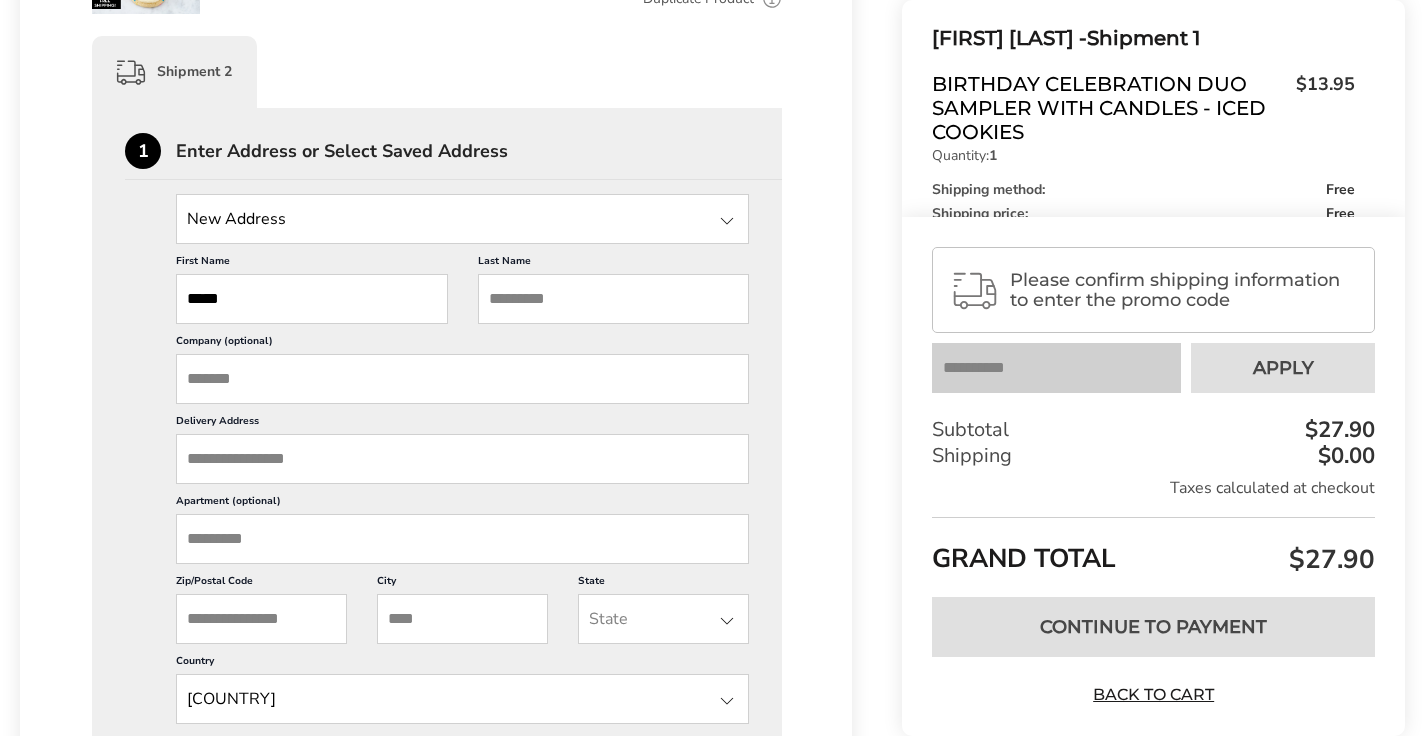 type on "*****" 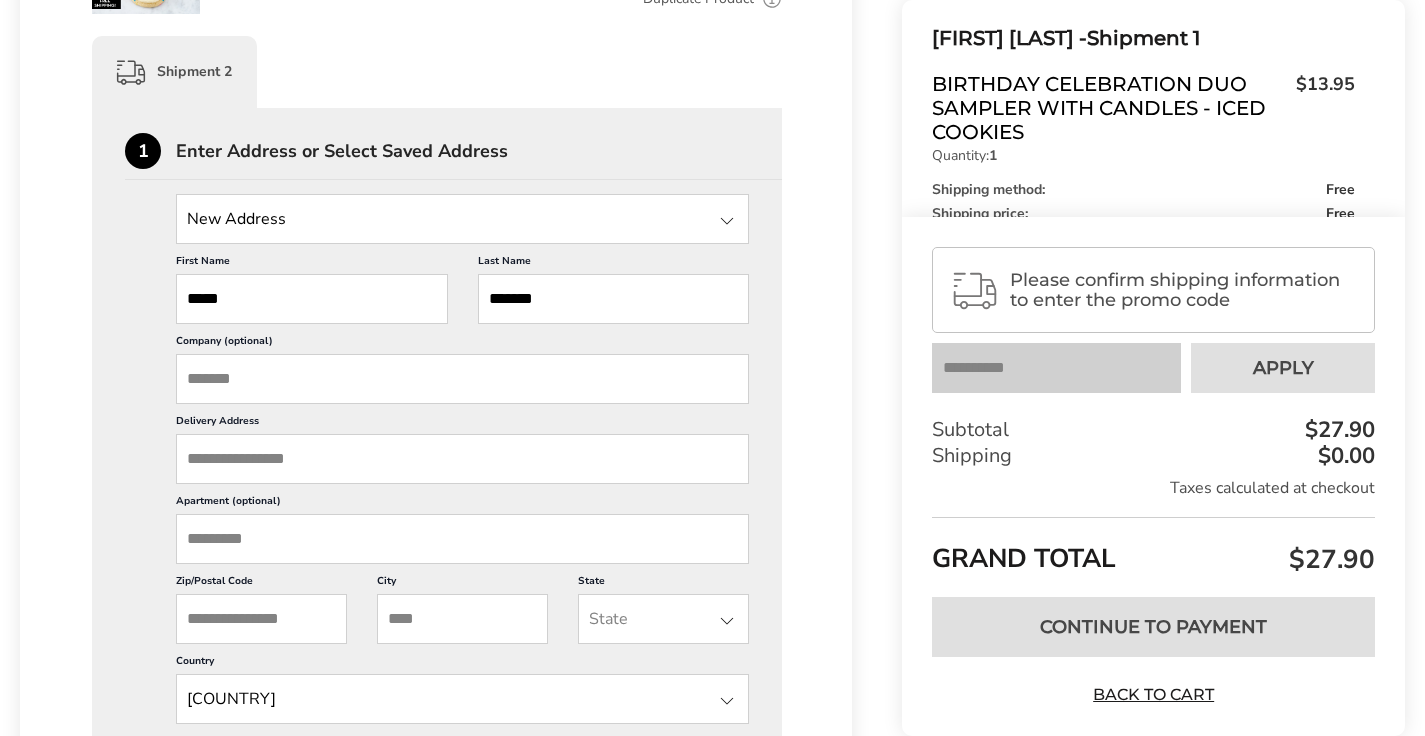 type on "*******" 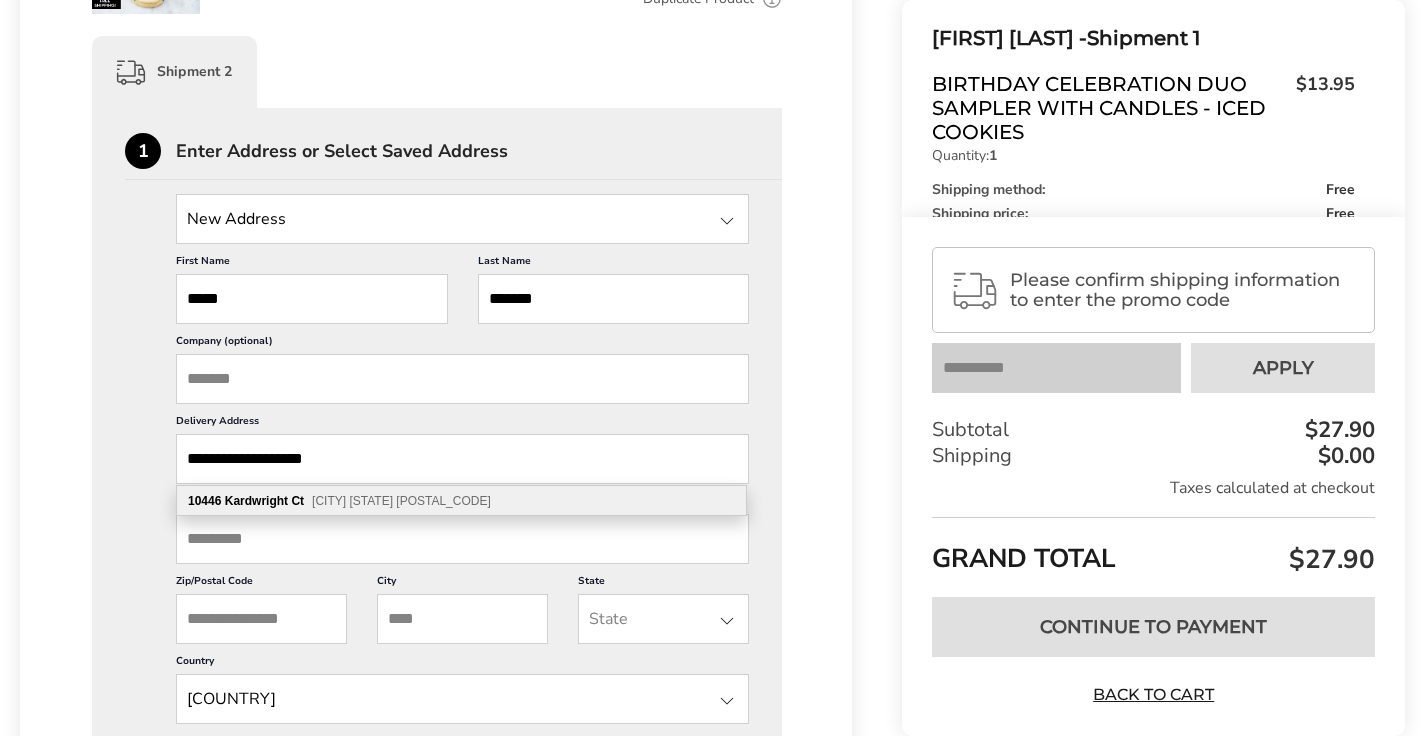 click on "Ct" at bounding box center (297, 501) 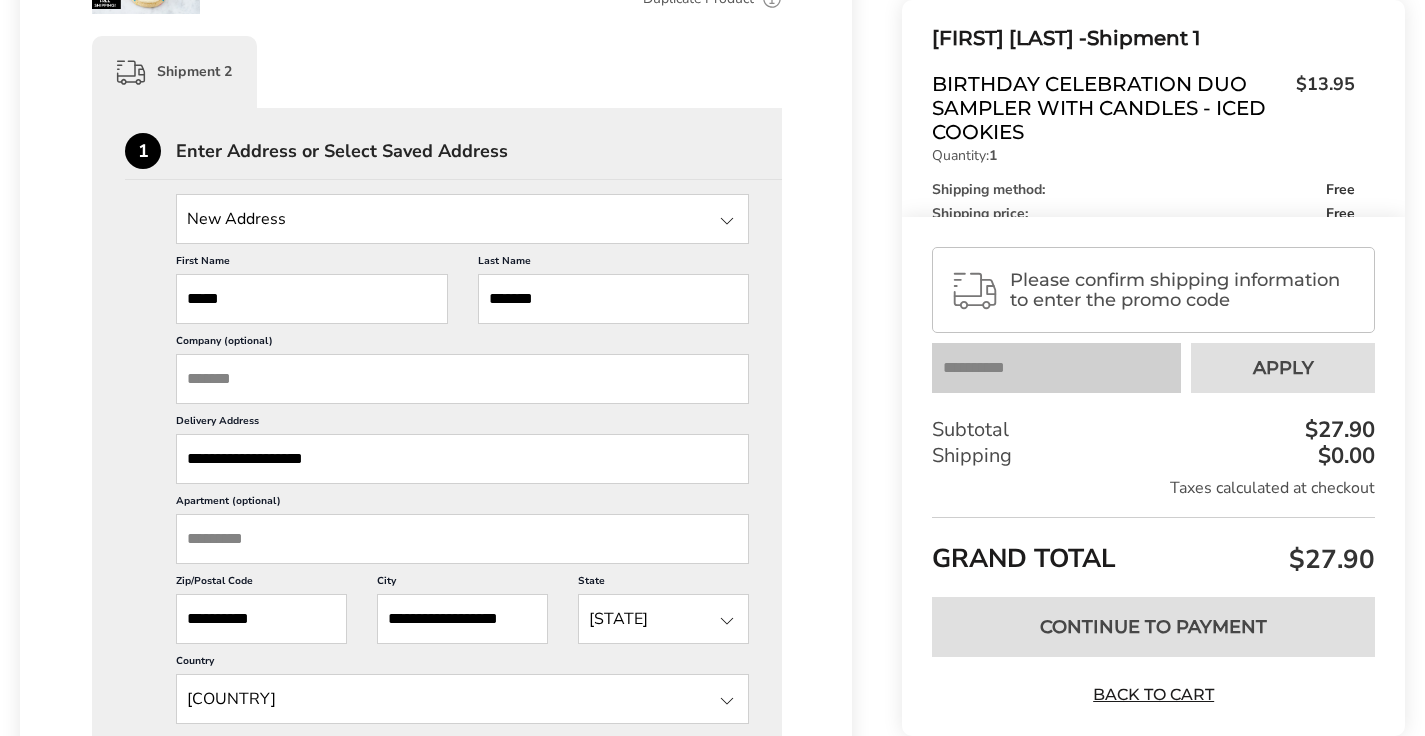 click on "1 Enter Address or Select Saved Address [FIRST] [LAST], [NUMBER] [STREET], [CITY], [STATE], [POSTAL_CODE], [COUNTRY] New Address  [FIRST] [LAST], [NUMBER] [STREET], [CITY], [STATE], [POSTAL_CODE], [COUNTRY]  [FIRST] [LAST], [NUMBER] [STREET], [CITY], [STATE], [POSTAL_CODE], [COUNTRY]  [FIRST] [LAST], [NUMBER] [STREET], [CITY], [STATE], [POSTAL_CODE], [COUNTRY]  [FIRST] [LAST], [NUMBER] [STREET], [CITY], [STATE], [POSTAL_CODE], [COUNTRY]  [FIRST] [LAST], [NUMBER] [STREET], [CITY], [STATE], [POSTAL_CODE], [COUNTRY]  [FIRST] [LAST], [NUMBER] [STREET], [CITY], [STATE], [POSTAL_CODE], [COUNTRY]  [FIRST] [LAST], [NUMBER] [STREET], [CITY], [STATE], [POSTAL_CODE], [COUNTRY]  [FIRST] [LAST], [NUMBER] [STREET], [CITY], [STATE], [POSTAL_CODE], [COUNTRY]  [FIRST] [LAST], [NUMBER] [STREET], [CITY], [STATE], [POSTAL_CODE], [COUNTRY]  [FIRST] [LAST], [NUMBER] [STREET], [CITY], [STATE], [POSTAL_CODE], [COUNTRY]  [FIRST] [LAST], [NUMBER] [STREET], [CITY], [STATE], [POSTAL_CODE], [COUNTRY]   Use this address for all shipments  2 Select" at bounding box center [437, 861] 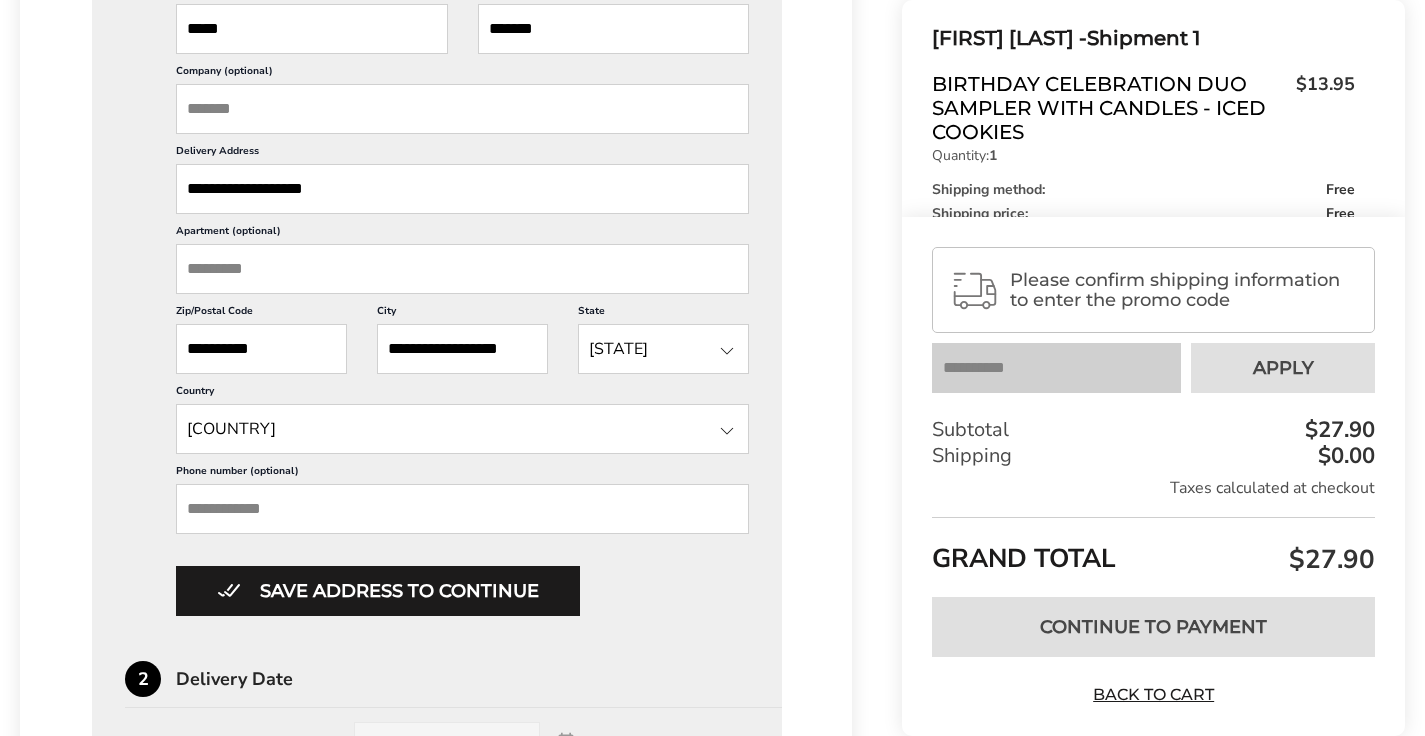 scroll, scrollTop: 1287, scrollLeft: 0, axis: vertical 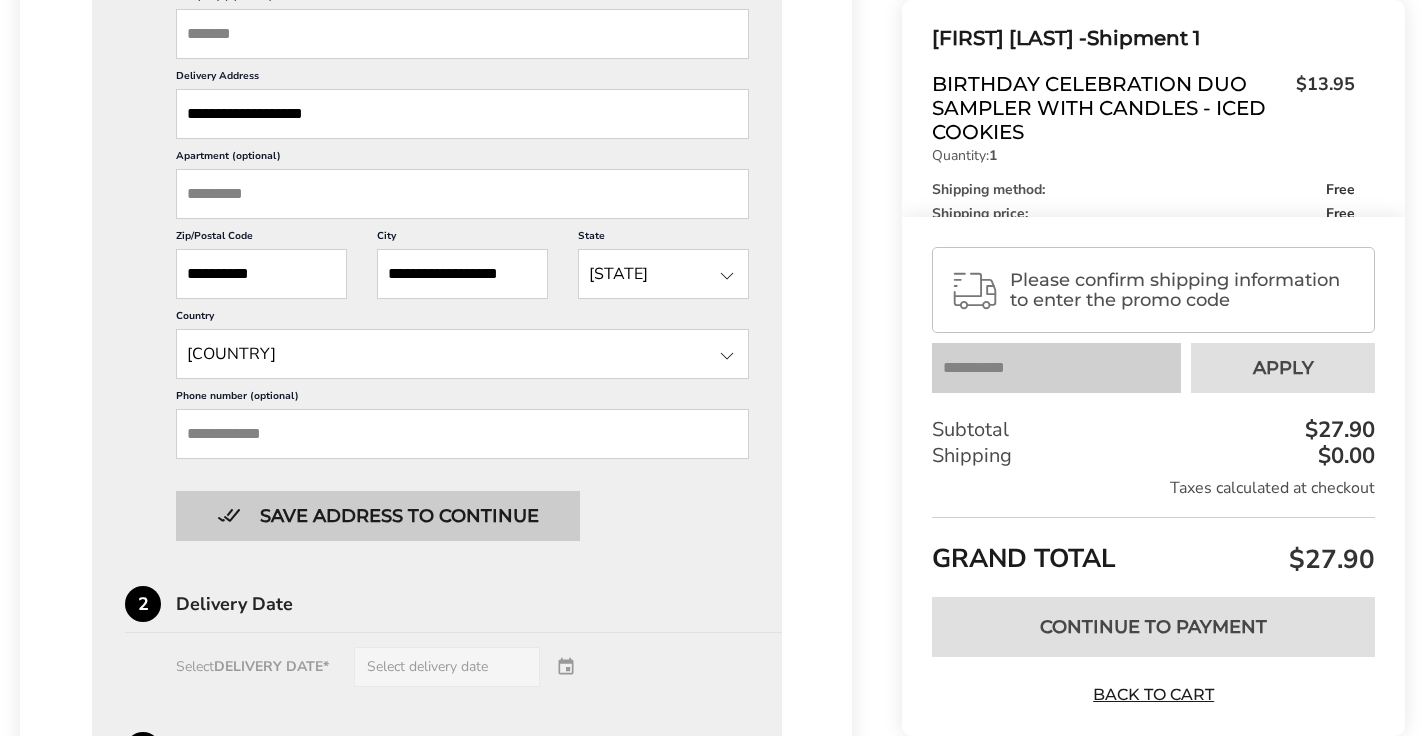 click on "Save address to continue" at bounding box center [378, 516] 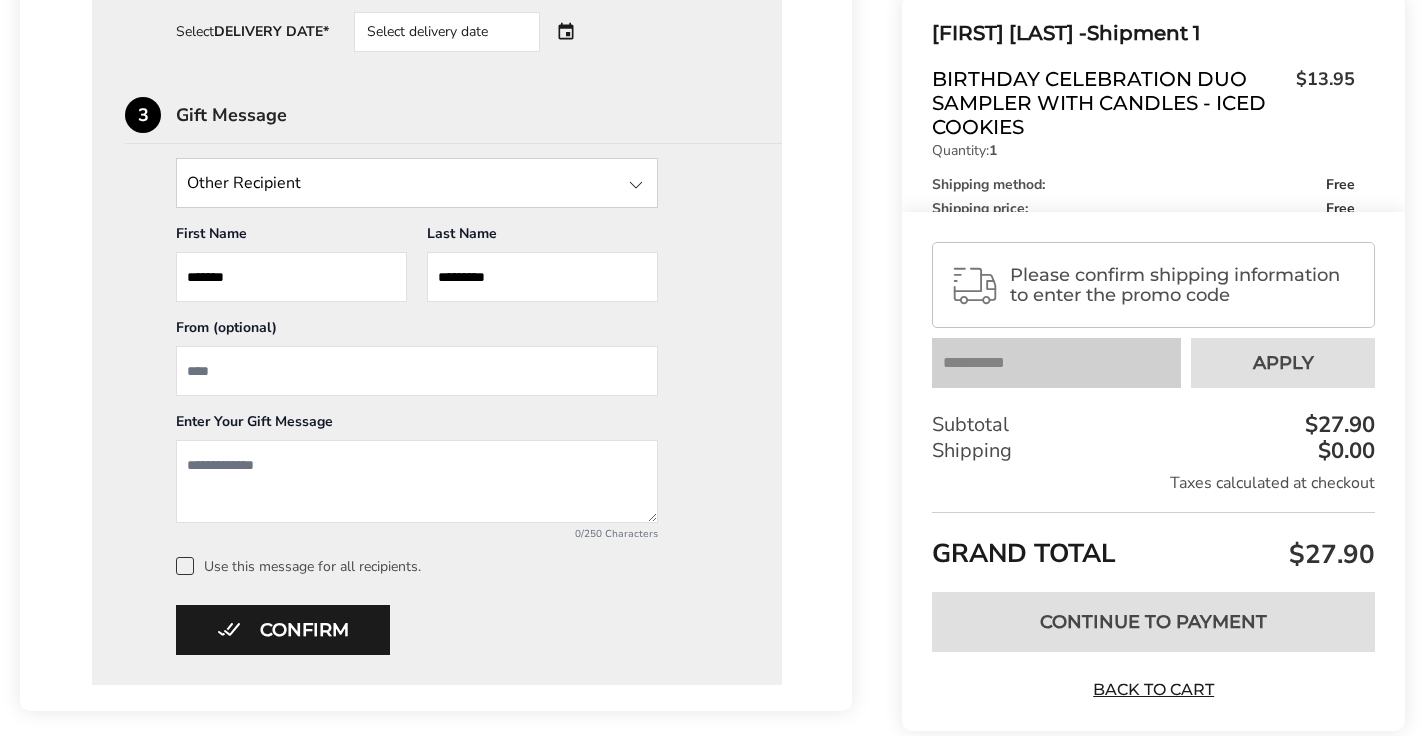 scroll, scrollTop: 1292, scrollLeft: 0, axis: vertical 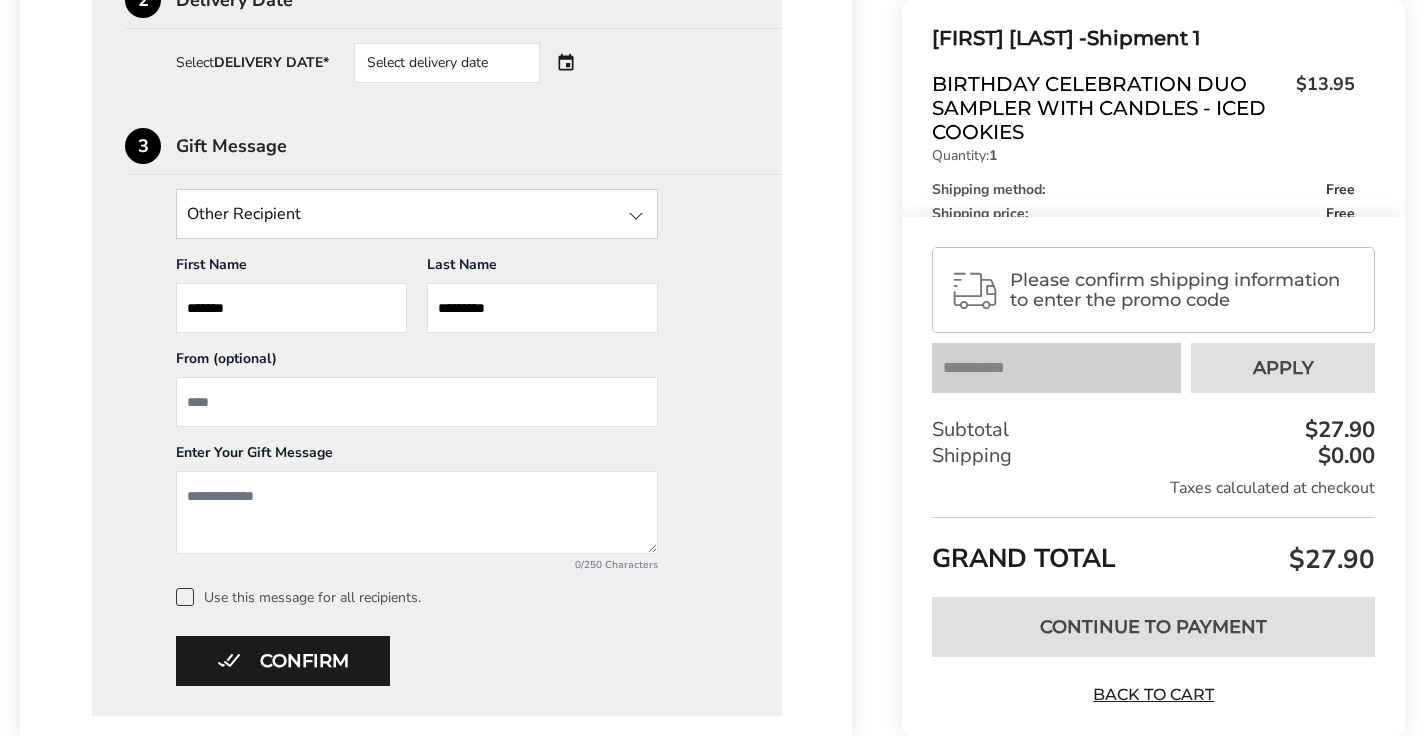 click on "Select delivery date" at bounding box center [475, 63] 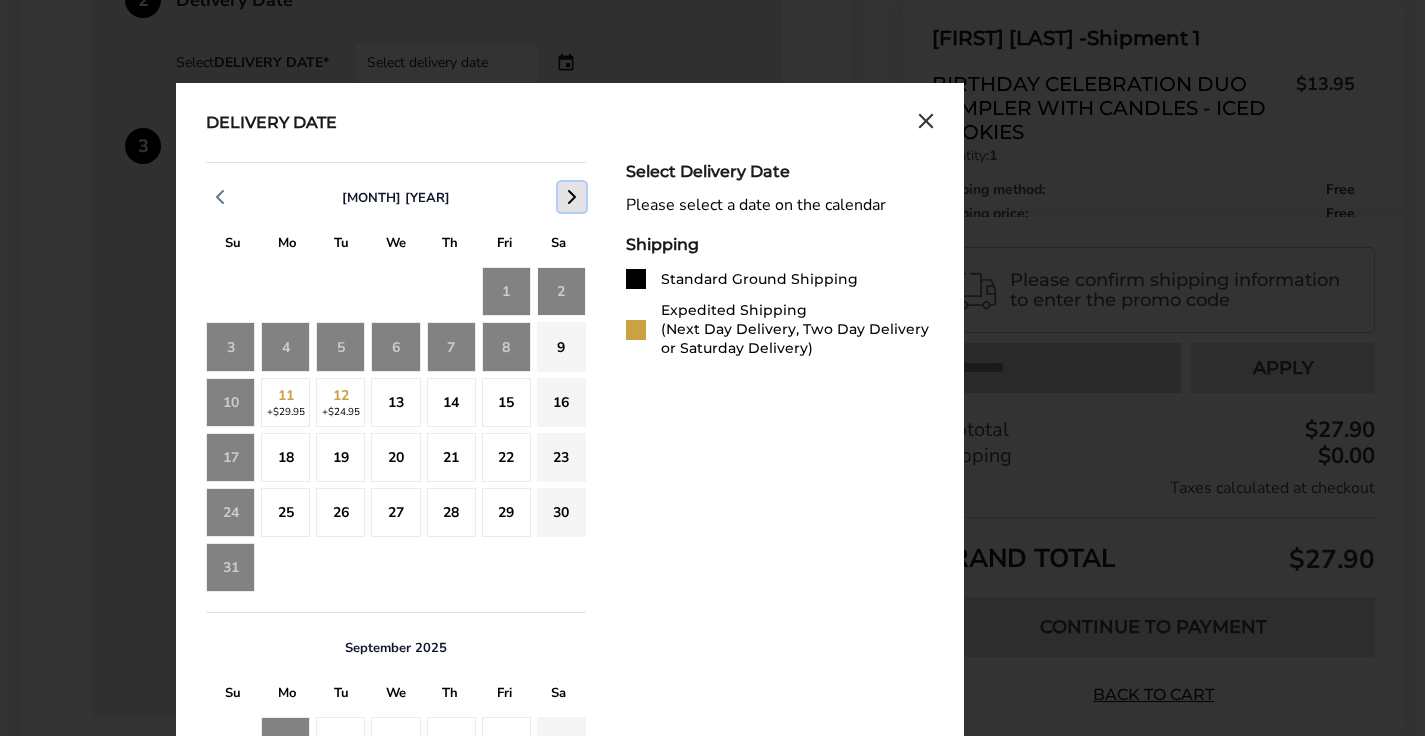 click 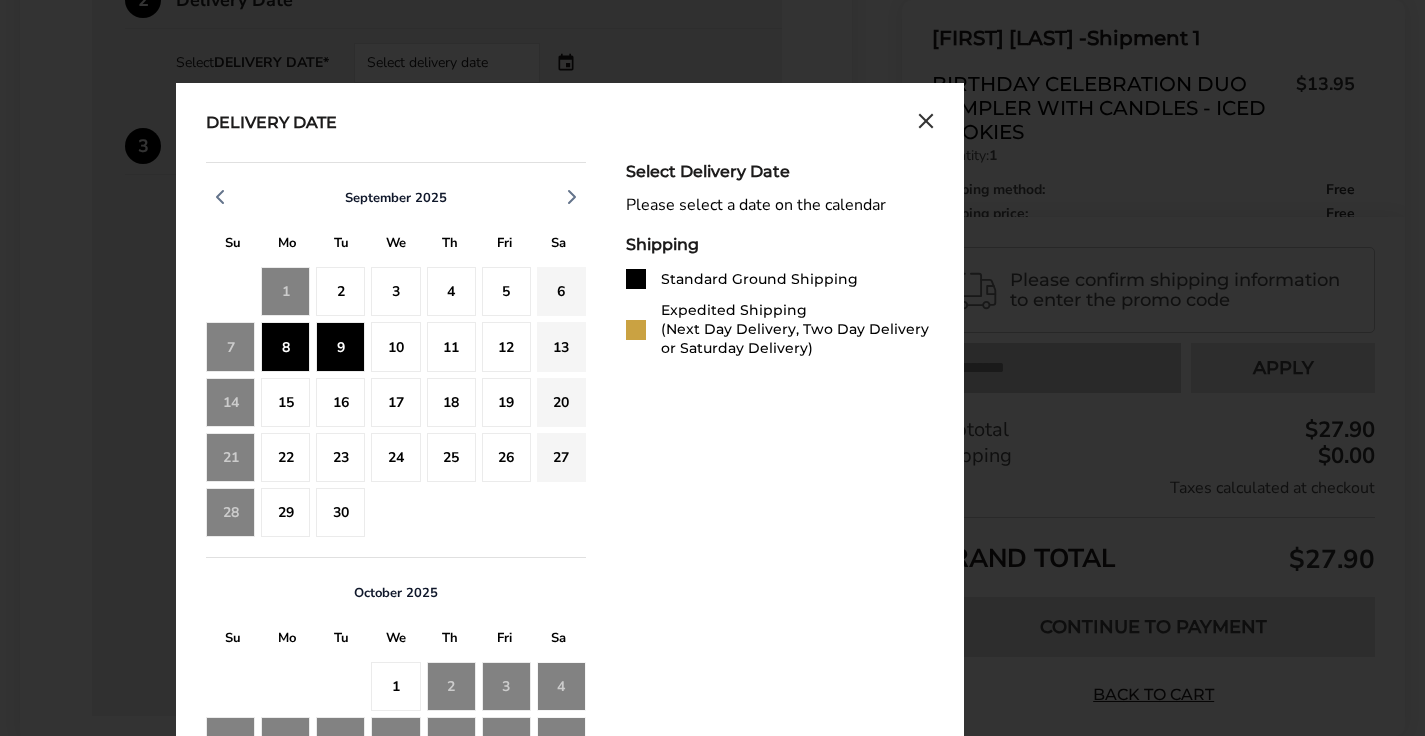 click on "9" 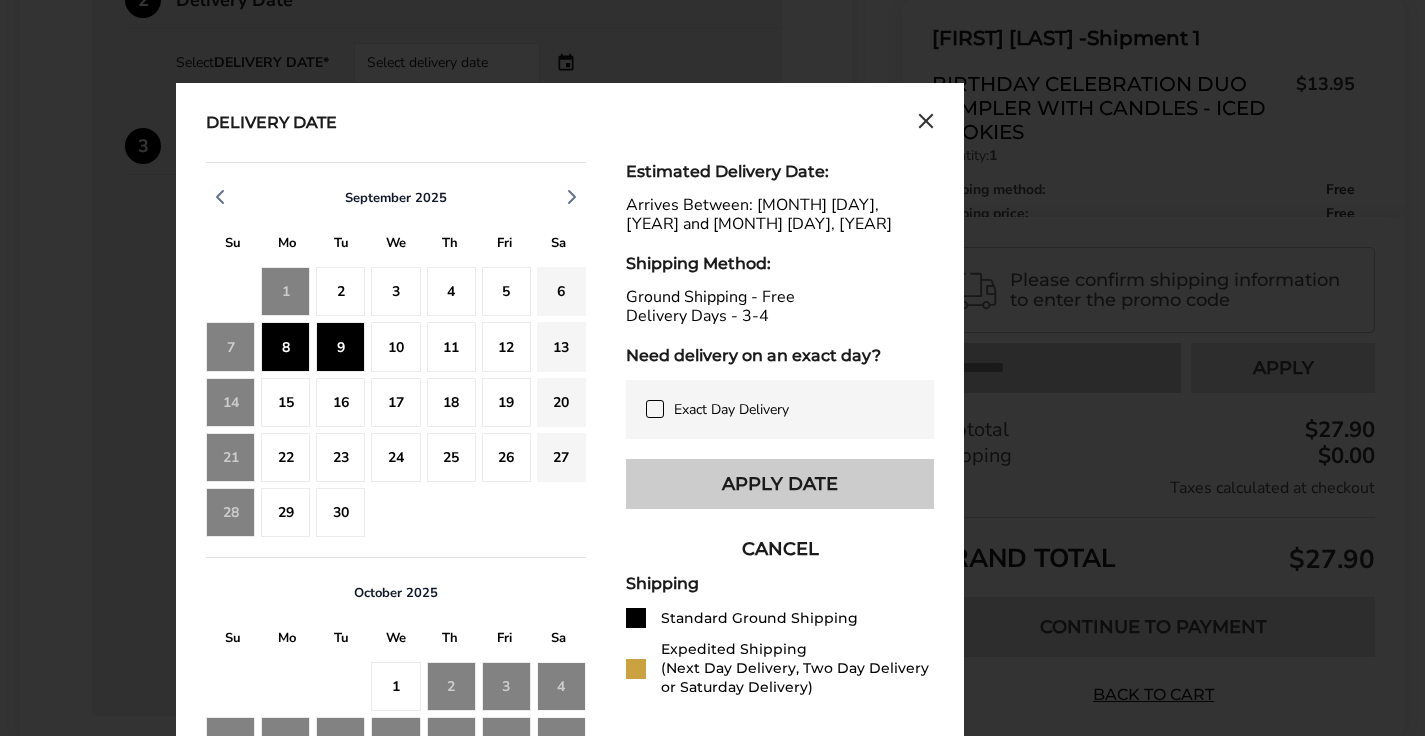 click on "Apply Date" at bounding box center (780, 484) 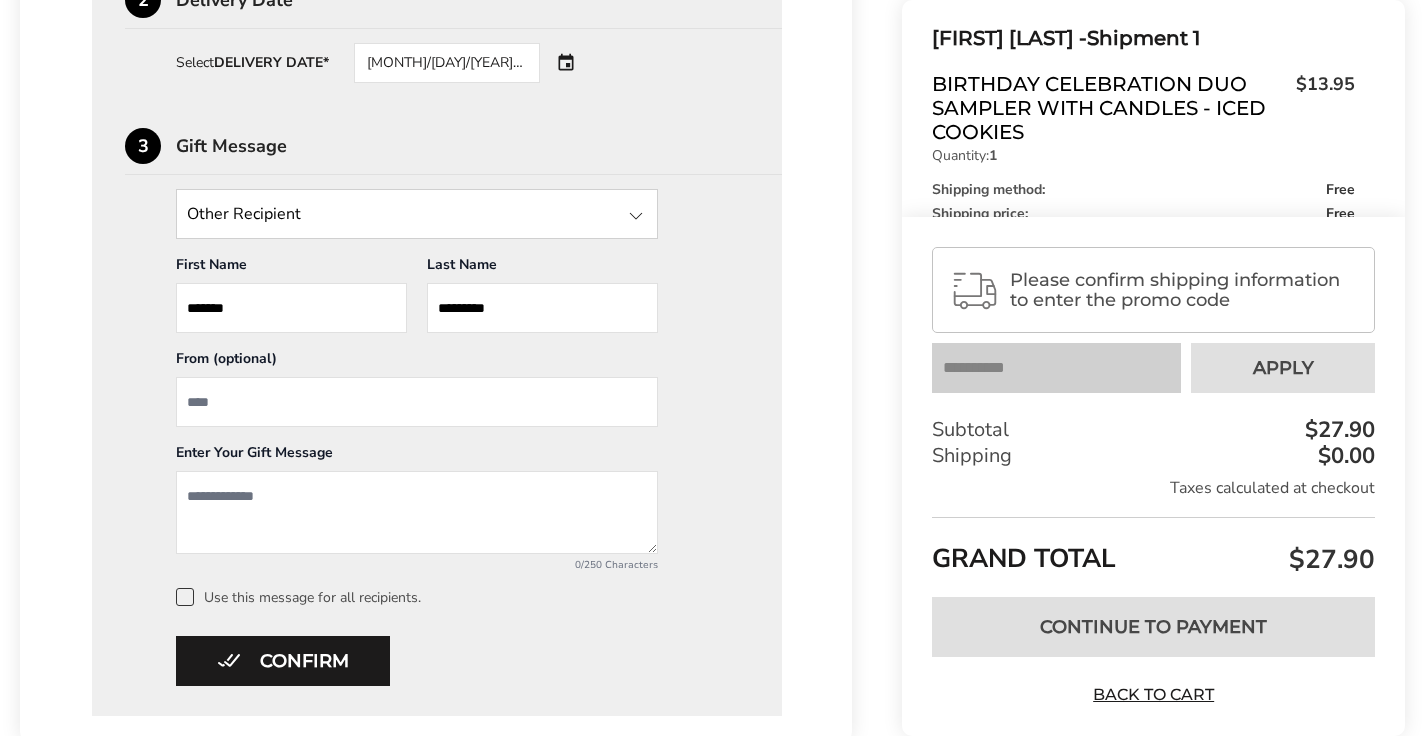 click at bounding box center (417, 402) 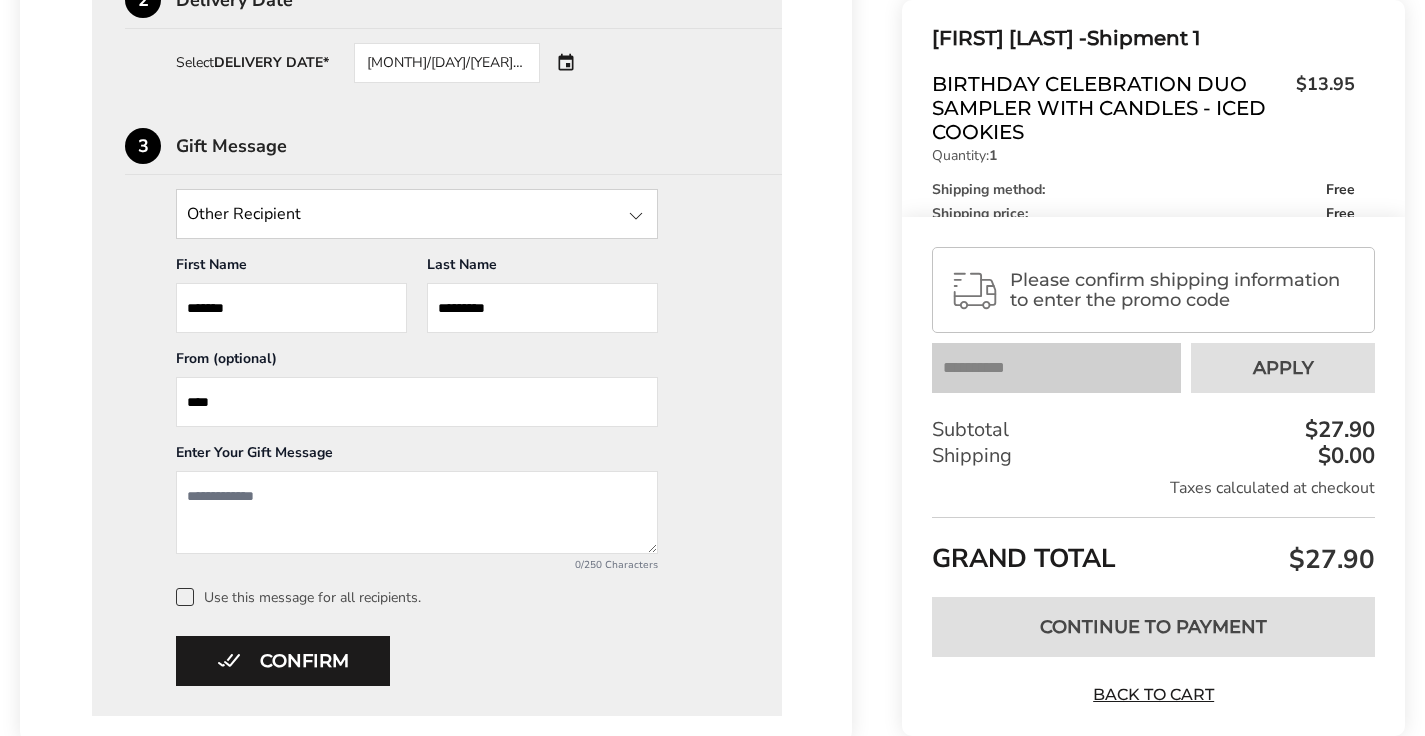 type on "****" 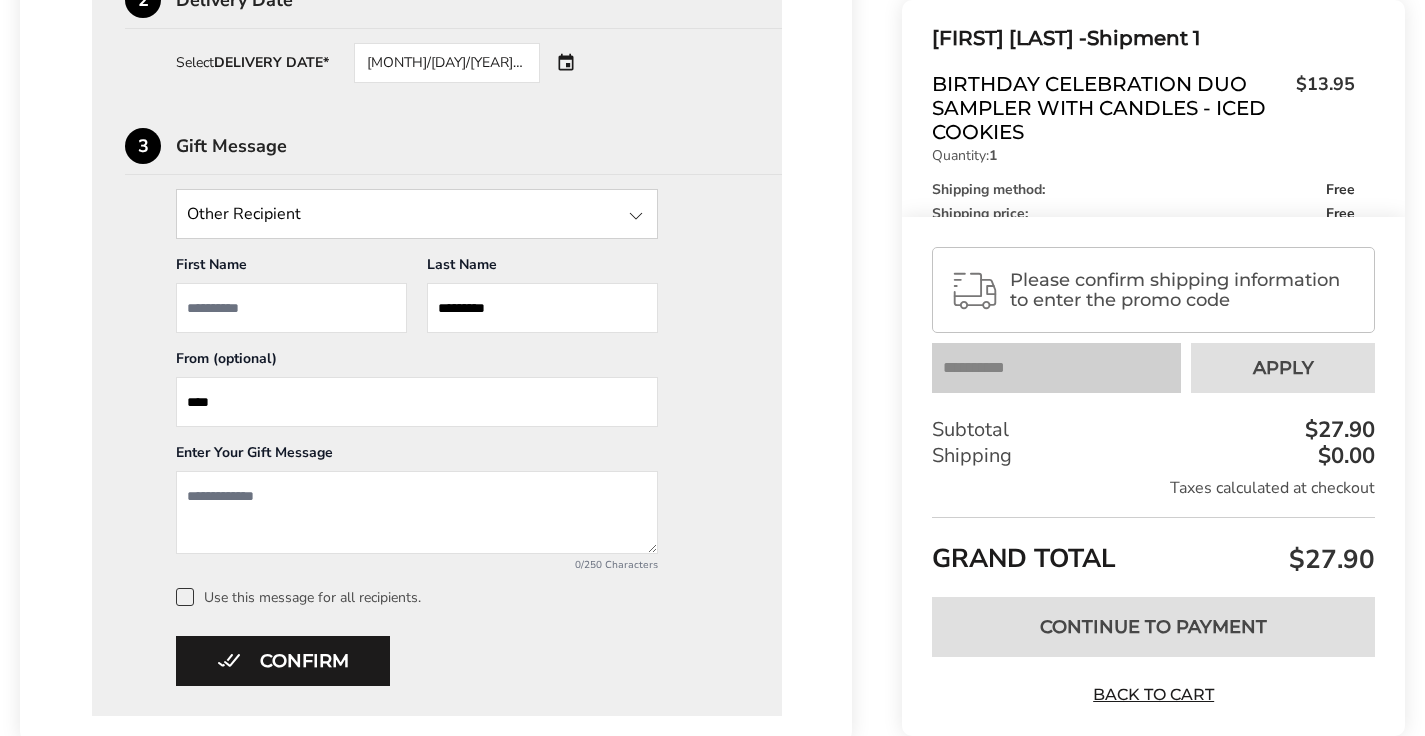 type 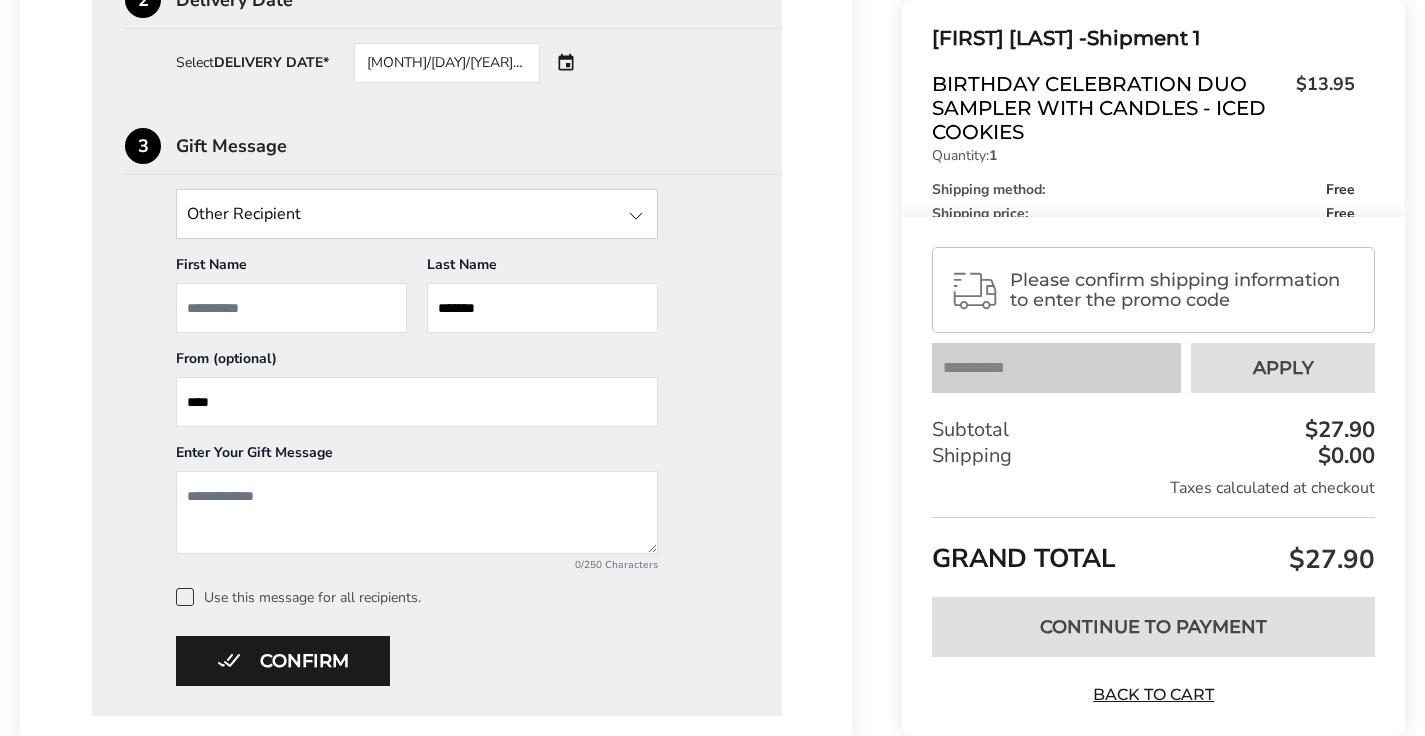 type on "*****" 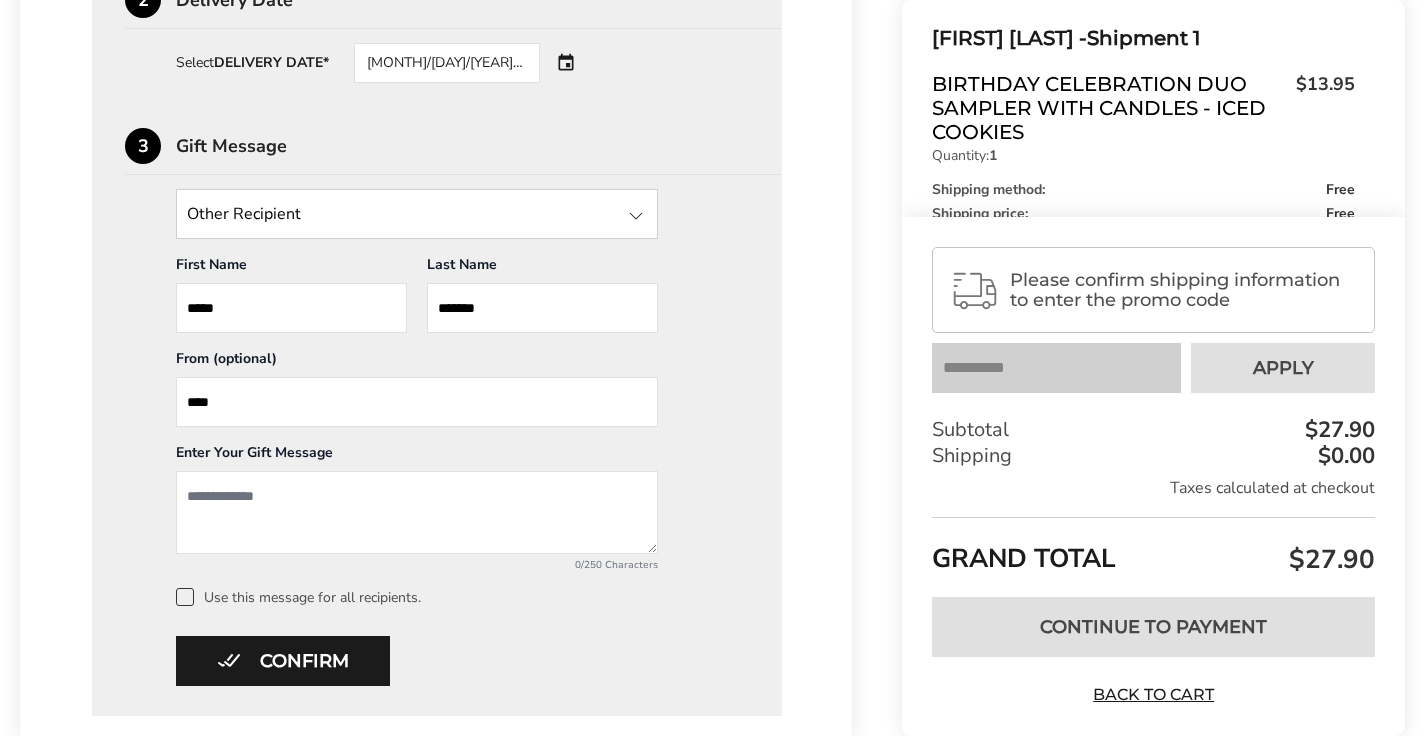 type on "*******" 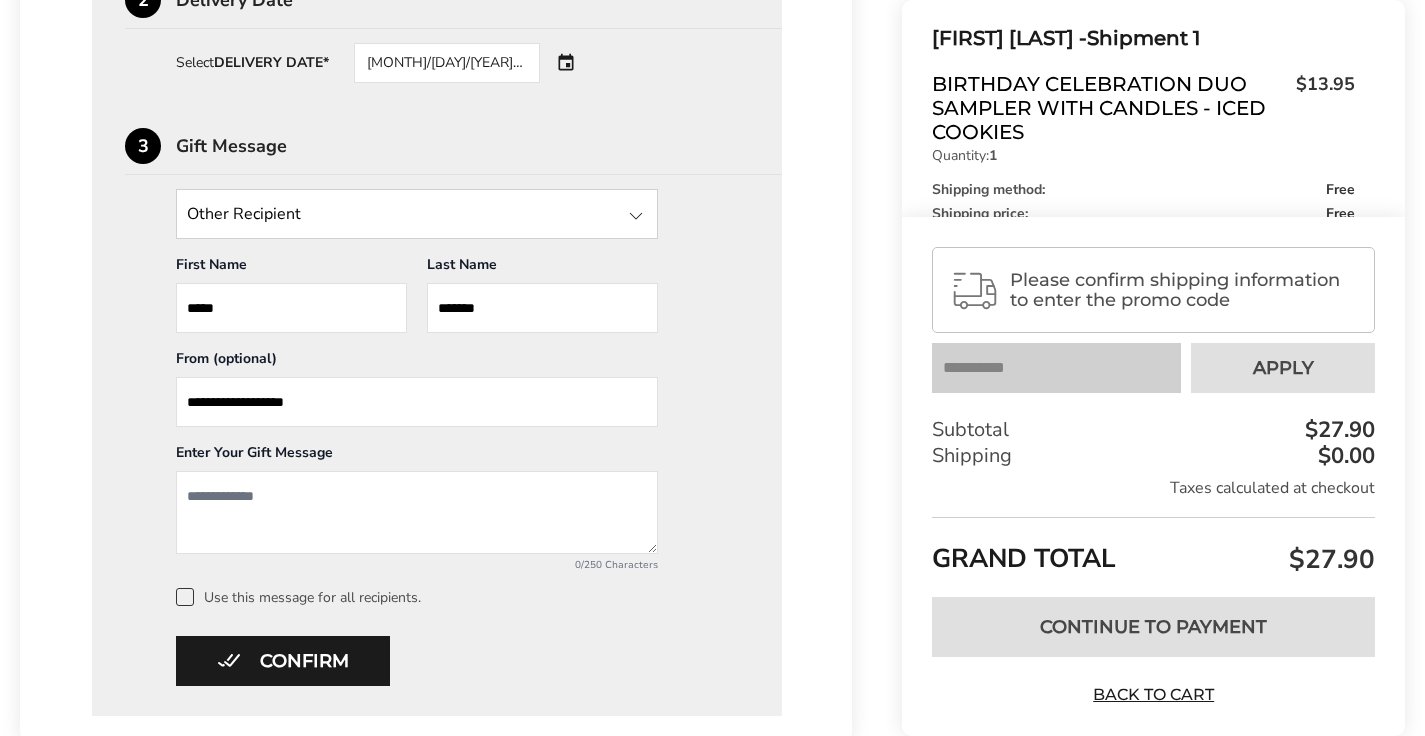 type on "**********" 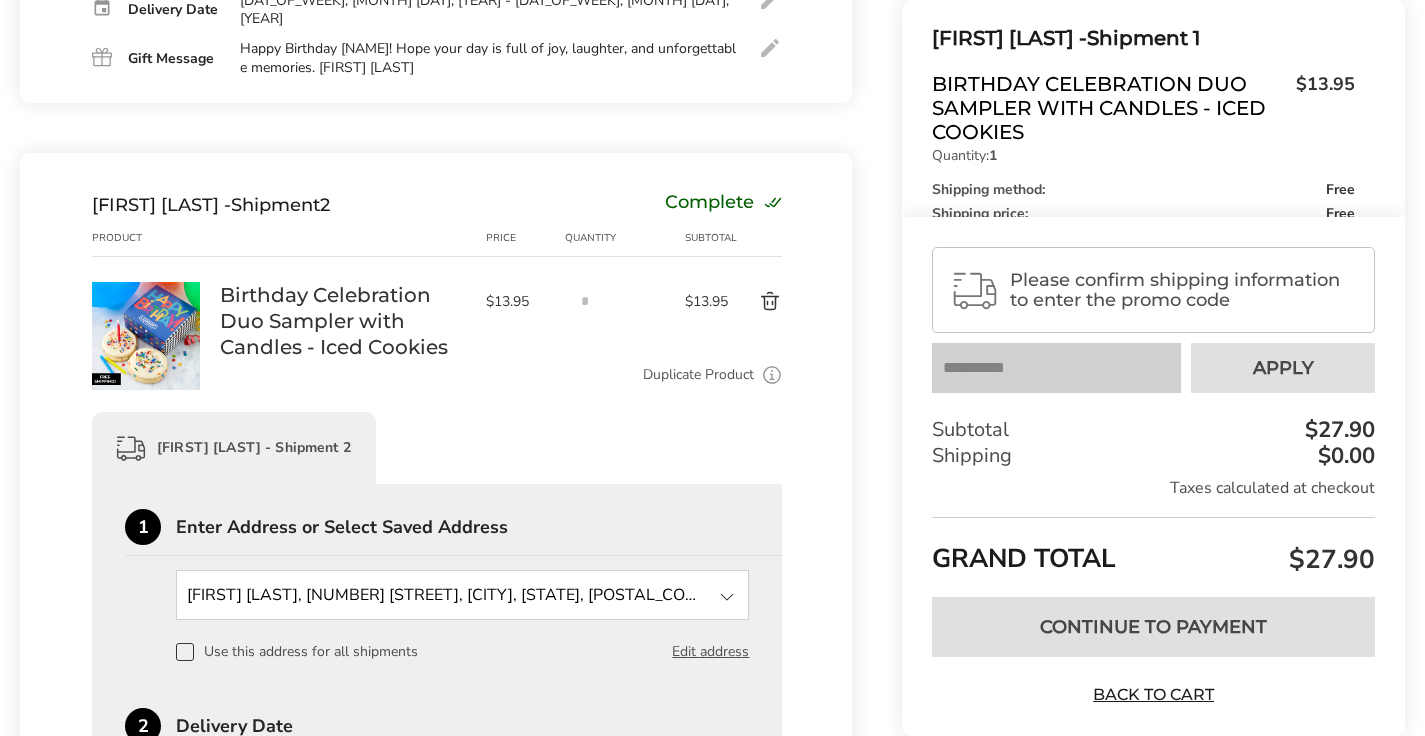 scroll, scrollTop: 526, scrollLeft: 0, axis: vertical 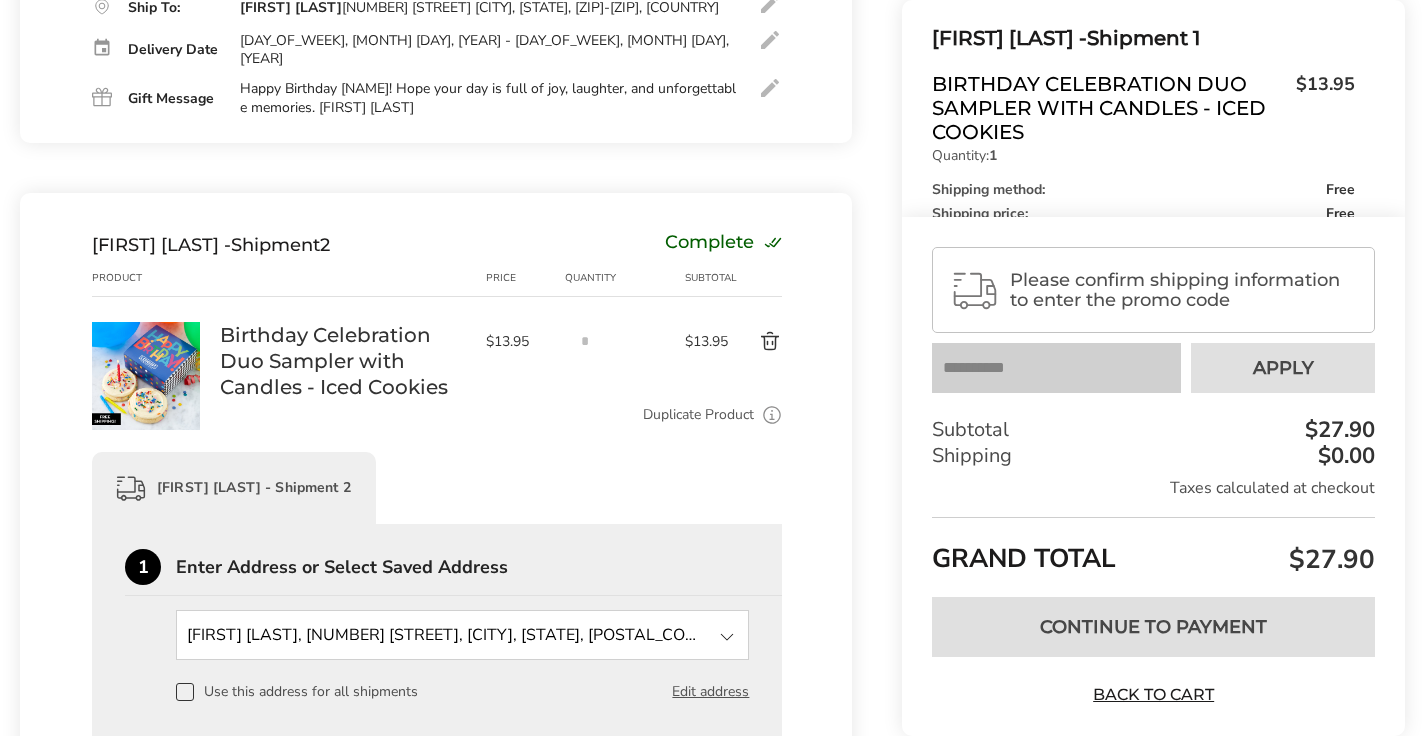 drag, startPoint x: 243, startPoint y: 89, endPoint x: 464, endPoint y: 103, distance: 221.443 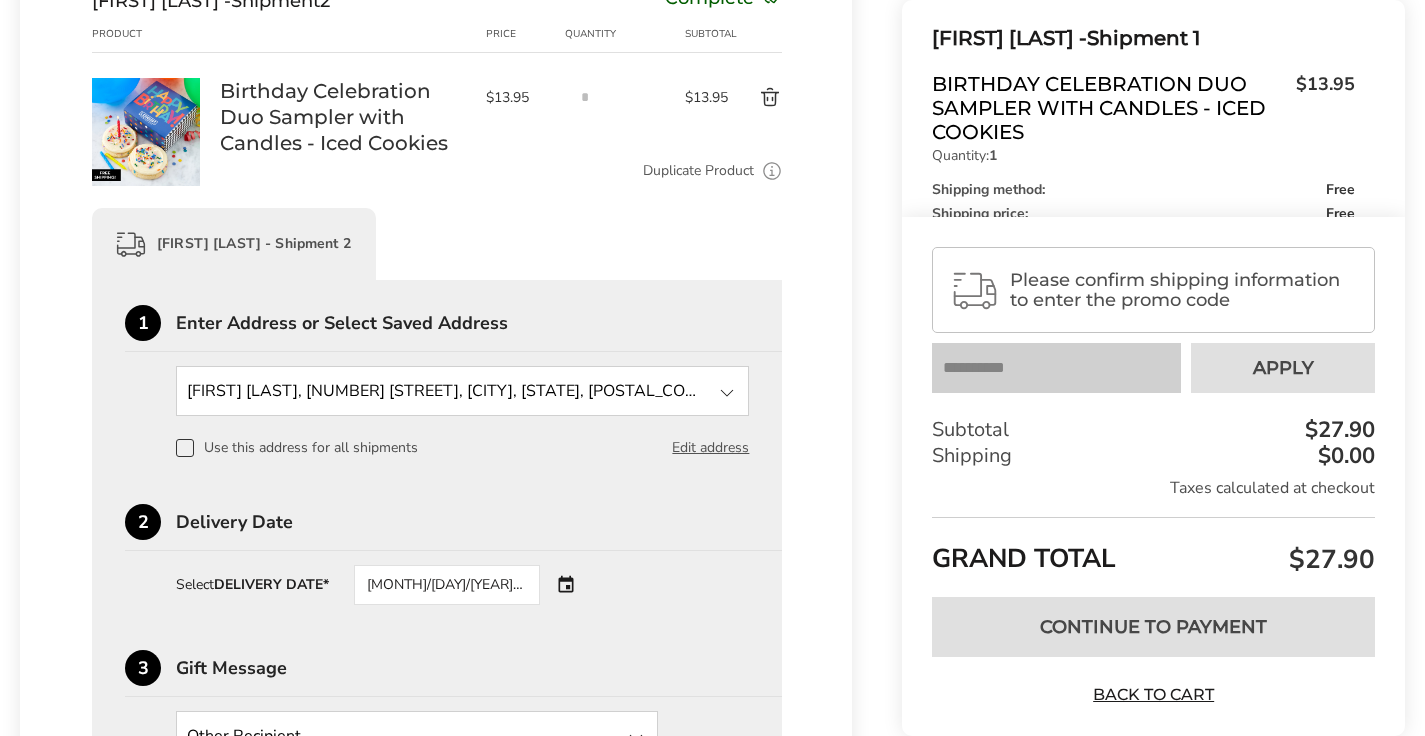 scroll, scrollTop: 1428, scrollLeft: 0, axis: vertical 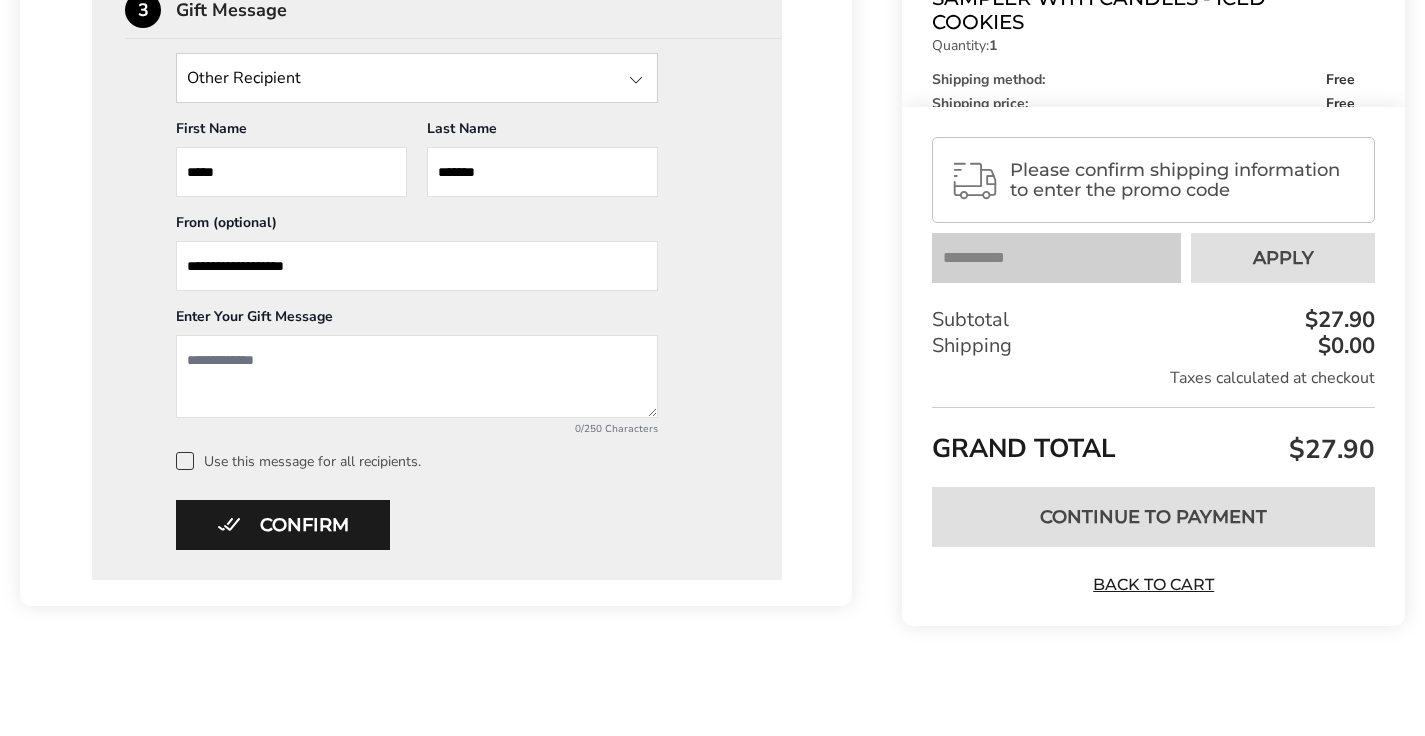 click at bounding box center (417, 376) 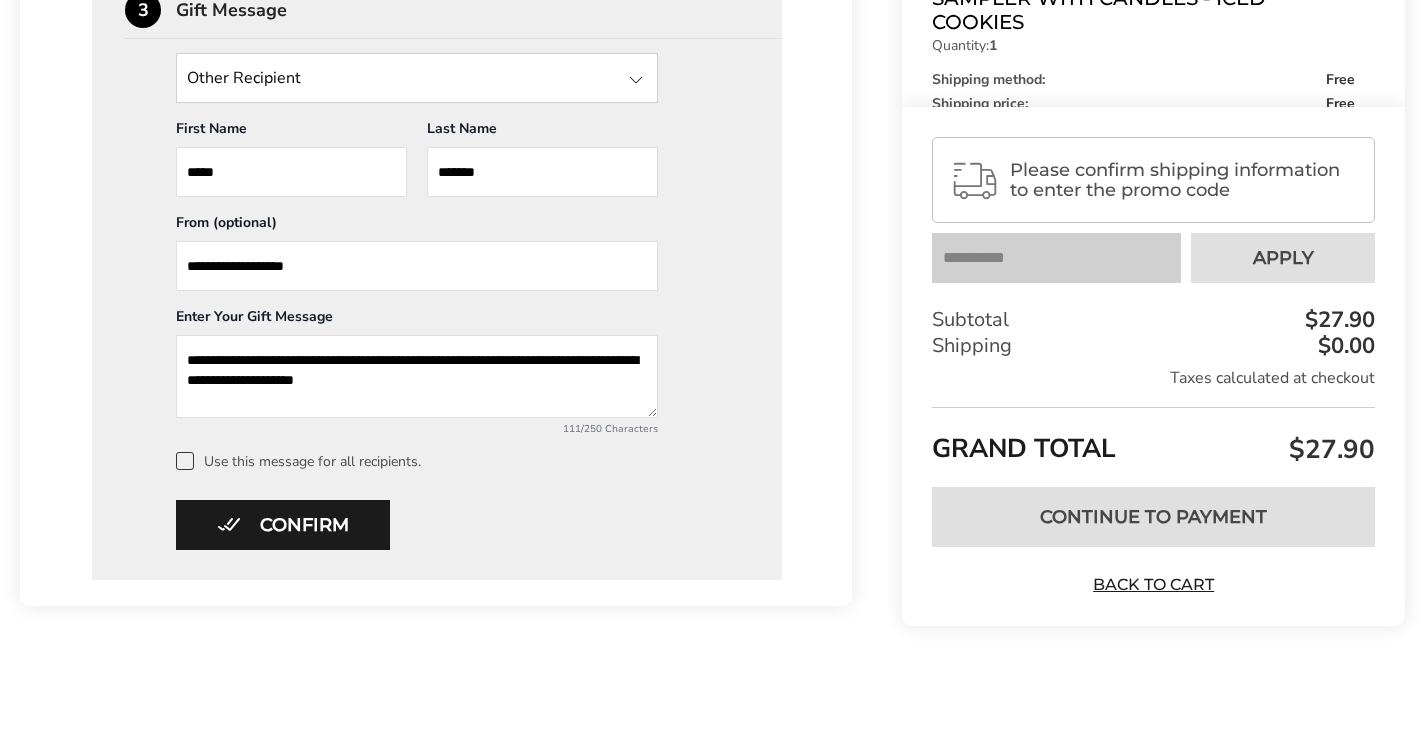click on "**********" at bounding box center [417, 376] 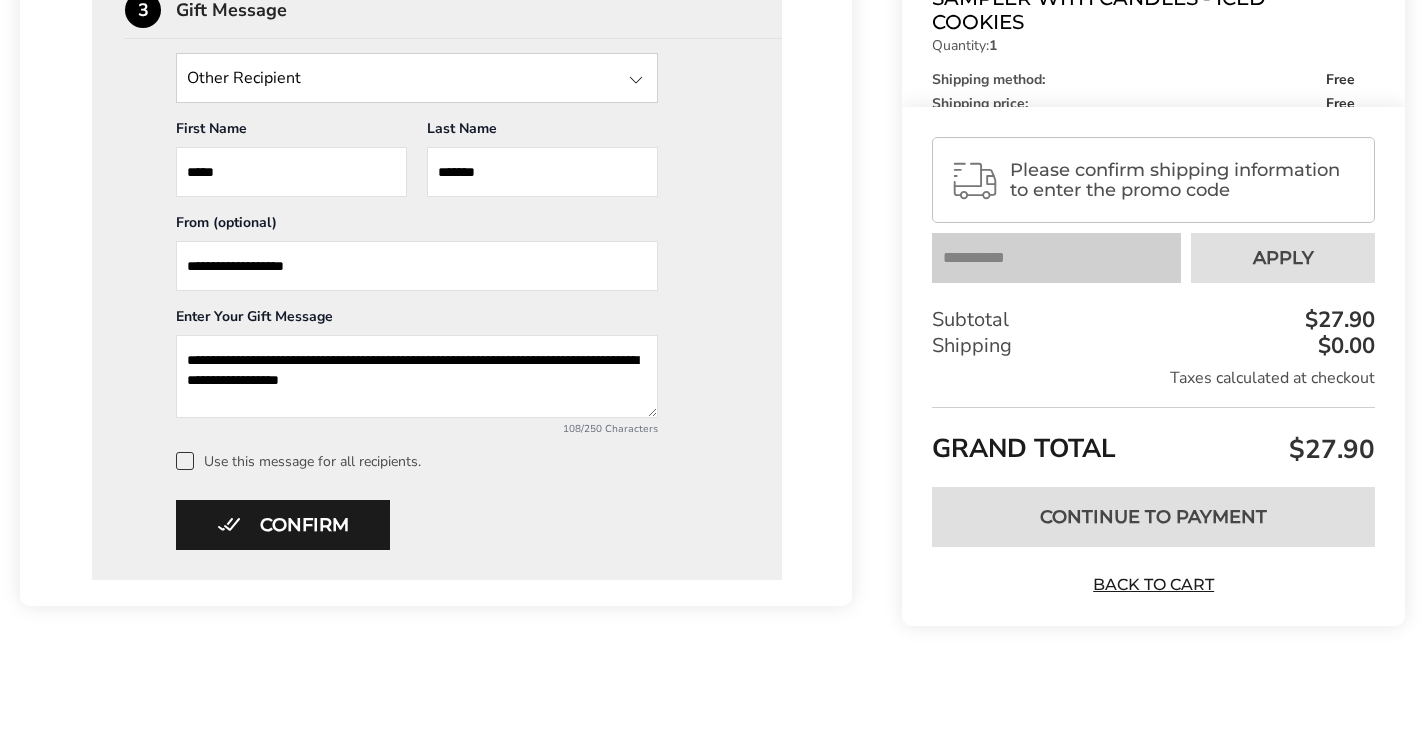 type on "**********" 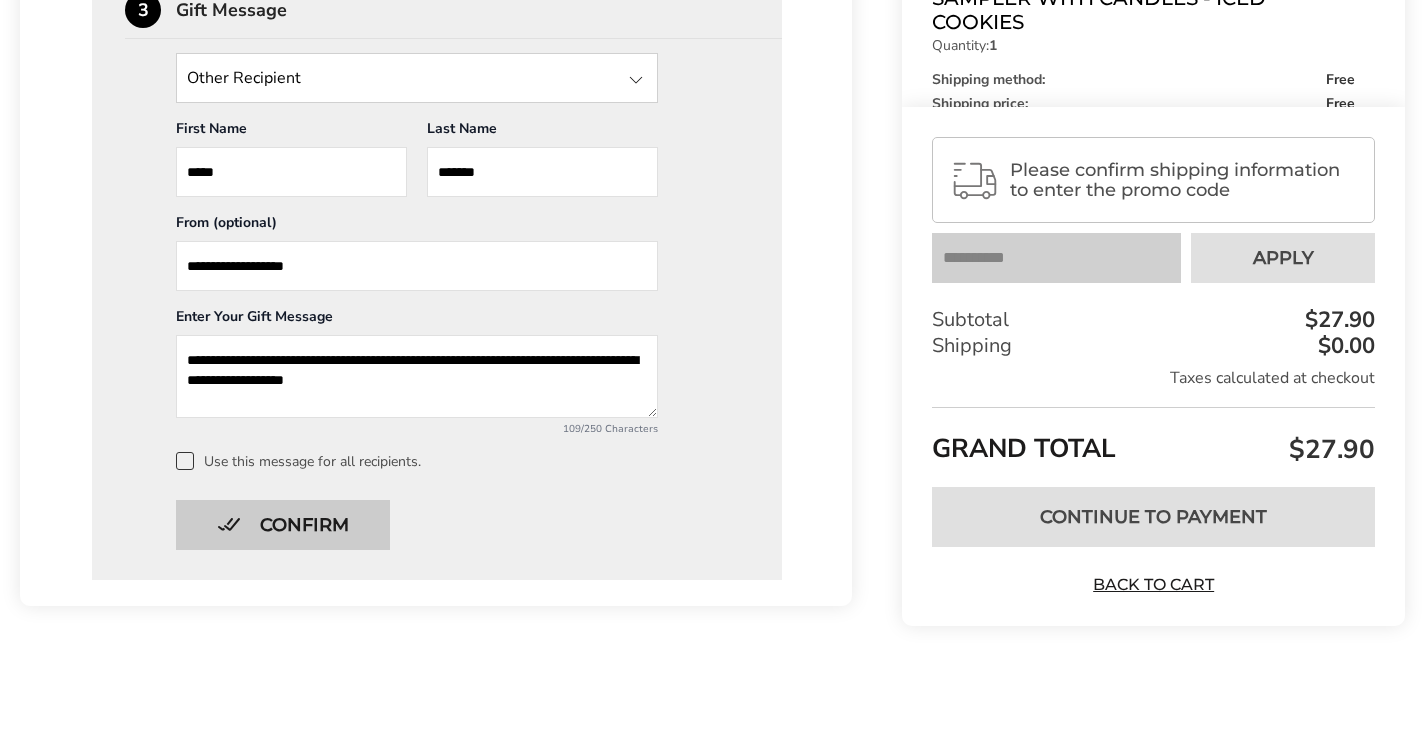 click on "Confirm" at bounding box center [283, 525] 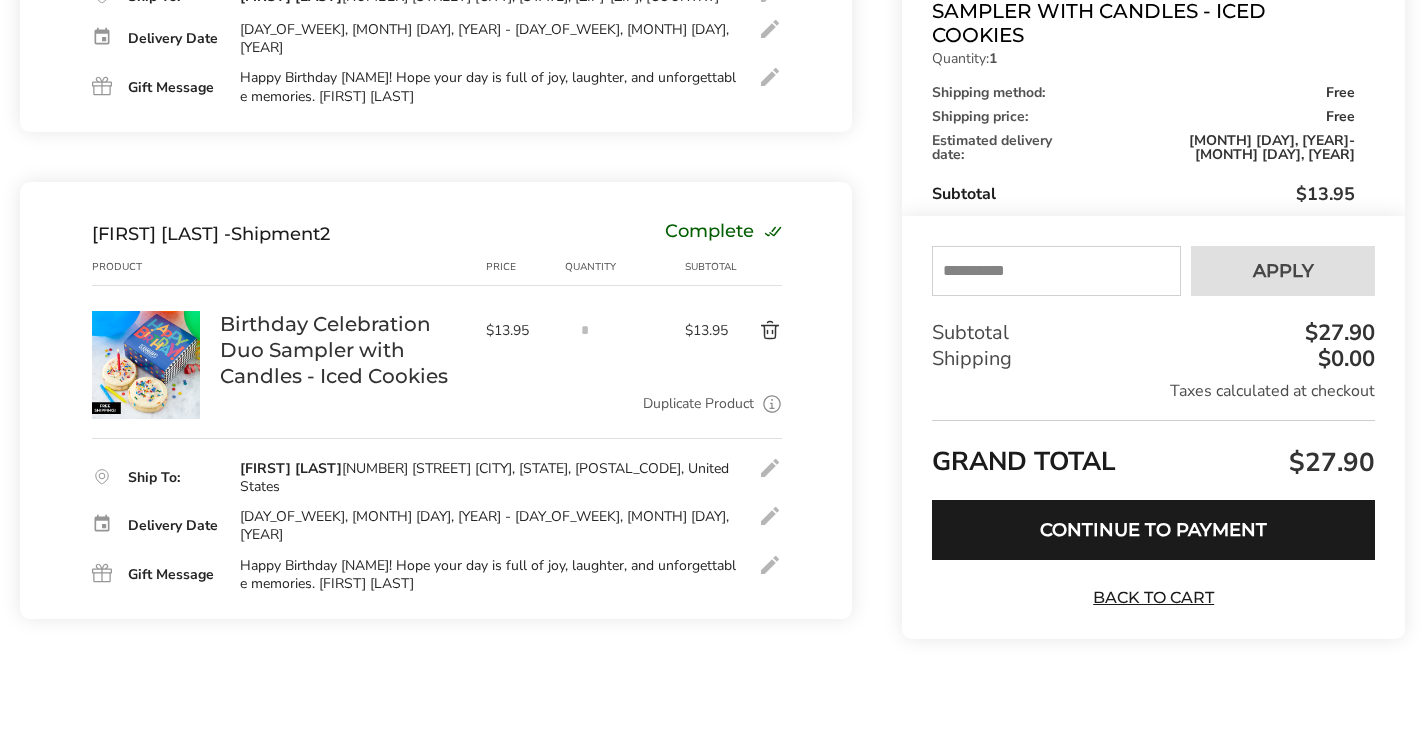 scroll, scrollTop: 504, scrollLeft: 0, axis: vertical 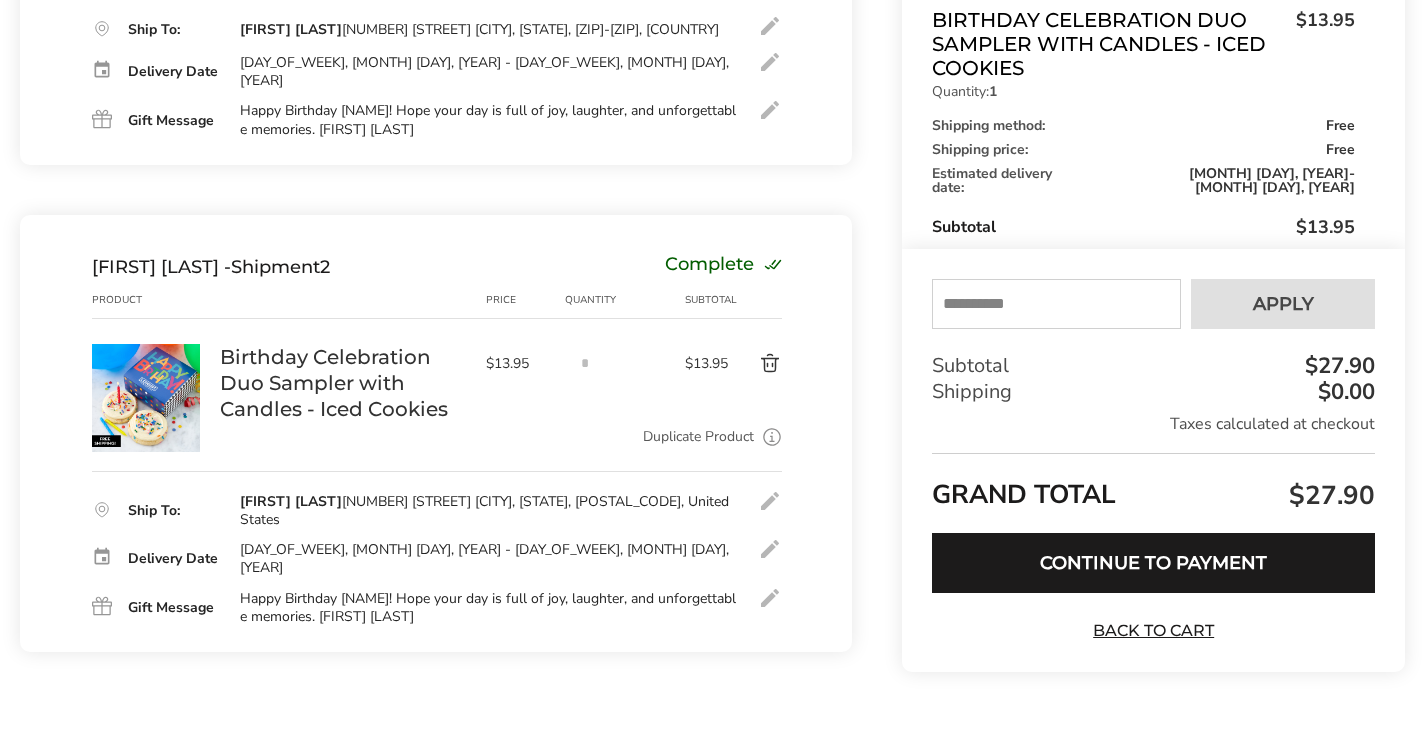click on "Duplicate Product" at bounding box center [698, 437] 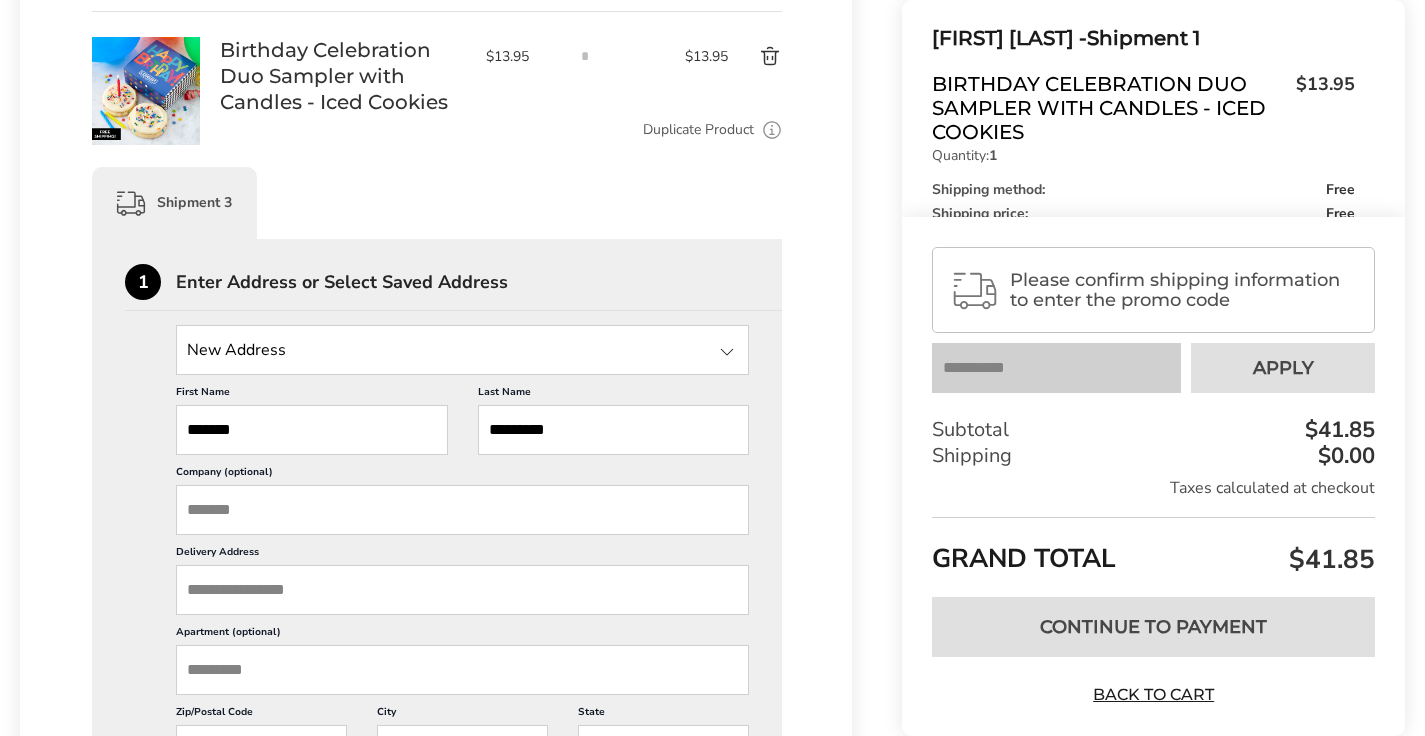 scroll, scrollTop: 1395, scrollLeft: 0, axis: vertical 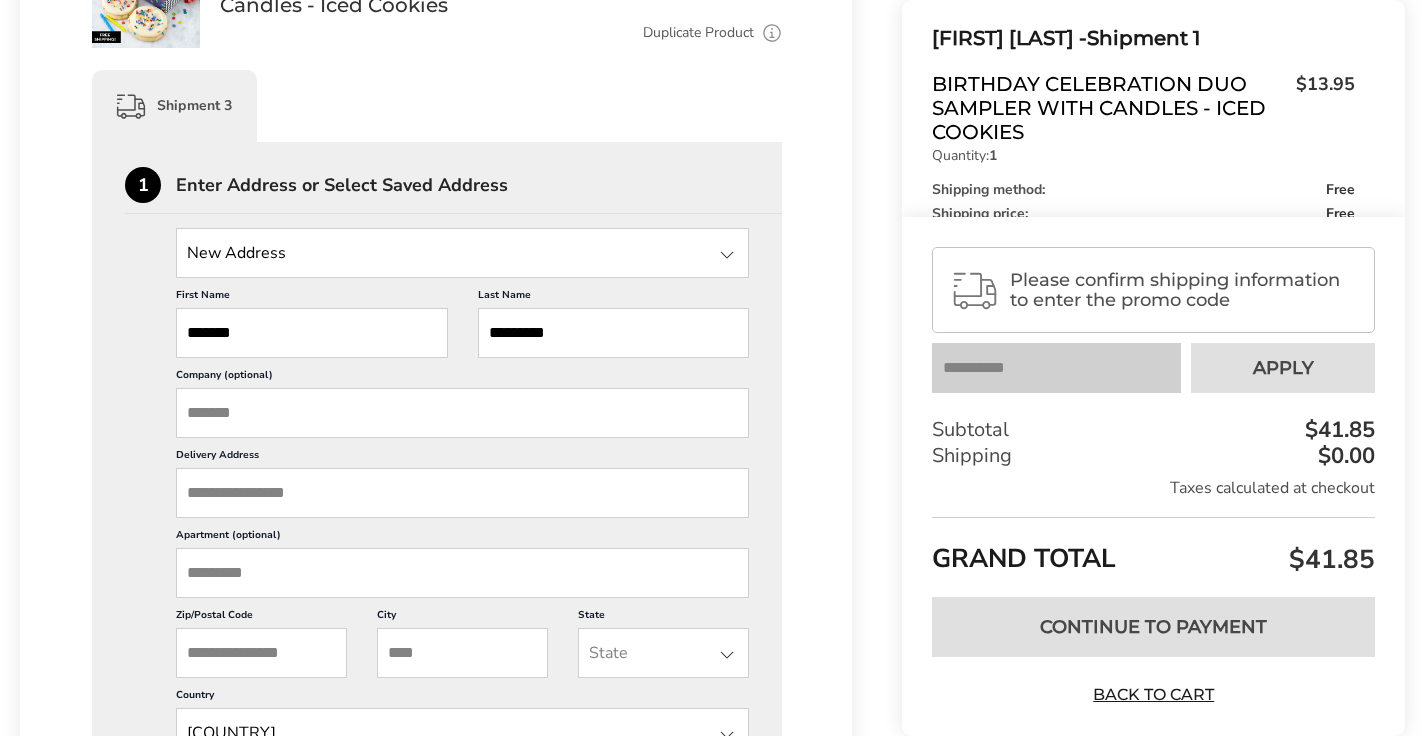 click on "*******" at bounding box center (312, 333) 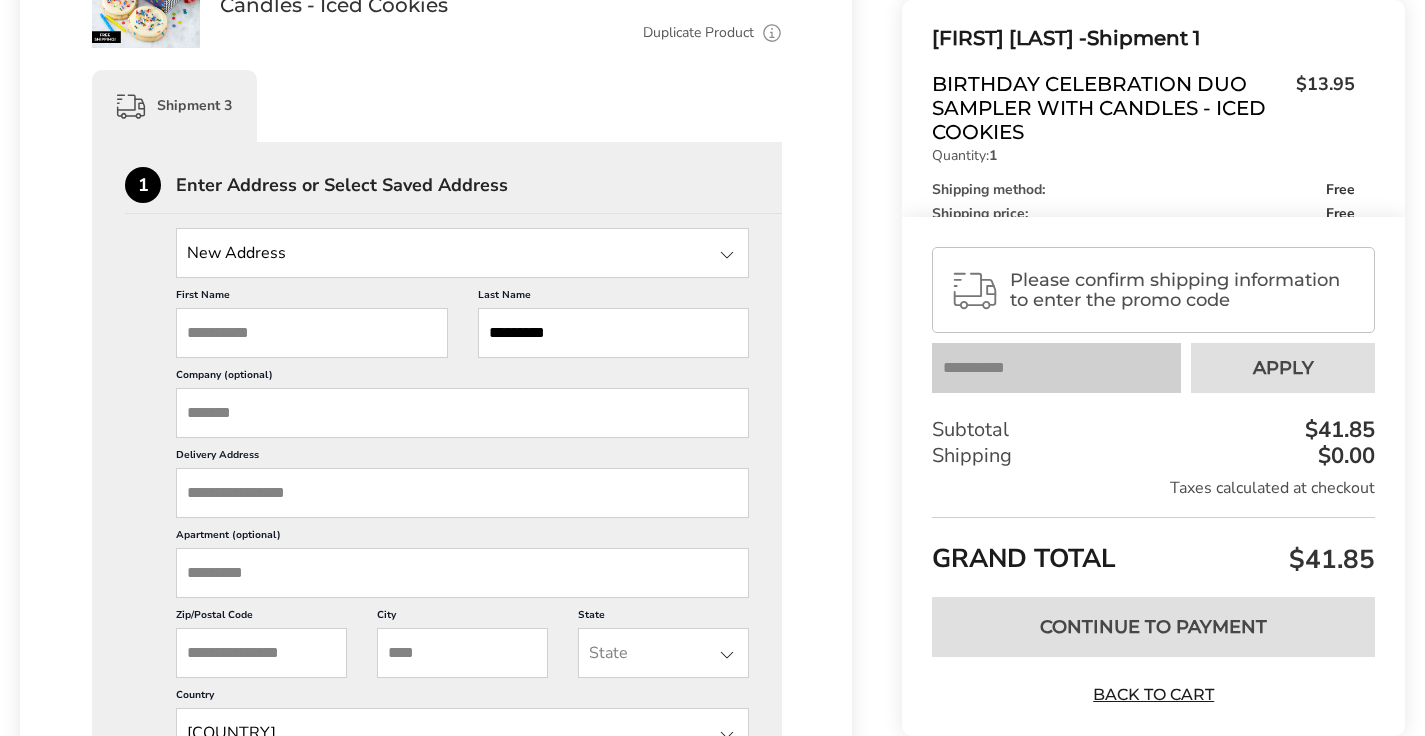 type 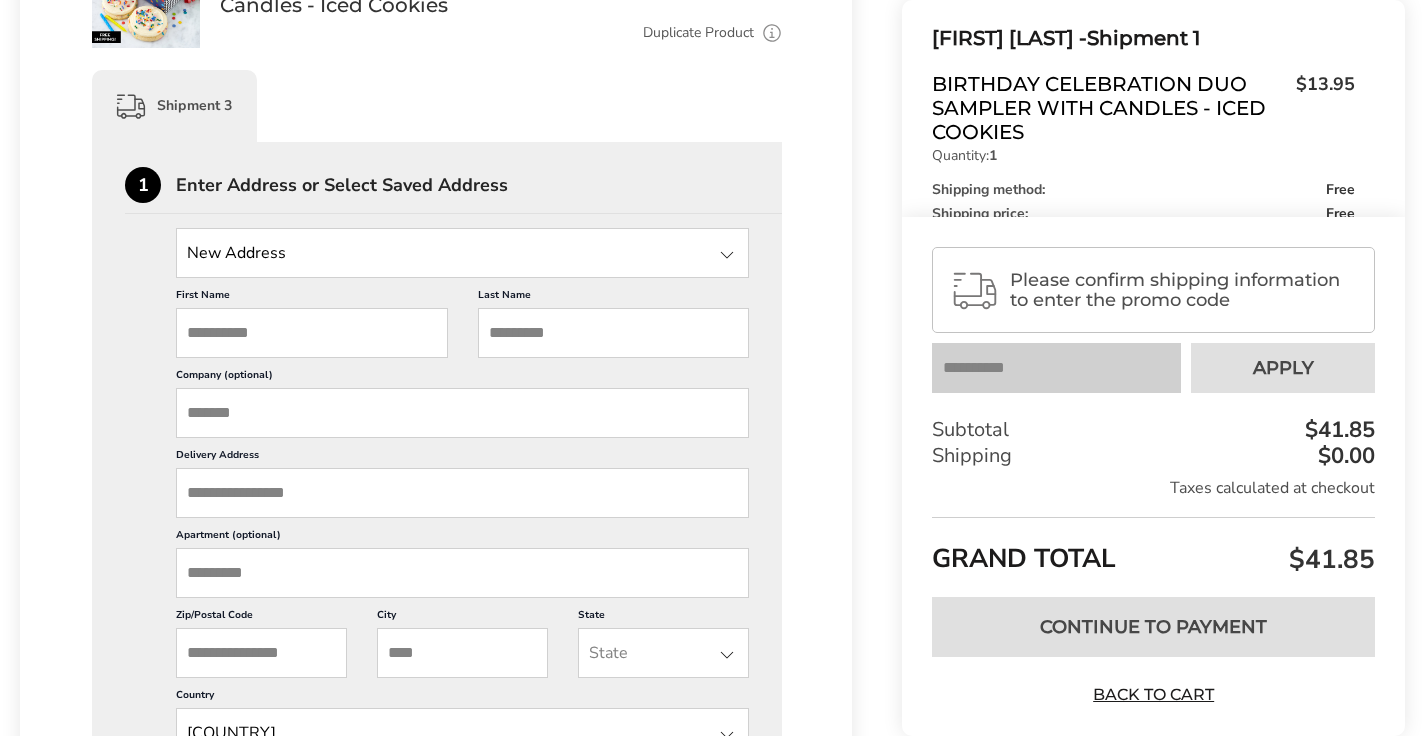 type 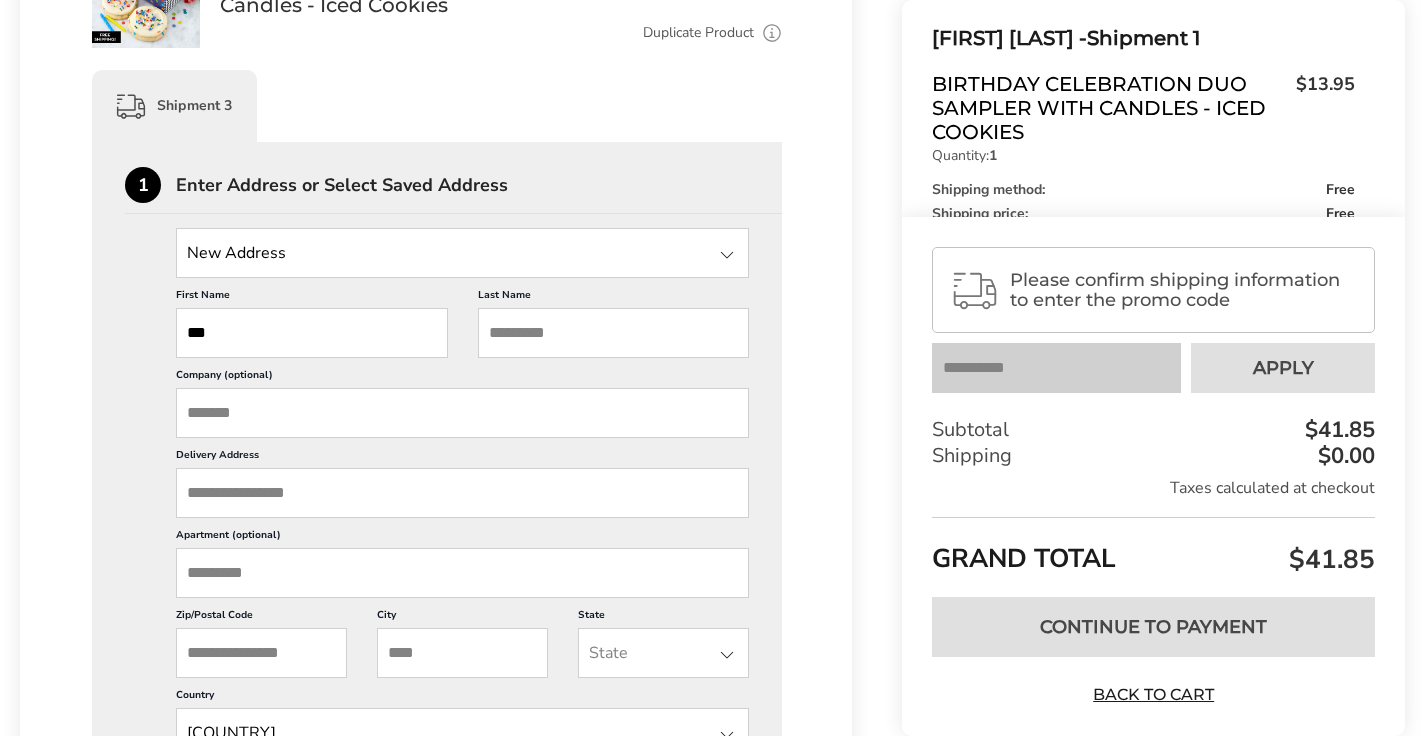 type on "***" 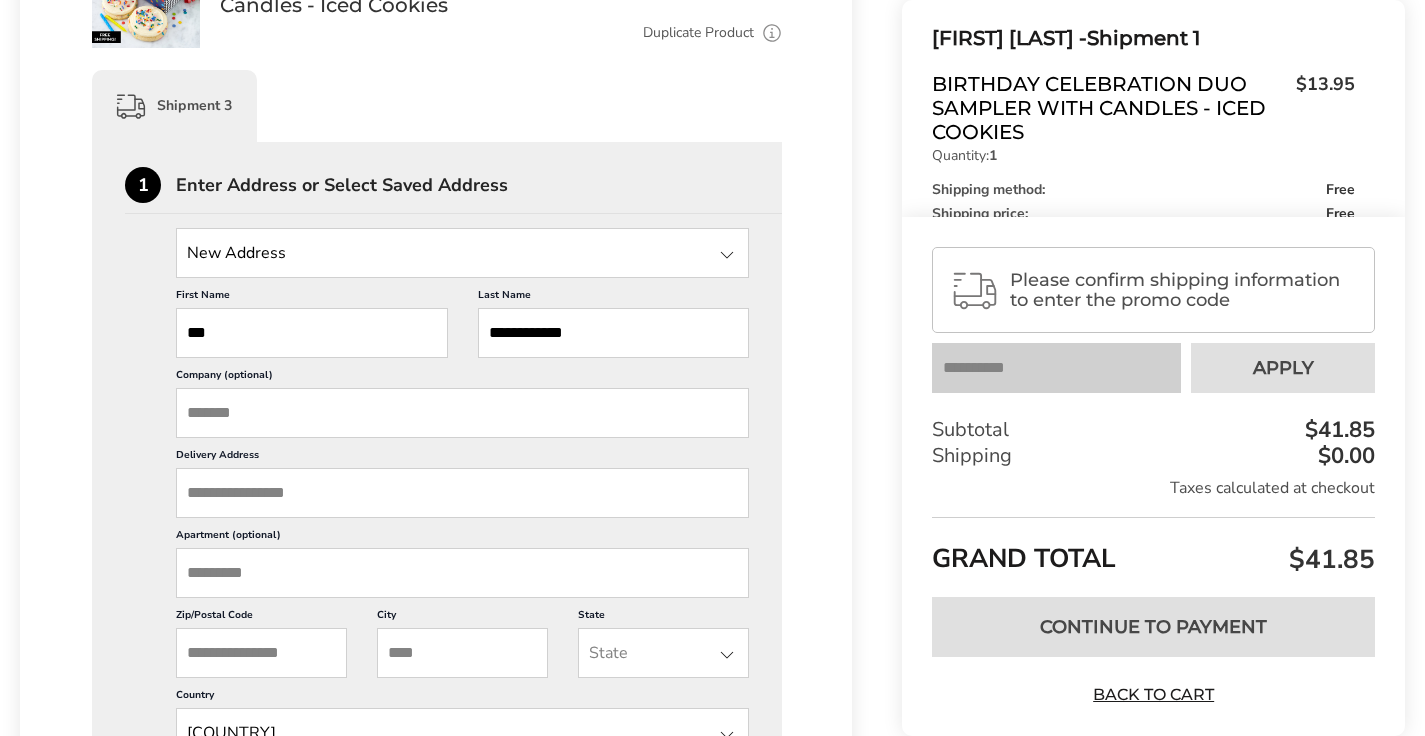 type on "**********" 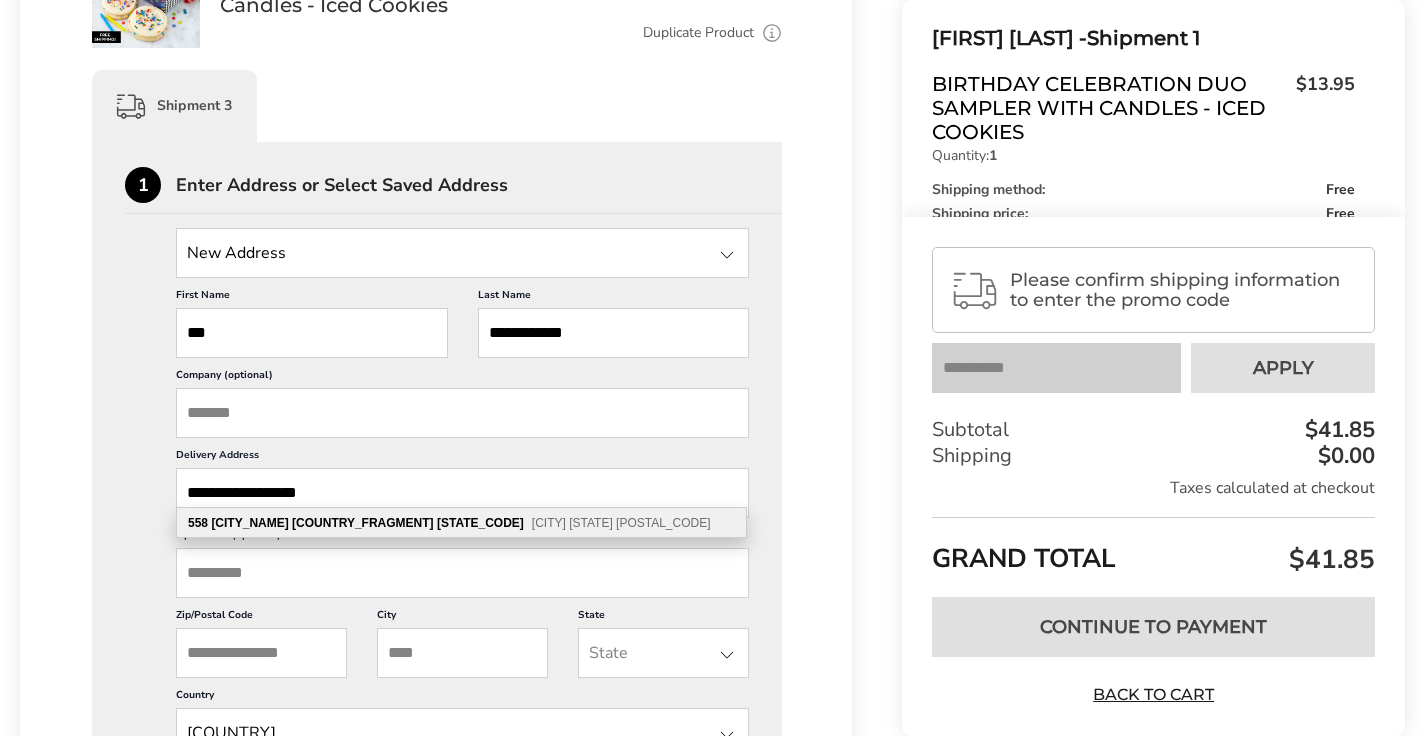 type on "**********" 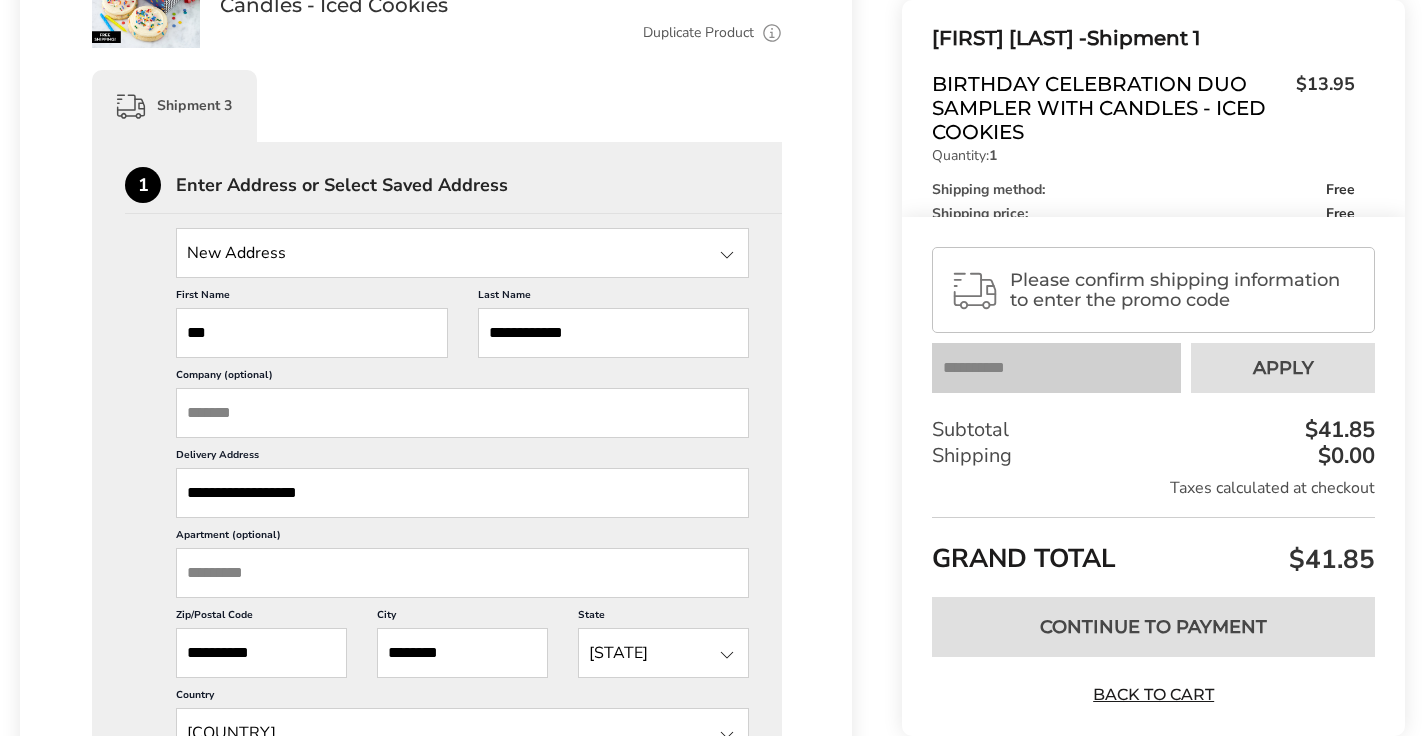 click on "1 Enter Address or Select Saved Address New Address New Address  [FIRST] [LAST], [NUMBER] [STREET],  [CITY], [STATE], [POSTAL_CODE], United States  [FIRST] [LAST], [NUMBER] [STREET],  [CITY], [STATE], [POSTAL_CODE], United States  [FIRST] [LAST], [NUMBER] [STREET],  [CITY], [STATE], [POSTAL_CODE], United States  [FIRST] [LAST], [NUMBER] [STREET],  [CITY], [STATE], [POSTAL_CODE], United States  [FIRST] [LAST], [NUMBER] [STREET],  [CITY], [STATE], [POSTAL_CODE], United States  [FIRST] [LAST], [NUMBER] [STREET],  [CITY], [STATE], [POSTAL_CODE], United States  [FIRST] [LAST], [NUMBER] [STREET],  [CITY], [STATE], [POSTAL_CODE], United States  [FIRST] [LAST], [NUMBER] [STREET],  [CITY], [STATE], [POSTAL_CODE], United States  [FIRST] [LAST], [NUMBER] [STREET],  [CITY], [STATE], [POSTAL_CODE], United States  [FIRST] [LAST], [NUMBER] [STREET],  [CITY], [STATE], [POSTAL_CODE], United States  [FIRST] [LAST], [NUMBER] [STREET],  [CITY], [STATE], [POSTAL_CODE], United States  [FIRST] [LAST], [NUMBER] [STREET],  [CITY], [STATE], [POSTAL_CODE], United States  First Name *** Last Name City 2" at bounding box center (437, 895) 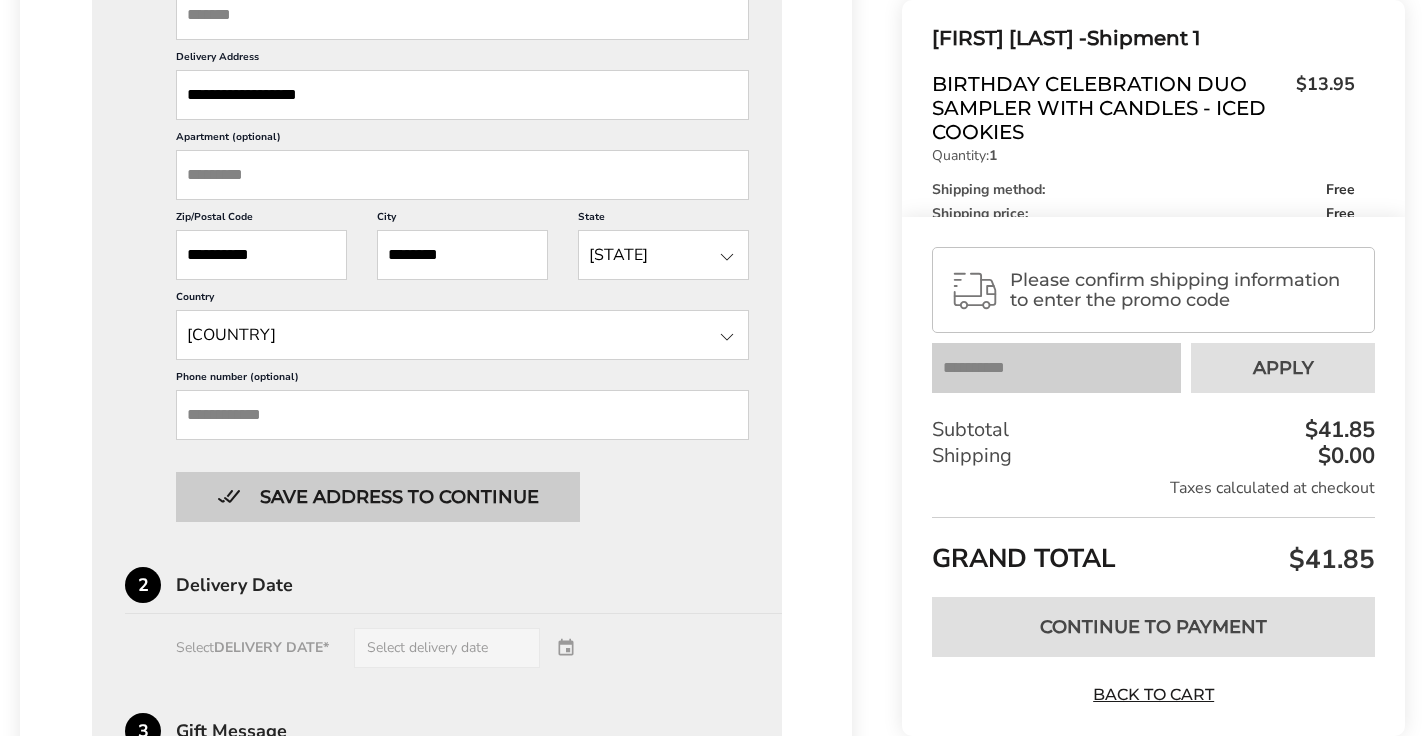 scroll, scrollTop: 1793, scrollLeft: 0, axis: vertical 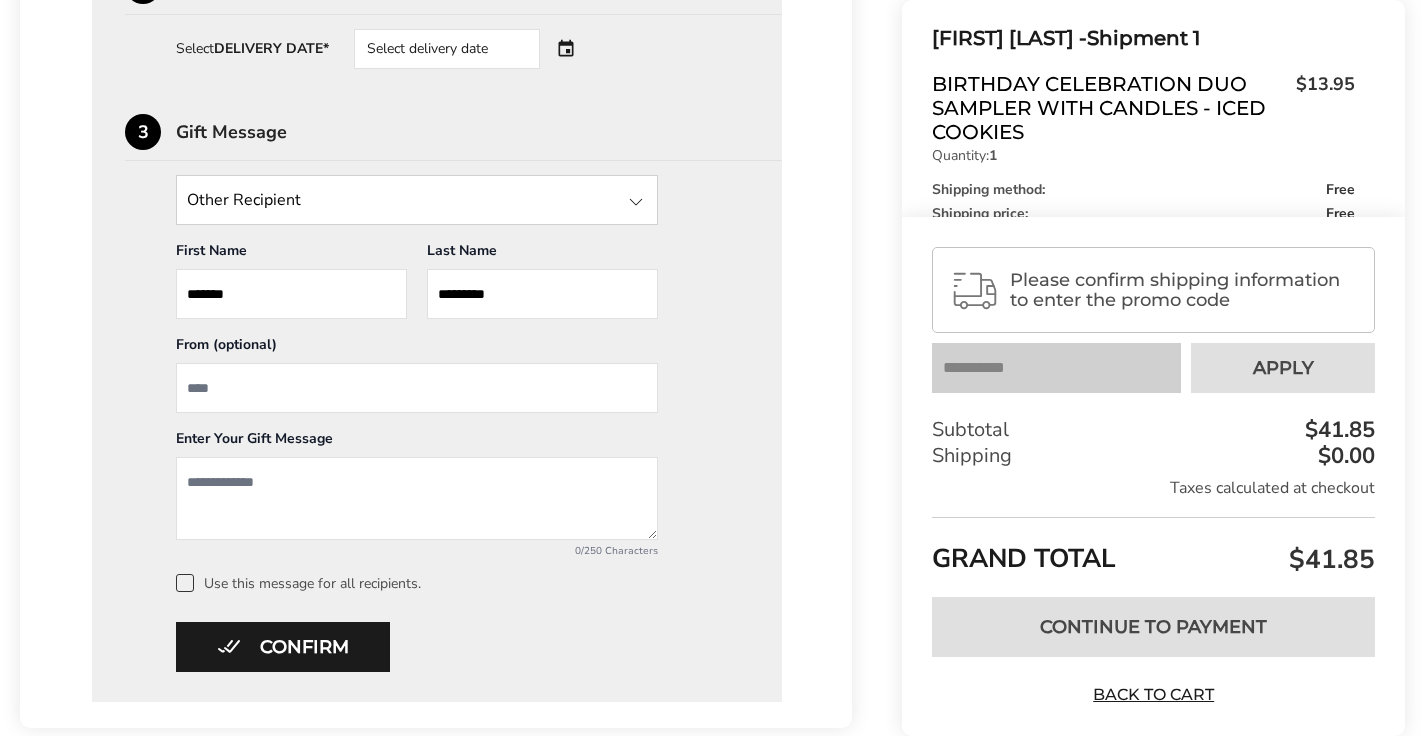 click on "Select delivery date" at bounding box center [475, 49] 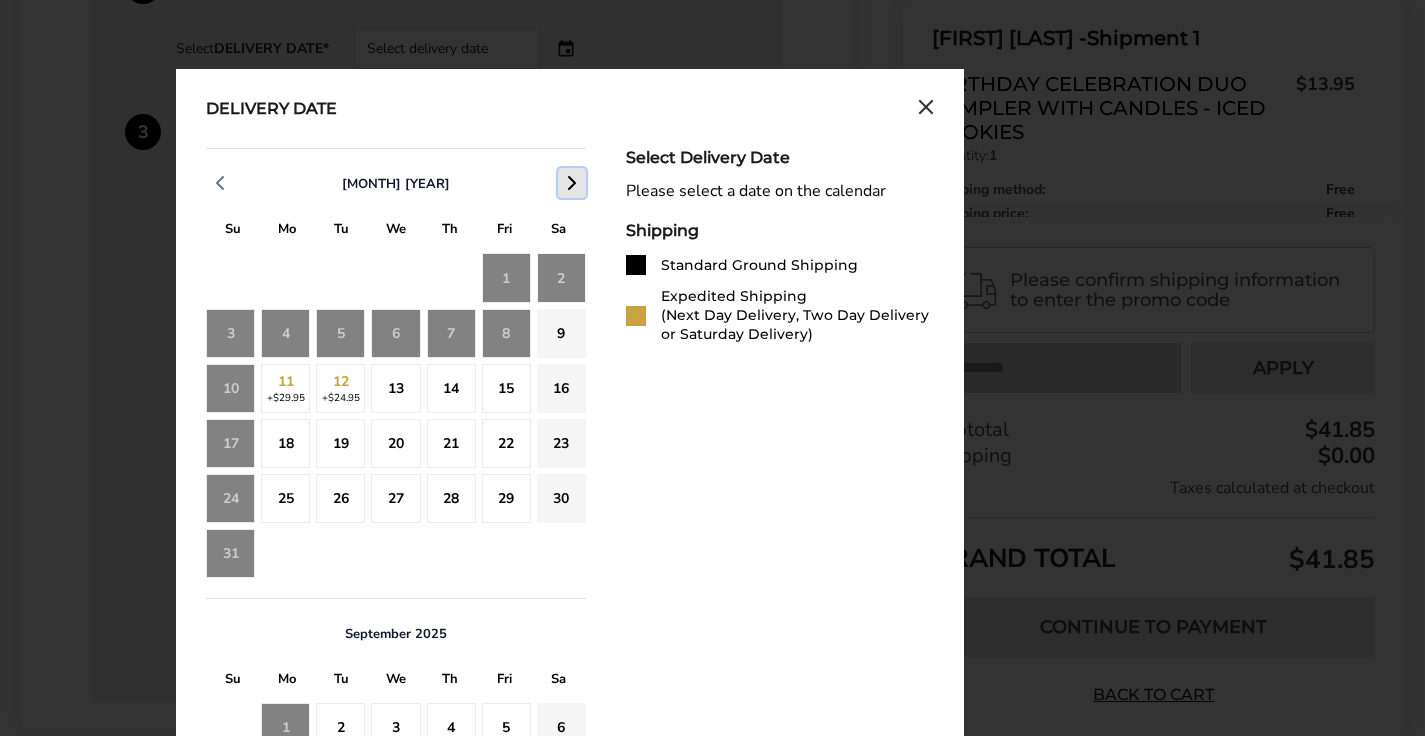 click 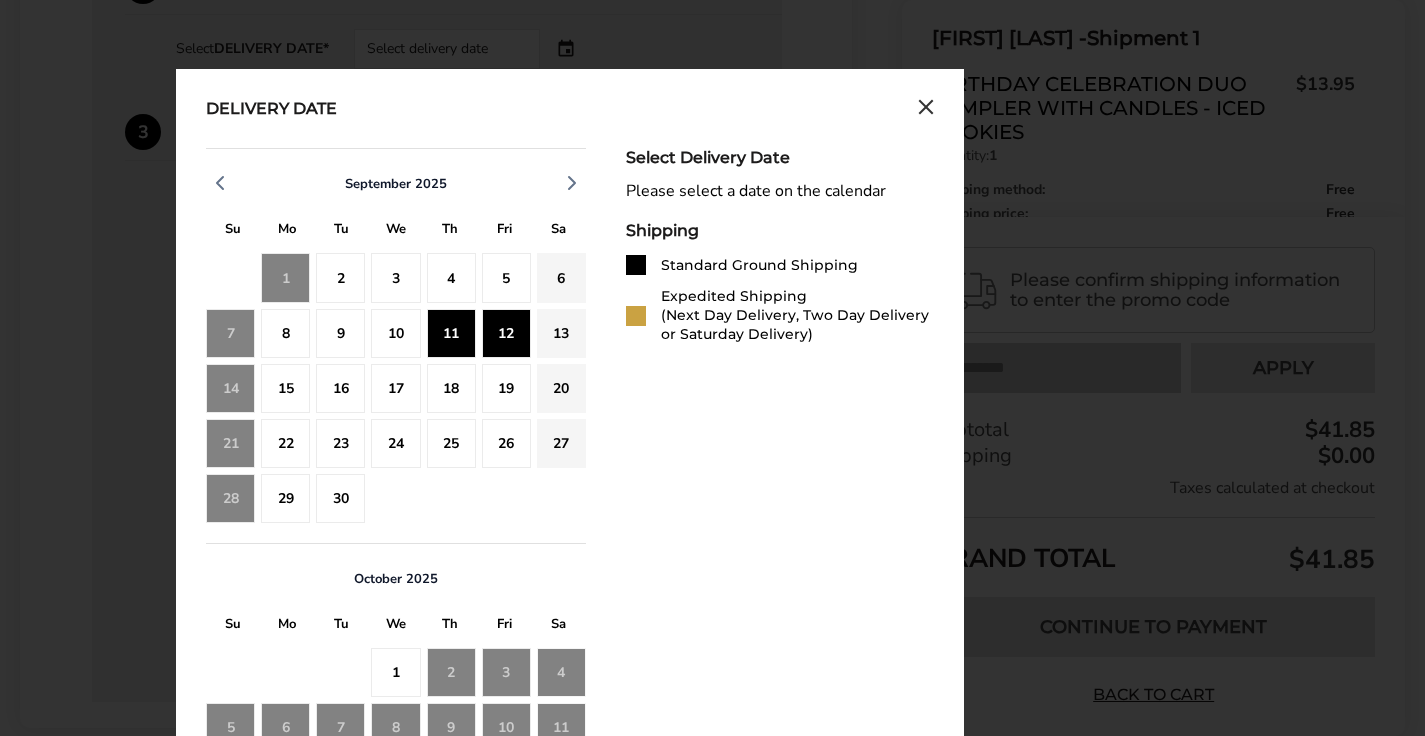 click on "12" 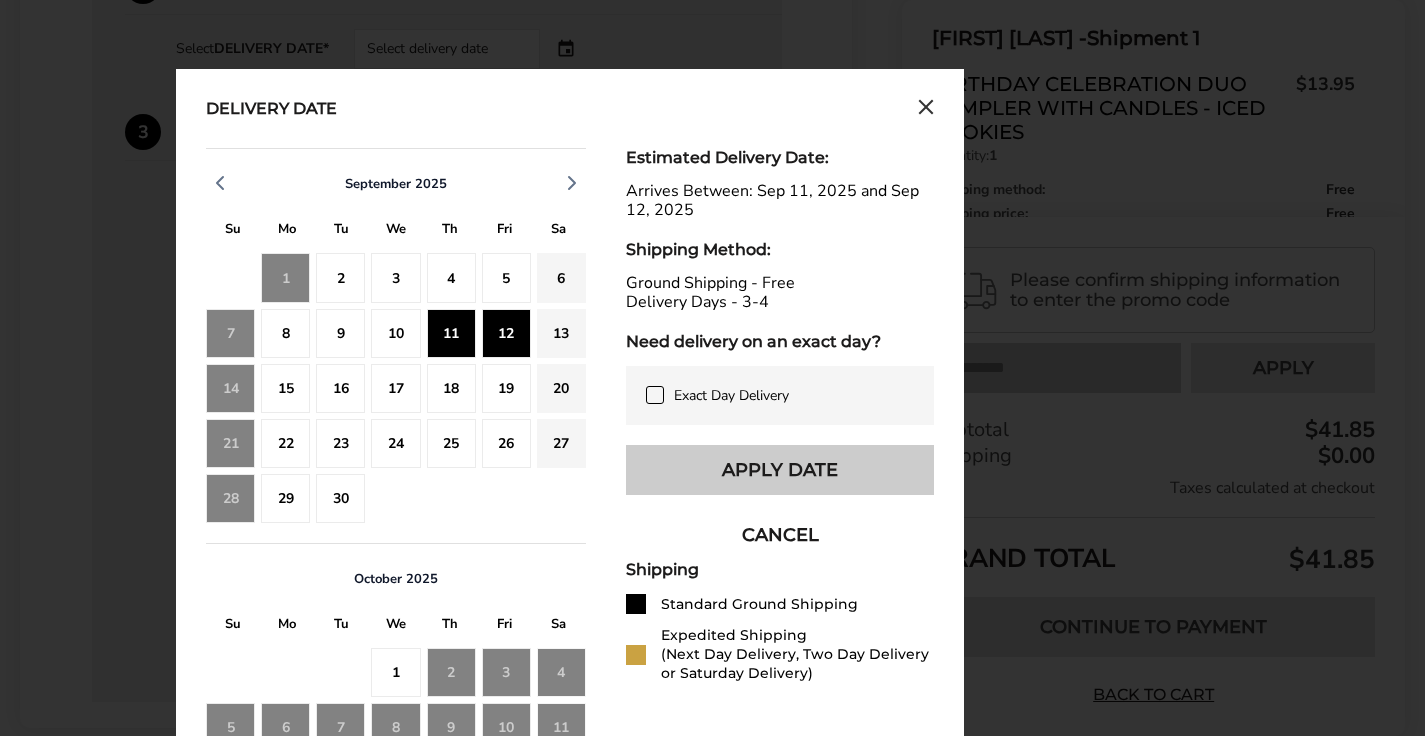 click on "Apply Date" at bounding box center [780, 470] 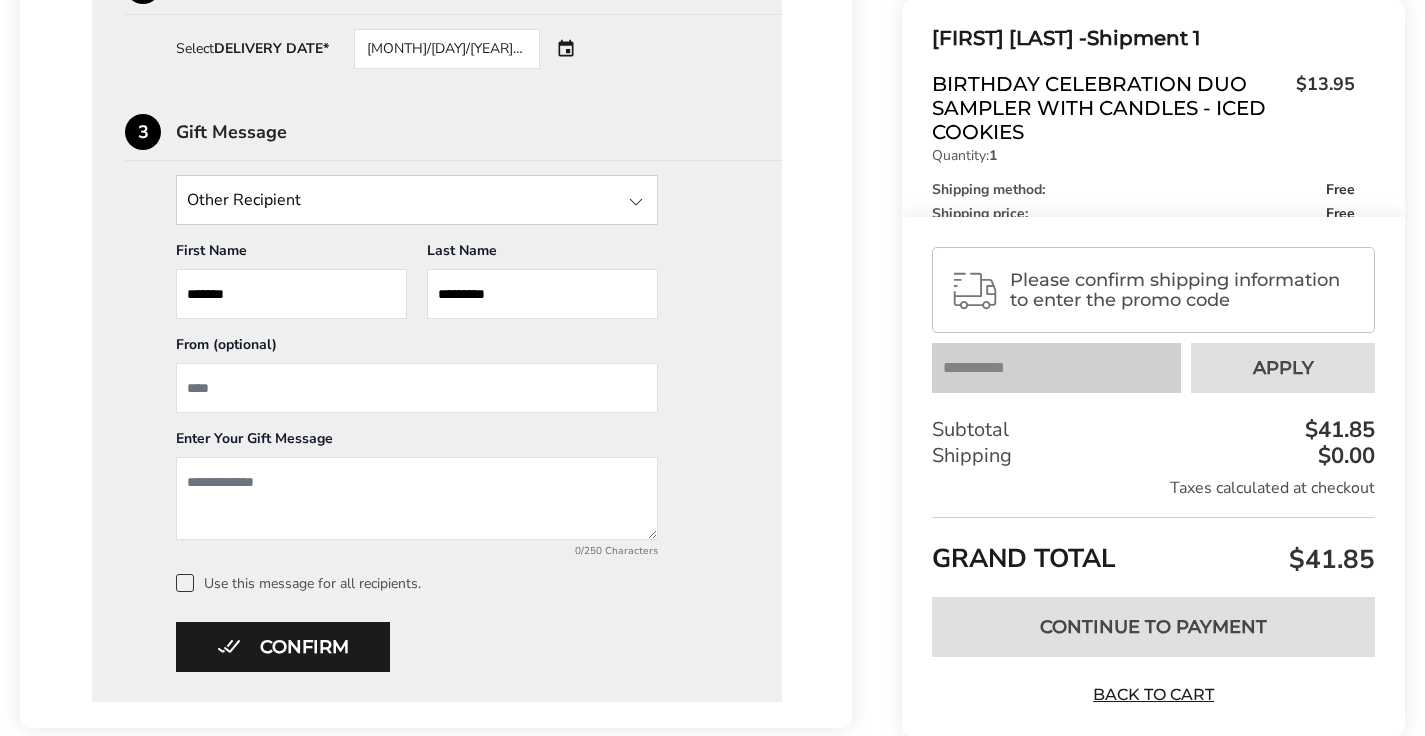 click on "*******" at bounding box center [291, 294] 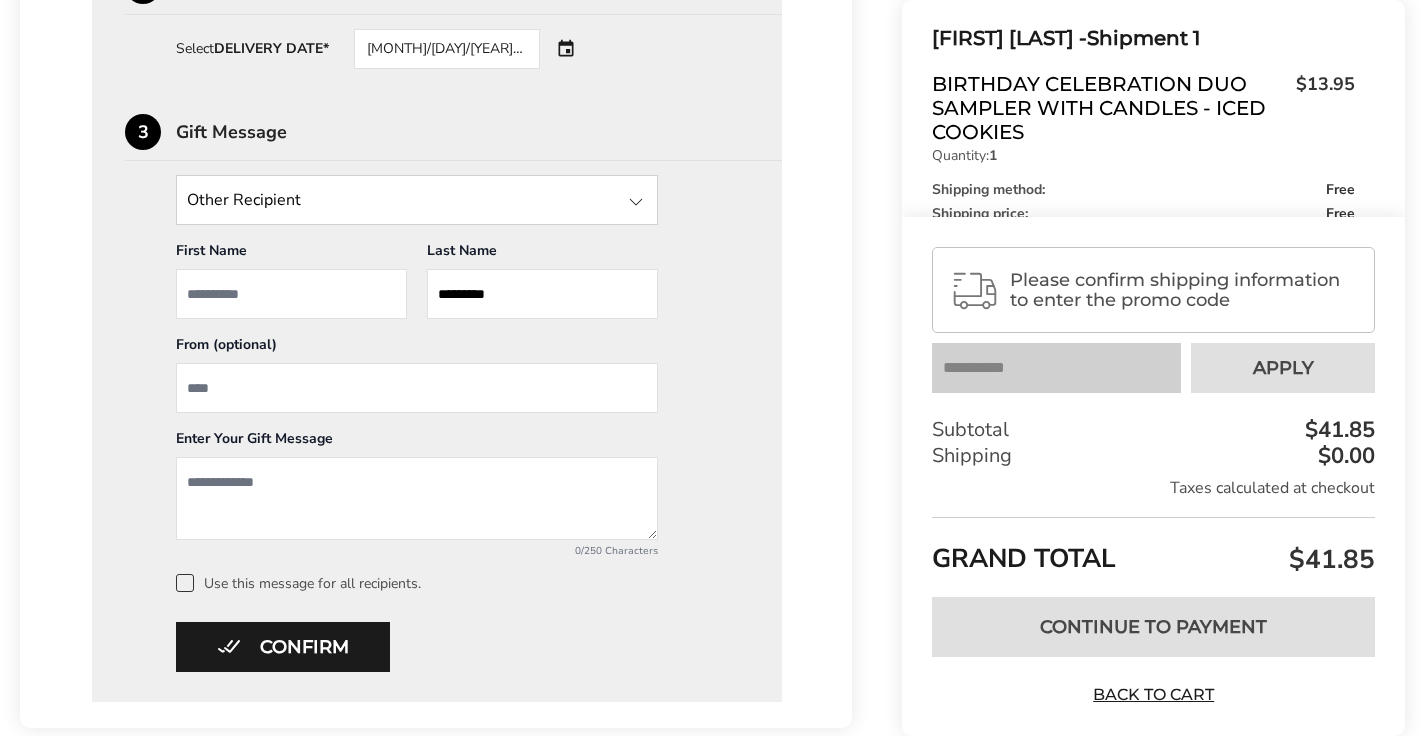 type 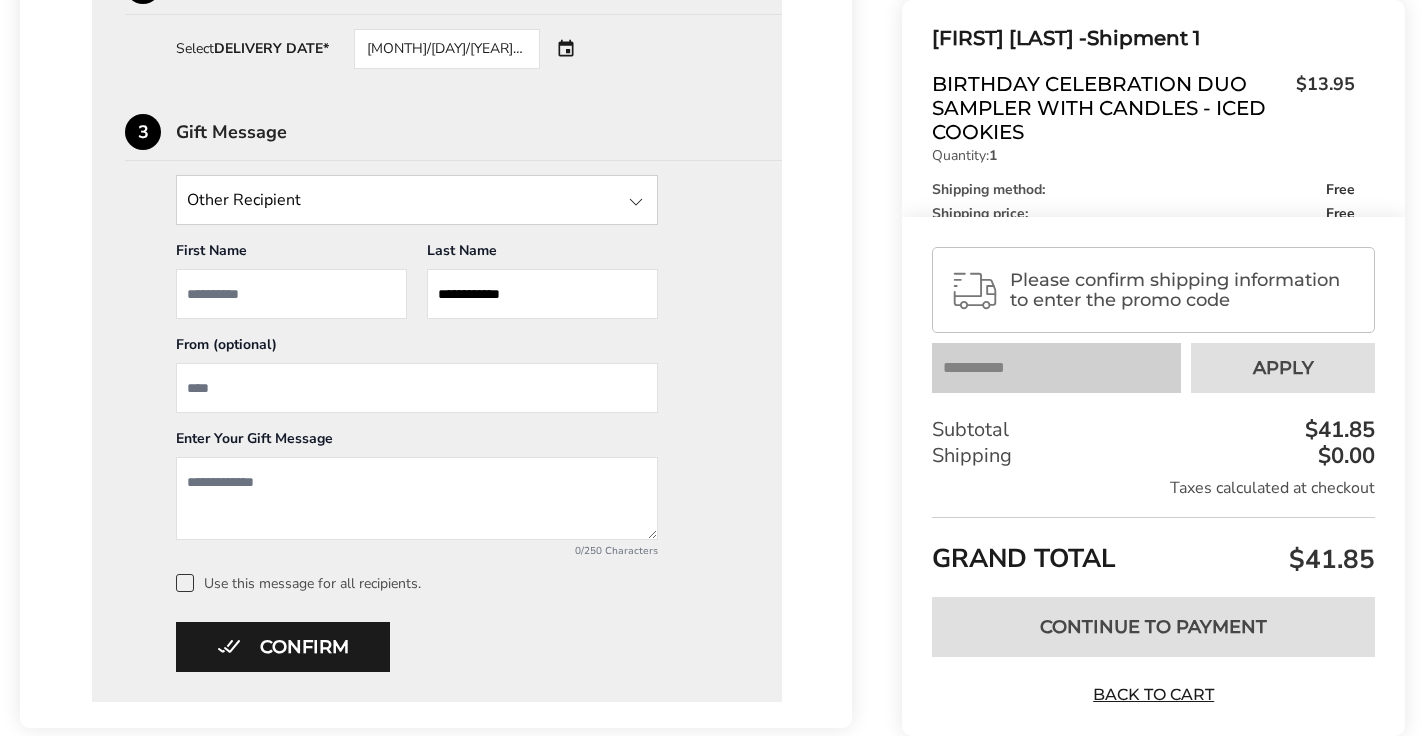 type on "***" 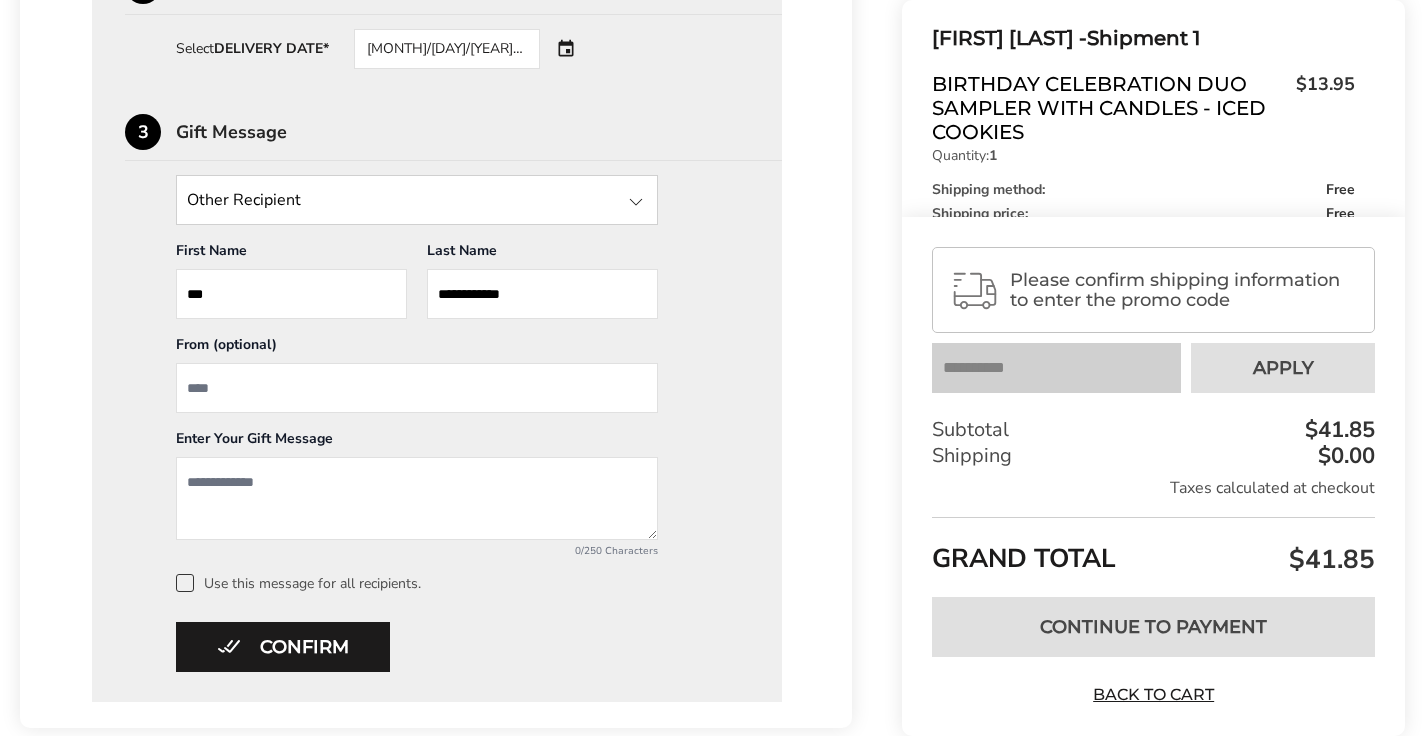 type on "**********" 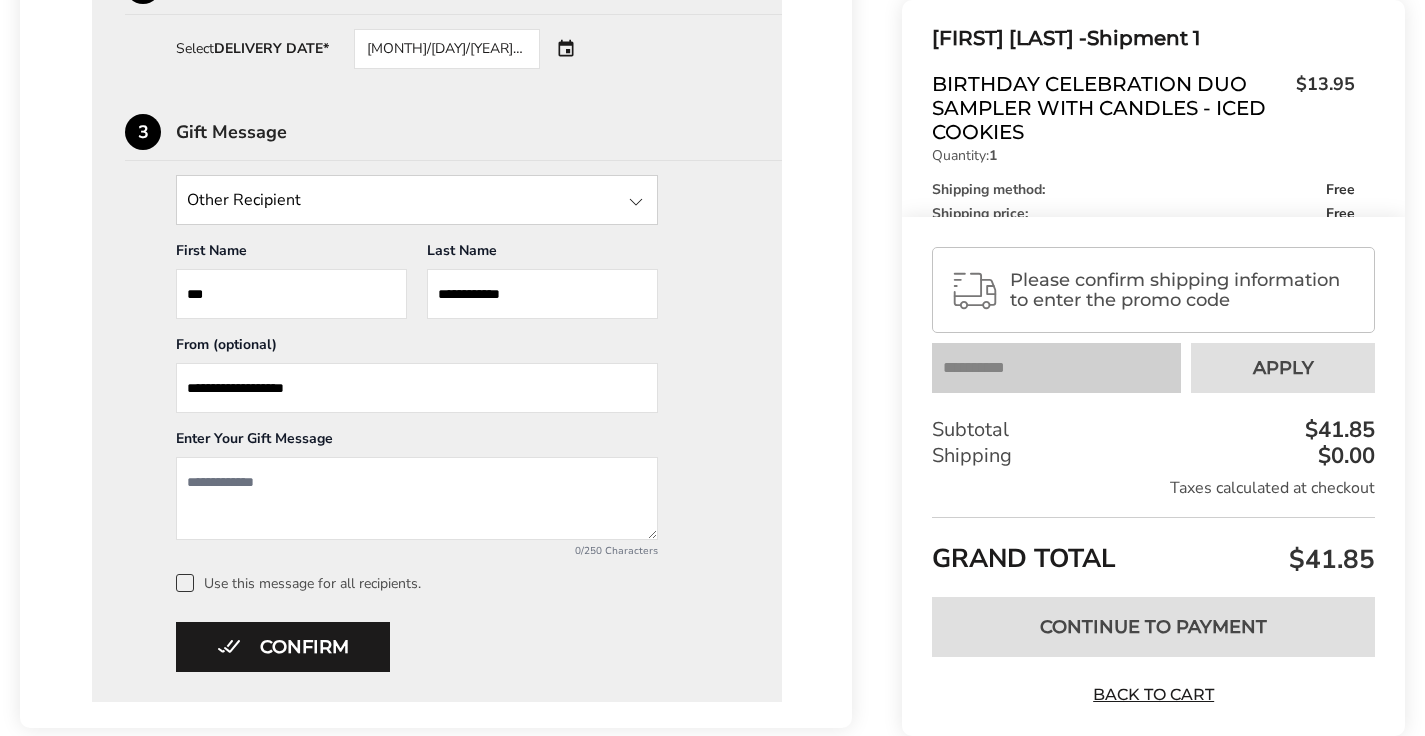 type on "**********" 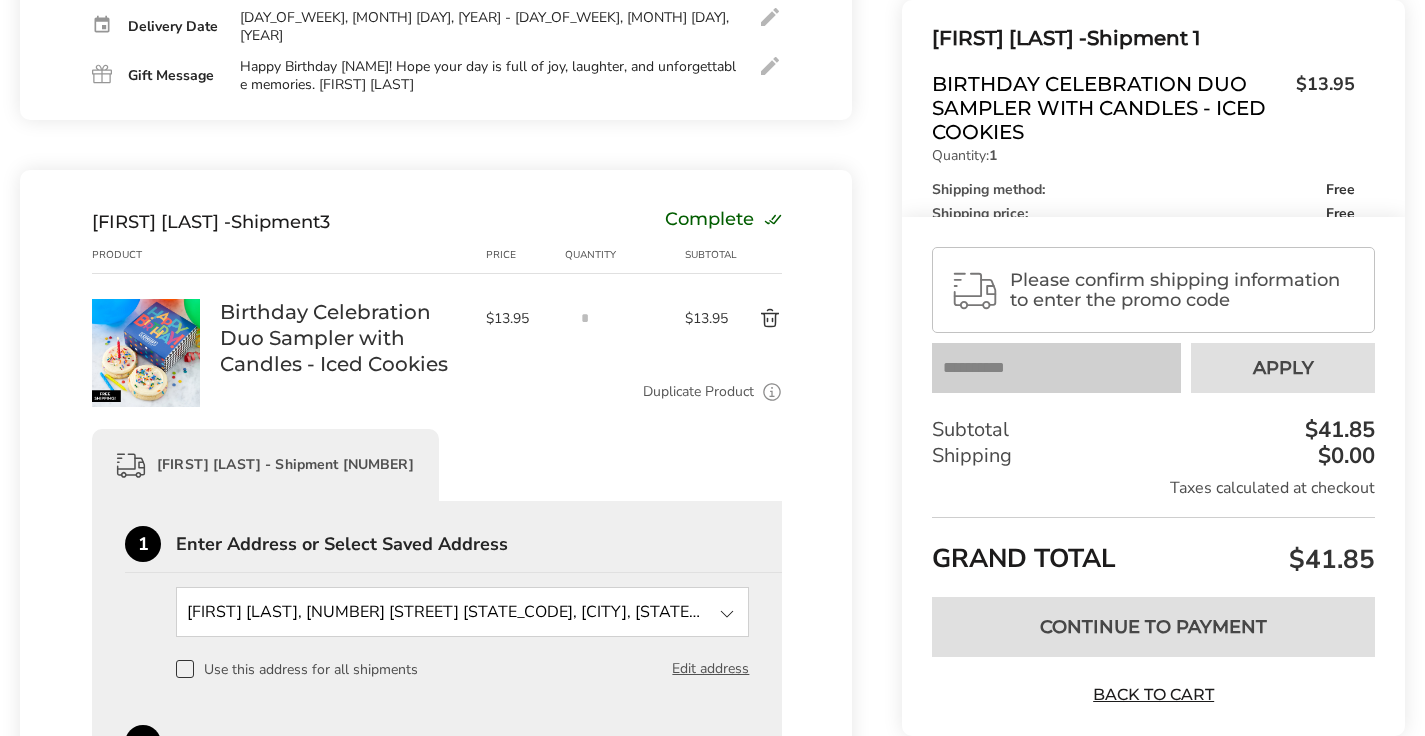 scroll, scrollTop: 1019, scrollLeft: 0, axis: vertical 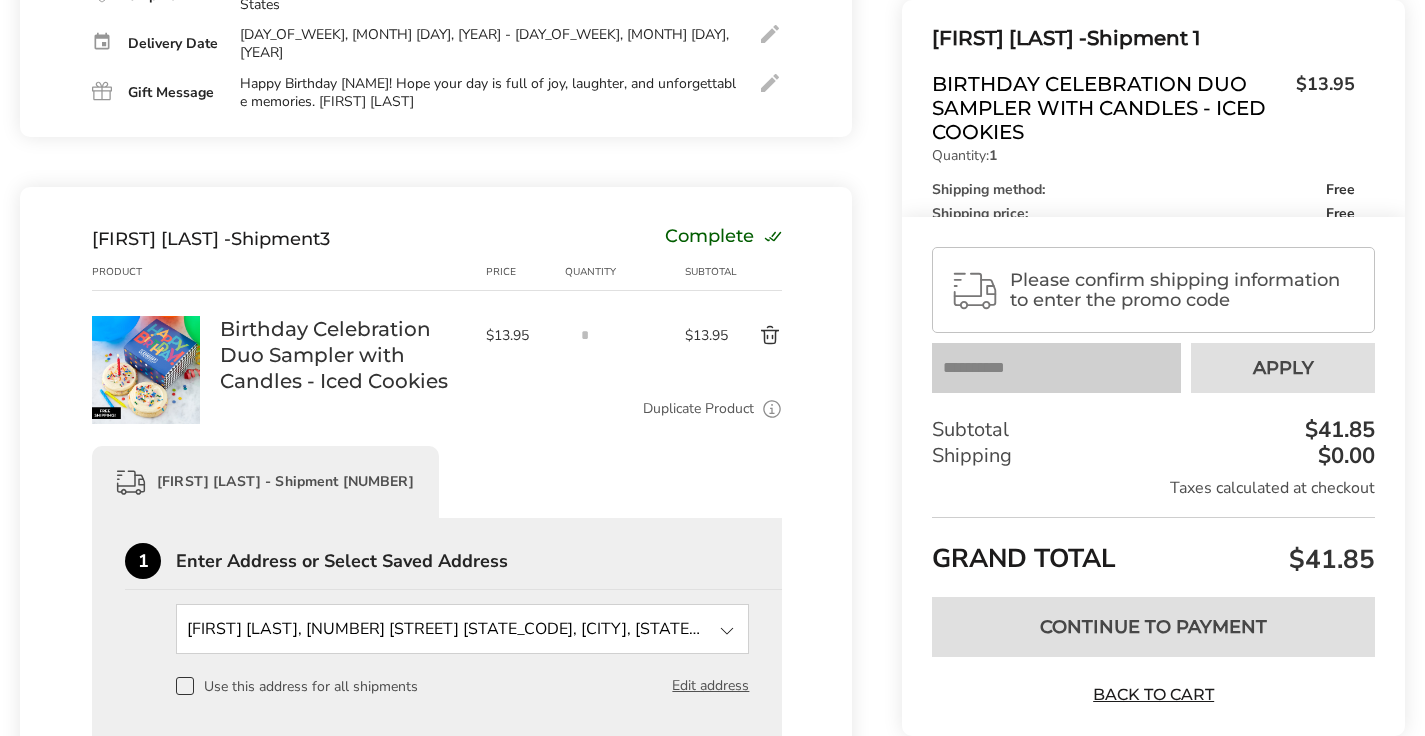 drag, startPoint x: 262, startPoint y: 73, endPoint x: 452, endPoint y: 89, distance: 190.6725 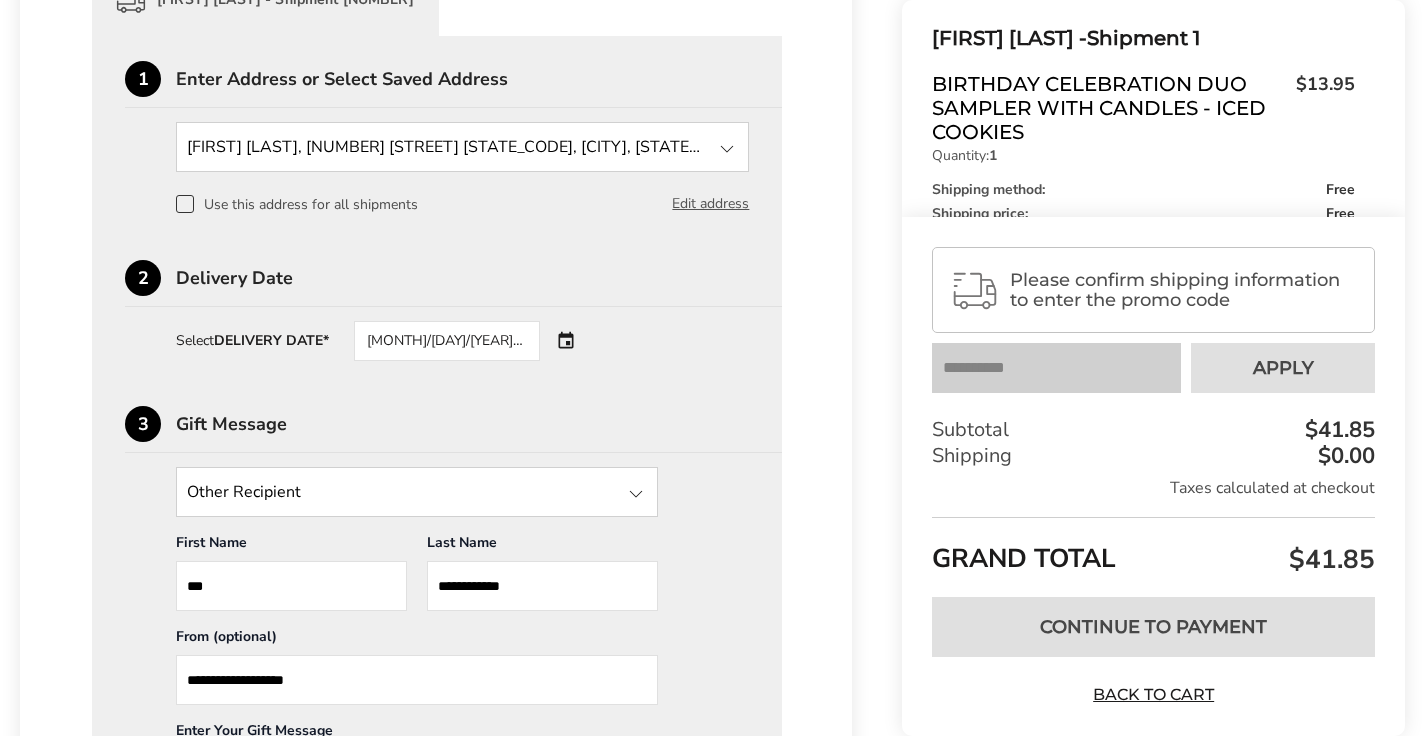 scroll, scrollTop: 1704, scrollLeft: 0, axis: vertical 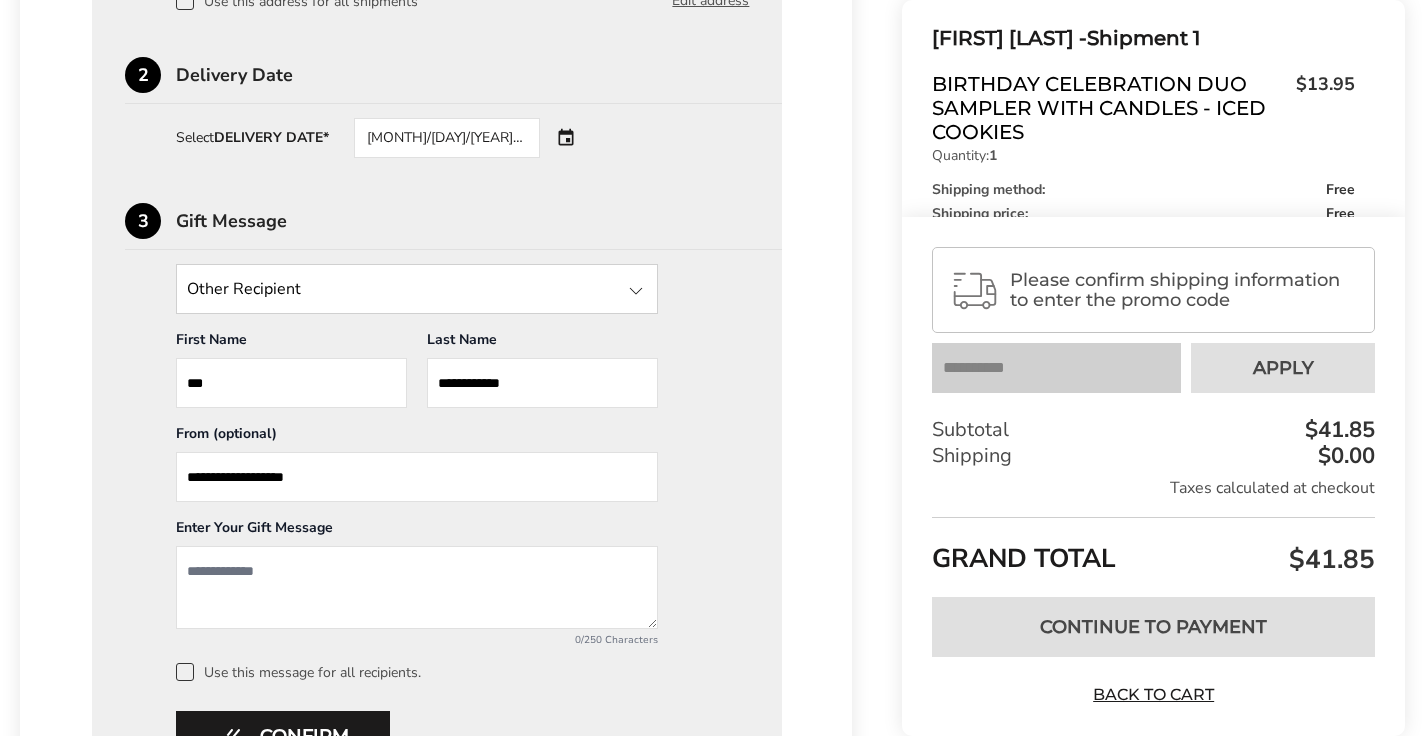 click at bounding box center [417, 587] 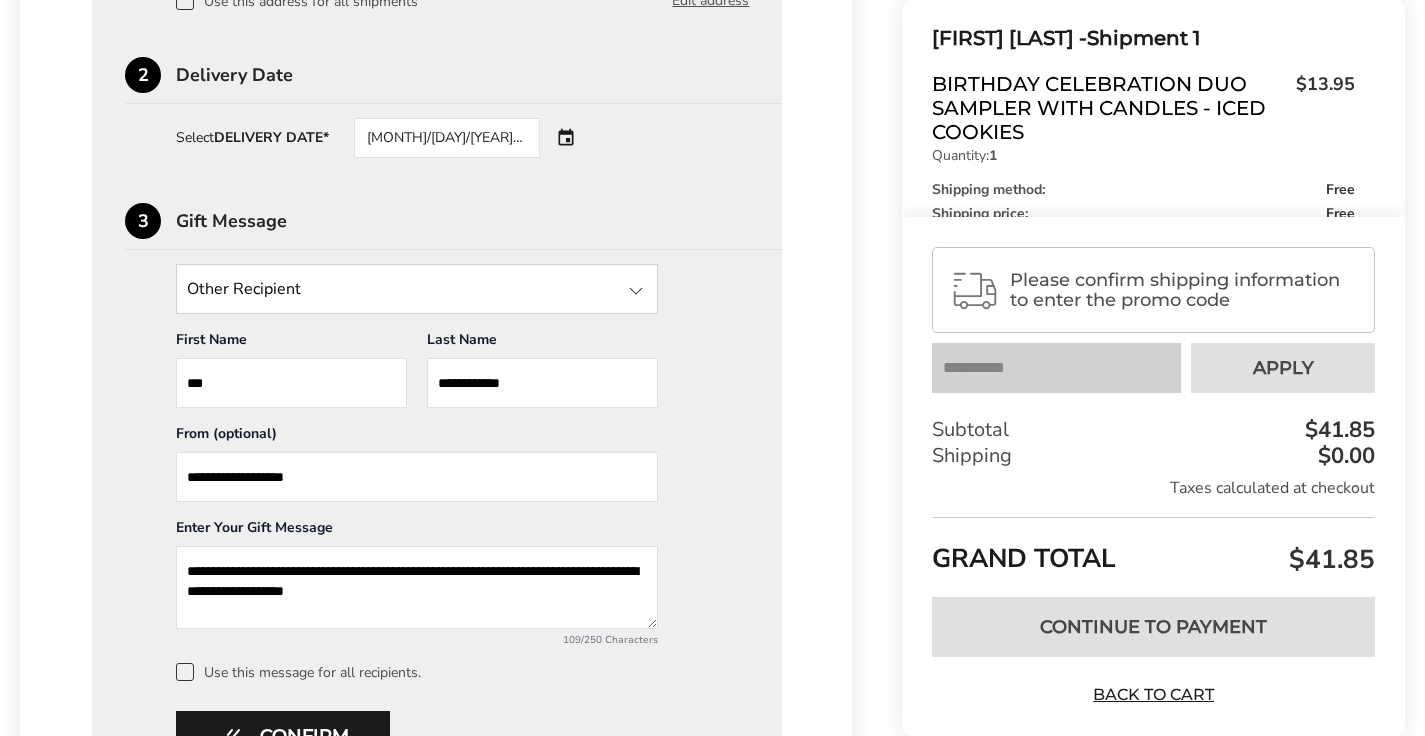 click on "**********" at bounding box center (417, 587) 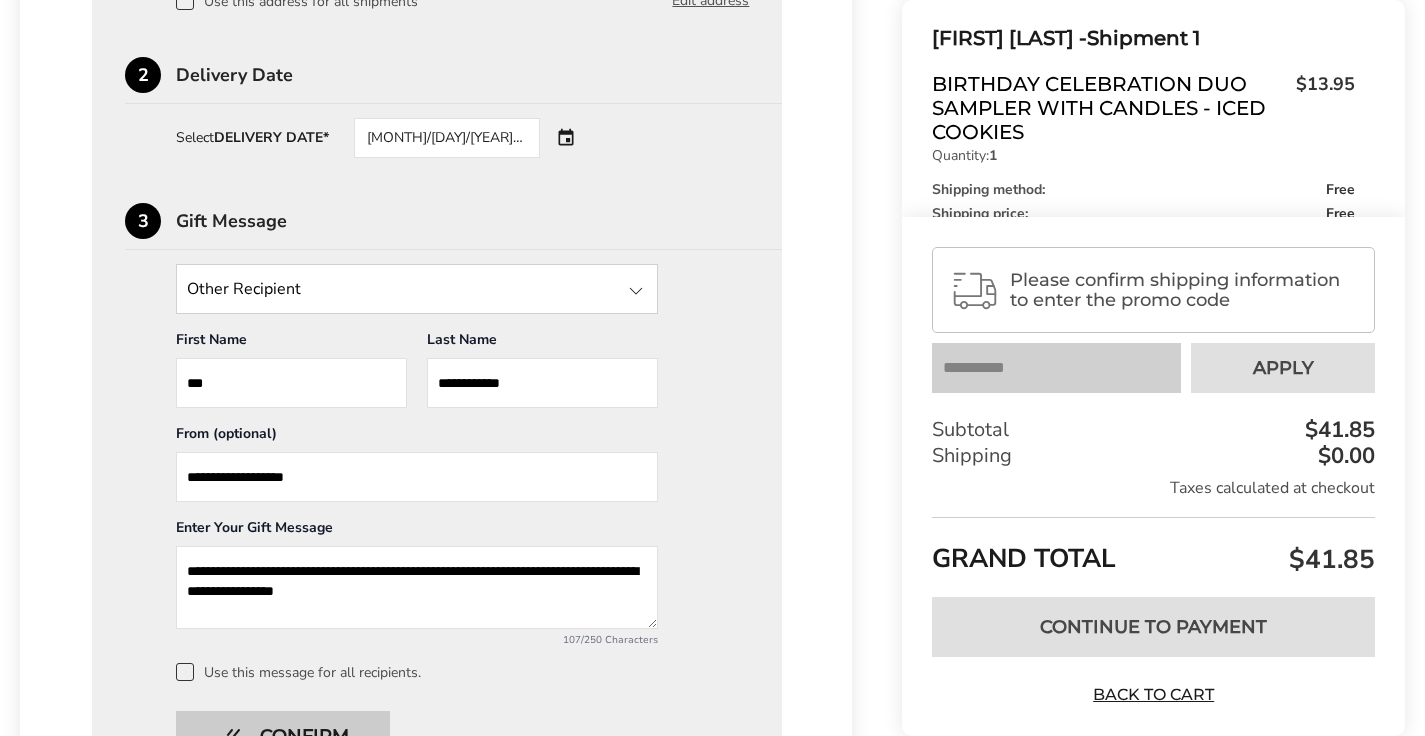 type on "**********" 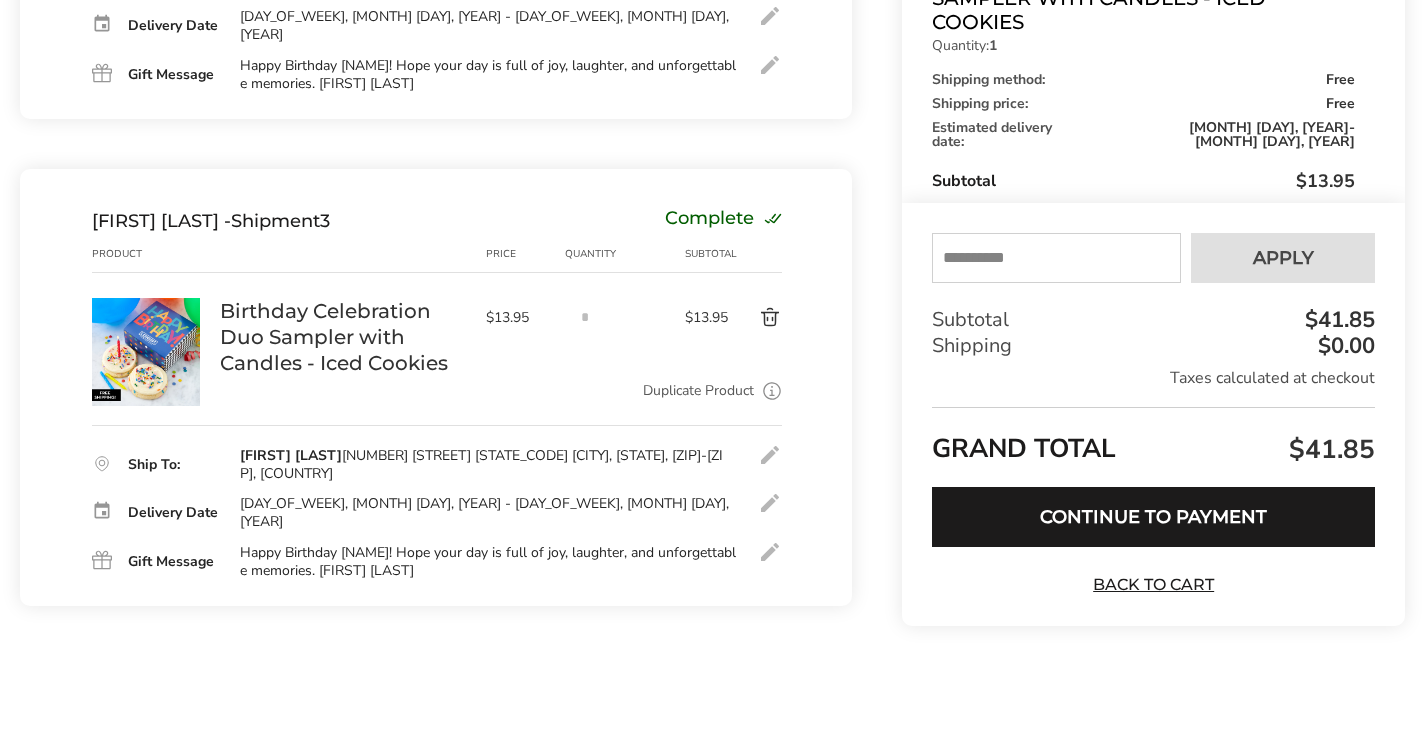 scroll, scrollTop: 1012, scrollLeft: 0, axis: vertical 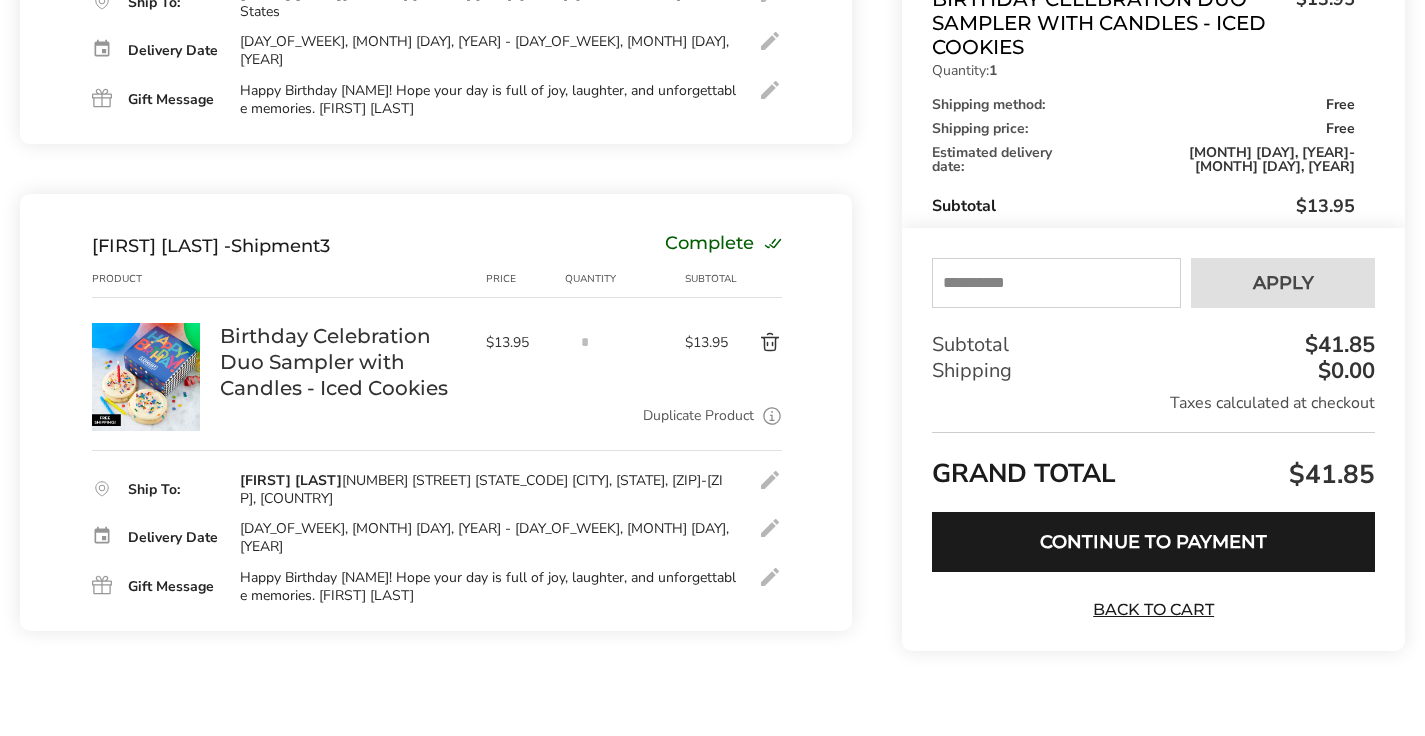 click on "Duplicate Product" at bounding box center [698, 416] 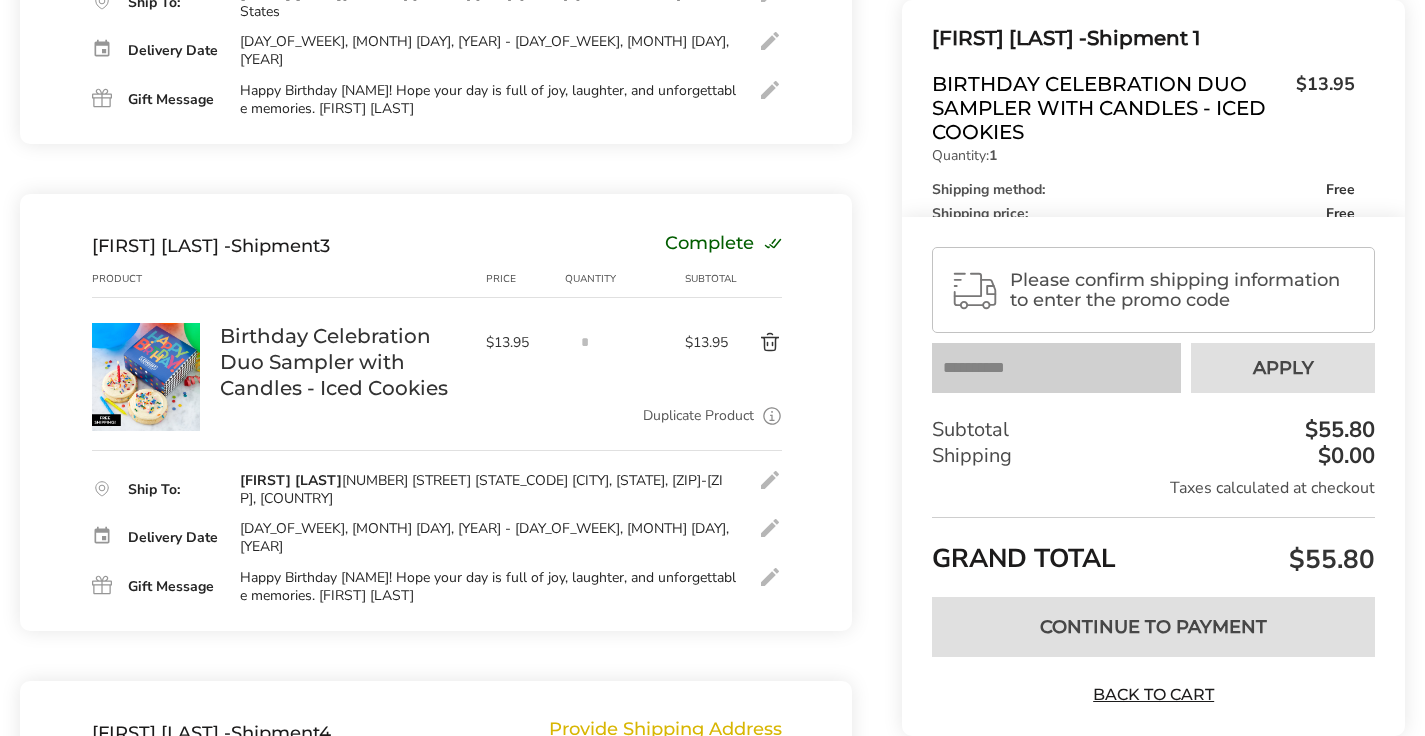 scroll, scrollTop: 1701, scrollLeft: 0, axis: vertical 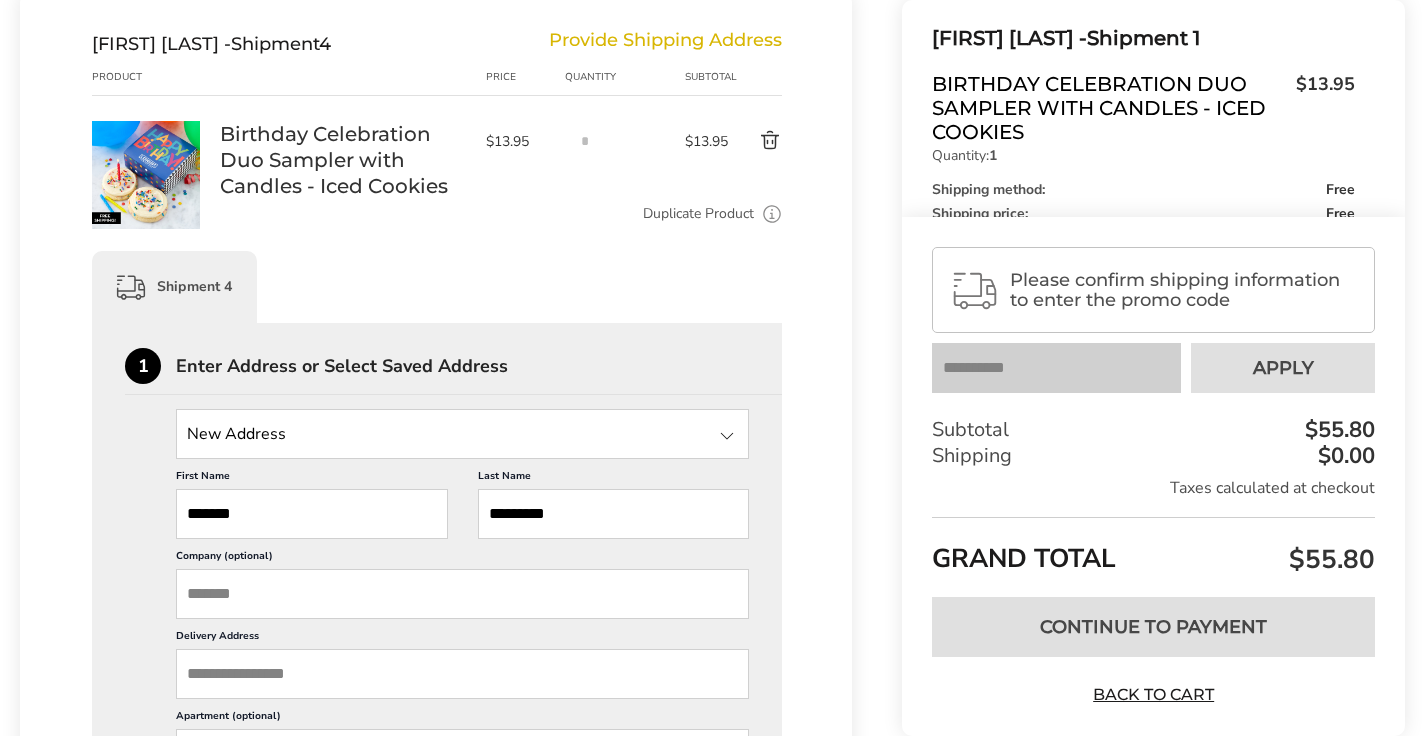 click on "*******" at bounding box center [312, 514] 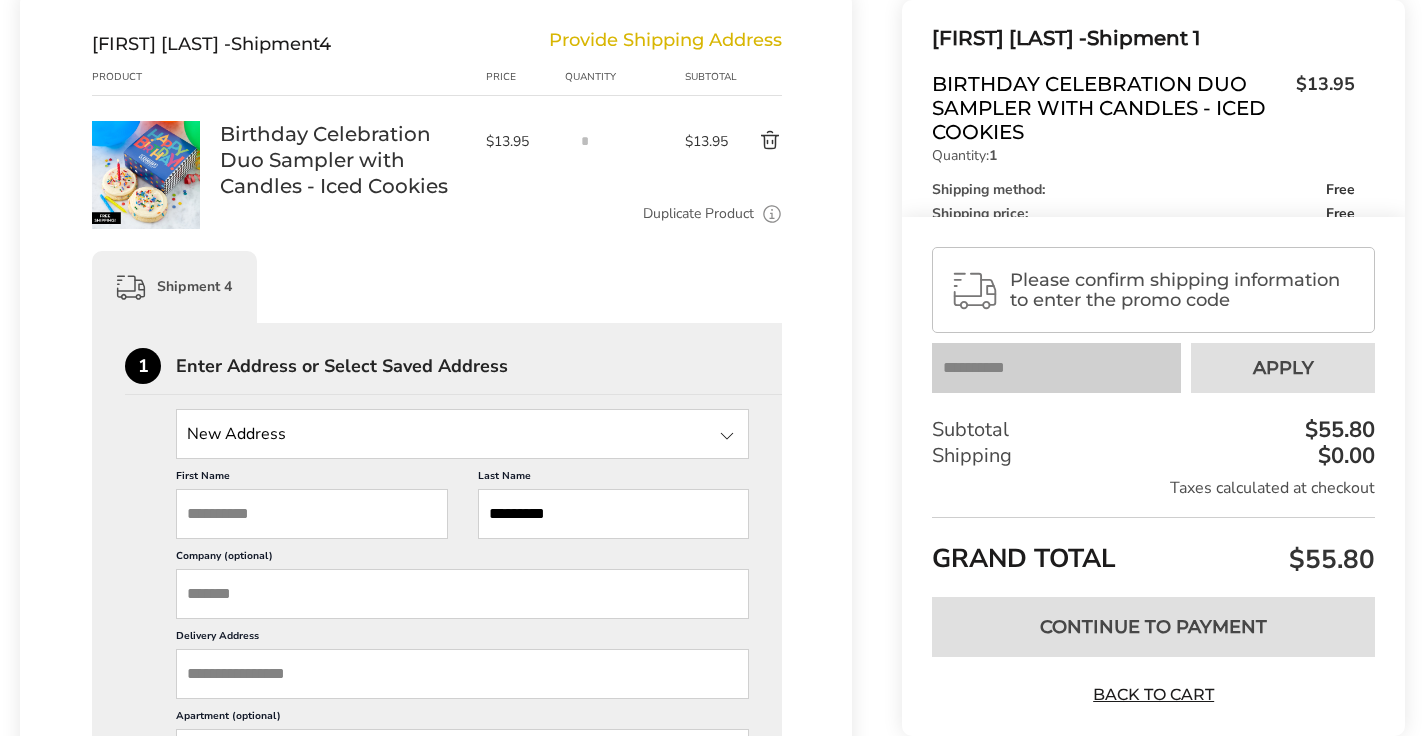scroll, scrollTop: 0, scrollLeft: 0, axis: both 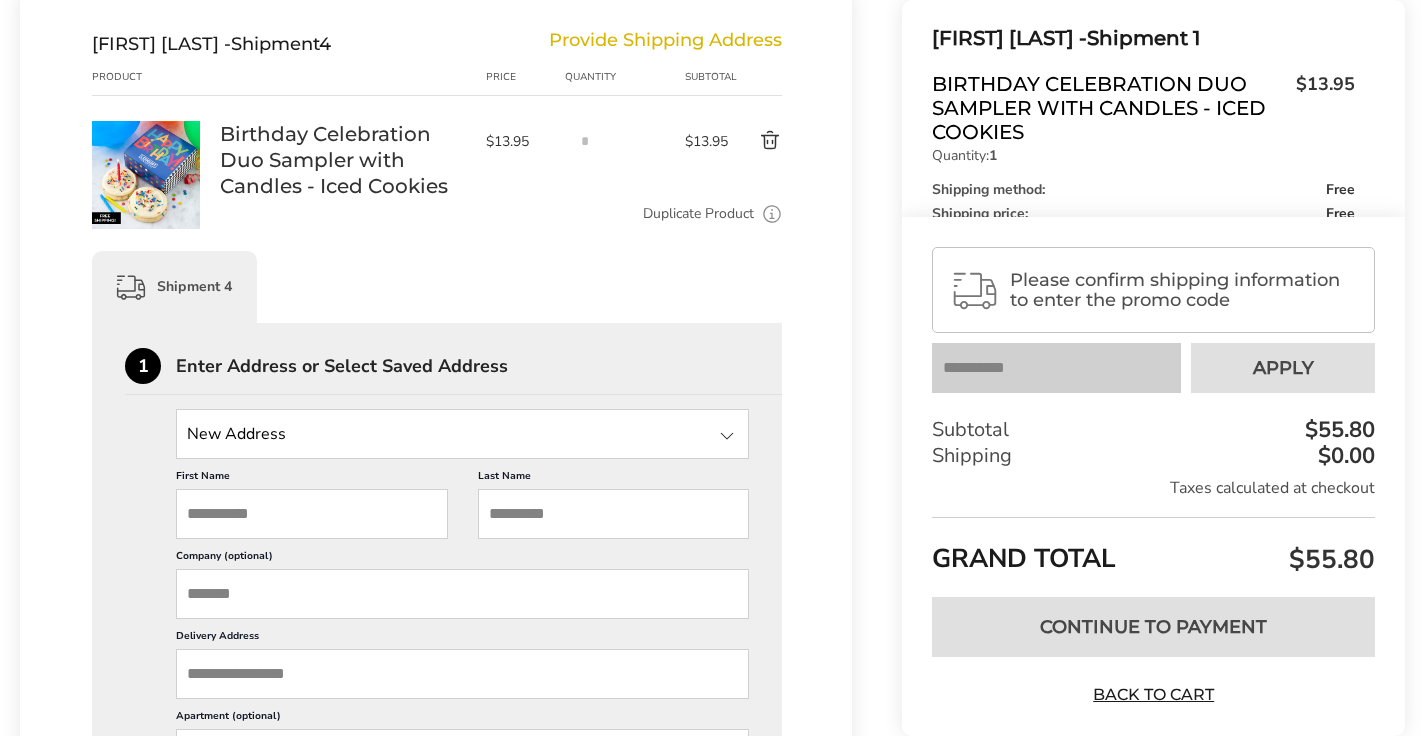 type 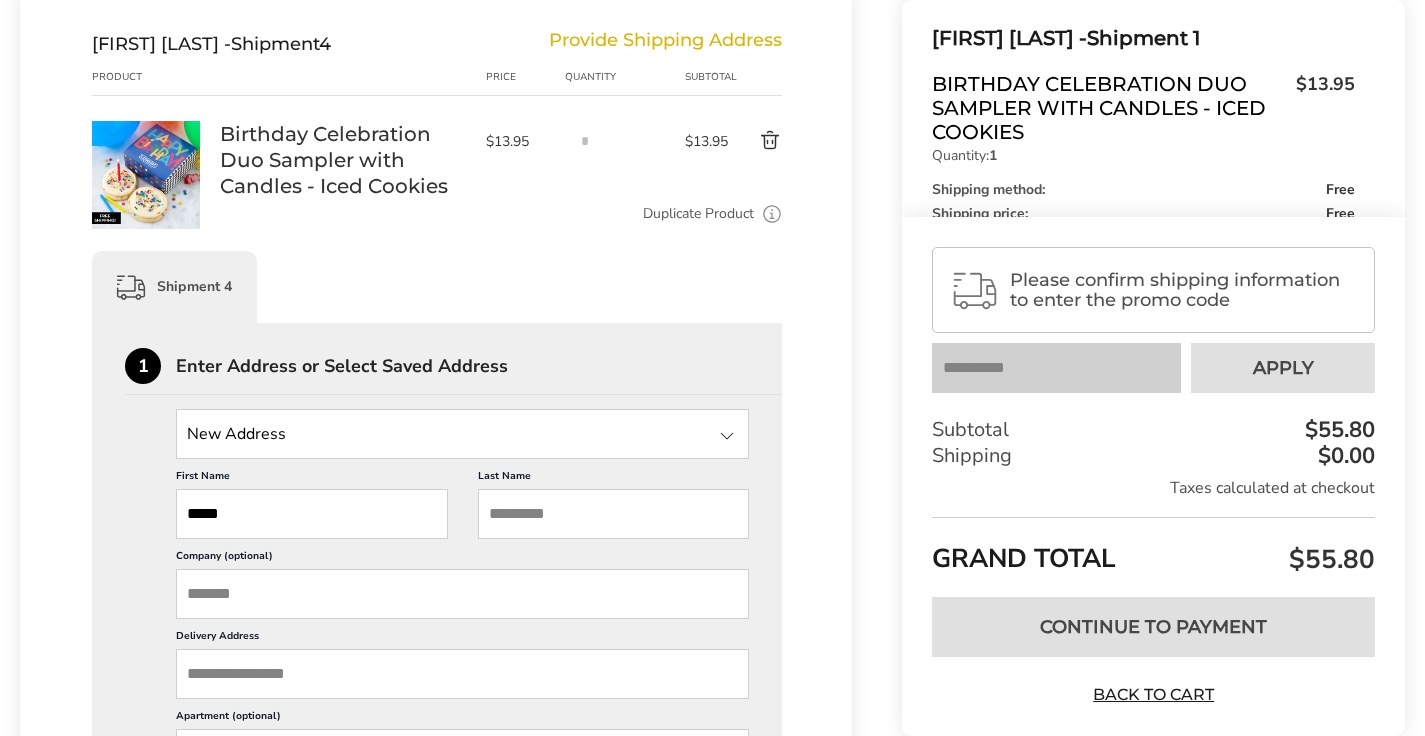 type on "*****" 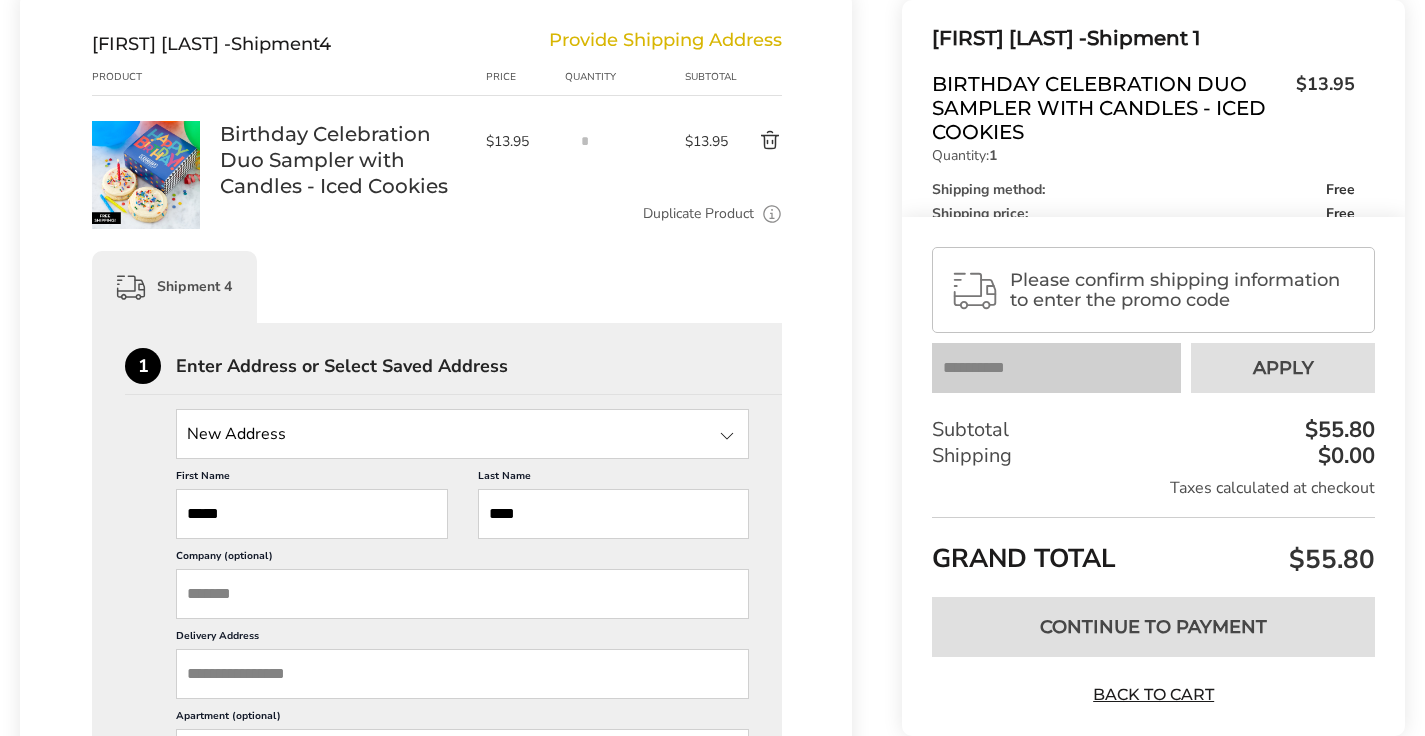 type on "****" 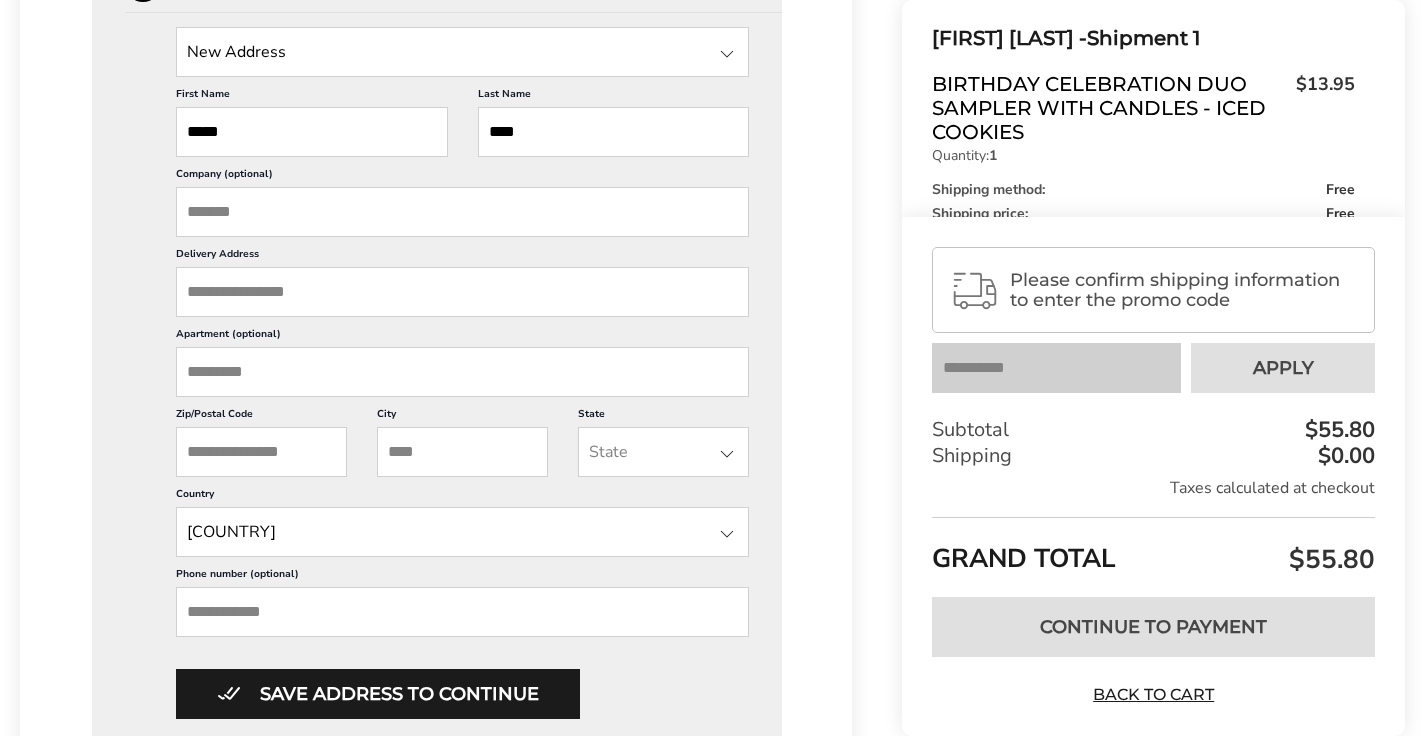 click on "Delivery Address" at bounding box center [462, 292] 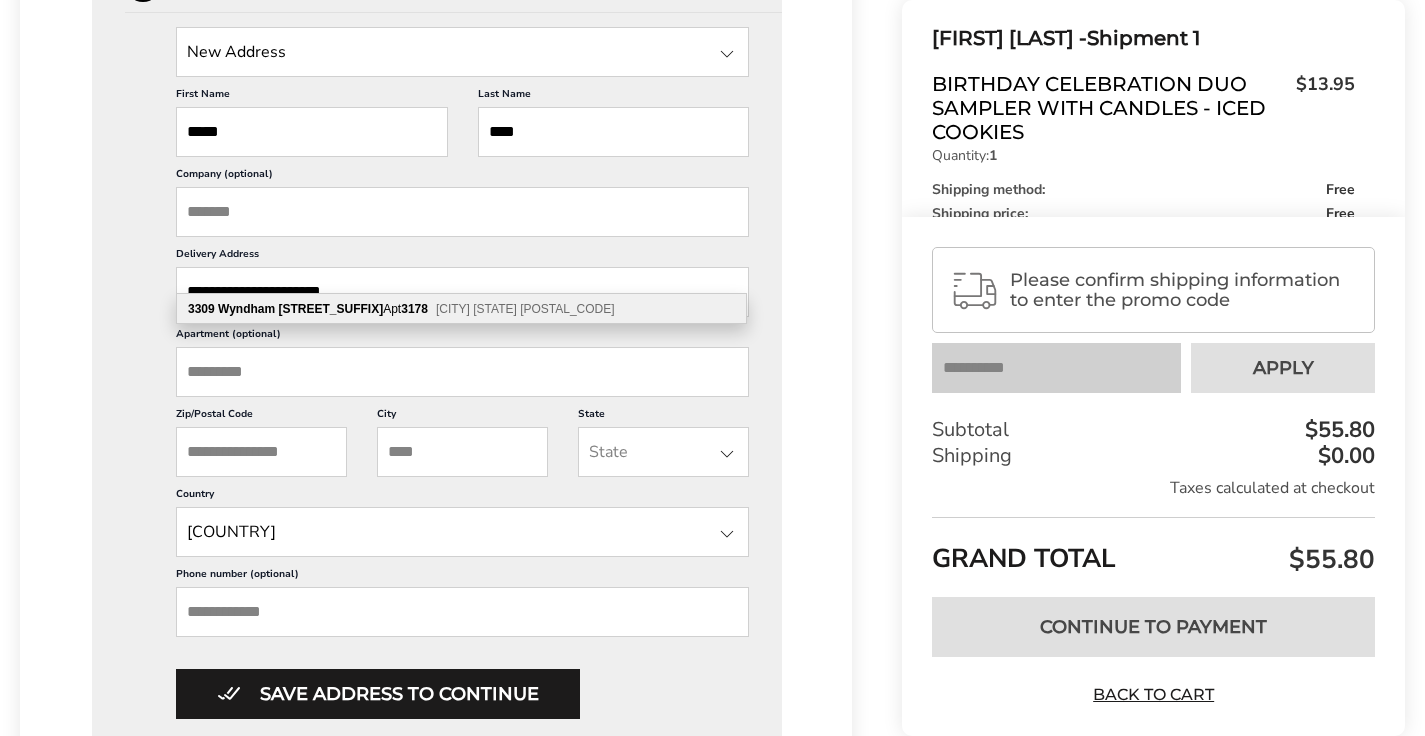 click on "[NUMBER] [STREET] [CITY] [STATE] [ZIP]" at bounding box center [461, 309] 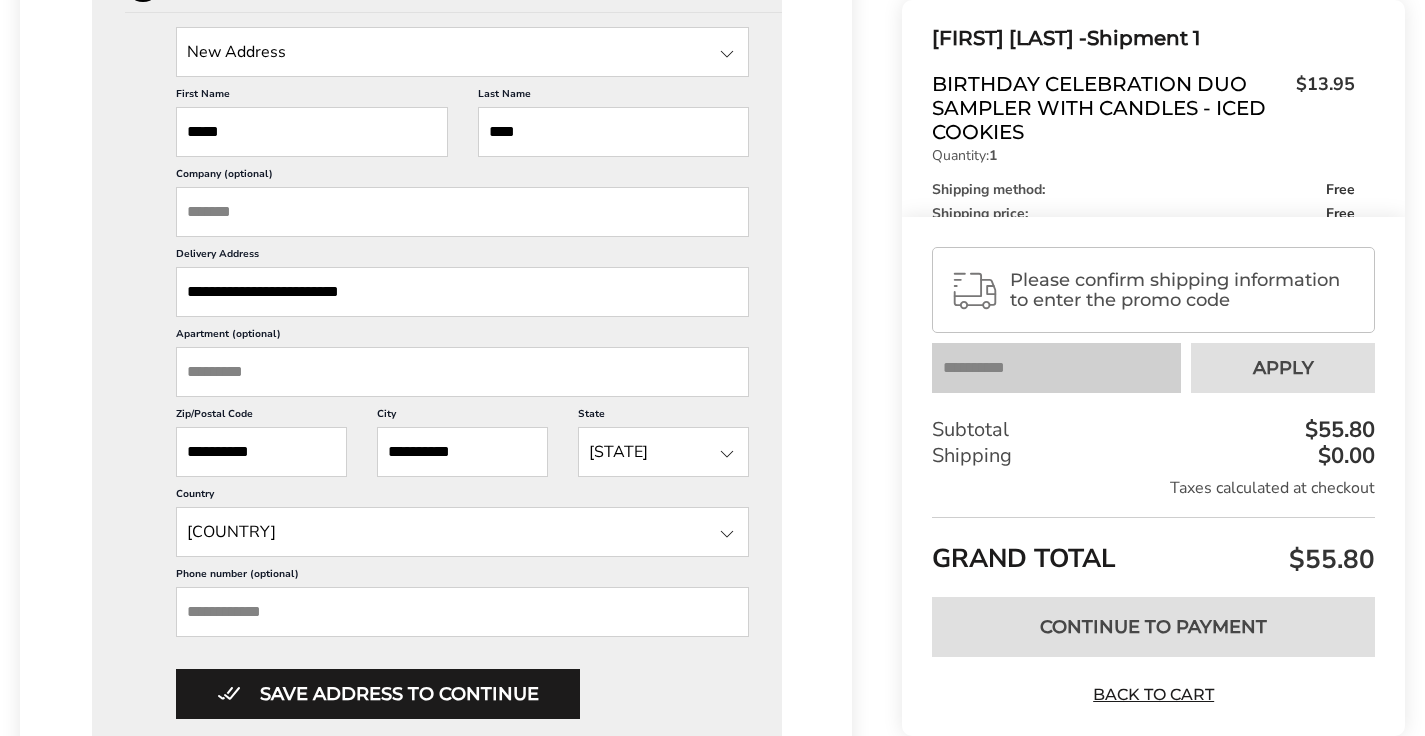 click on "New Address New Address  [FIRST] [LAST], [NUMBER] [STREET], [CITY], [STATE], [POSTAL_CODE], [COUNTRY]  [FIRST] [LAST], [NUMBER] [STREET], [CITY], [STATE], [POSTAL_CODE], [COUNTRY]  [FIRST] [LAST], [NUMBER] [STREET], [CITY], [STATE], [POSTAL_CODE], [COUNTRY]  [FIRST] [LAST], [NUMBER] [STREET], [CITY], [STATE], [POSTAL_CODE], [COUNTRY]  [FIRST] [LAST], [NUMBER] [STREET], [CITY], [STATE], [POSTAL_CODE], [COUNTRY]  [FIRST] [LAST], [NUMBER] [STREET], [CITY], [STATE], [POSTAL_CODE], [COUNTRY]  [FIRST] [LAST], [NUMBER] [STREET], [CITY], [STATE], [POSTAL_CODE], [COUNTRY]  [FIRST] [LAST], [NUMBER] [STREET], [CITY], [STATE], [POSTAL_CODE], [COUNTRY]  [FIRST] [LAST], [NUMBER] [STREET], [CITY], [STATE], [POSTAL_CODE], [COUNTRY]  [FIRST] [LAST], [NUMBER] [STREET], [CITY], [STATE], [POSTAL_CODE], [COUNTRY]  [FIRST] [LAST], [NUMBER] [STREET], [CITY], [STATE], [POSTAL_CODE], [COUNTRY]  [FIRST] [LAST], [NUMBER] [STREET], [CITY], [STATE], [POSTAL_CODE], [COUNTRY]  First Name ***** Last Name City" at bounding box center [437, 373] 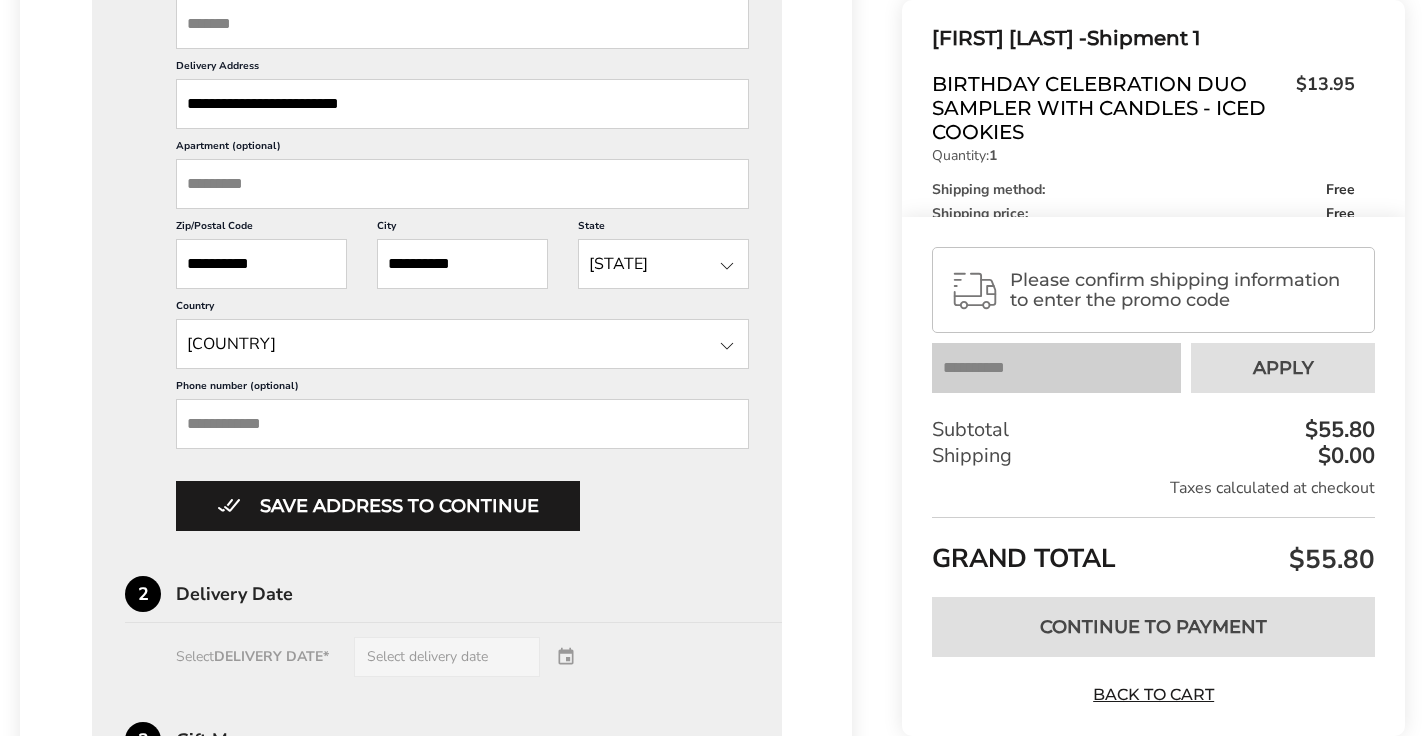 scroll, scrollTop: 2449, scrollLeft: 0, axis: vertical 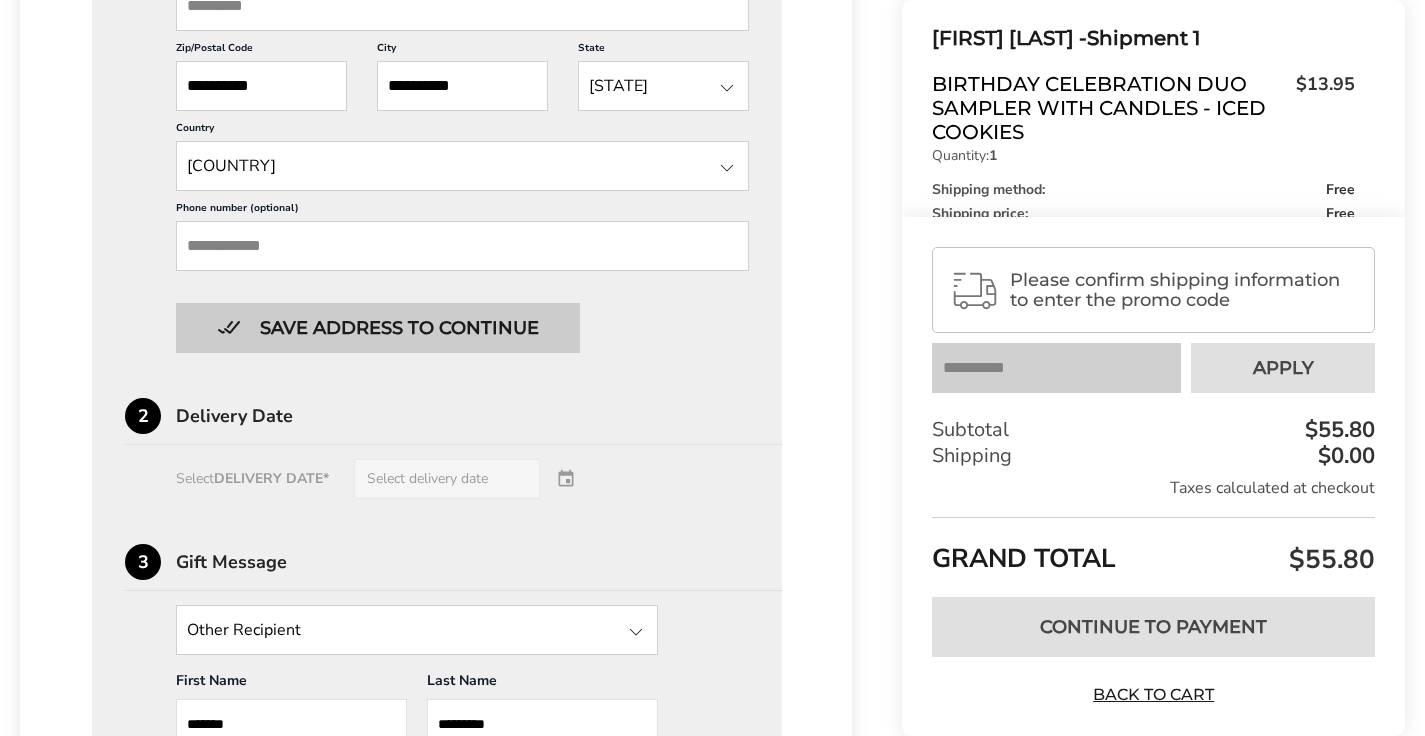 click on "Save address to continue" at bounding box center (378, 328) 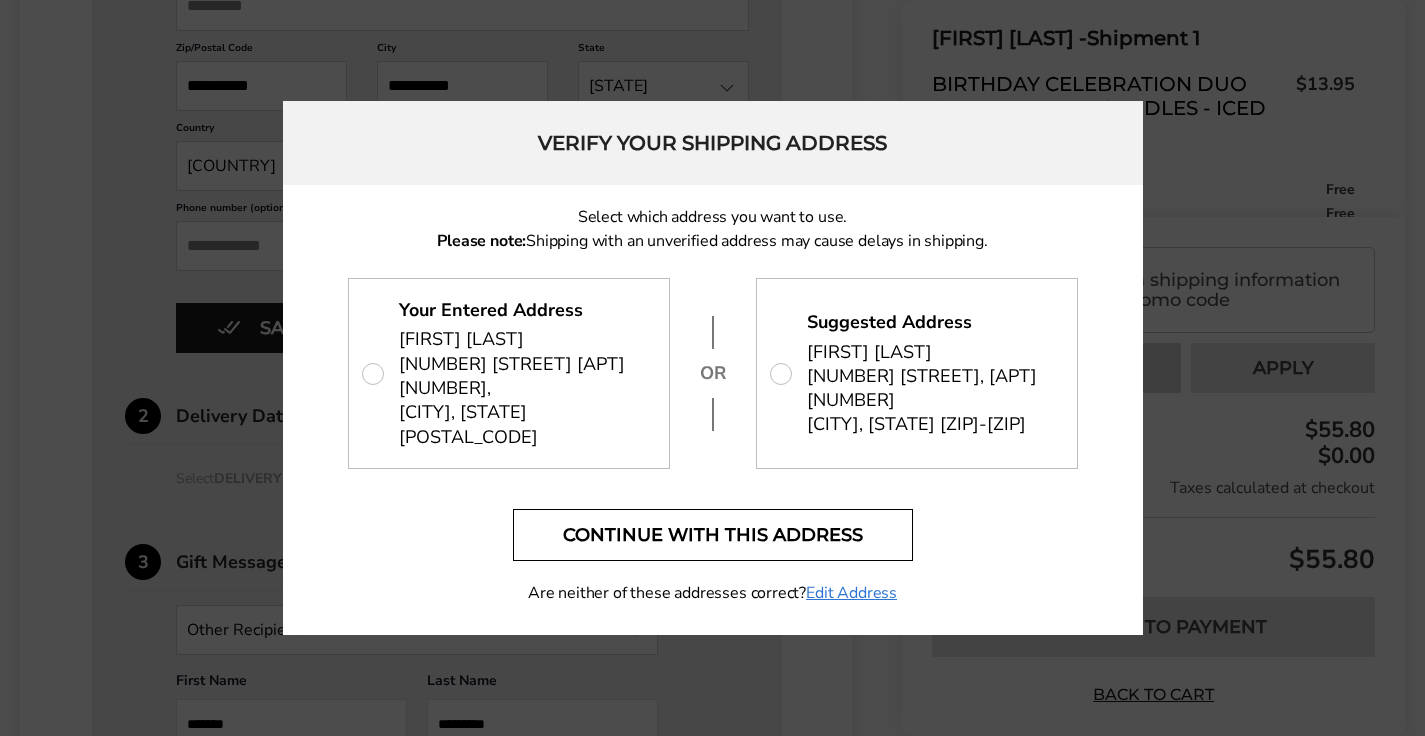 click on "Continue with this address" at bounding box center [713, 535] 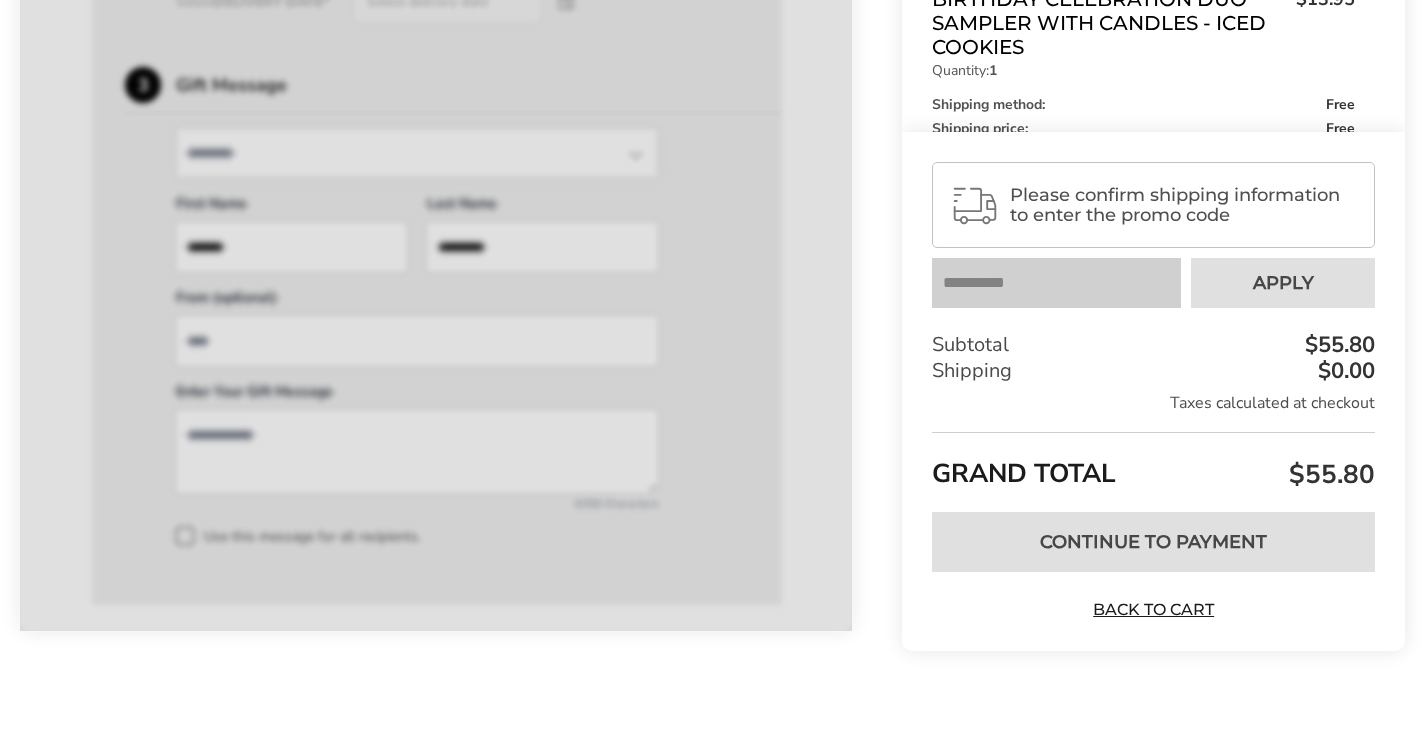 scroll, scrollTop: 2377, scrollLeft: 0, axis: vertical 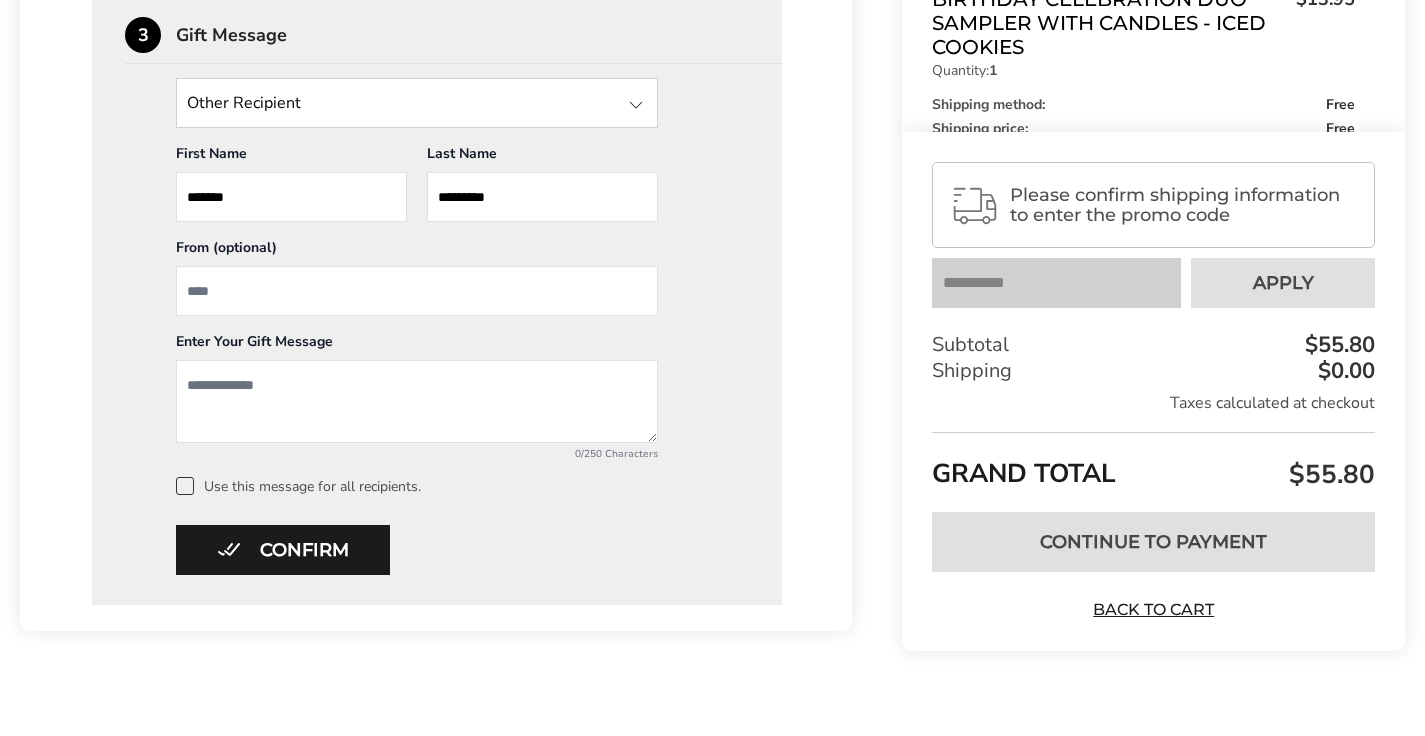 click on "*******" at bounding box center [291, 197] 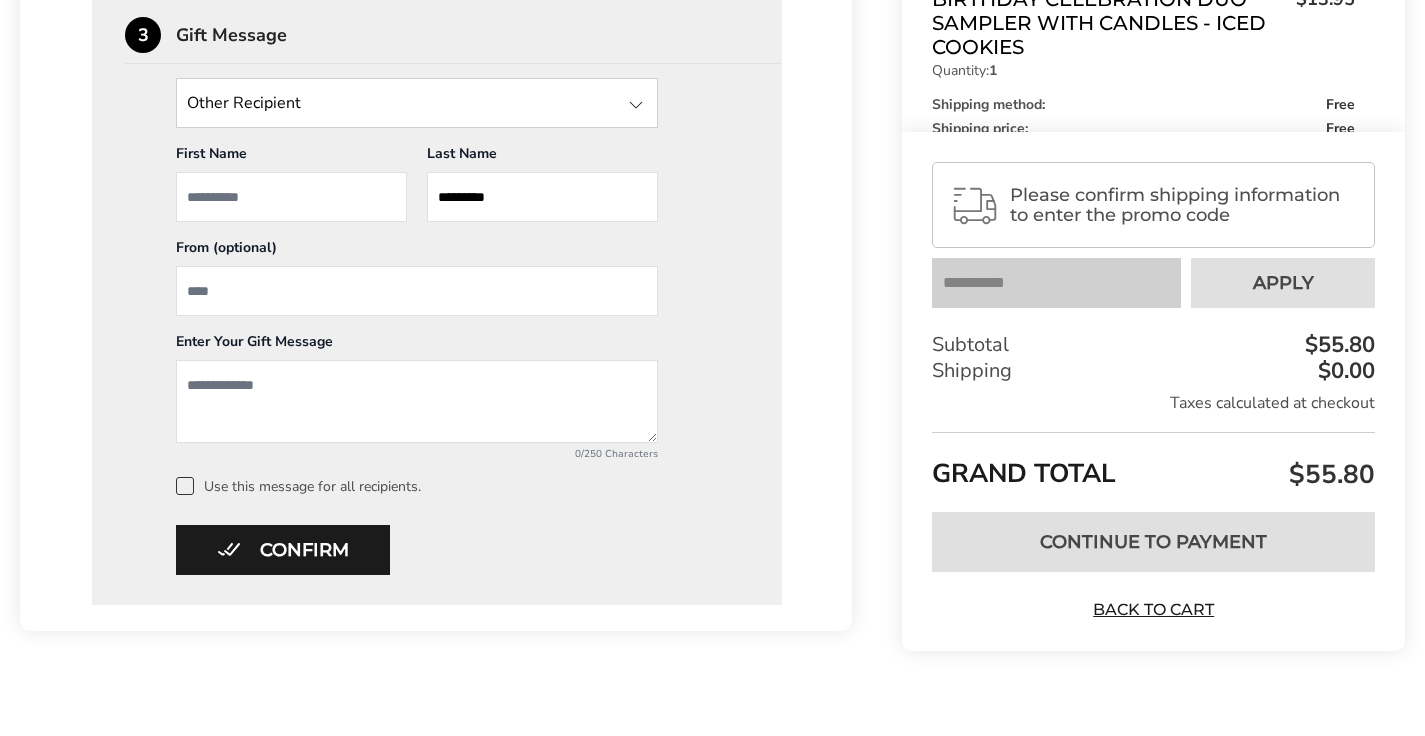 type 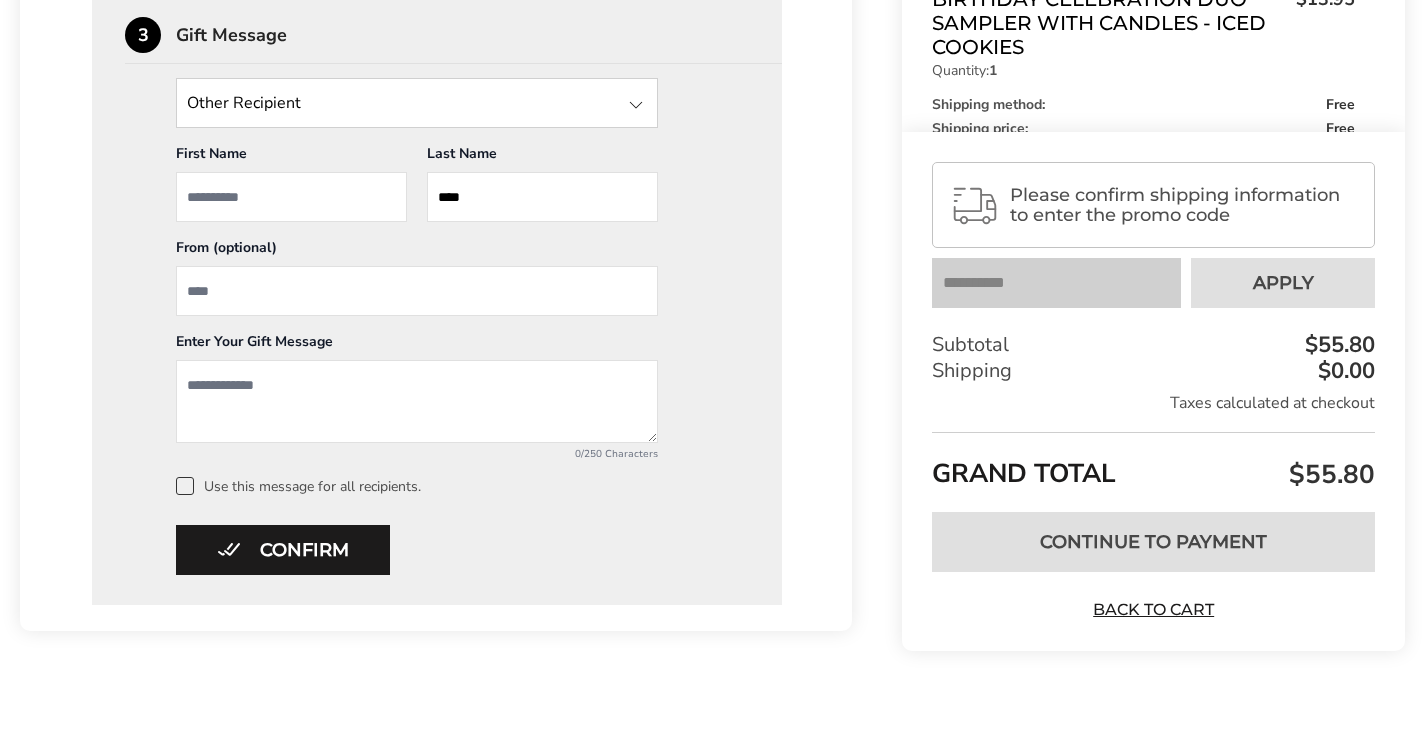type on "*****" 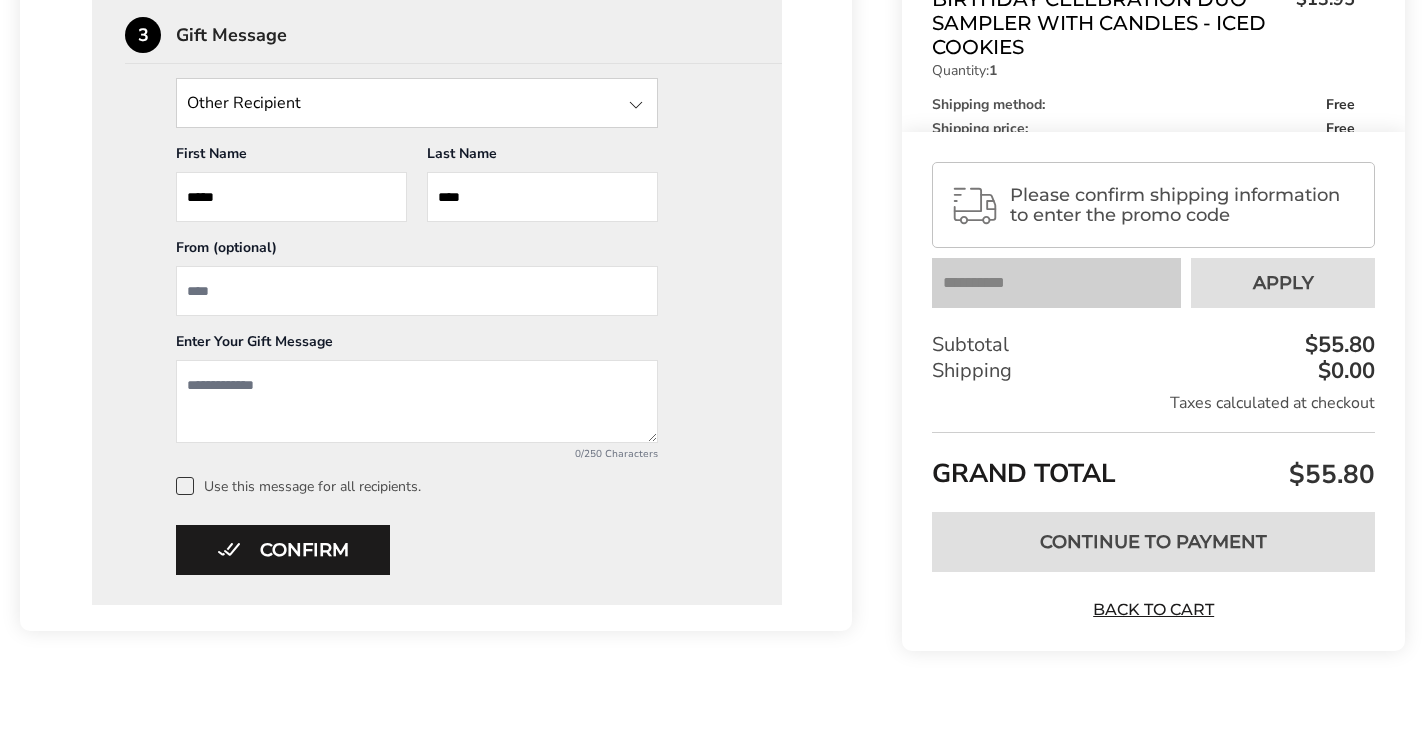 type on "****" 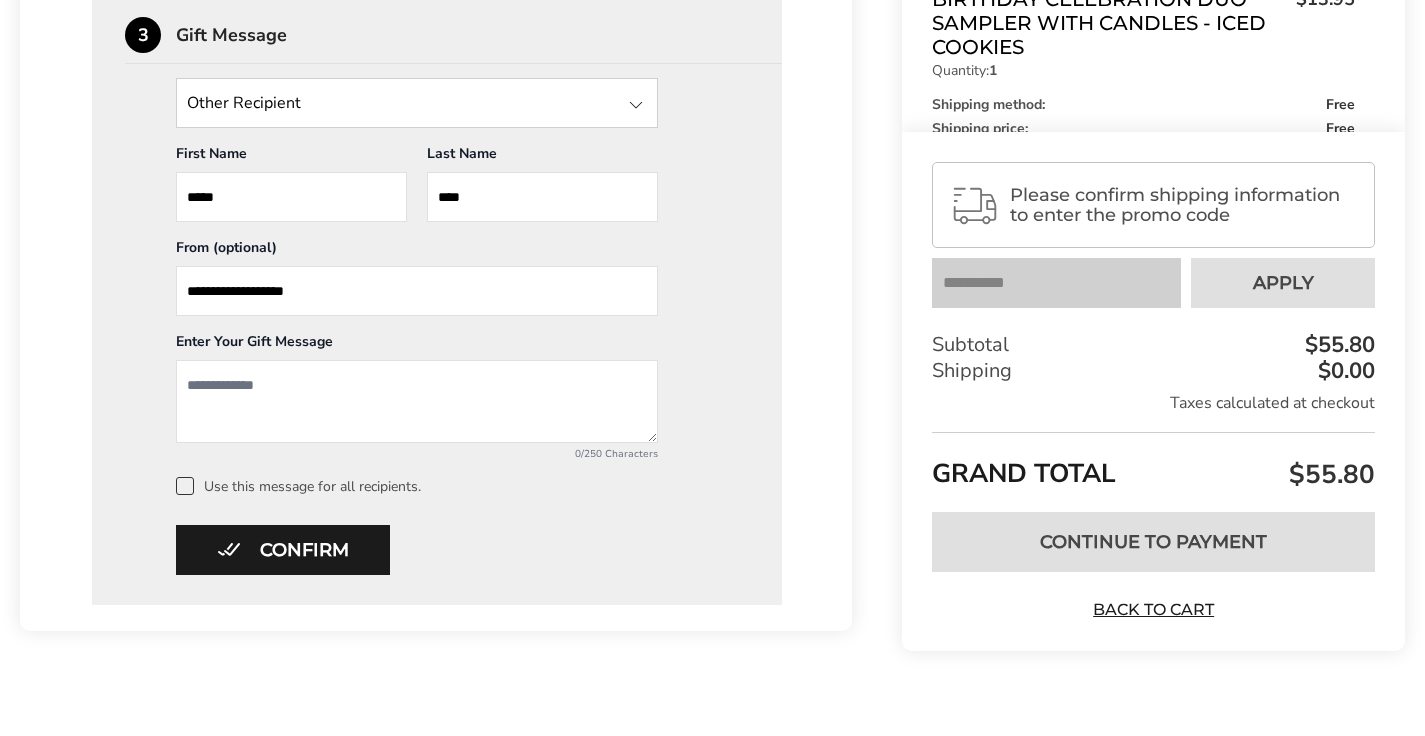 type on "**********" 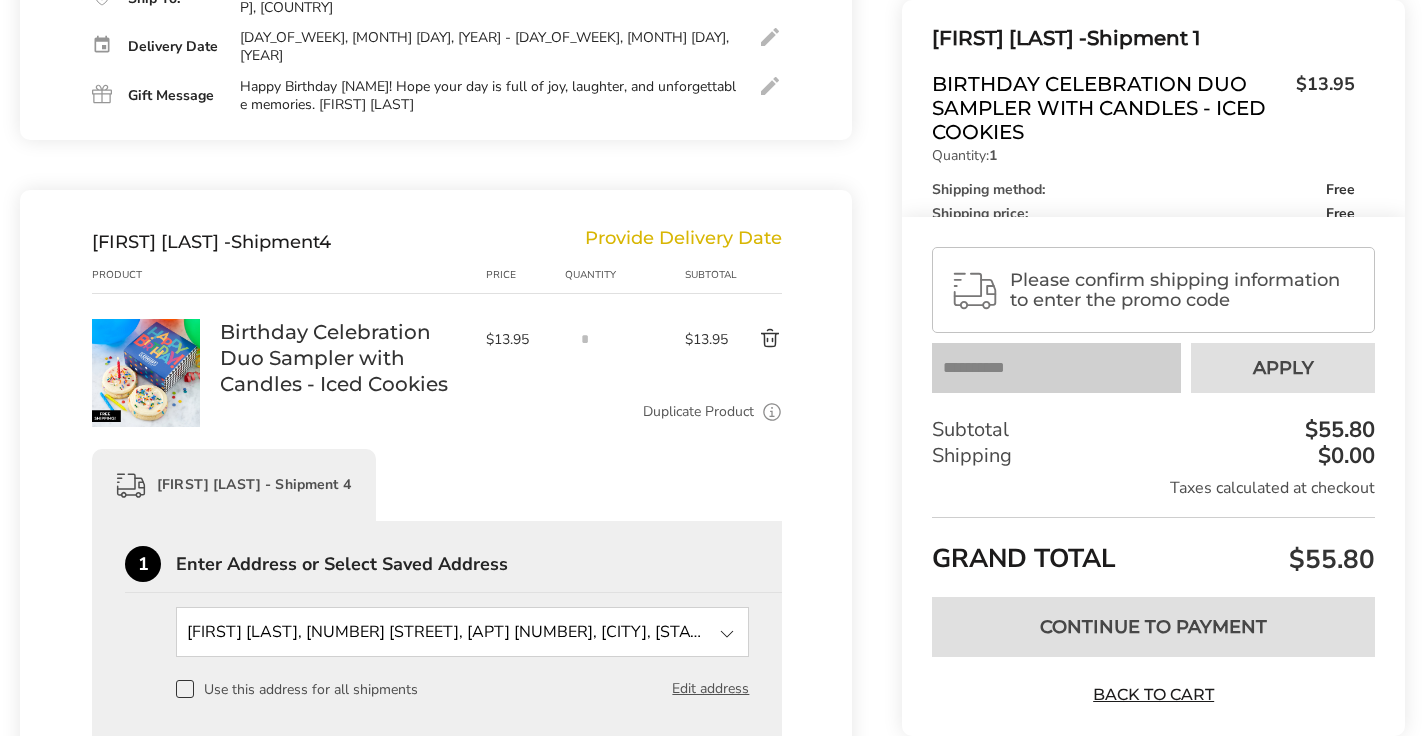 scroll, scrollTop: 1368, scrollLeft: 0, axis: vertical 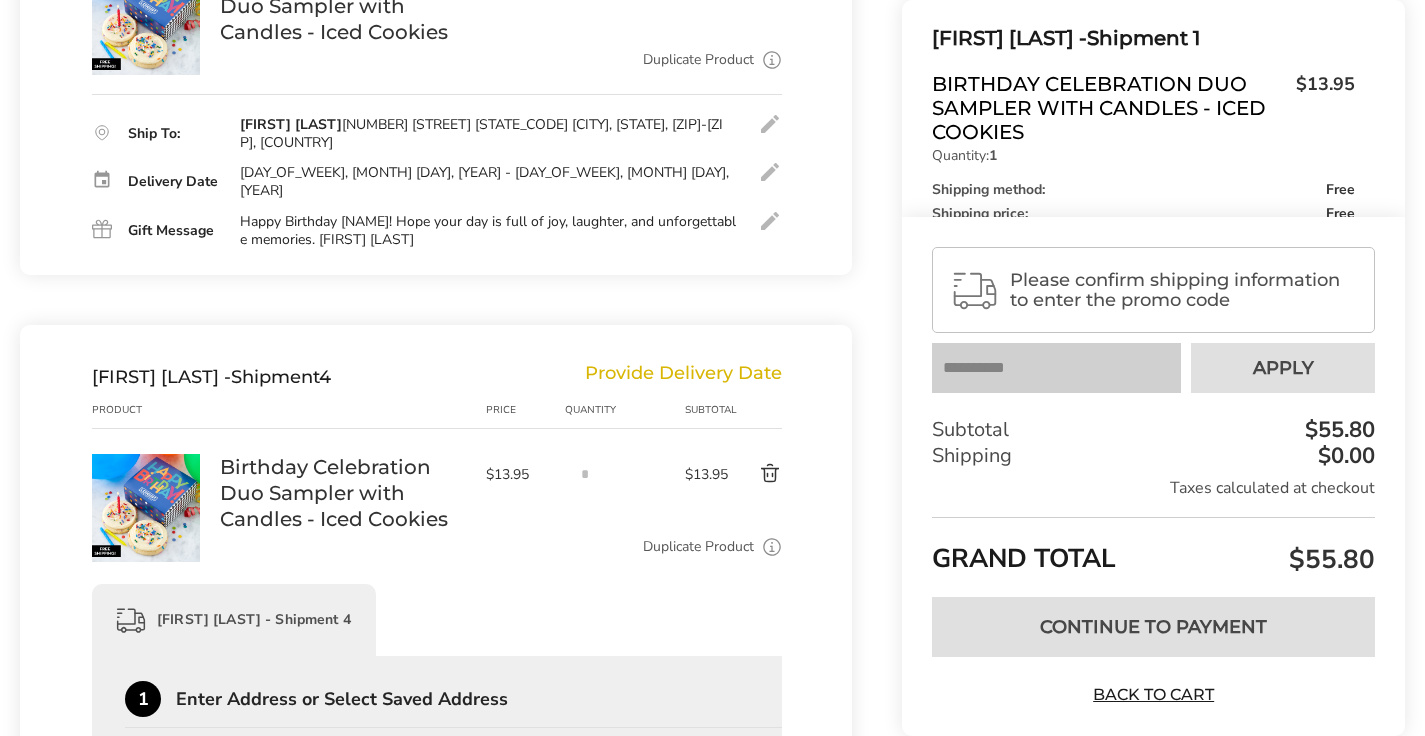 drag, startPoint x: 240, startPoint y: 193, endPoint x: 438, endPoint y: 211, distance: 198.8165 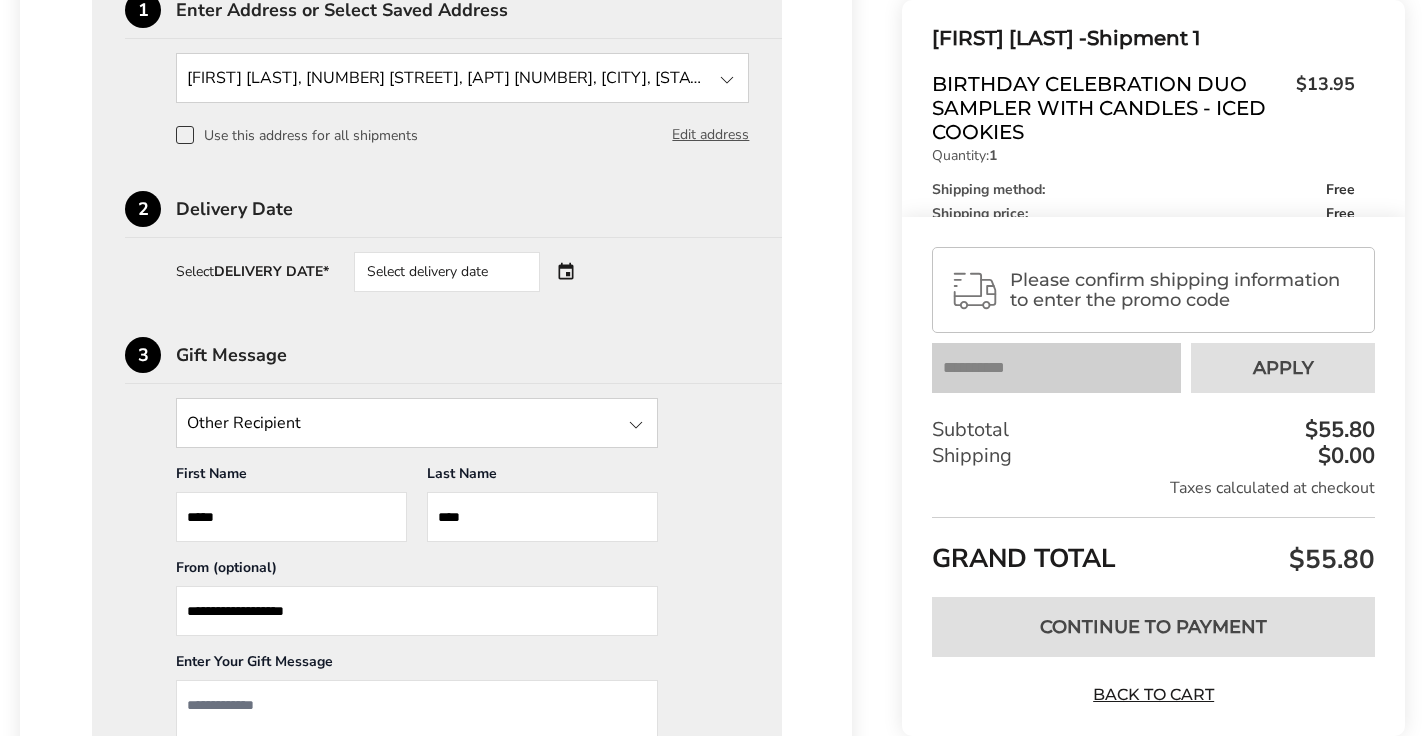 scroll, scrollTop: 2377, scrollLeft: 0, axis: vertical 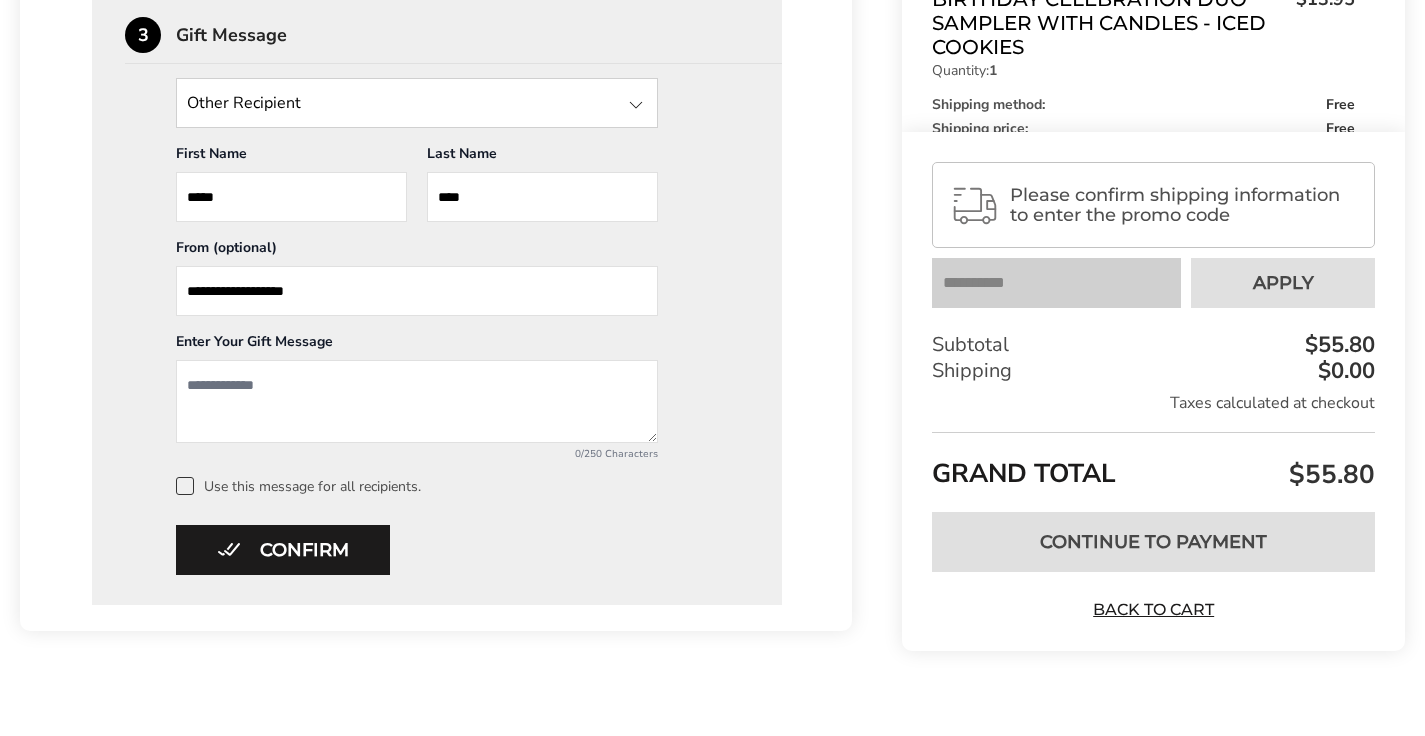 click at bounding box center [417, 401] 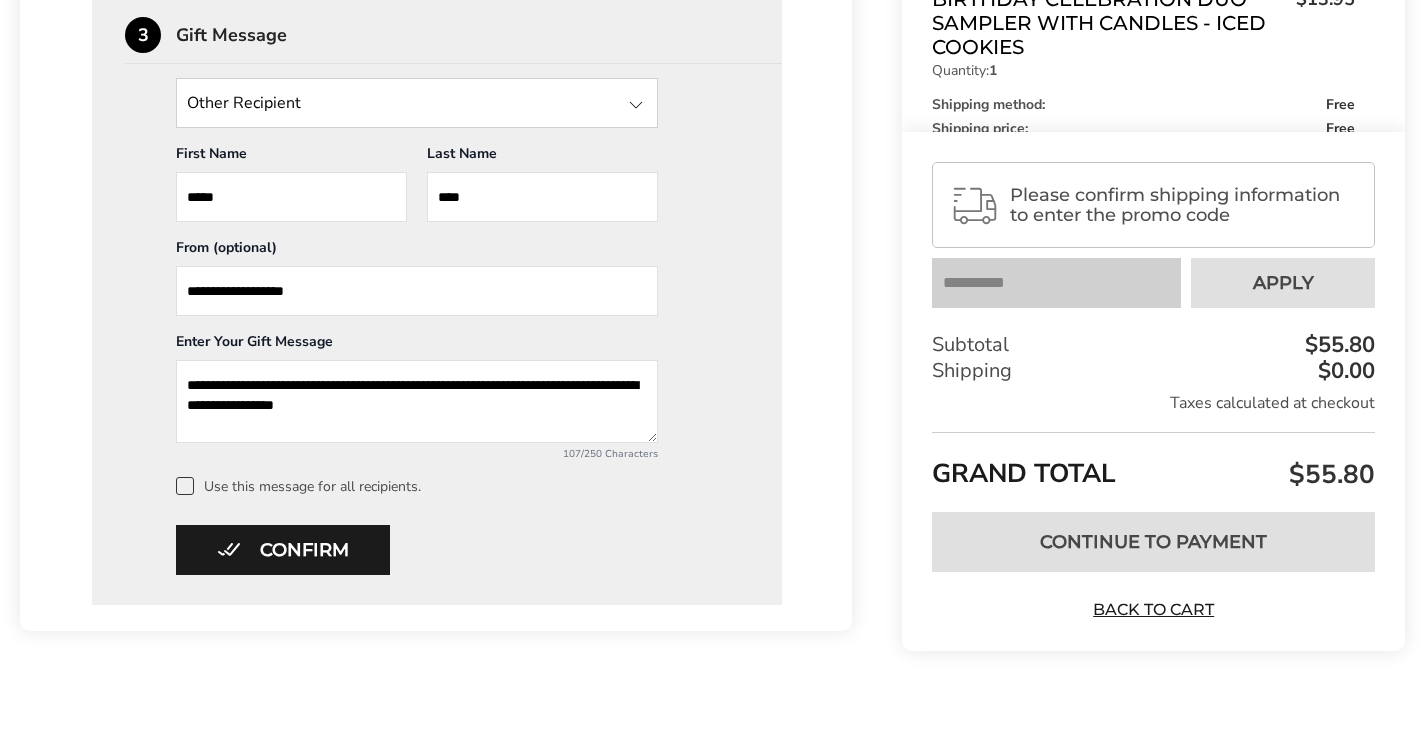 click on "**********" at bounding box center (417, 401) 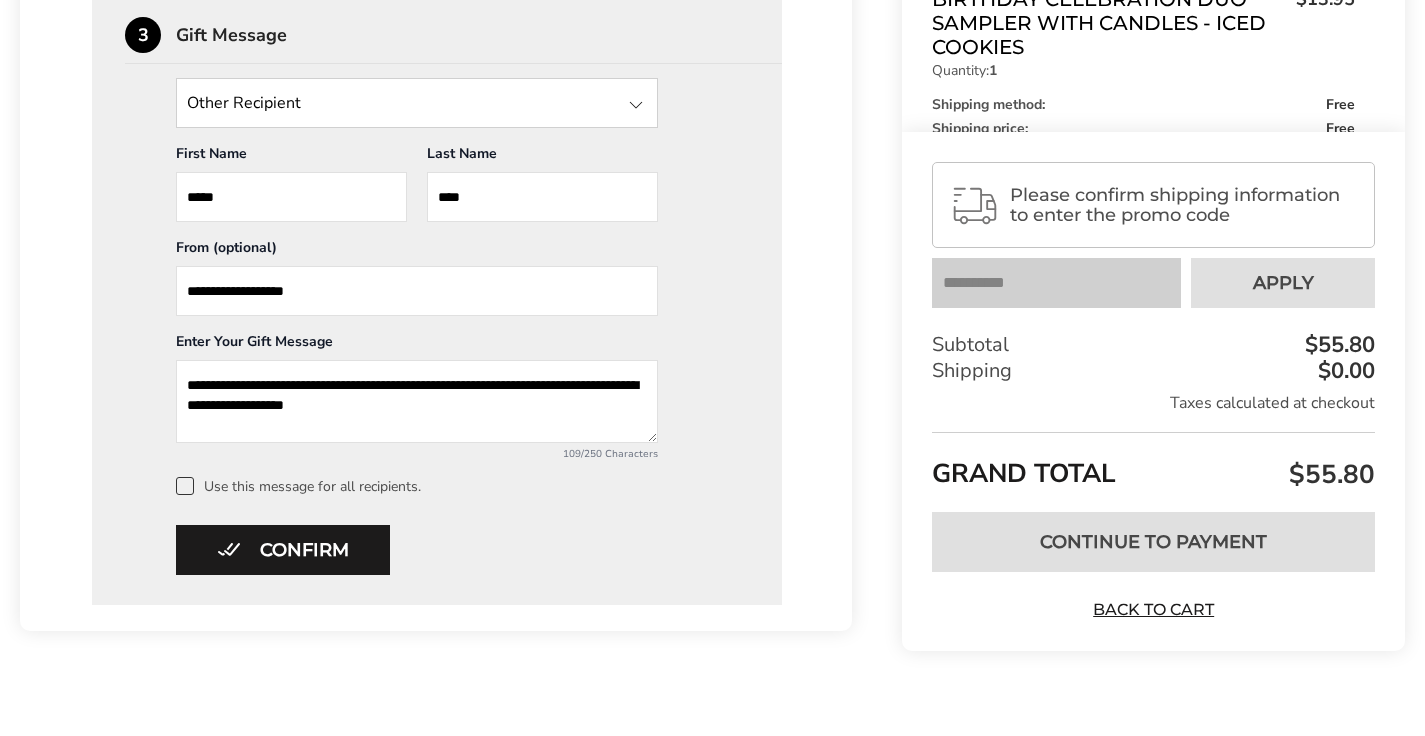 click on "**********" at bounding box center (417, 401) 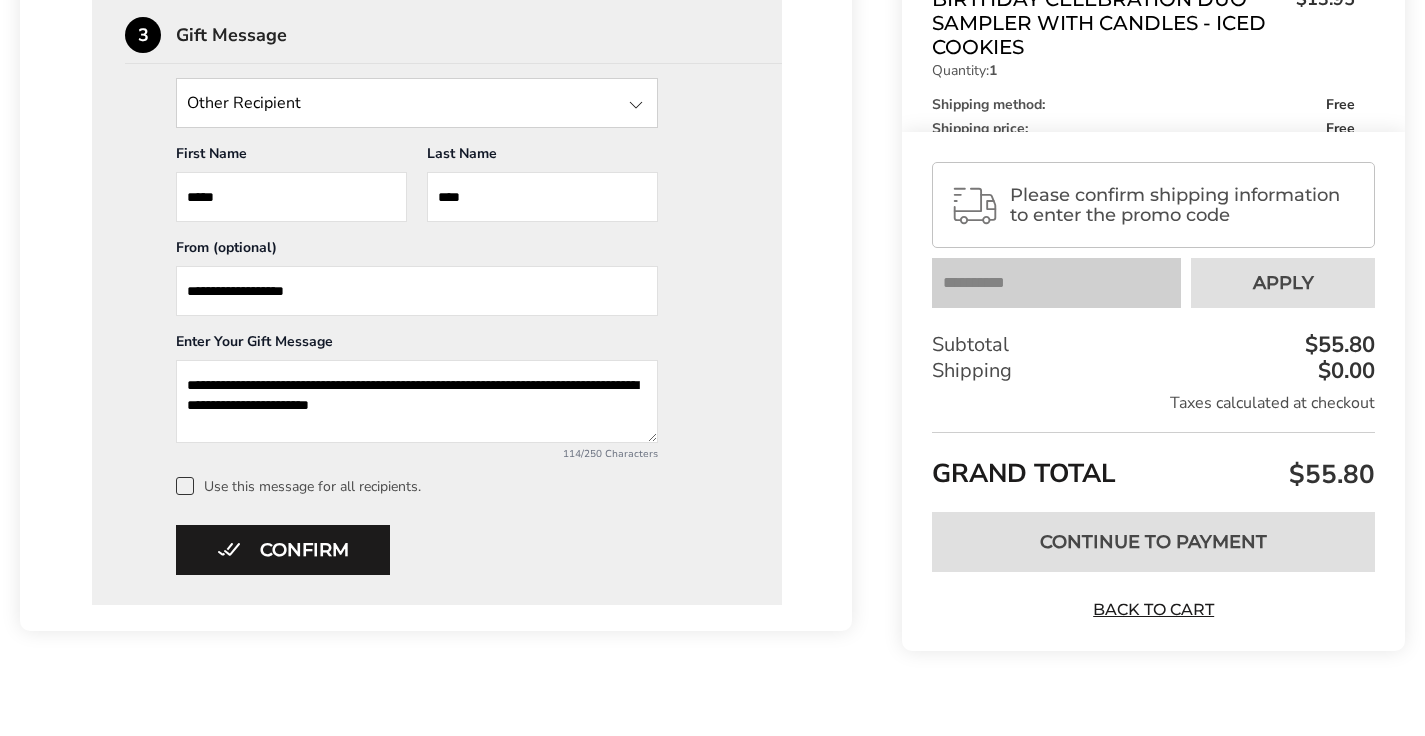 click on "**********" at bounding box center (417, 401) 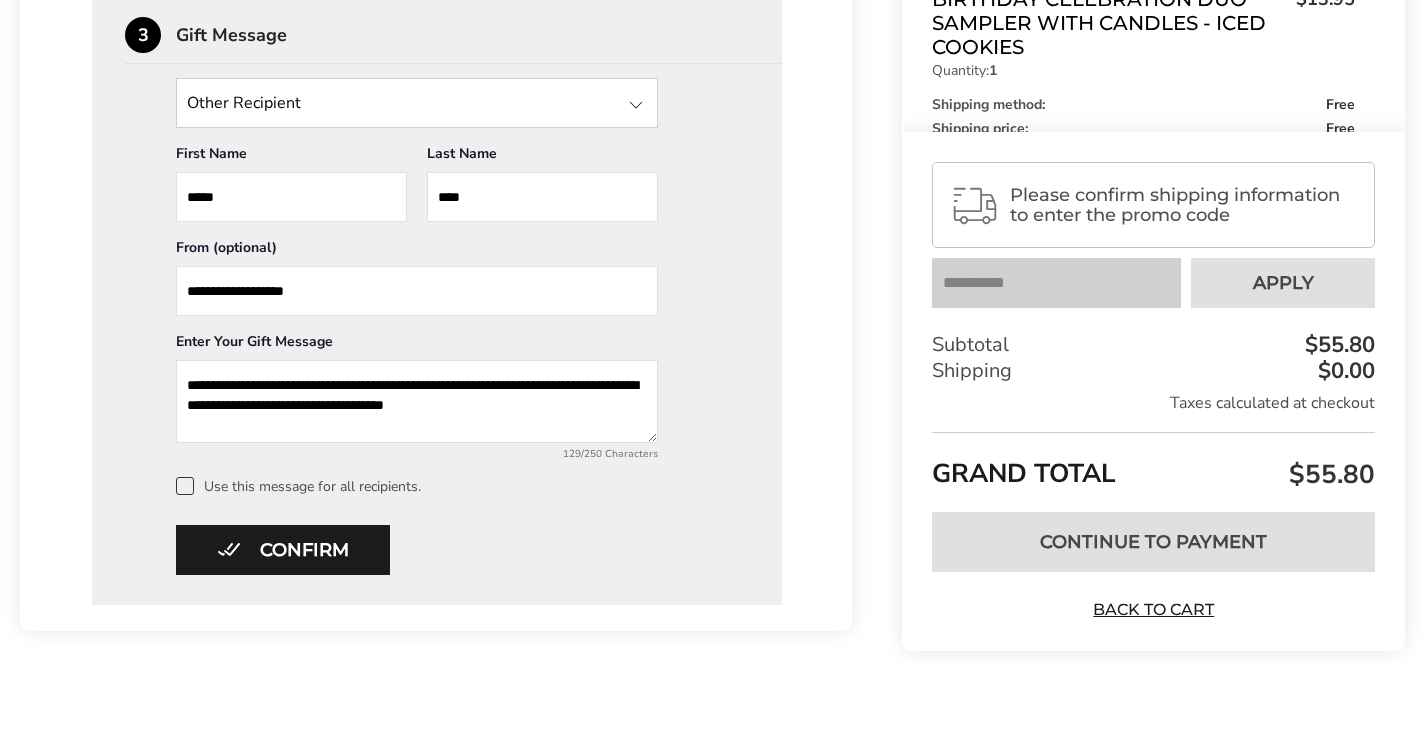 click on "**********" at bounding box center [417, 401] 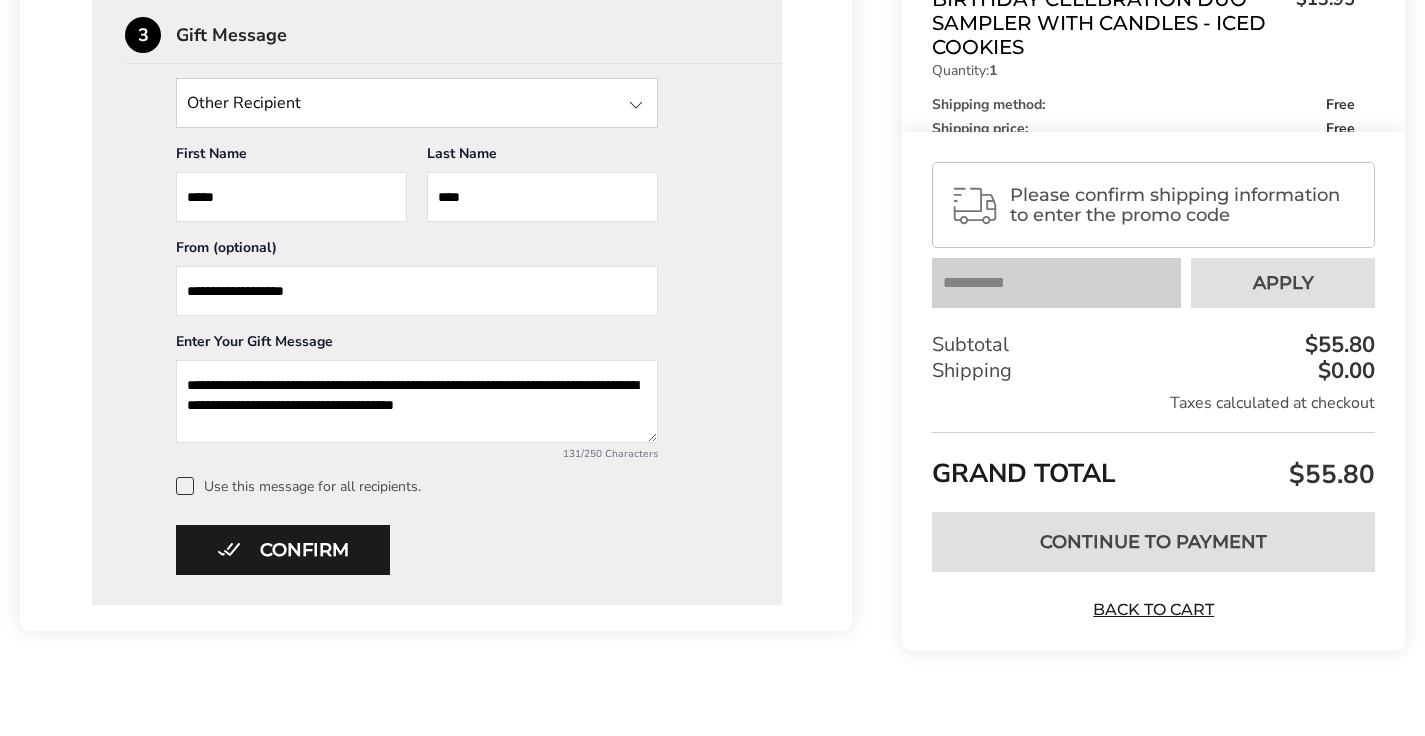 drag, startPoint x: 578, startPoint y: 361, endPoint x: 242, endPoint y: 383, distance: 336.71948 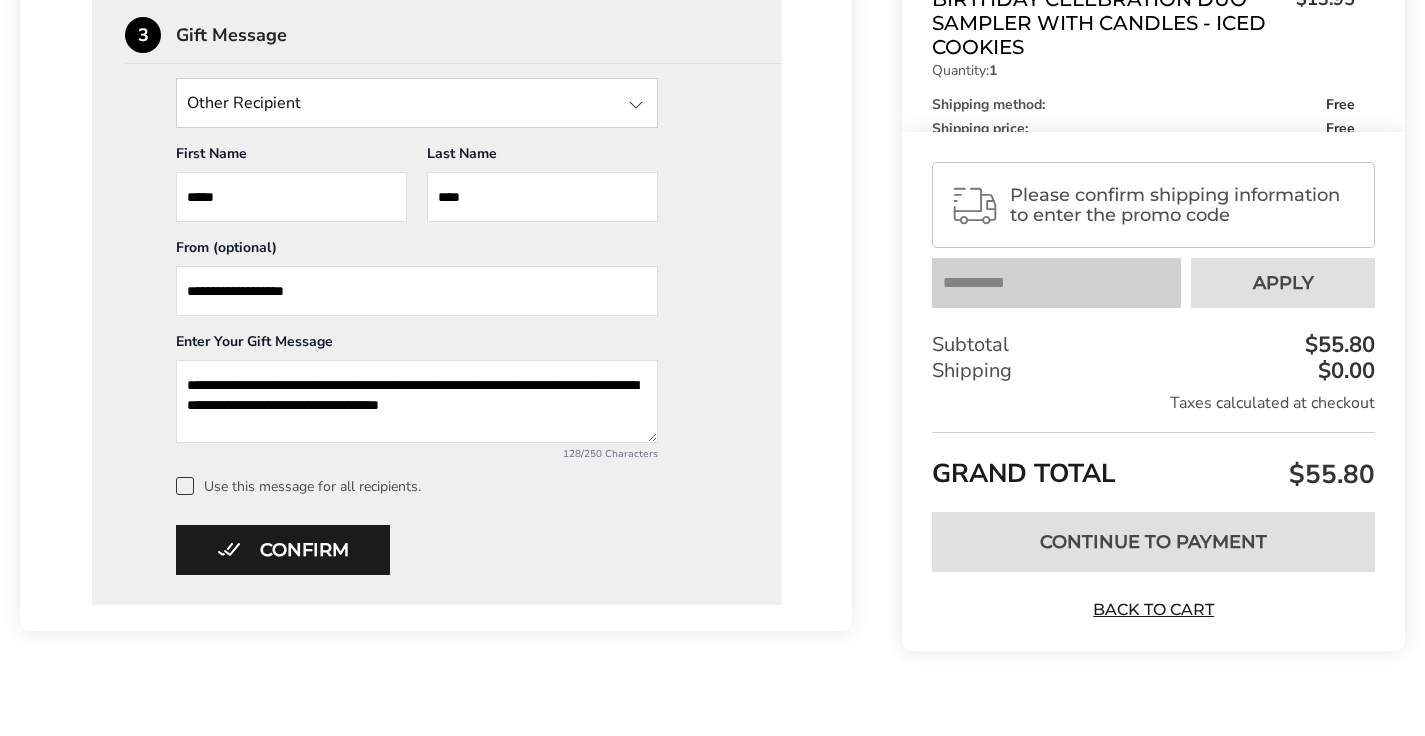 click on "**********" at bounding box center (417, 401) 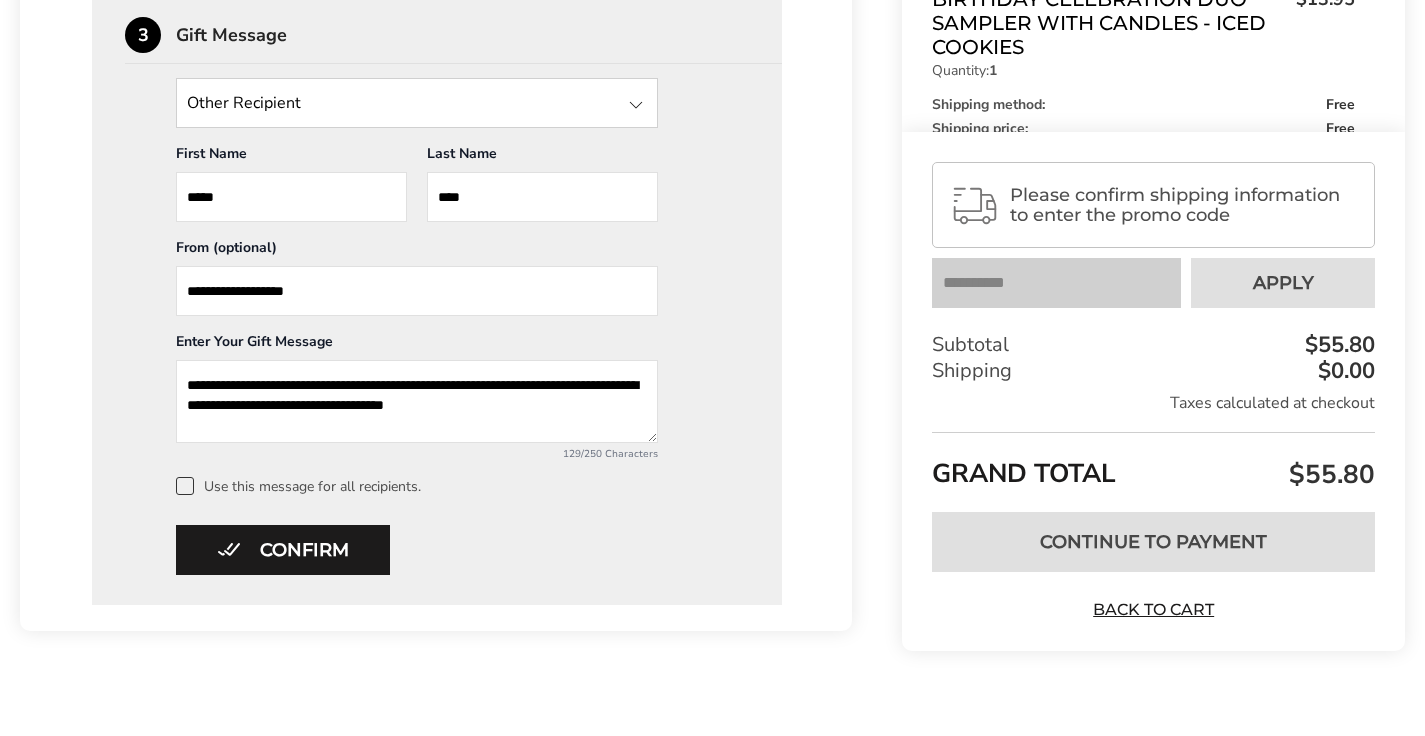 drag, startPoint x: 184, startPoint y: 353, endPoint x: 614, endPoint y: 377, distance: 430.66925 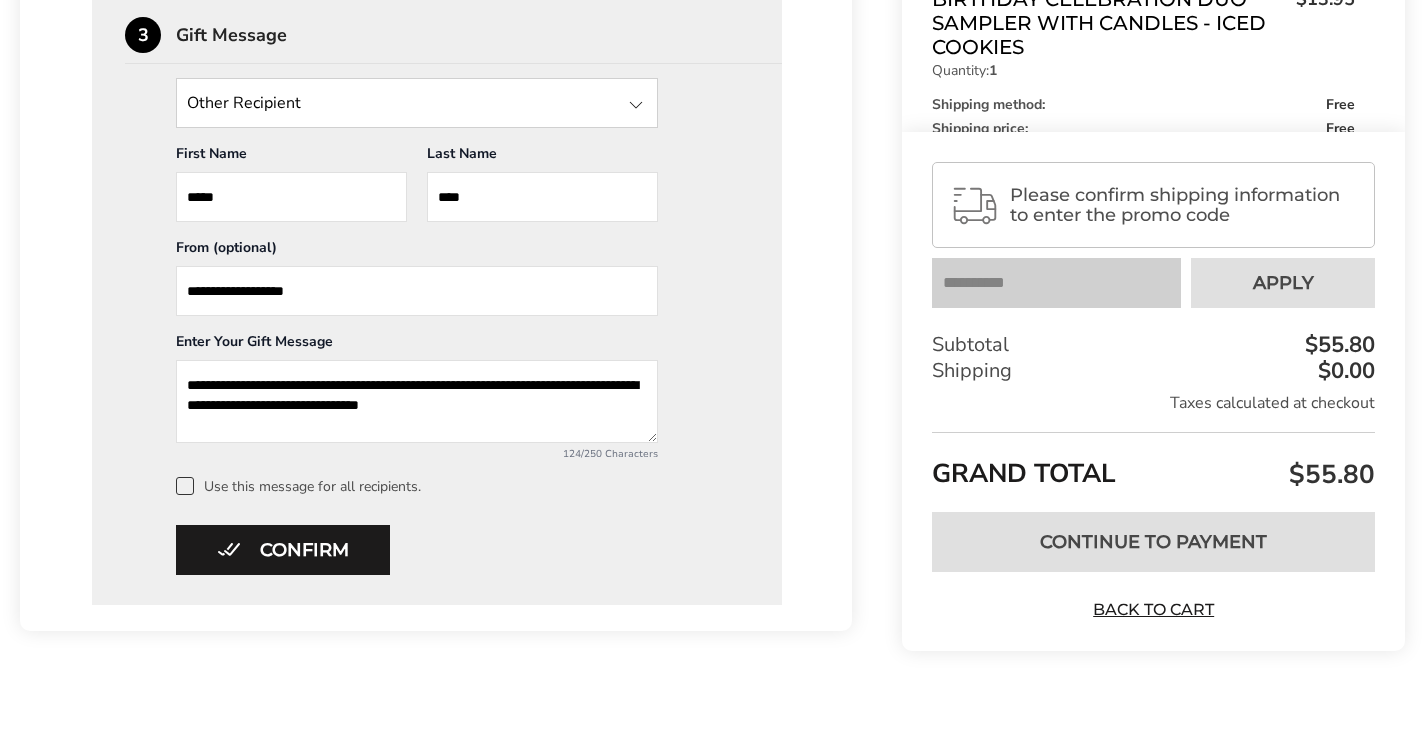 drag, startPoint x: 332, startPoint y: 362, endPoint x: 472, endPoint y: 379, distance: 141.02837 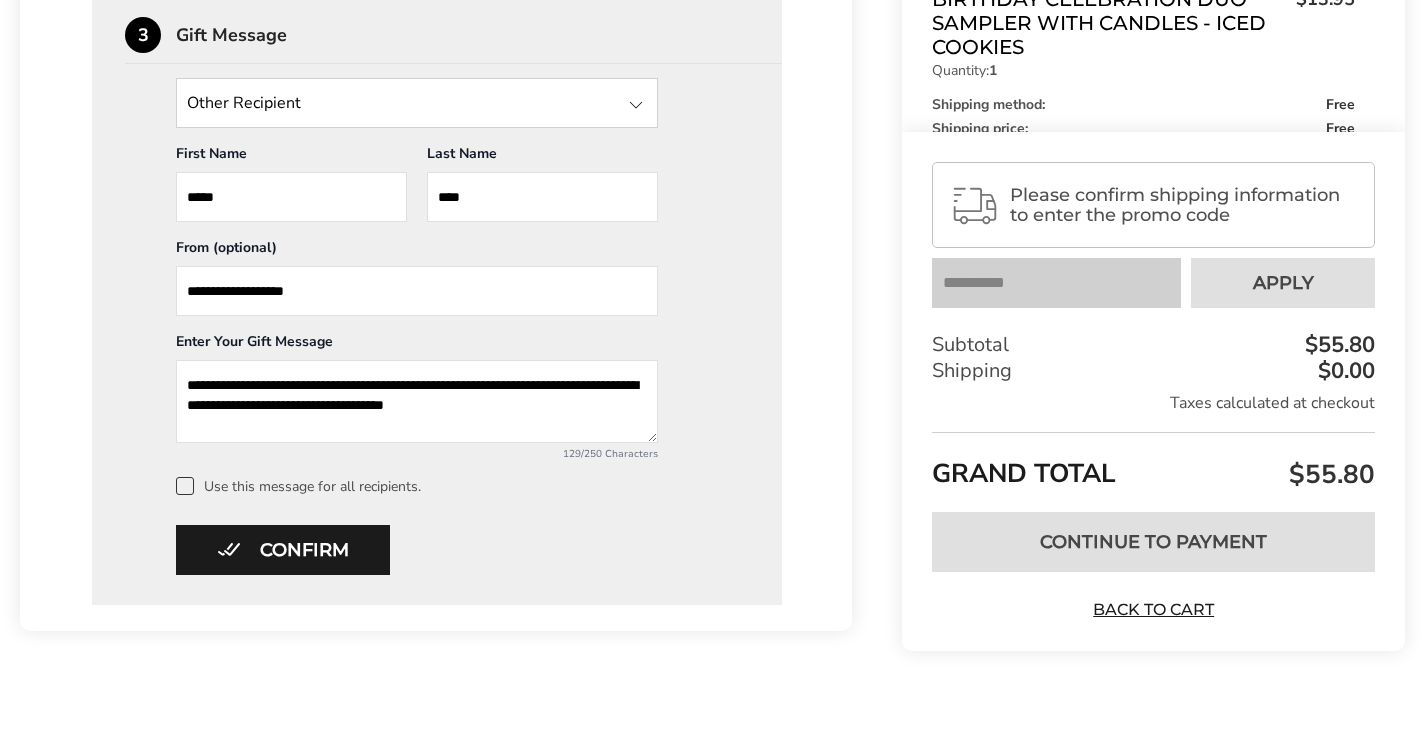 click on "**********" at bounding box center [417, 401] 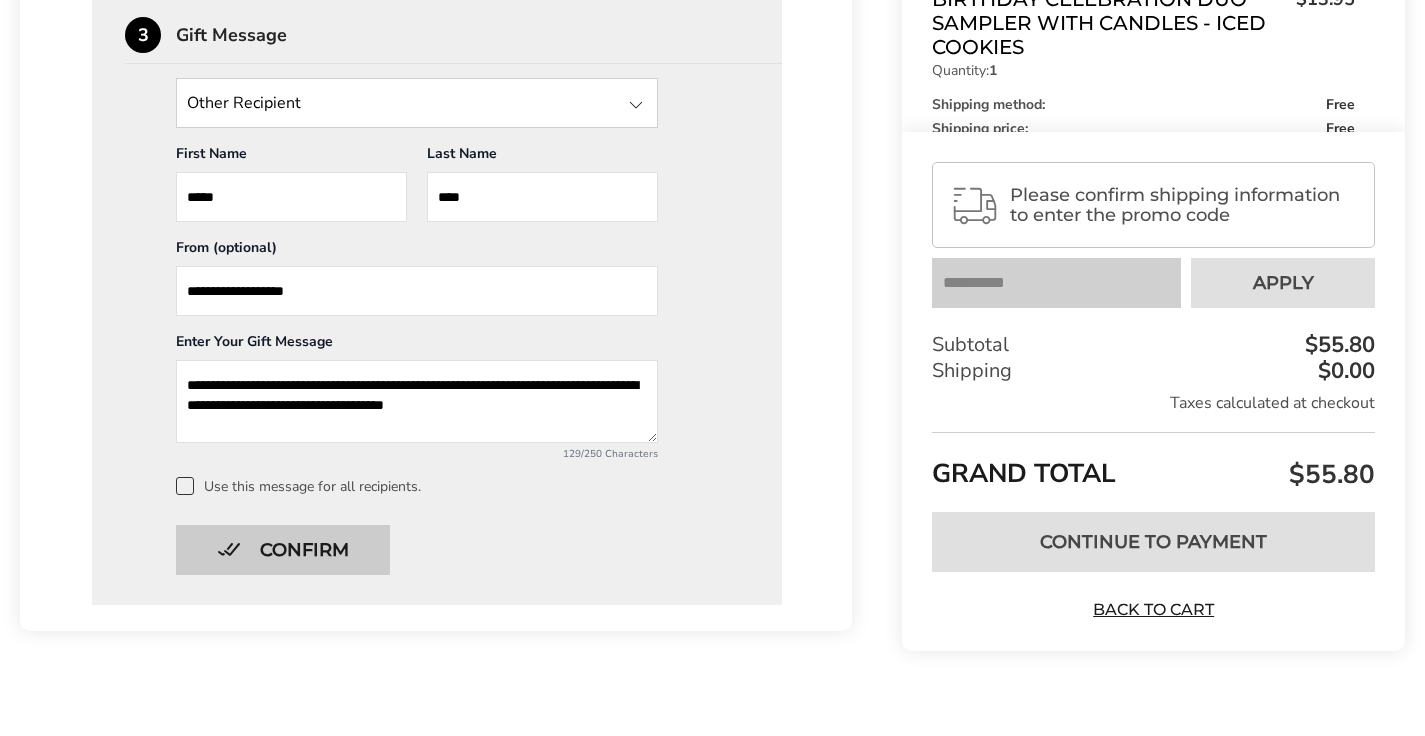 type on "**********" 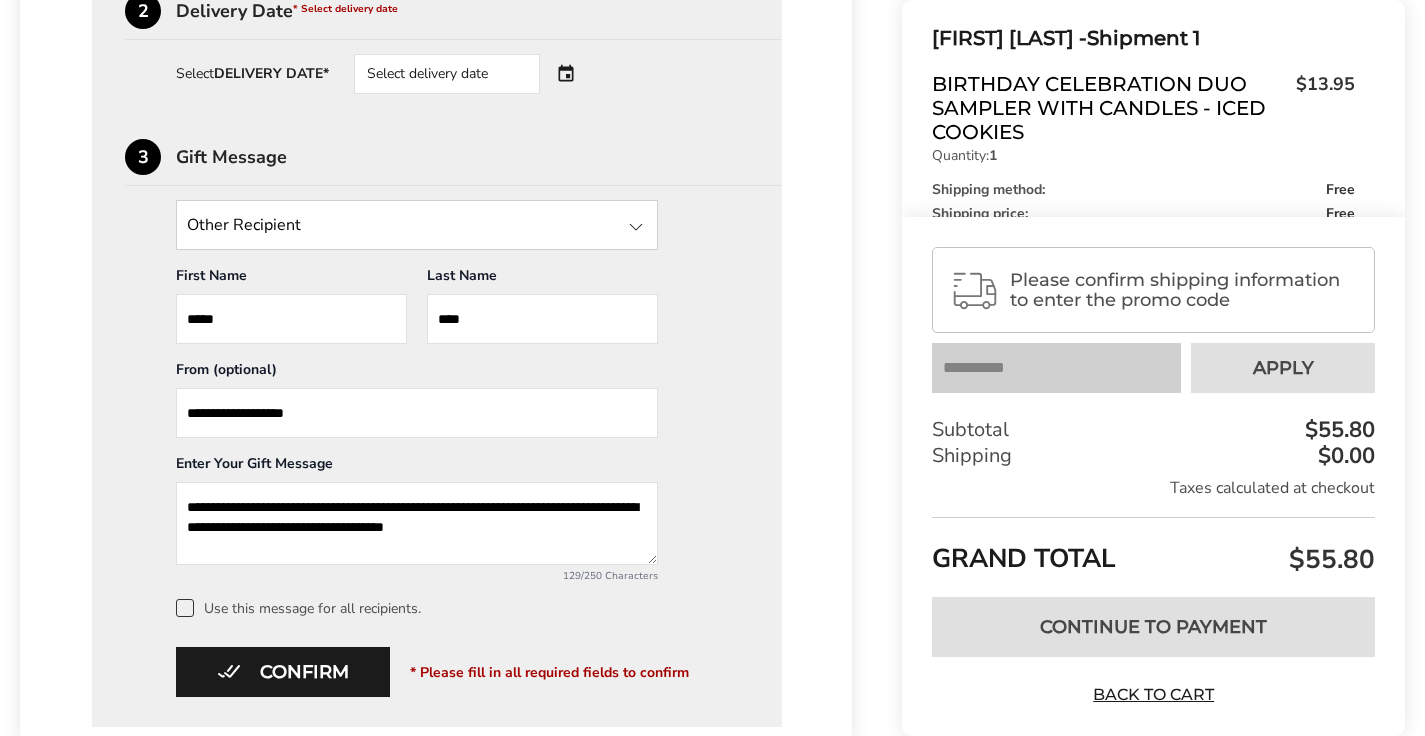 scroll, scrollTop: 2197, scrollLeft: 0, axis: vertical 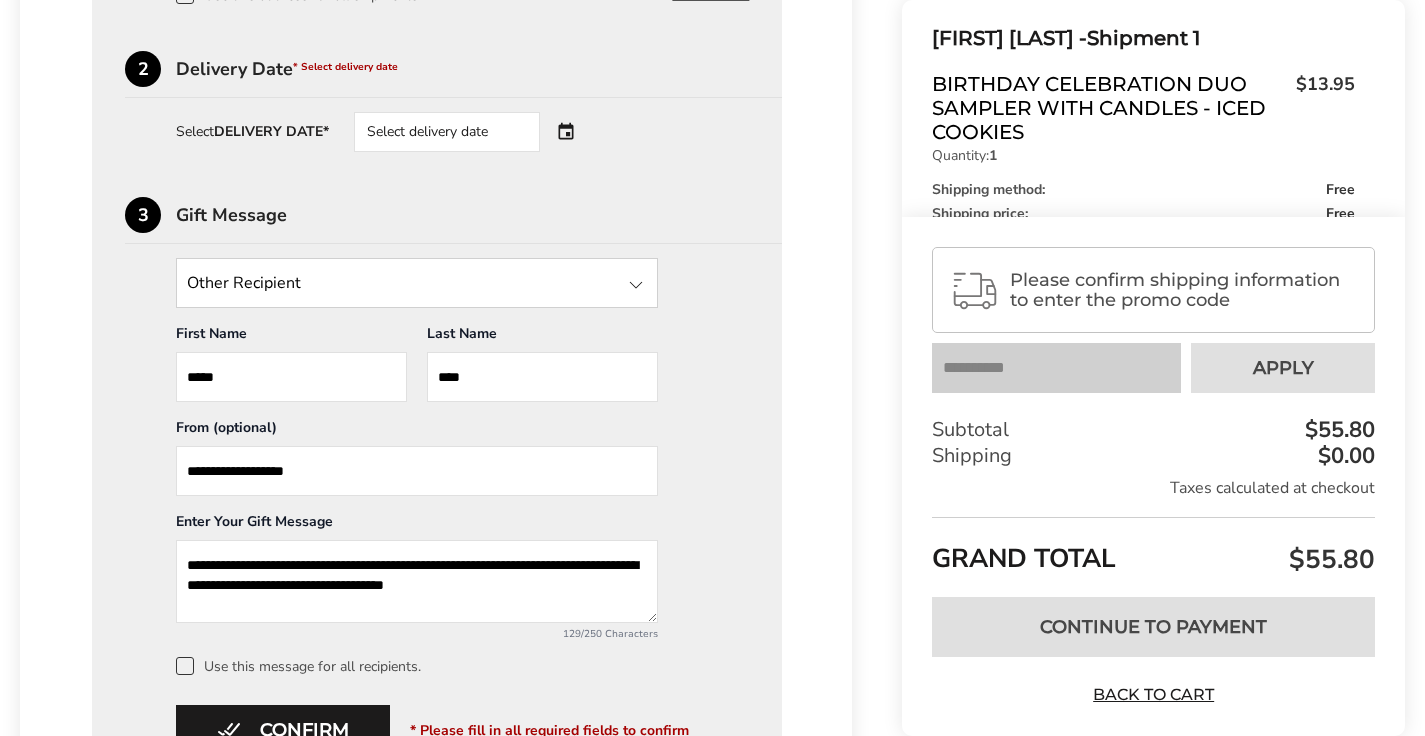 type 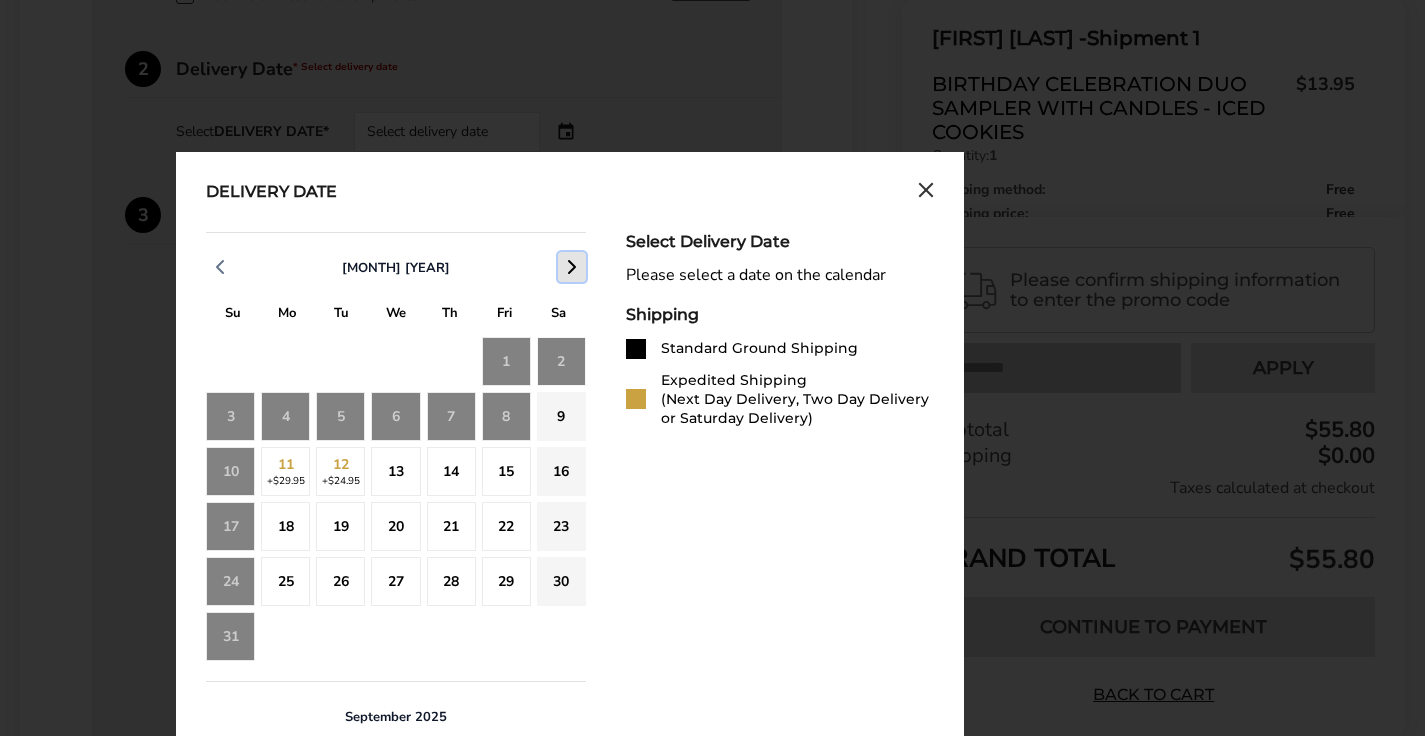 click 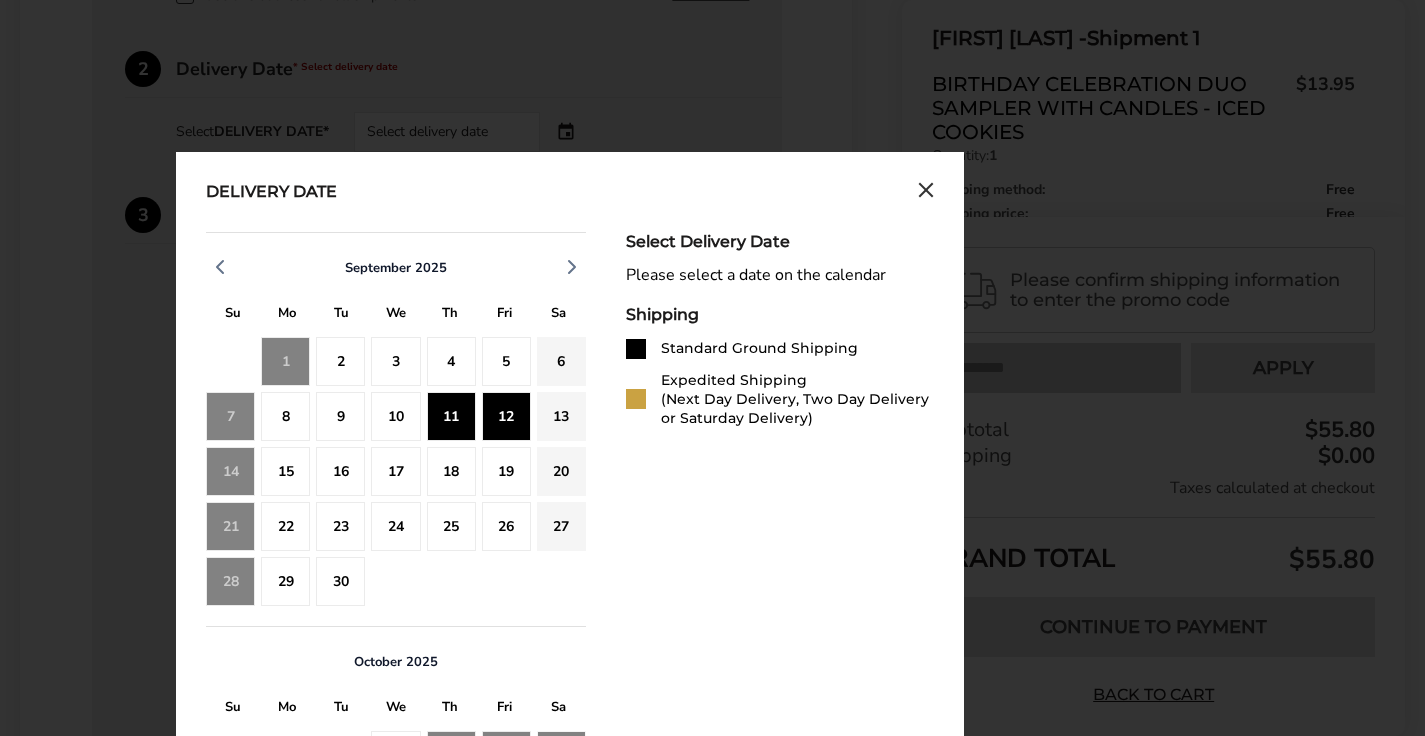 click on "12" 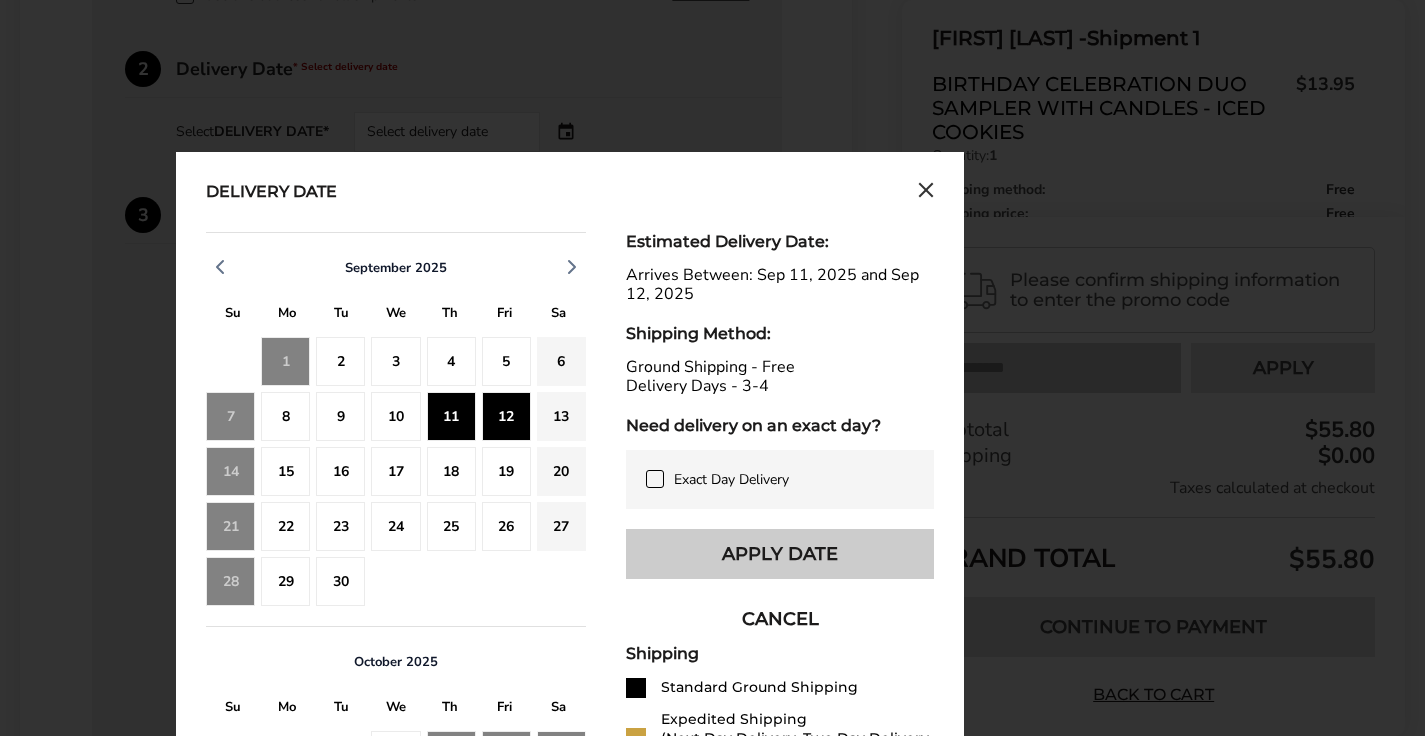 click on "Apply Date" at bounding box center (780, 554) 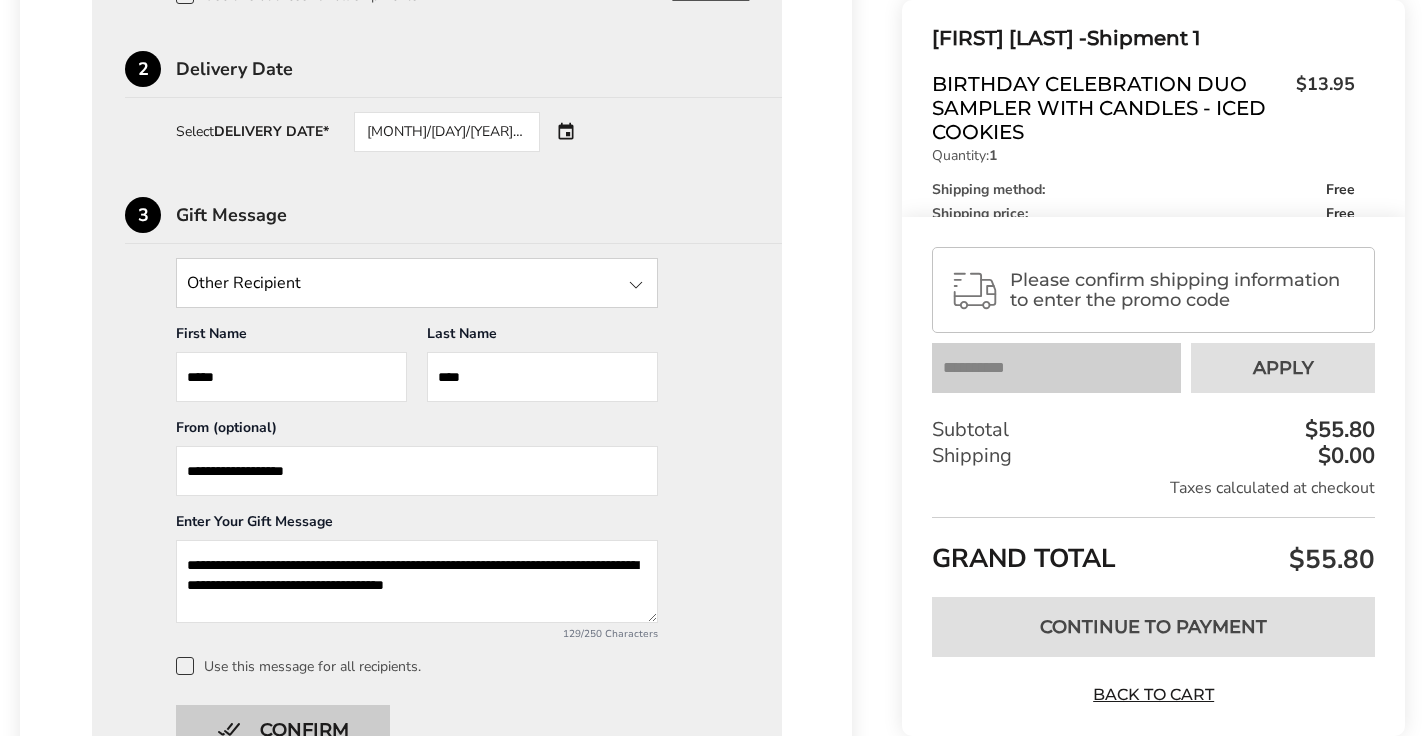 click on "Confirm" at bounding box center [283, 730] 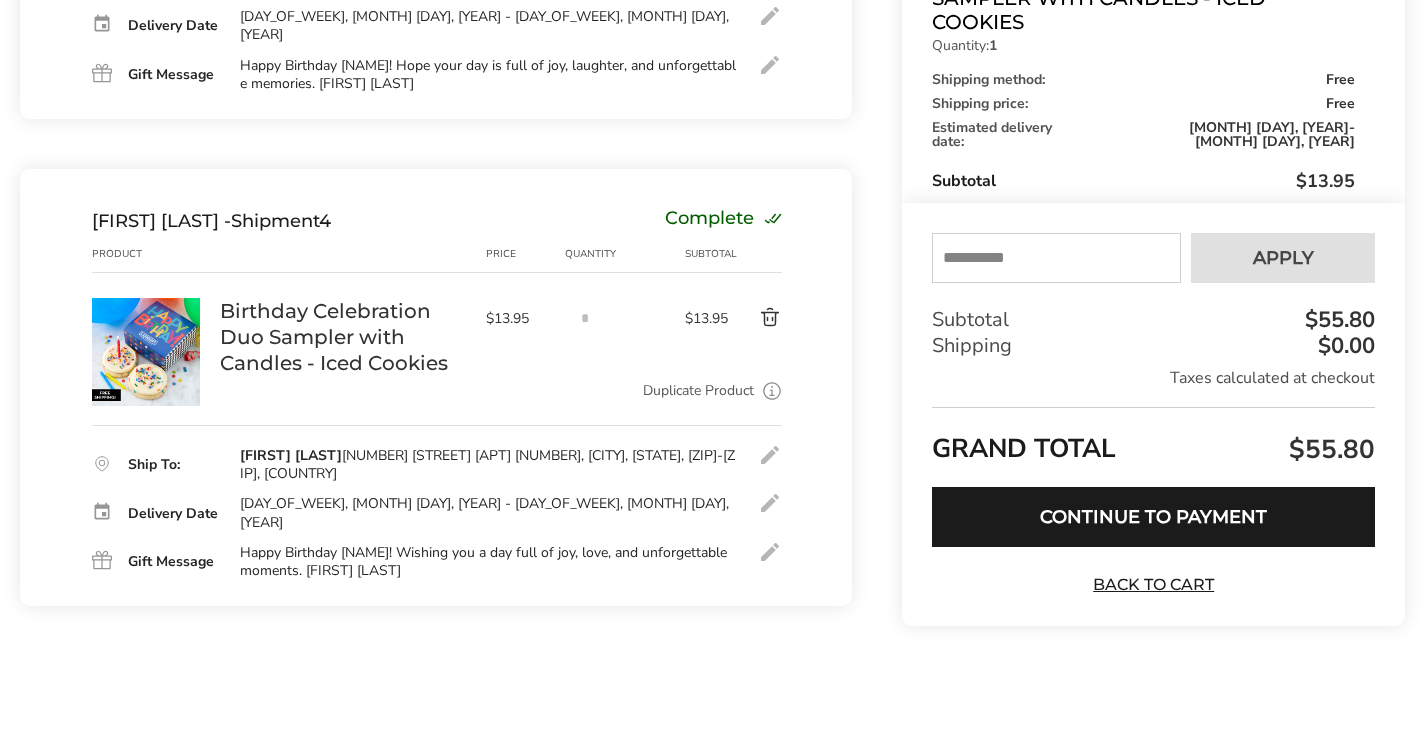 scroll, scrollTop: 1487, scrollLeft: 0, axis: vertical 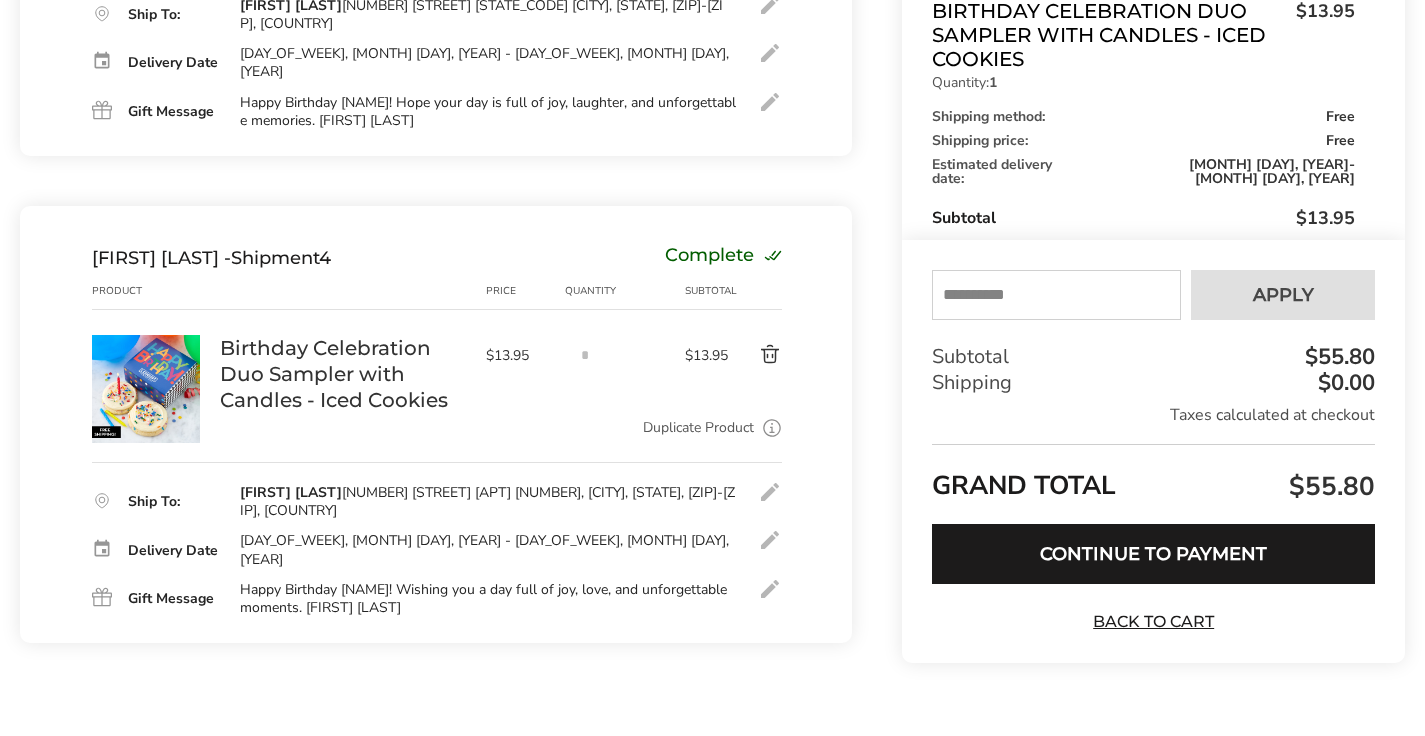 click on "Duplicate Product" at bounding box center (698, 428) 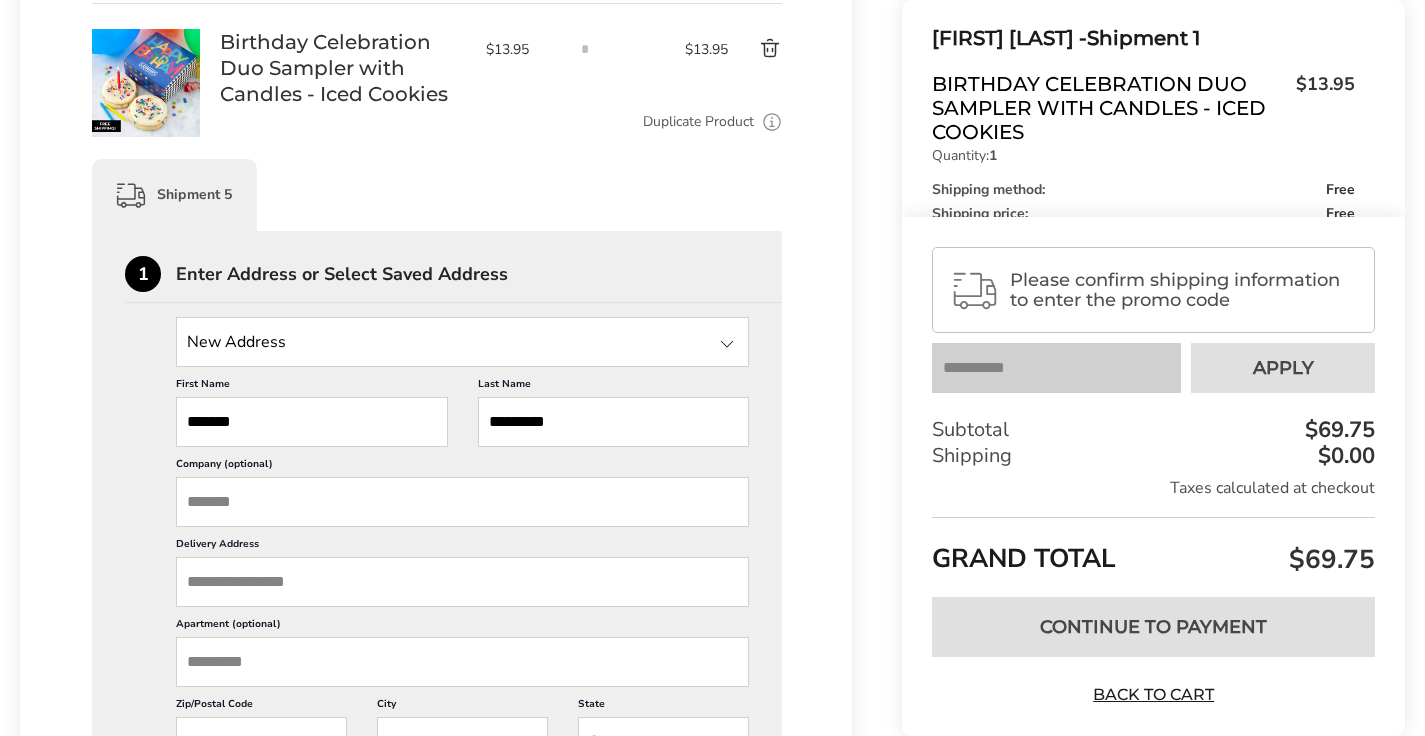 scroll, scrollTop: 2452, scrollLeft: 0, axis: vertical 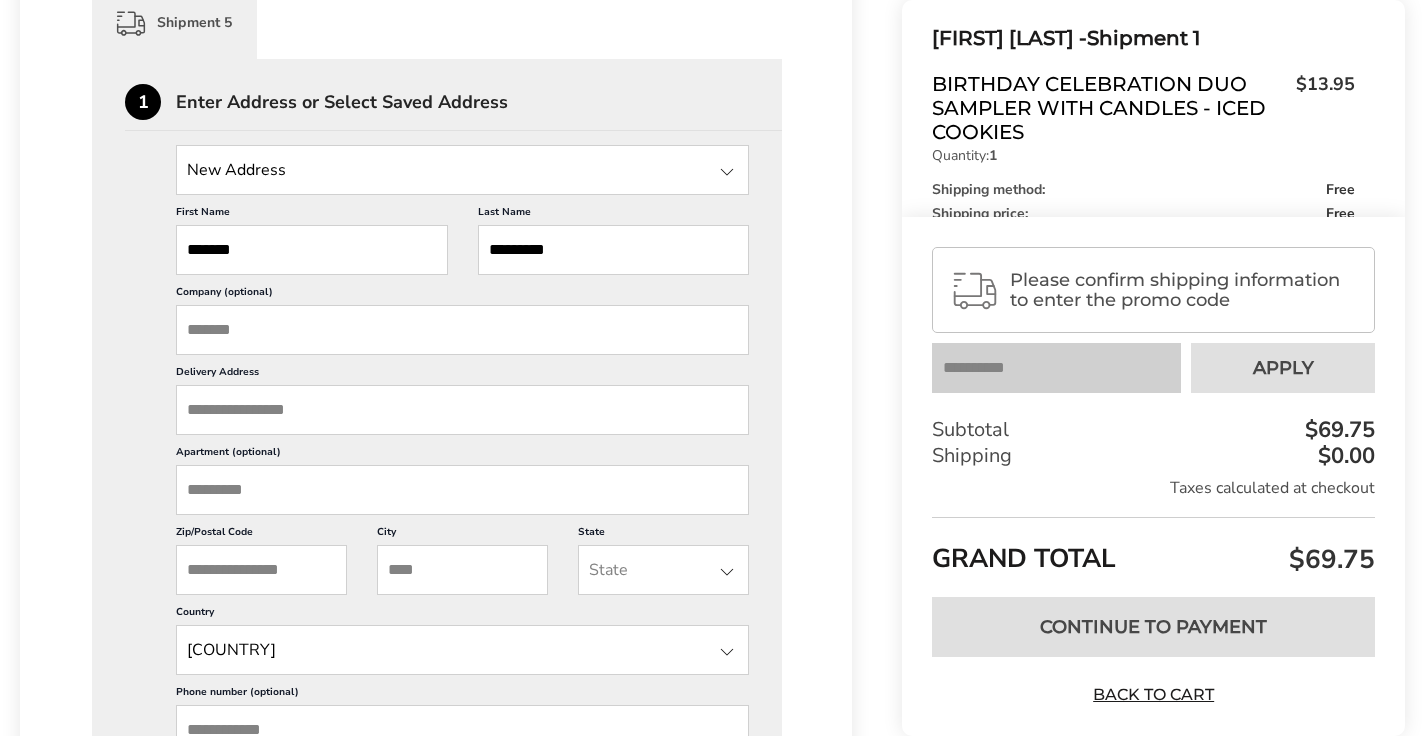 click on "*******" at bounding box center (312, 250) 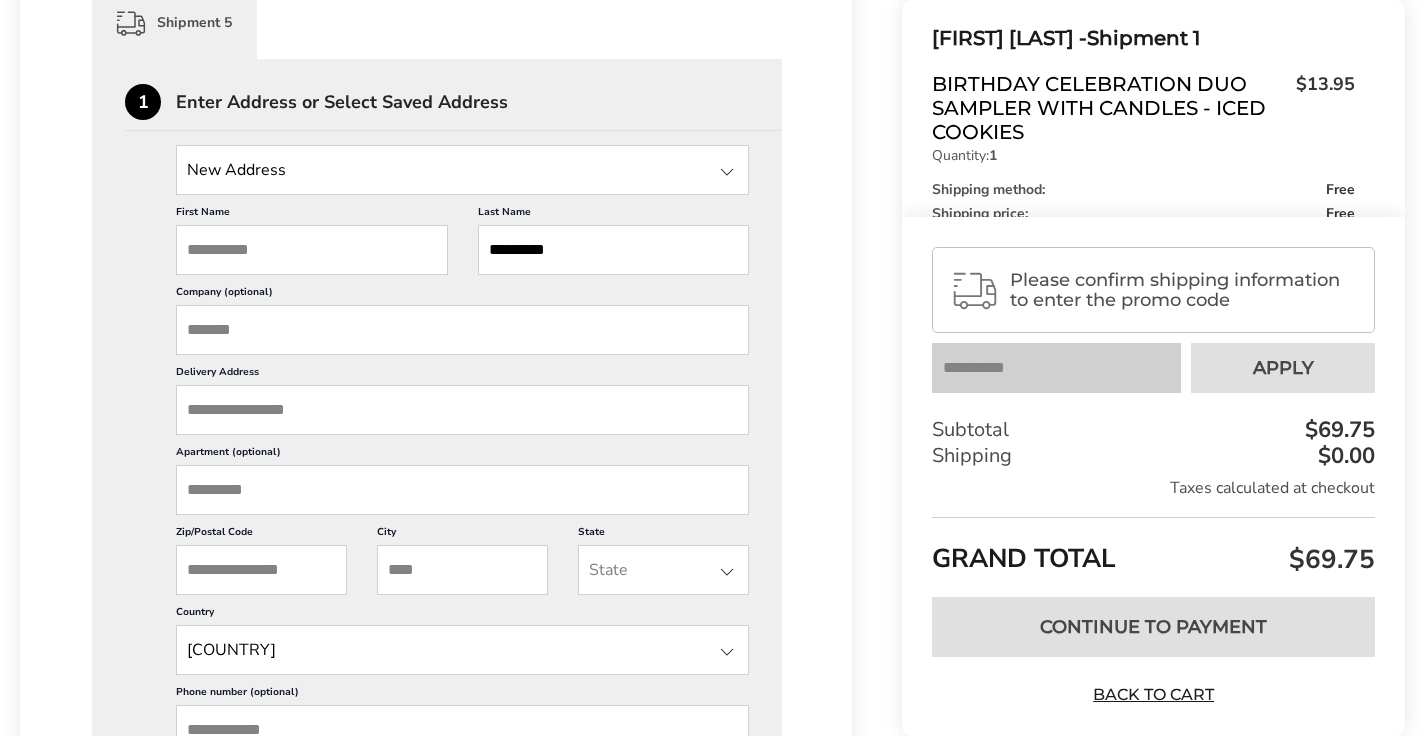 type 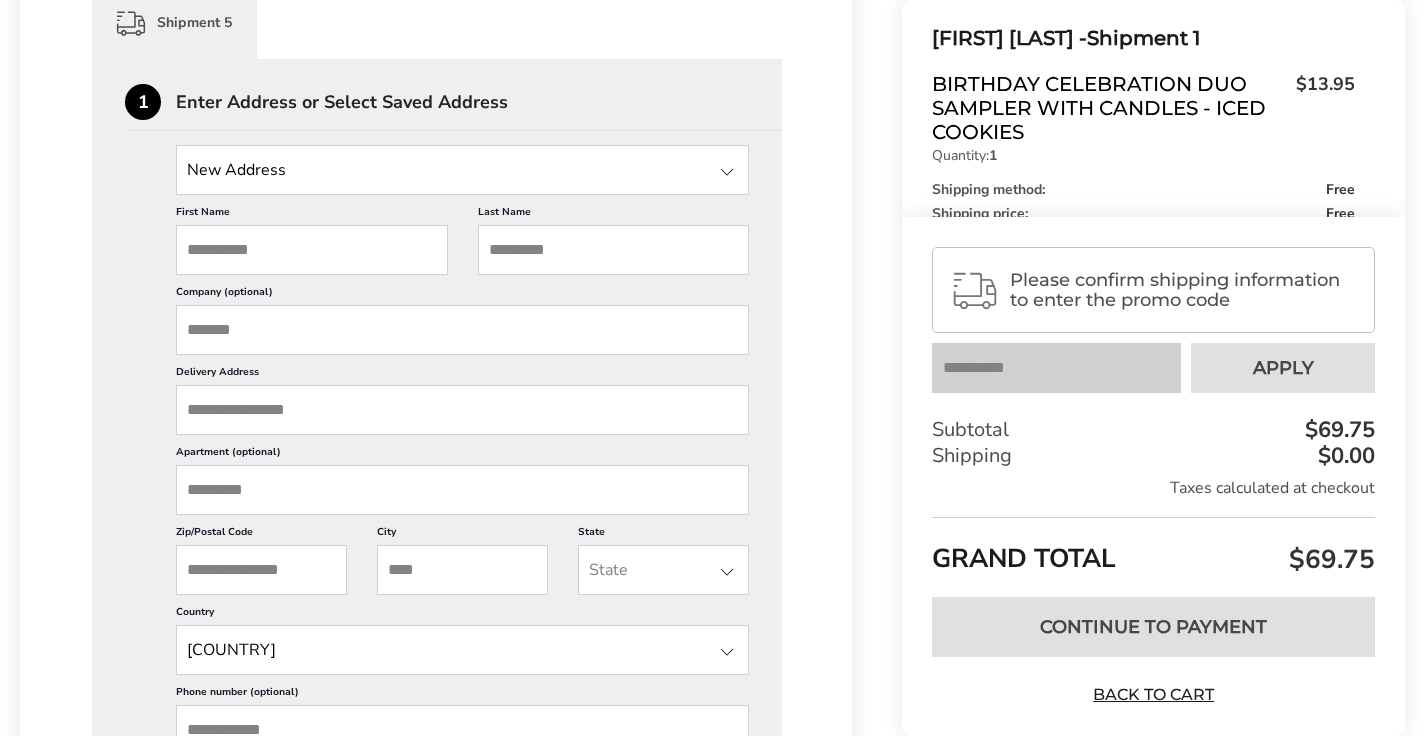 type 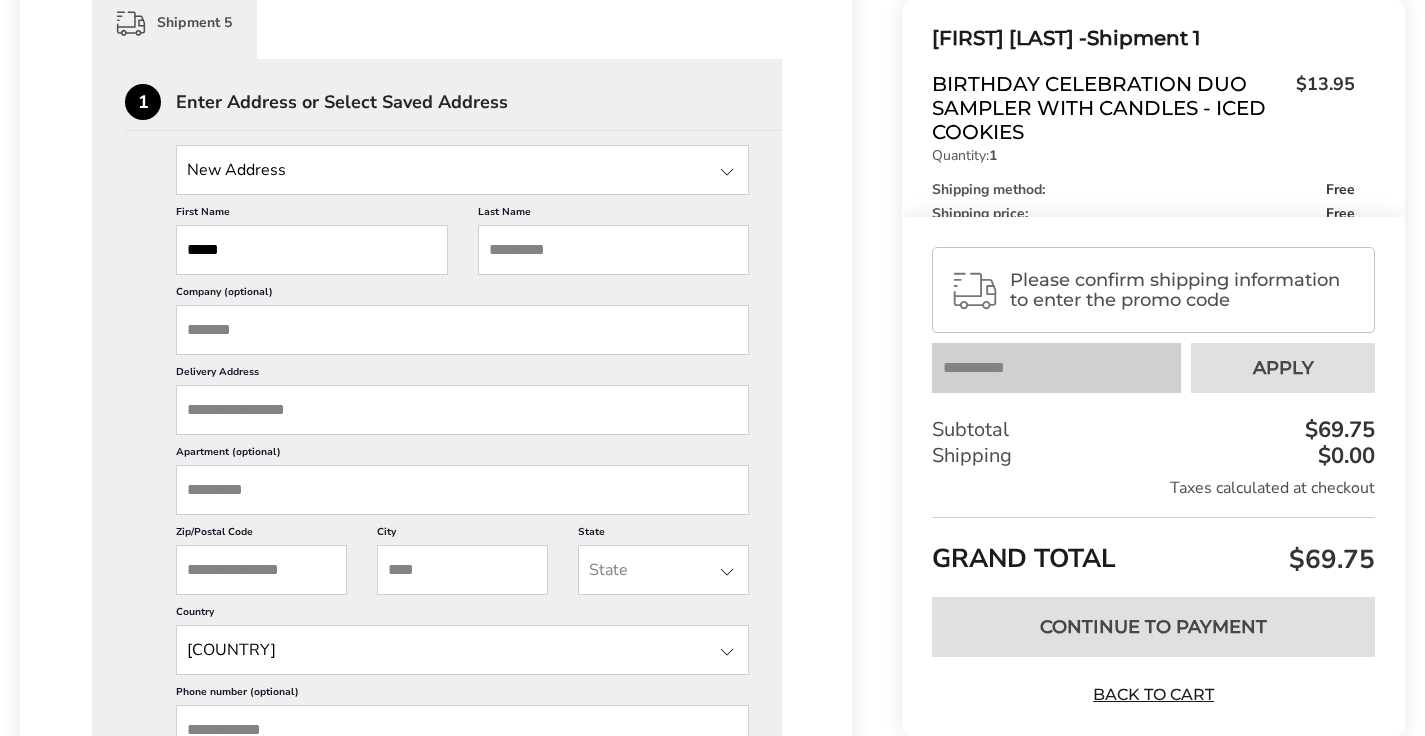 type on "*****" 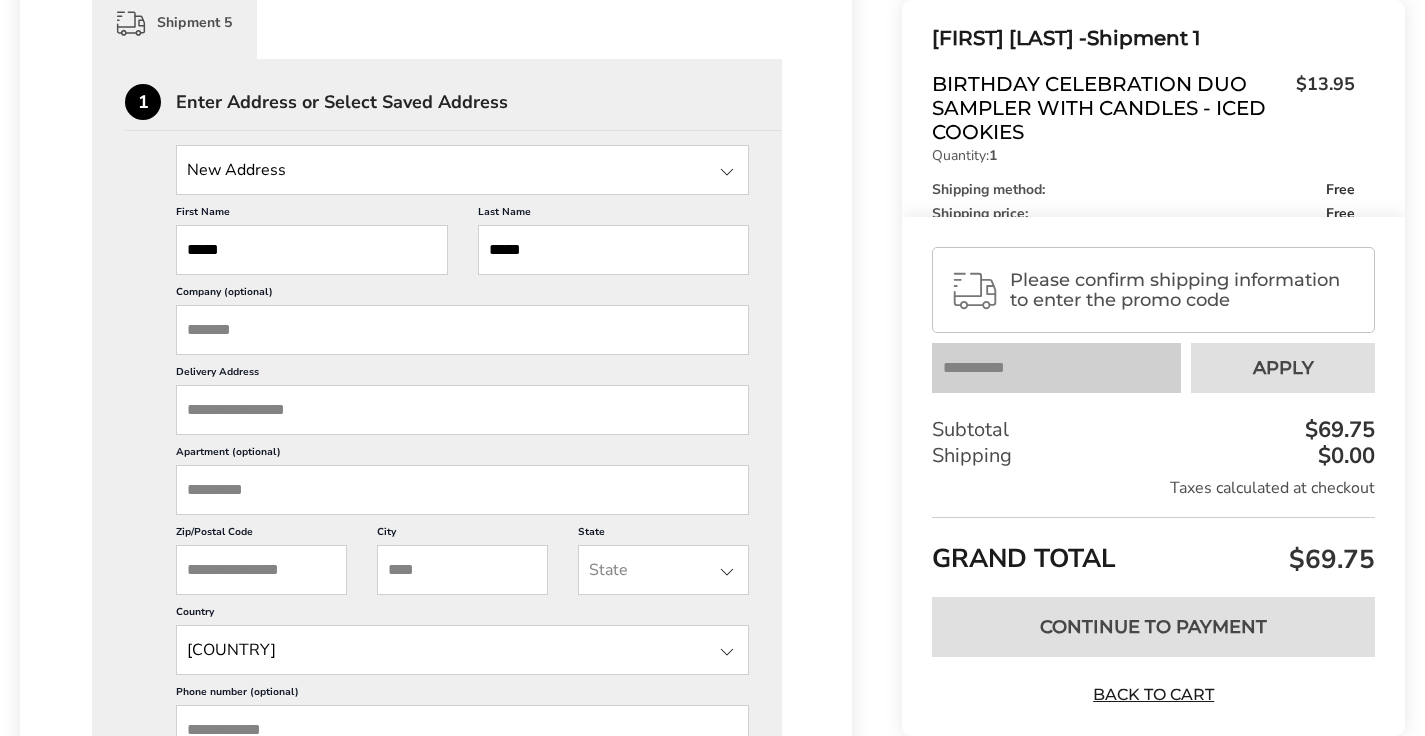 type on "*****" 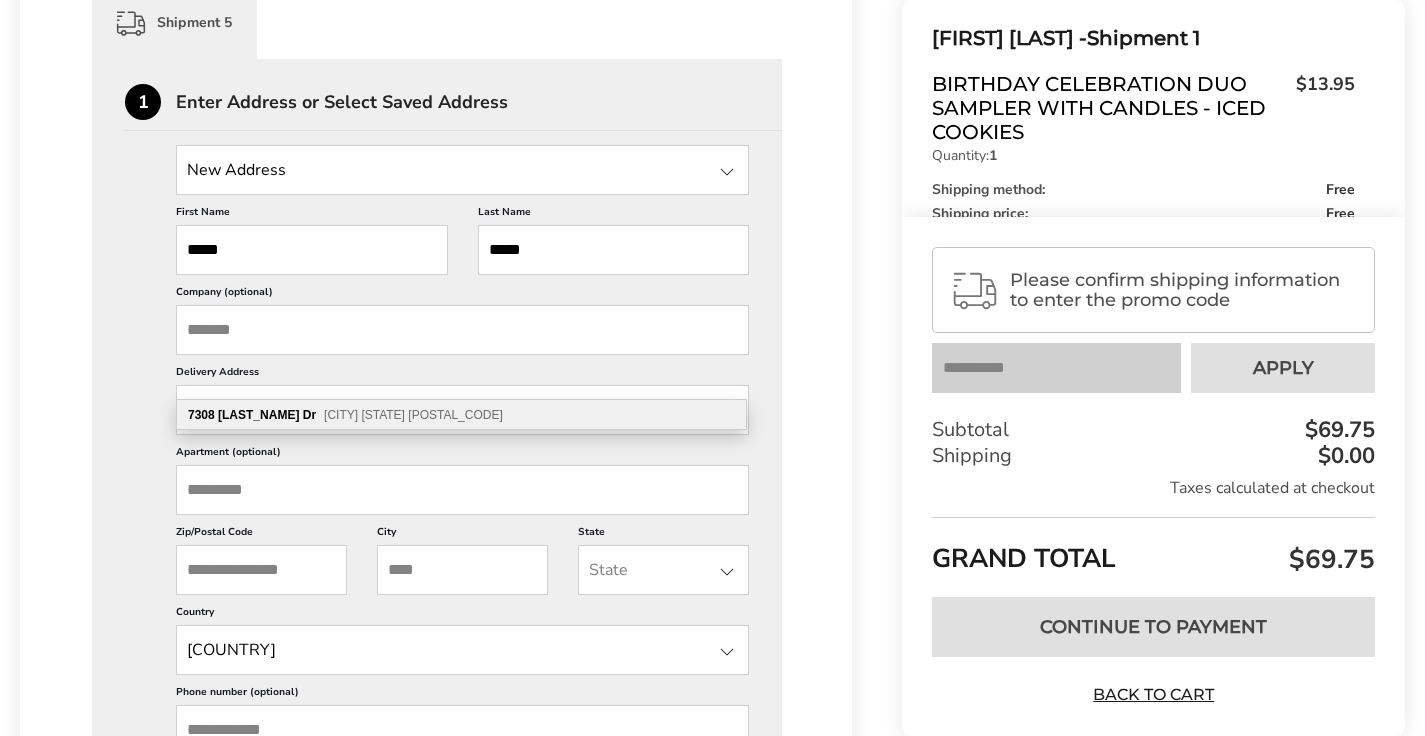 click on "[CITY] [STATE] [POSTAL_CODE]" at bounding box center (413, 415) 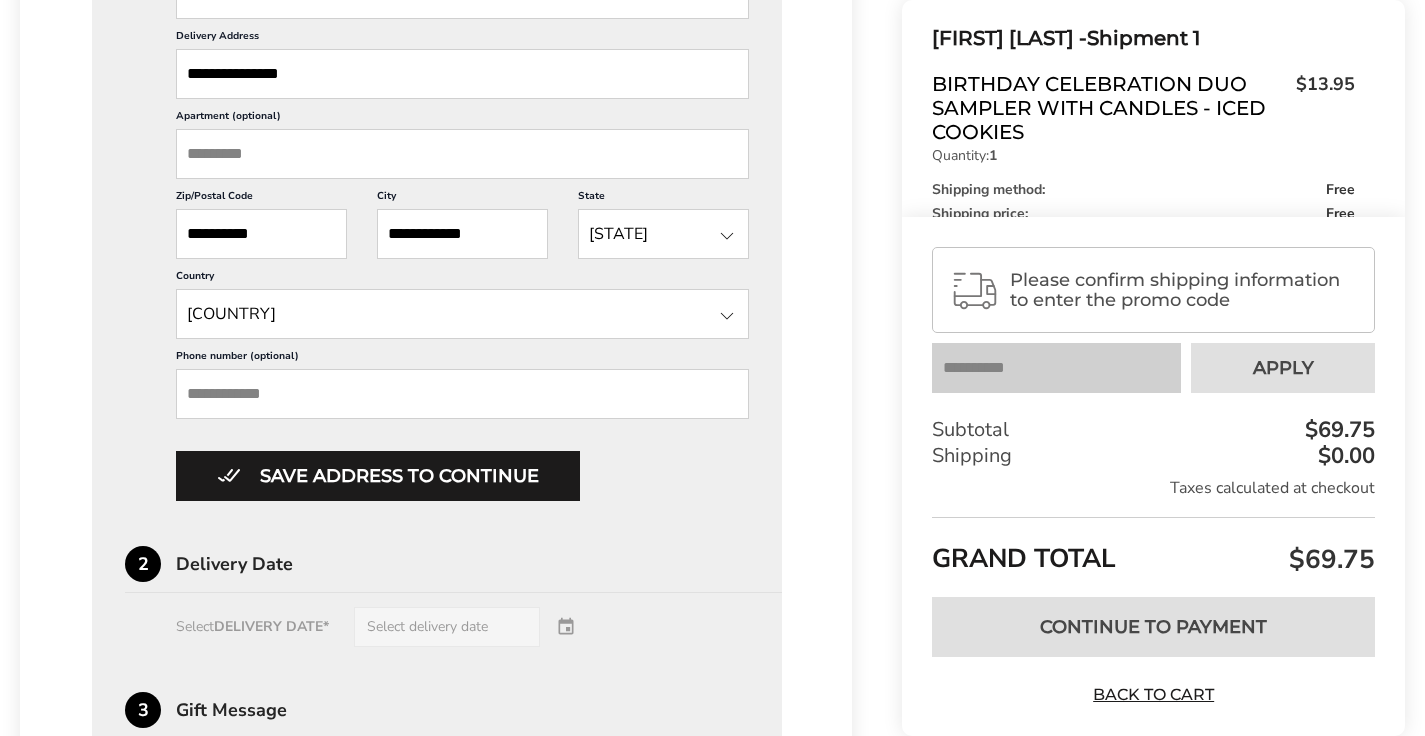 scroll, scrollTop: 2838, scrollLeft: 0, axis: vertical 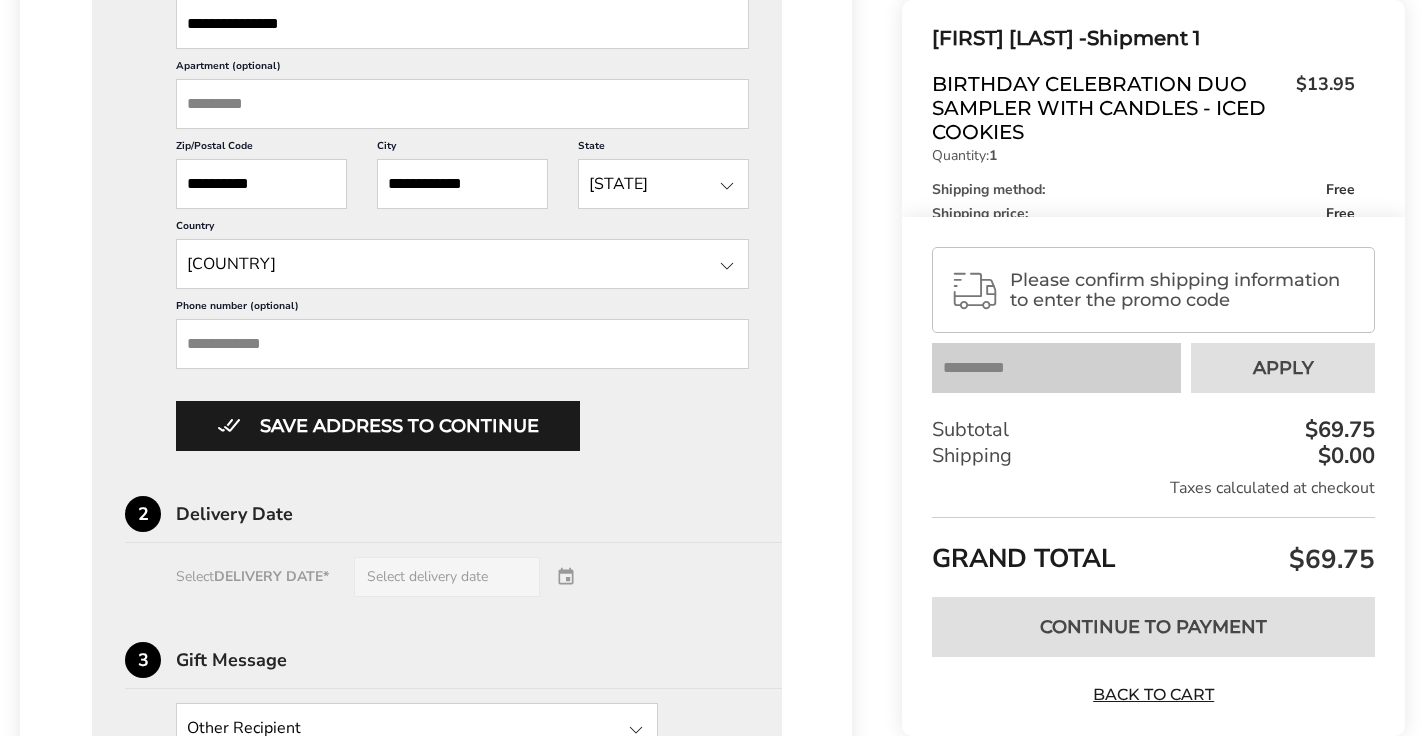 click on "Save address to continue" at bounding box center (378, 426) 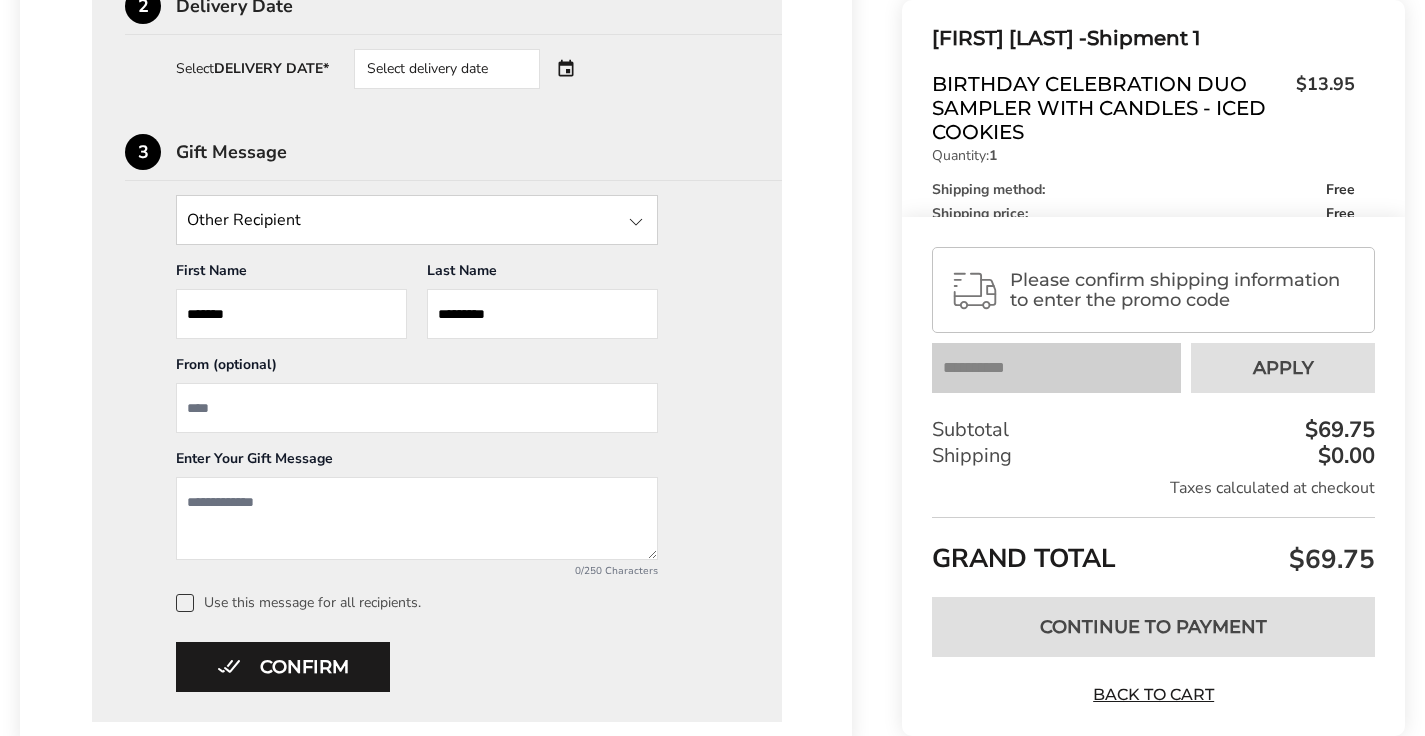 scroll, scrollTop: 2642, scrollLeft: 0, axis: vertical 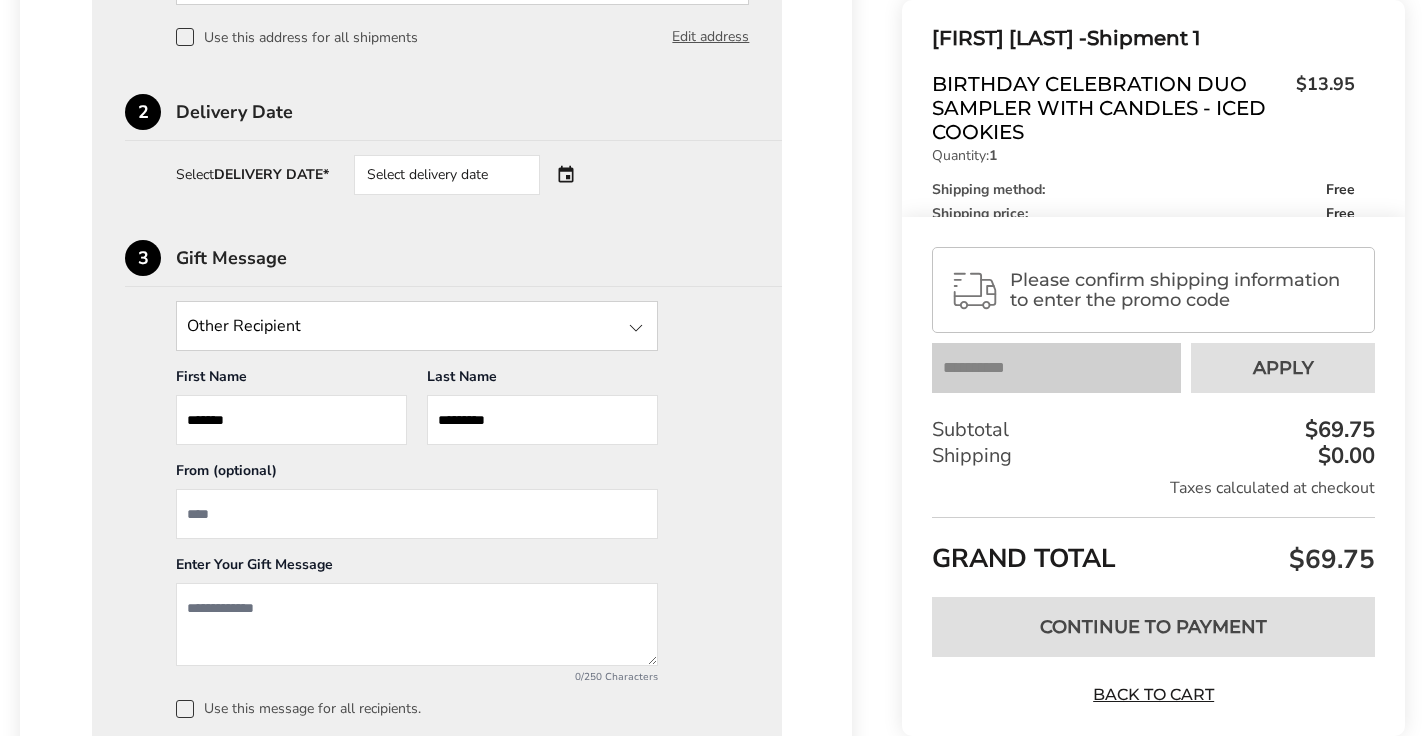 click on "Select delivery date" at bounding box center (475, 175) 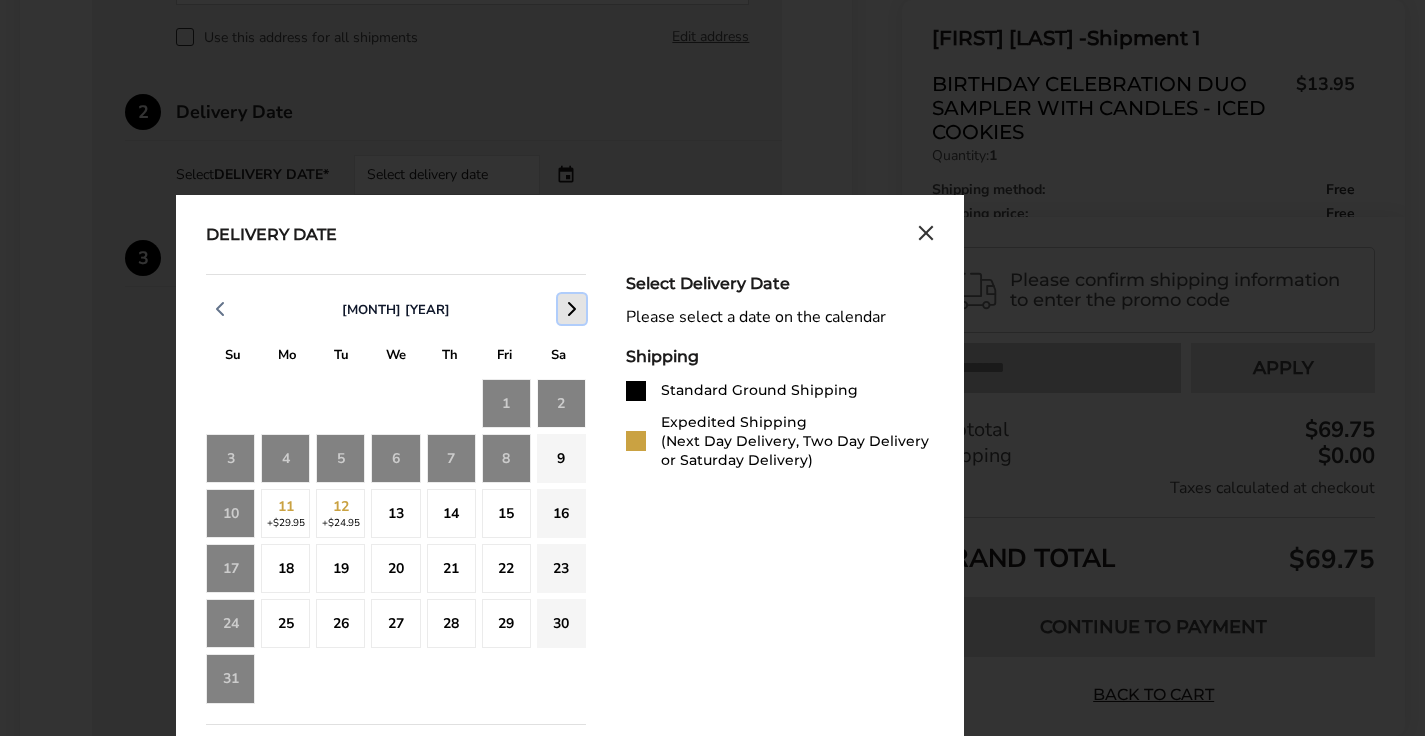 click 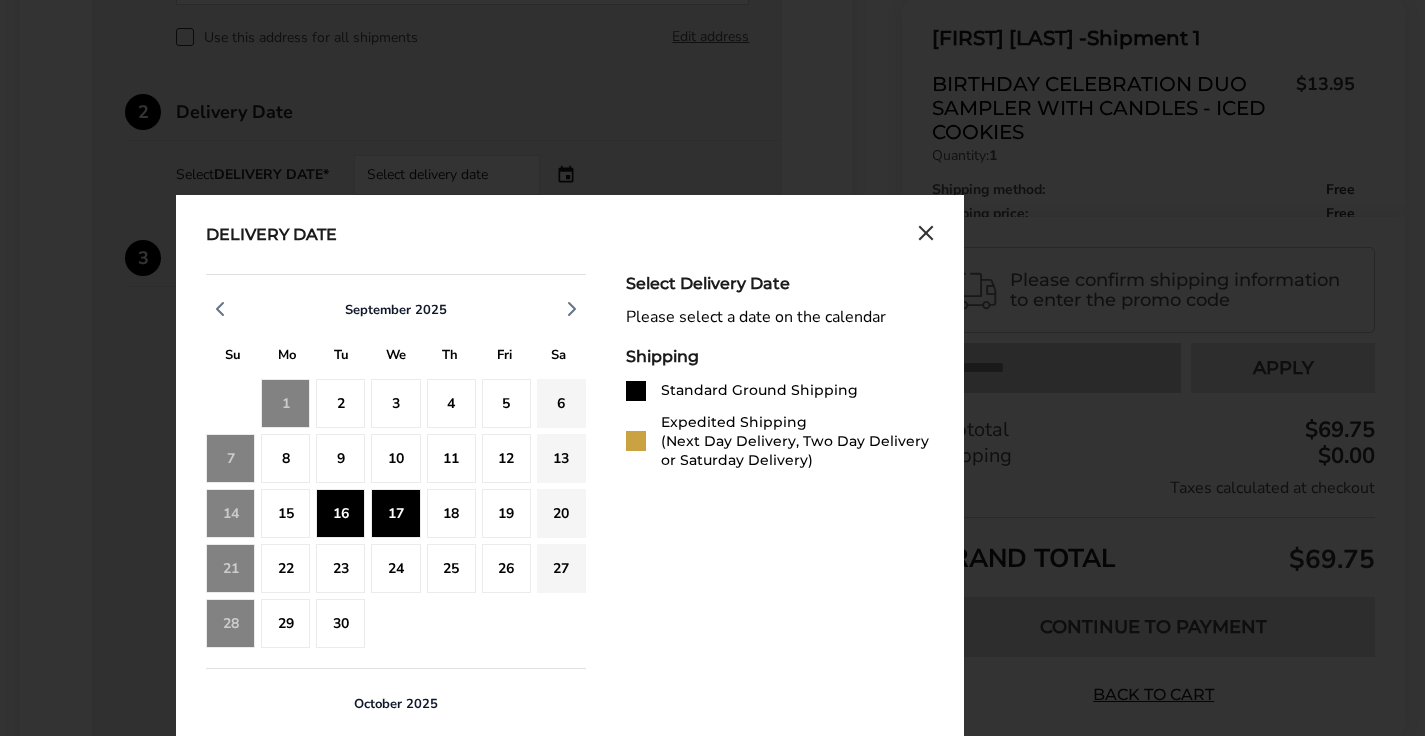 click on "17" 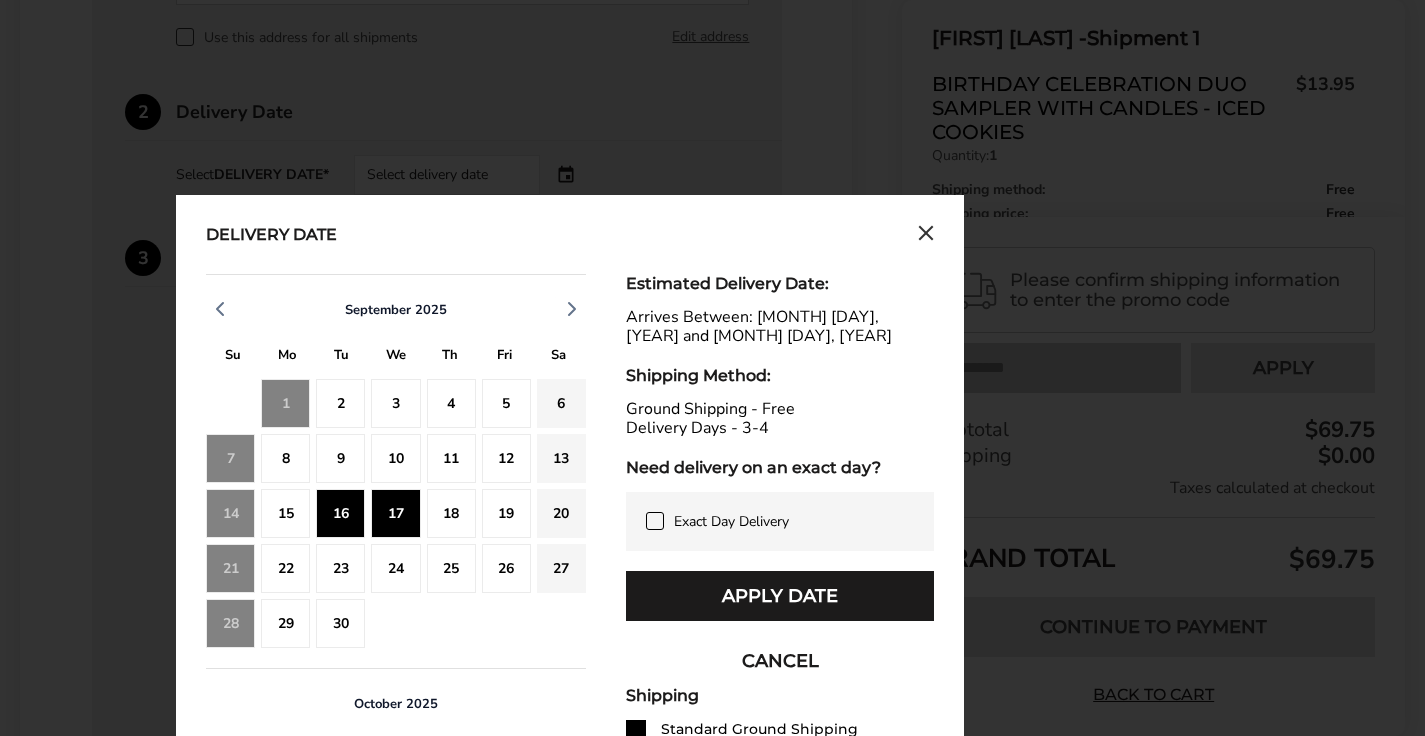 click on "Apply Date" at bounding box center (780, 596) 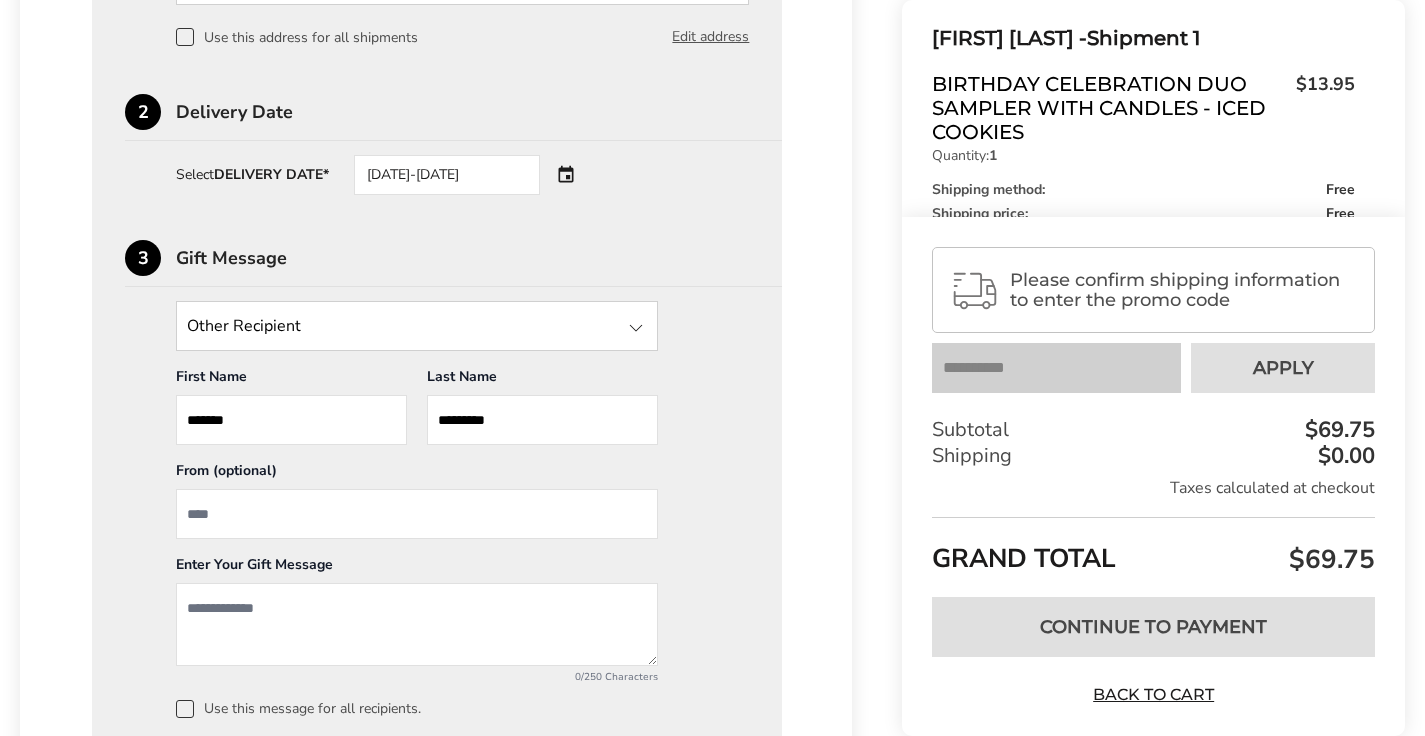 click on "*******" at bounding box center [291, 420] 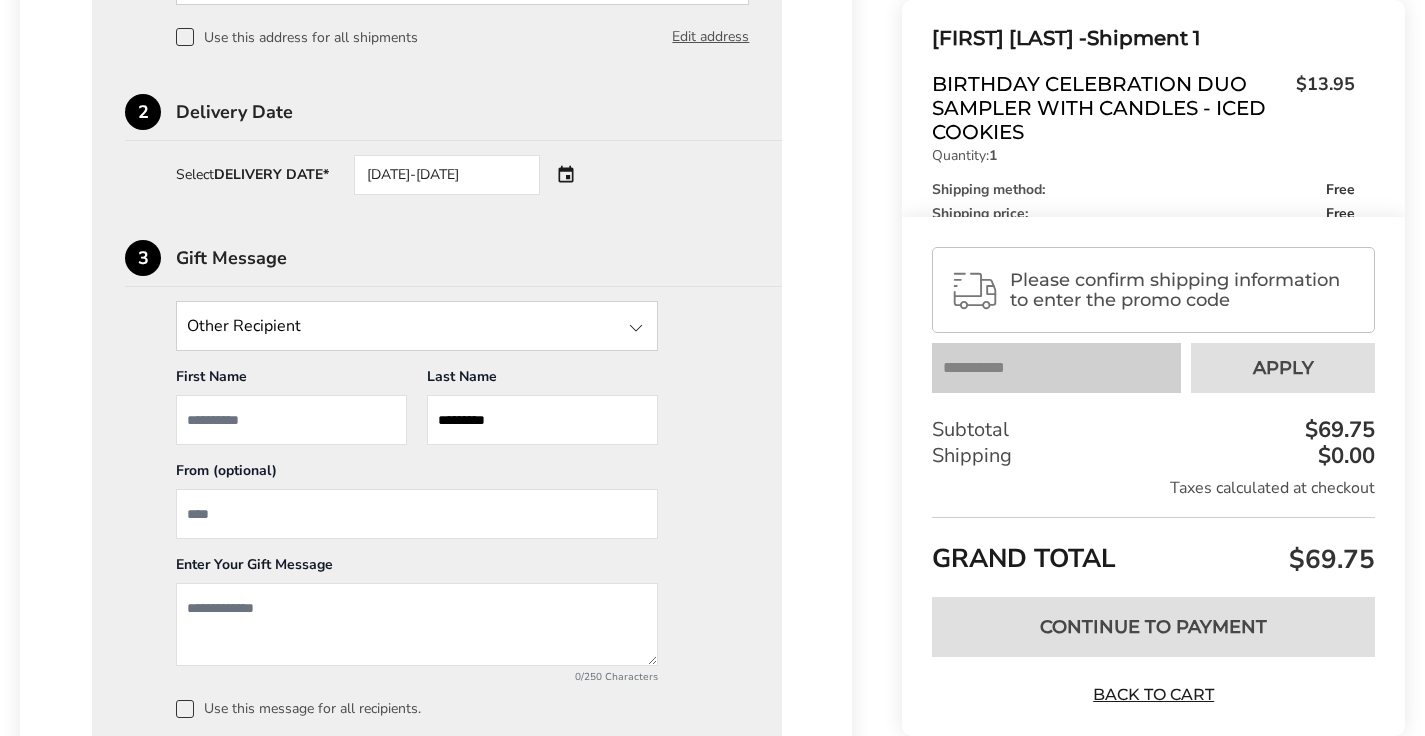 type 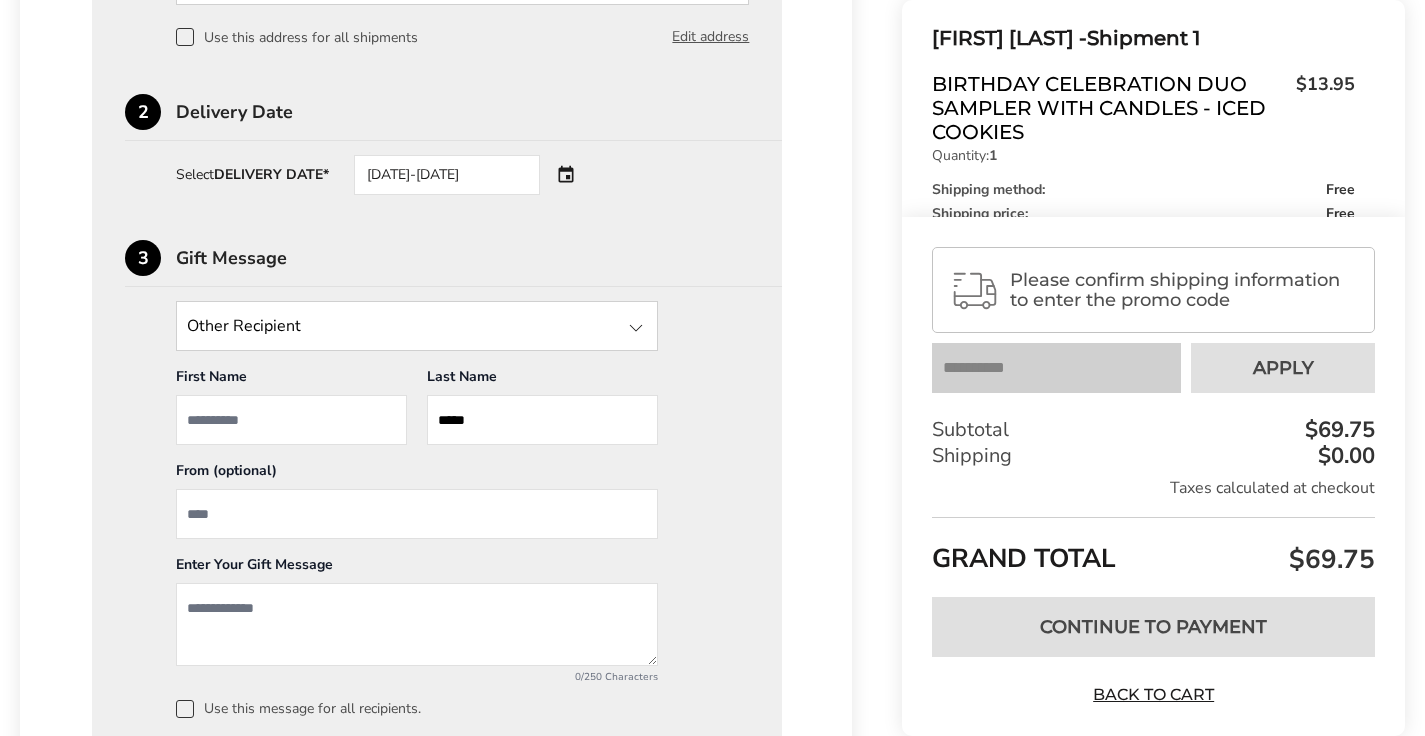 type on "*****" 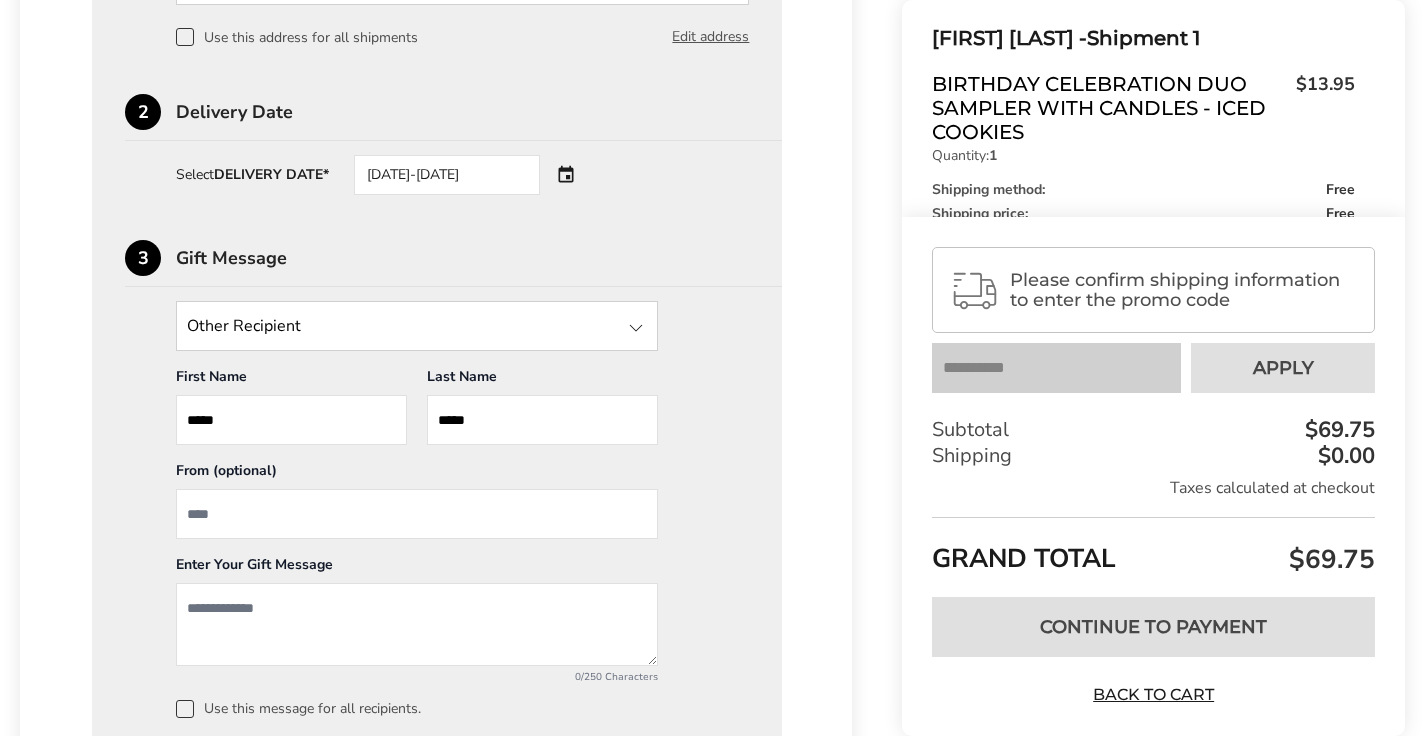 type on "*****" 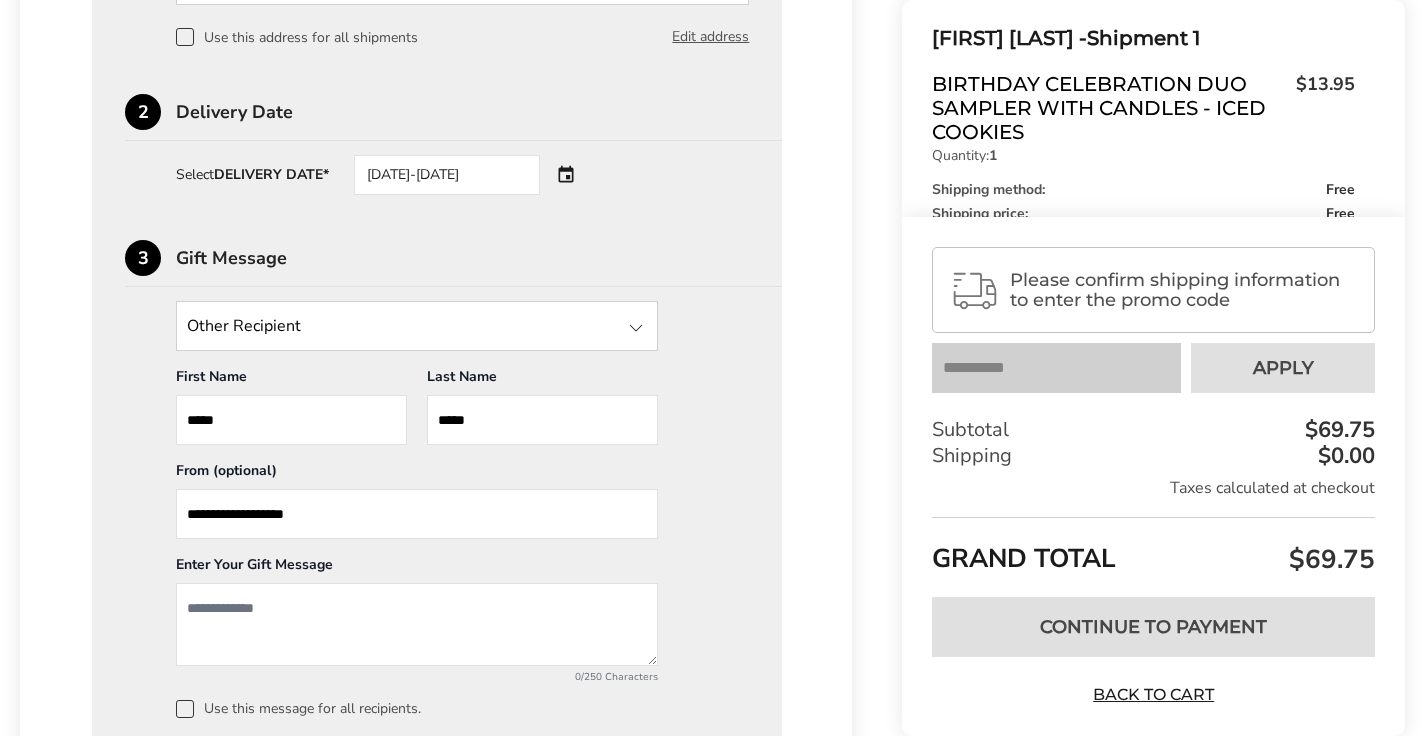 type on "**********" 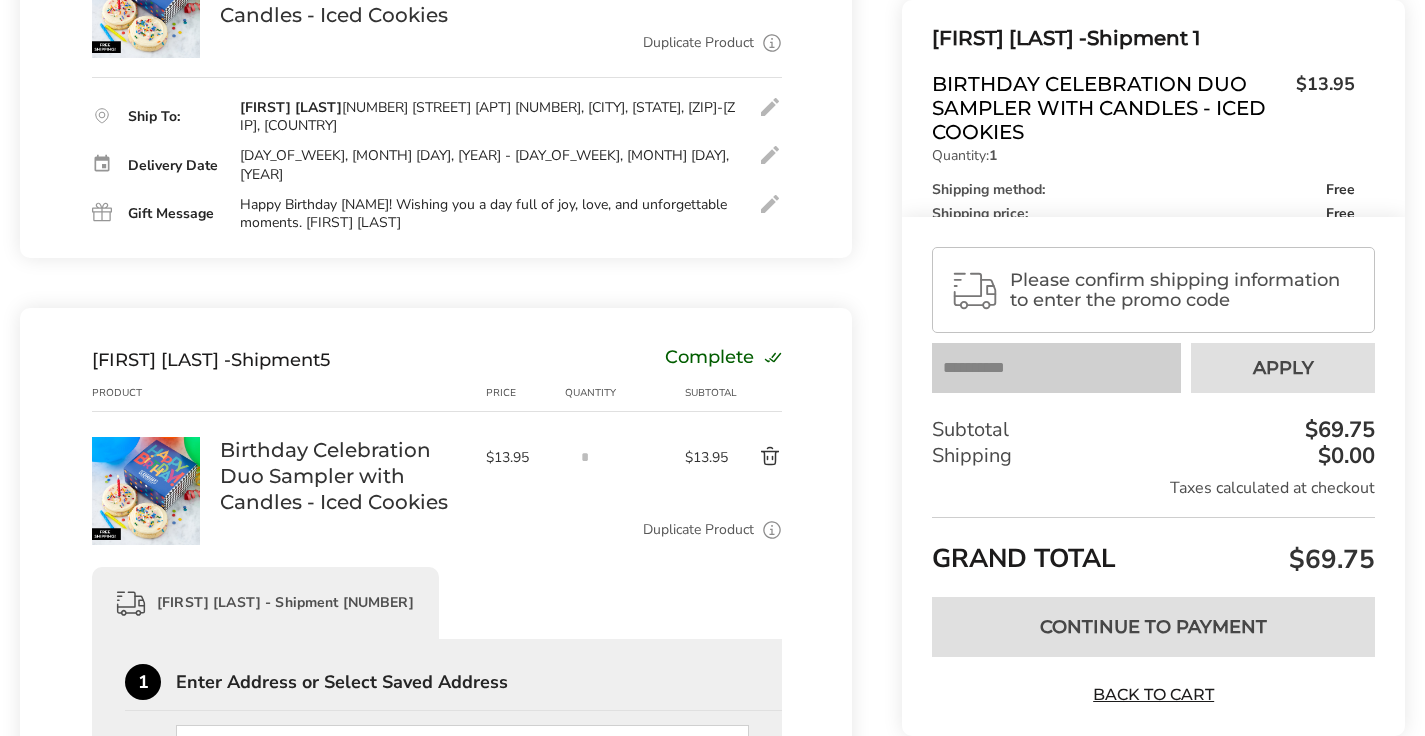 scroll, scrollTop: 1829, scrollLeft: 0, axis: vertical 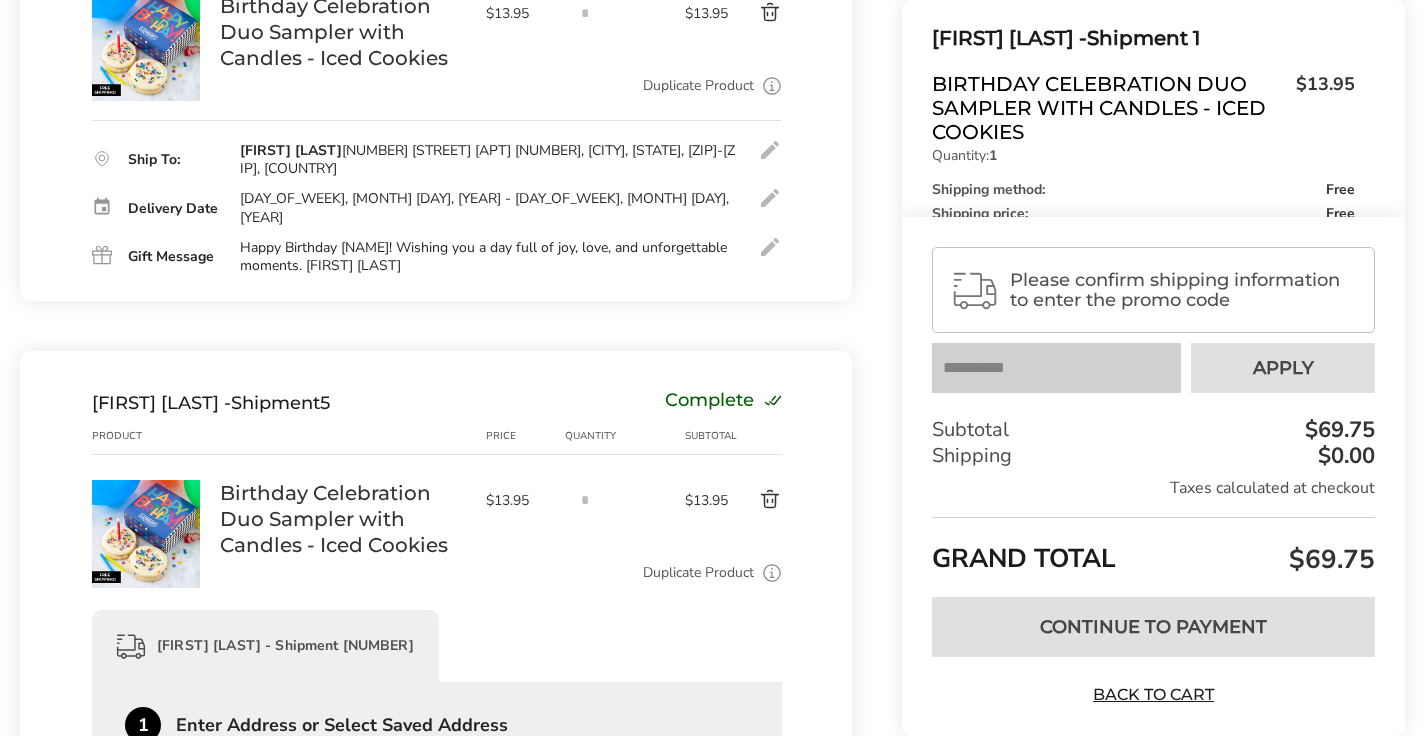 drag, startPoint x: 243, startPoint y: 206, endPoint x: 599, endPoint y: 232, distance: 356.94818 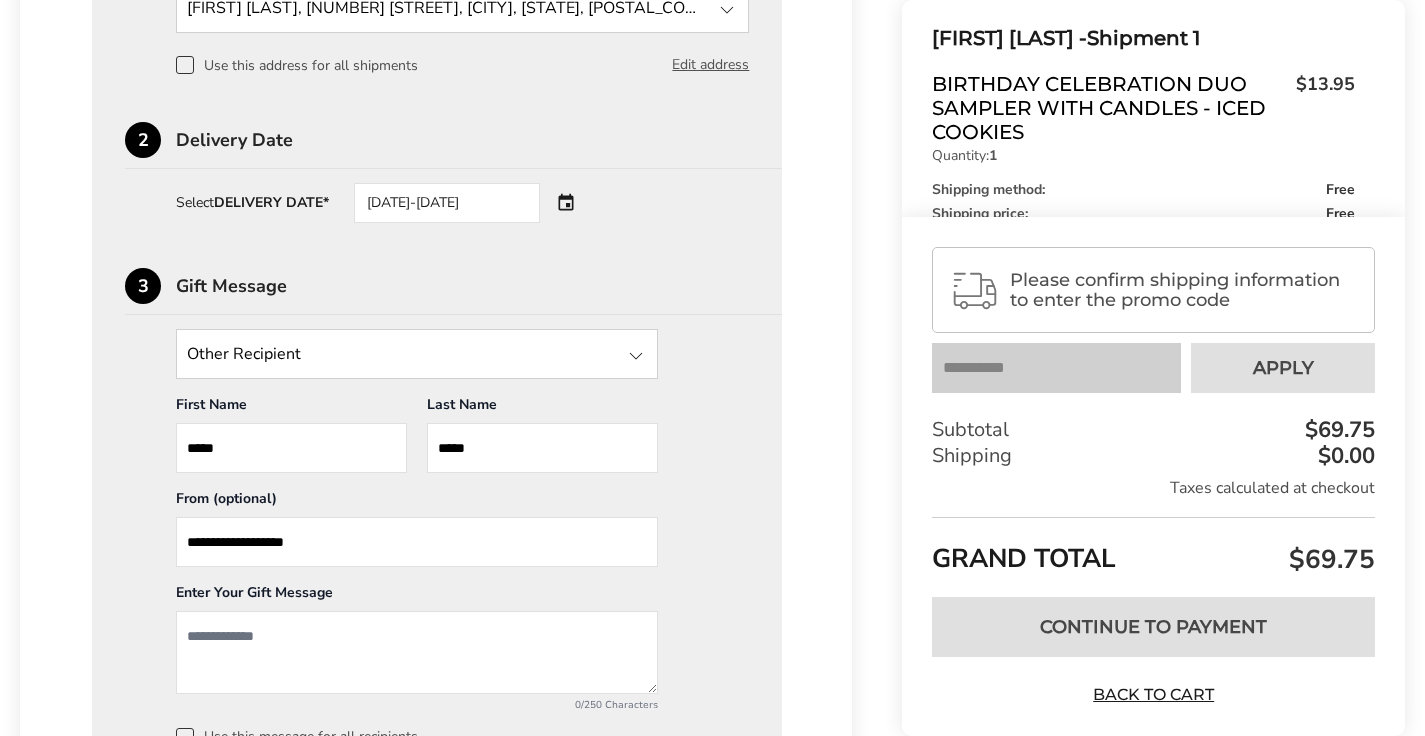 scroll, scrollTop: 2622, scrollLeft: 0, axis: vertical 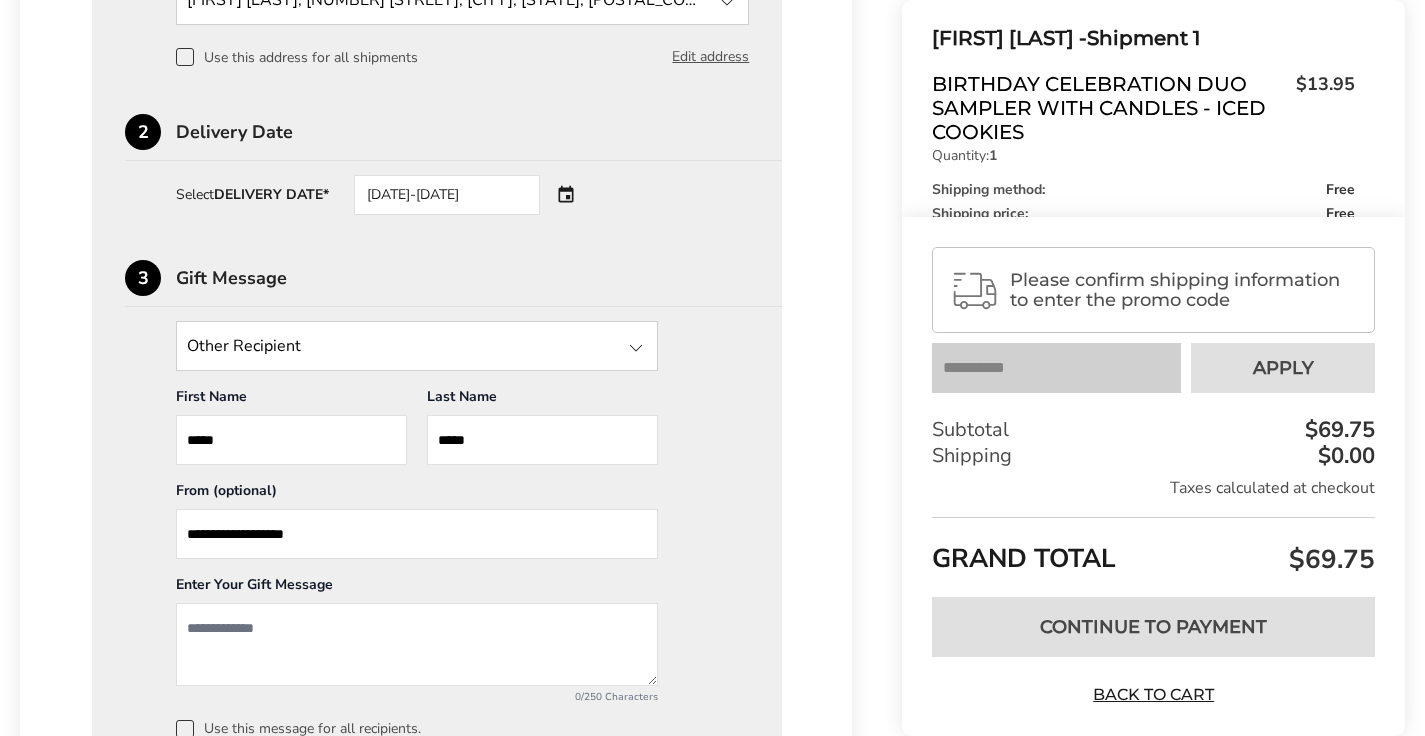 click at bounding box center (417, 644) 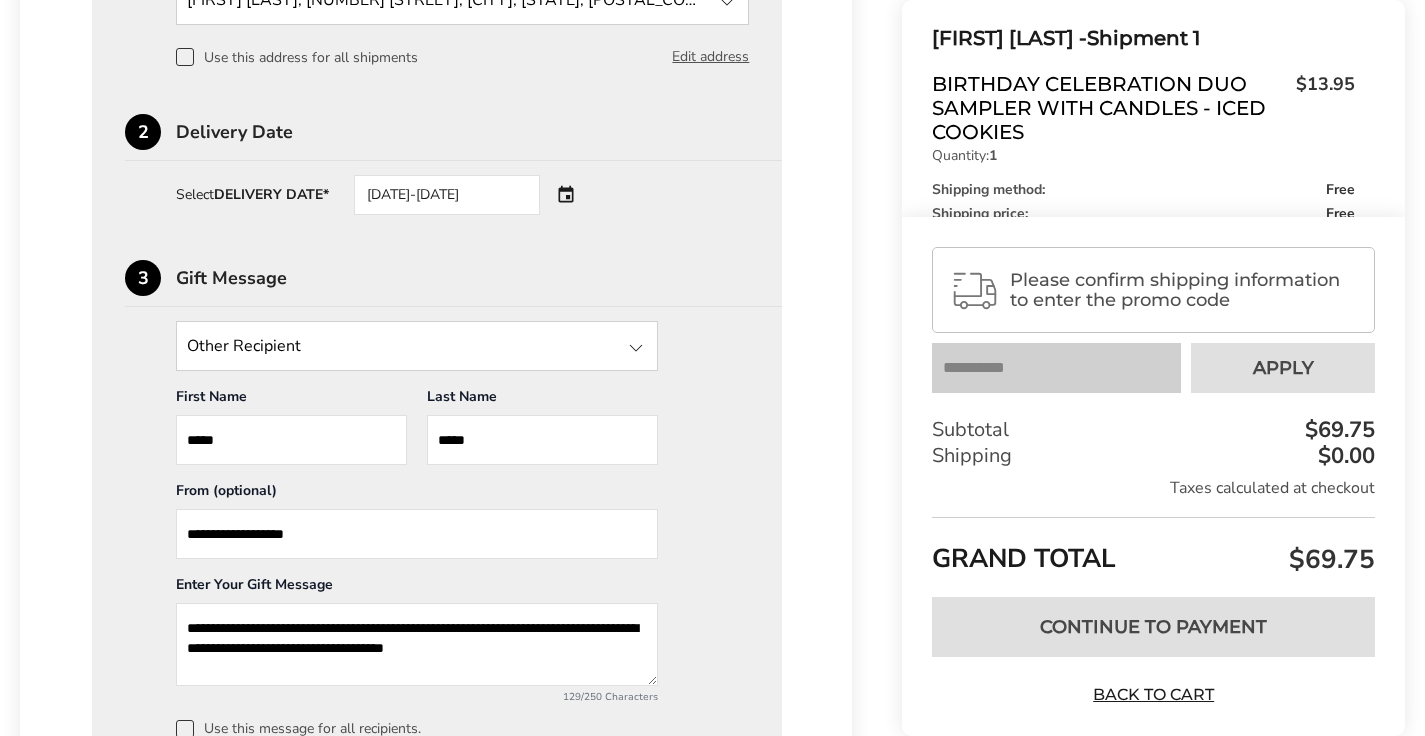 drag, startPoint x: 341, startPoint y: 605, endPoint x: 482, endPoint y: 609, distance: 141.05673 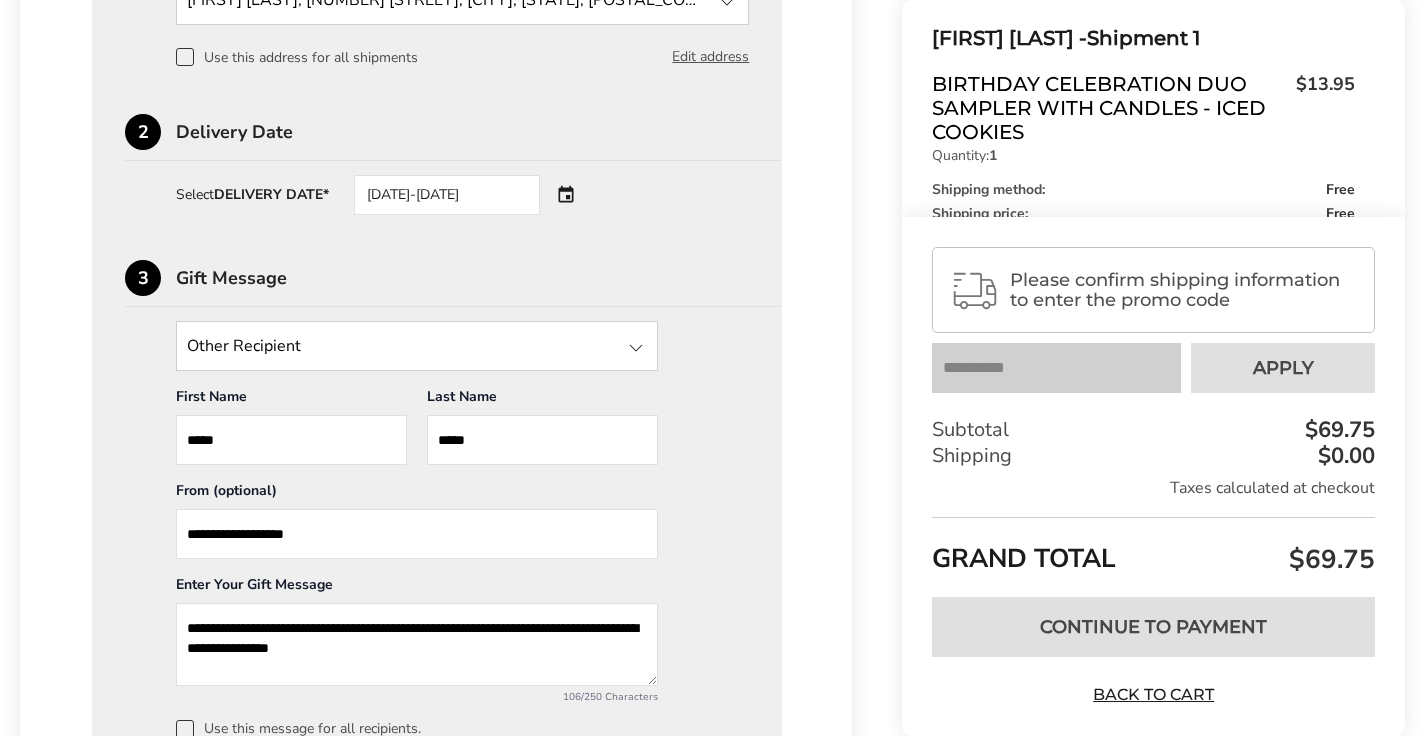 click on "**********" at bounding box center [417, 644] 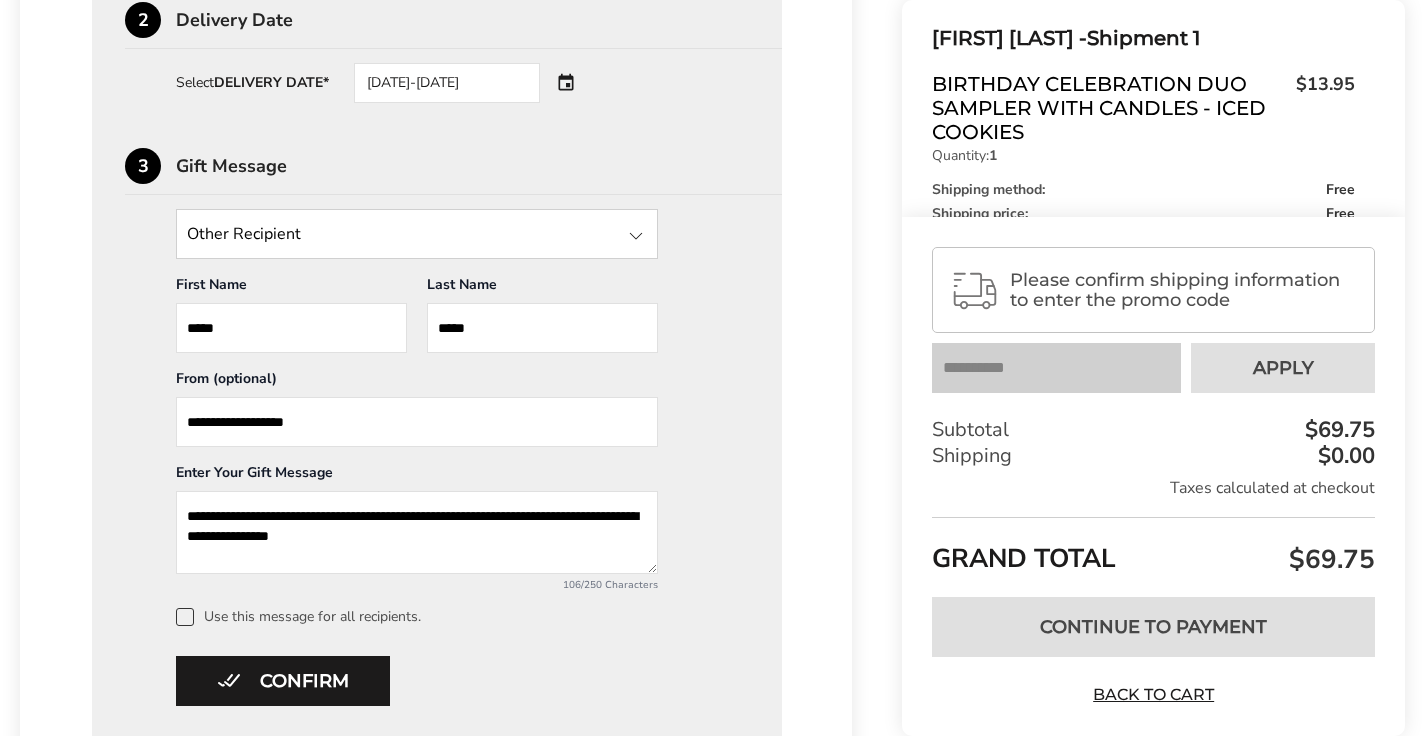 scroll, scrollTop: 2810, scrollLeft: 0, axis: vertical 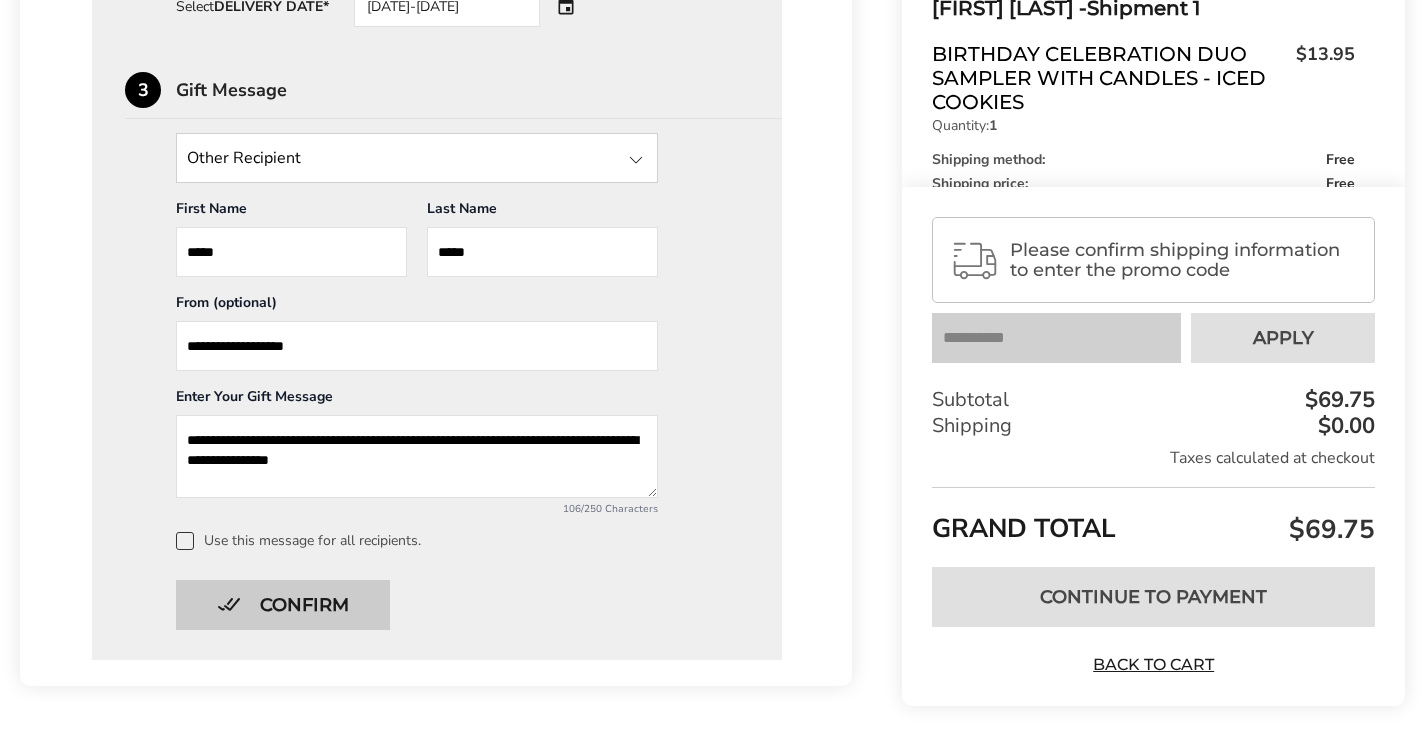 type on "**********" 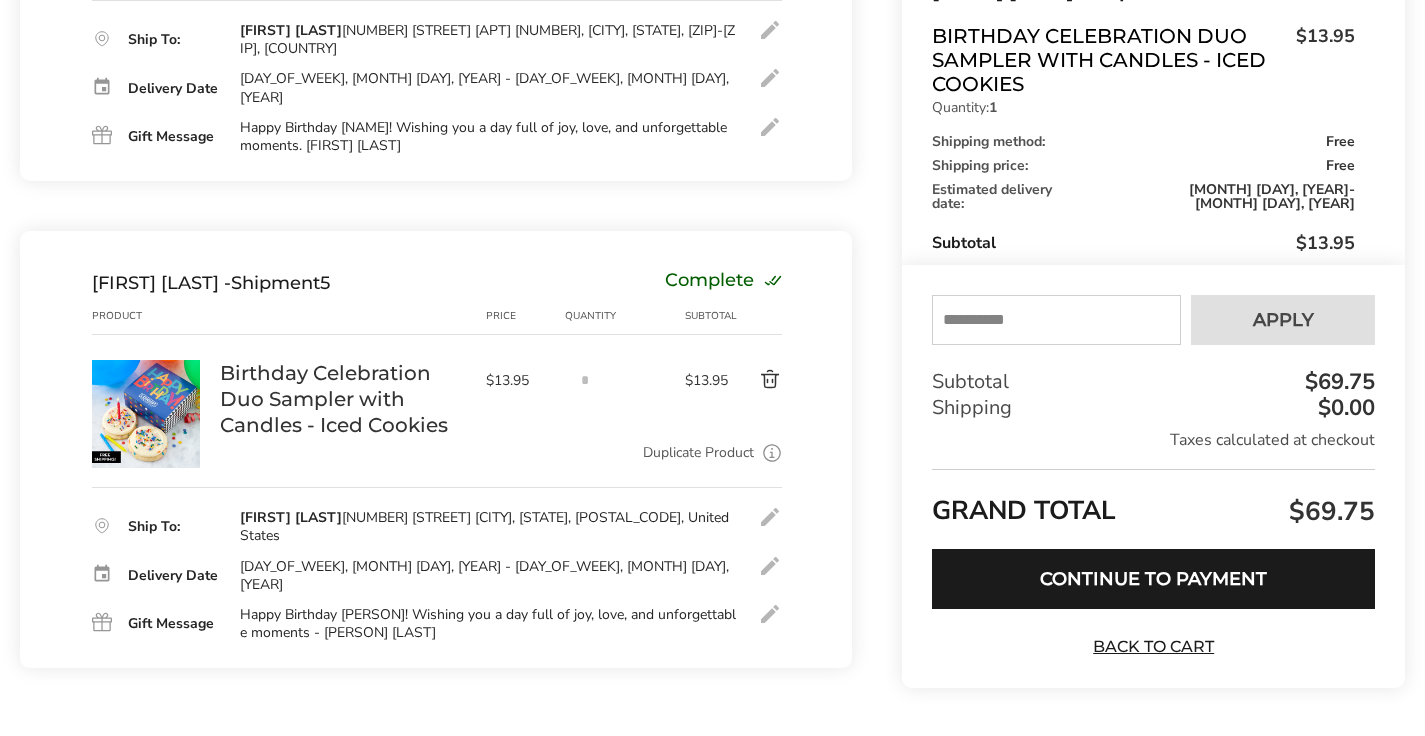 click on "*" at bounding box center (625, 401) 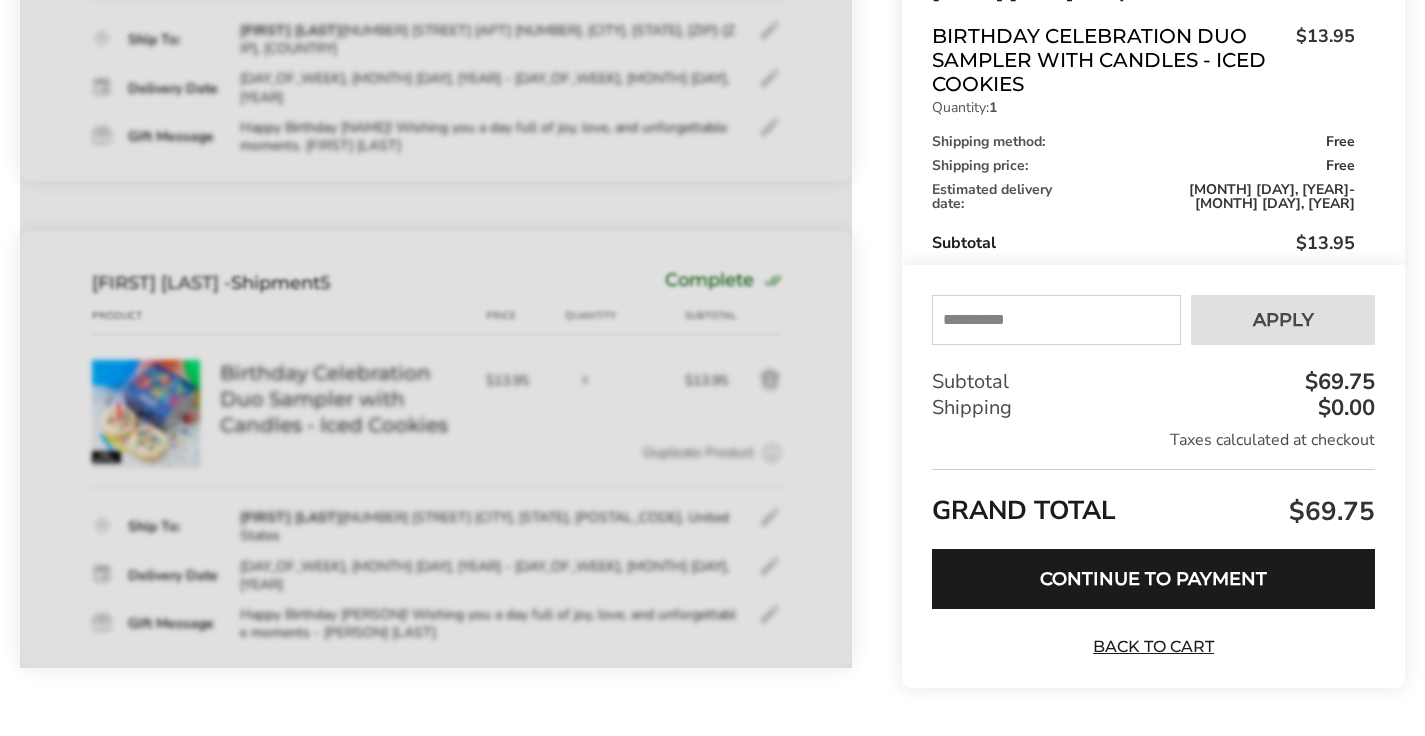 scroll, scrollTop: 2807, scrollLeft: 0, axis: vertical 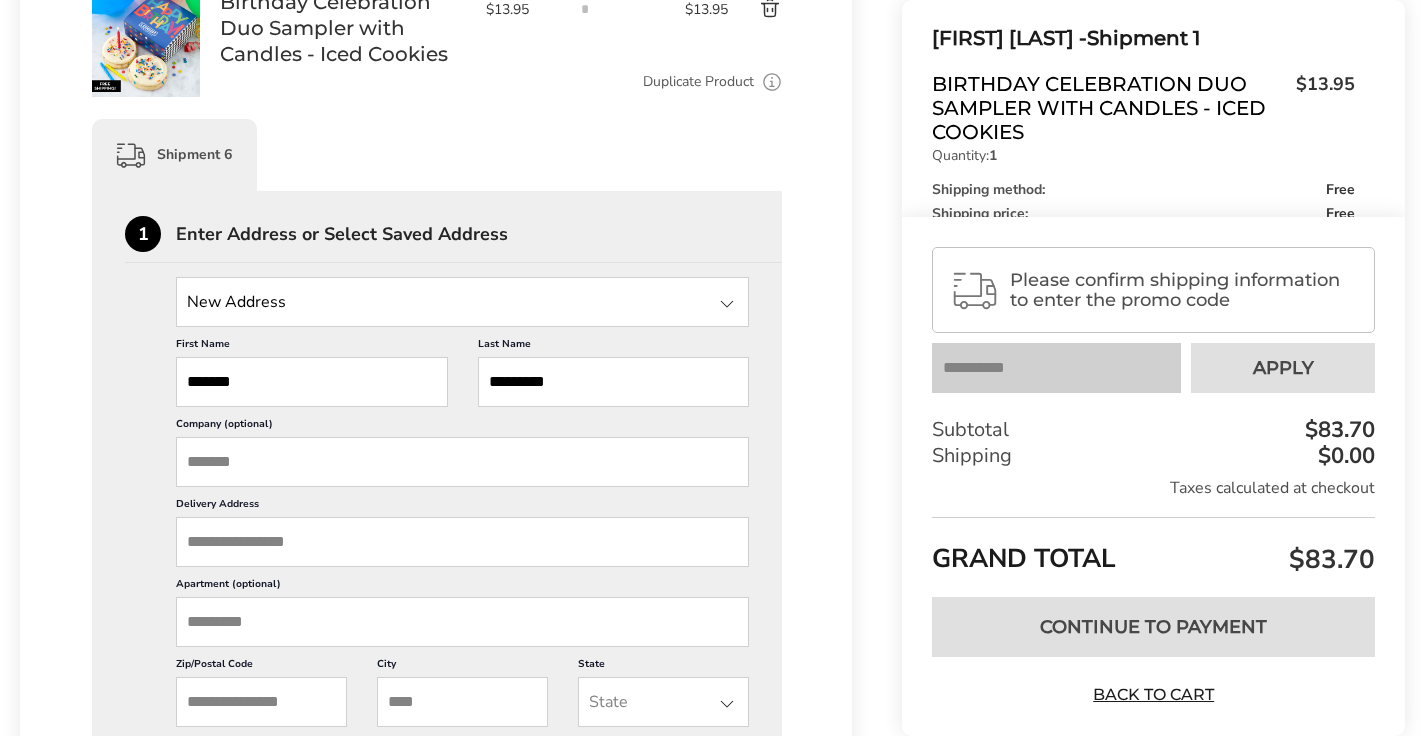 click on "*******" at bounding box center (312, 382) 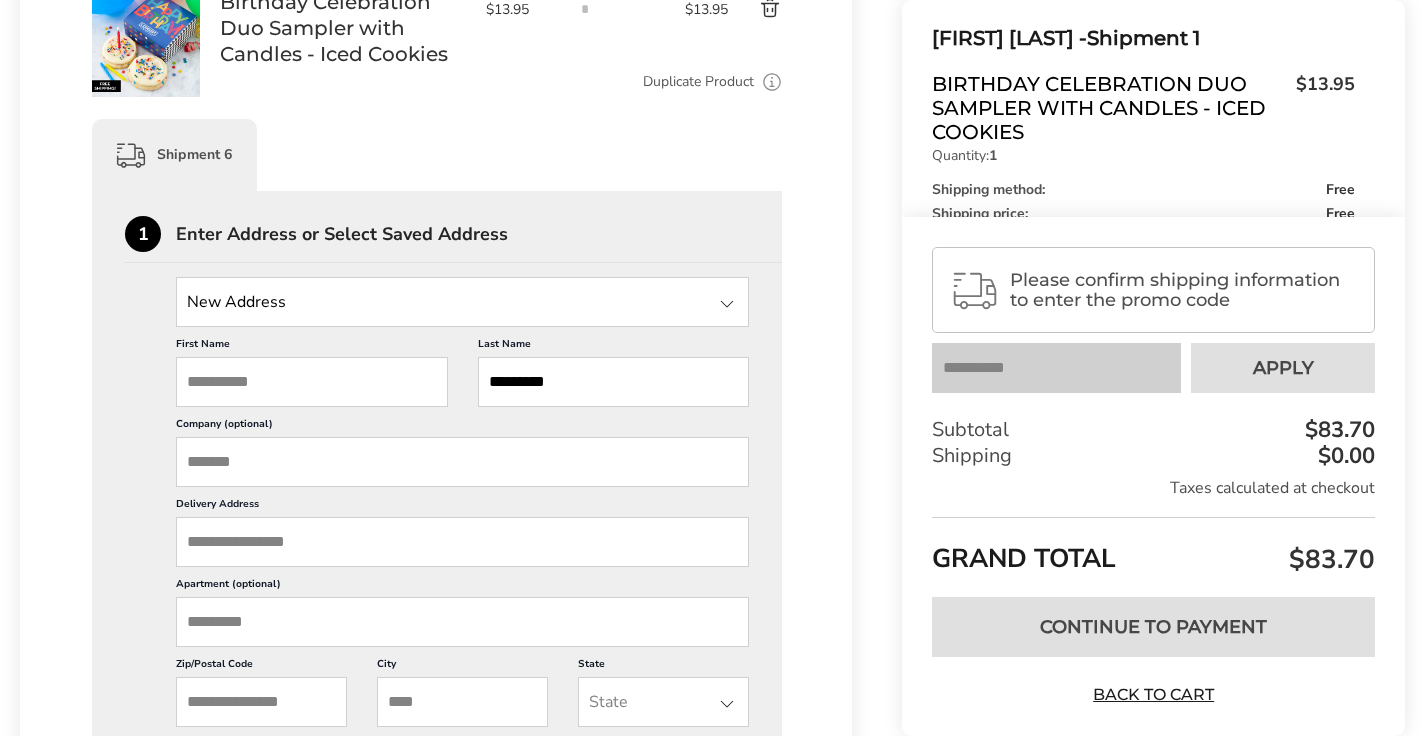 type 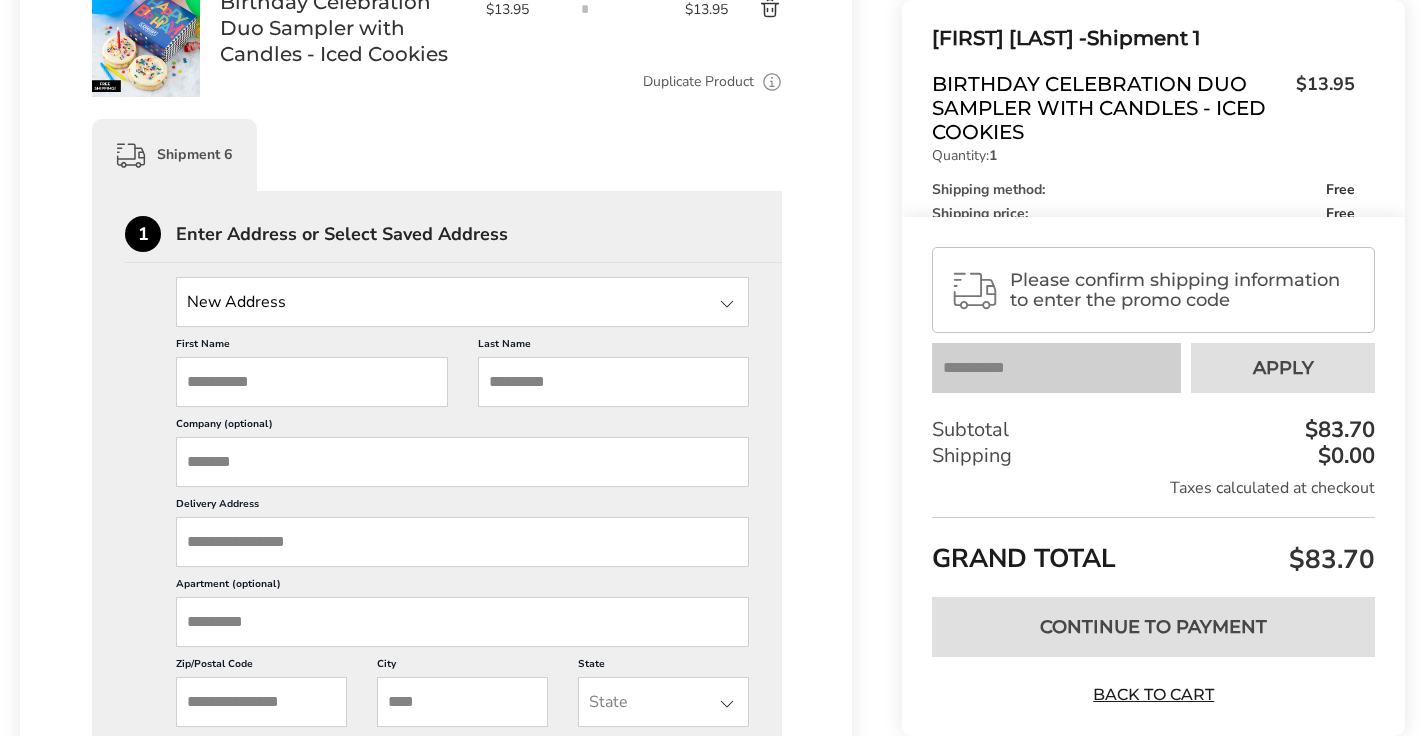 type 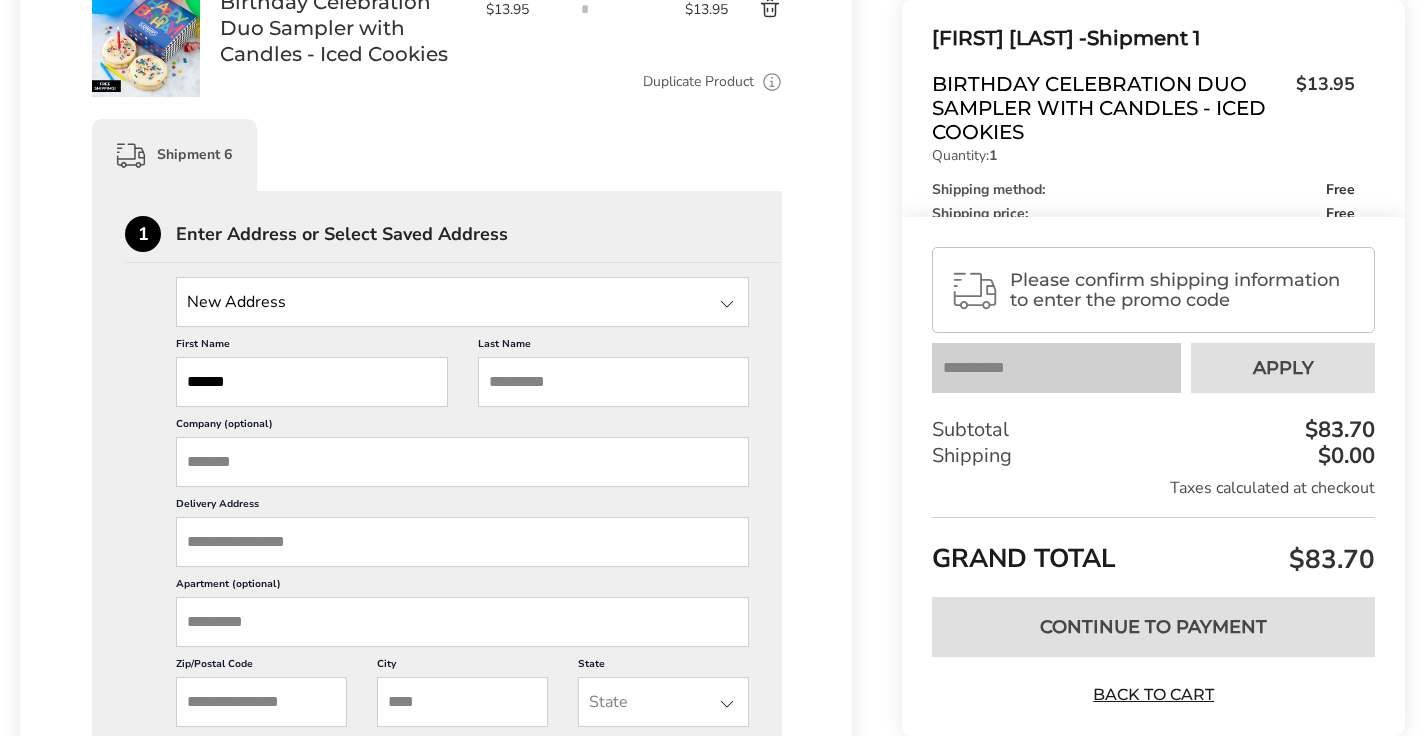 type on "******" 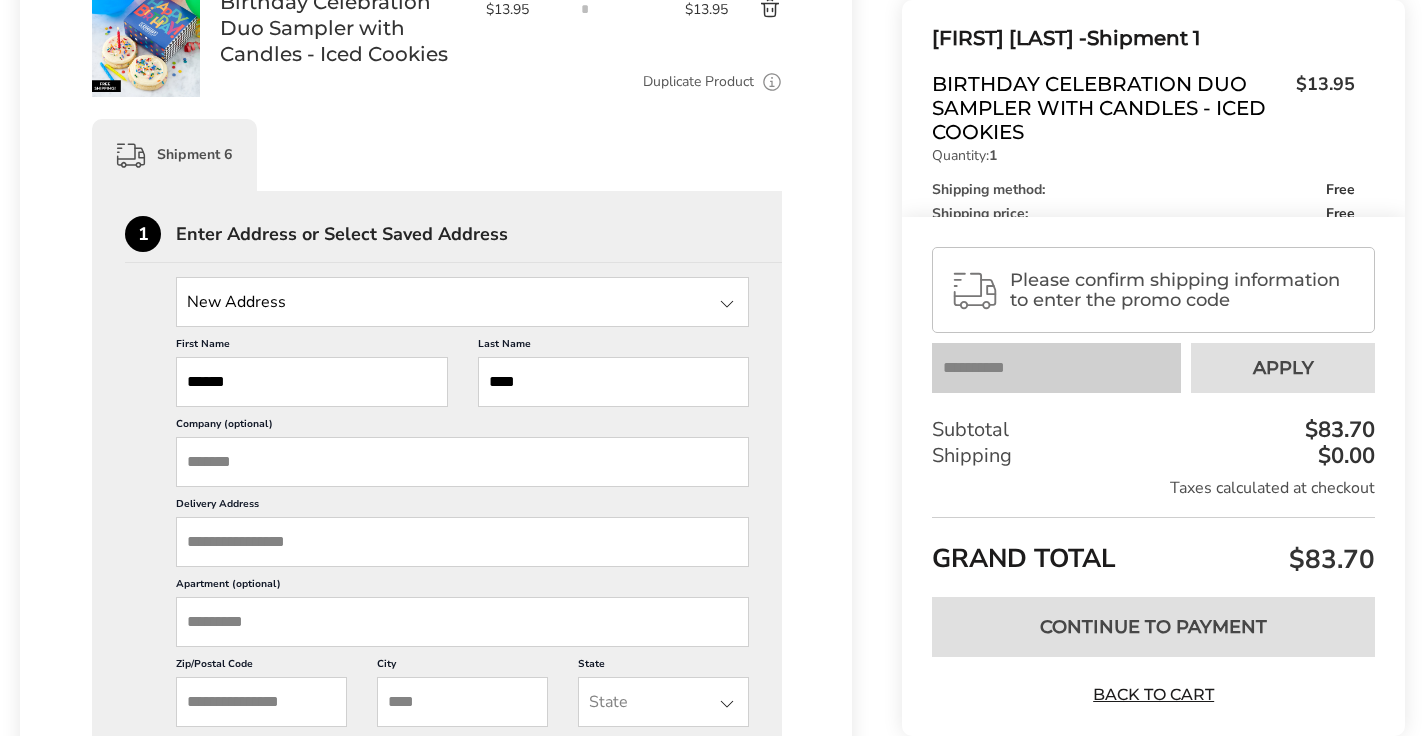 type on "****" 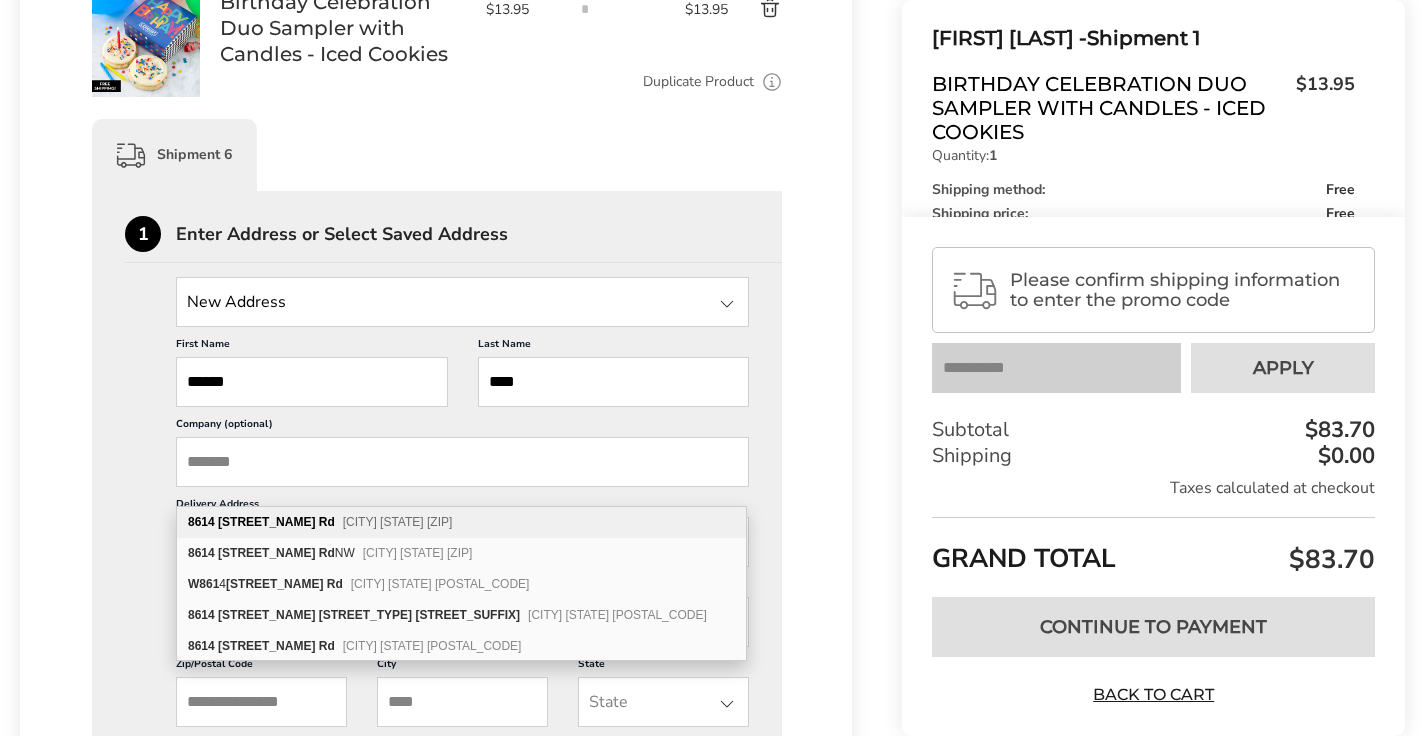 type on "**********" 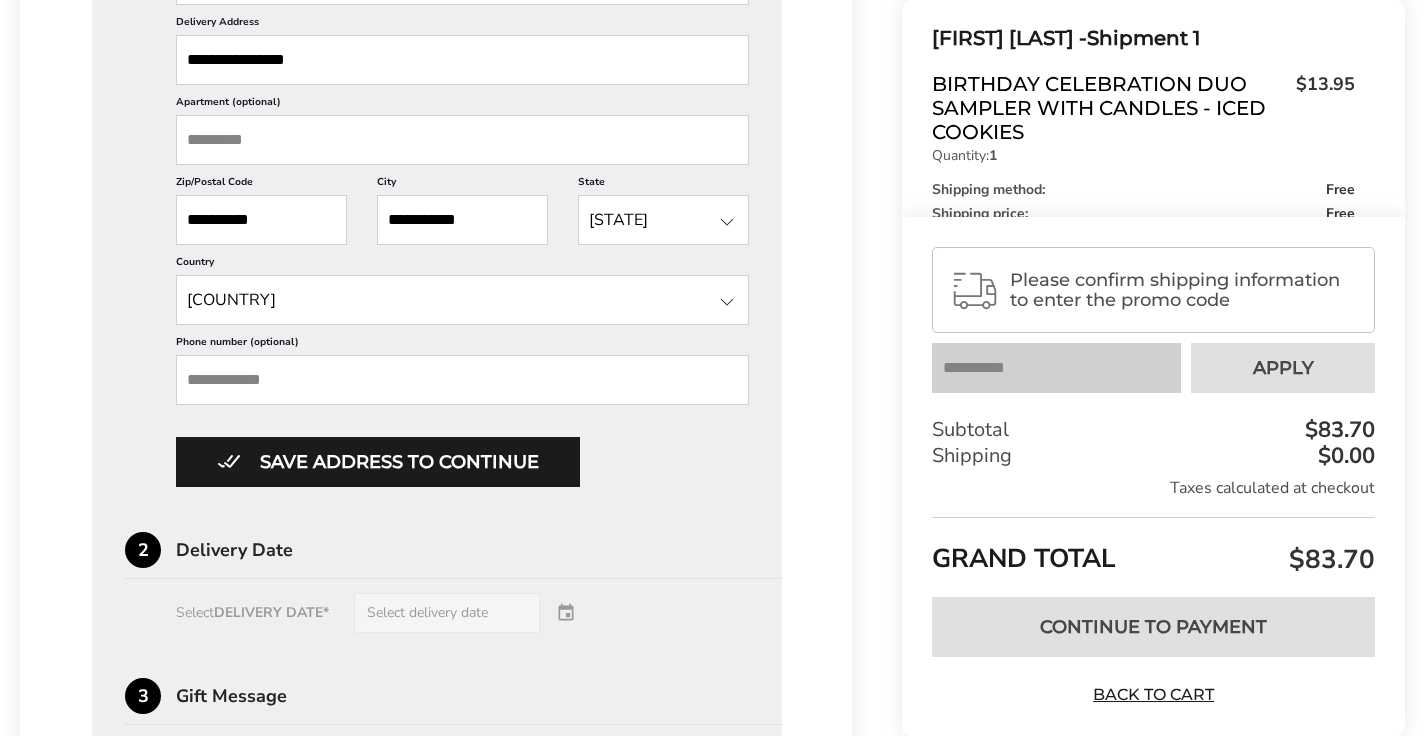 scroll, scrollTop: 3382, scrollLeft: 0, axis: vertical 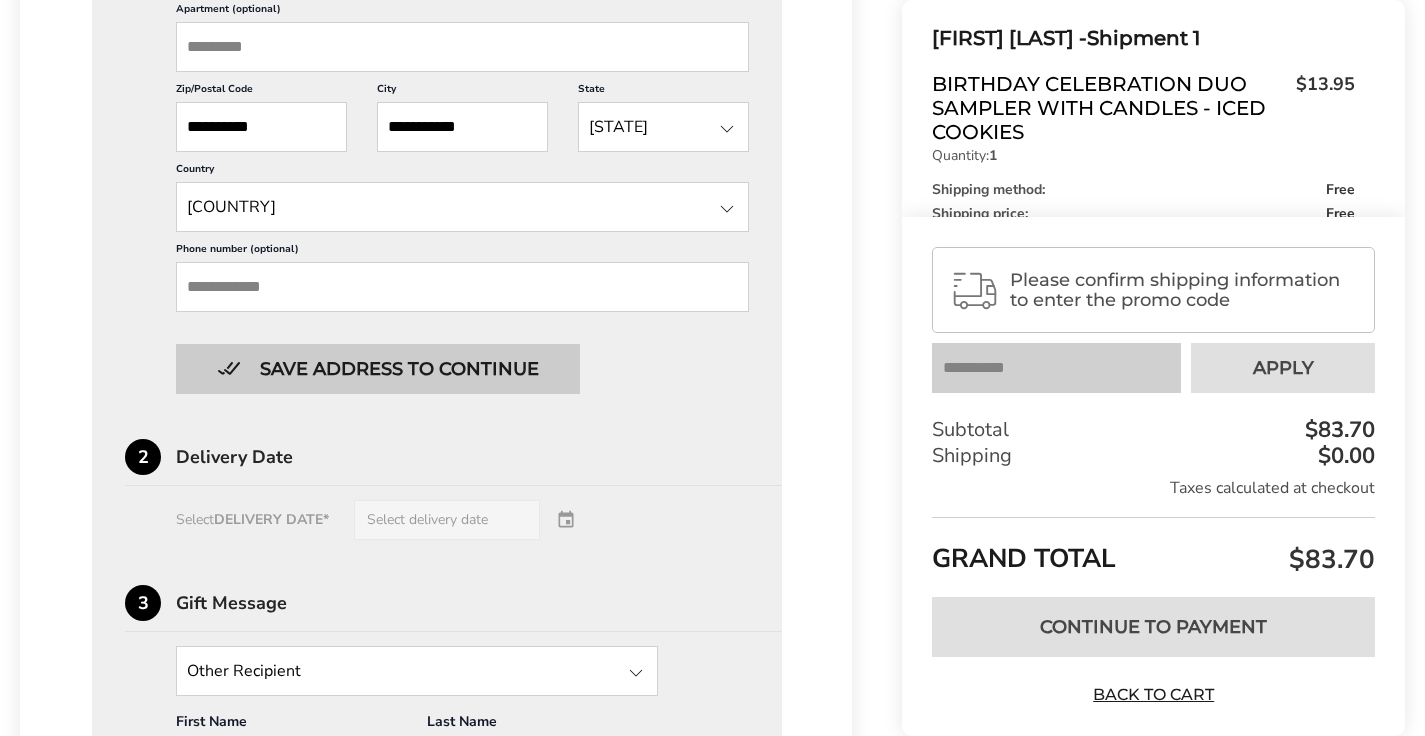 click on "Save address to continue" at bounding box center [378, 369] 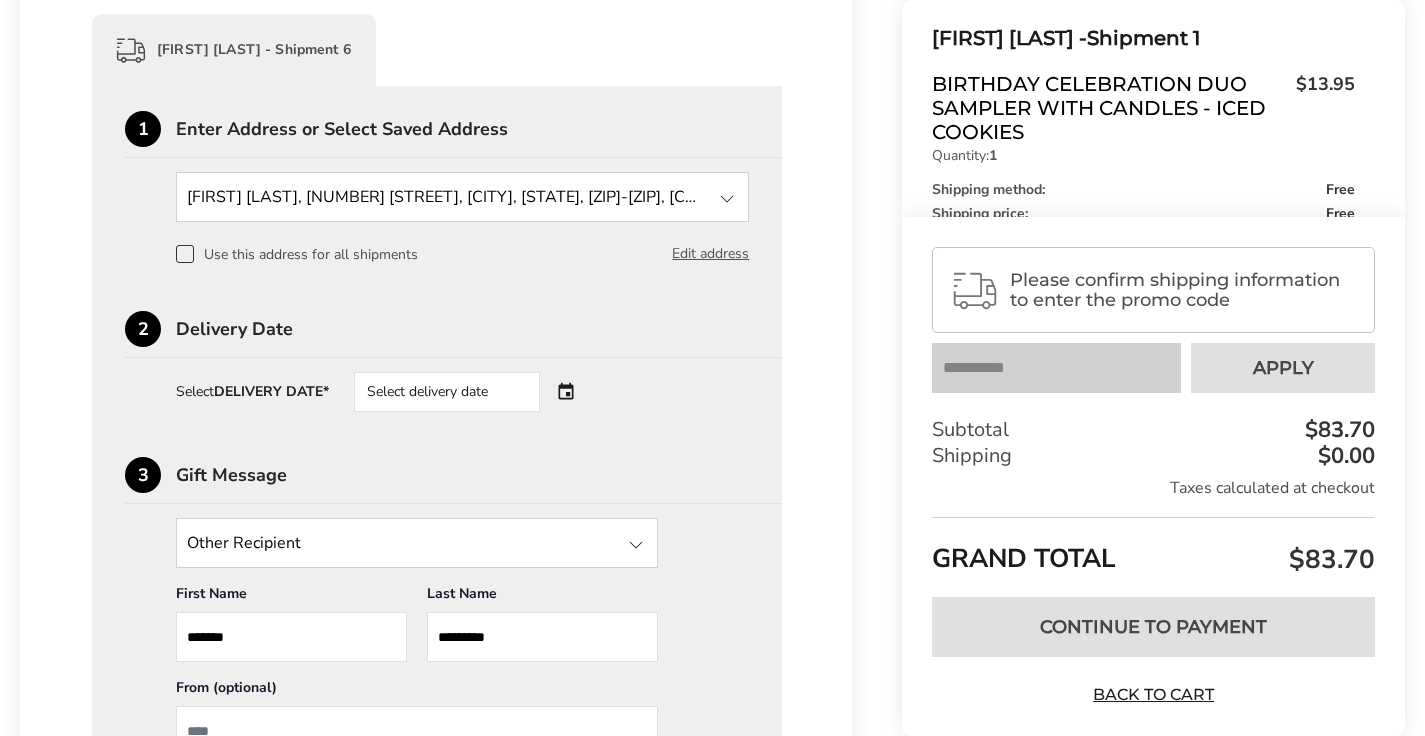 scroll, scrollTop: 2885, scrollLeft: 0, axis: vertical 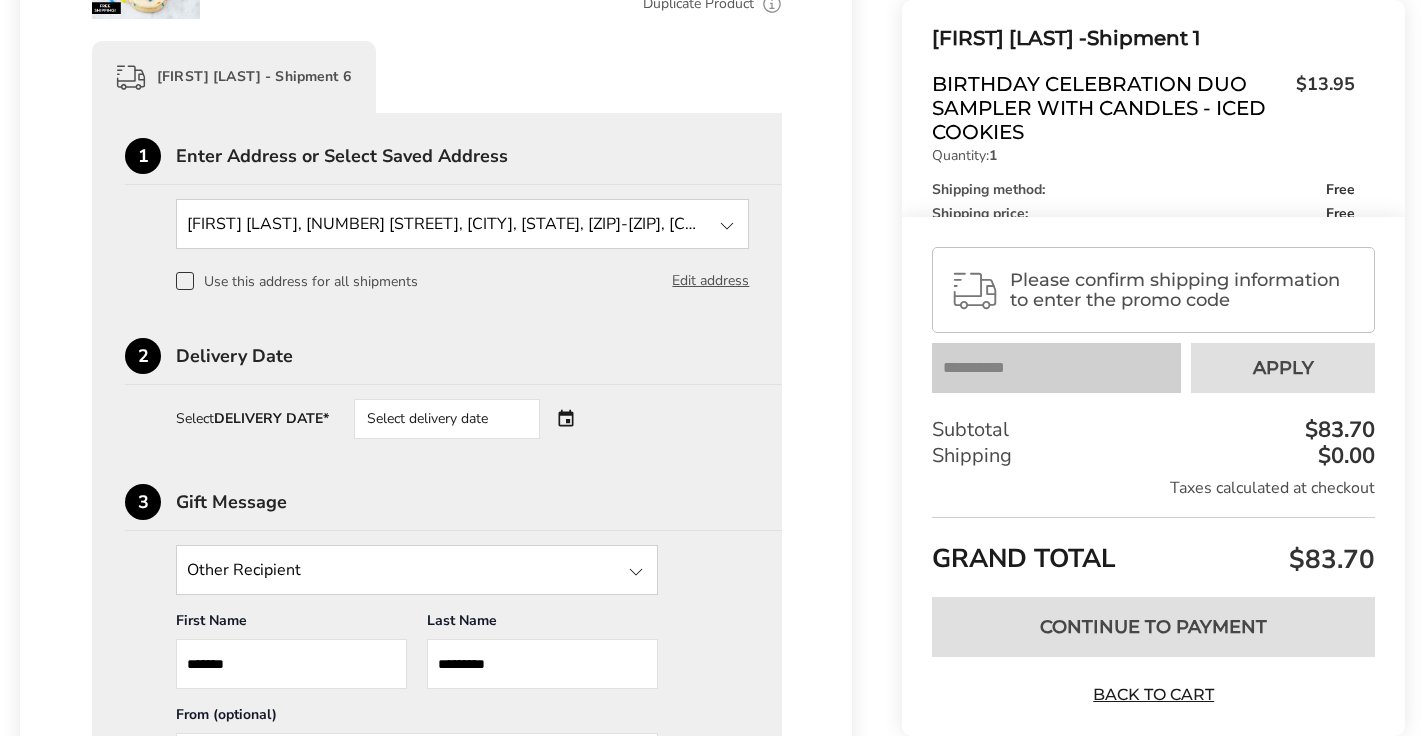 click on "Select delivery date" at bounding box center (475, 419) 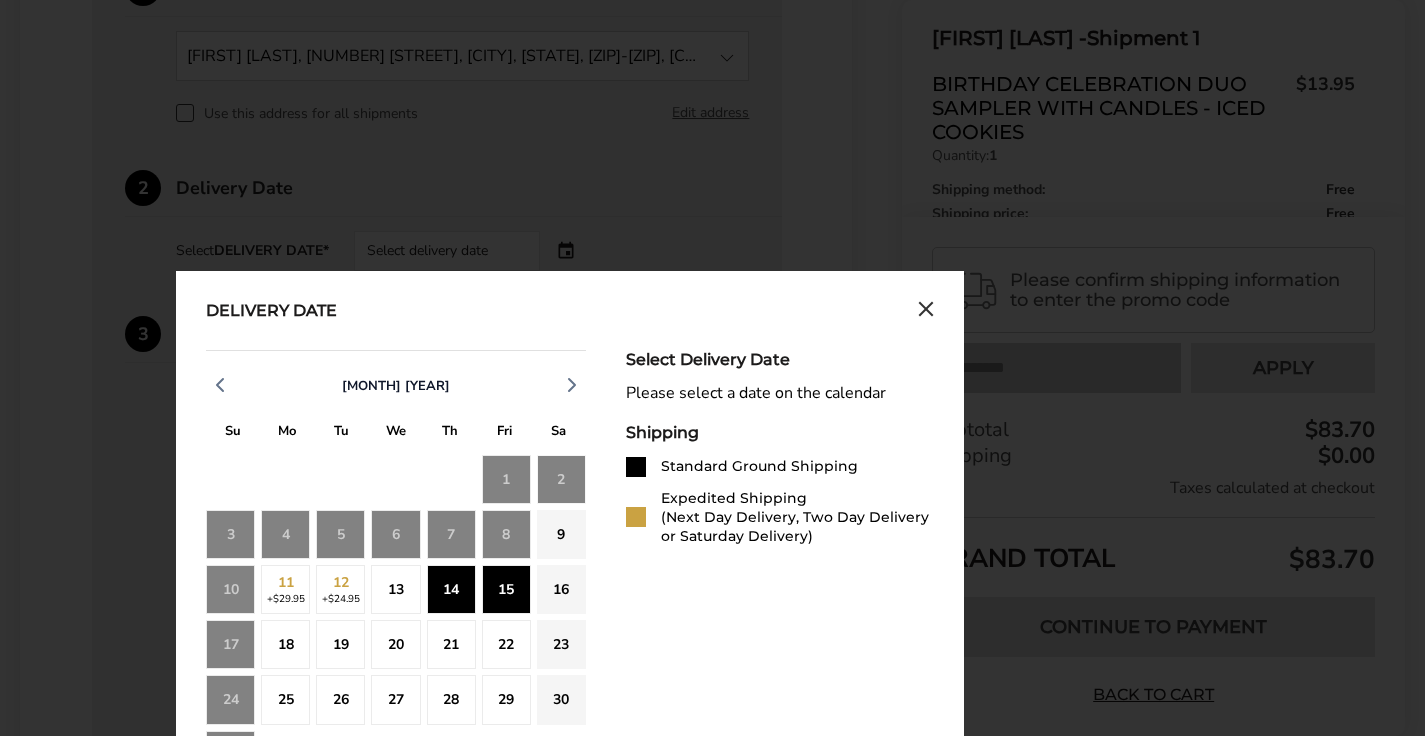 scroll, scrollTop: 3076, scrollLeft: 0, axis: vertical 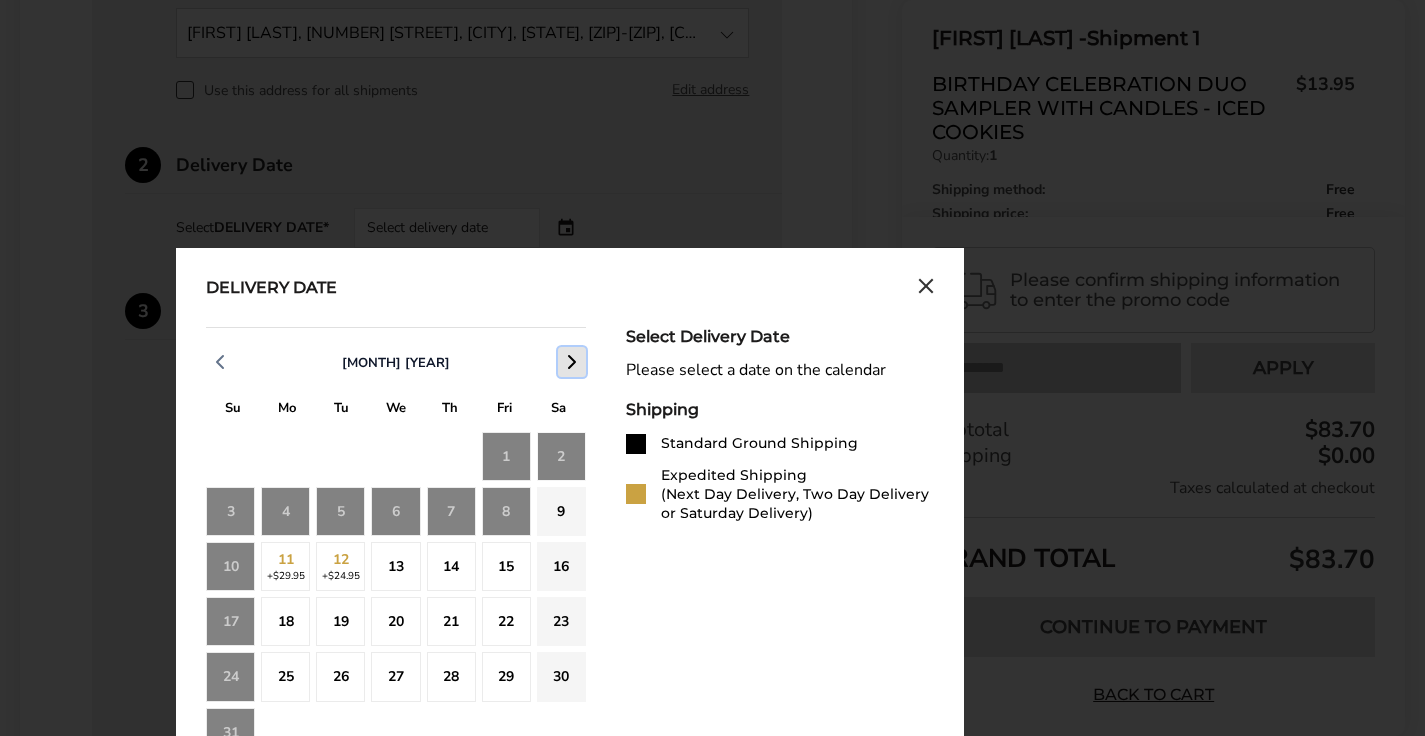 click 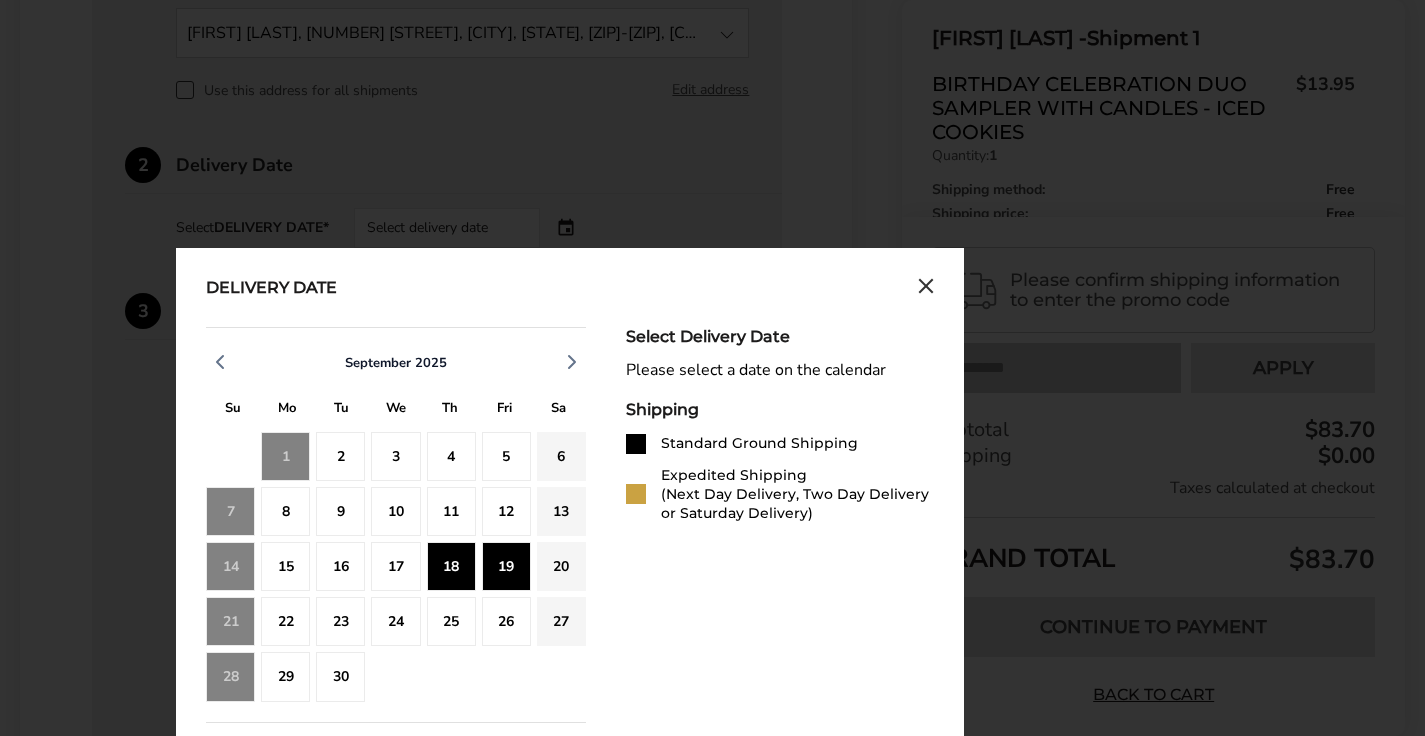 click on "19" 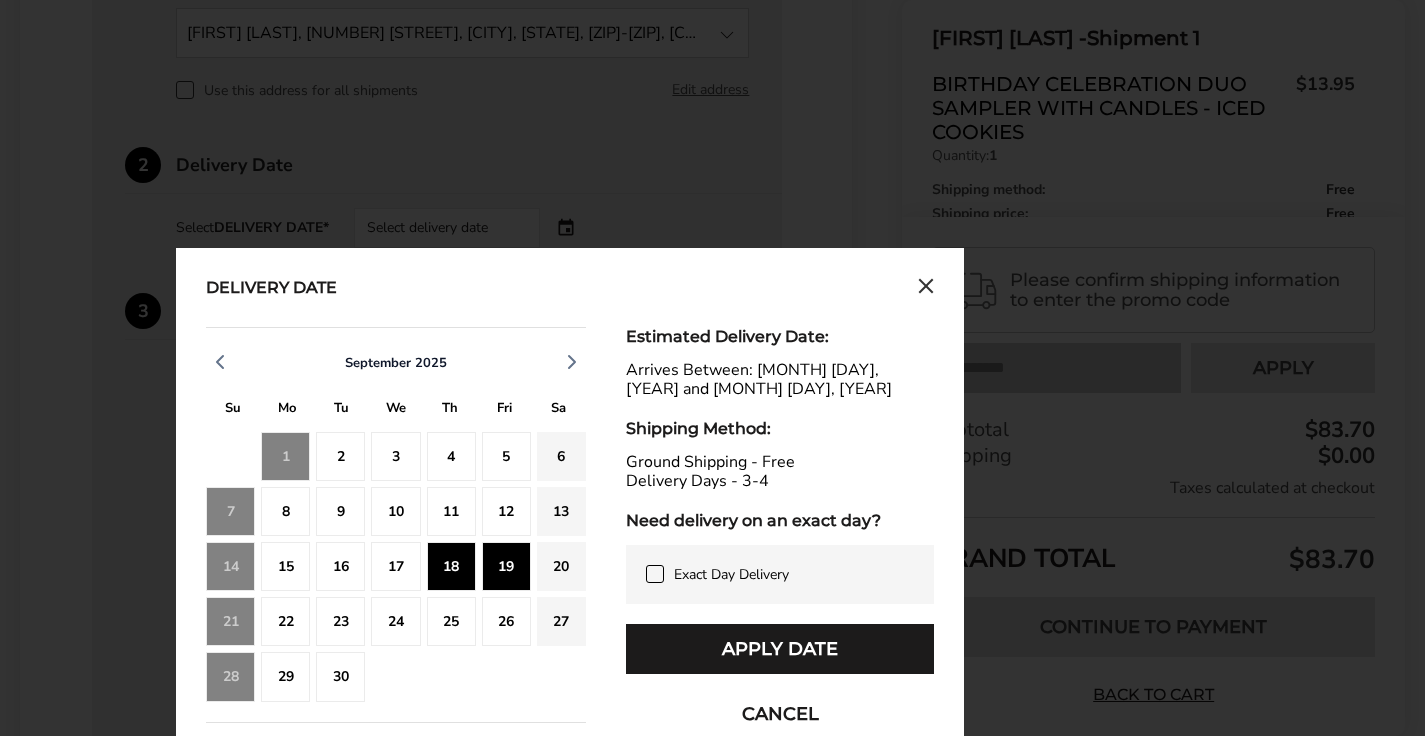 click on "Apply Date" at bounding box center (780, 649) 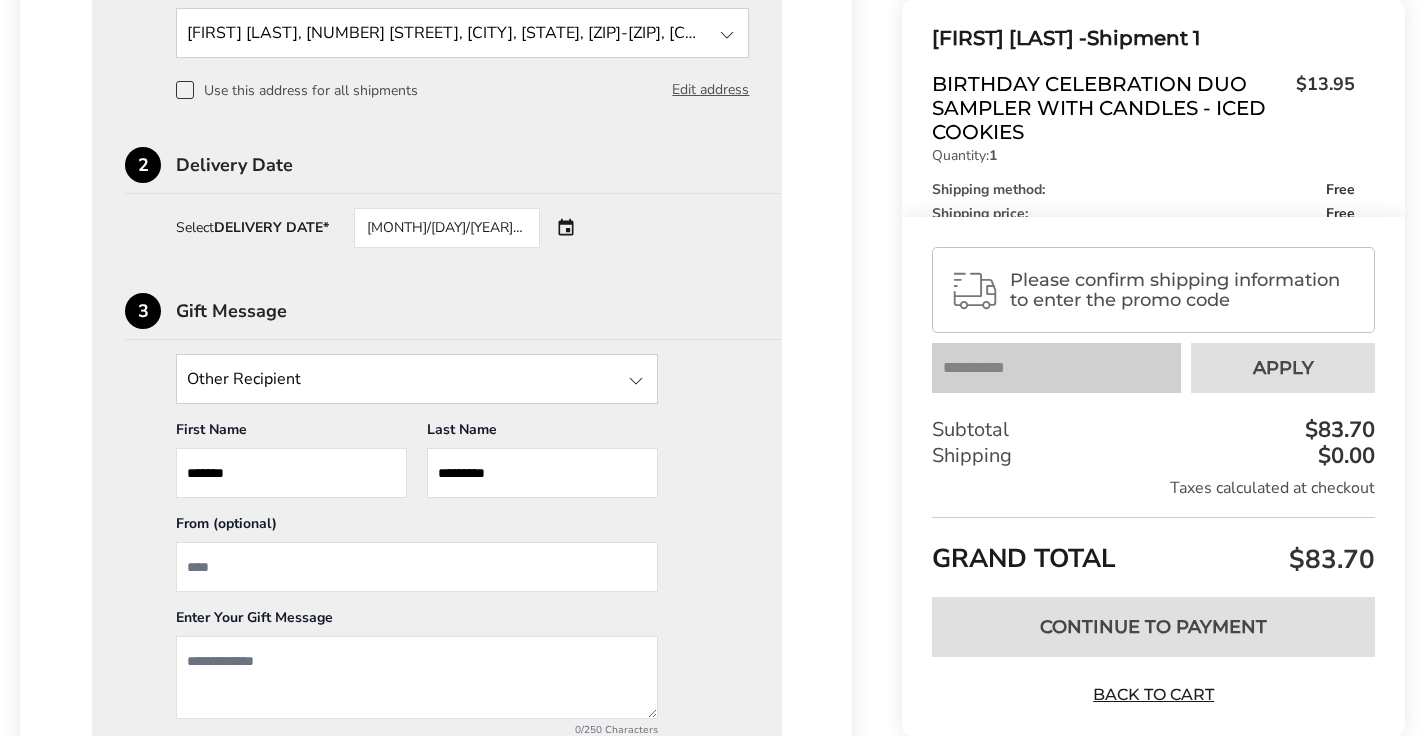 click on "*******" at bounding box center [291, 473] 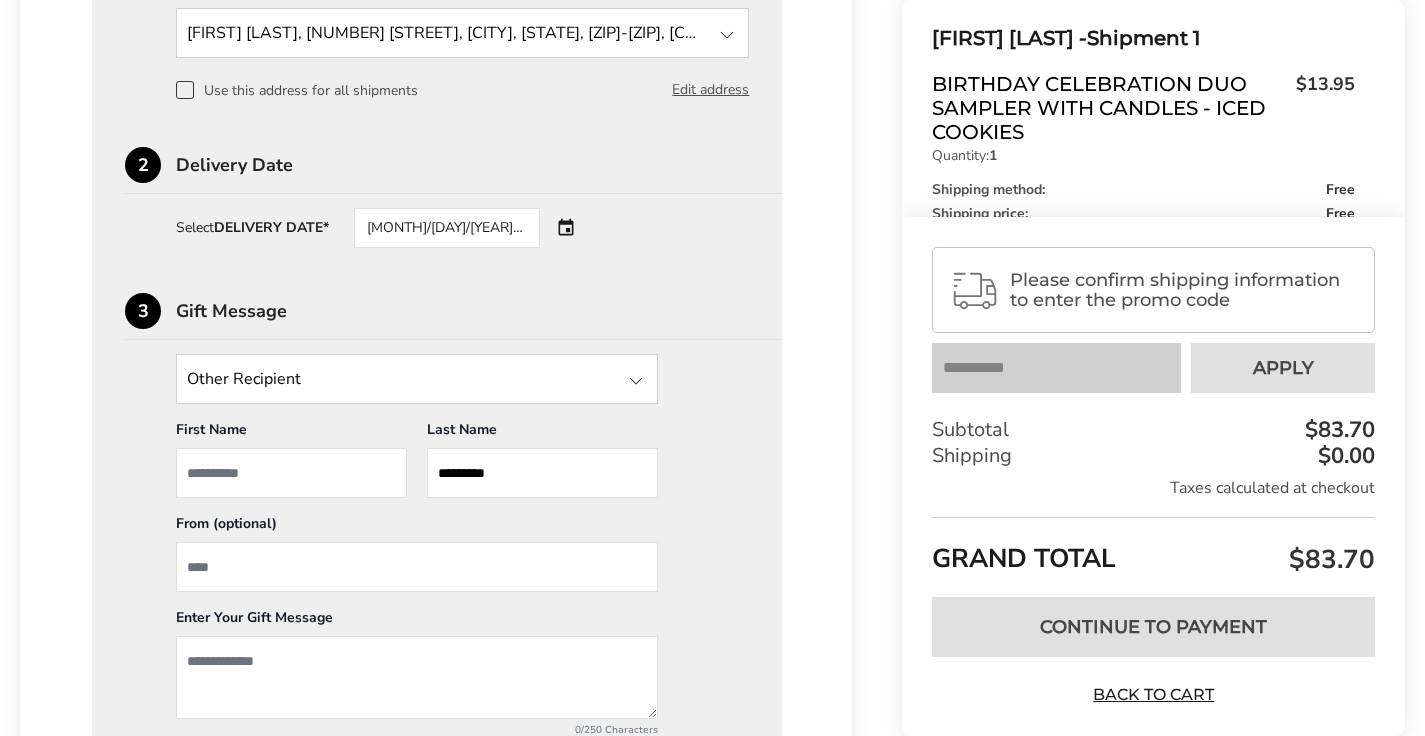 type 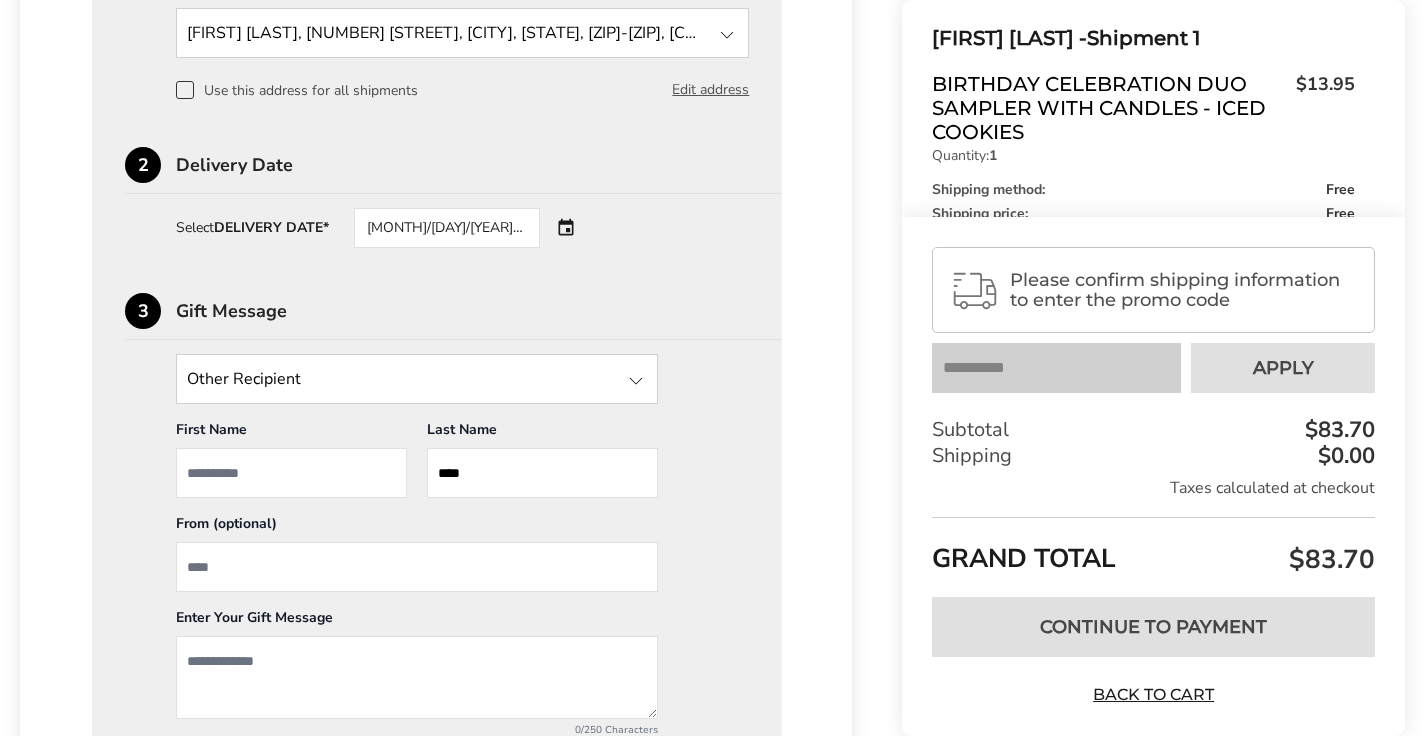type on "******" 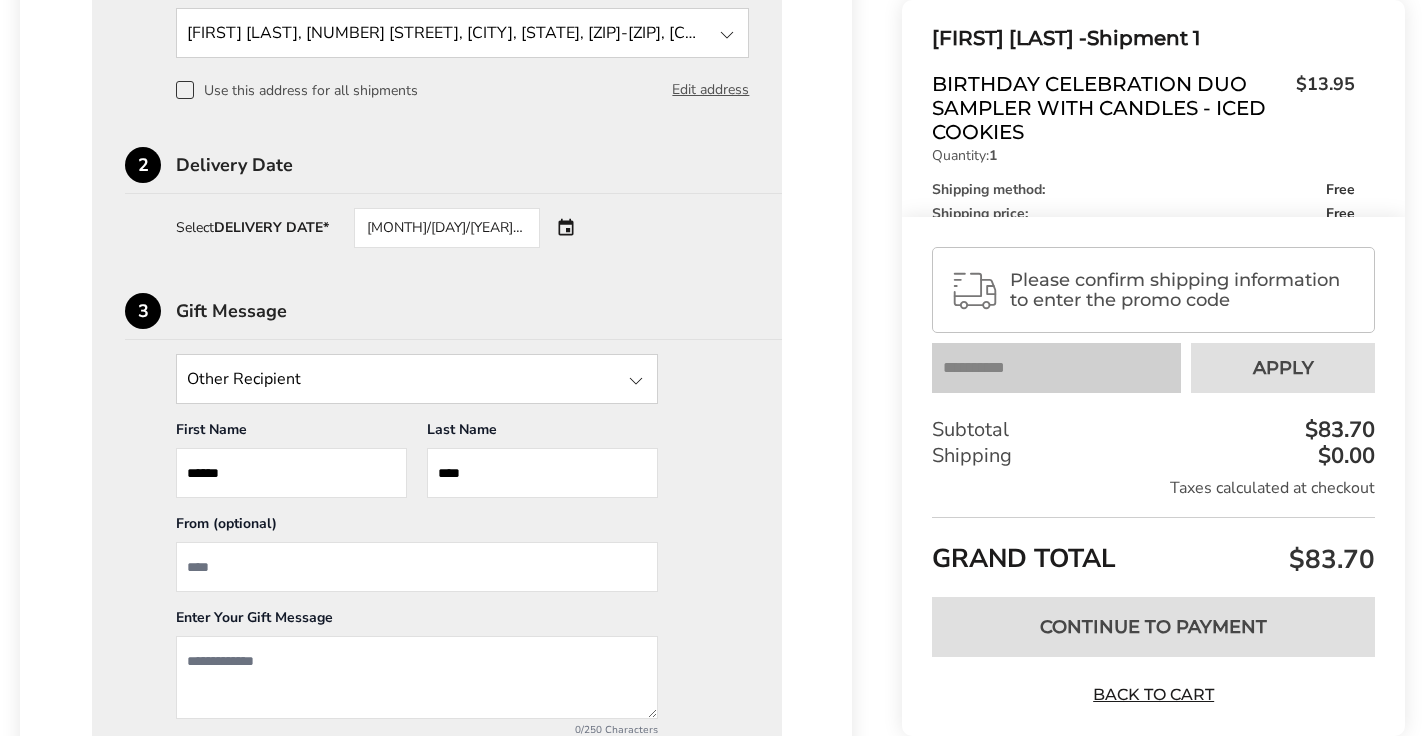 type on "****" 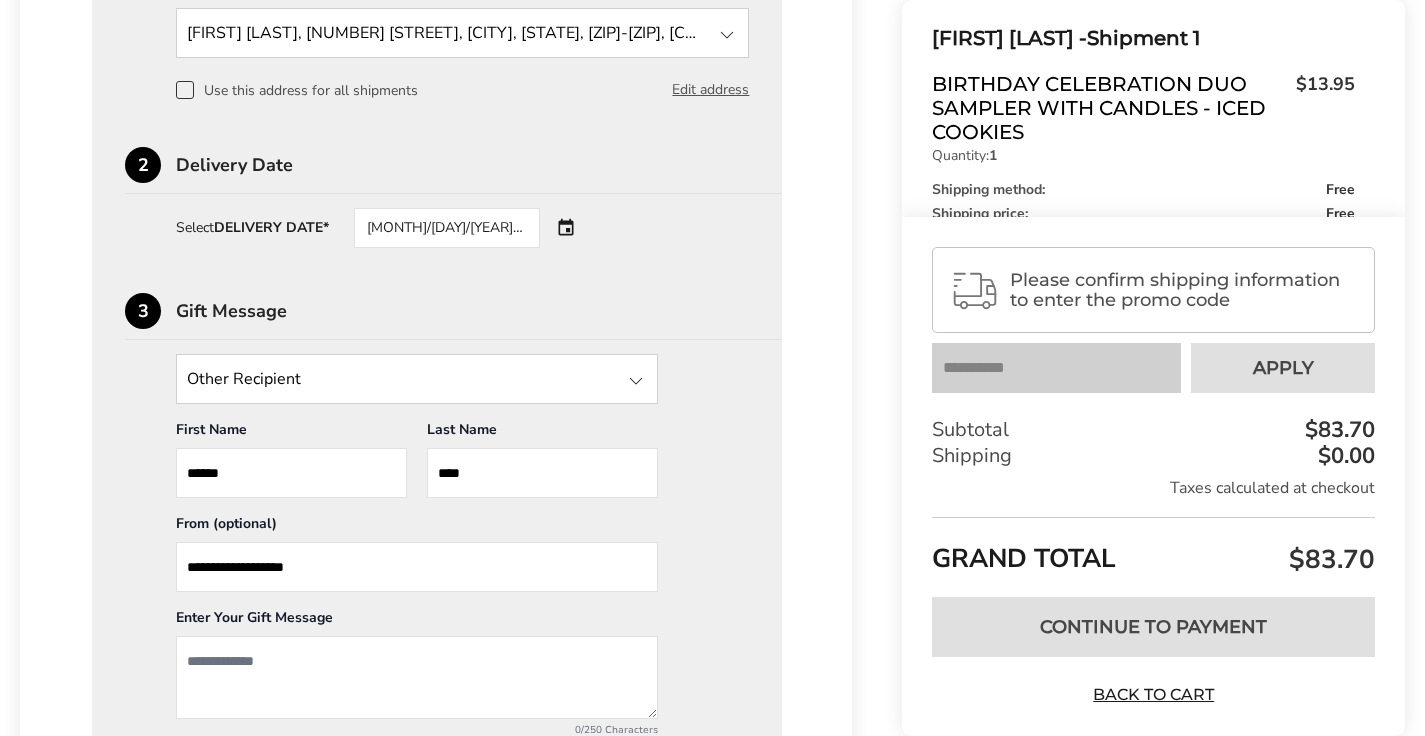 type on "**********" 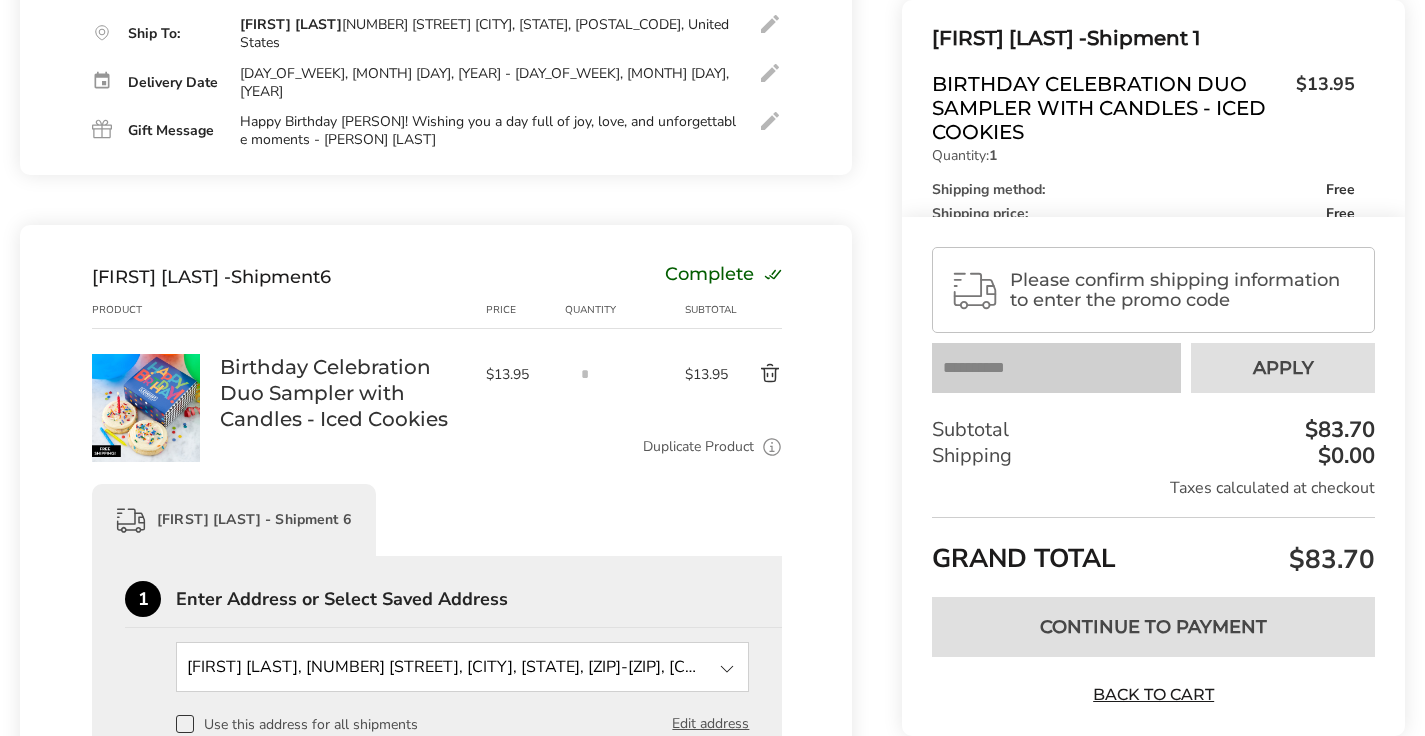 scroll, scrollTop: 2426, scrollLeft: 0, axis: vertical 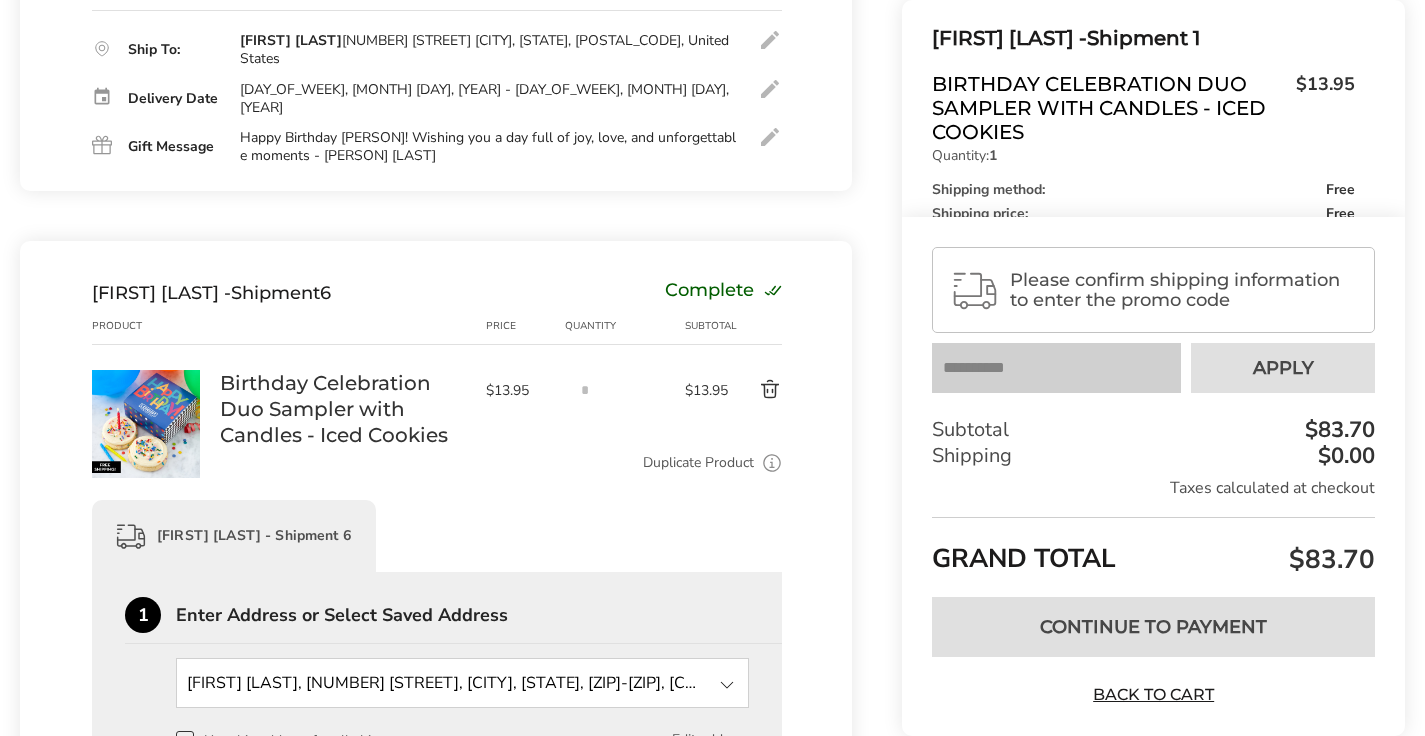 drag, startPoint x: 242, startPoint y: 74, endPoint x: 436, endPoint y: 87, distance: 194.43507 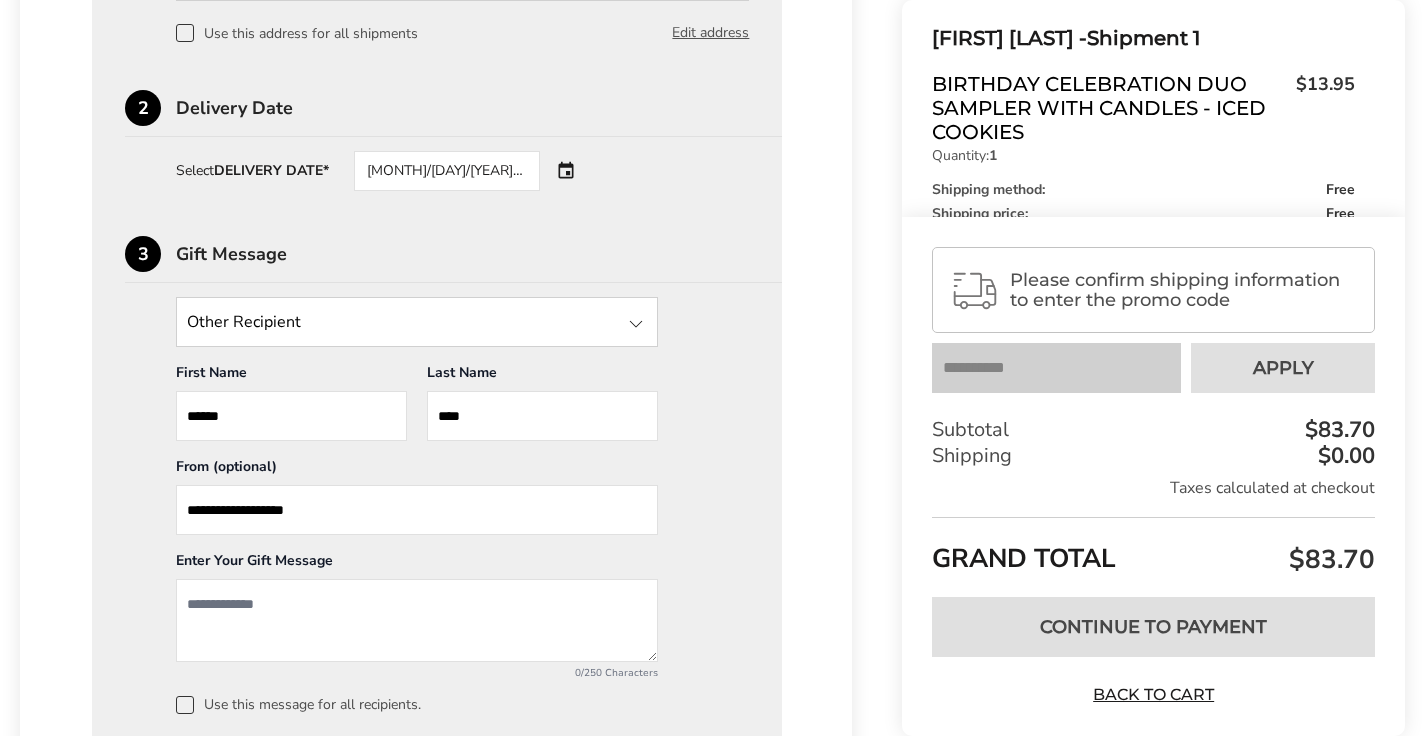 scroll, scrollTop: 3181, scrollLeft: 0, axis: vertical 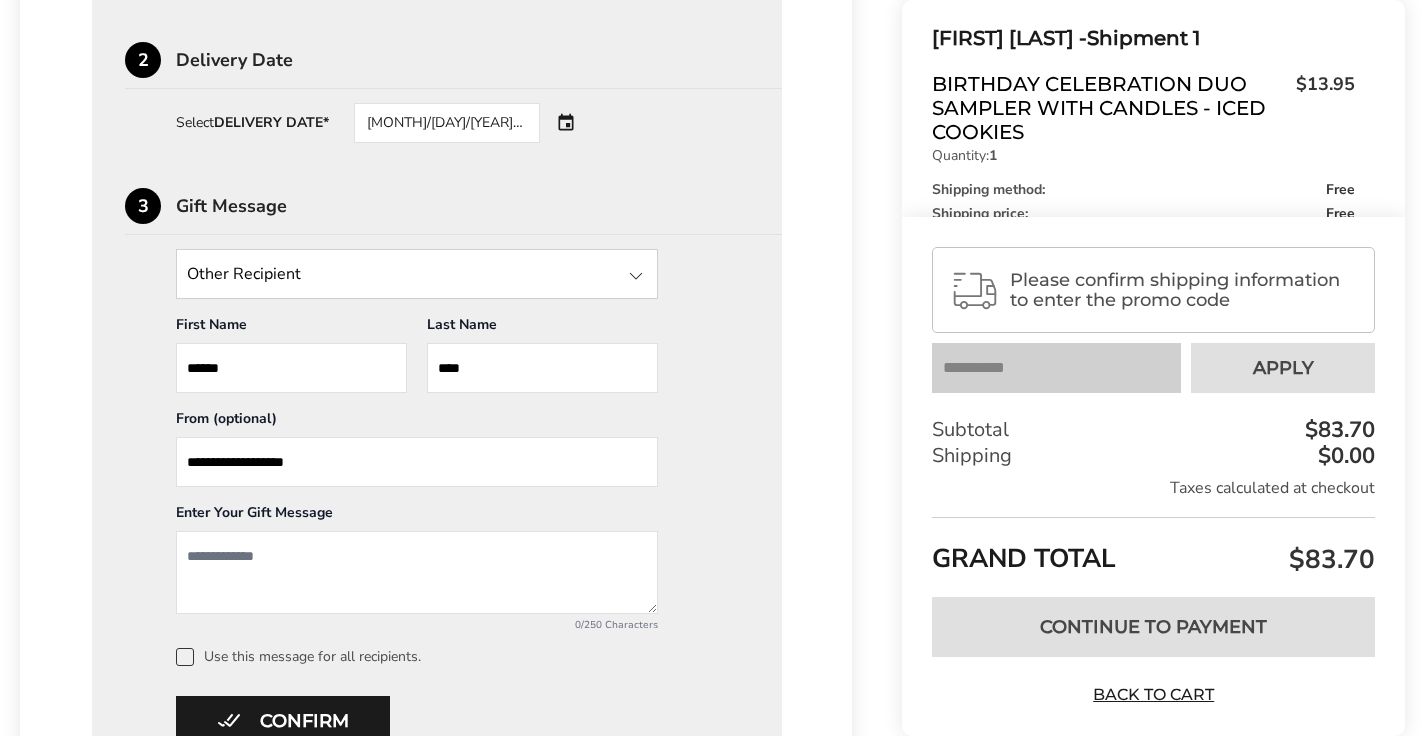 click at bounding box center (417, 572) 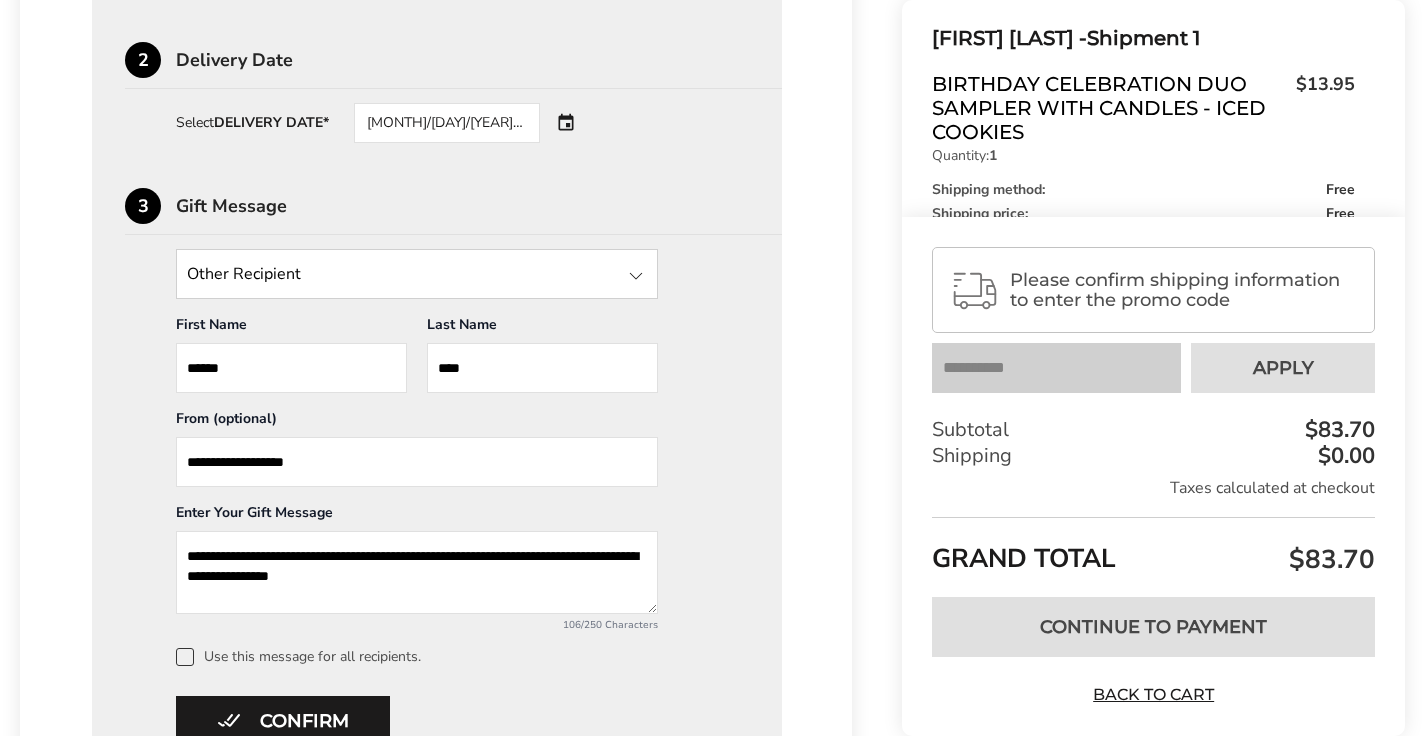 click on "**********" at bounding box center (417, 572) 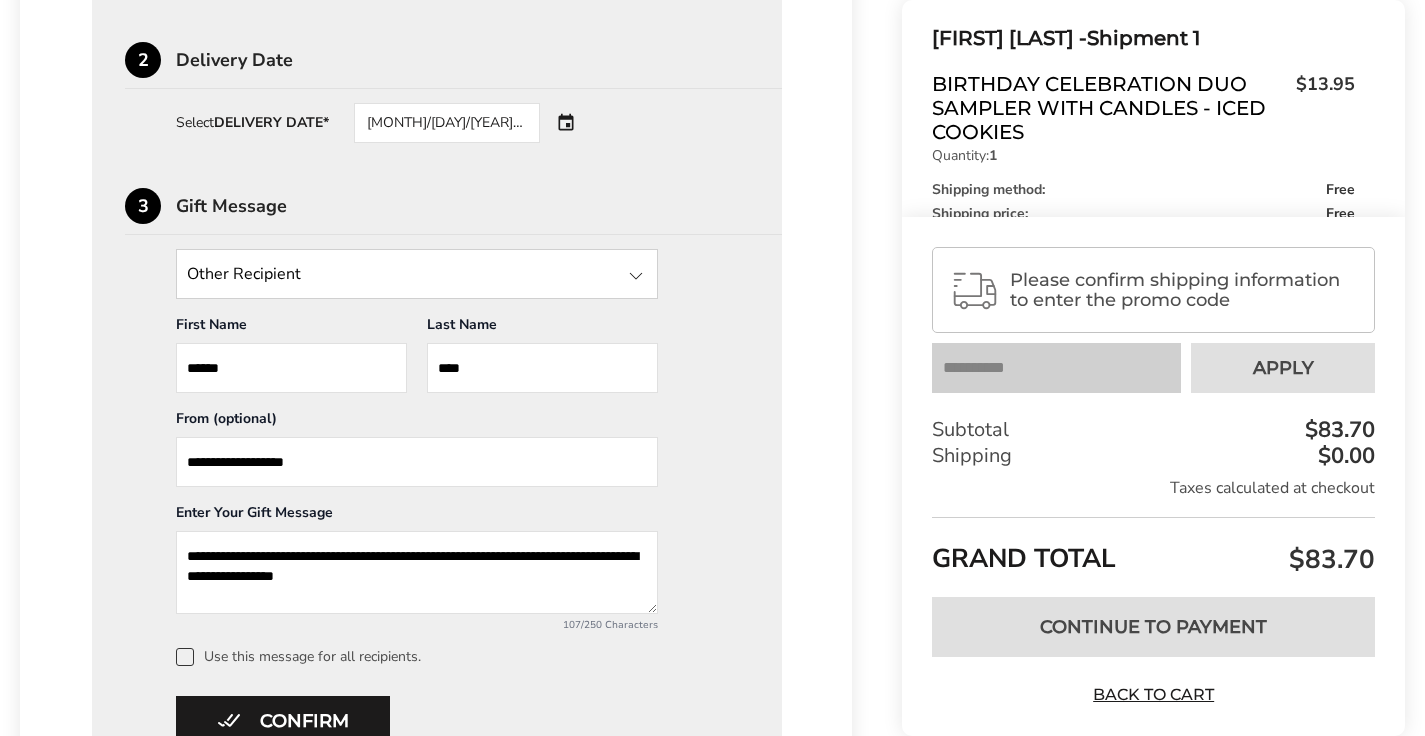 click on "**********" at bounding box center [417, 572] 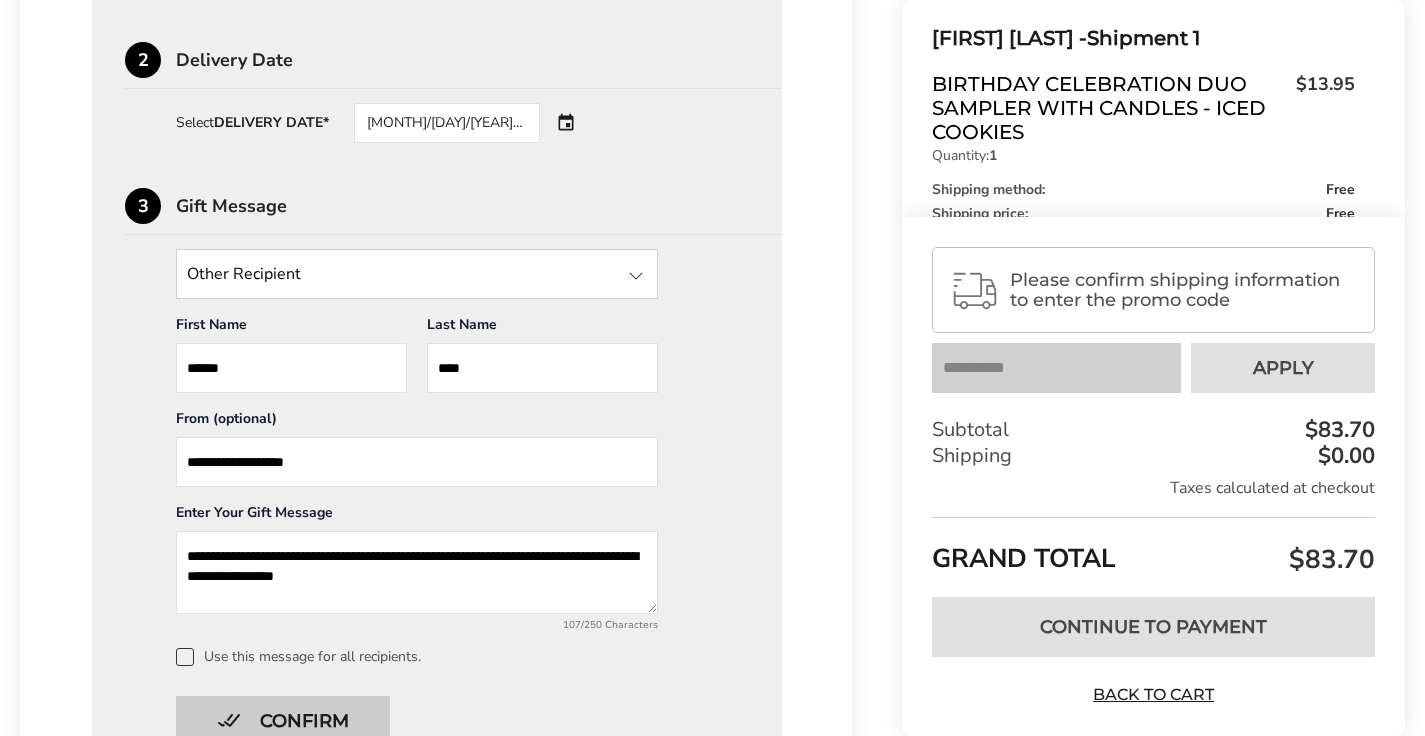 type on "**********" 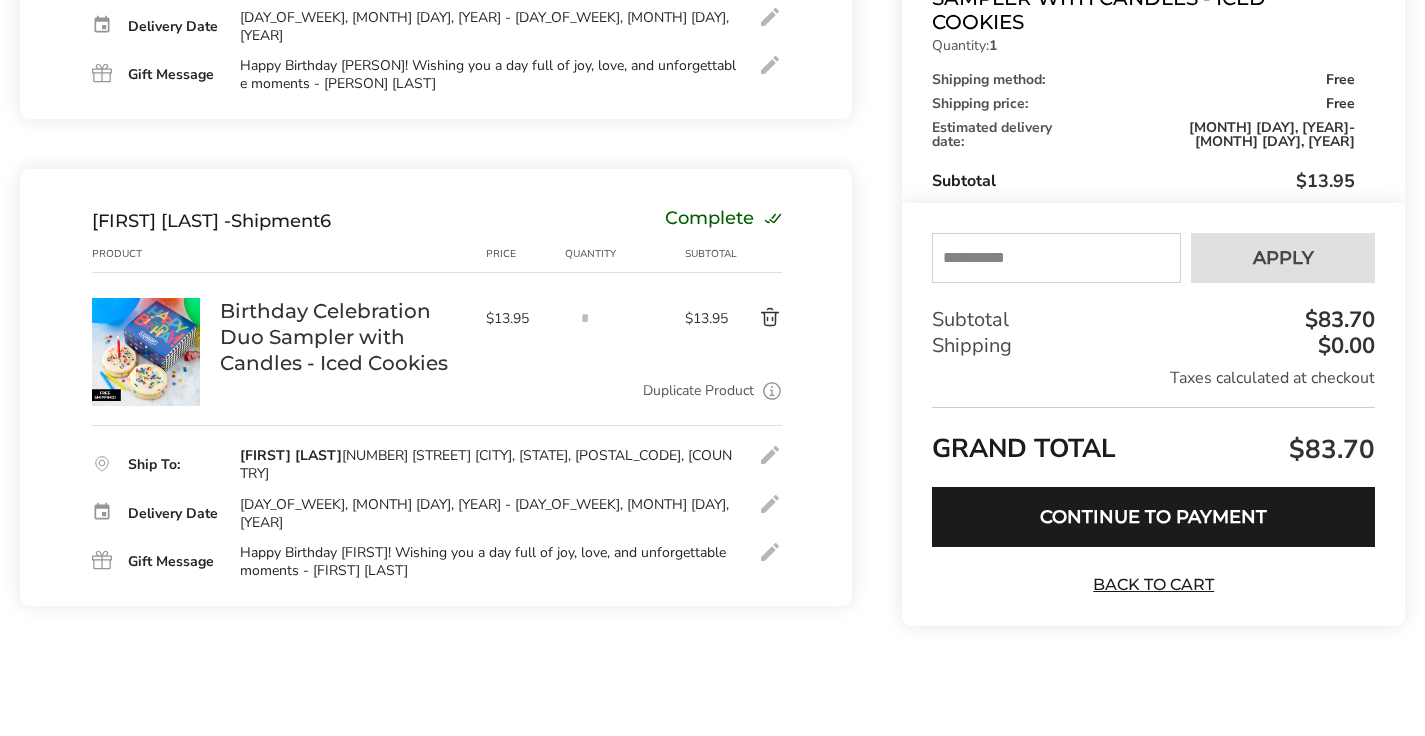 scroll, scrollTop: 2412, scrollLeft: 0, axis: vertical 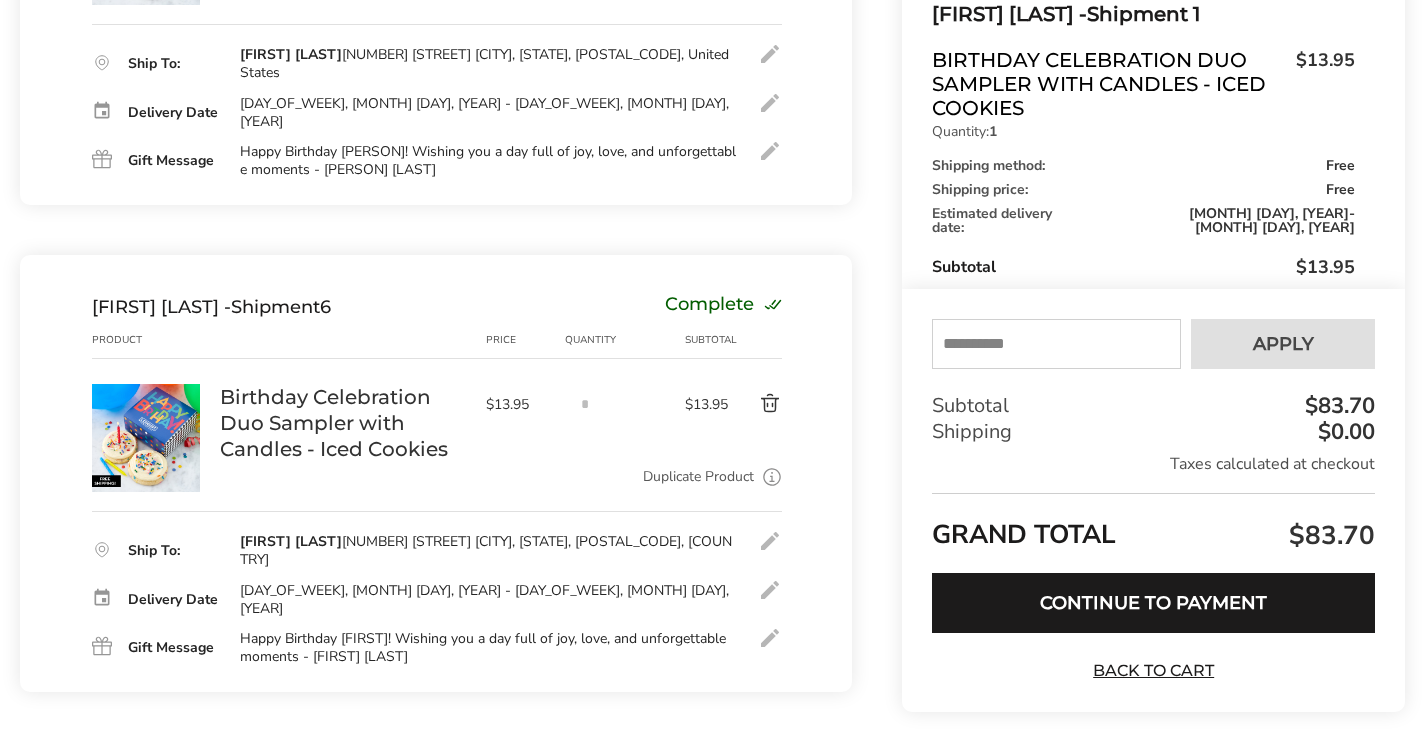 click on "Duplicate Product" at bounding box center [698, 477] 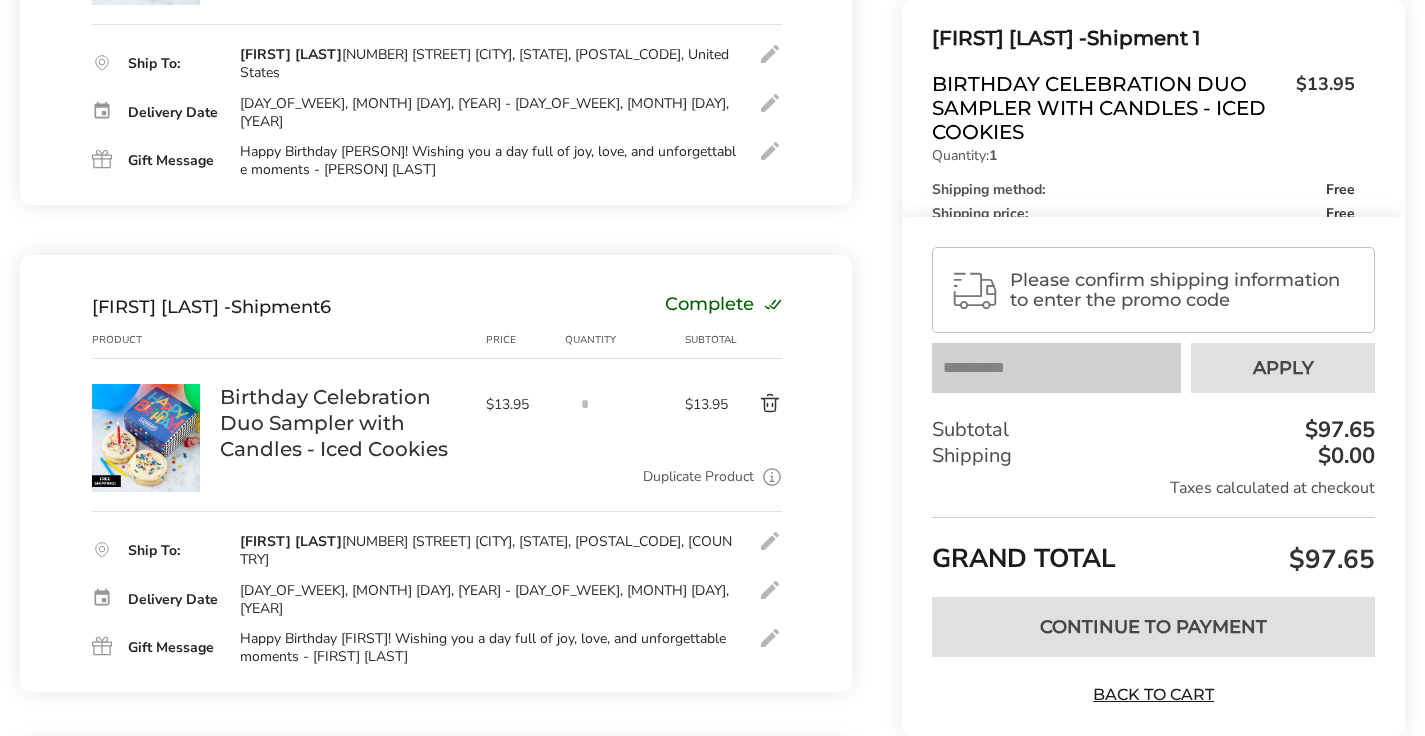 scroll, scrollTop: 3178, scrollLeft: 0, axis: vertical 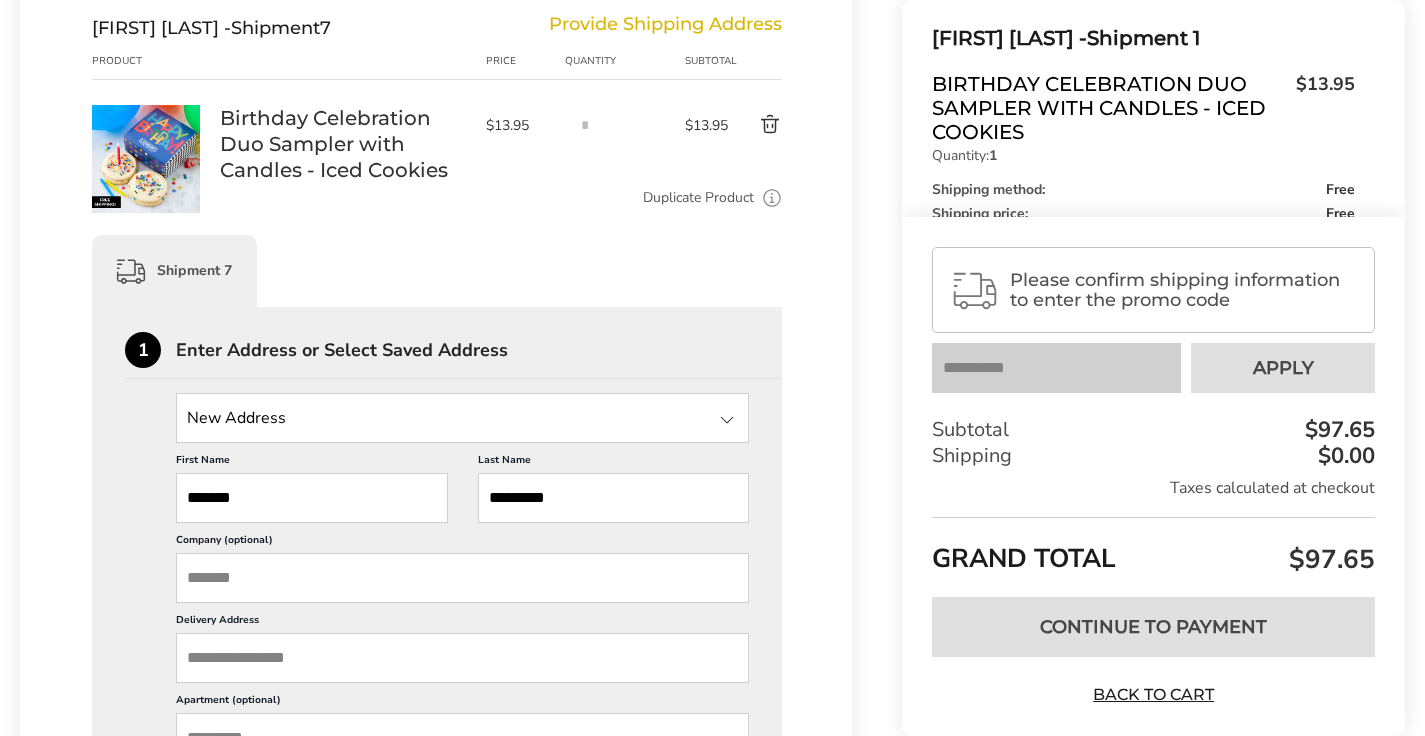 click on "*******" at bounding box center [312, 498] 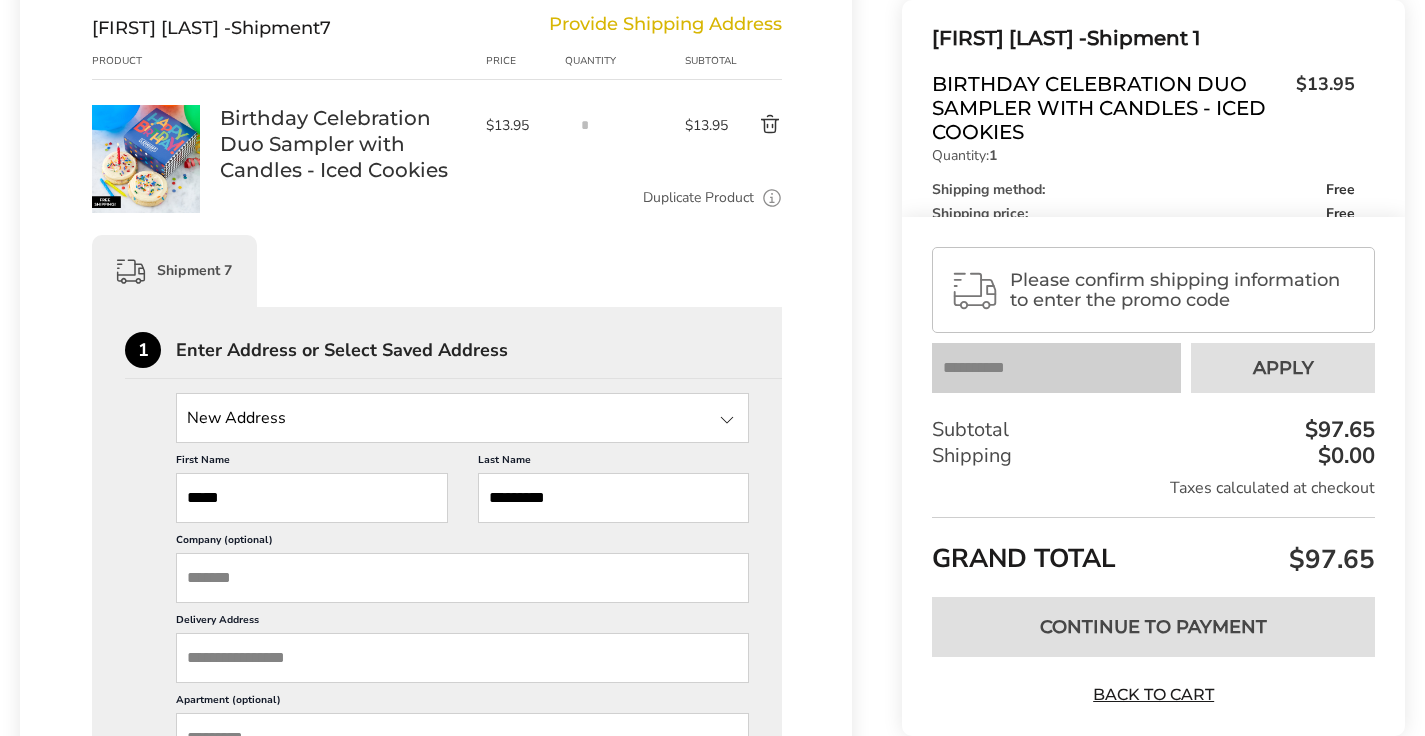 type on "*****" 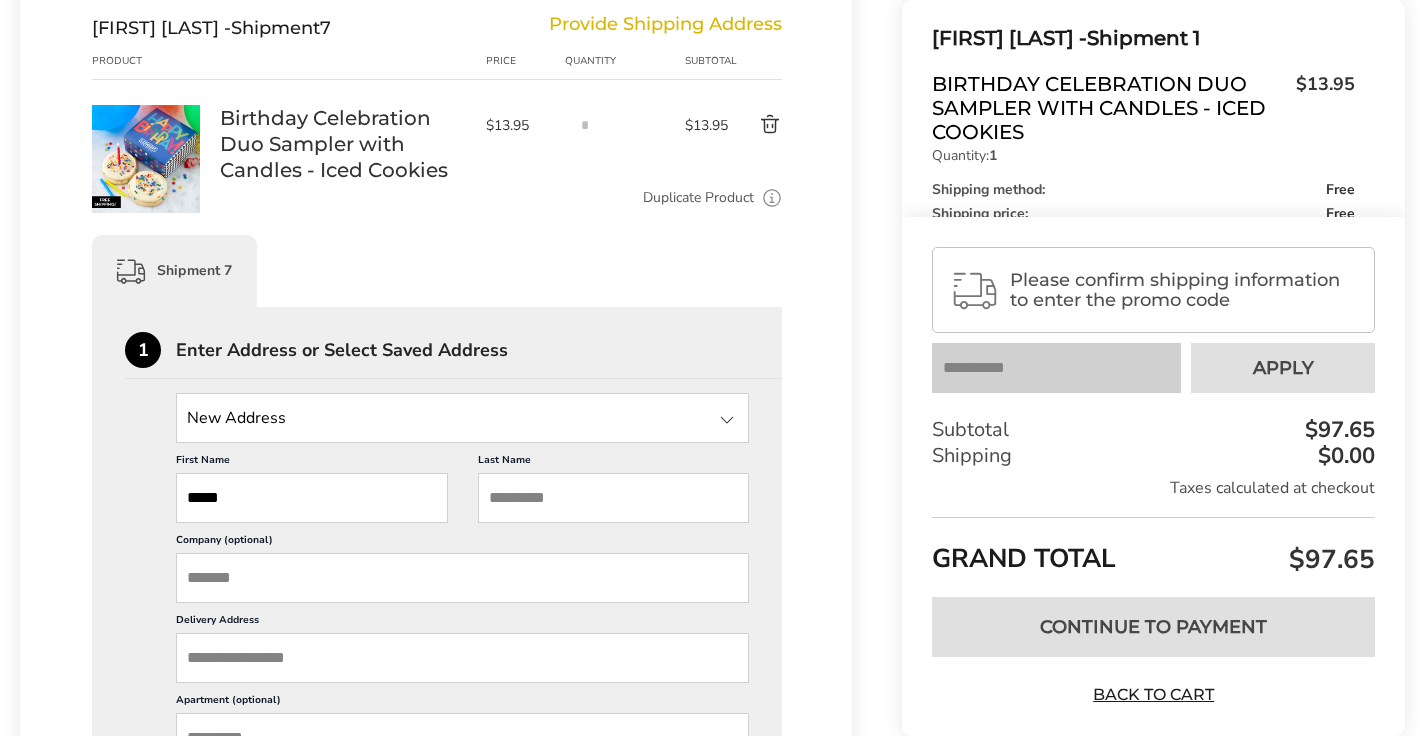 paste on "*********" 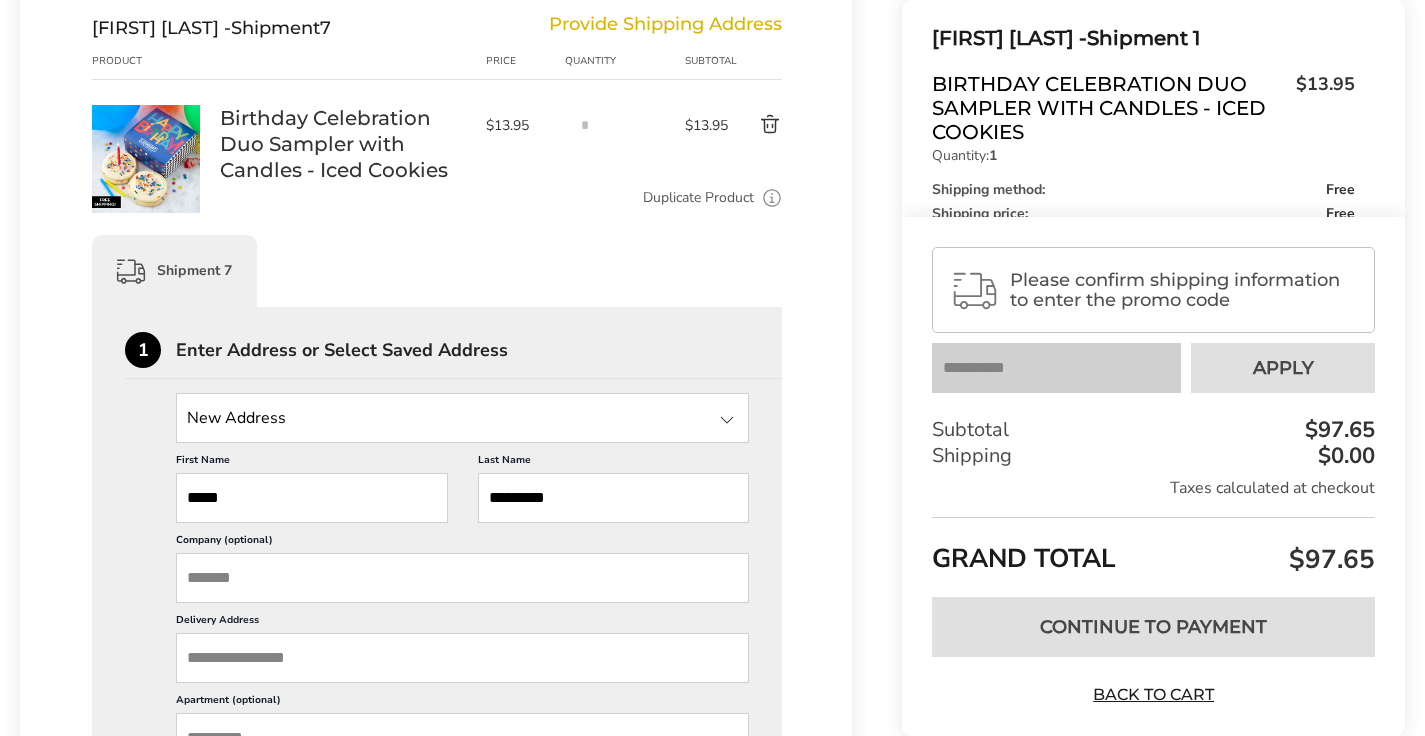 type on "*********" 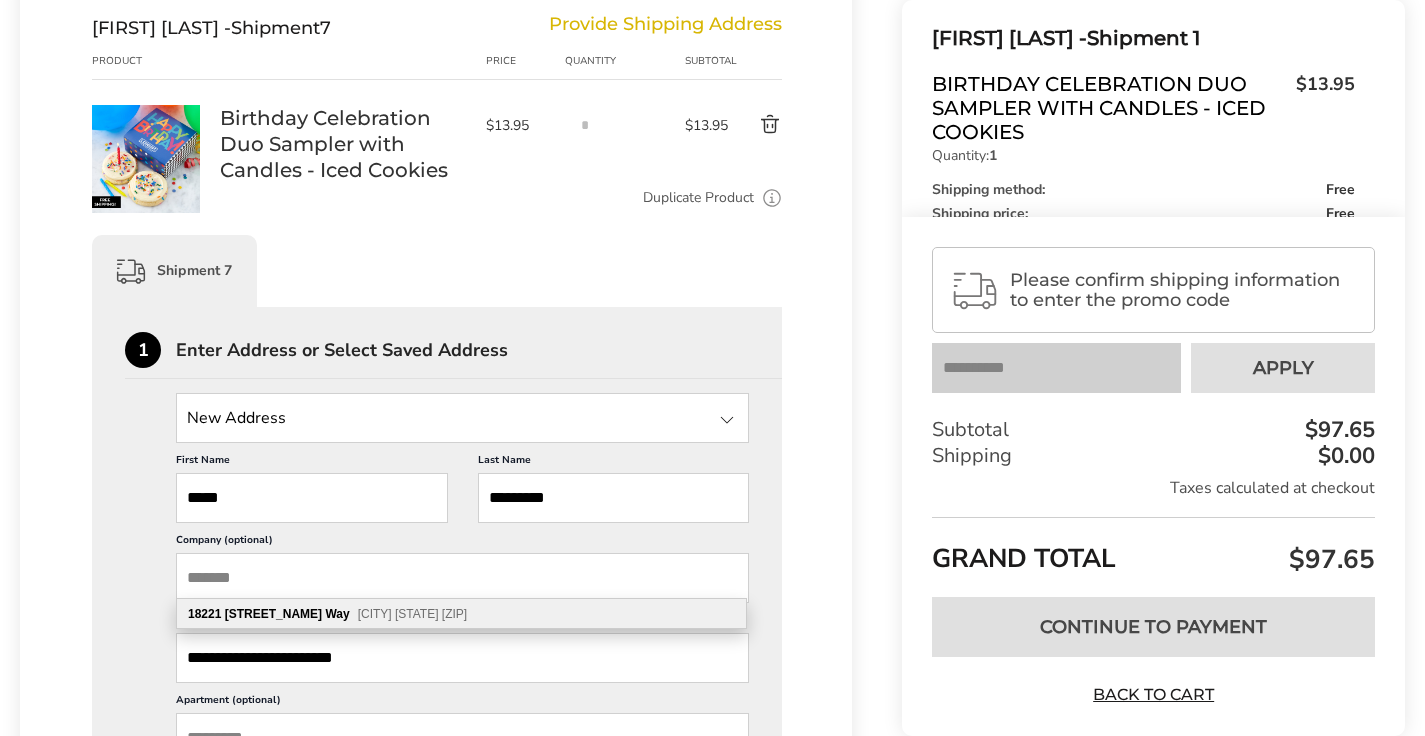 type on "**********" 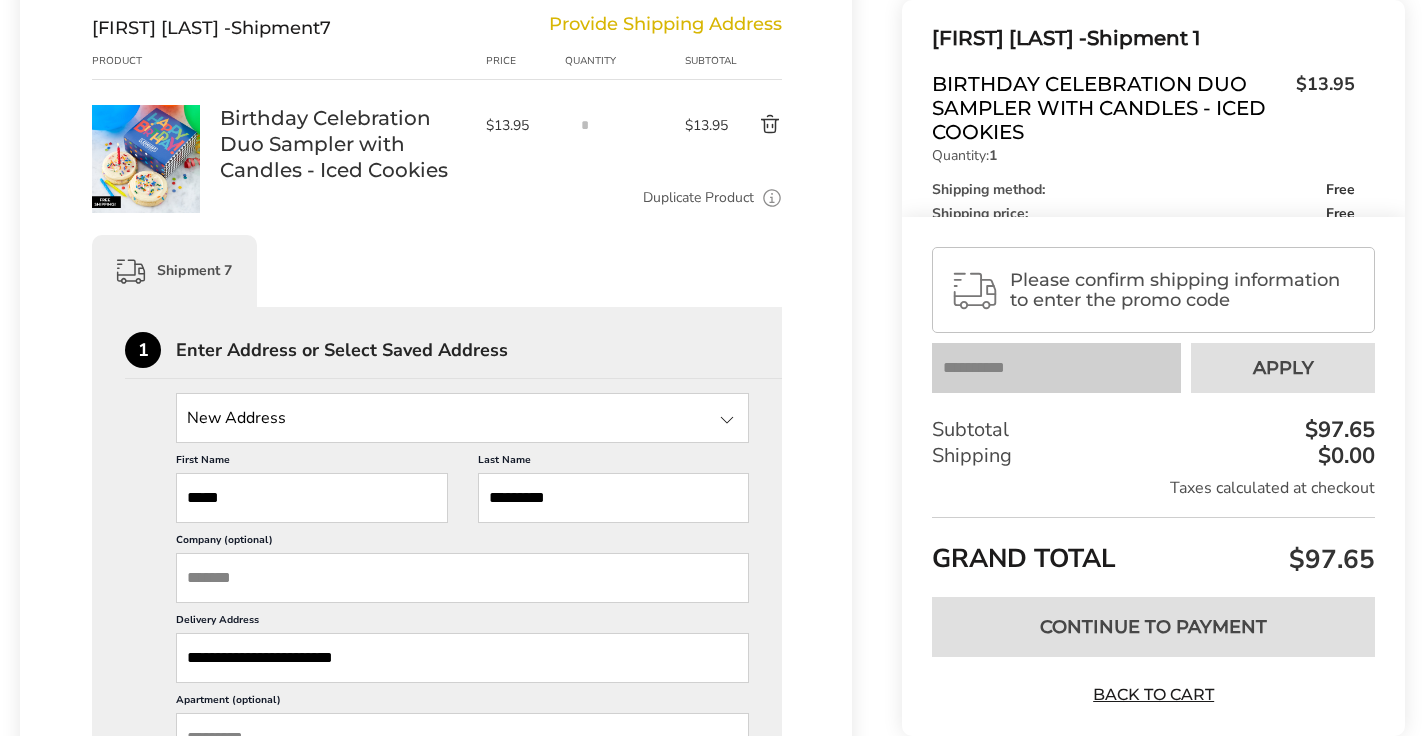 click on "New Address New Address  [FIRST] [LAST], [NUMBER] [STREET], [CITY], [STATE], [POSTAL_CODE], [COUNTRY]  [FIRST] [LAST], [NUMBER] [STREET], [CITY], [STATE], [POSTAL_CODE], [COUNTRY]  [FIRST] [LAST], [NUMBER] [STREET], [CITY], [STATE], [POSTAL_CODE], [COUNTRY]  [FIRST] [LAST], [NUMBER] [STREET], [CITY], [STATE], [POSTAL_CODE], [COUNTRY]  [FIRST] [LAST], [NUMBER] [STREET], [CITY], [STATE], [POSTAL_CODE], [COUNTRY]  [FIRST] [LAST], [NUMBER] [STREET], [CITY], [STATE], [POSTAL_CODE], [COUNTRY]  [FIRST] [LAST], [NUMBER] [STREET], [CITY], [STATE], [POSTAL_CODE], [COUNTRY]  [FIRST] [LAST], [NUMBER] [STREET], [CITY], [STATE], [POSTAL_CODE], [COUNTRY]  [FIRST] [LAST], [NUMBER] [STREET], [CITY], [STATE], [POSTAL_CODE], [COUNTRY]  [FIRST] [LAST], [NUMBER] [STREET], [CITY], [STATE], [POSTAL_CODE], [COUNTRY]  [FIRST] [LAST], [NUMBER] [STREET], [CITY], [STATE], [POSTAL_CODE], [COUNTRY]  [FIRST] [LAST], [NUMBER] [STREET], [CITY], [STATE], [POSTAL_CODE], [COUNTRY]  First Name ***** Last Name City" at bounding box center [437, 739] 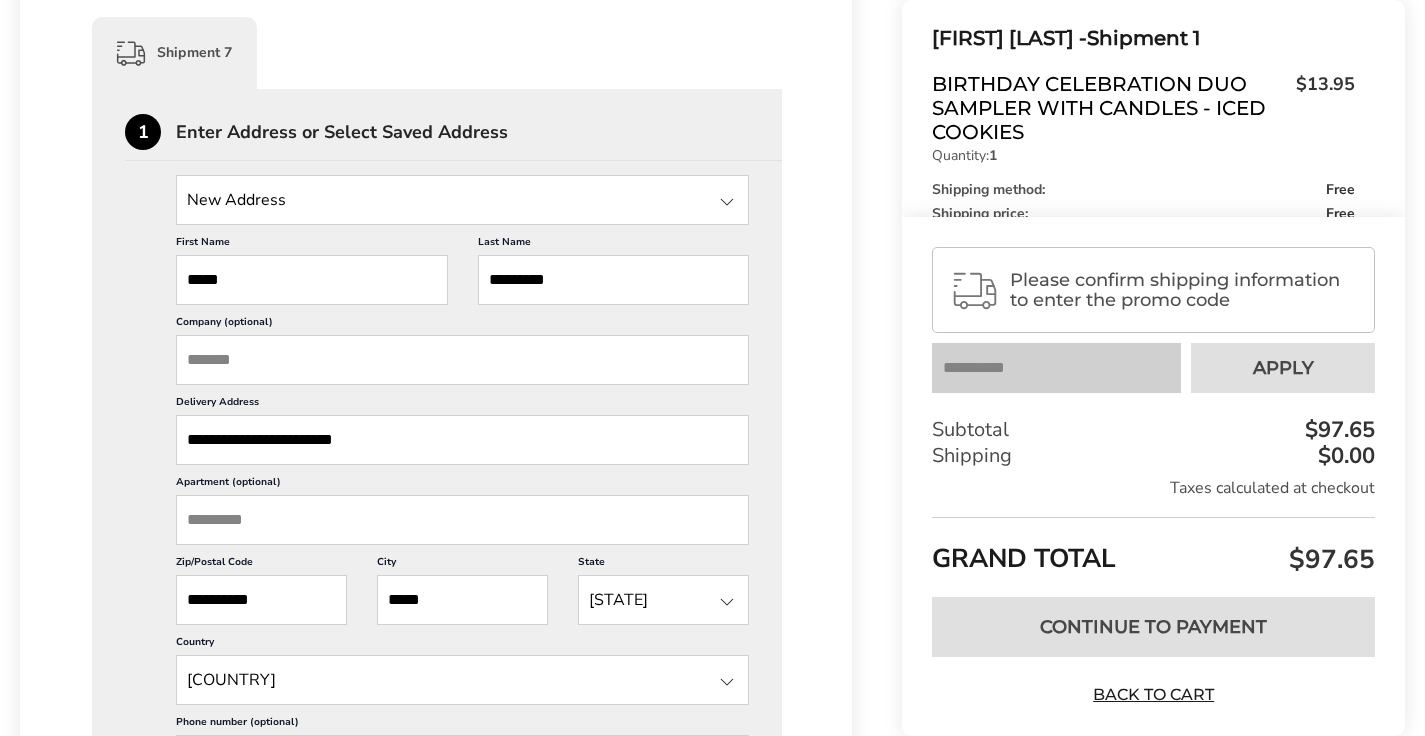 scroll, scrollTop: 3504, scrollLeft: 0, axis: vertical 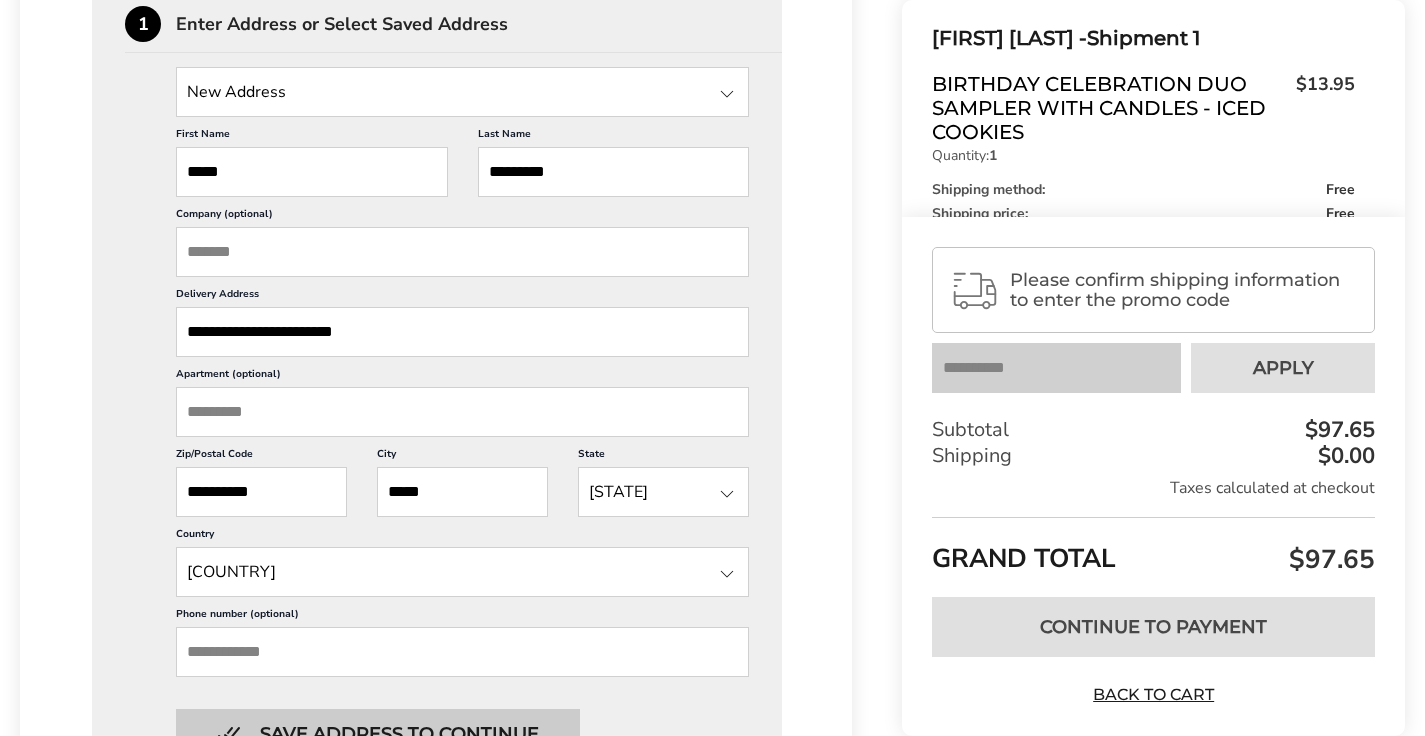 click on "Save address to continue" at bounding box center (378, 734) 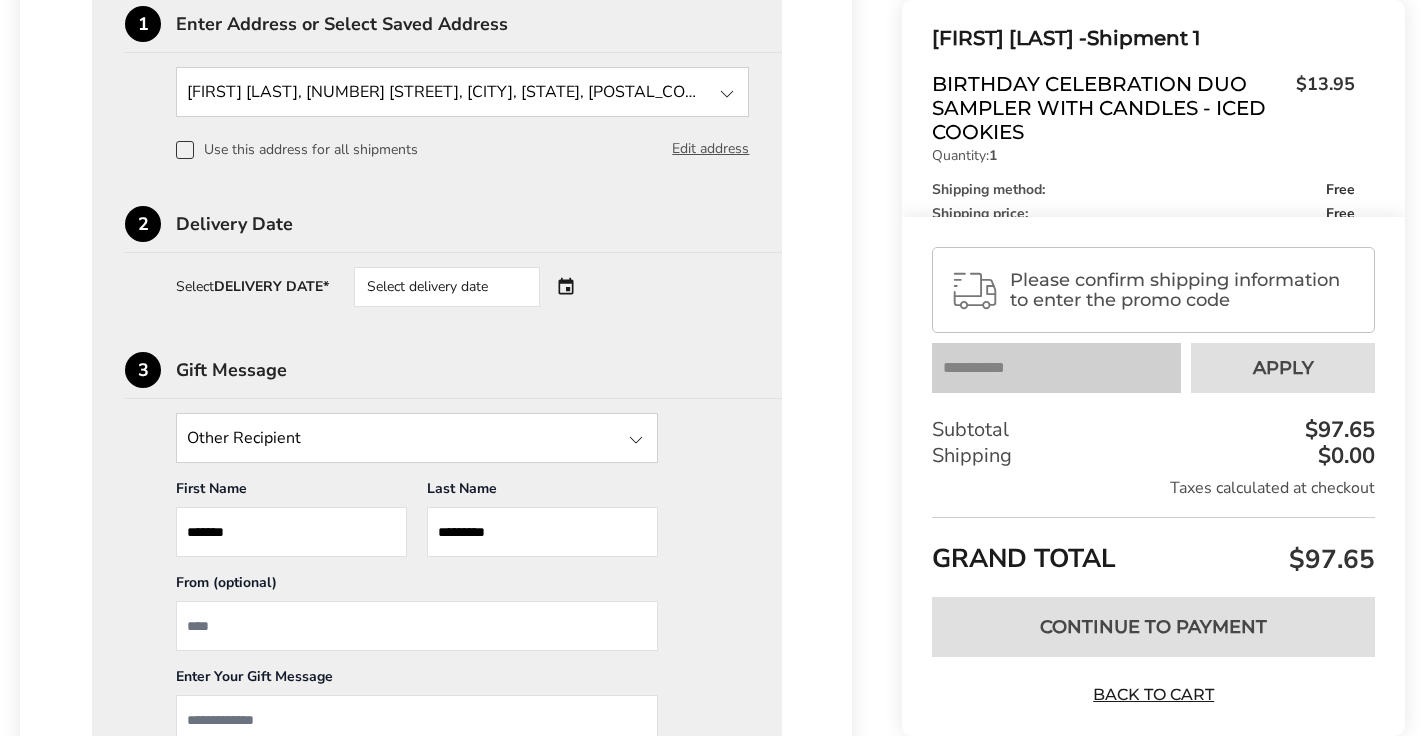 click on "*******" at bounding box center [291, 532] 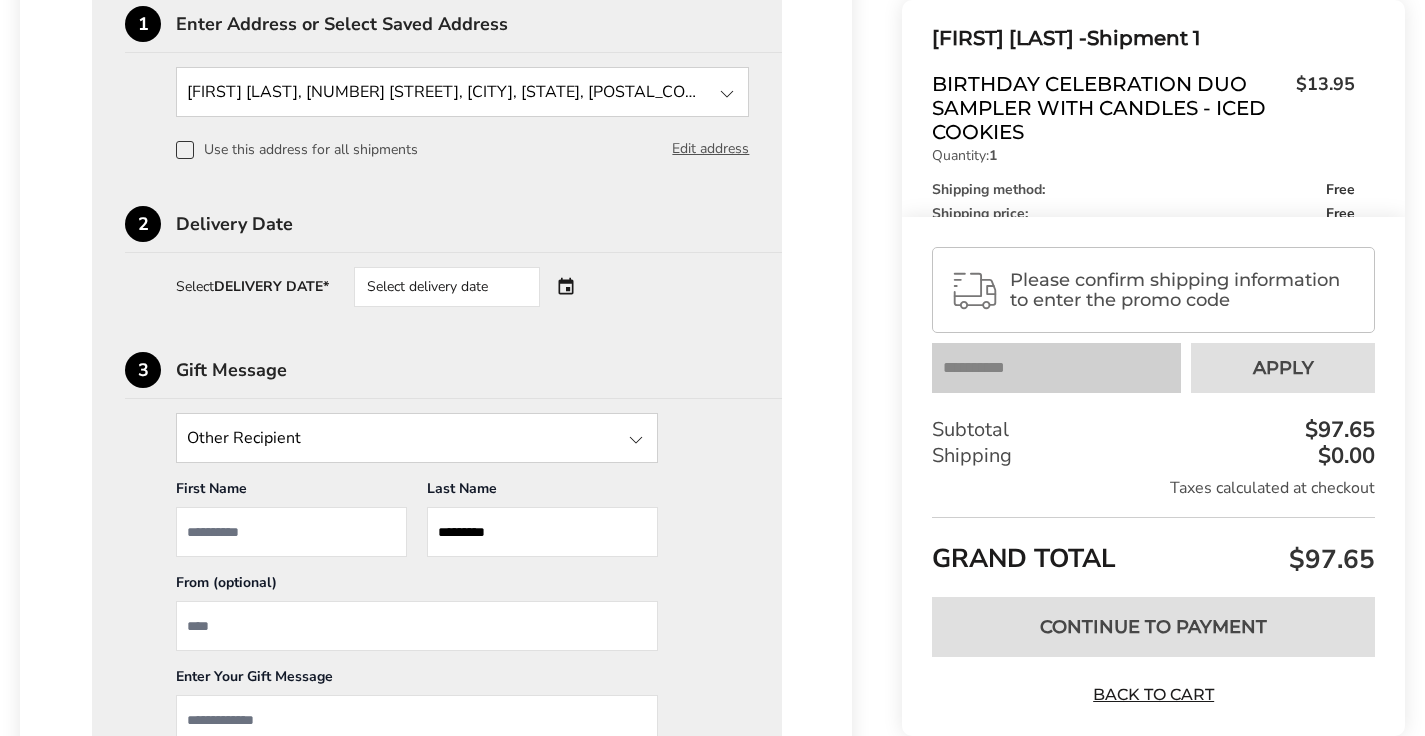 type 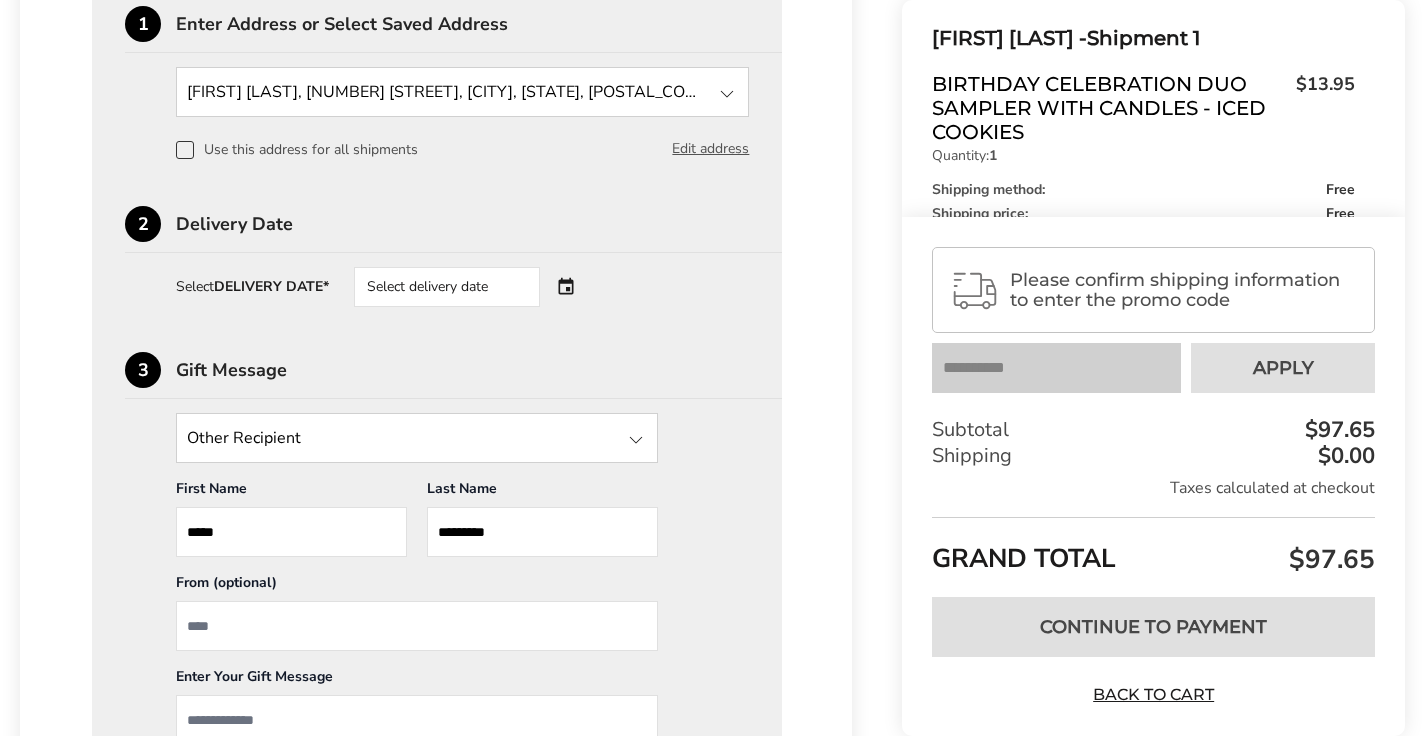type on "*********" 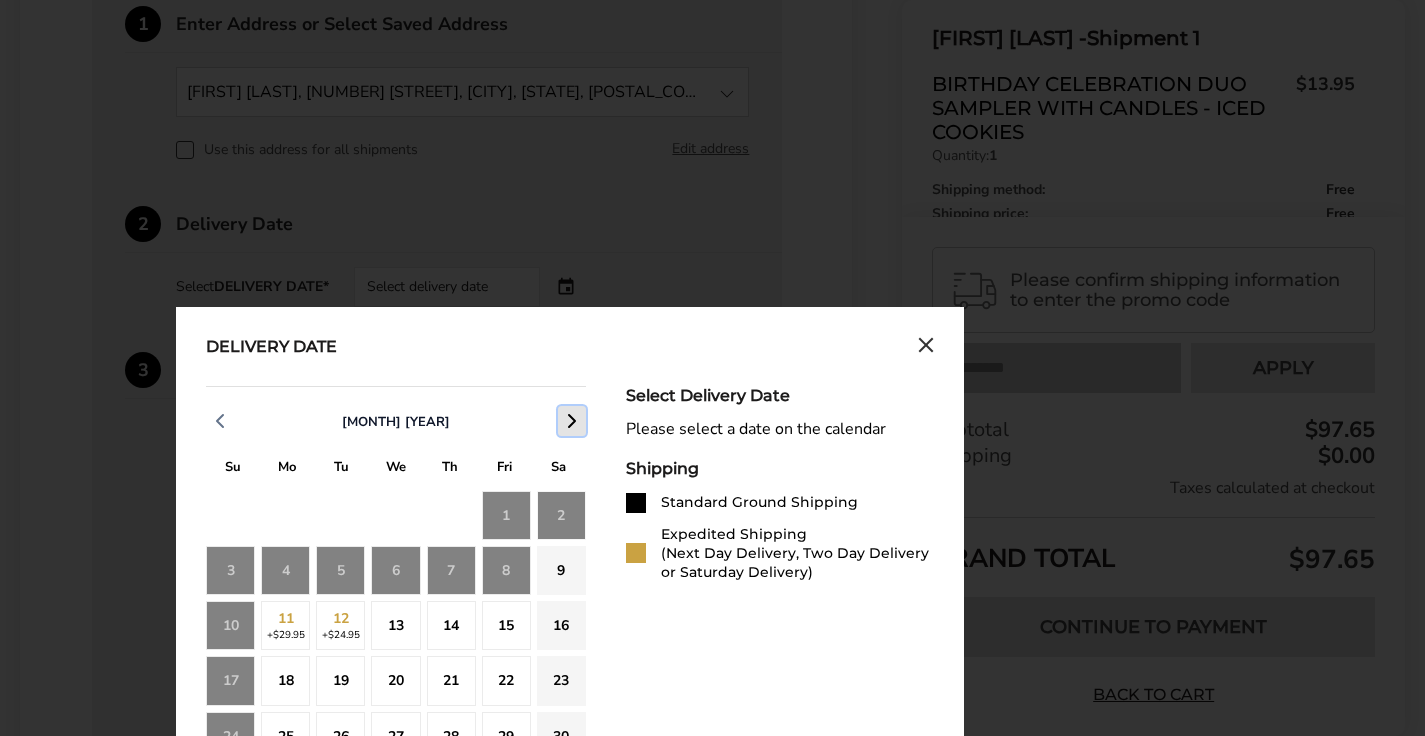click 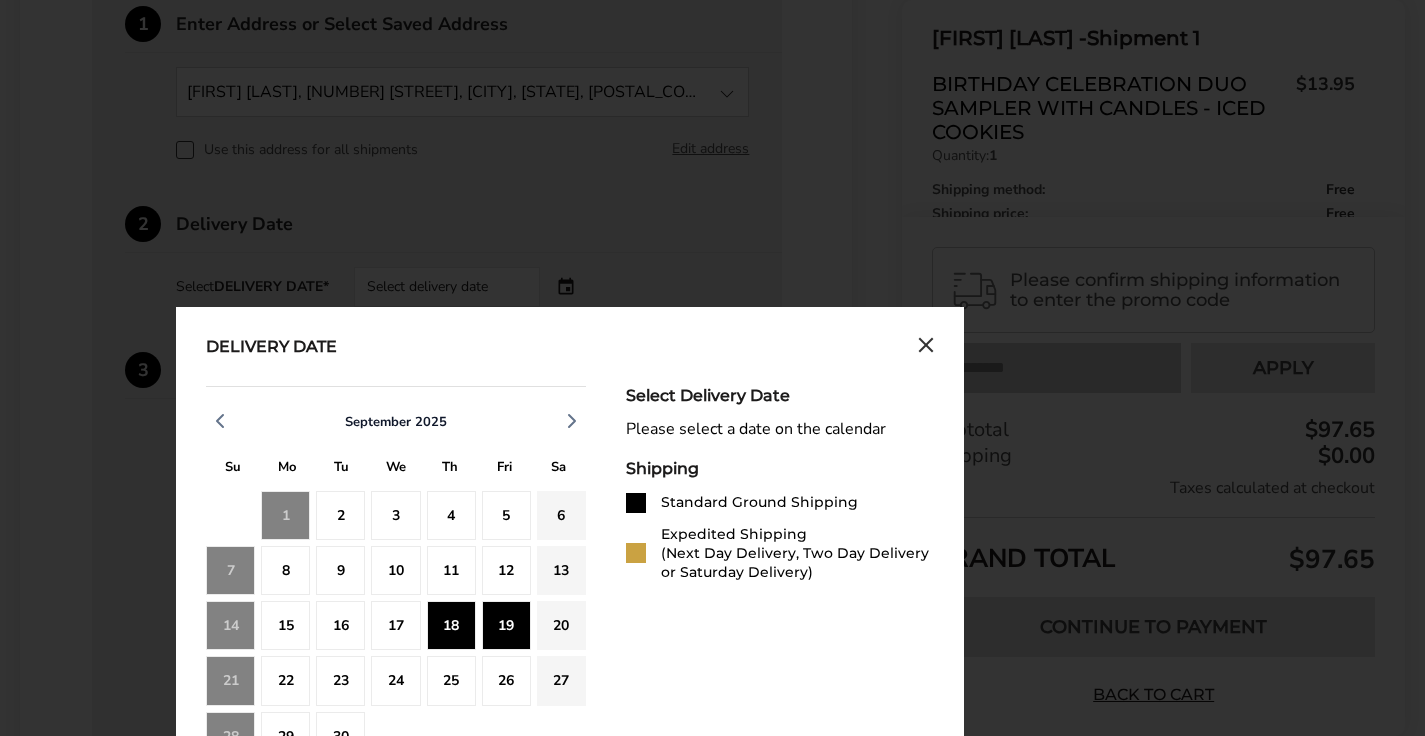 click on "19" 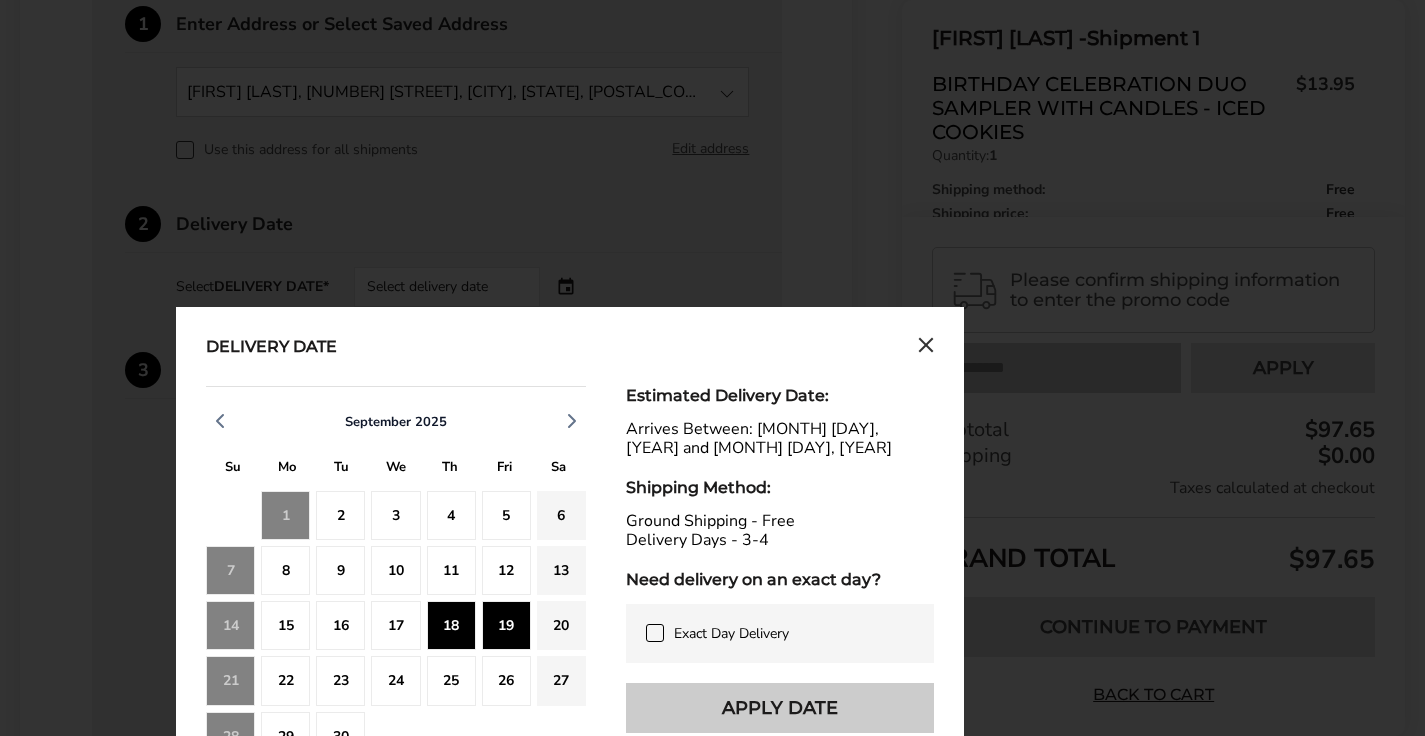 click on "Apply Date" at bounding box center (780, 708) 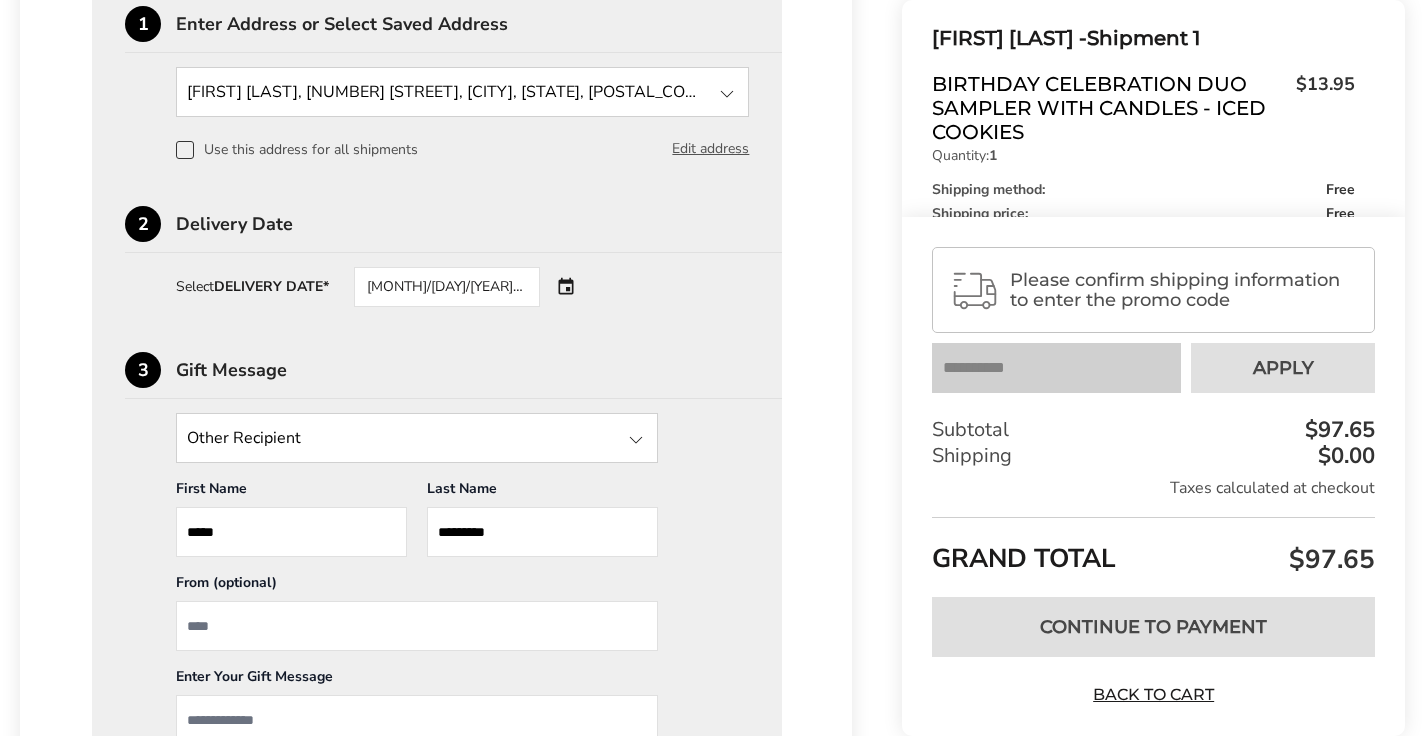 click at bounding box center (417, 626) 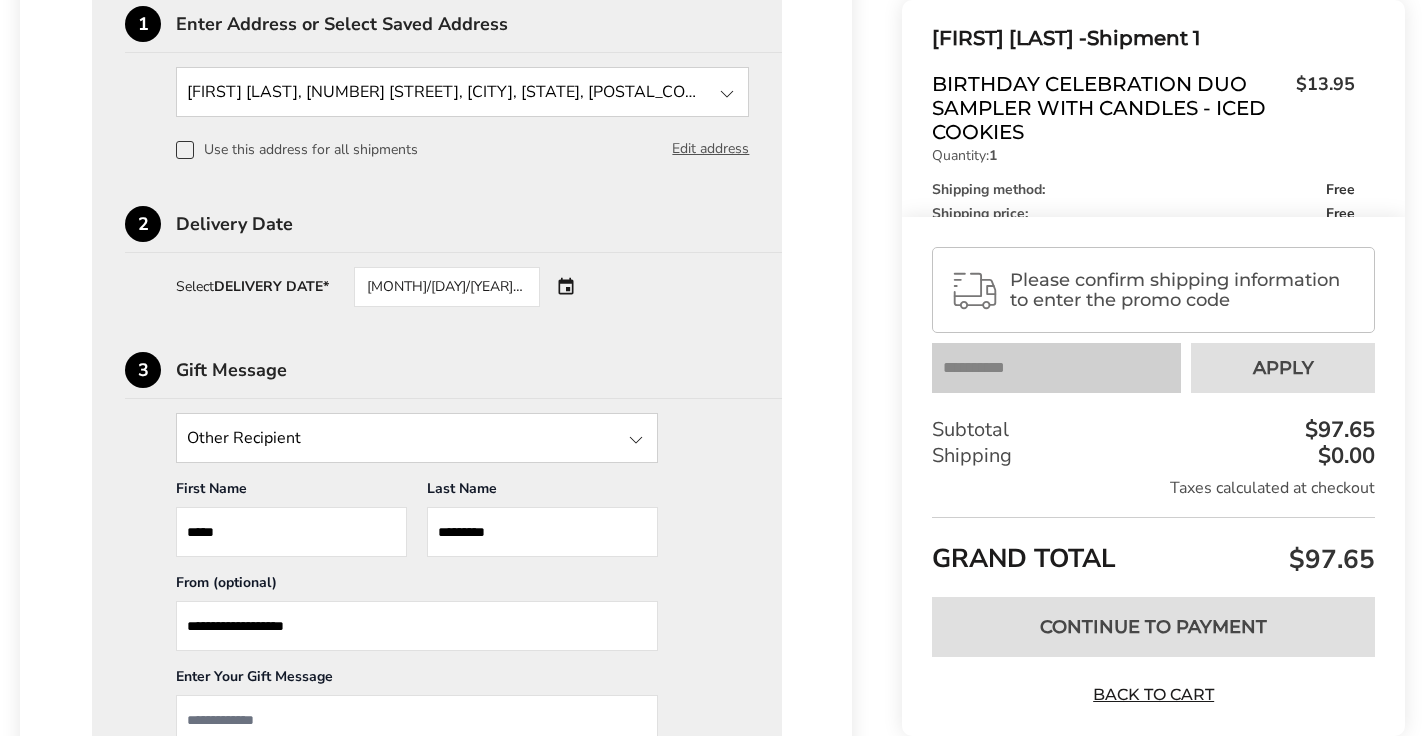 type on "**********" 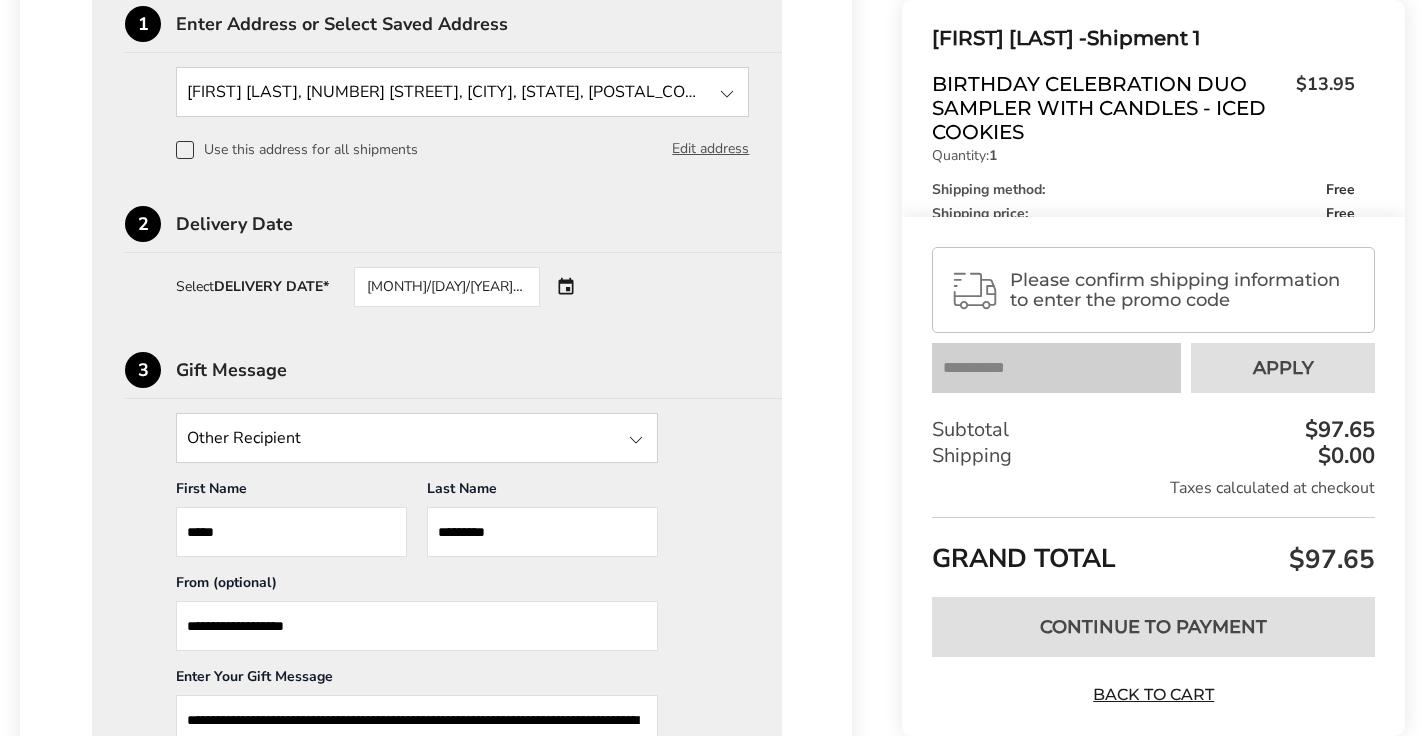 click on "**********" at bounding box center [417, 736] 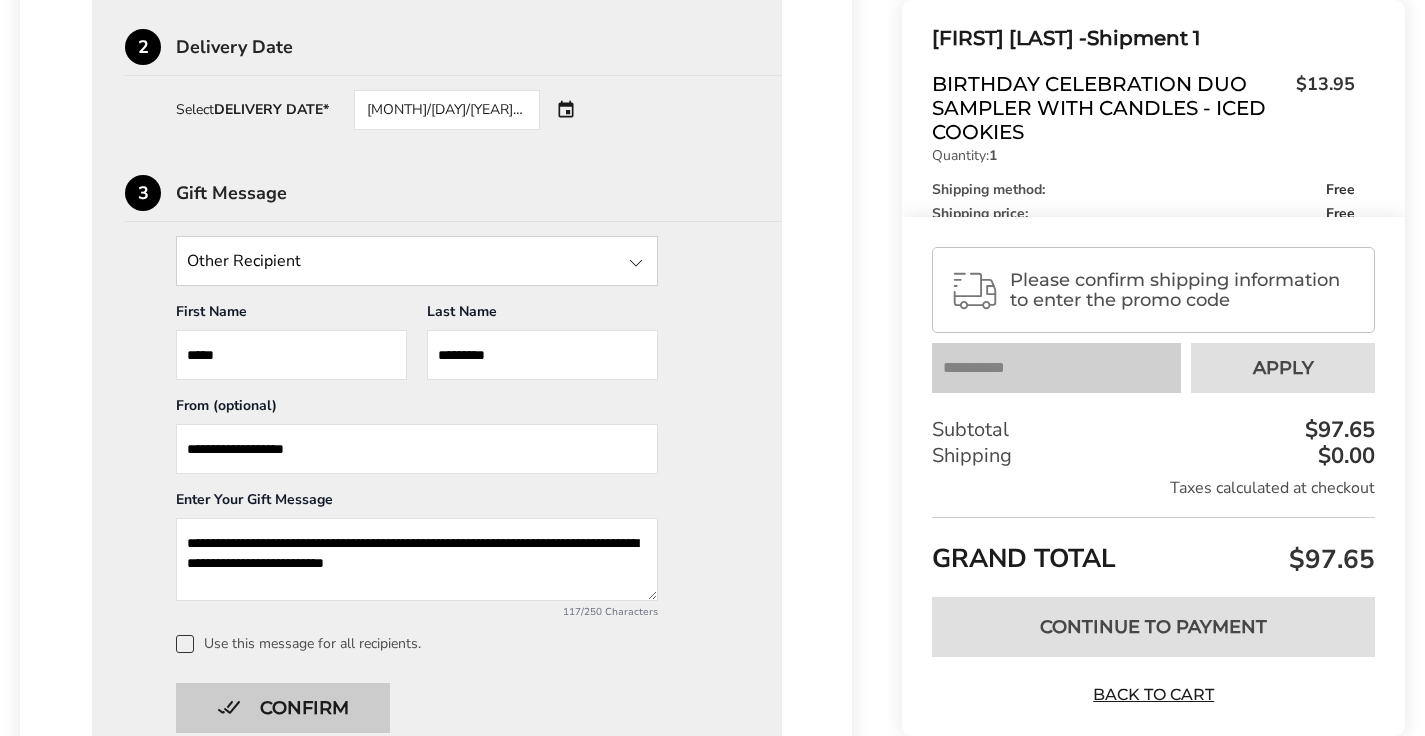 type on "**********" 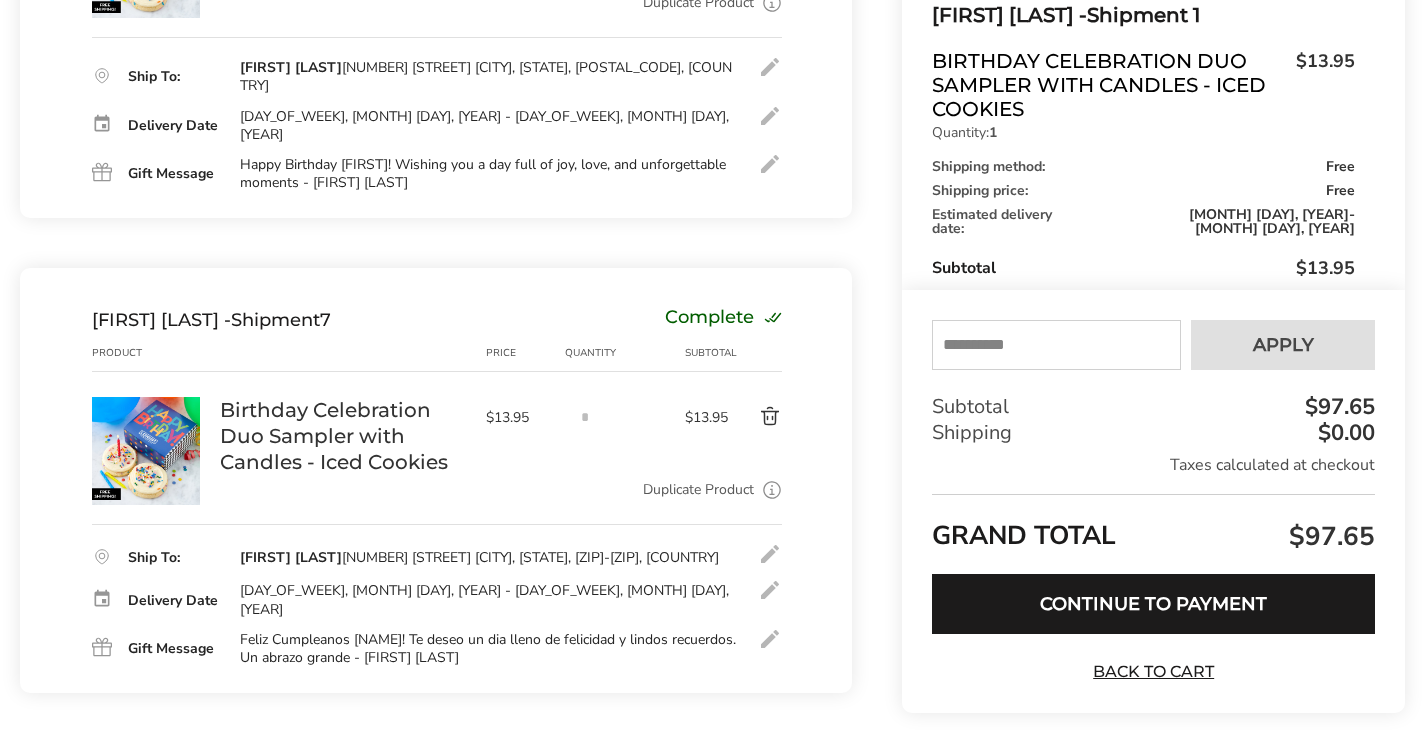 click on "Duplicate Product" at bounding box center (698, 490) 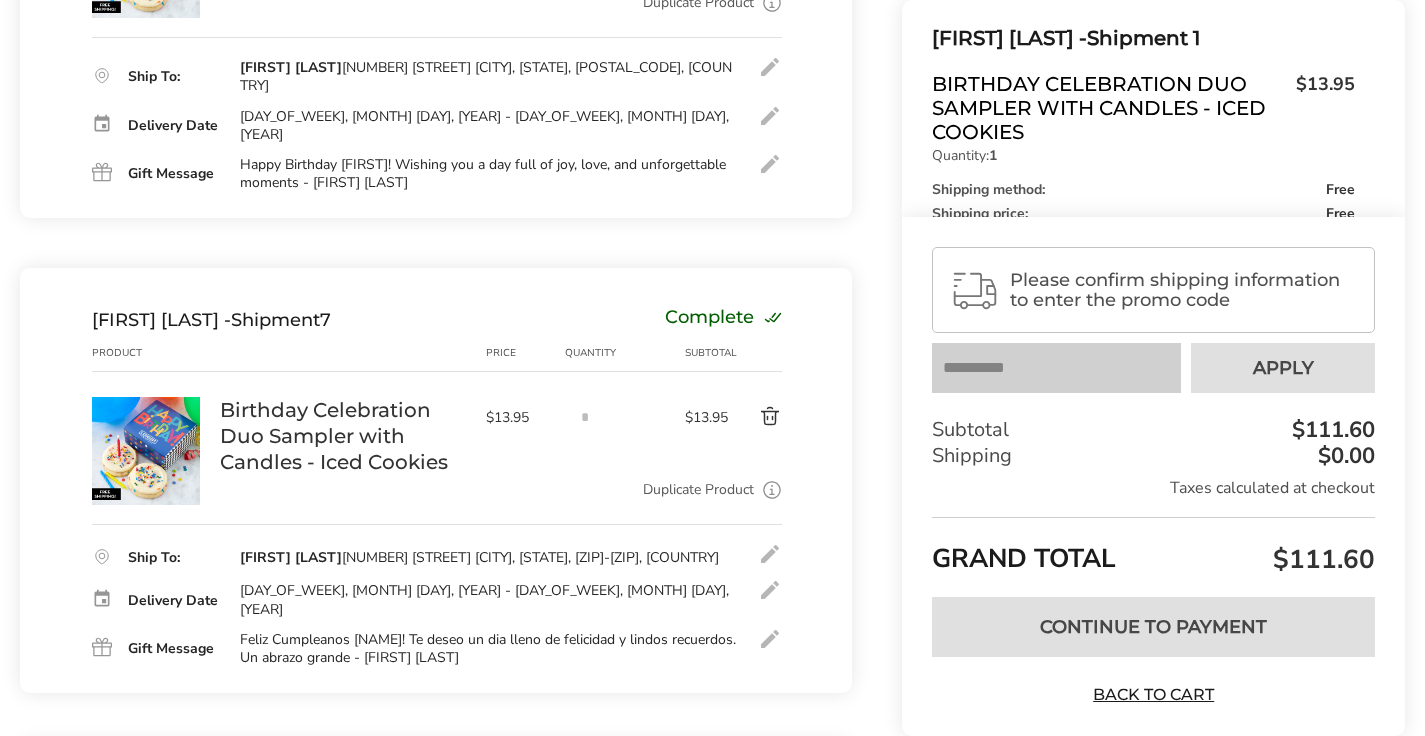 scroll, scrollTop: 3678, scrollLeft: 0, axis: vertical 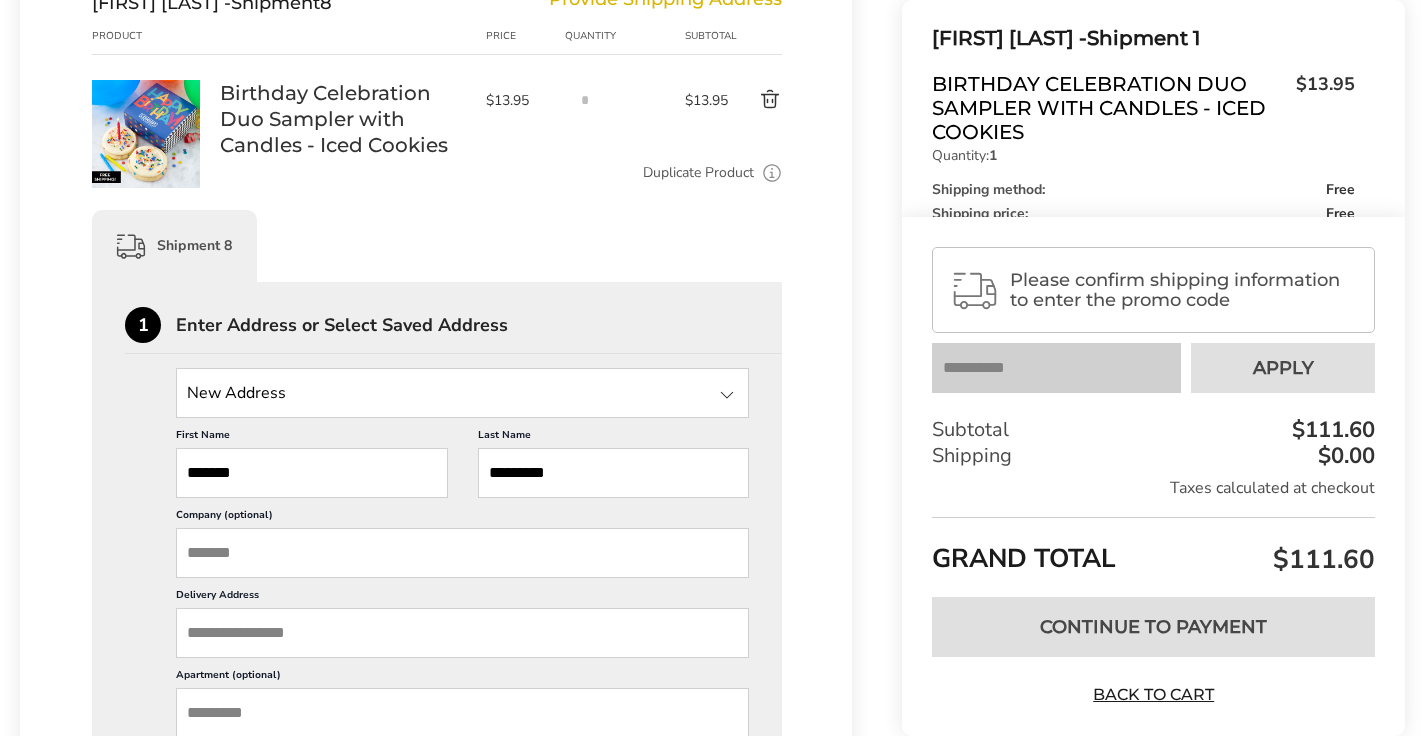 click on "*******" at bounding box center (312, 473) 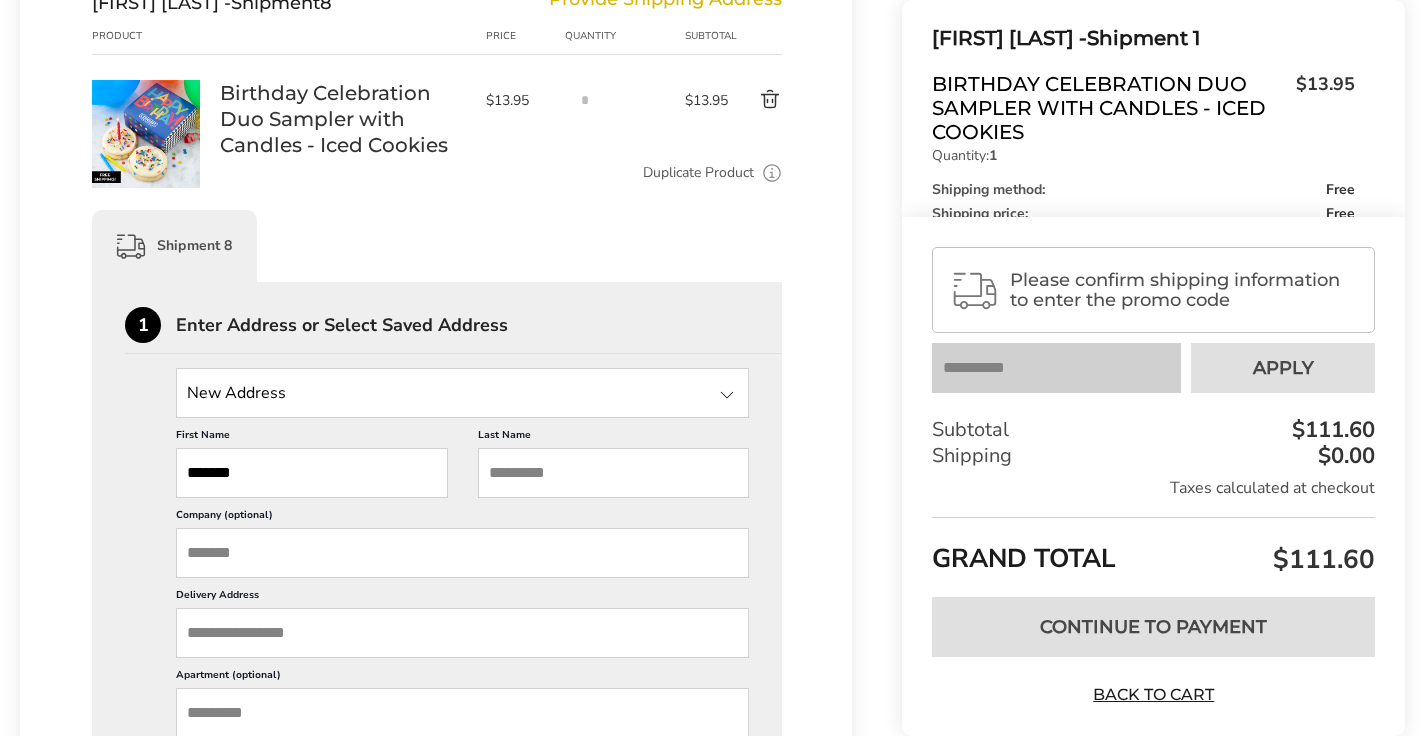 paste on "**********" 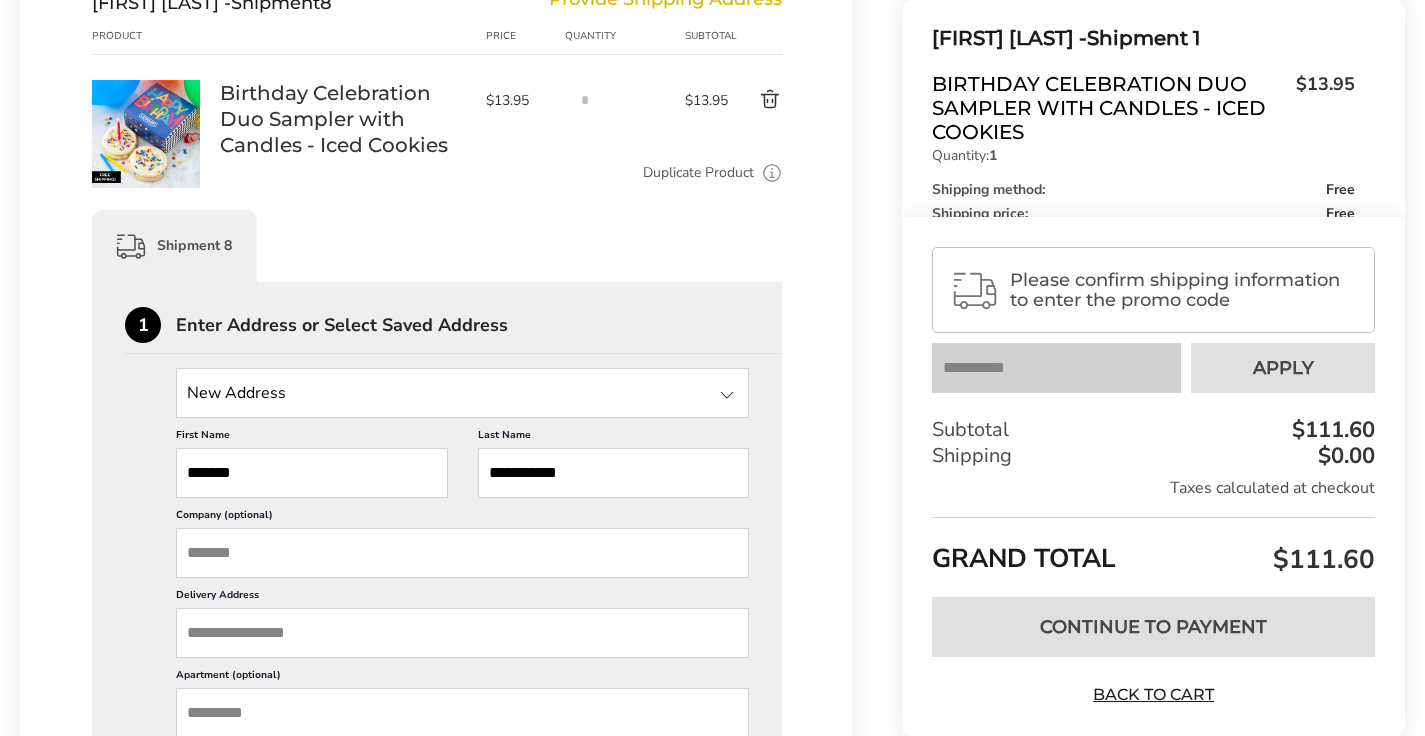 type on "**********" 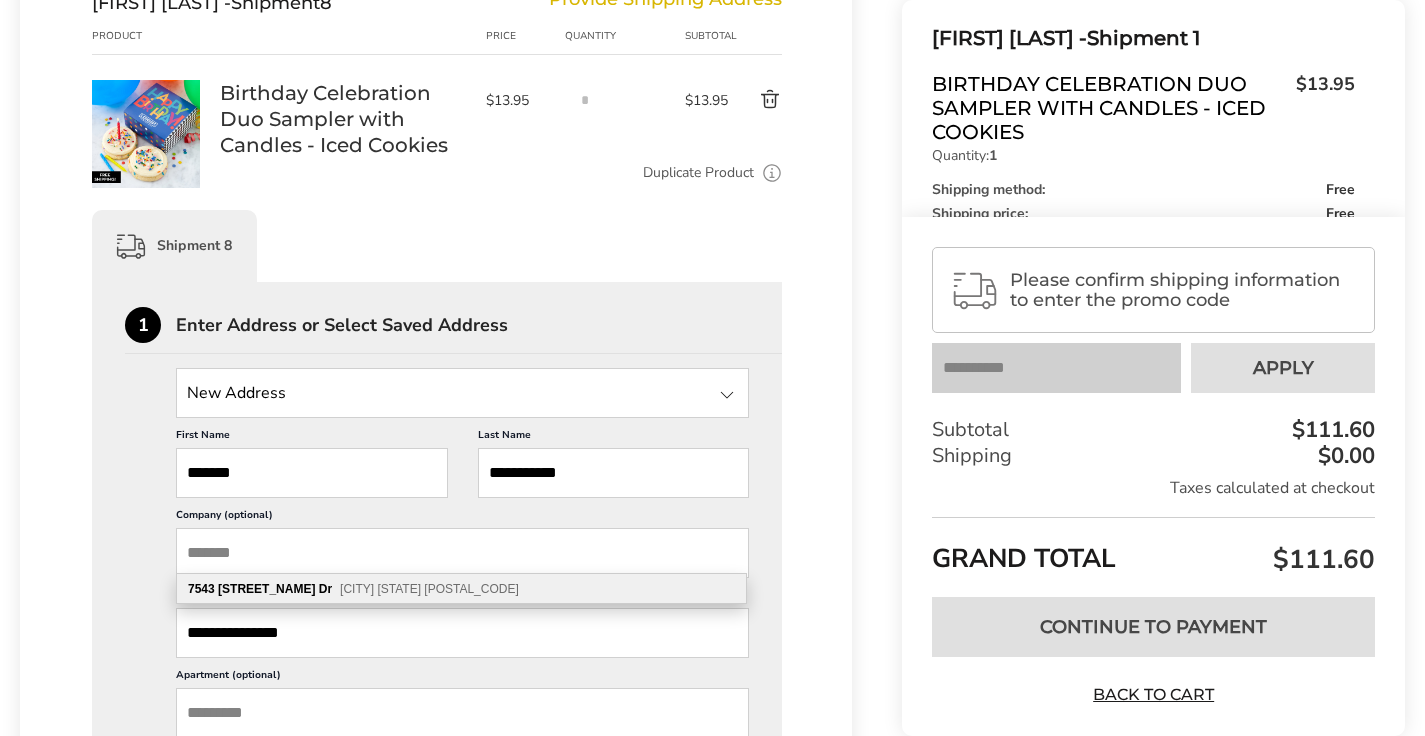 type on "**********" 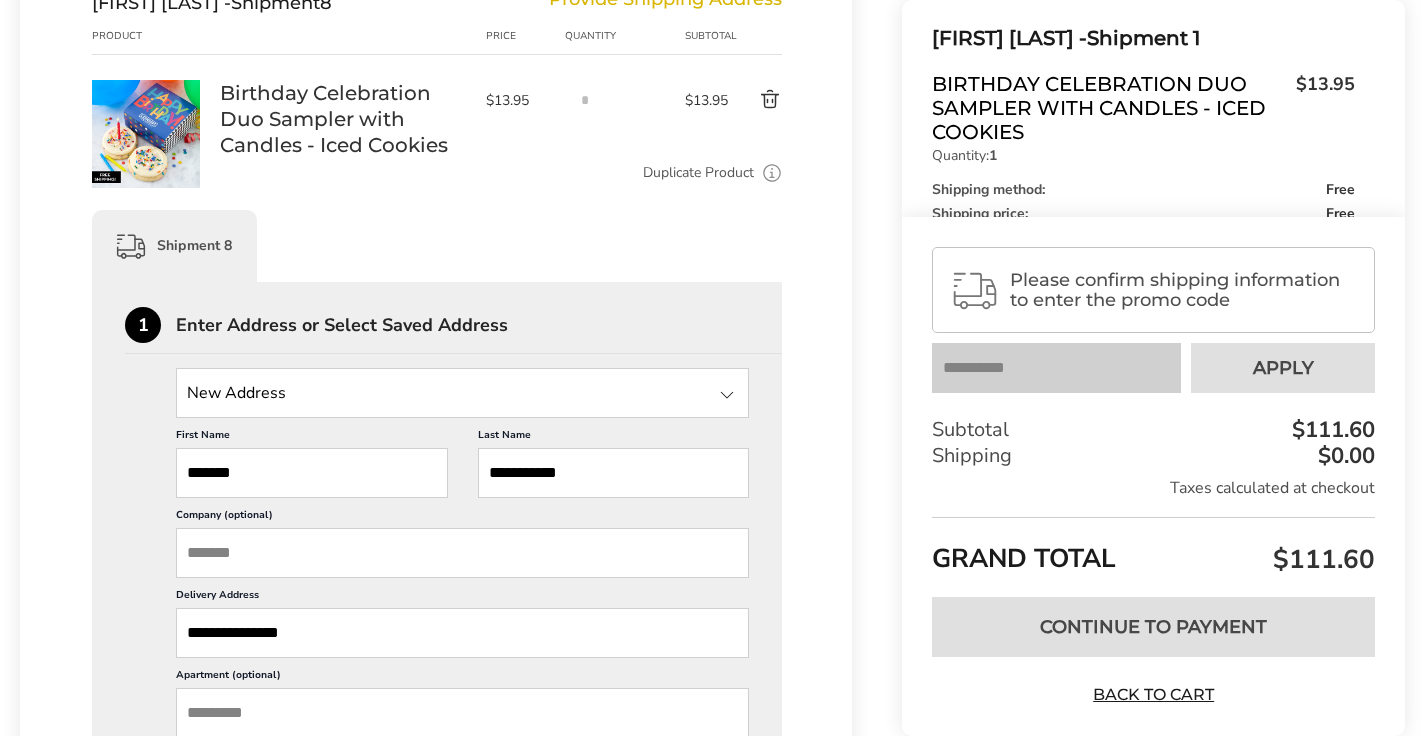 click on "1 Enter Address or Select Saved Address New Address New Address  [FIRST] [LAST], [NUMBER] [STREET],  [CITY], [STATE], [POSTAL_CODE], United States  [FIRST] [LAST], [NUMBER] [STREET],  [CITY], [STATE], [POSTAL_CODE], United States  [FIRST] [LAST], [NUMBER] [STREET],  [CITY], [STATE], [POSTAL_CODE], United States  [FIRST] [LAST], [NUMBER] [STREET],  [CITY], [STATE], [POSTAL_CODE], United States  [FIRST] [LAST], [NUMBER] [STREET],  [CITY], [STATE], [POSTAL_CODE], United States  [FIRST] [LAST], [NUMBER] [STREET],  [CITY], [STATE], [POSTAL_CODE], United States  [FIRST] [LAST], [NUMBER] [STREET],  [CITY], [STATE], [POSTAL_CODE], United States  [FIRST] [LAST], [NUMBER] [STREET],  [CITY], [STATE], [POSTAL_CODE], United States  [FIRST] [LAST], [NUMBER] [STREET],  [CITY], [STATE], [POSTAL_CODE], United States  [FIRST] [LAST], [NUMBER] [STREET],  [CITY], [STATE], [POSTAL_CODE], United States  [FIRST] [LAST], [NUMBER] [STREET],  [CITY], [STATE], [POSTAL_CODE], United States  [FIRST] [LAST], [NUMBER] [STREET],  [CITY], [STATE], [POSTAL_CODE], United States  First Name ******* Last Name 2 3" at bounding box center (437, 1035) 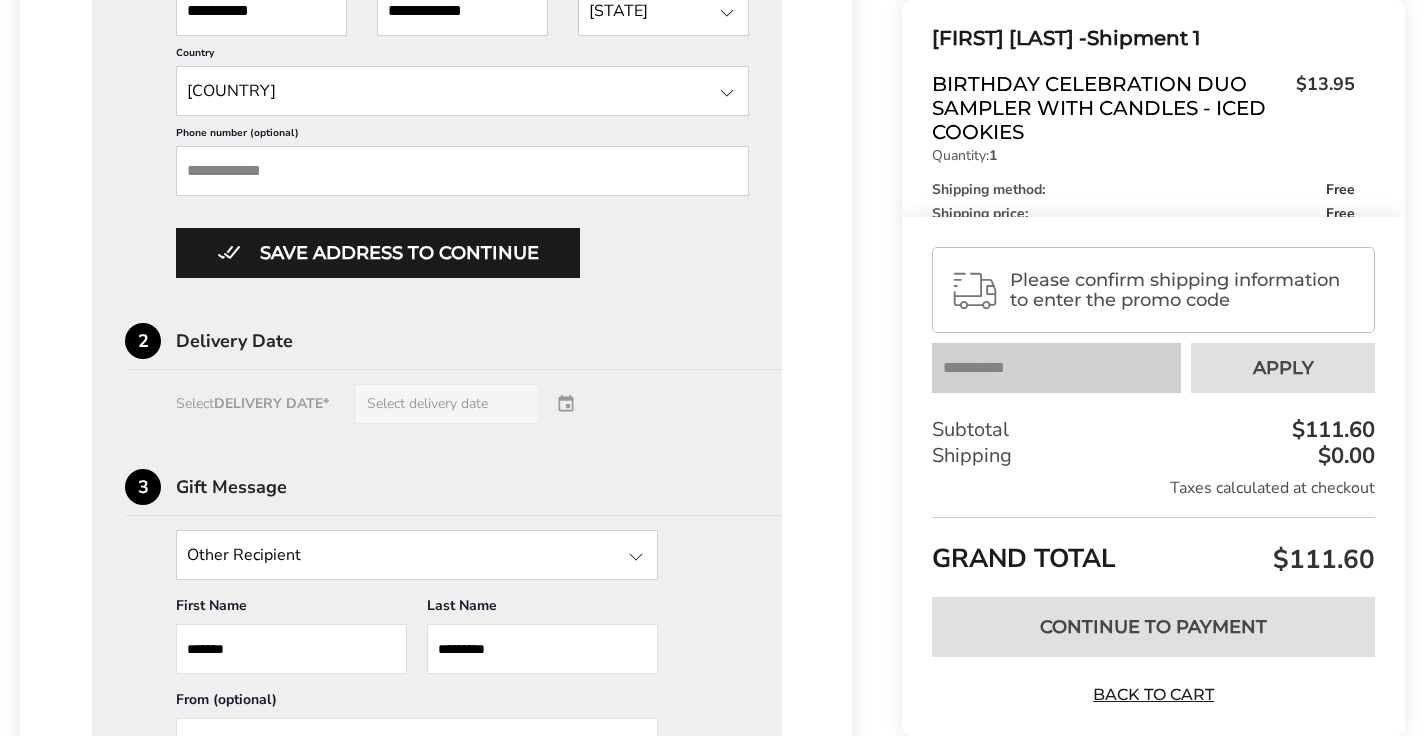 scroll, scrollTop: 4463, scrollLeft: 0, axis: vertical 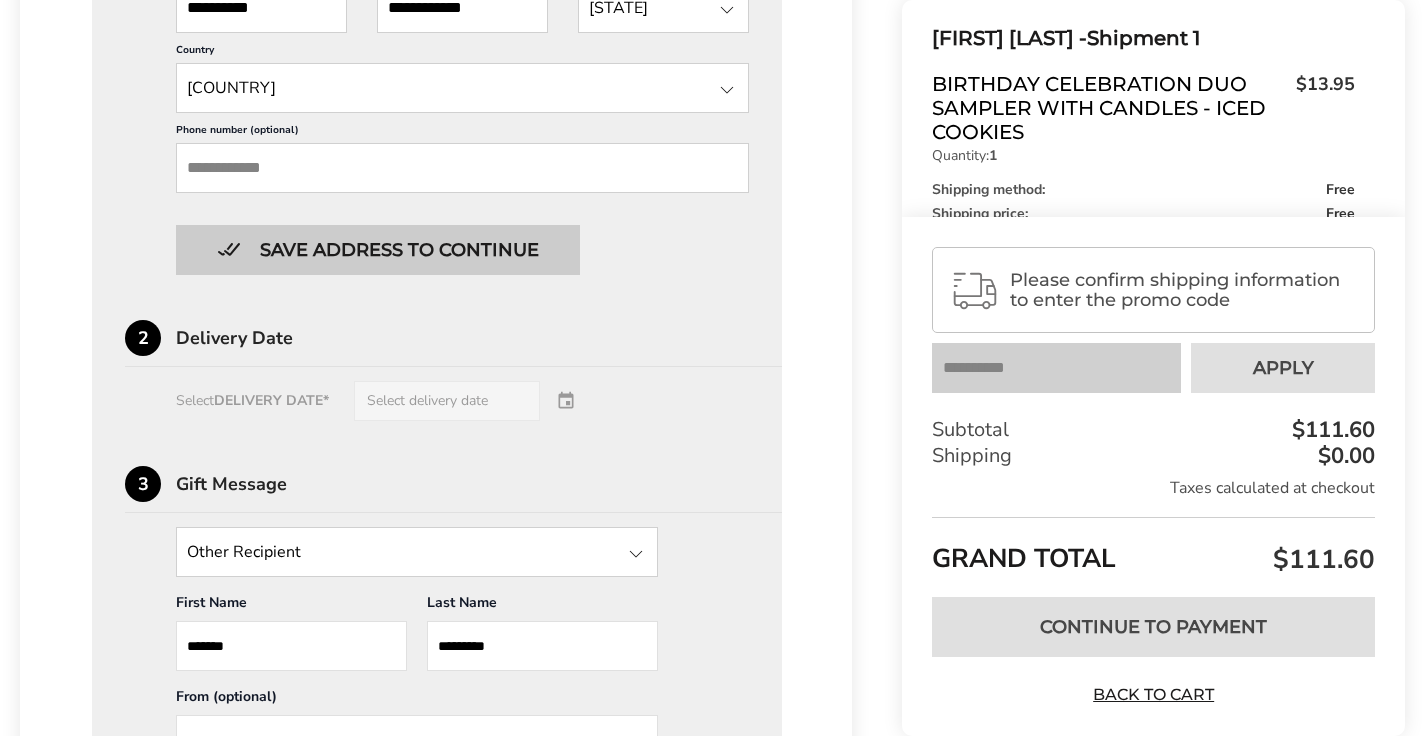 click on "Save address to continue" at bounding box center (378, 250) 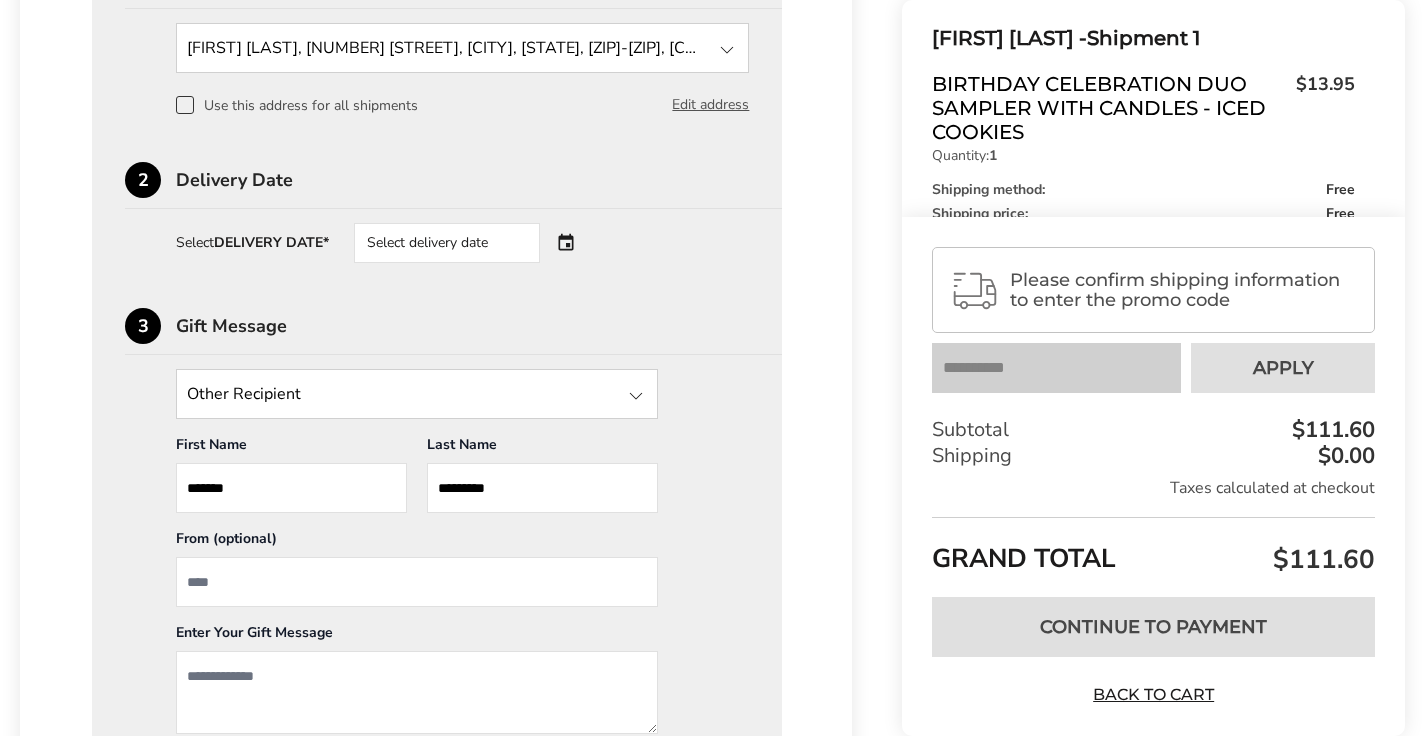 scroll, scrollTop: 4019, scrollLeft: 0, axis: vertical 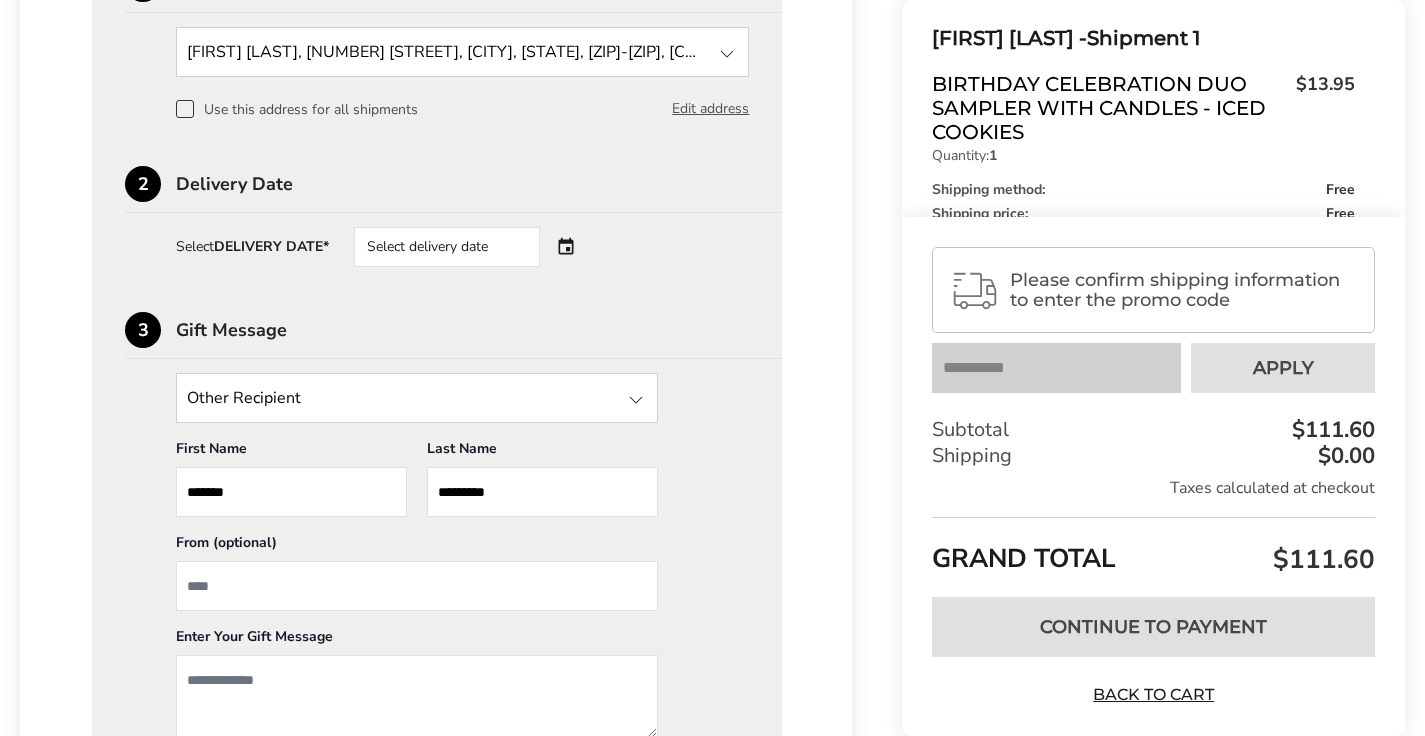 click on "Select delivery date" at bounding box center [475, 247] 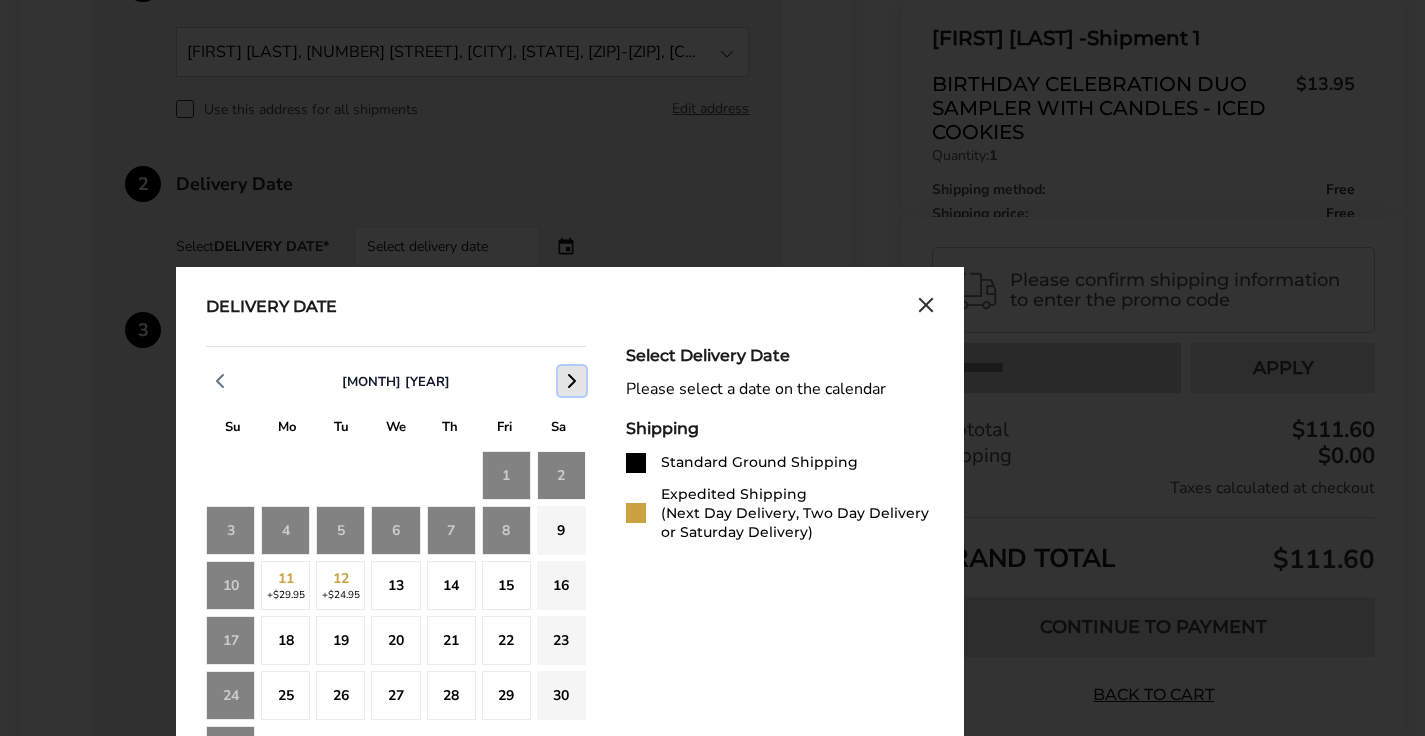 click 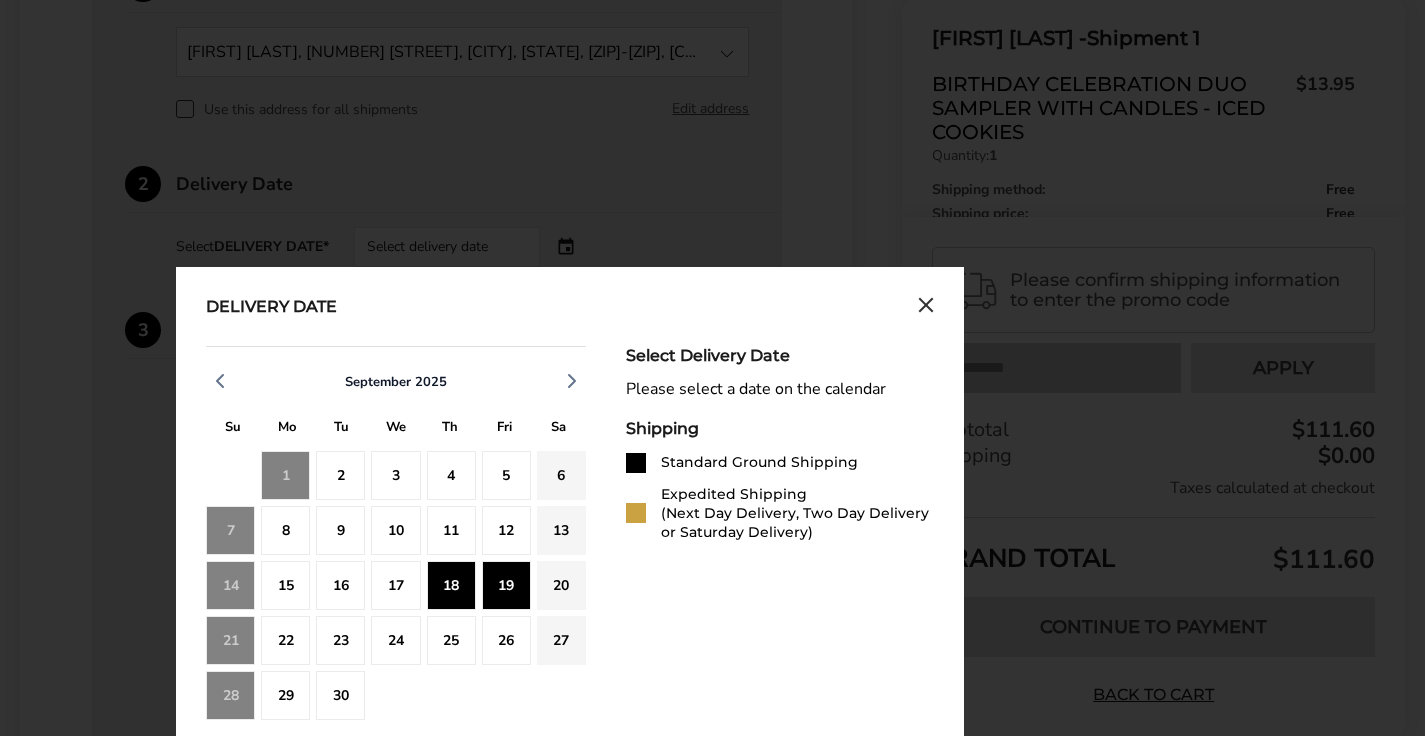 click on "19" 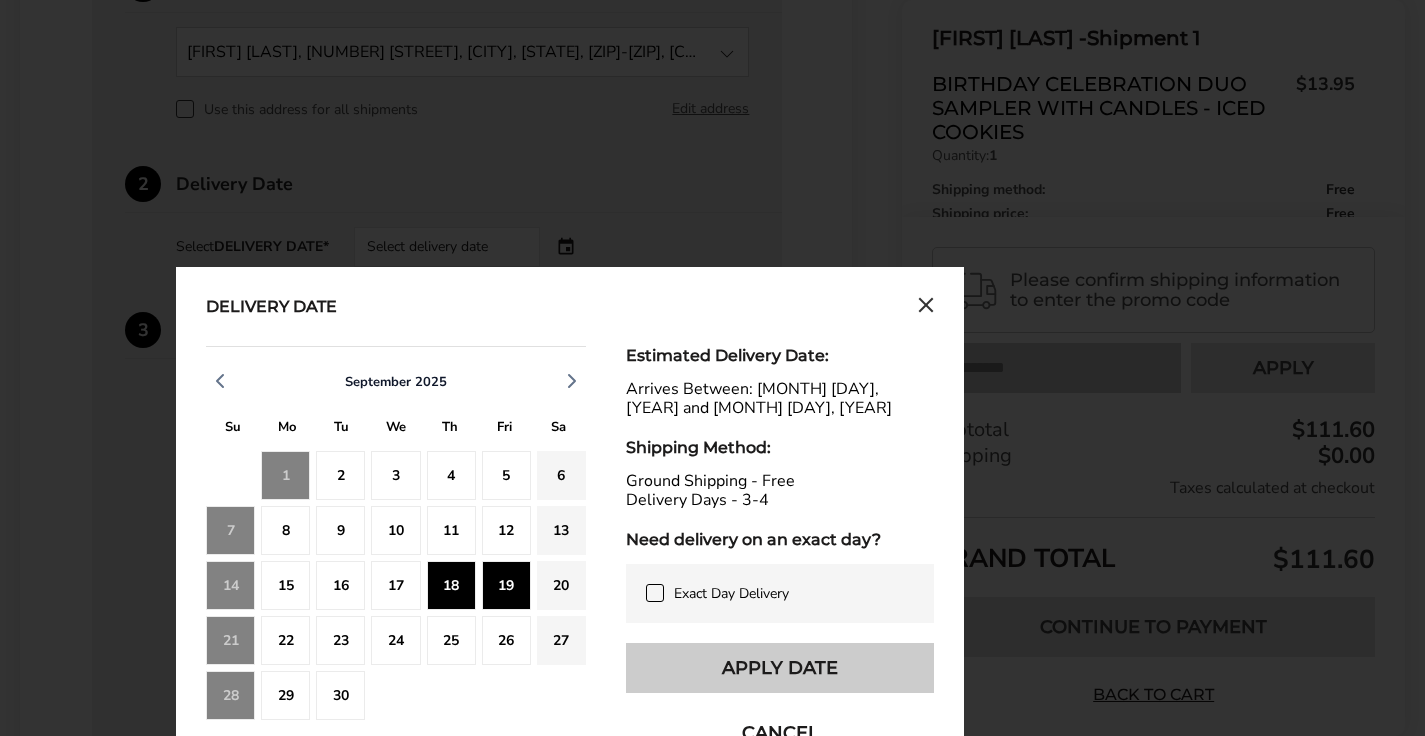 click on "Apply Date" at bounding box center (780, 668) 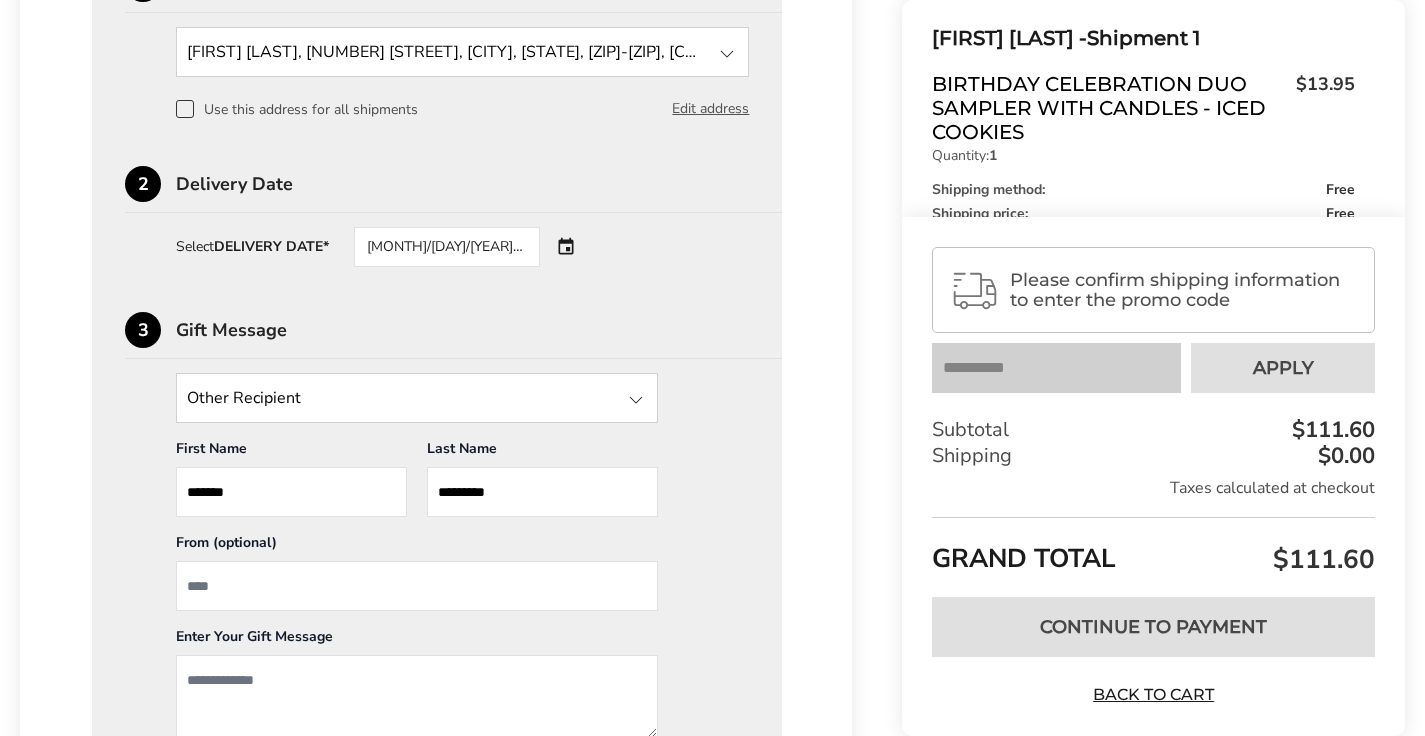 click on "*******" at bounding box center (291, 492) 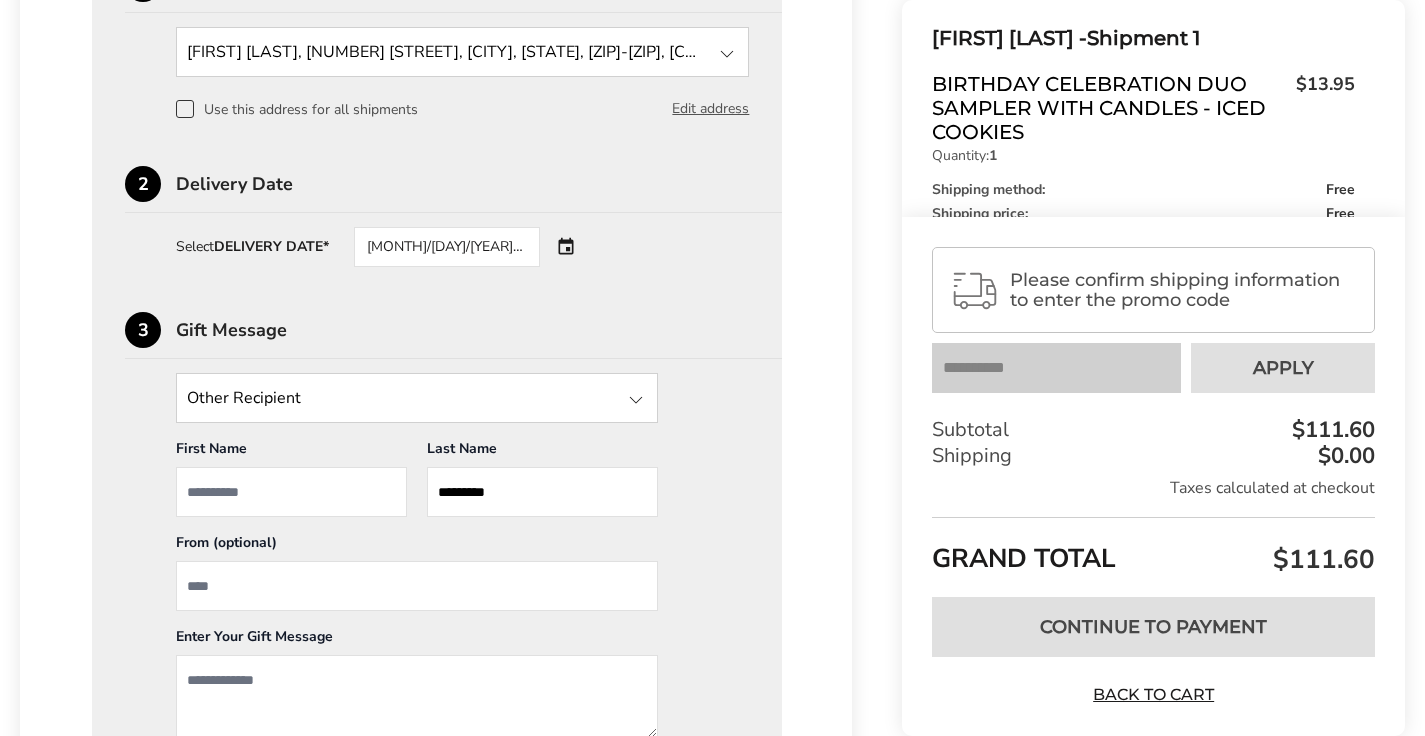 type 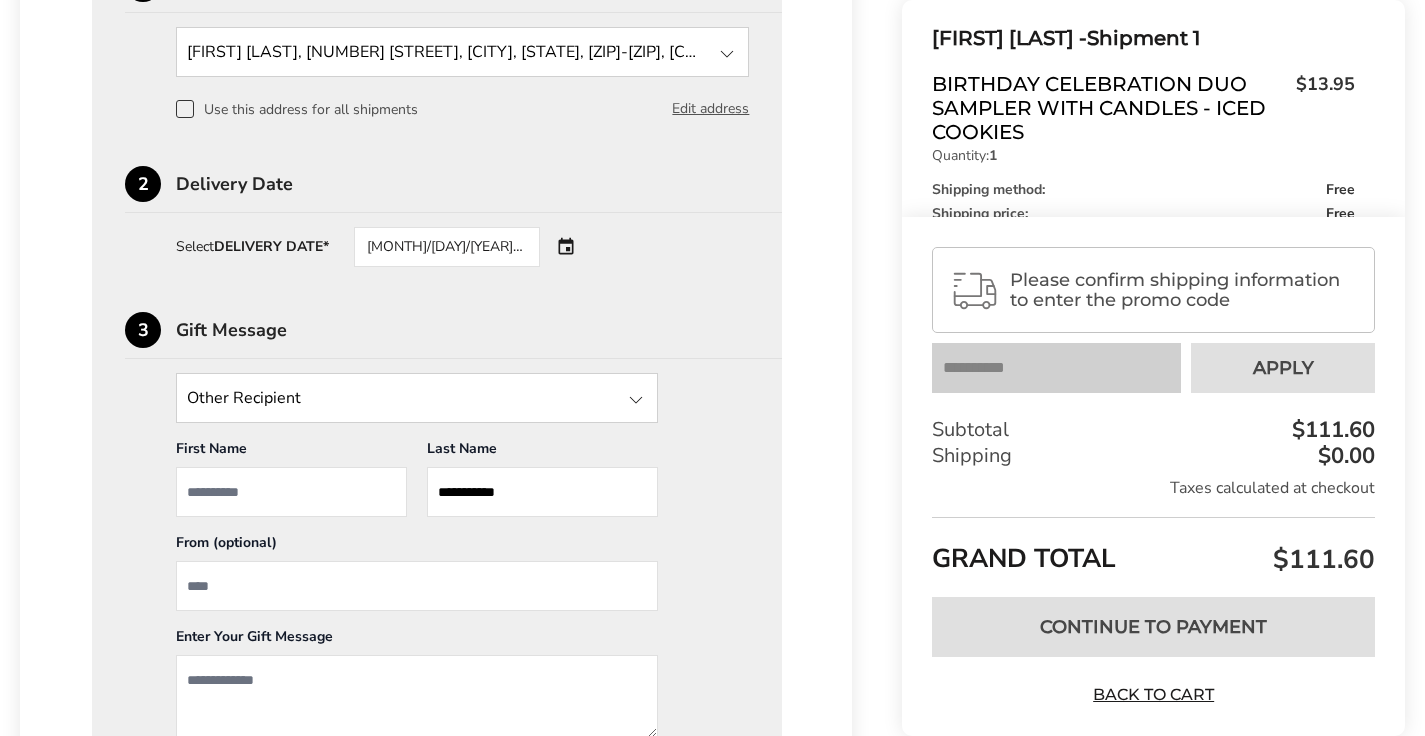 type on "*******" 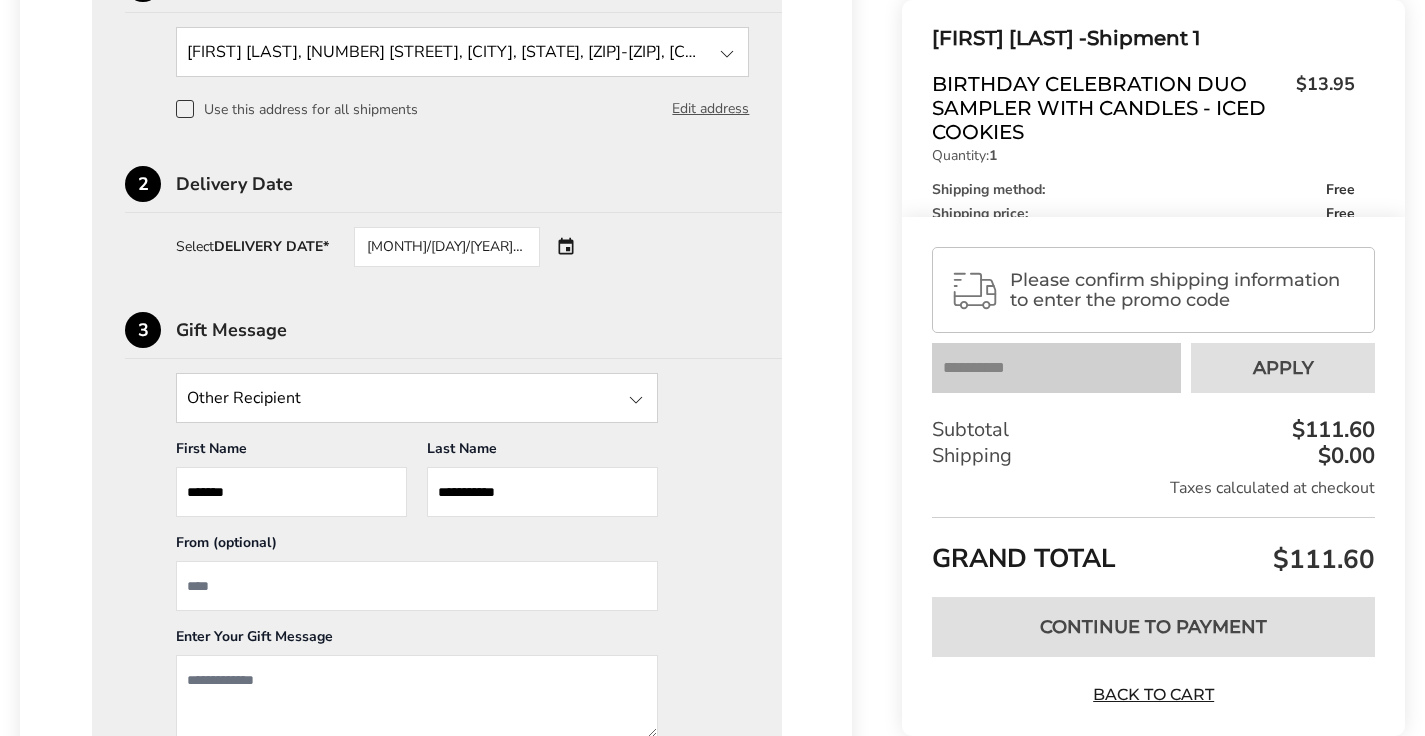 type on "**********" 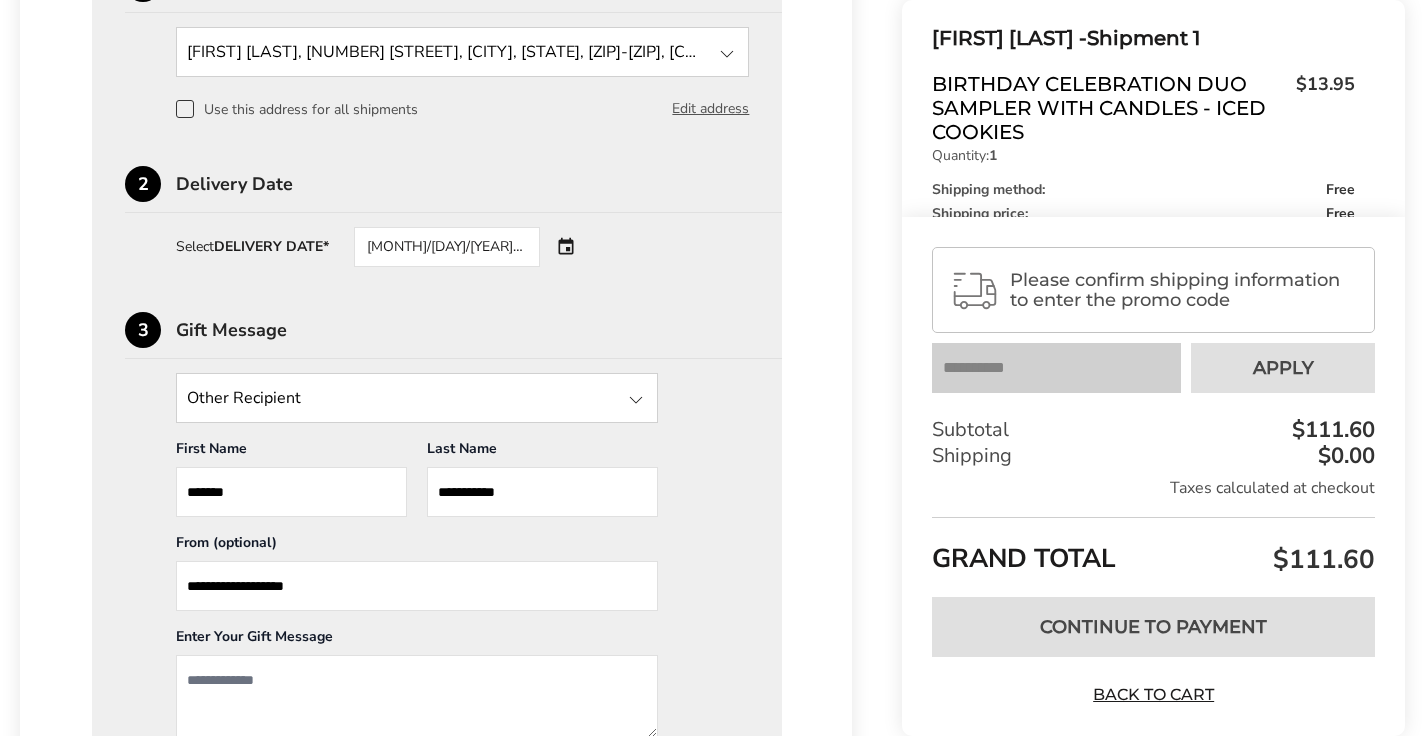 type on "**********" 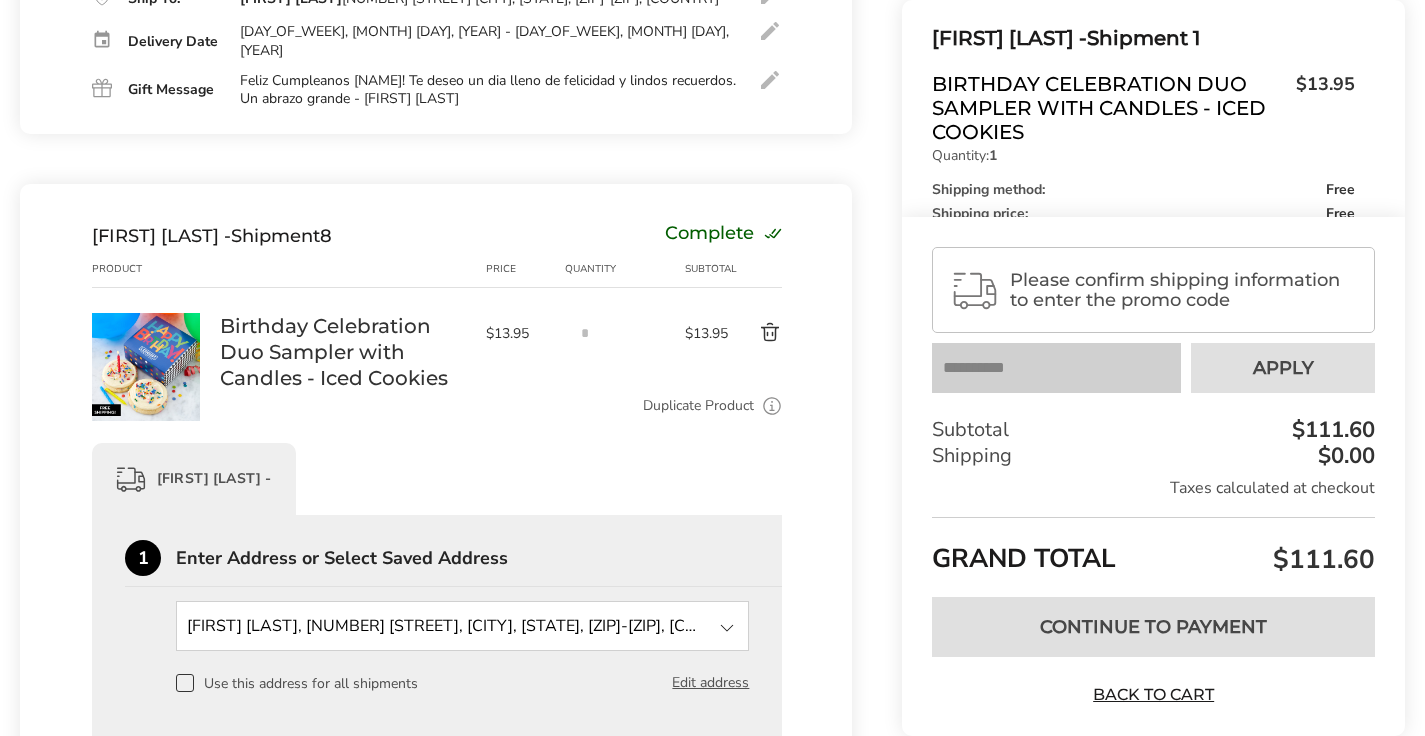 scroll, scrollTop: 3066, scrollLeft: 0, axis: vertical 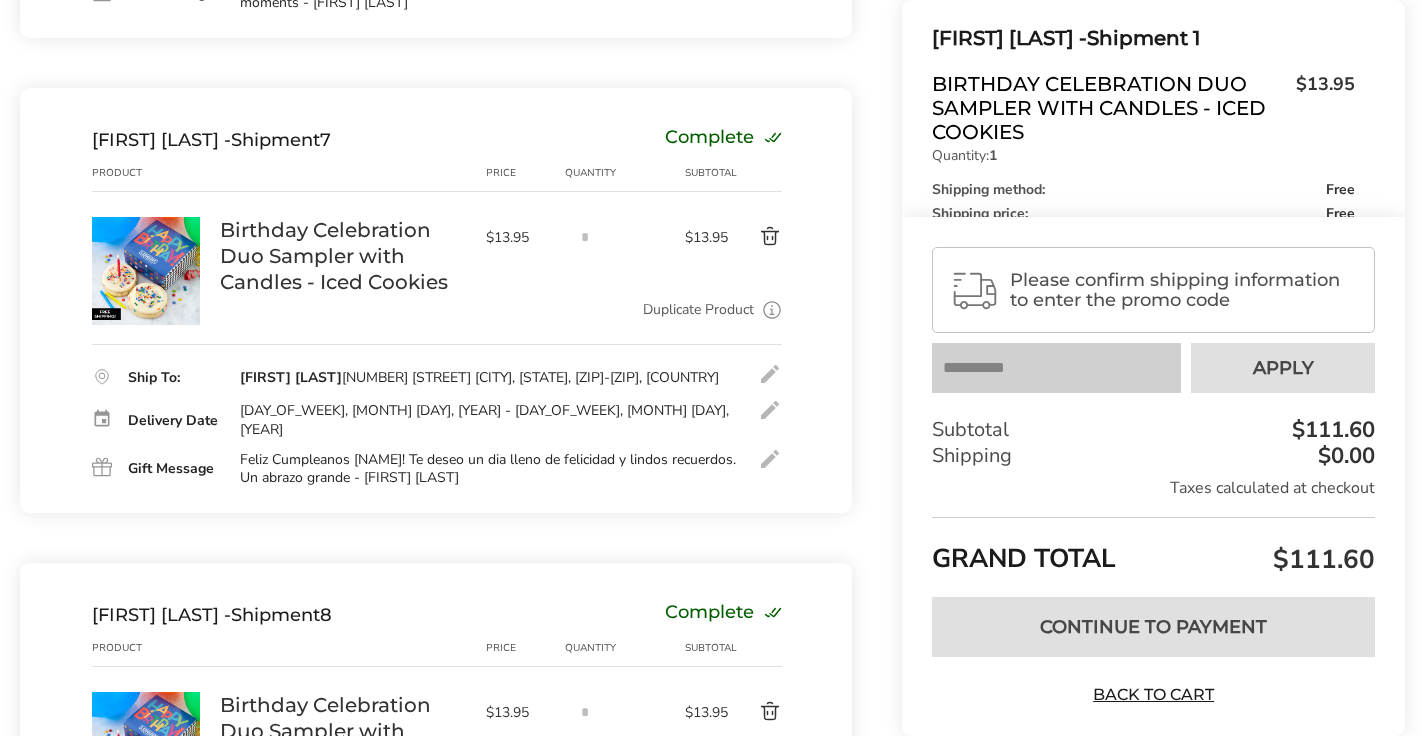 drag, startPoint x: 243, startPoint y: 373, endPoint x: 493, endPoint y: 394, distance: 250.88045 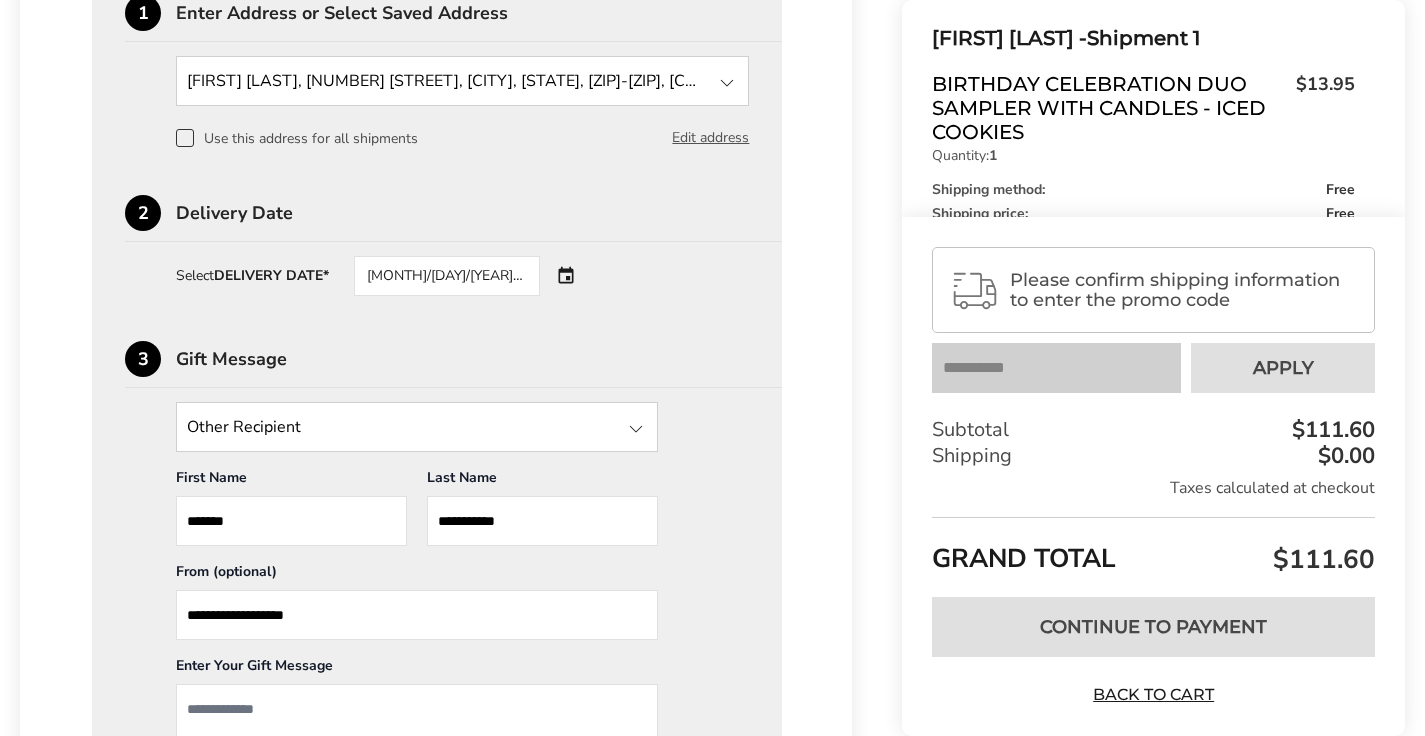 scroll, scrollTop: 4109, scrollLeft: 0, axis: vertical 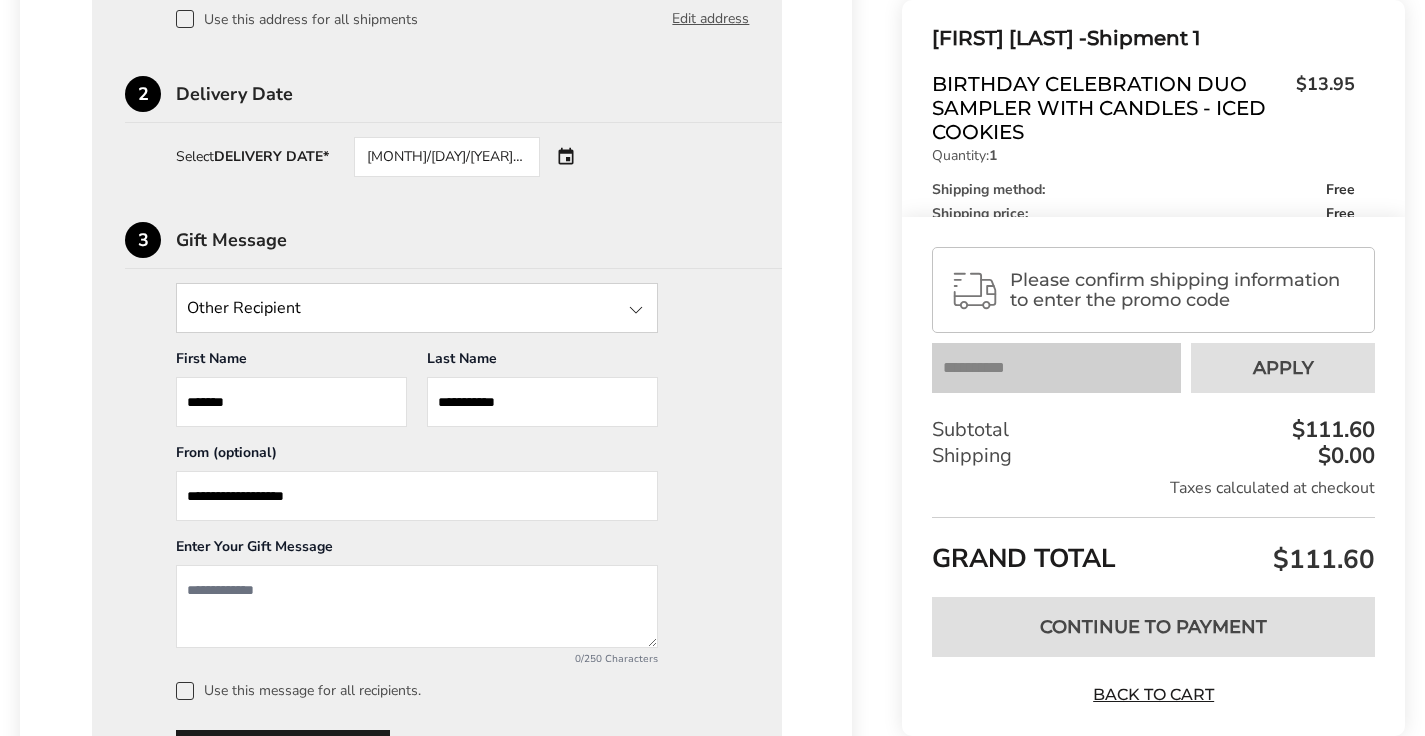 click at bounding box center [417, 606] 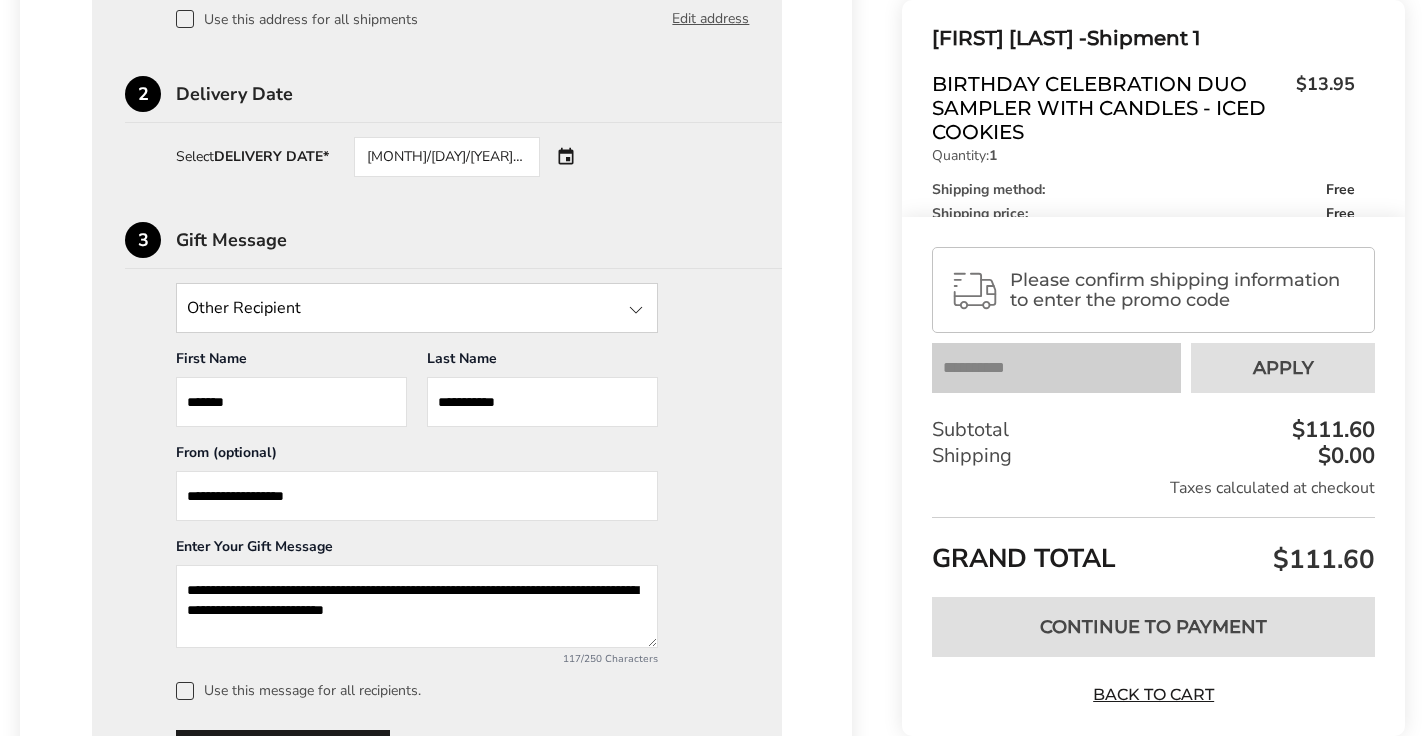 drag, startPoint x: 258, startPoint y: 525, endPoint x: 362, endPoint y: 520, distance: 104.120125 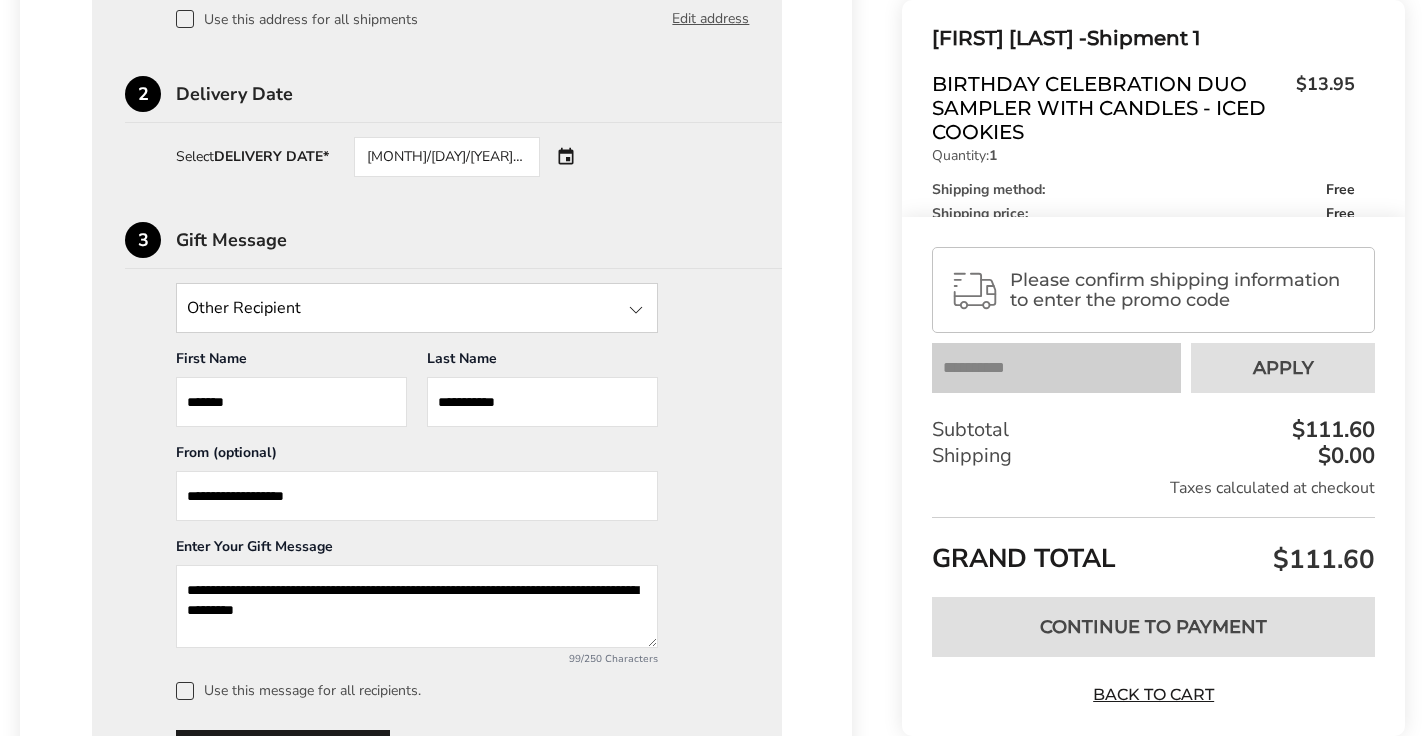 click on "**********" at bounding box center (417, 606) 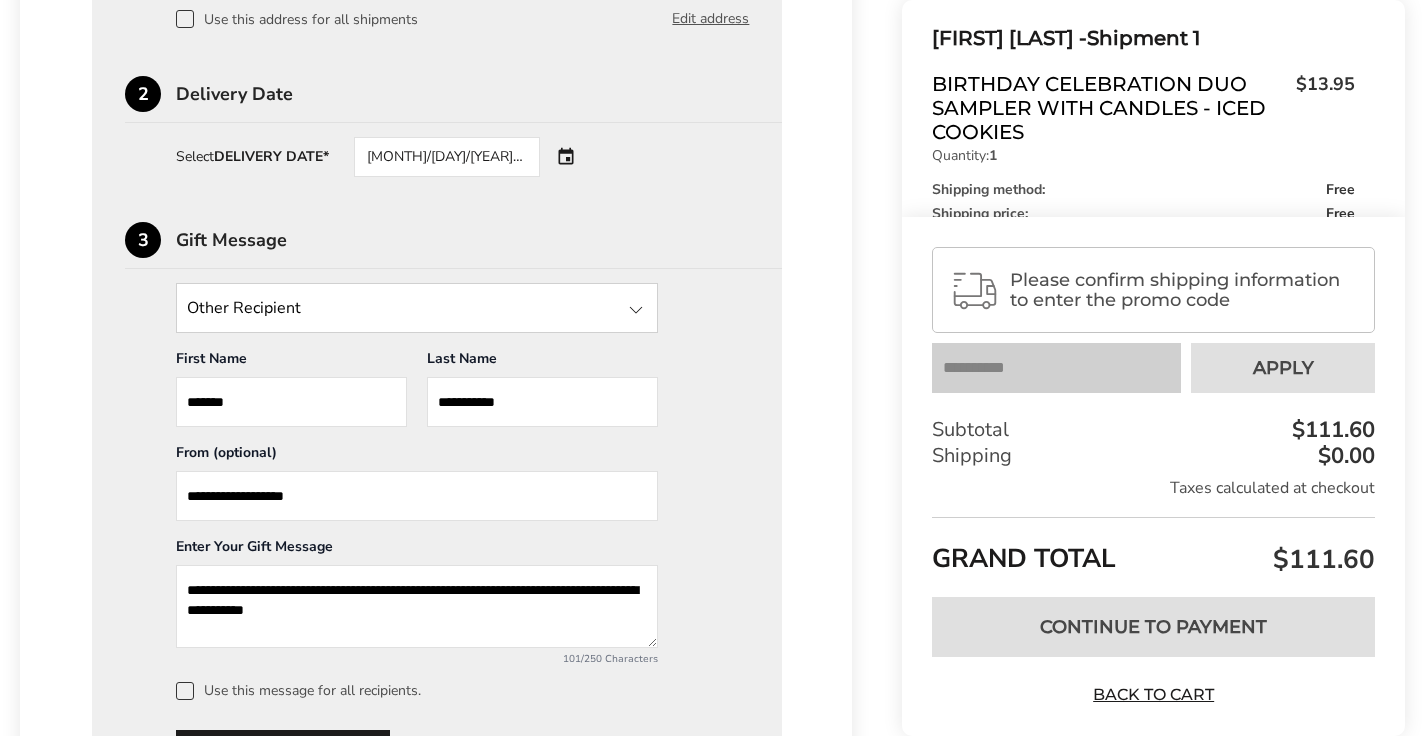 type on "**********" 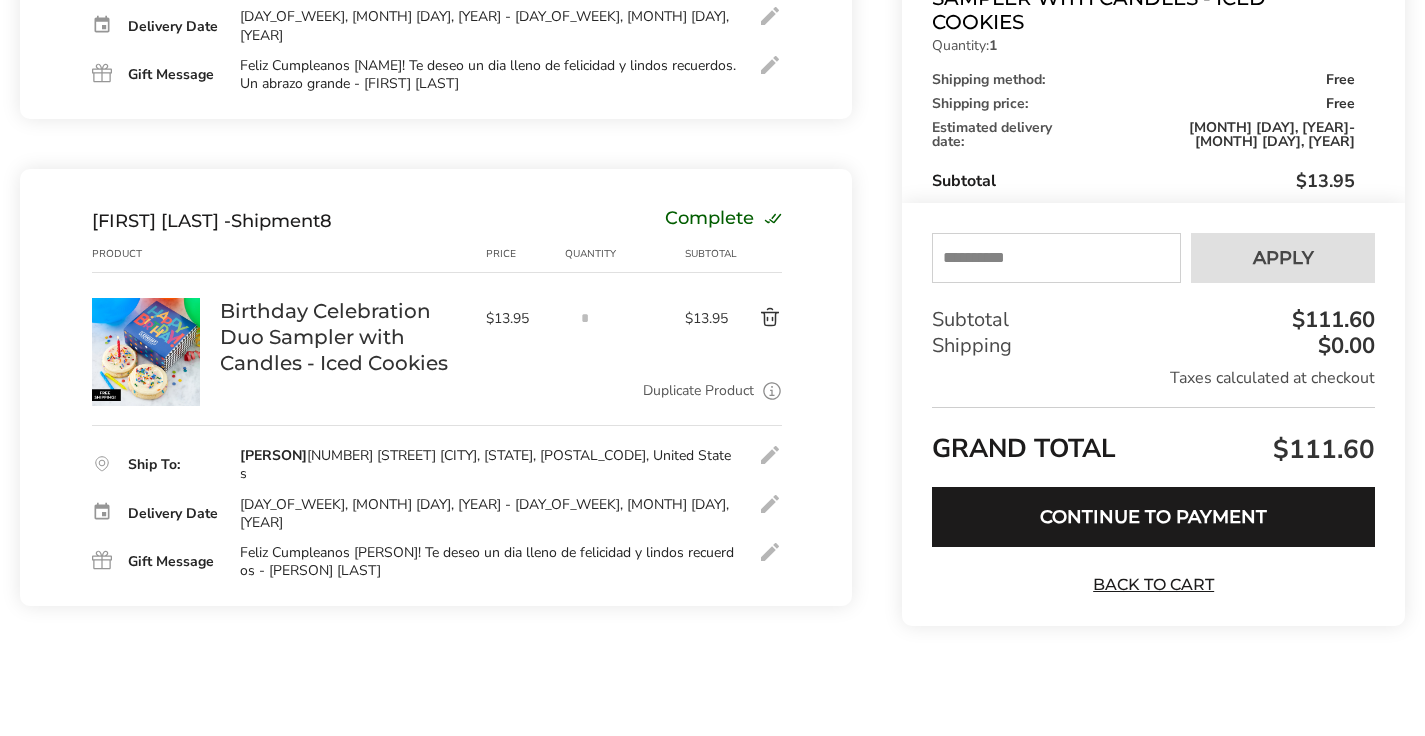 scroll, scrollTop: 3361, scrollLeft: 0, axis: vertical 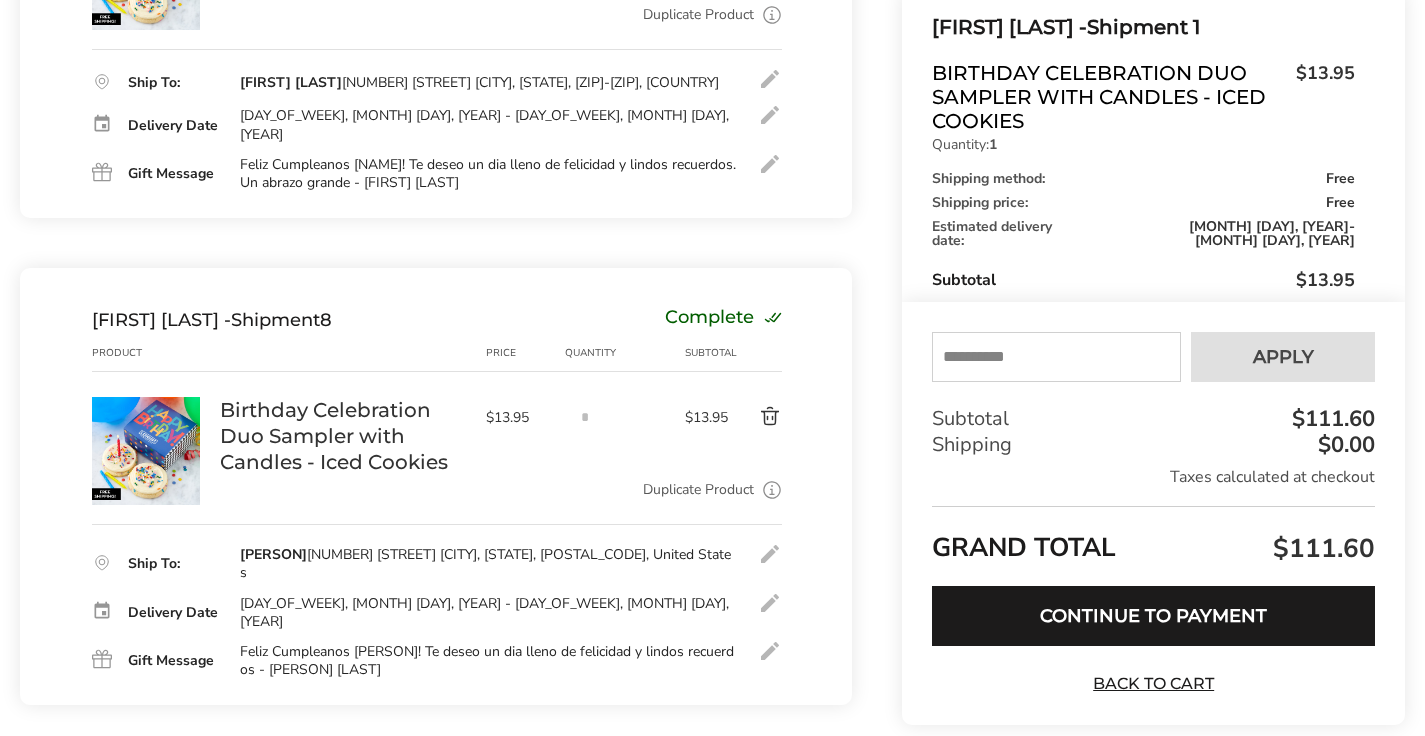 click on "Duplicate Product" at bounding box center [698, 490] 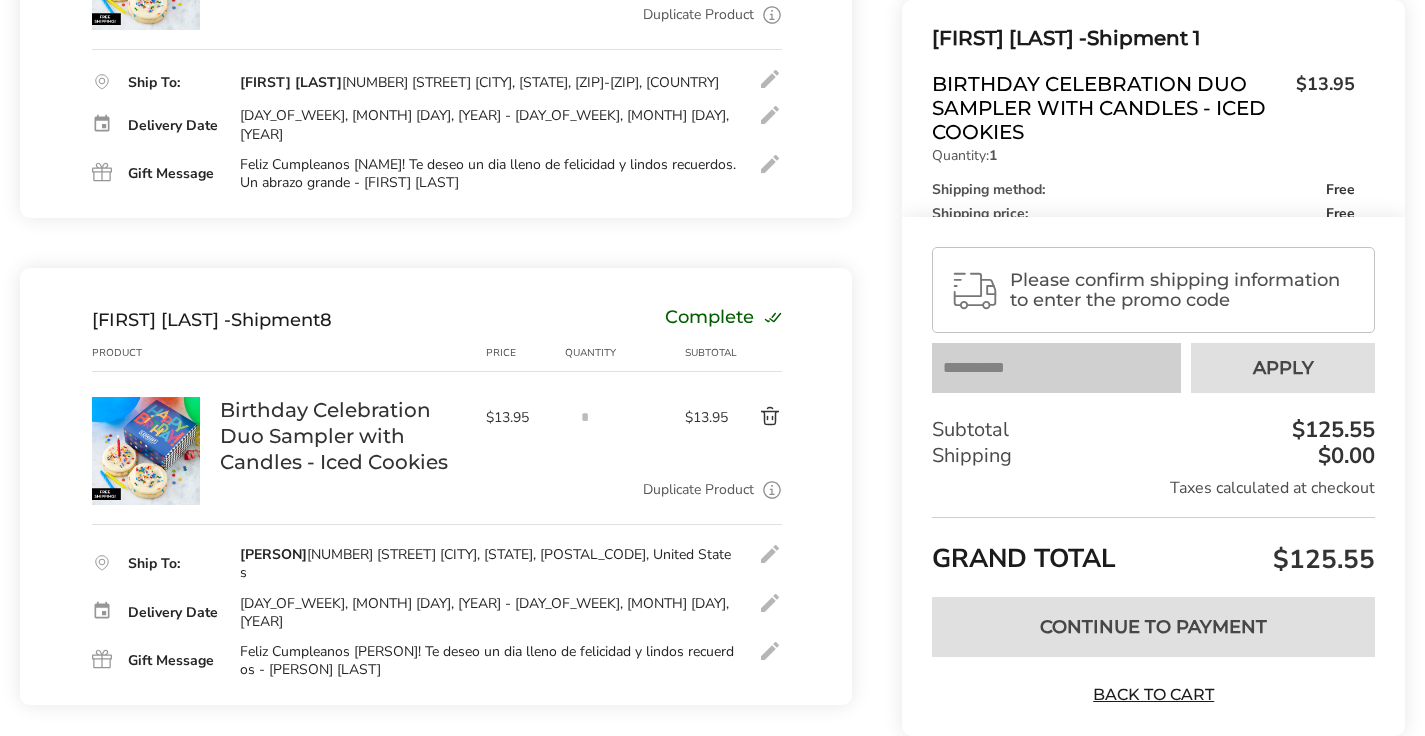 scroll, scrollTop: 4106, scrollLeft: 0, axis: vertical 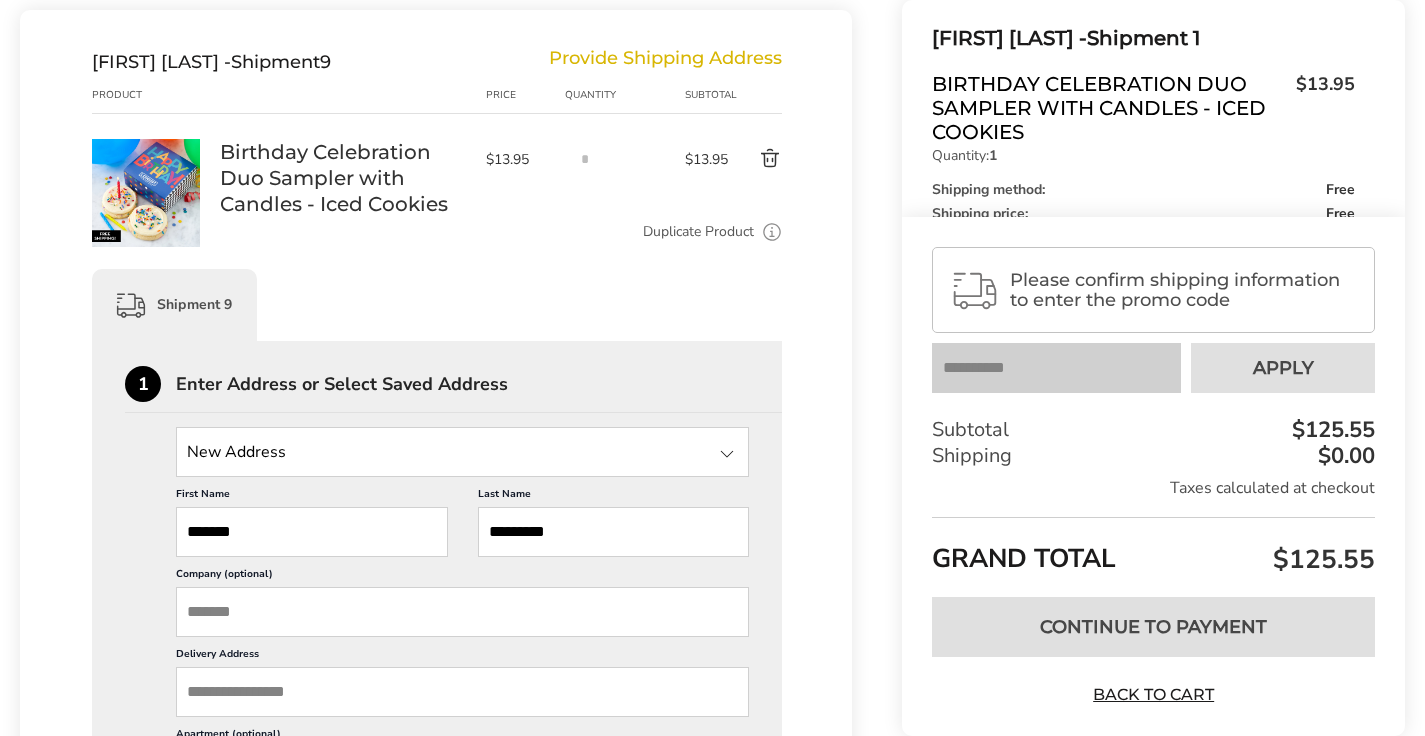 click on "*******" at bounding box center (312, 532) 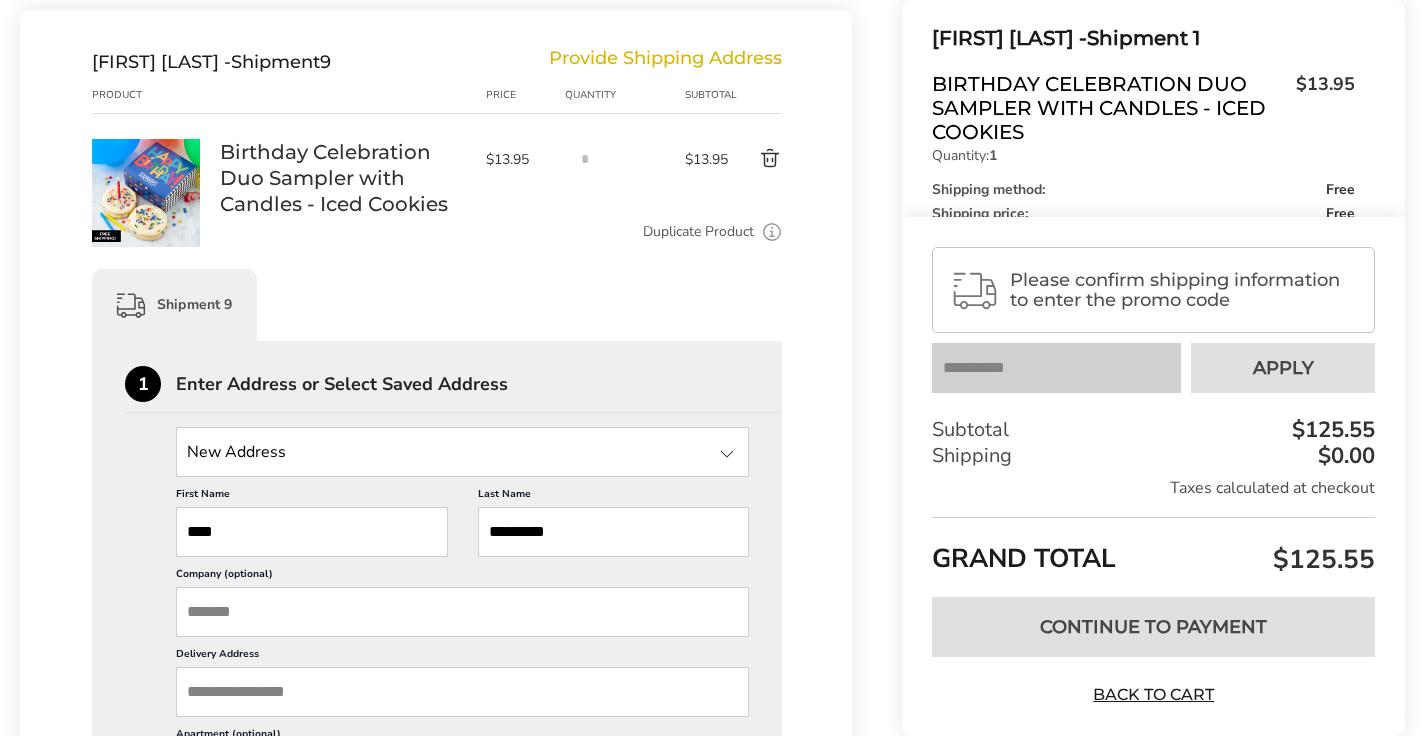 type on "****" 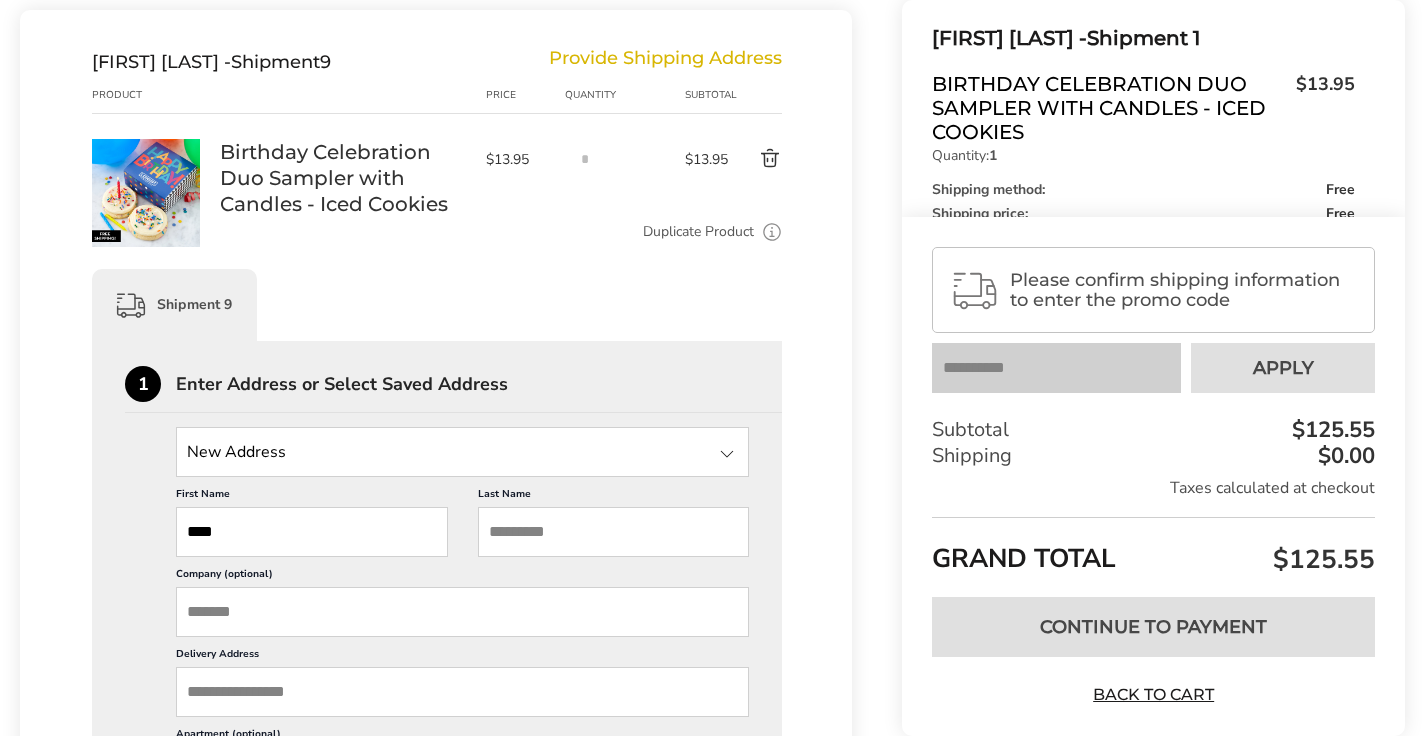 paste on "*******" 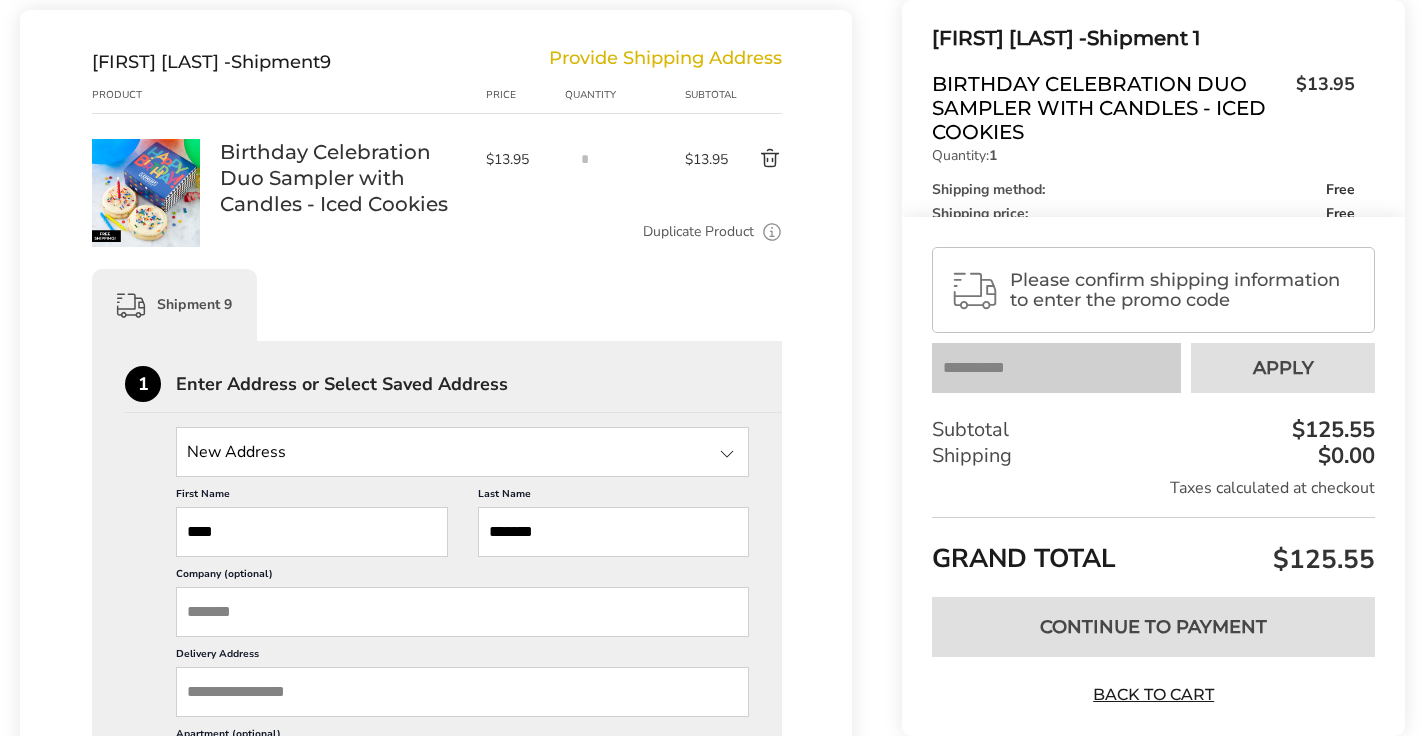 scroll, scrollTop: 4279, scrollLeft: 0, axis: vertical 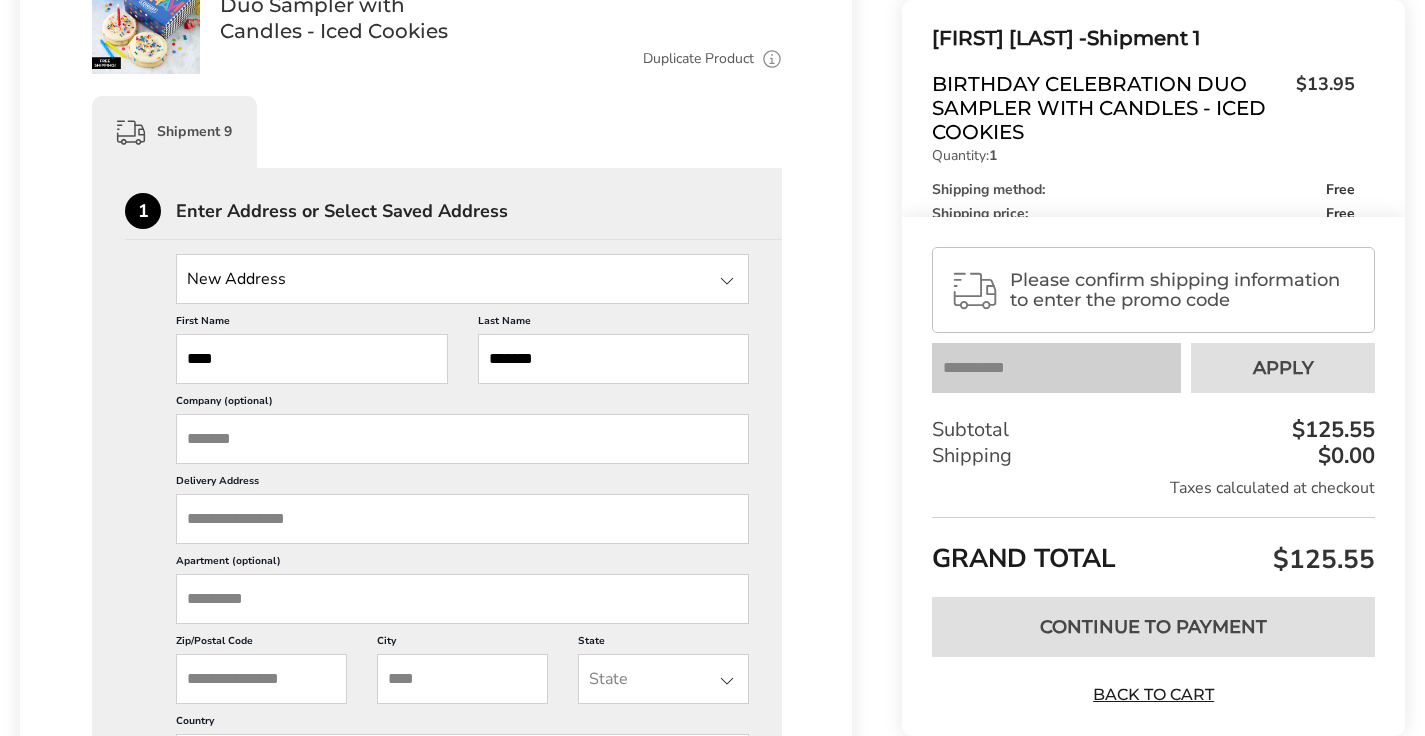 type on "*******" 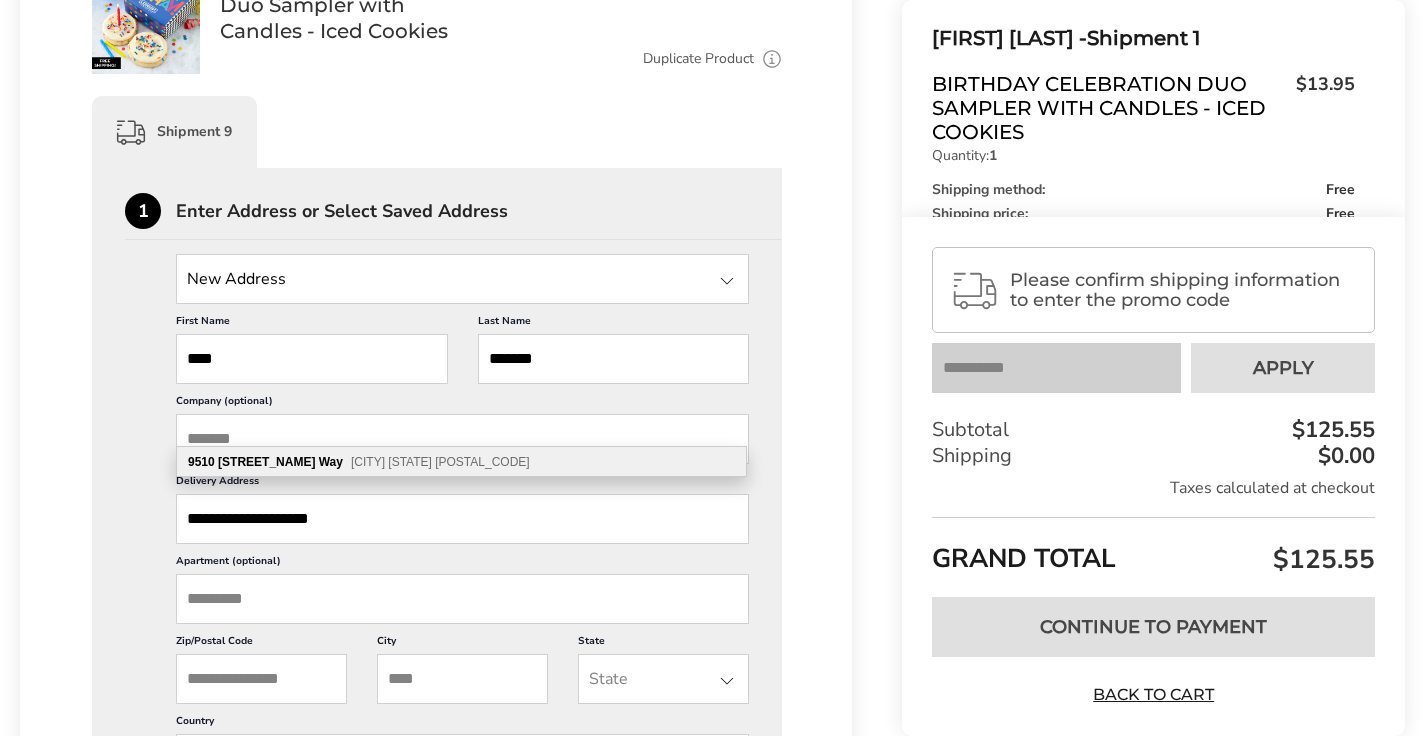 click on "Way" at bounding box center (331, 462) 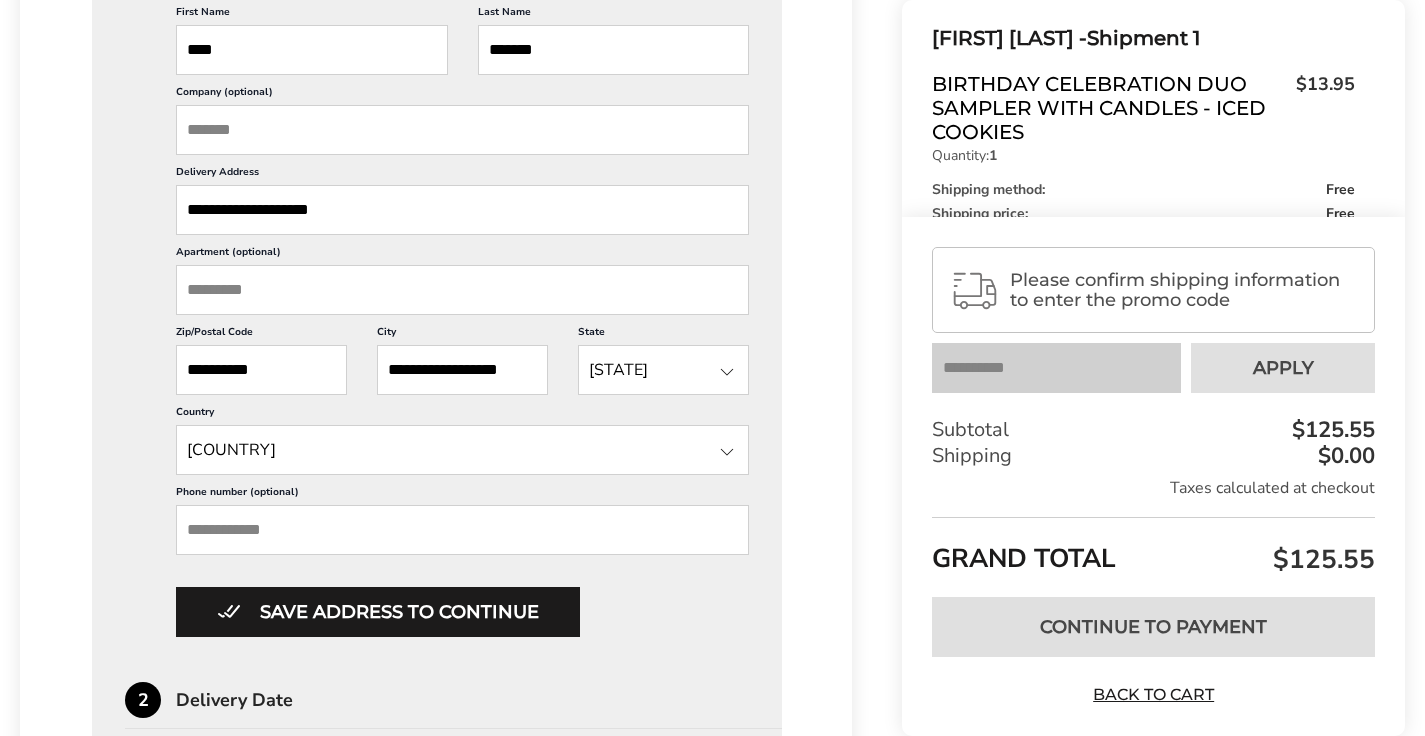 scroll, scrollTop: 4631, scrollLeft: 0, axis: vertical 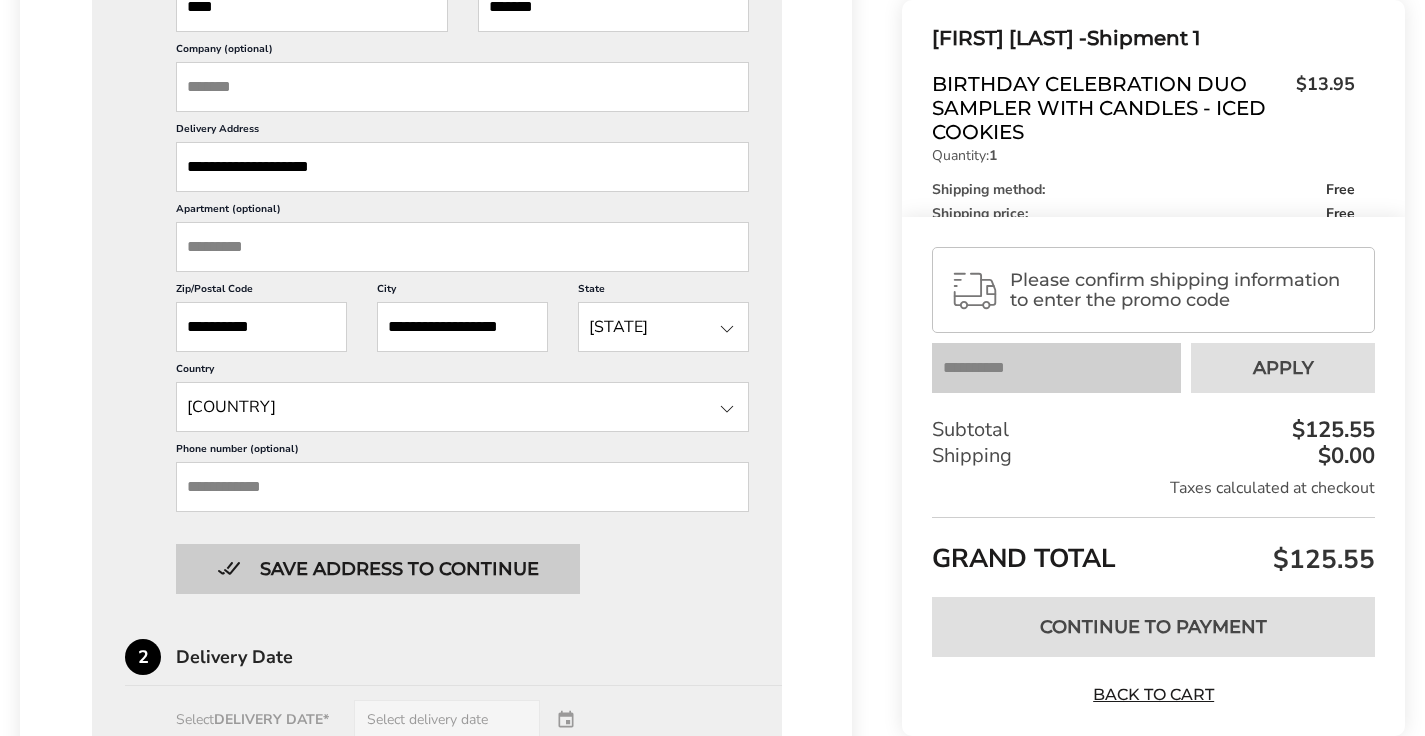 click on "Save address to continue" at bounding box center [378, 569] 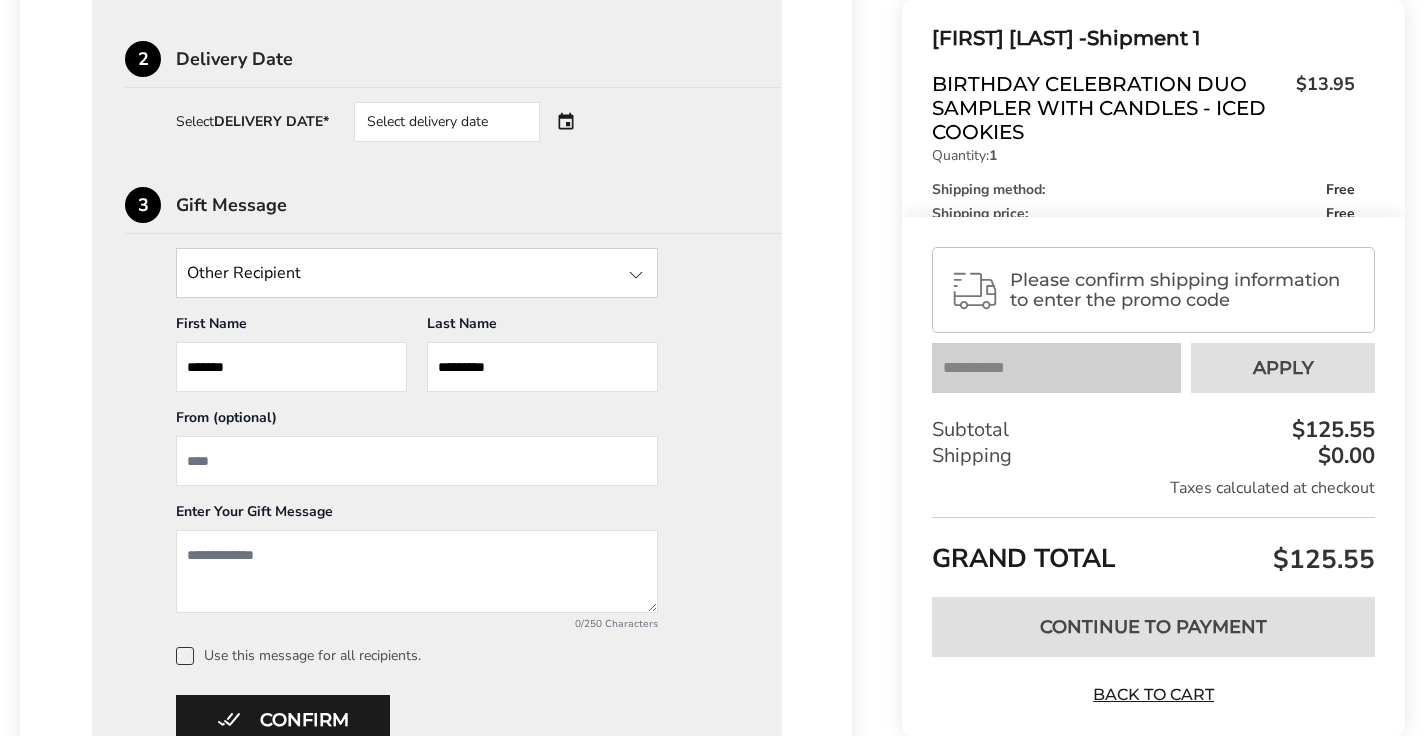 click on "*******" at bounding box center [291, 367] 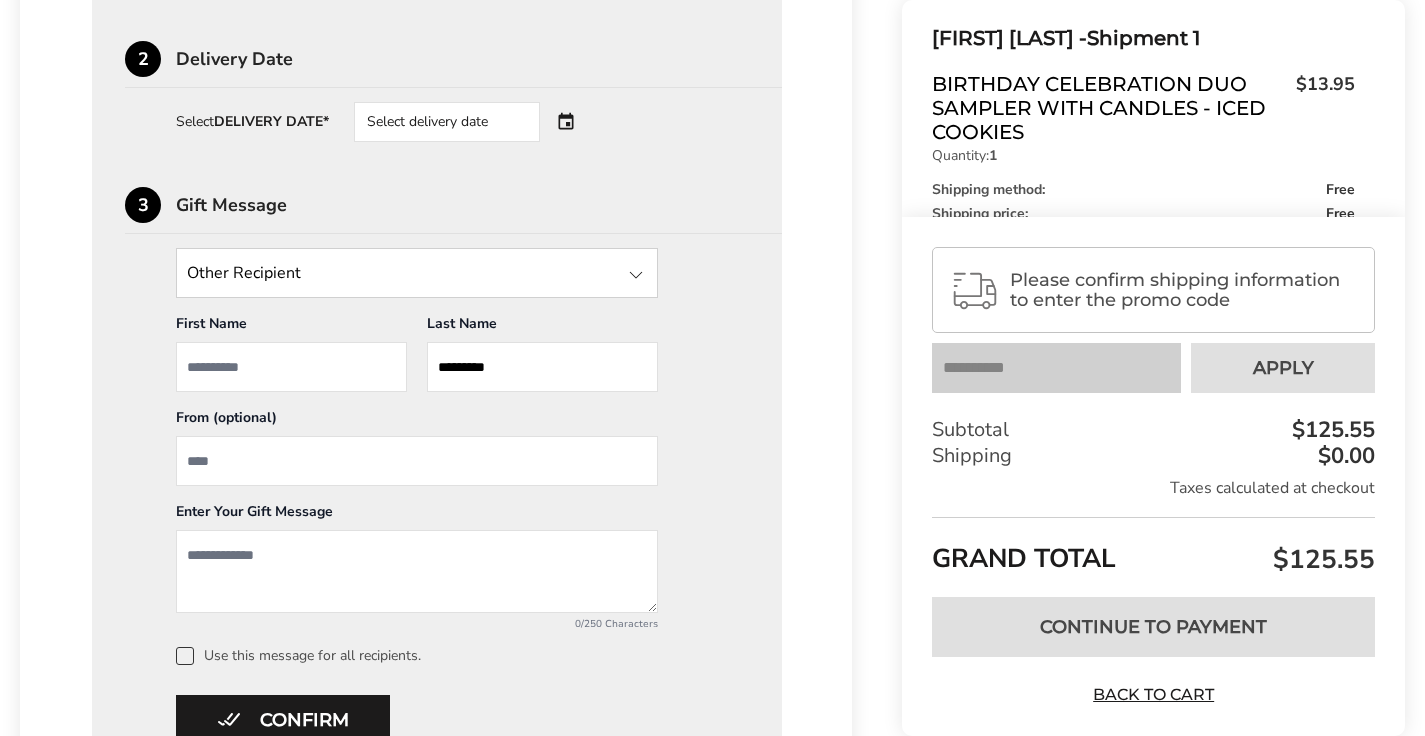 type 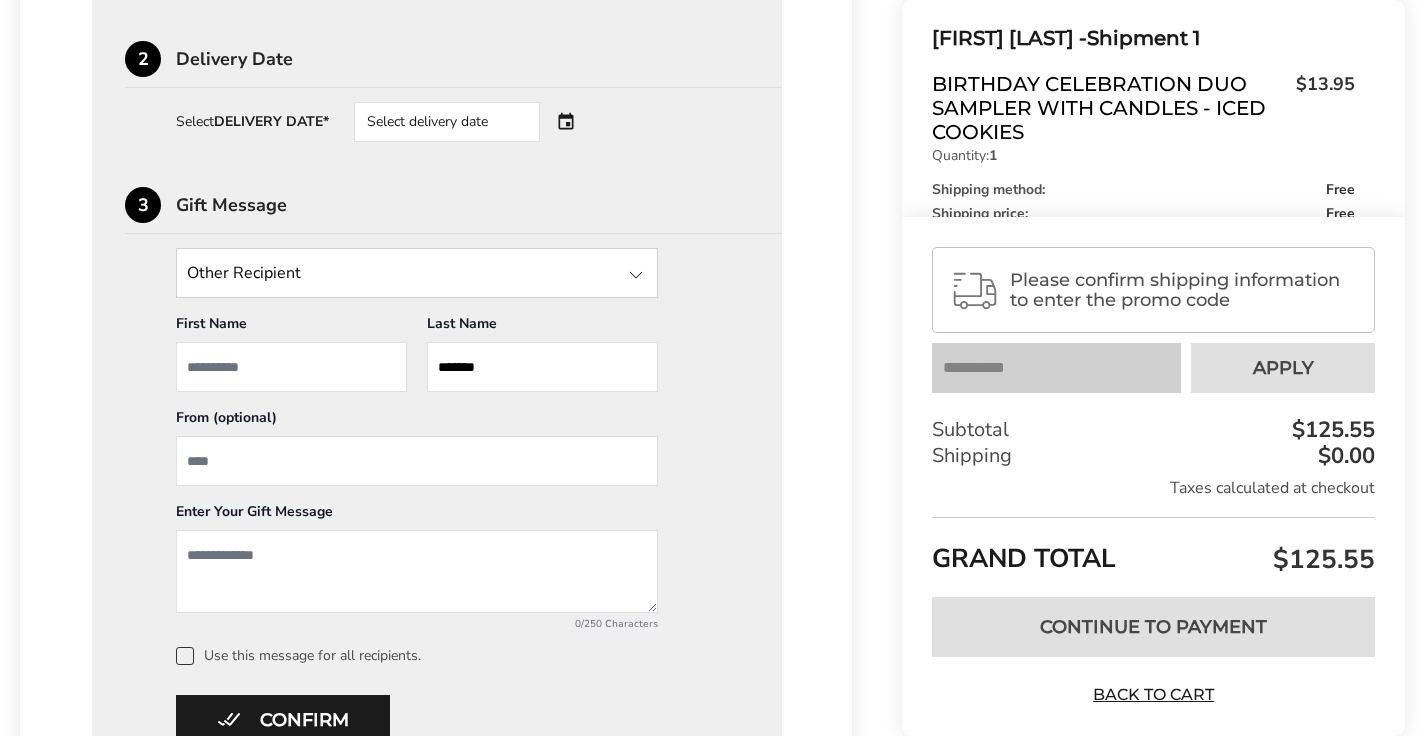 type on "****" 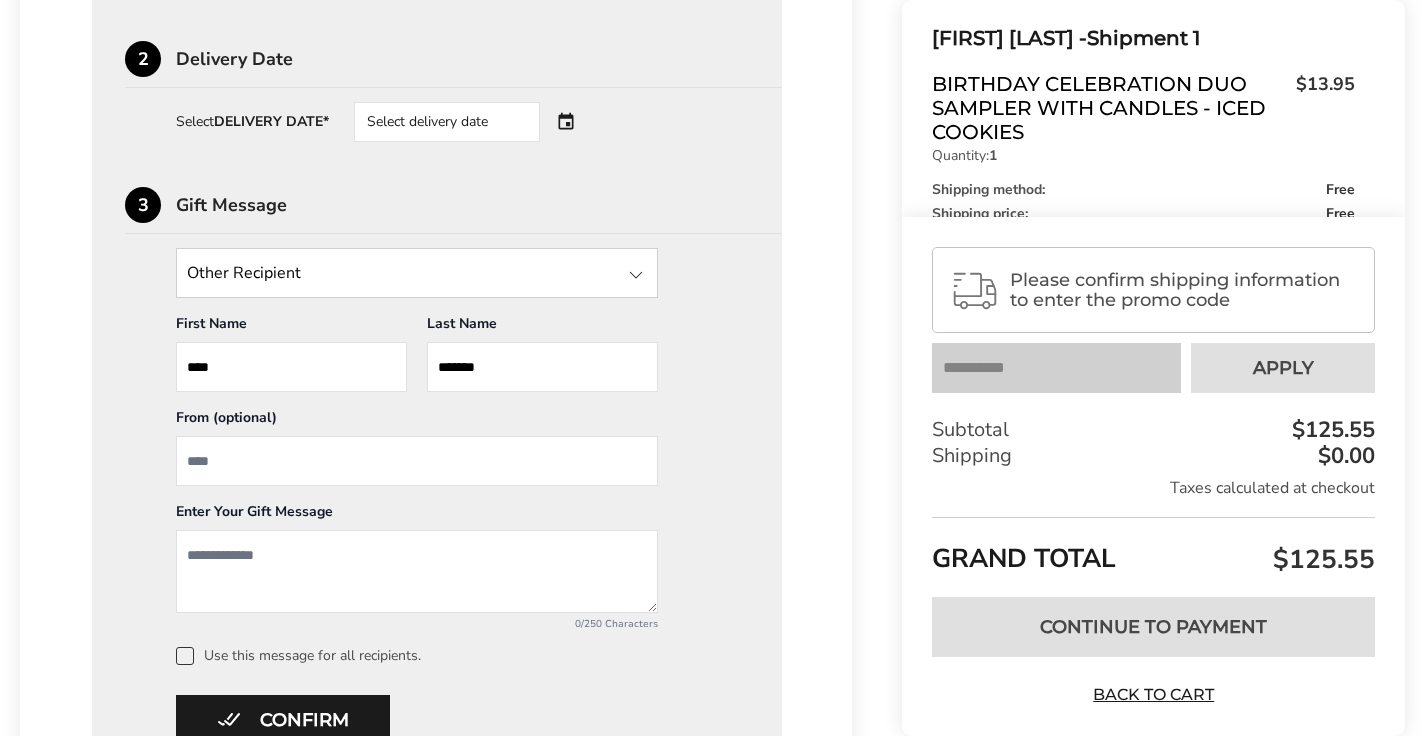 type on "*******" 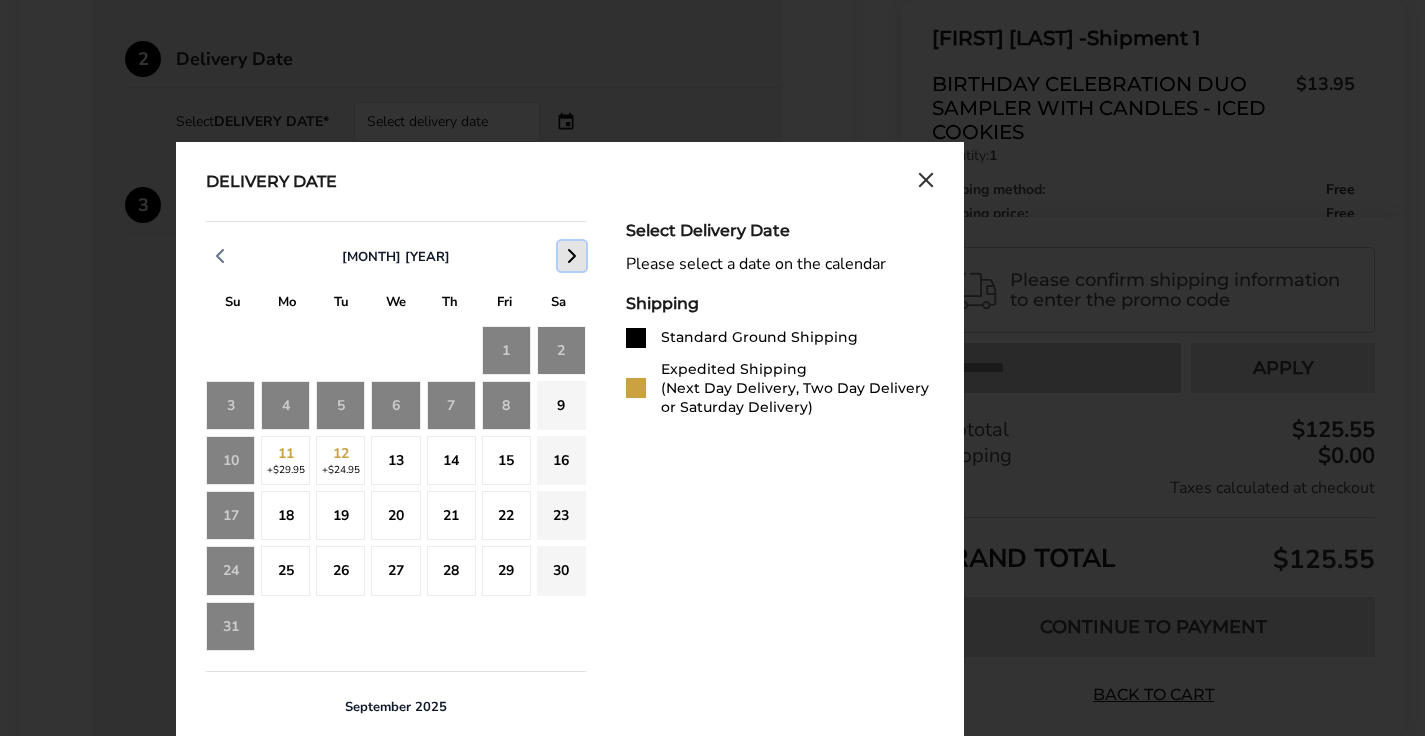 click 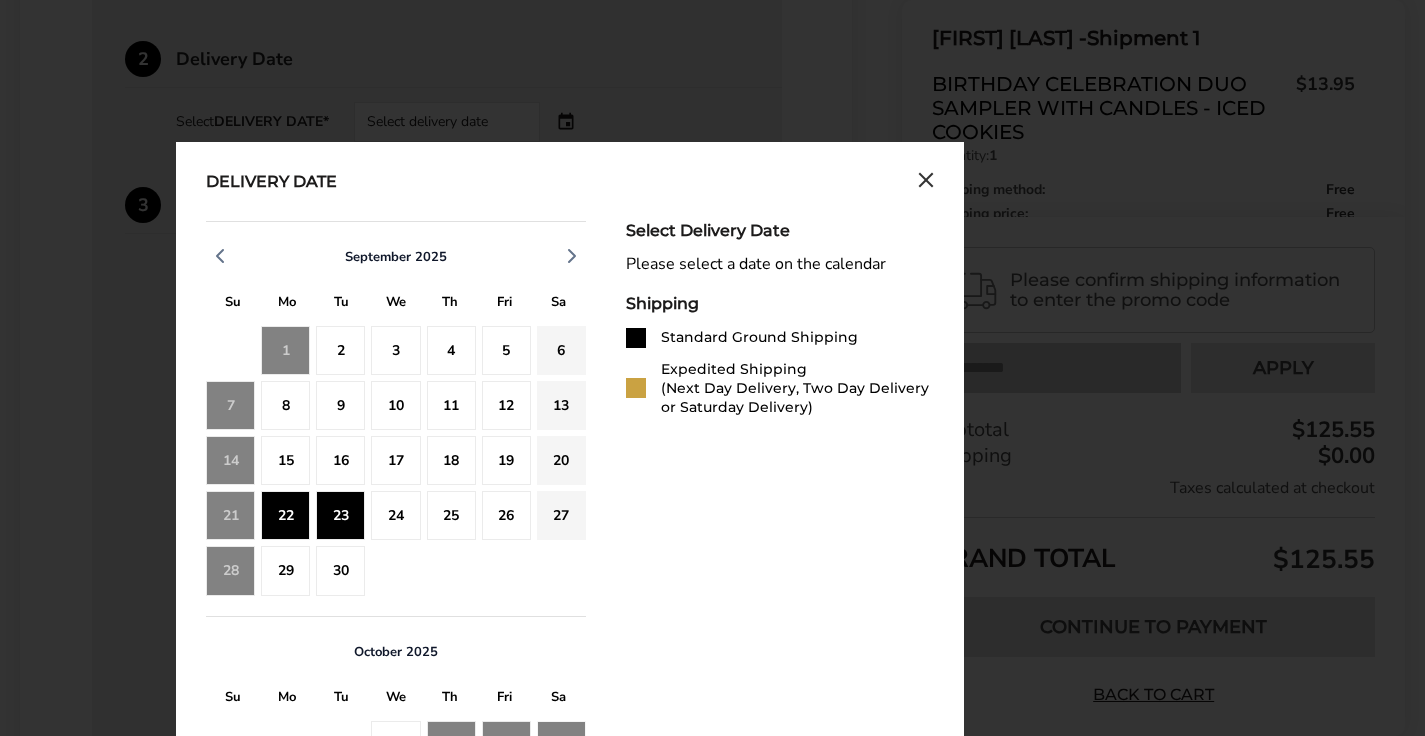 click on "23" 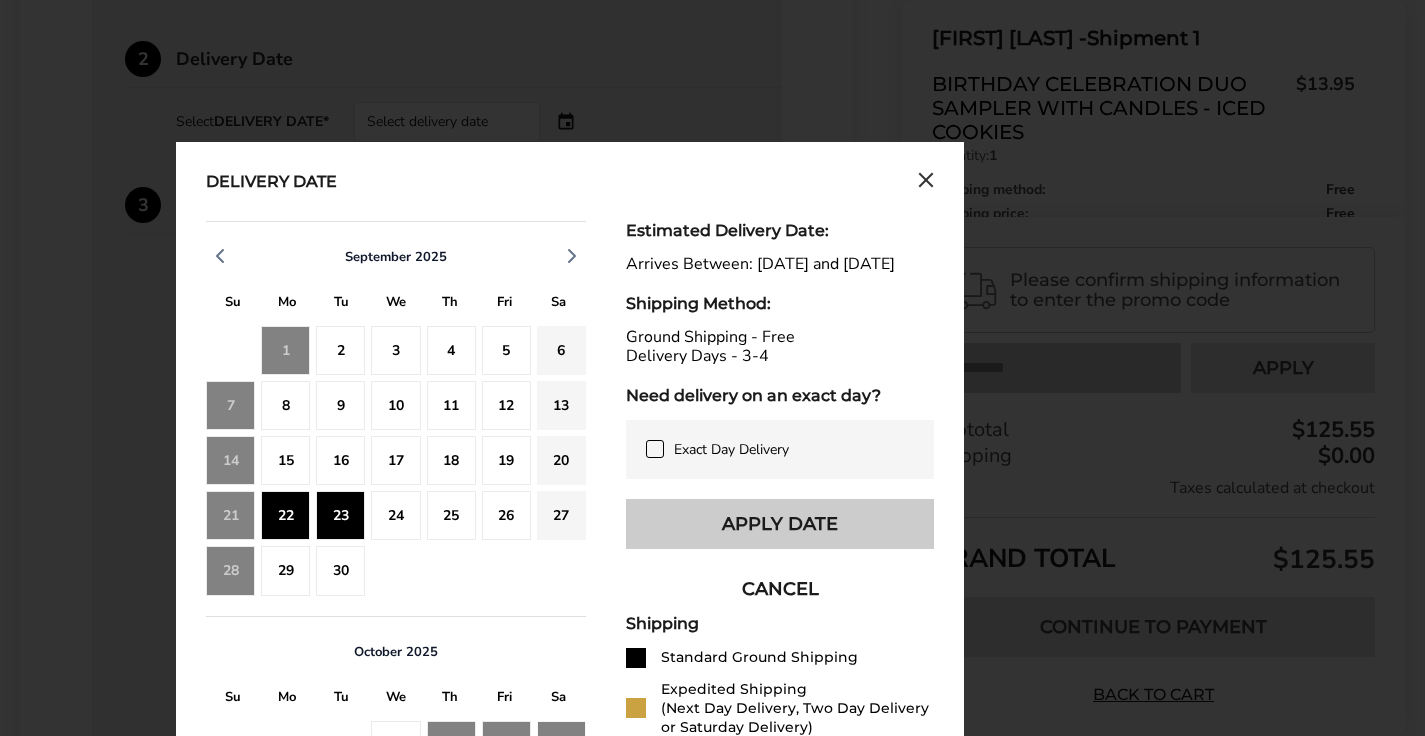 click on "Apply Date" at bounding box center (780, 524) 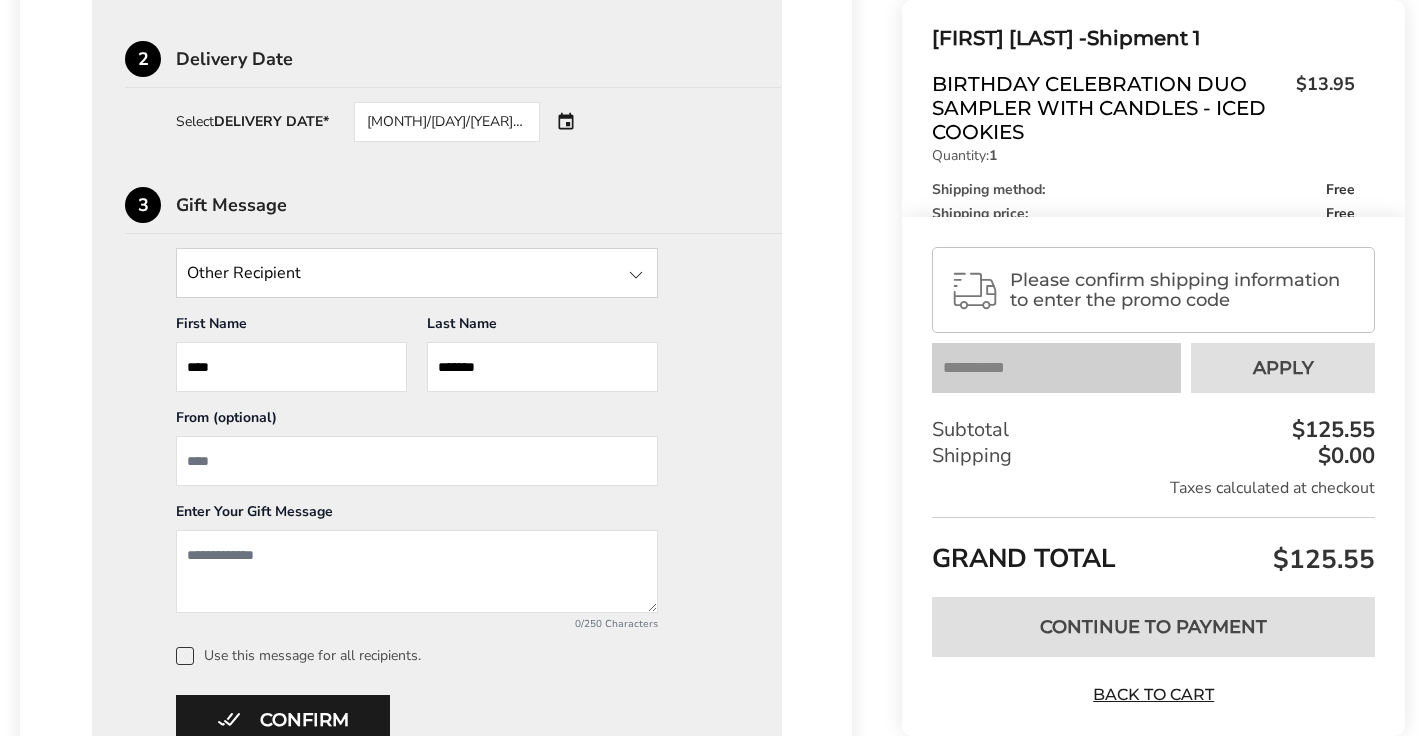 click at bounding box center (417, 461) 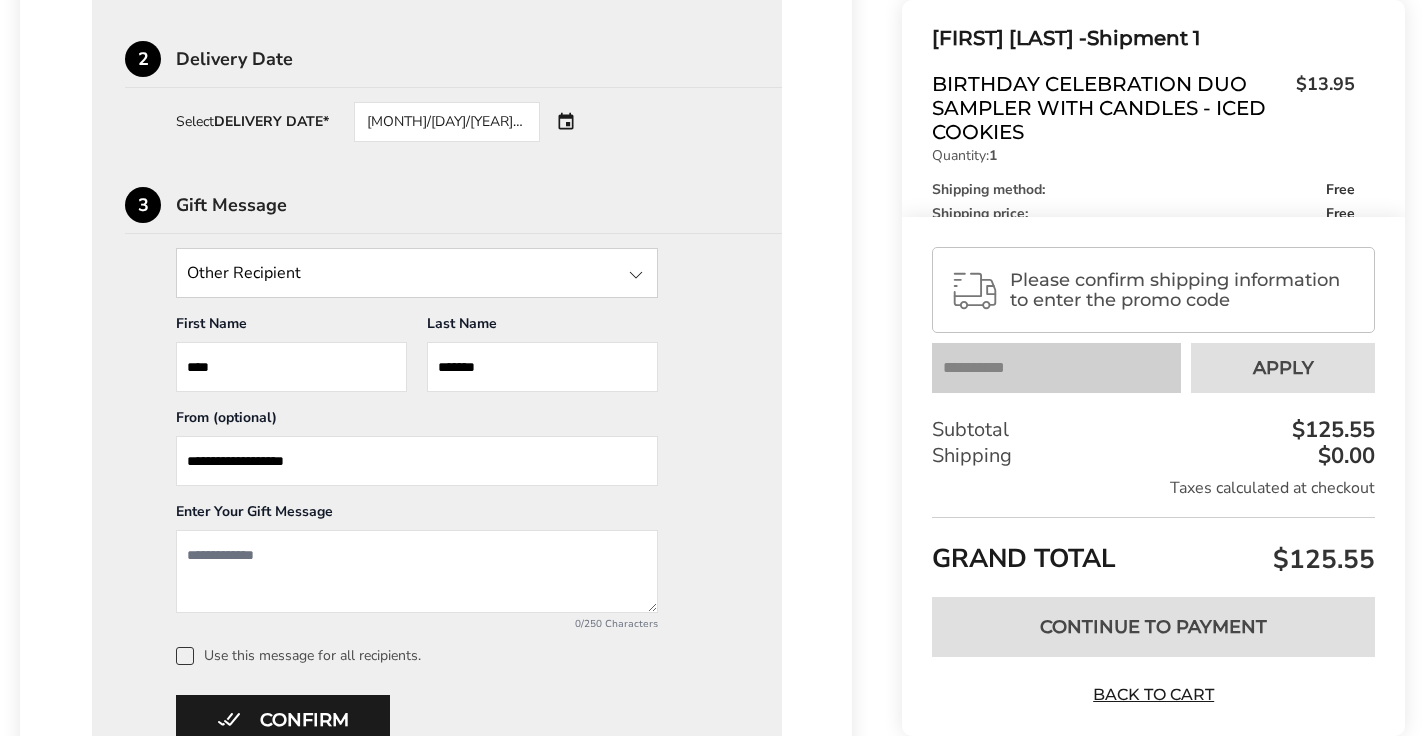 type on "**********" 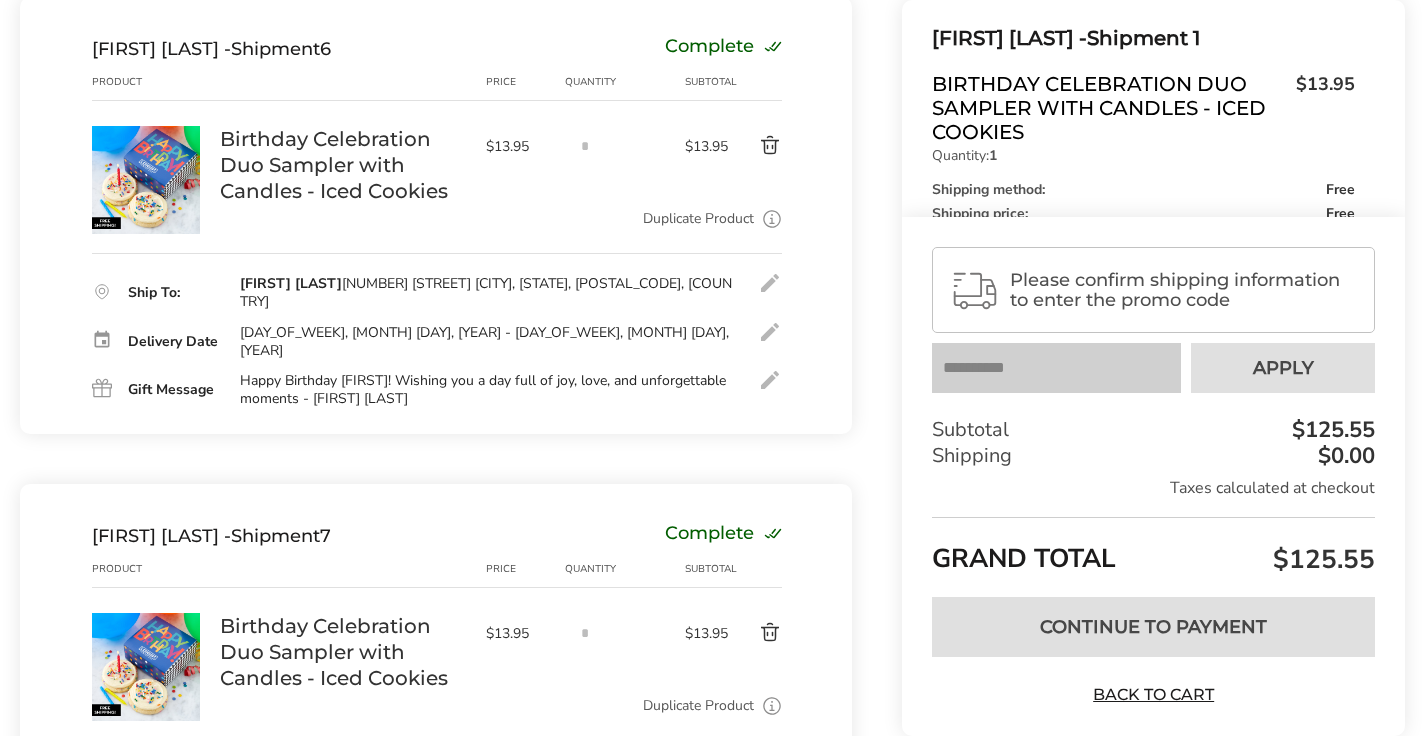 scroll, scrollTop: 2652, scrollLeft: 0, axis: vertical 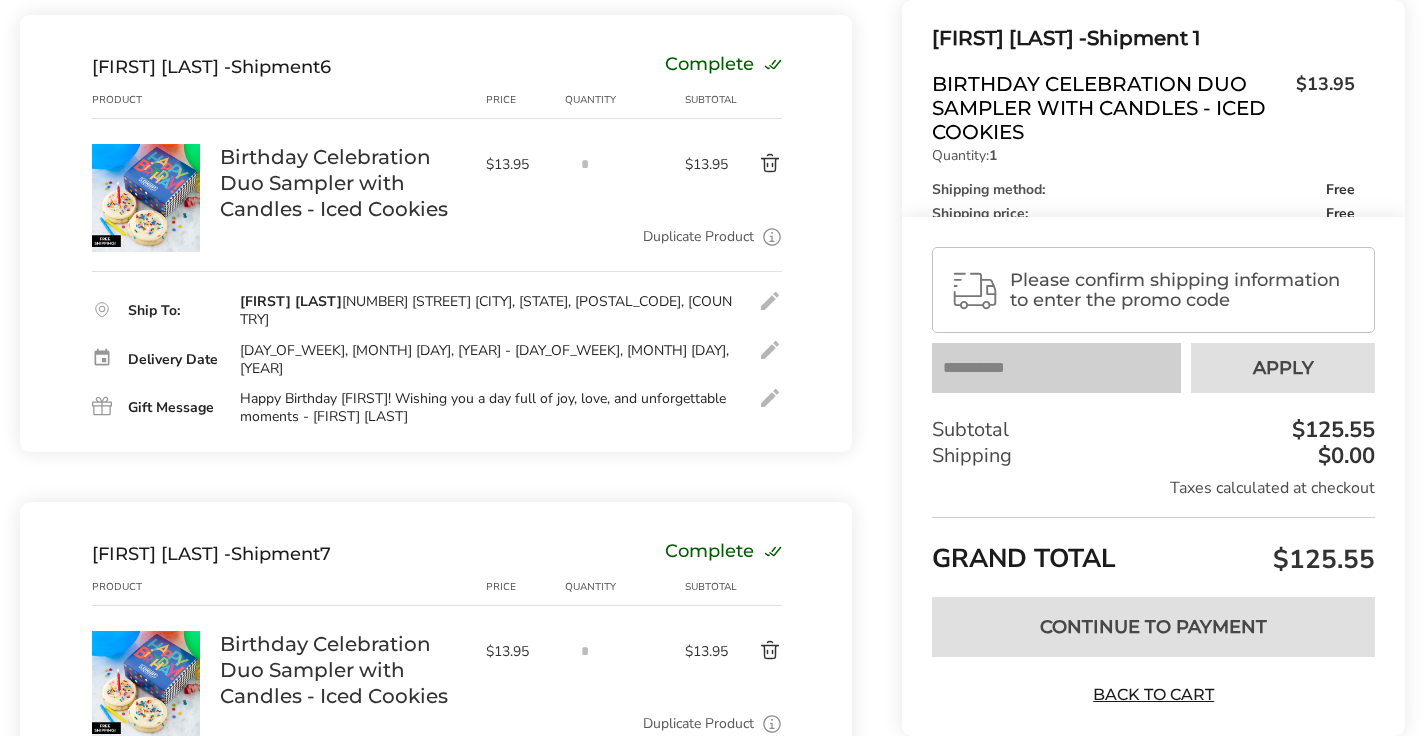 drag, startPoint x: 272, startPoint y: 315, endPoint x: 447, endPoint y: 333, distance: 175.92328 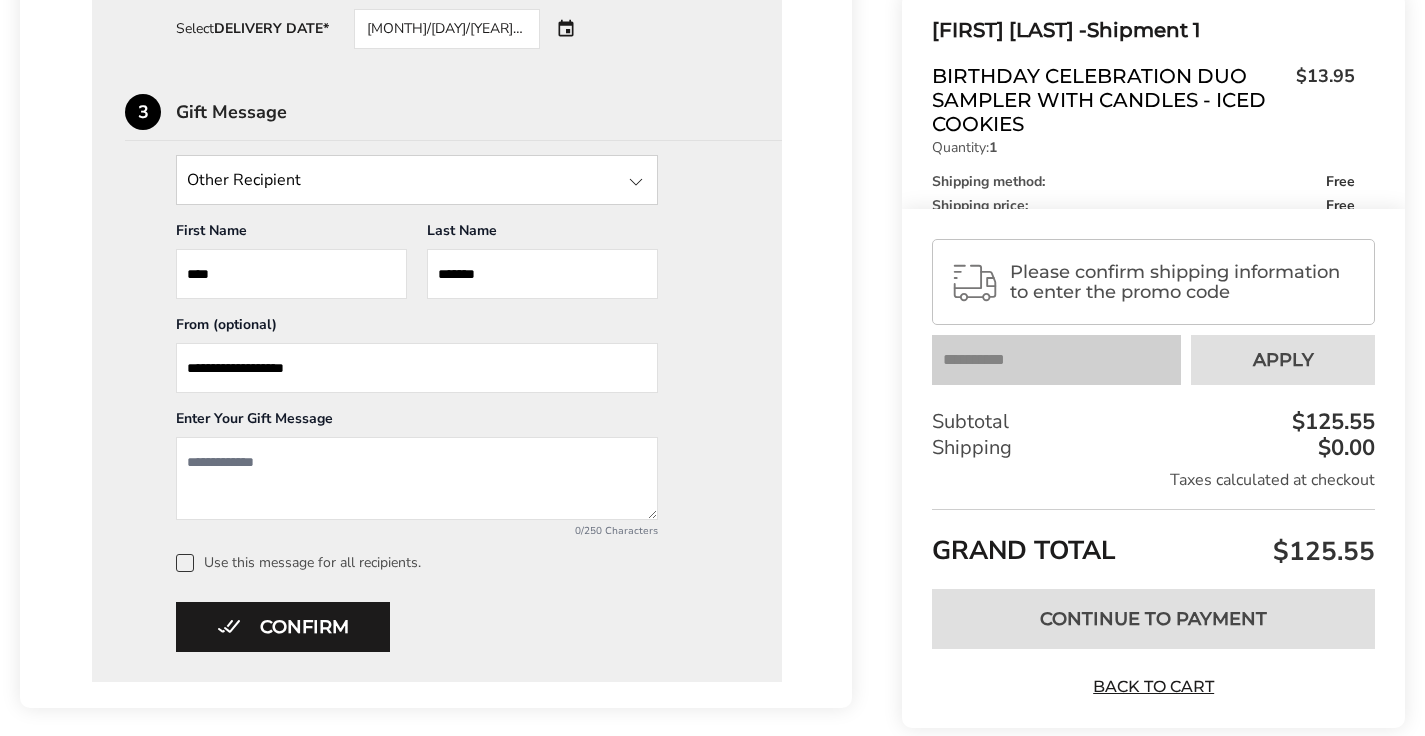 scroll, scrollTop: 4727, scrollLeft: 0, axis: vertical 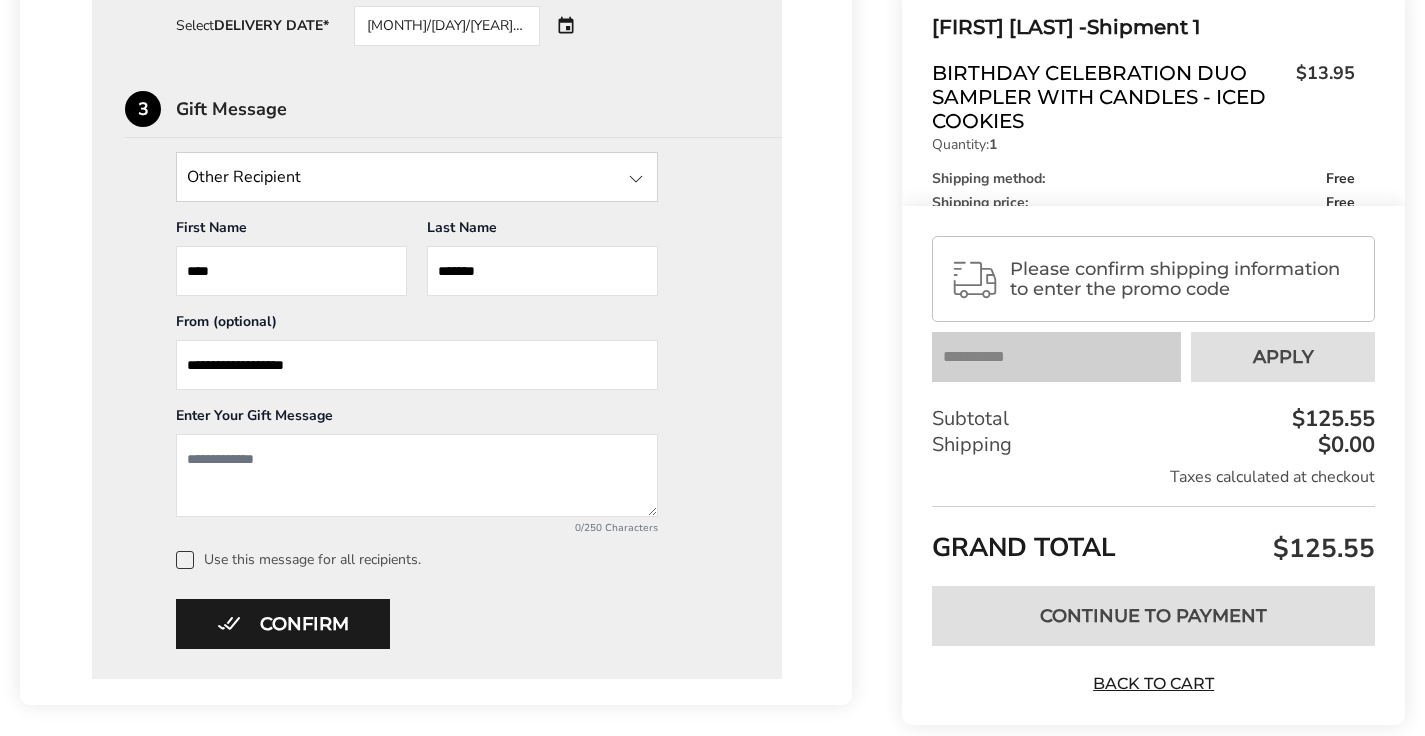 click at bounding box center (417, 475) 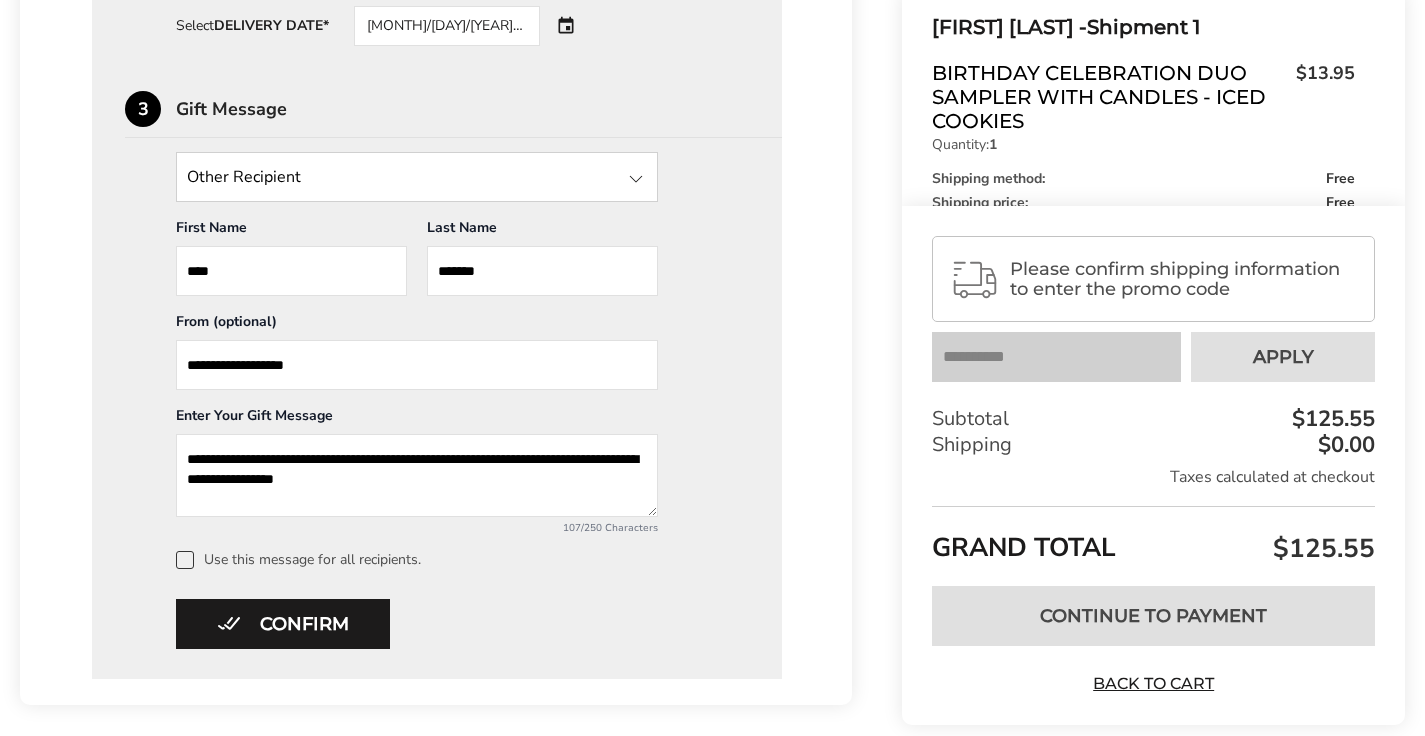 click on "**********" at bounding box center (417, 475) 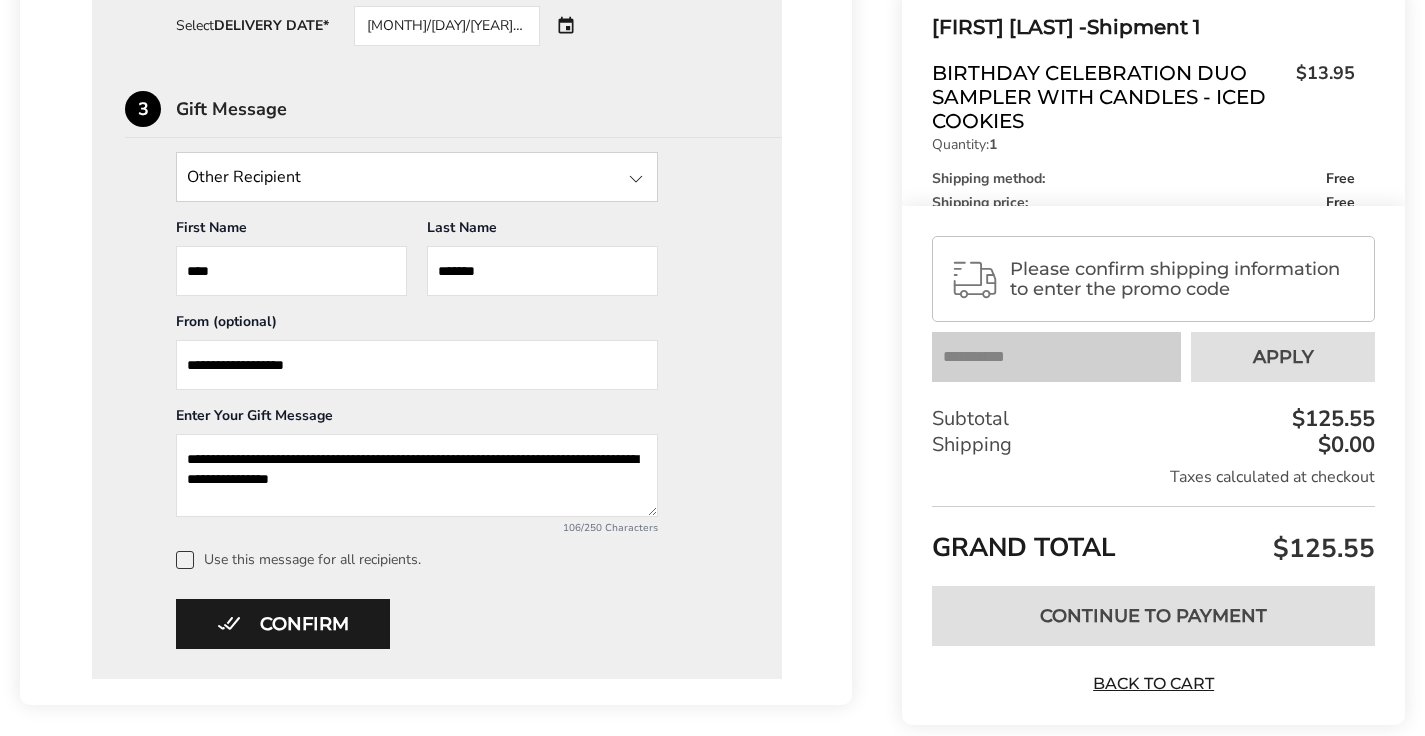 click on "1 Enter Address or Select Saved Address [FIRST] [LAST], [NUMBER] [STREET], [CITY], [STATE], [ZIP]-[ZIP], [COUNTRY] New Address  [FIRST] [LAST], [NUMBER] [STREET], [CITY], [STATE], [ZIP]-[ZIP], [COUNTRY]  [FIRST] [LAST], [NUMBER] [STREET], [CITY], [STATE], [ZIP]-[ZIP], [COUNTRY]  [FIRST] [LAST], [NUMBER] [STREET], [CITY], [STATE], [ZIP]-[ZIP], [COUNTRY]  [FIRST] [LAST], [NUMBER] [STREET], [CITY], [STATE], [ZIP]-[ZIP], [COUNTRY]  [FIRST] [LAST], [NUMBER] [STREET], [CITY], [STATE], [ZIP]-[ZIP], [COUNTRY]  [FIRST] [LAST], [NUMBER] [STREET], [CITY], [STATE], [ZIP]-[ZIP], [COUNTRY]  [FIRST] [LAST], [NUMBER] [STREET], [CITY], [STATE], [ZIP]-[ZIP], [COUNTRY]  [FIRST] [LAST], [NUMBER] [STREET], [CITY], [STATE], [ZIP]-[ZIP], [COUNTRY]  [FIRST] [LAST], [NUMBER] [STREET], [CITY], [STATE], [ZIP]-[ZIP], [COUNTRY]  [FIRST] [LAST], [NUMBER] [STREET], [CITY], [STATE], [ZIP]-[ZIP], [COUNTRY]  Edit address 2  Delivery Date  3" at bounding box center [437, 199] 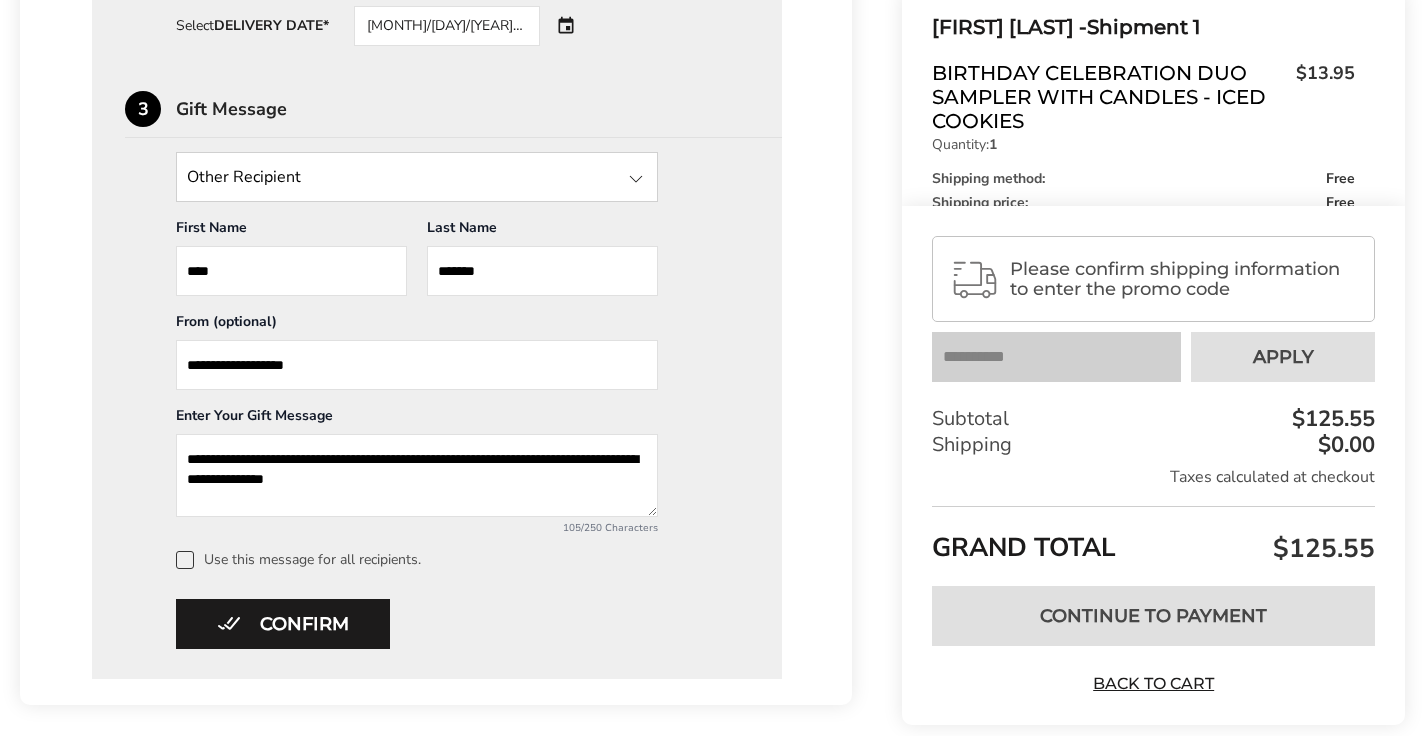 type on "**********" 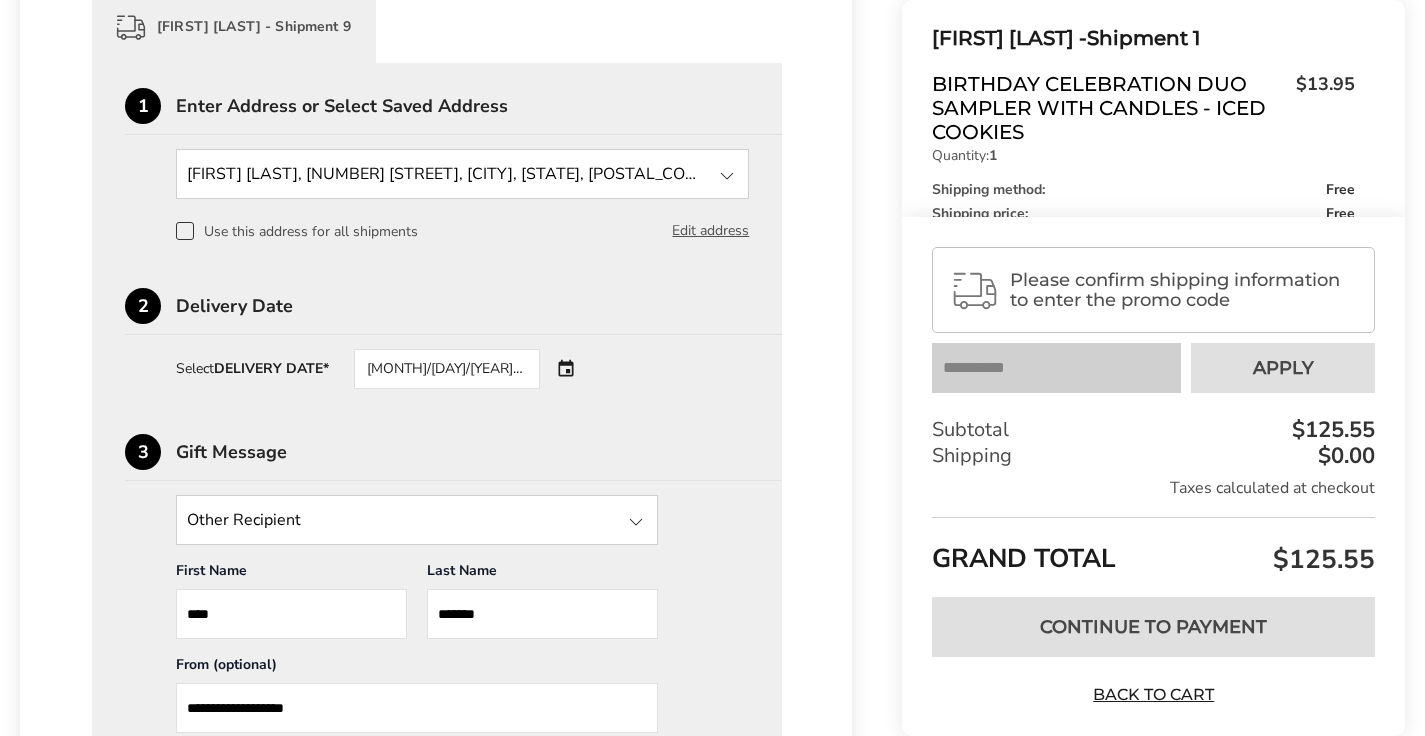 scroll, scrollTop: 4355, scrollLeft: 0, axis: vertical 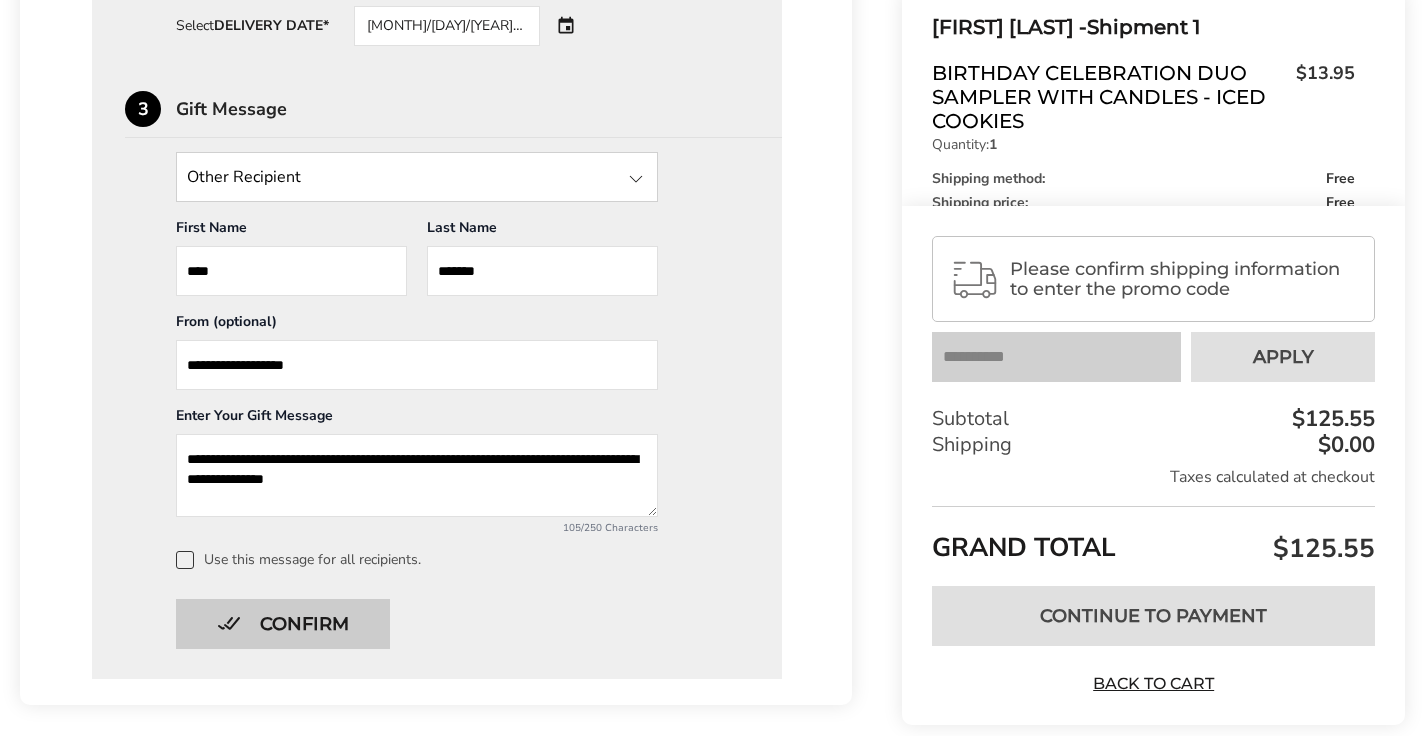 click on "Confirm" at bounding box center [283, 624] 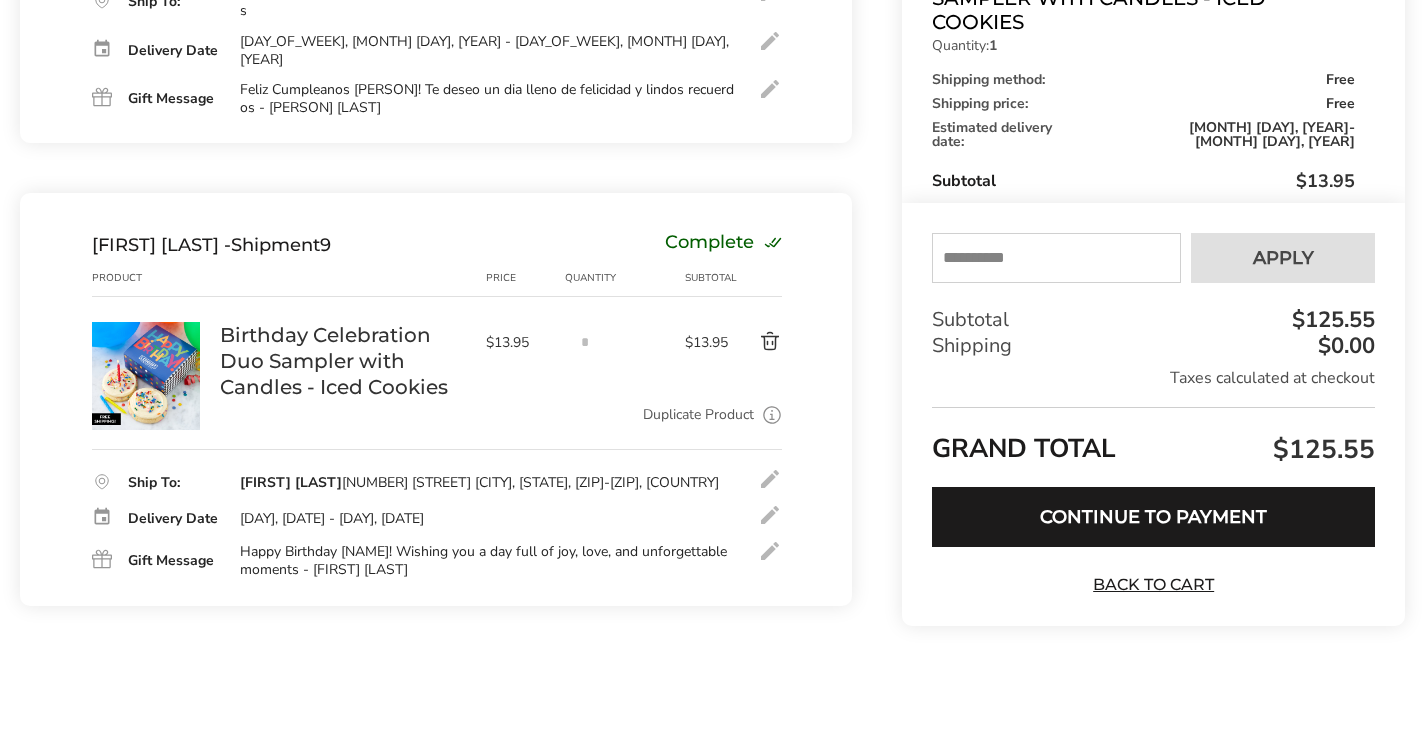 scroll, scrollTop: 3836, scrollLeft: 0, axis: vertical 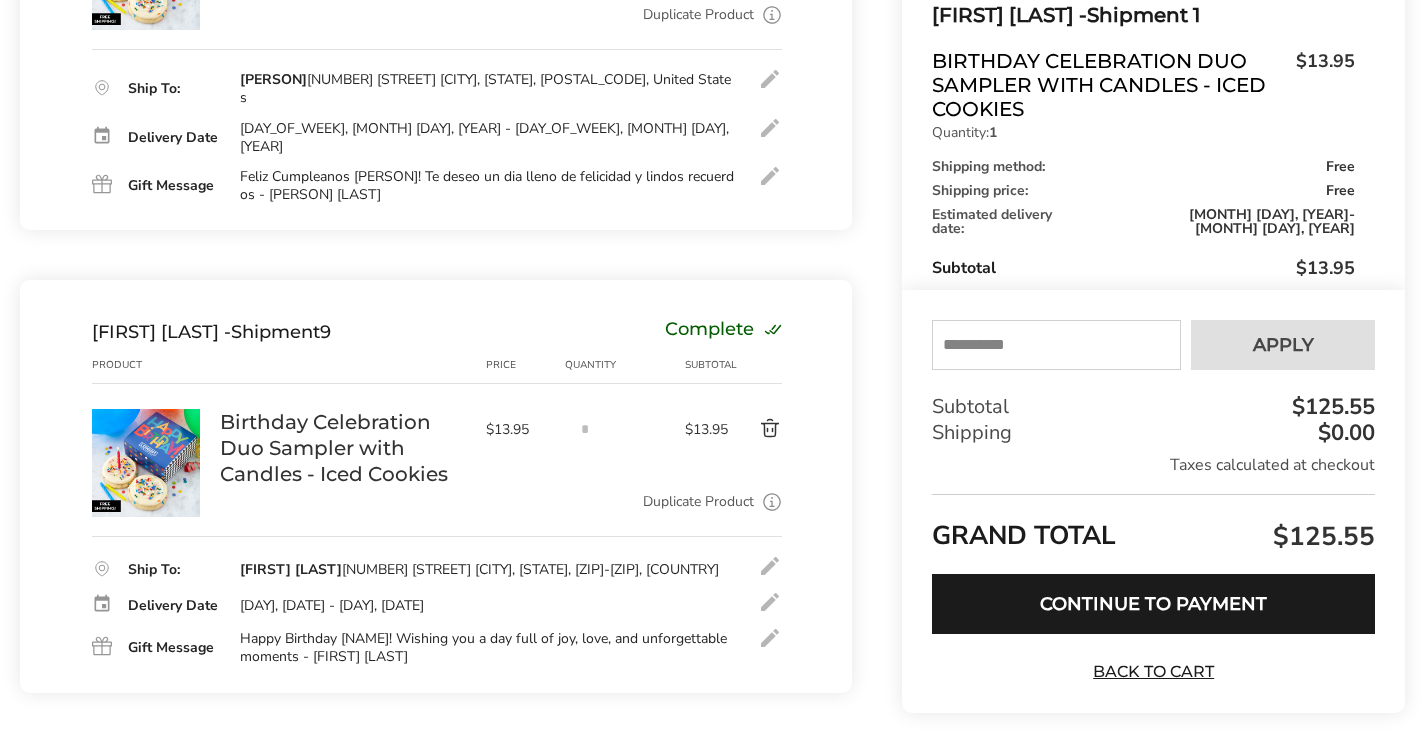 click on "Duplicate Product" at bounding box center [698, 502] 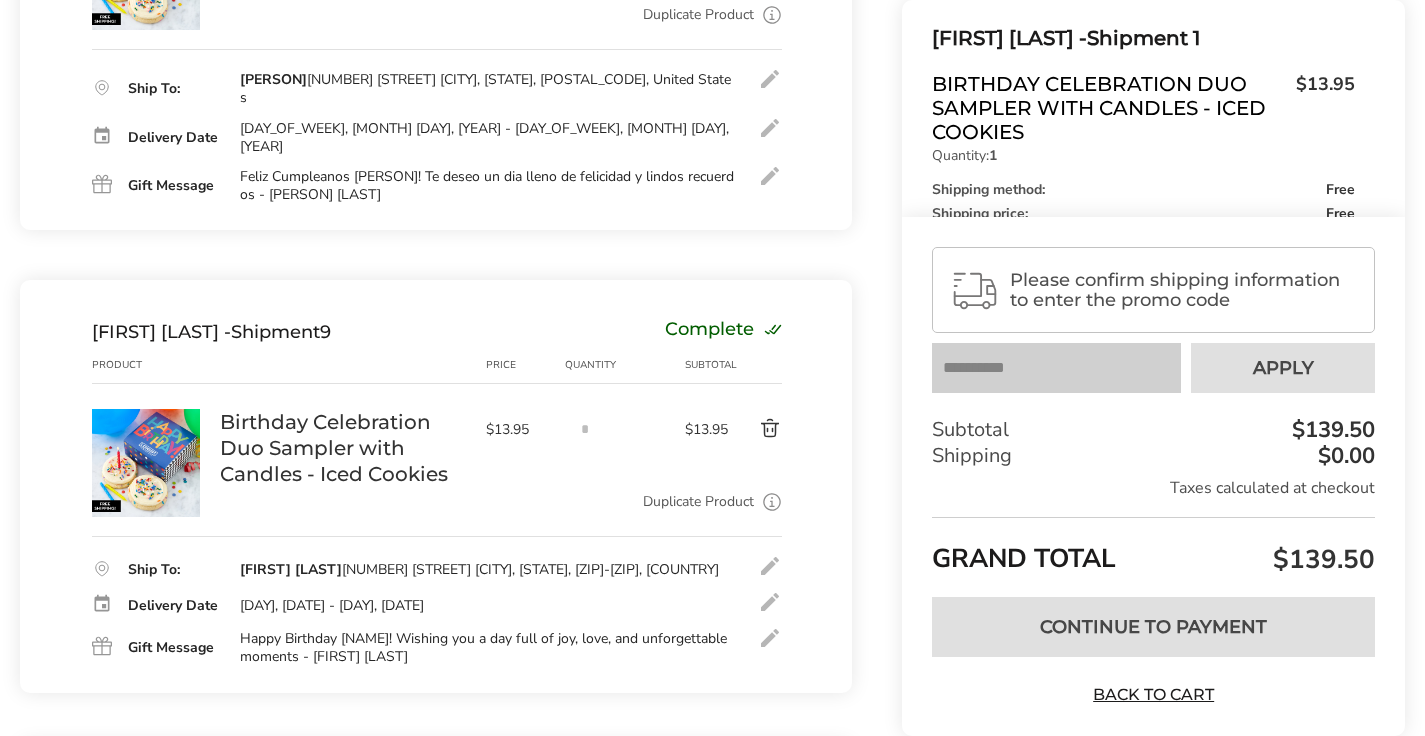 scroll, scrollTop: 4724, scrollLeft: 0, axis: vertical 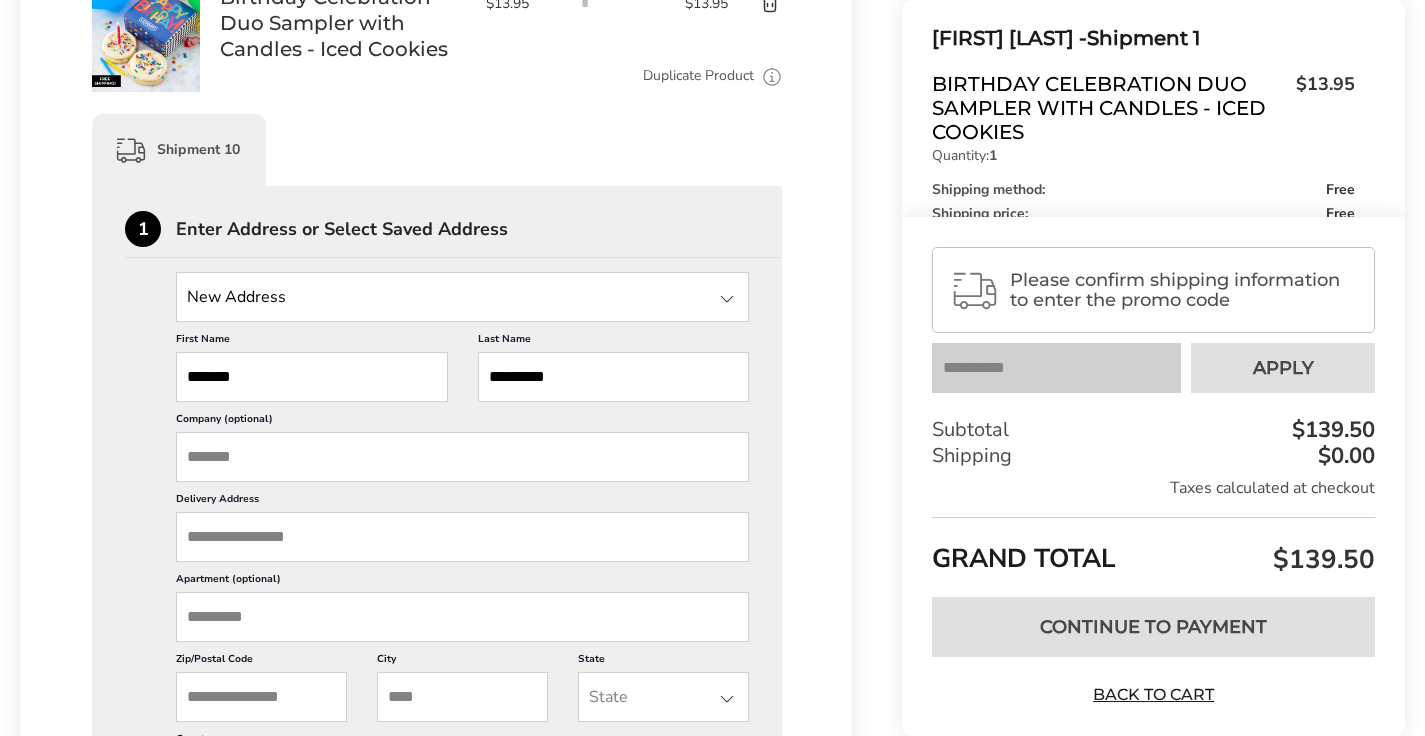 click on "*******" at bounding box center [312, 377] 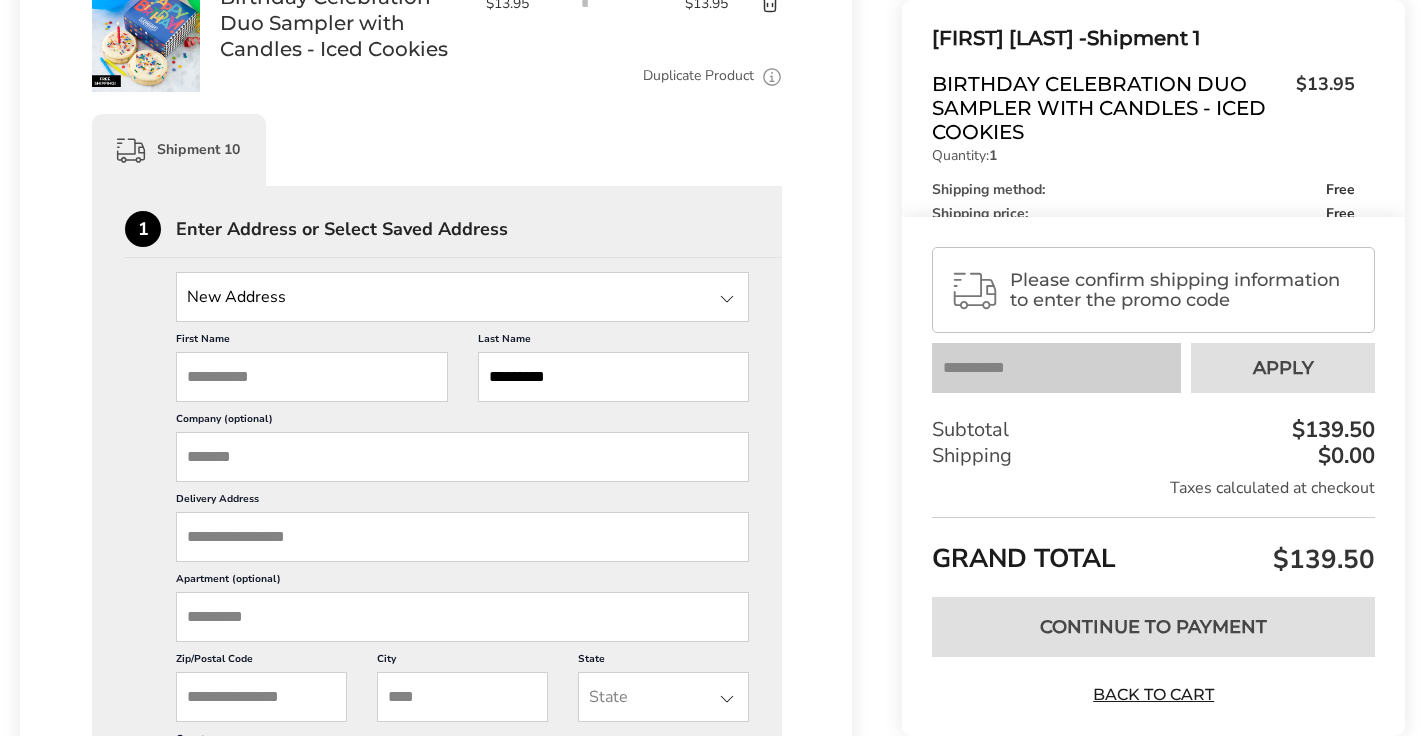 type 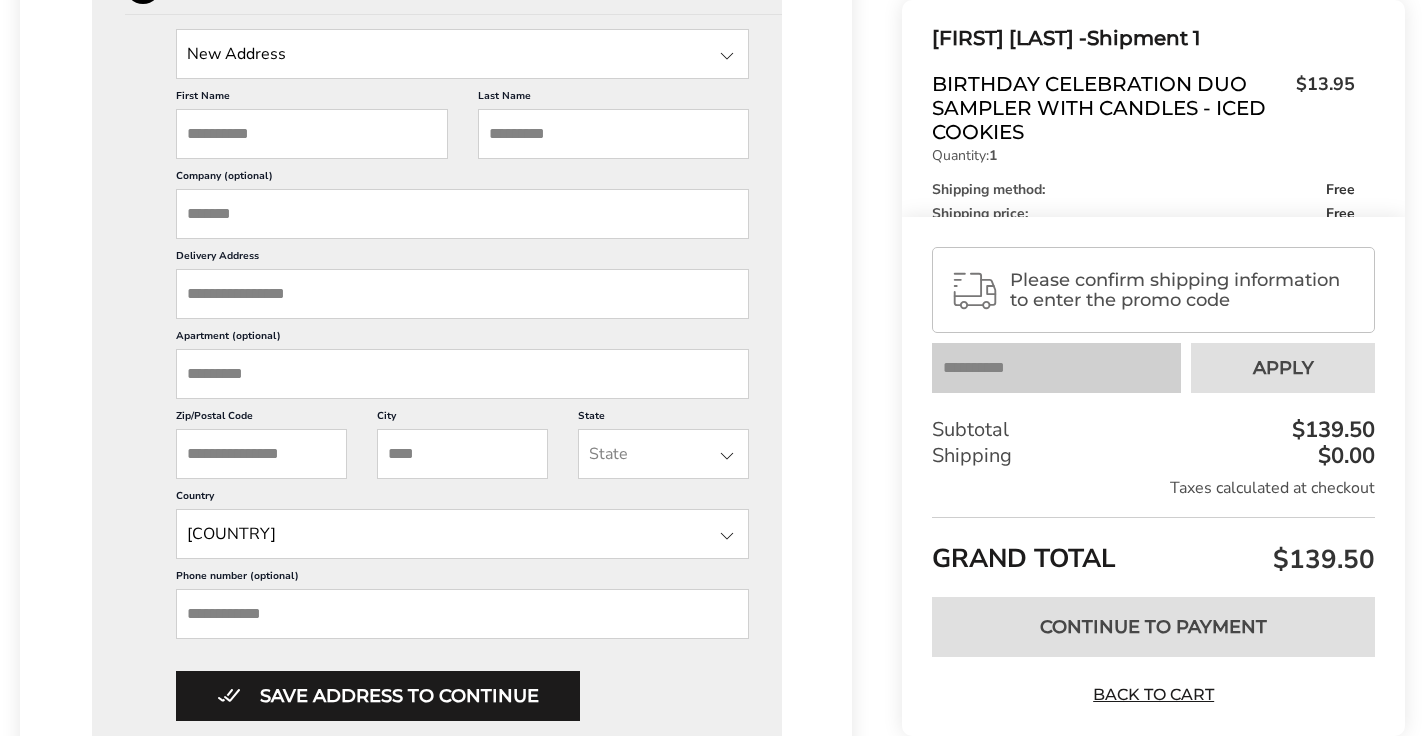 scroll, scrollTop: 4951, scrollLeft: 0, axis: vertical 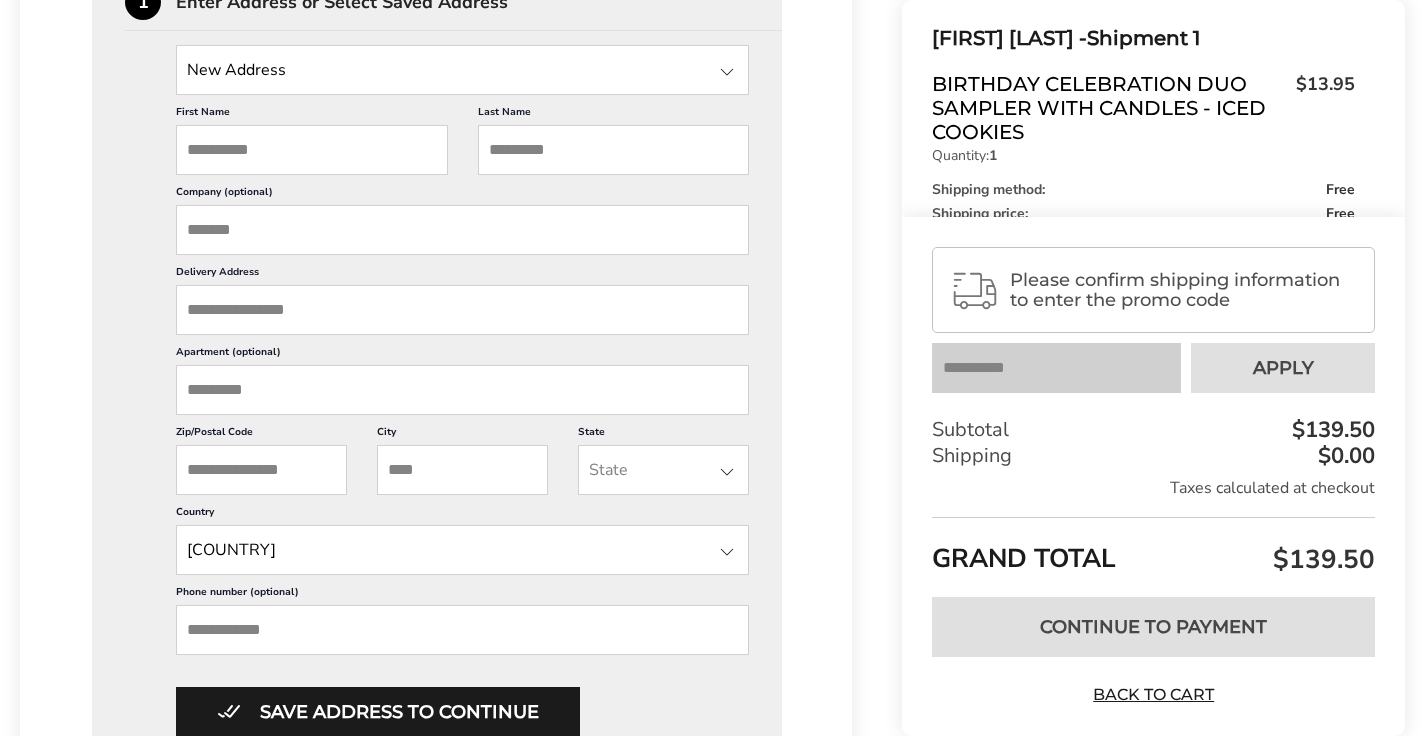 type 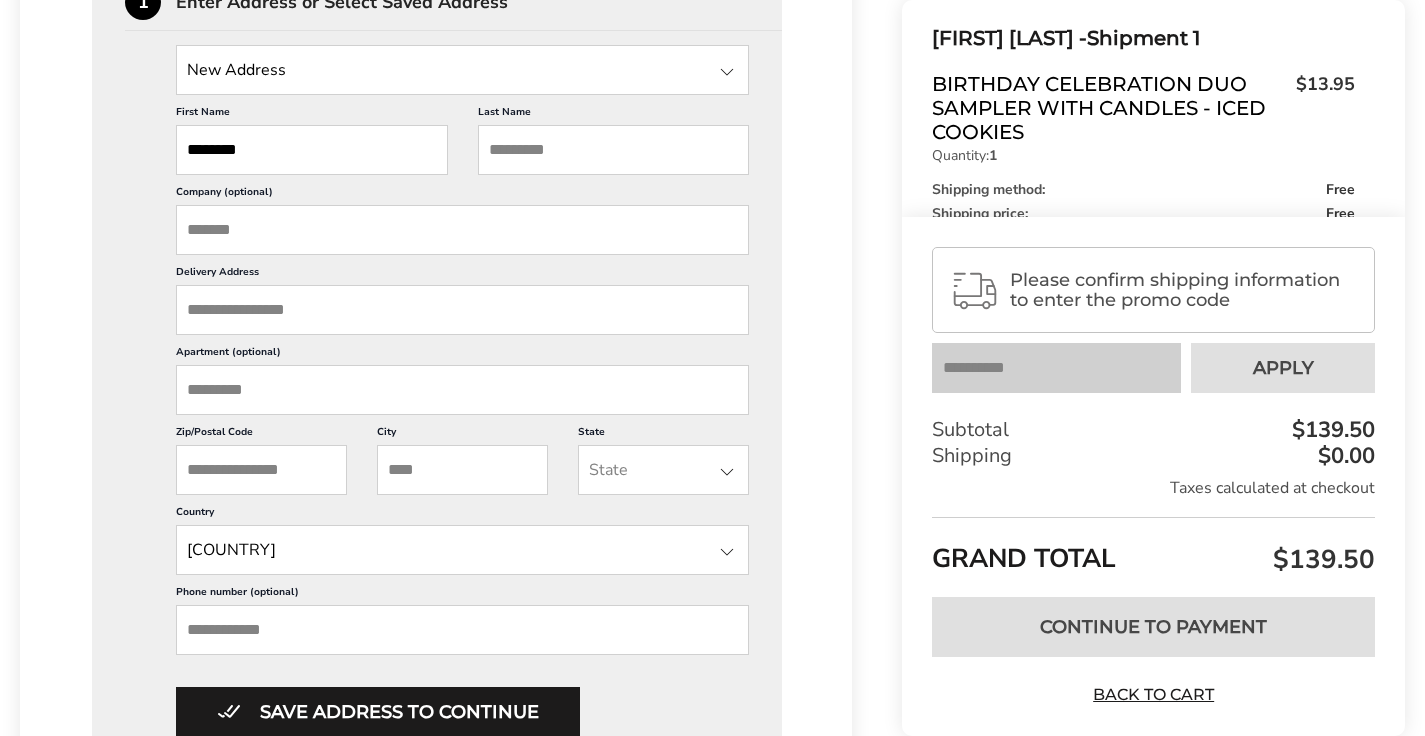 type on "********" 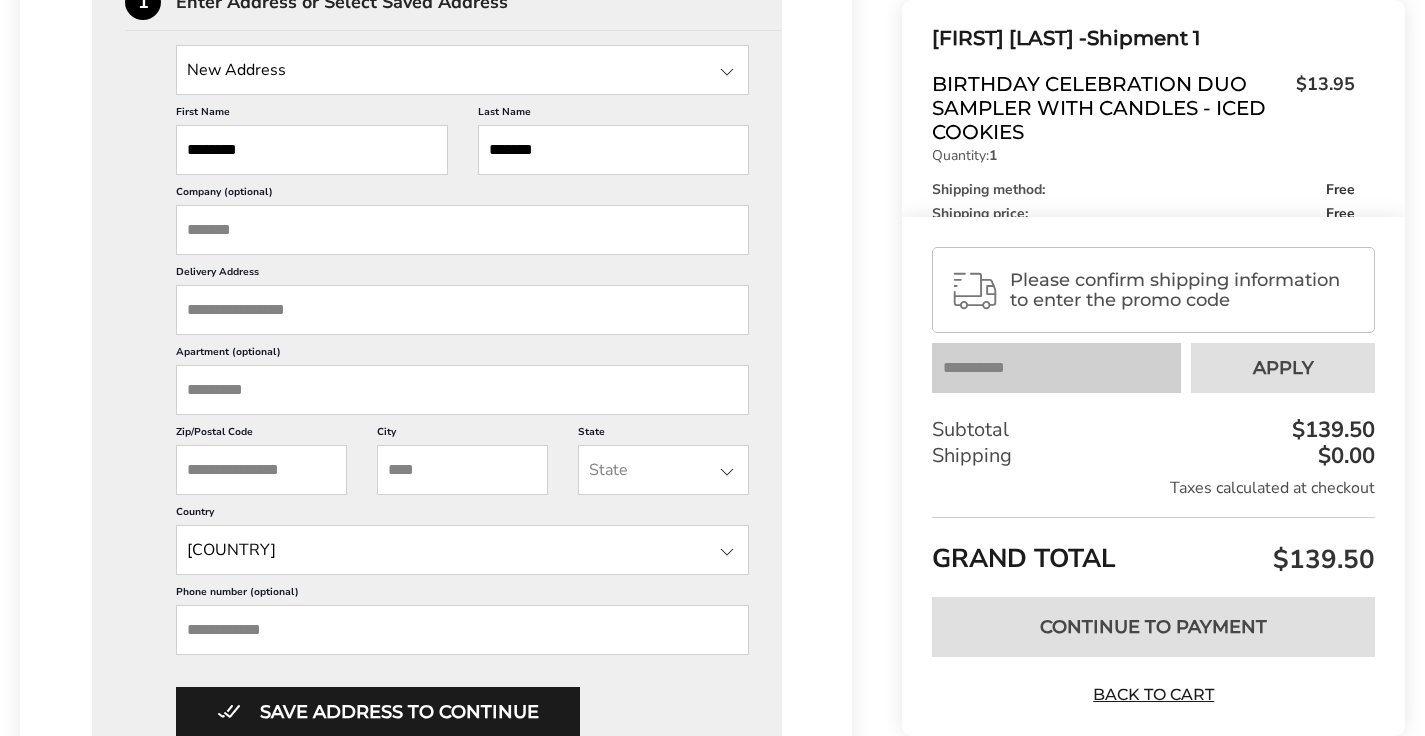 type on "*******" 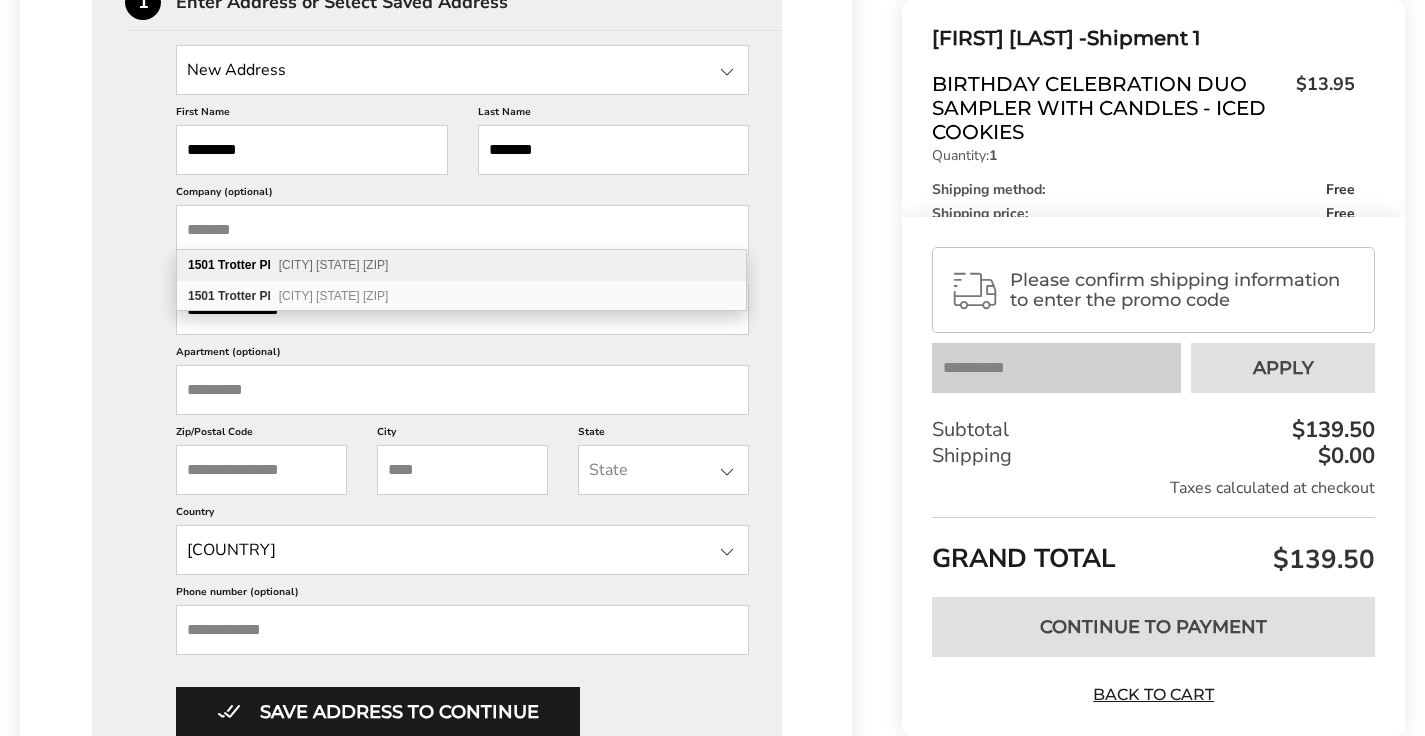 type on "**********" 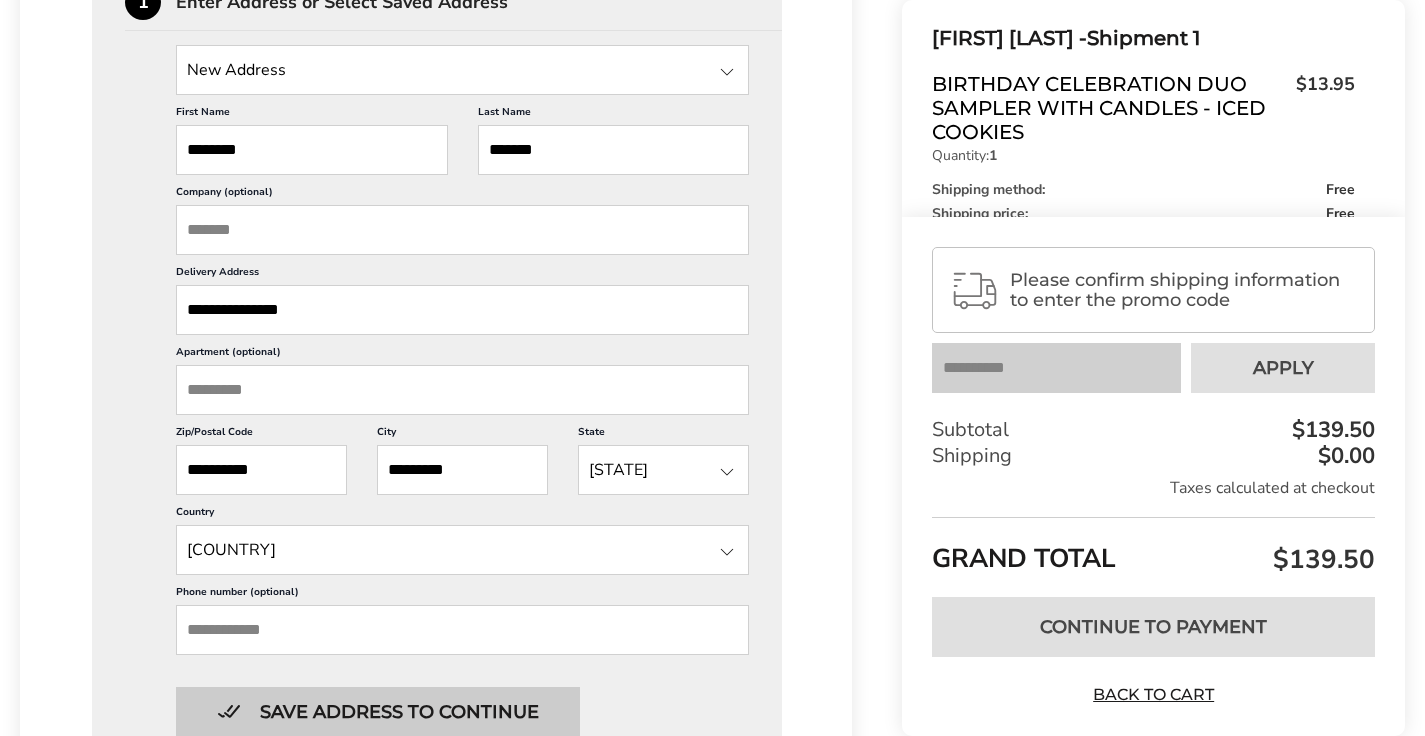 click on "Save address to continue" at bounding box center (378, 712) 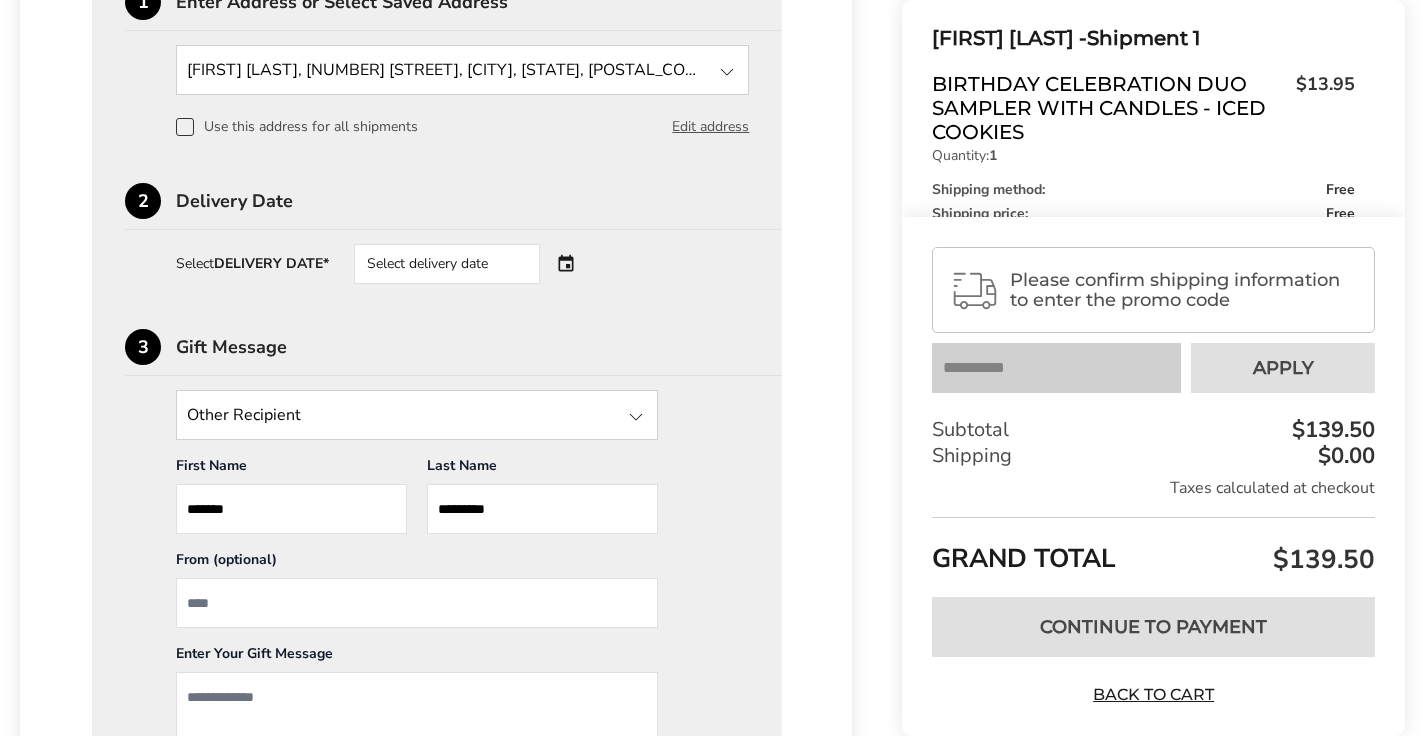 click on "Select delivery date" at bounding box center [475, 264] 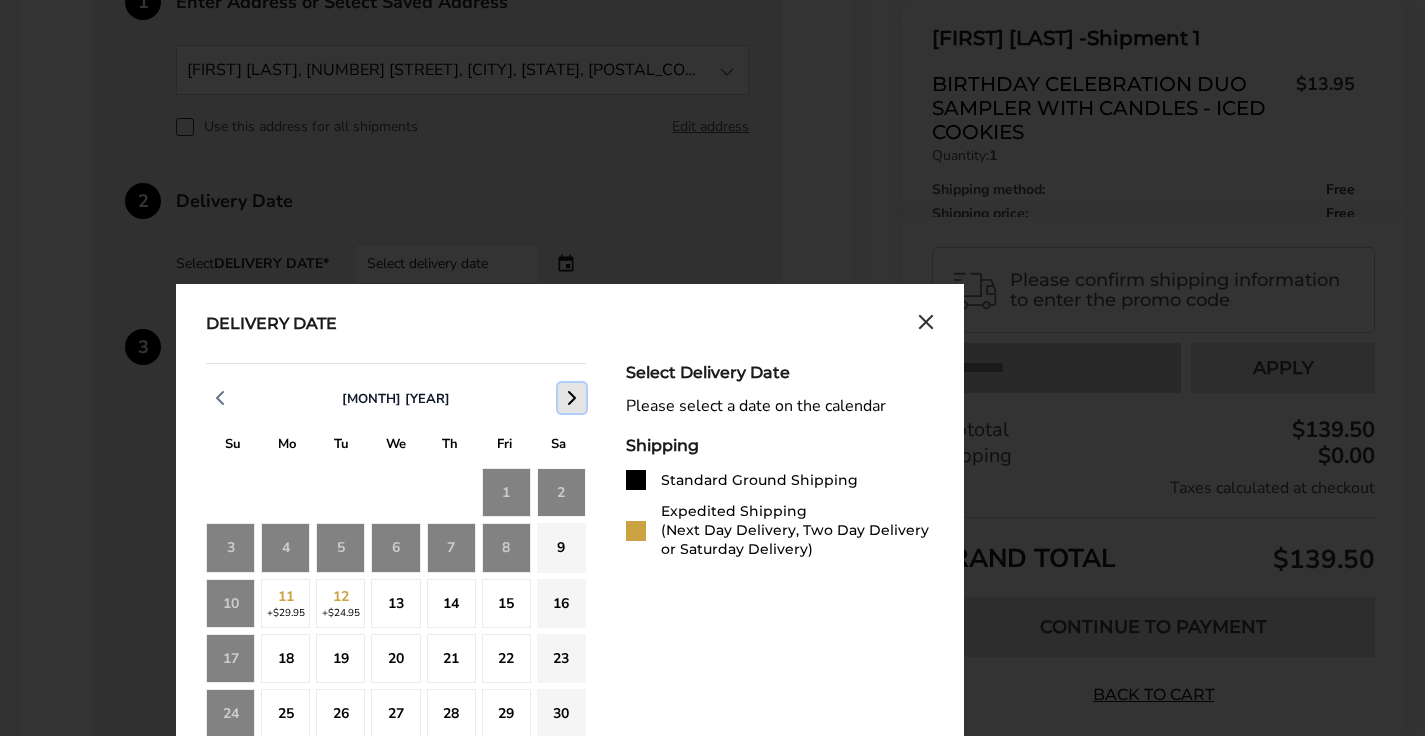 click 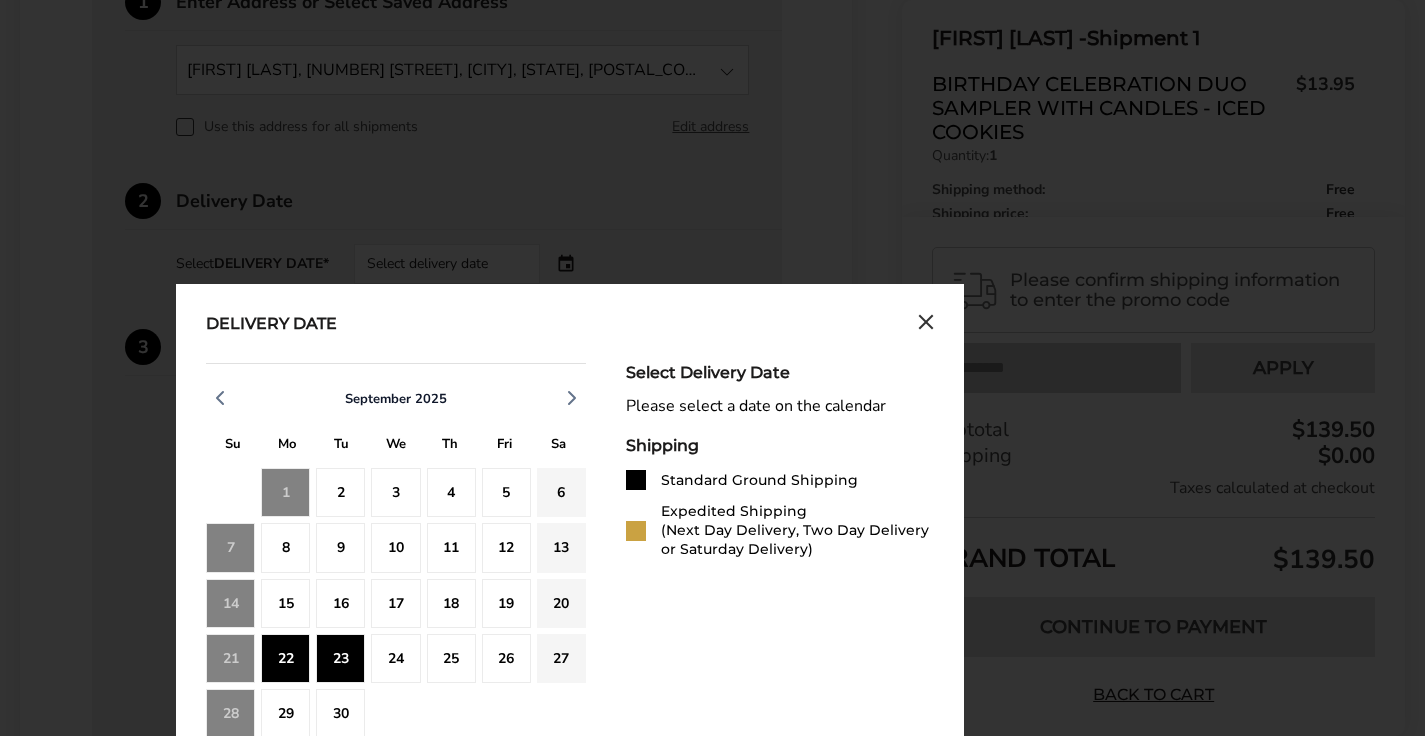 click on "23" 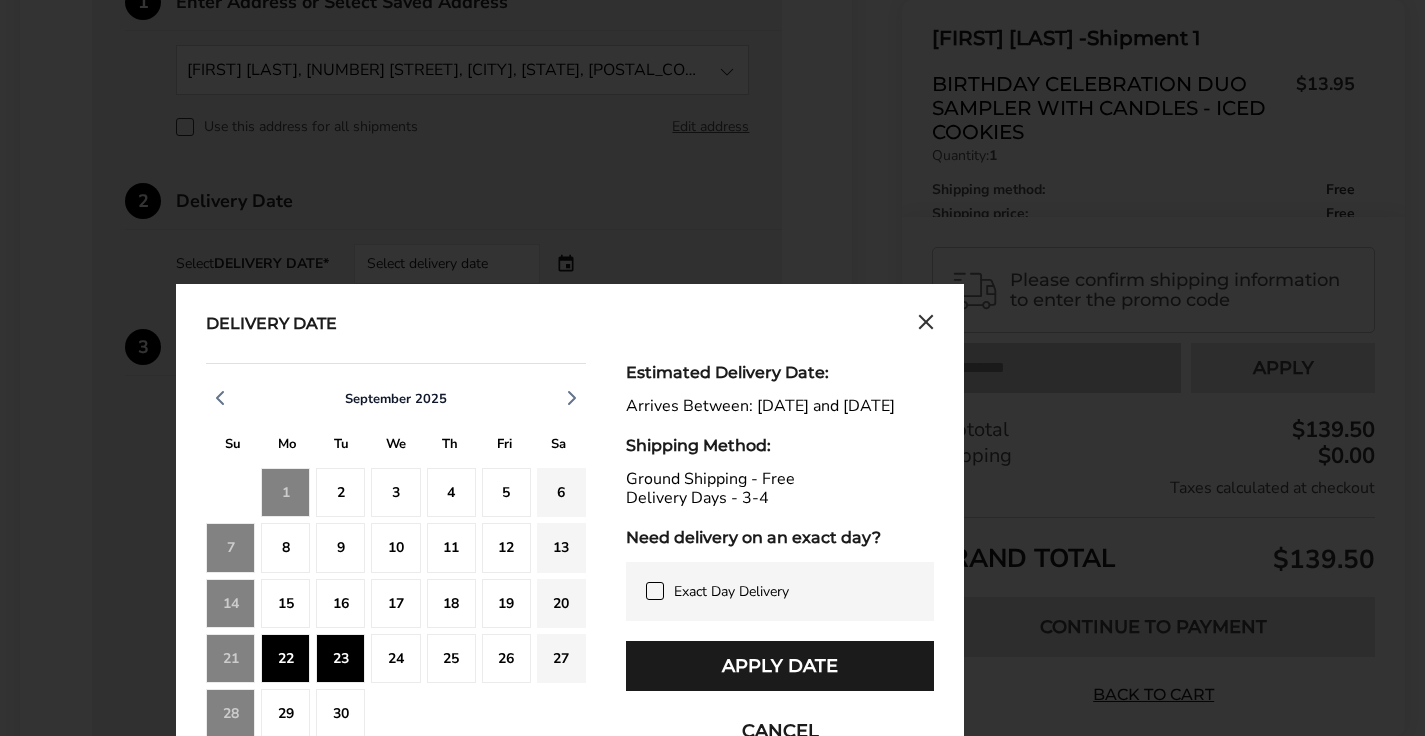 click on "Apply Date" at bounding box center (780, 666) 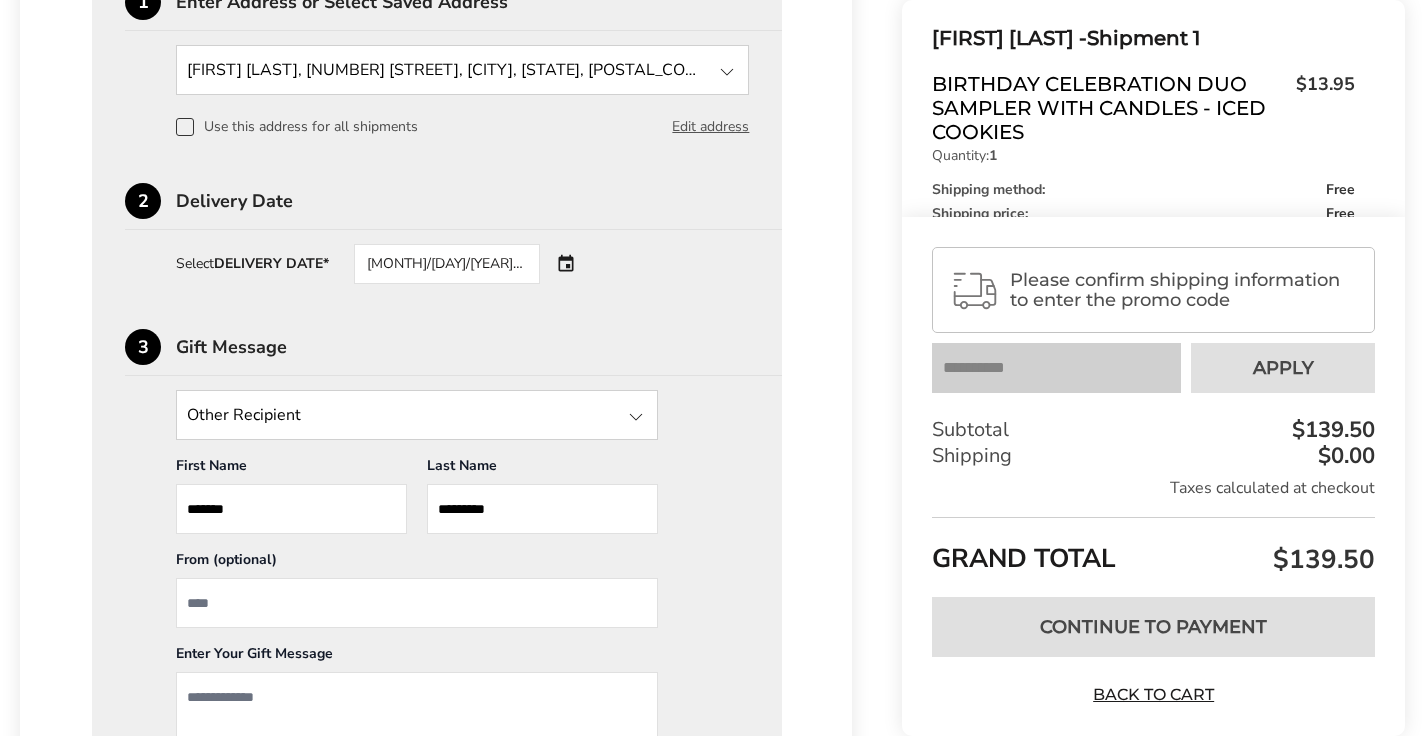 click on "*******" at bounding box center (291, 509) 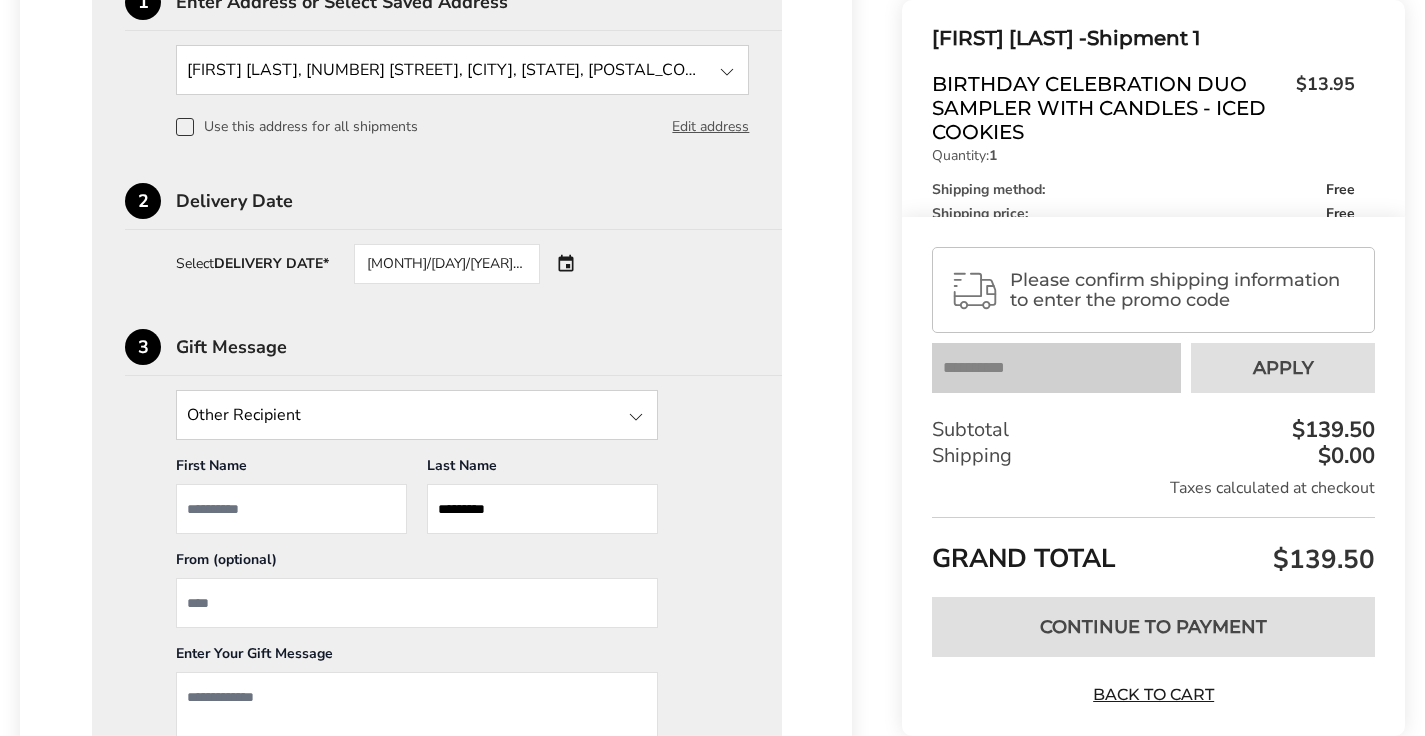 type 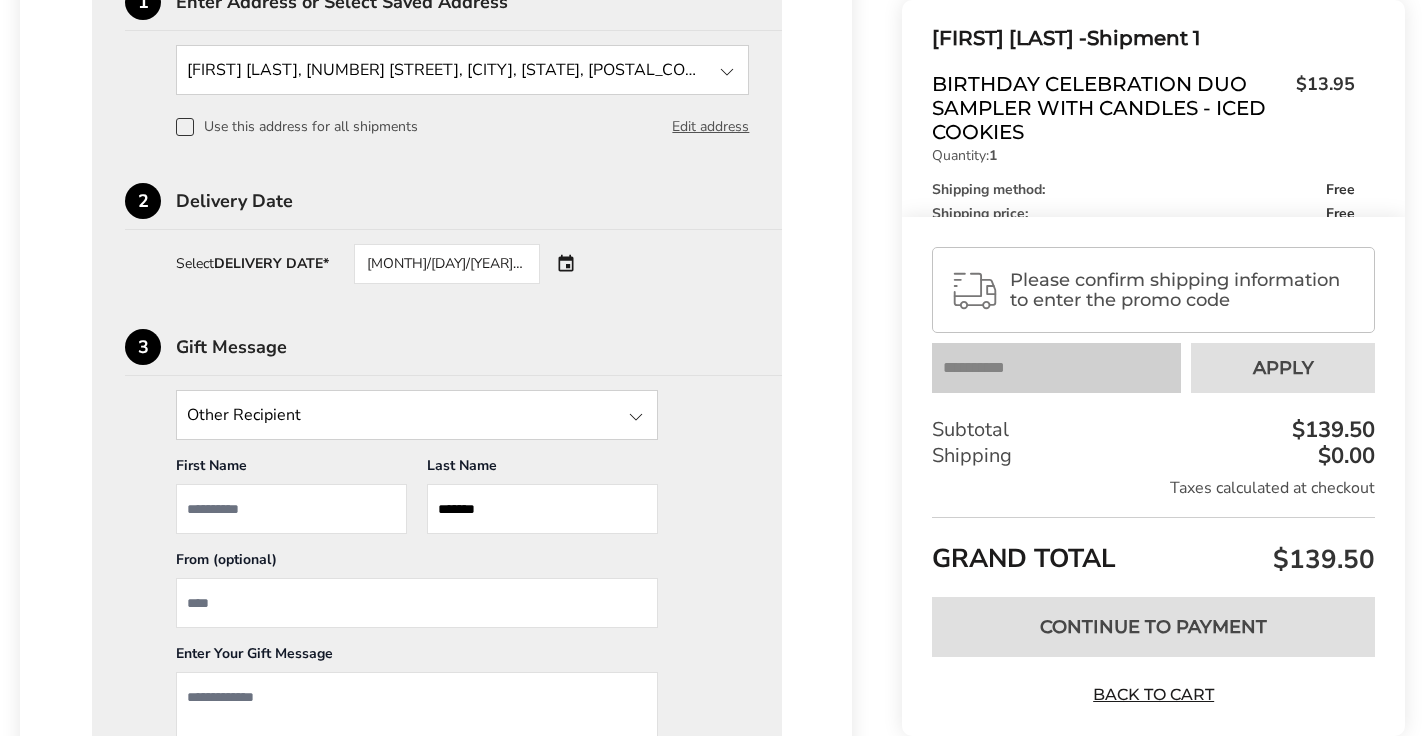 type on "********" 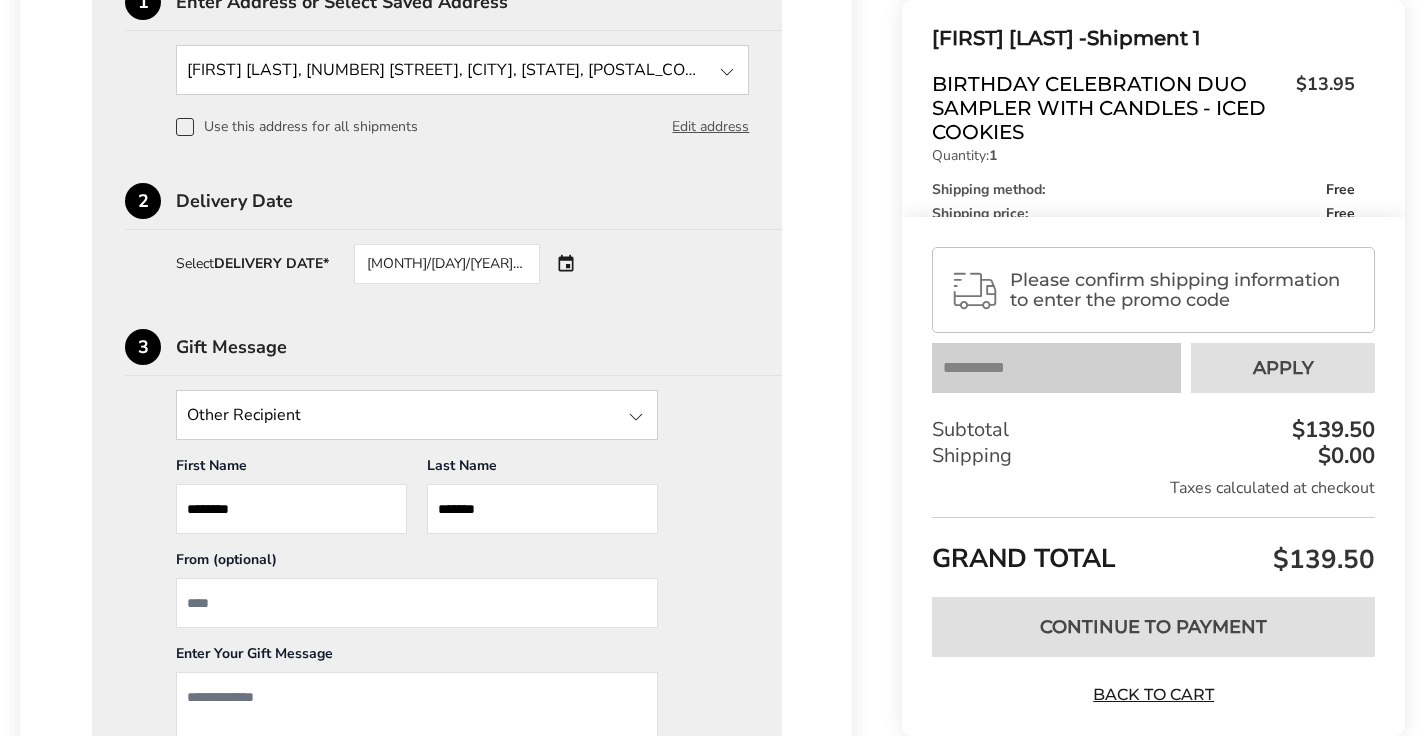 type on "*******" 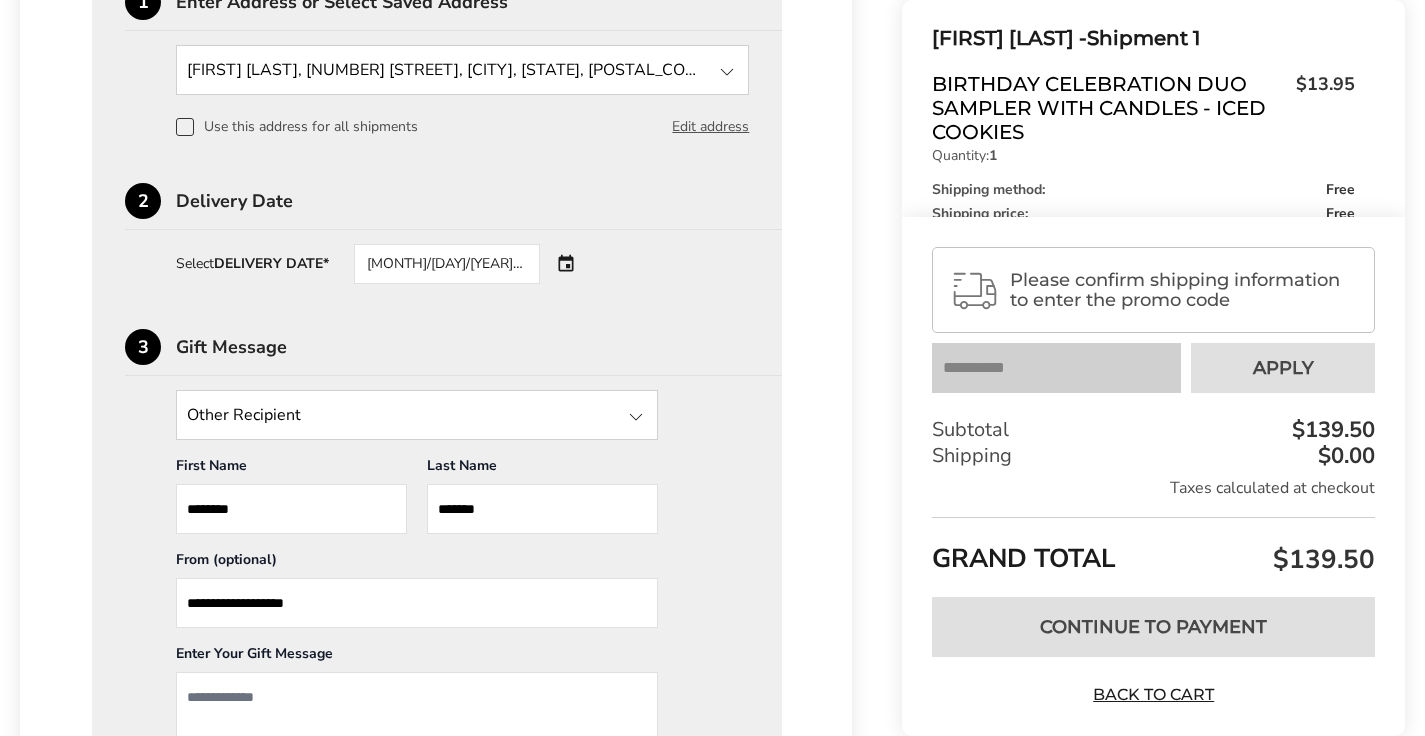 type on "**********" 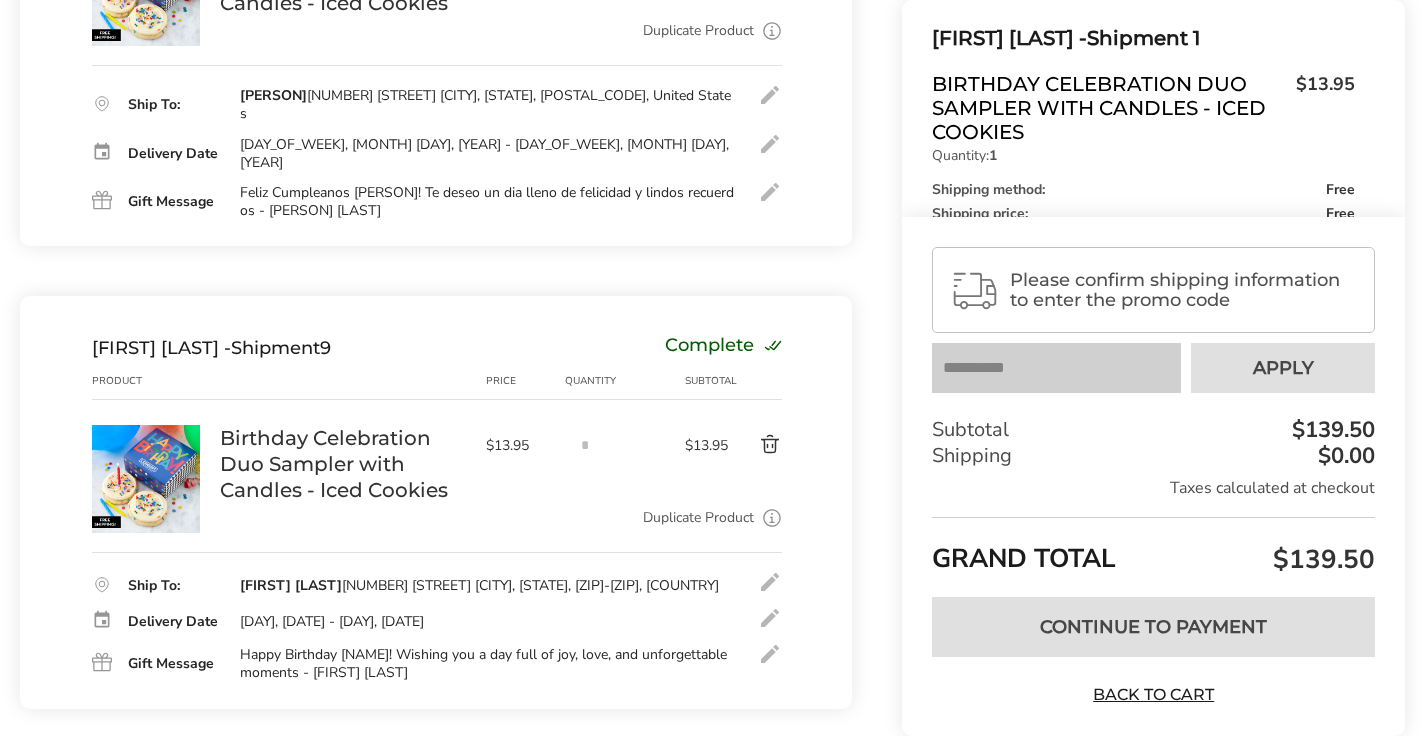 scroll, scrollTop: 3387, scrollLeft: 0, axis: vertical 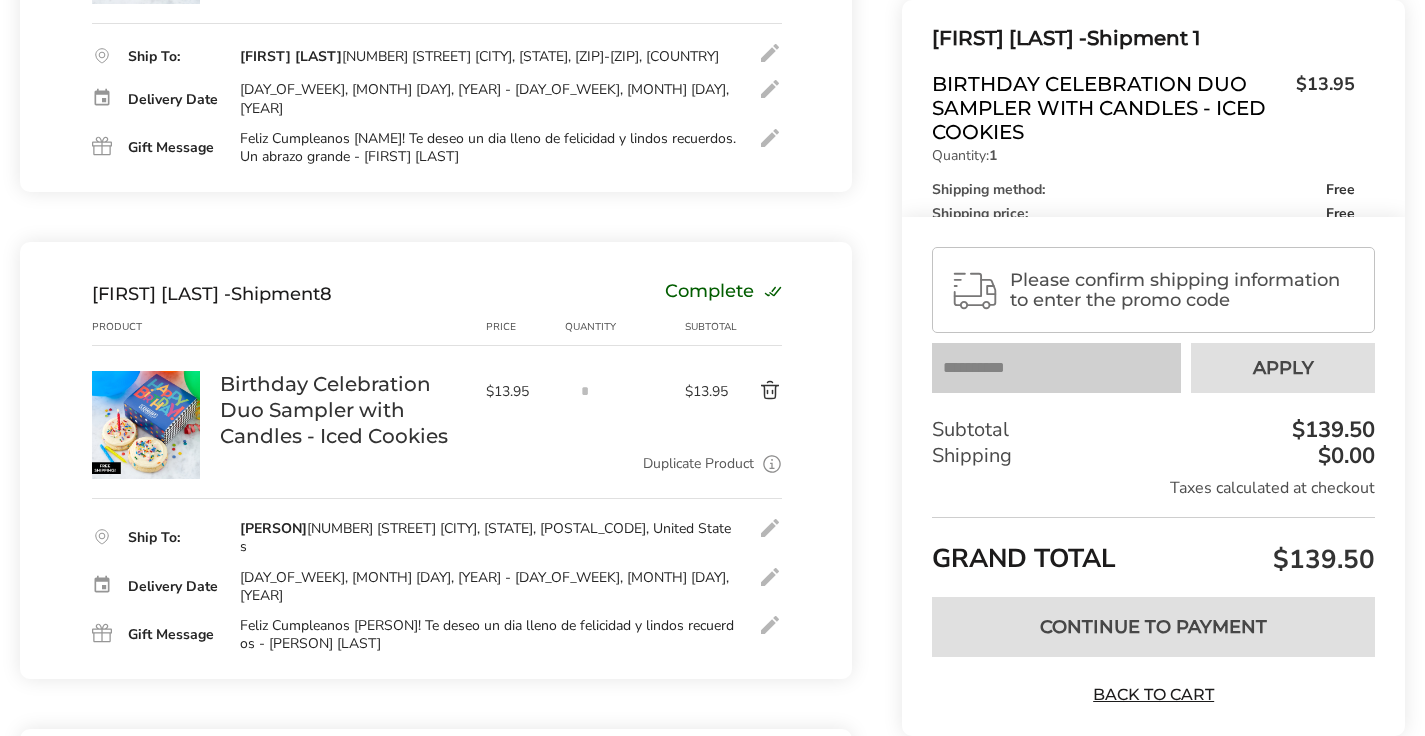 drag, startPoint x: 239, startPoint y: 525, endPoint x: 399, endPoint y: 544, distance: 161.12418 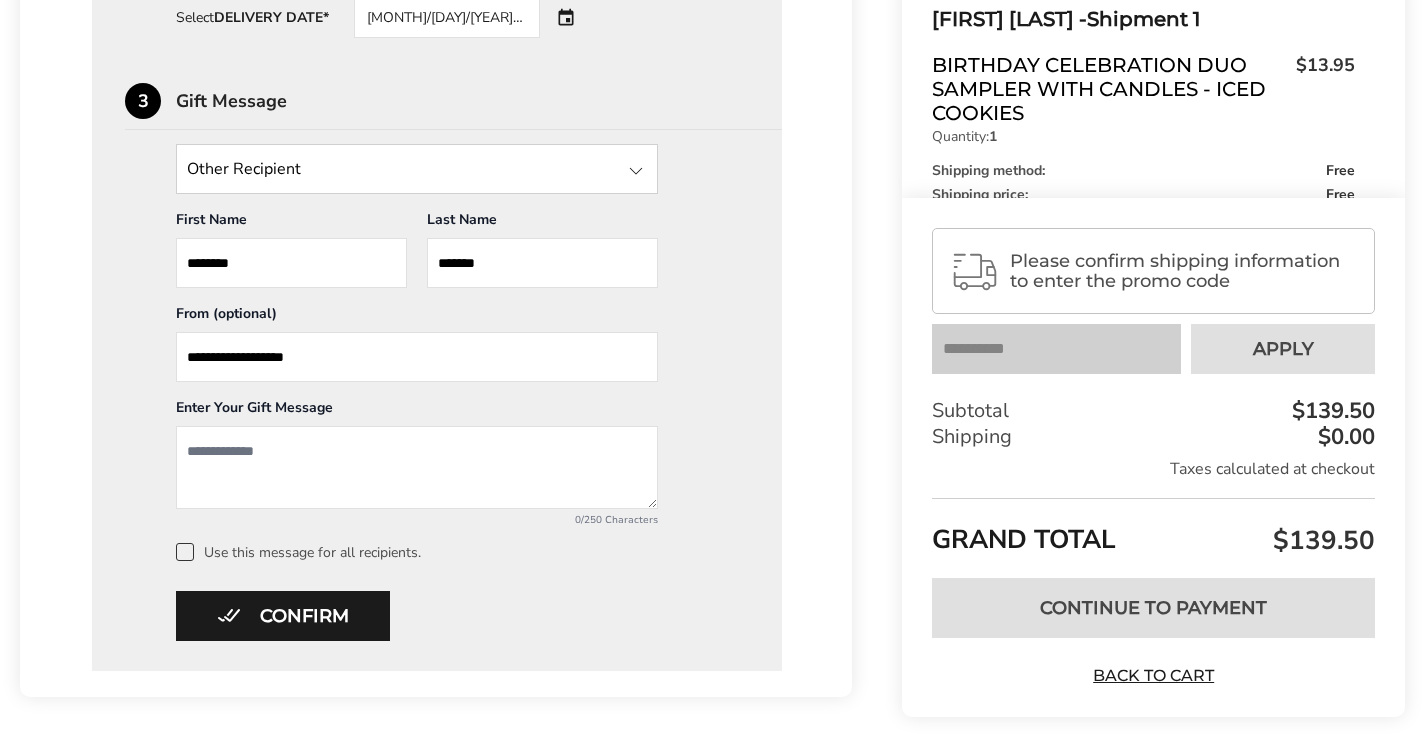 scroll, scrollTop: 5201, scrollLeft: 0, axis: vertical 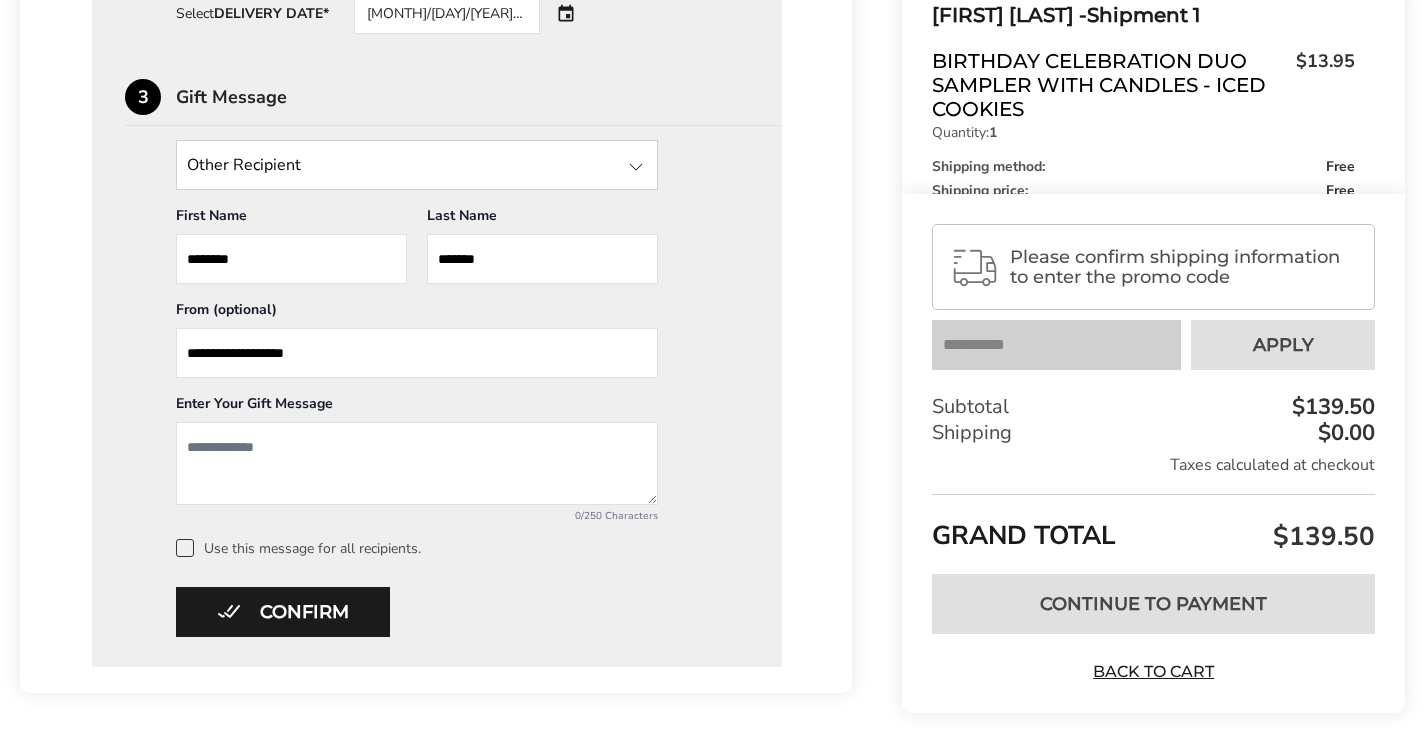 click at bounding box center (417, 463) 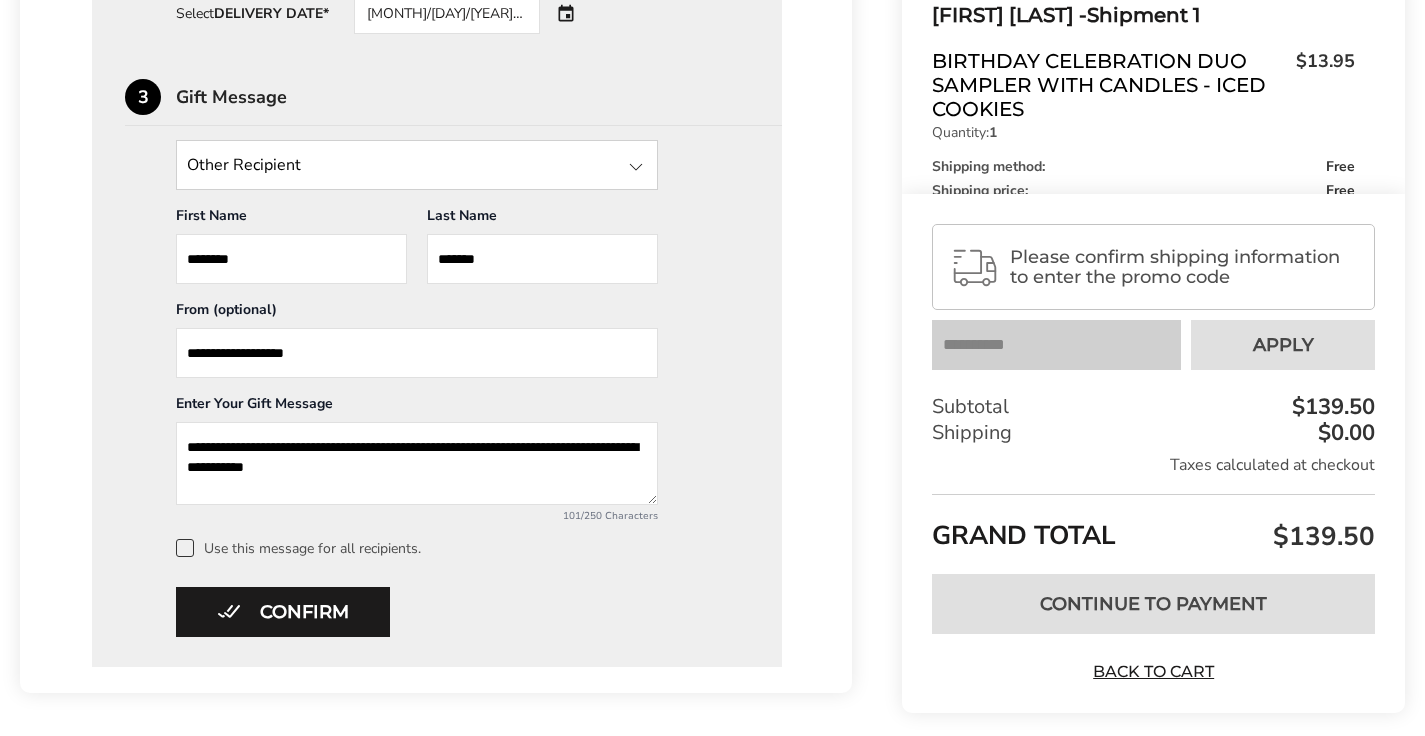 click on "**********" at bounding box center [417, 463] 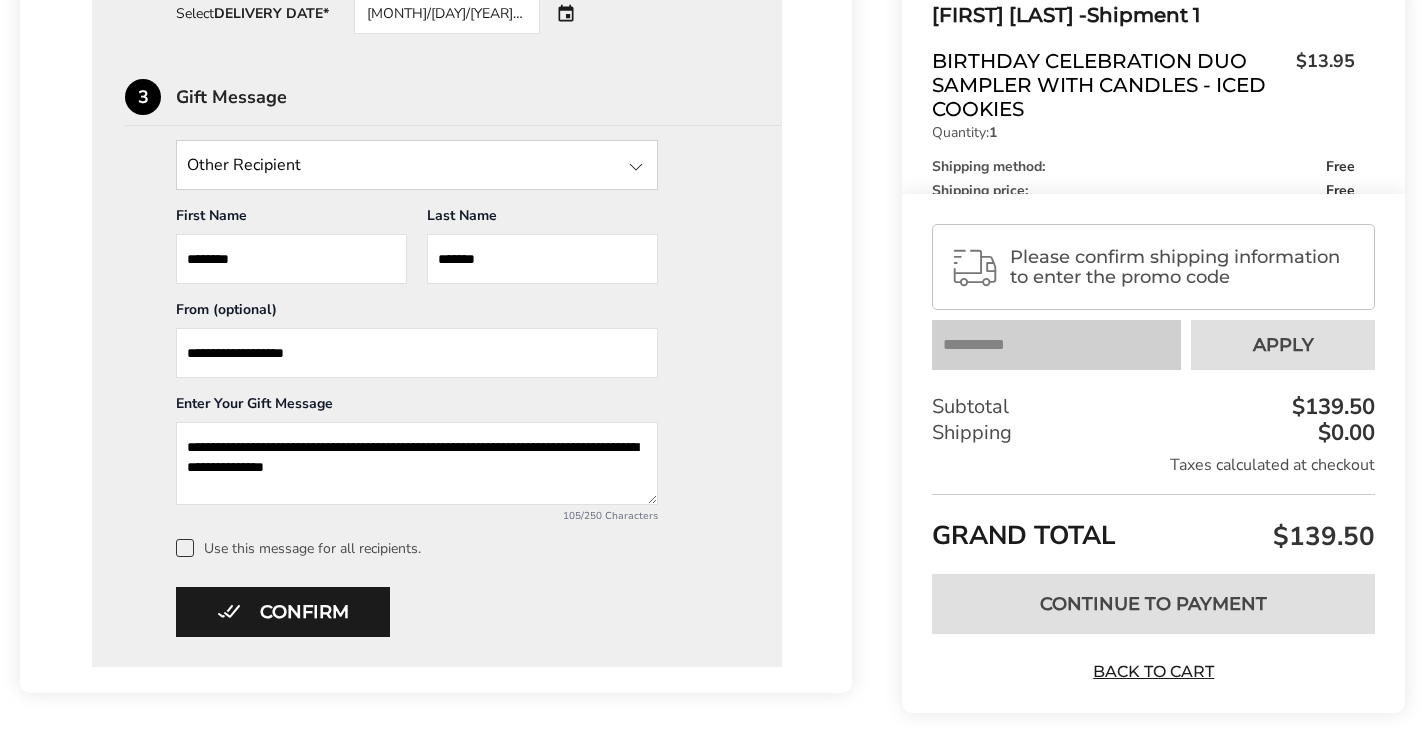 click on "**********" at bounding box center [417, 463] 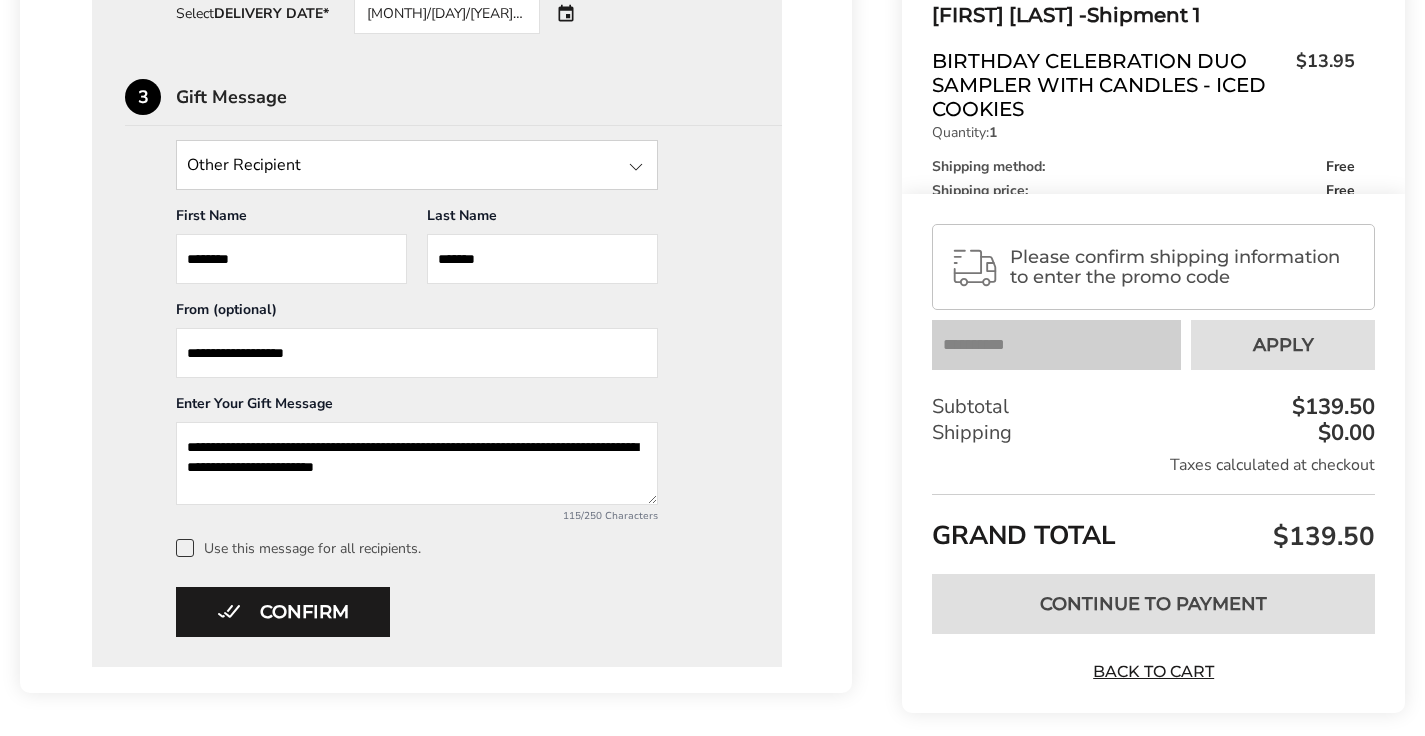 type on "**********" 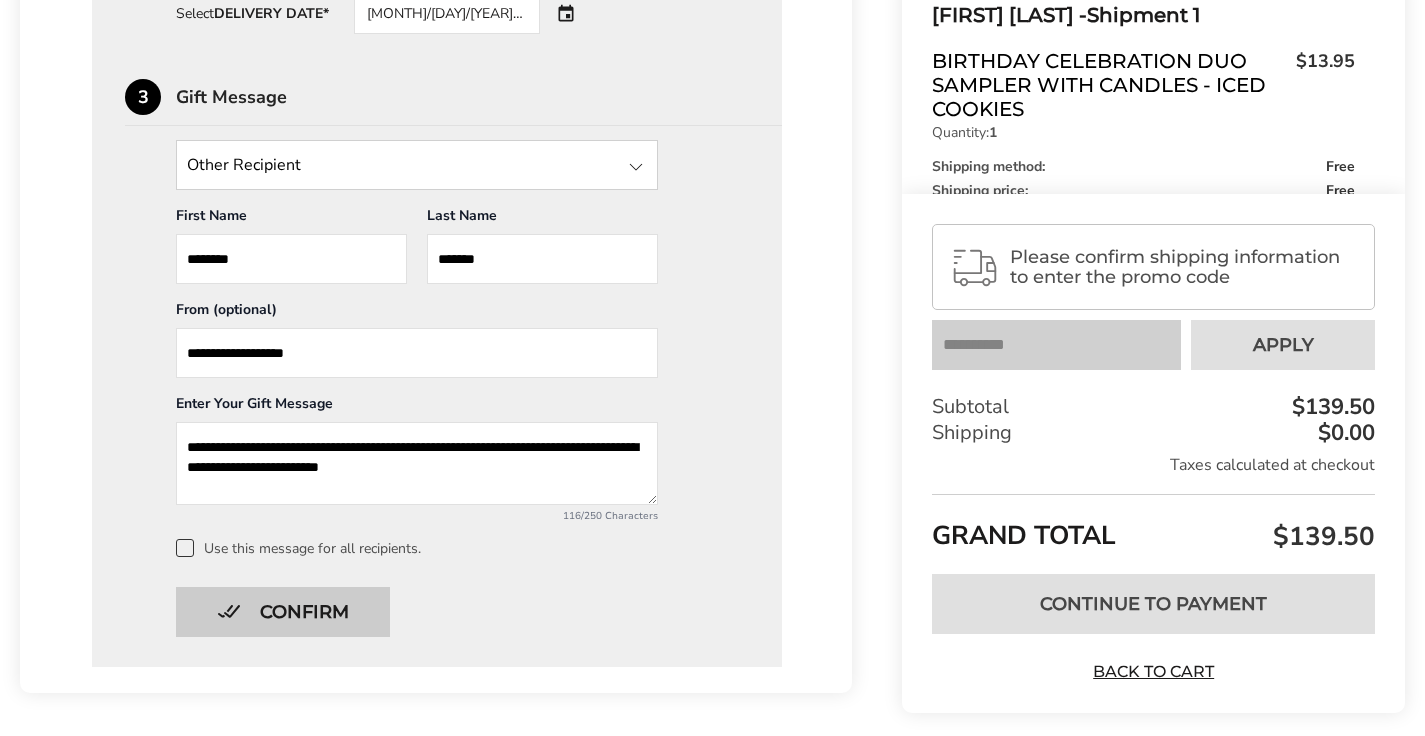click on "Confirm" at bounding box center (283, 612) 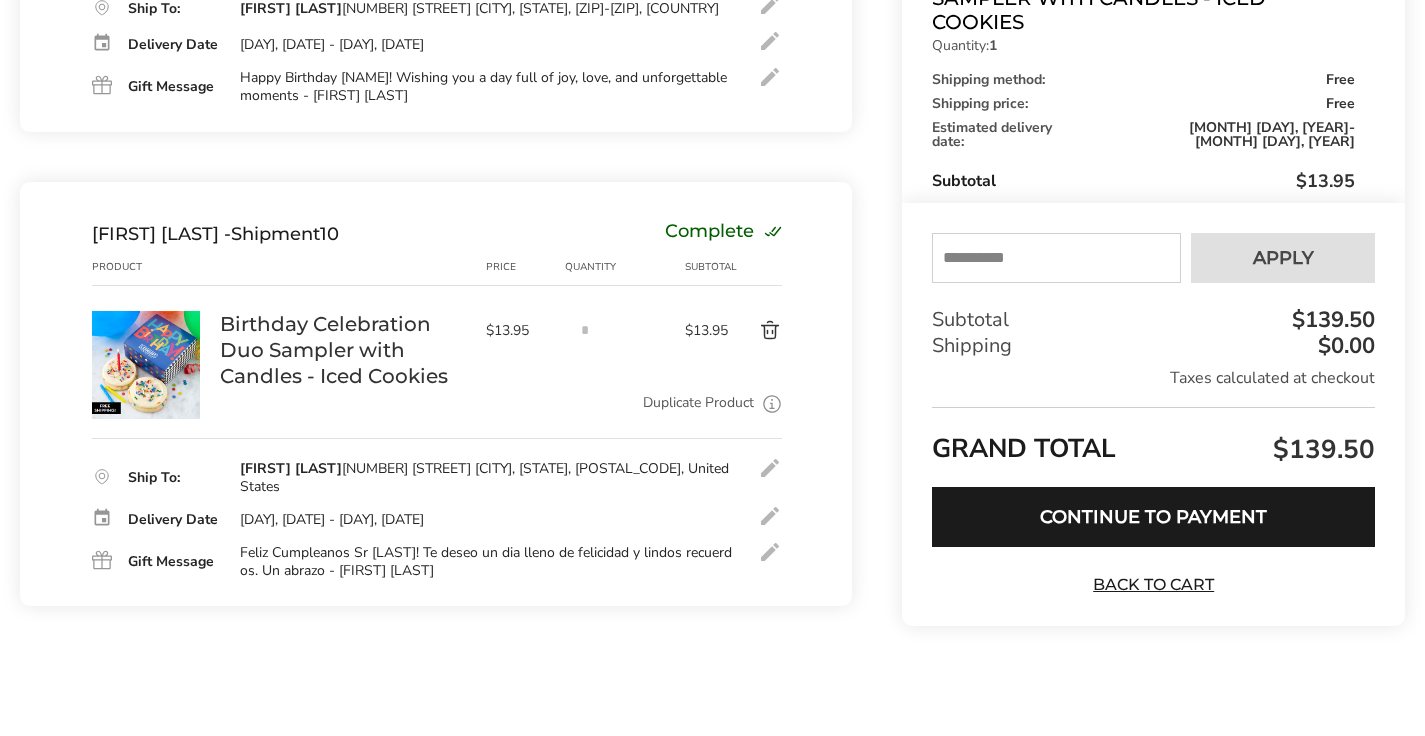 scroll, scrollTop: 4298, scrollLeft: 0, axis: vertical 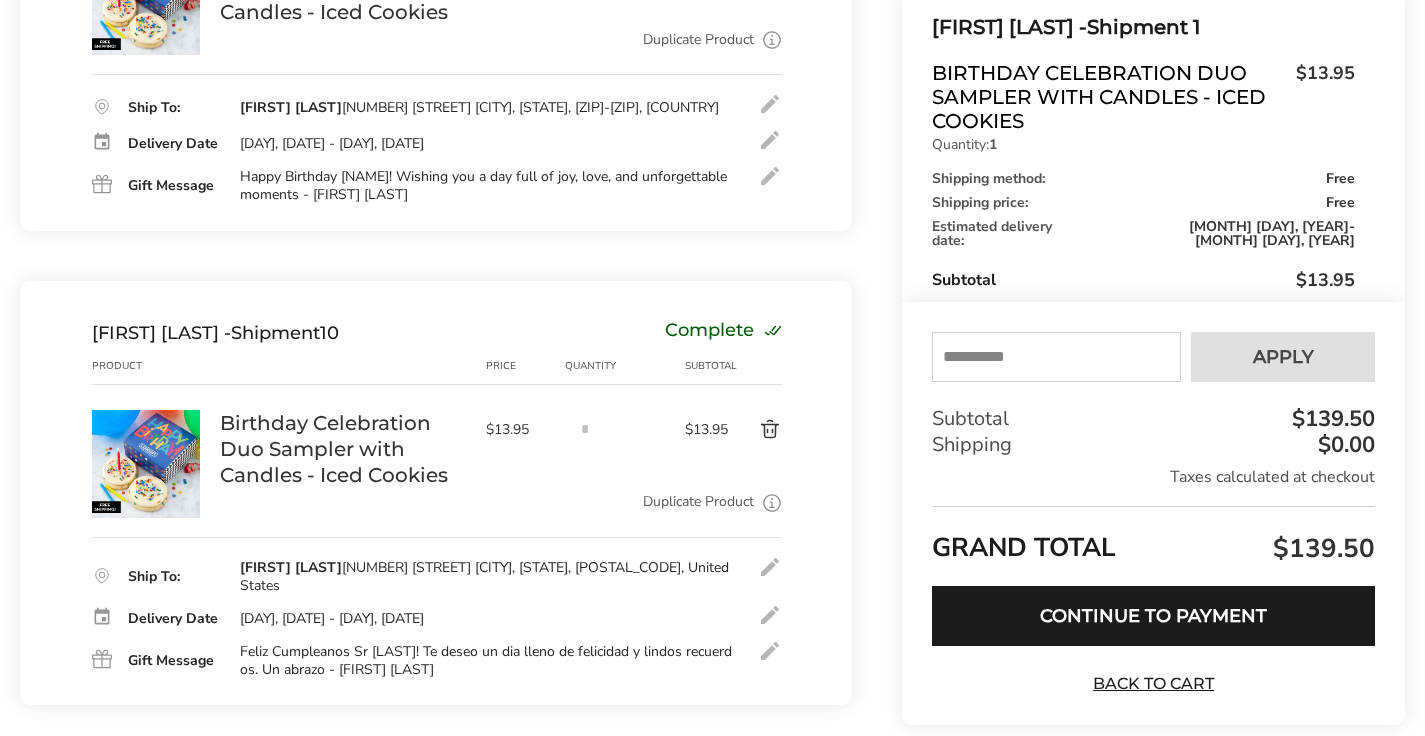 click on "Duplicate Product" at bounding box center (698, 502) 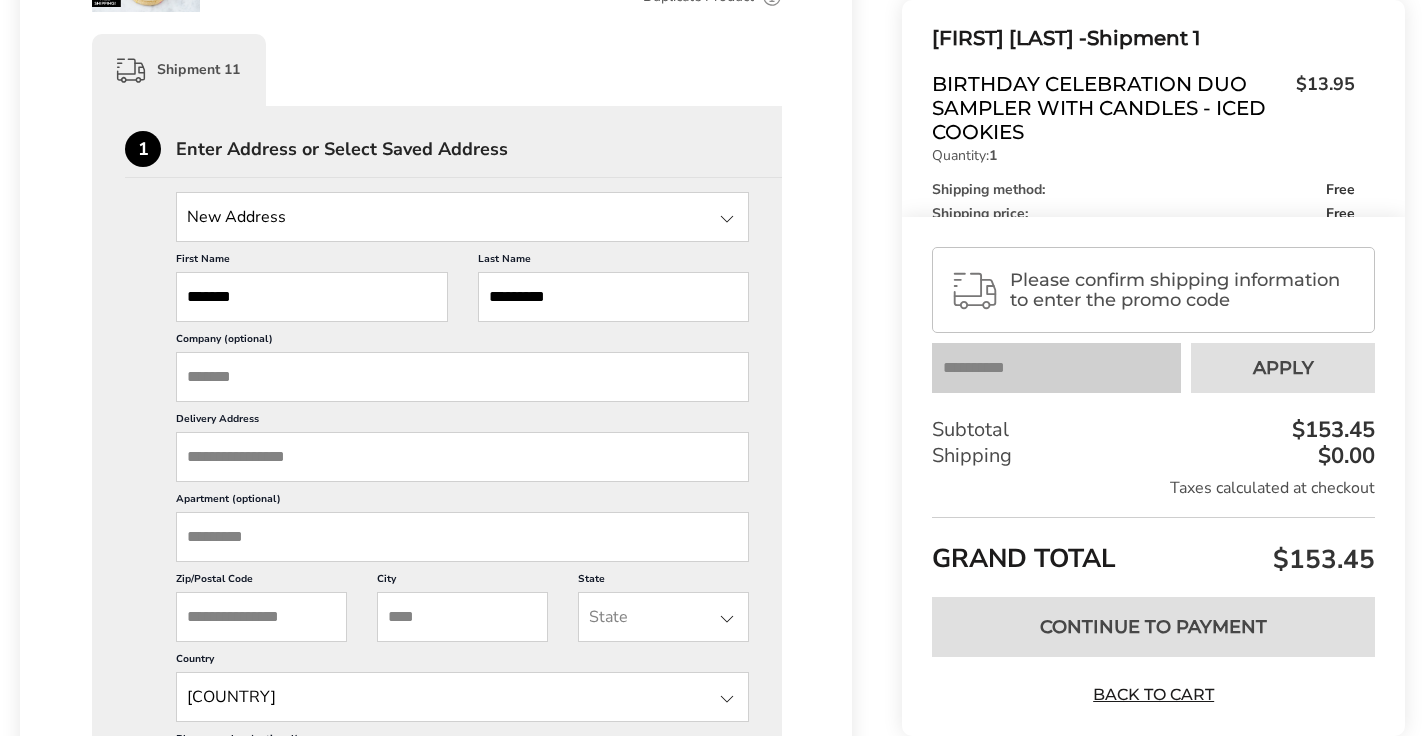 scroll, scrollTop: 5294, scrollLeft: 0, axis: vertical 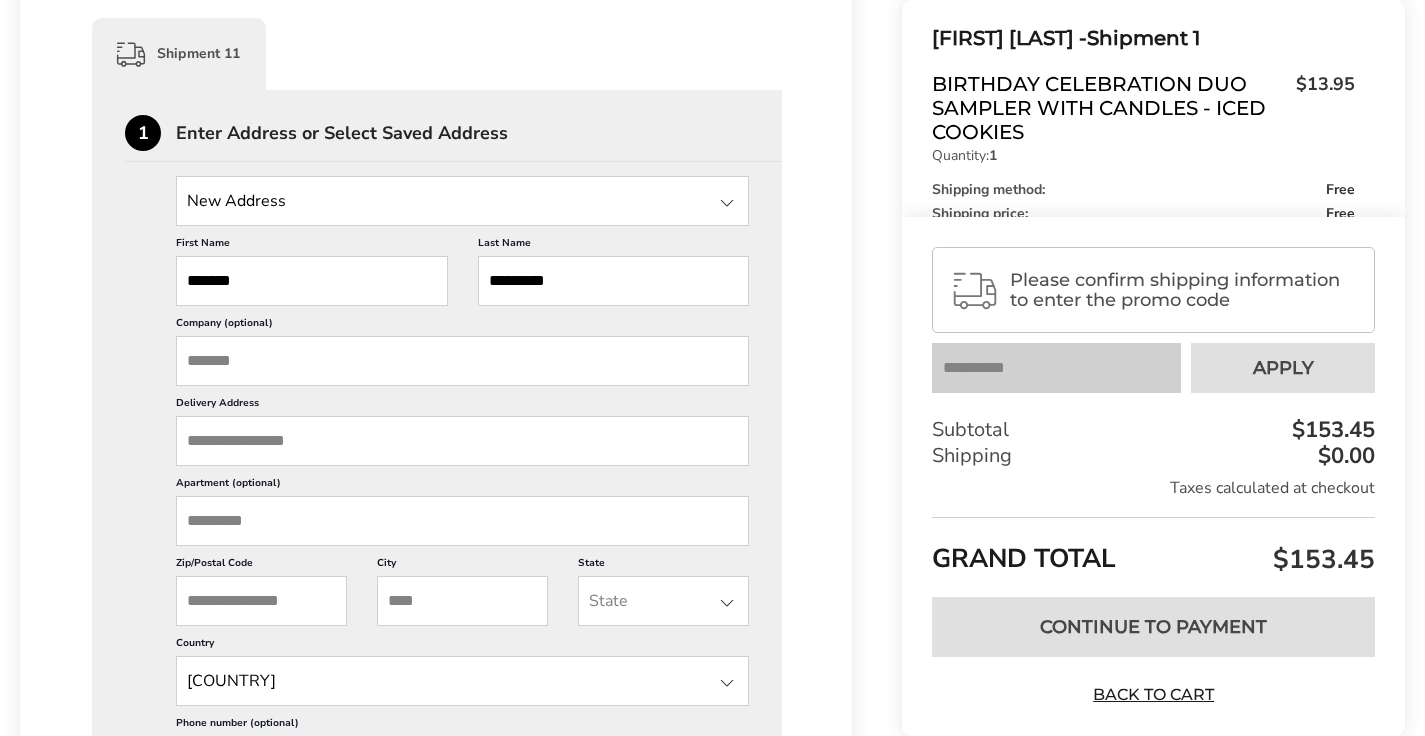 click on "*******" at bounding box center (312, 281) 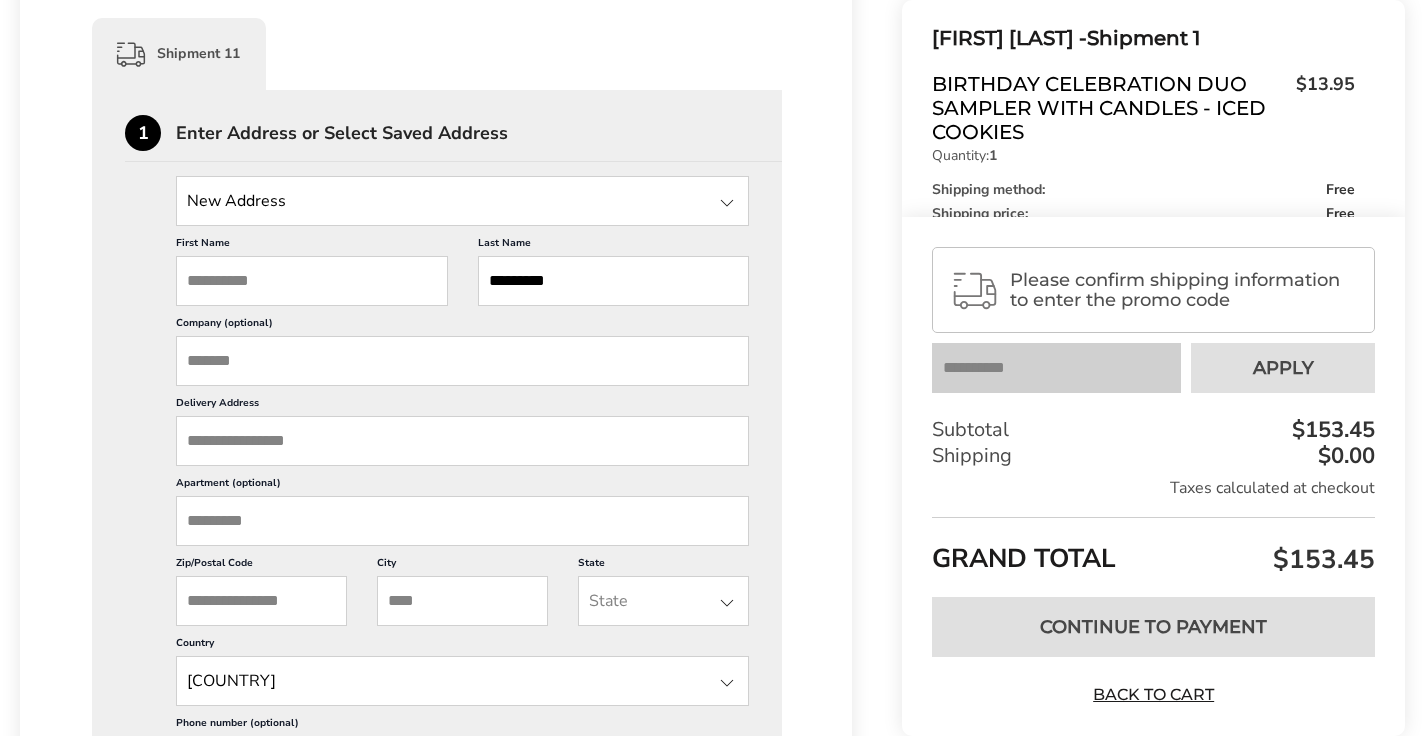 type 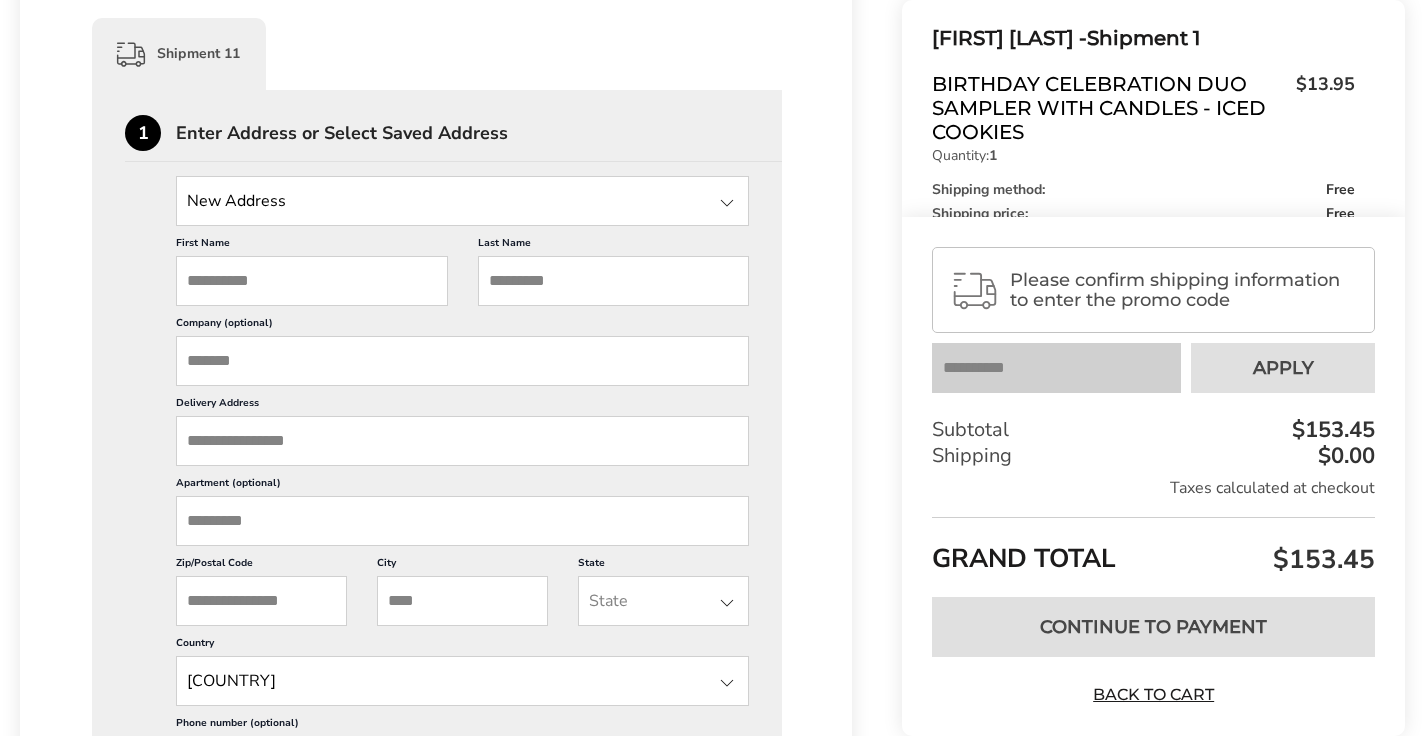 type 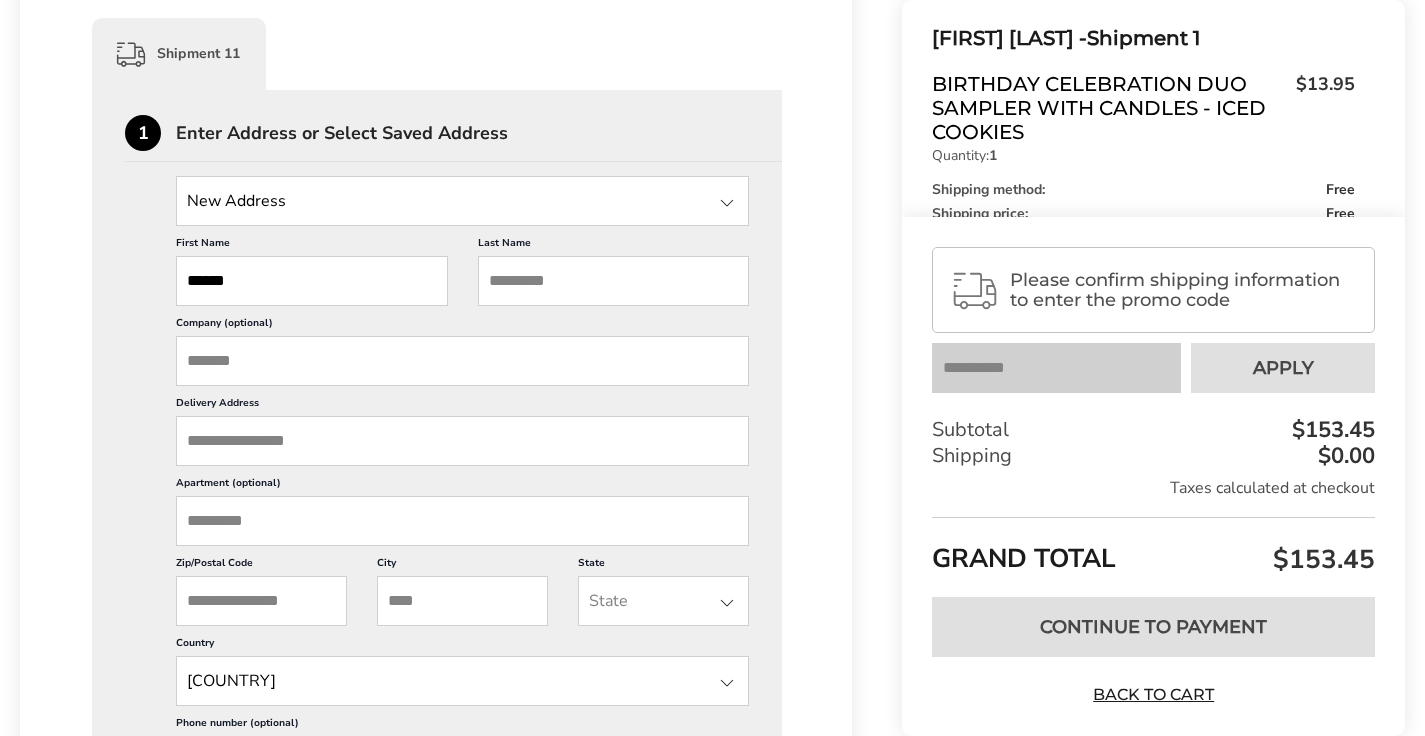 type on "******" 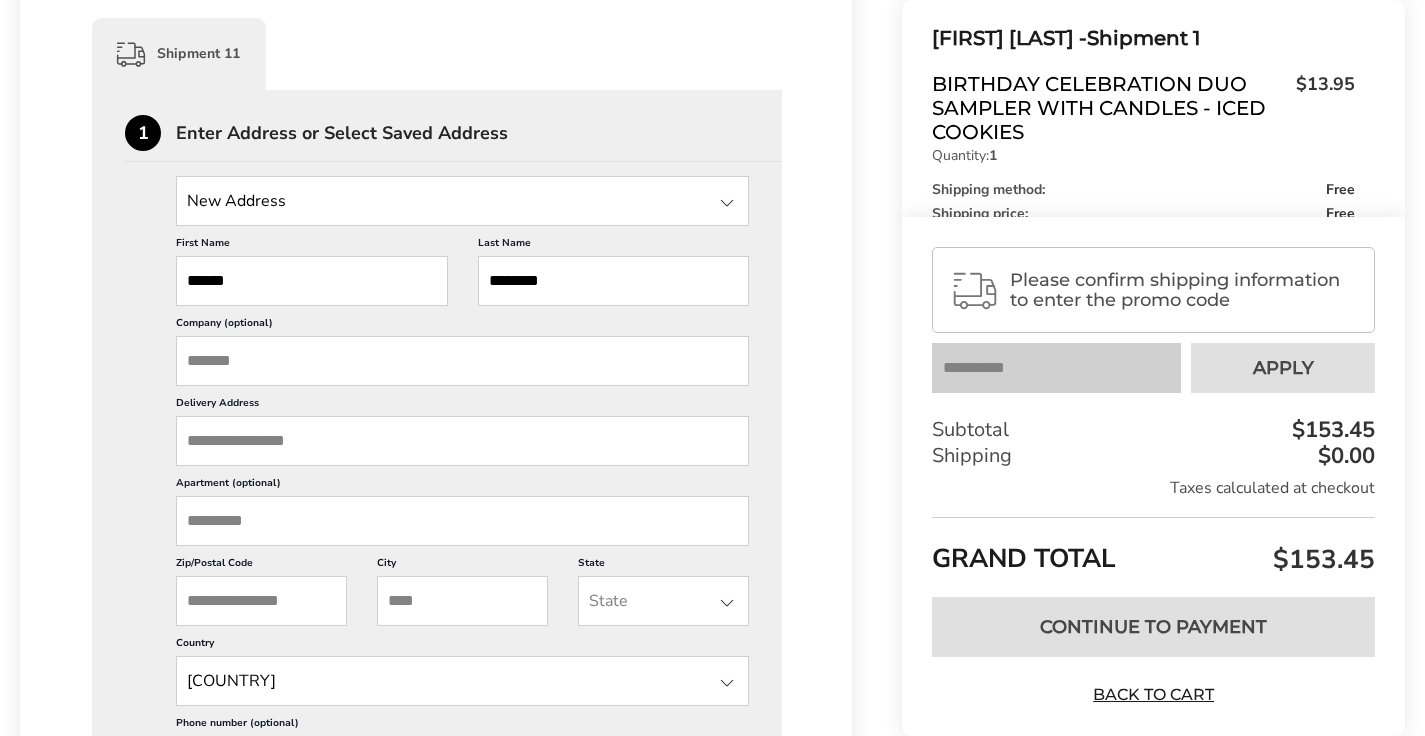 type on "********" 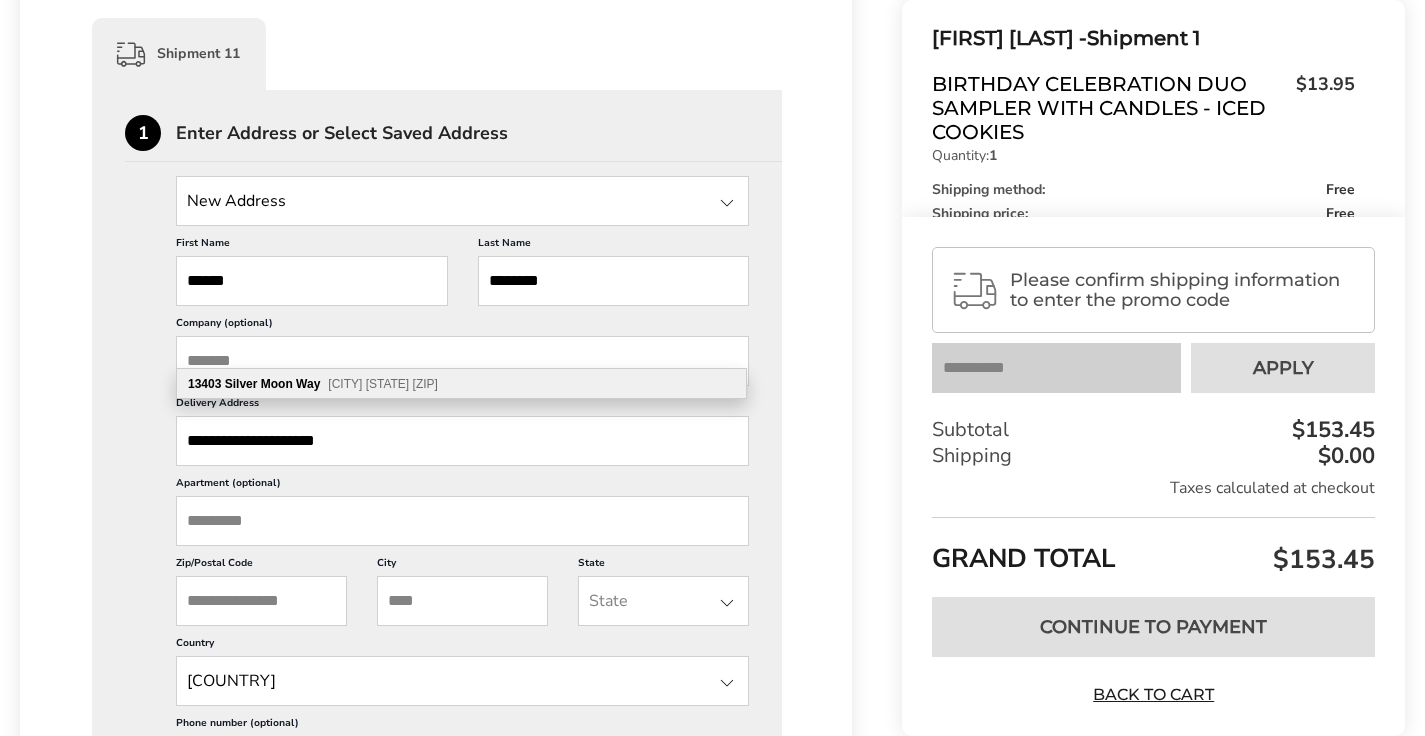 click on "[NUMBER] [STREET] [CITY] [STATE] [ZIP]" at bounding box center (461, 384) 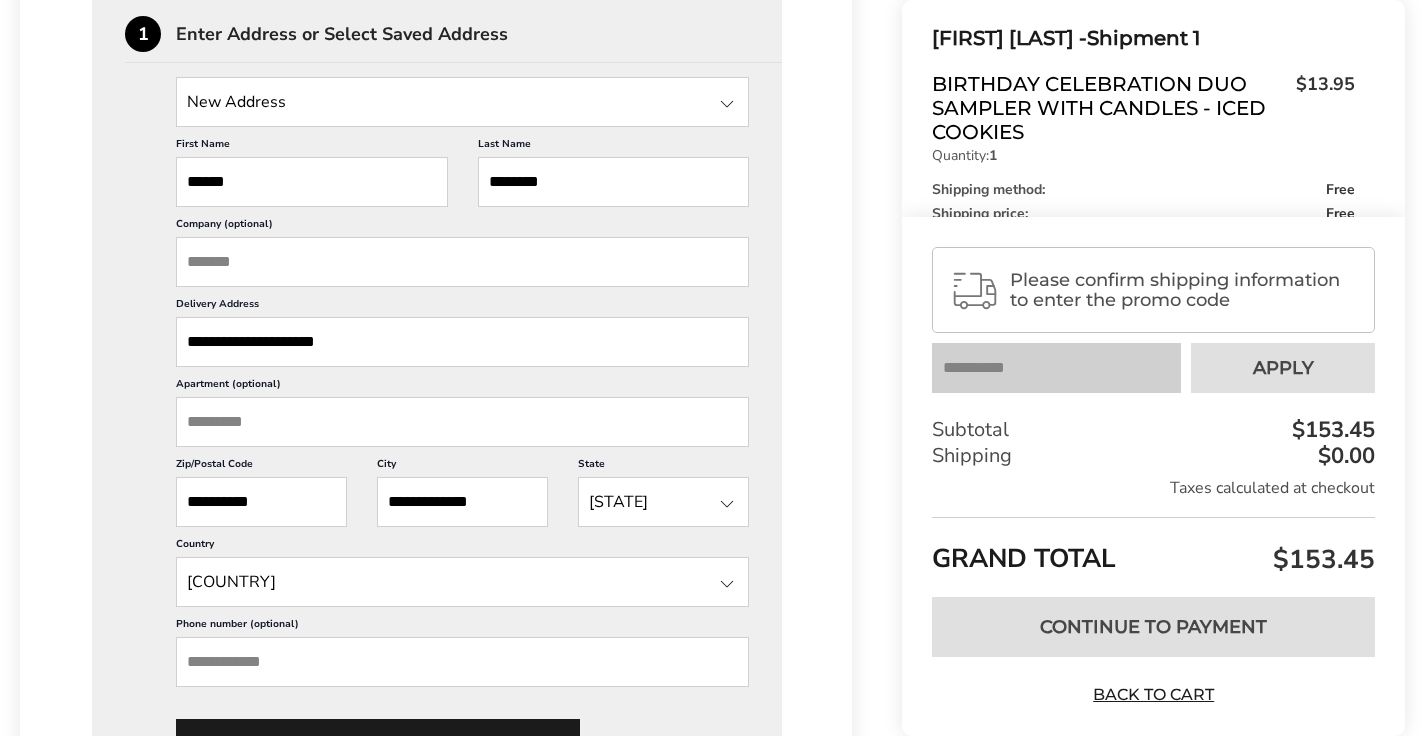 scroll, scrollTop: 5662, scrollLeft: 0, axis: vertical 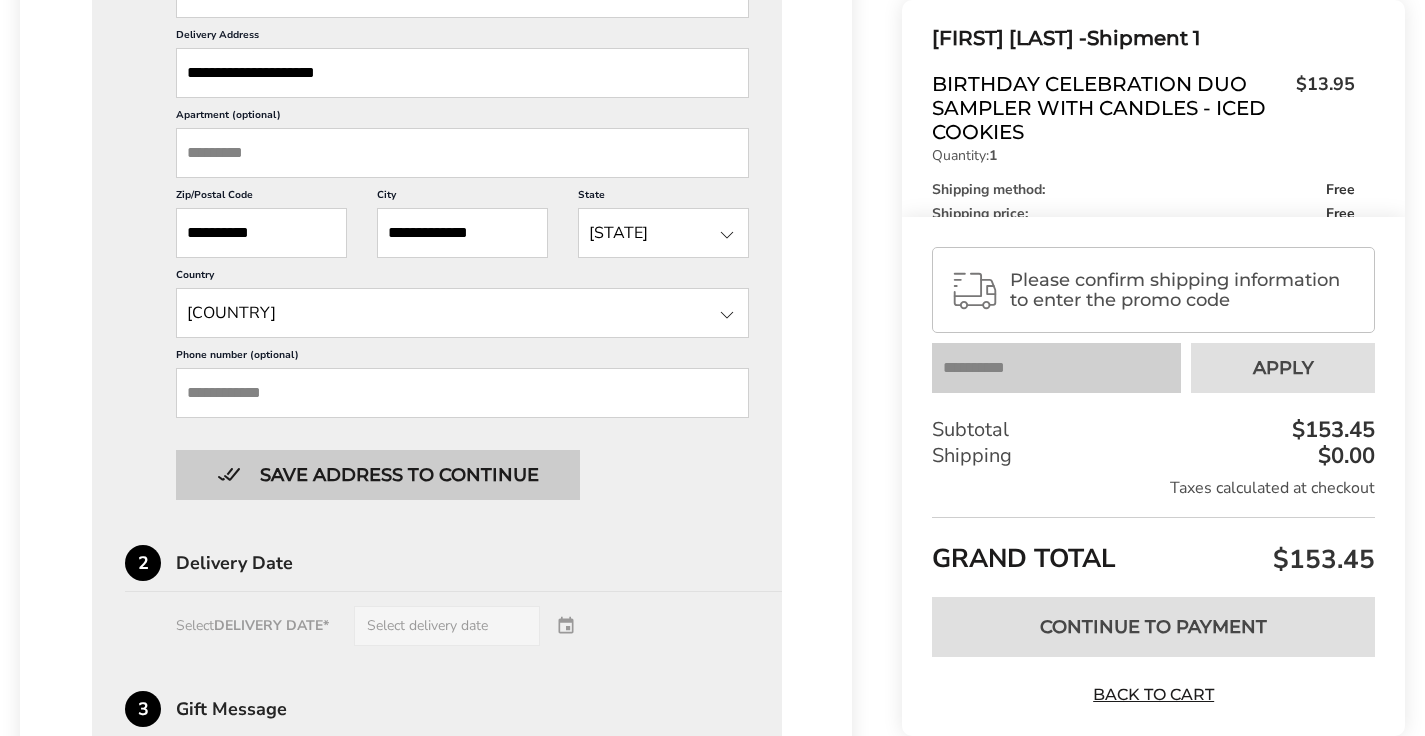 click on "Save address to continue" at bounding box center [378, 475] 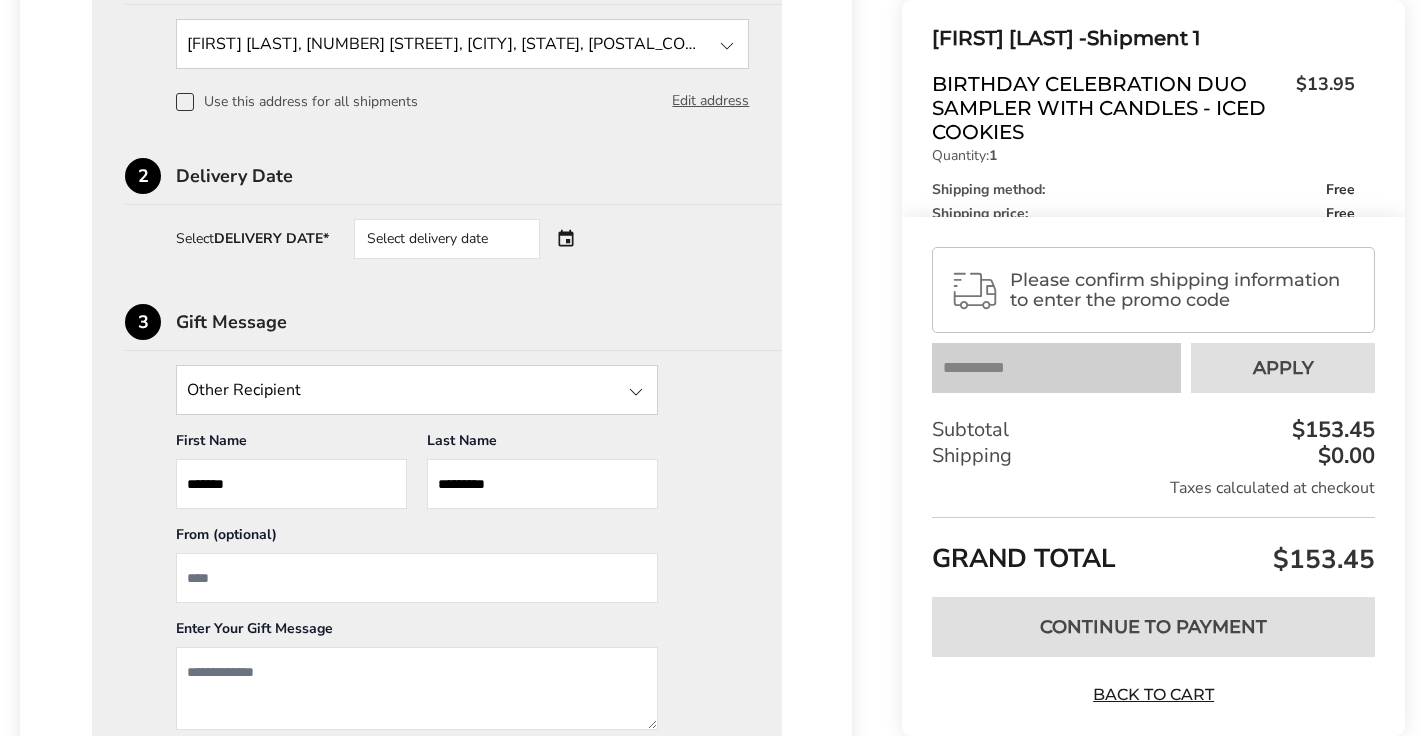 scroll, scrollTop: 5432, scrollLeft: 0, axis: vertical 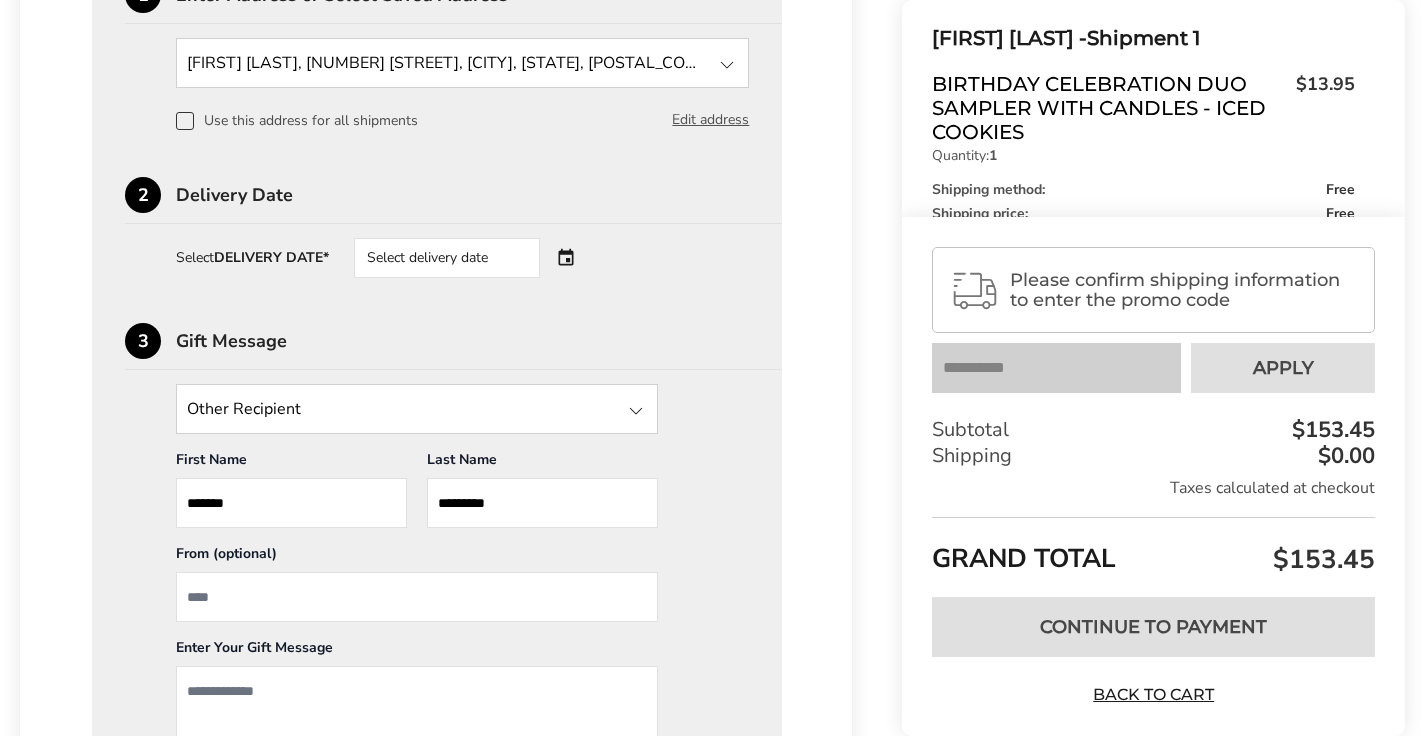click on "Select delivery date" at bounding box center [475, 258] 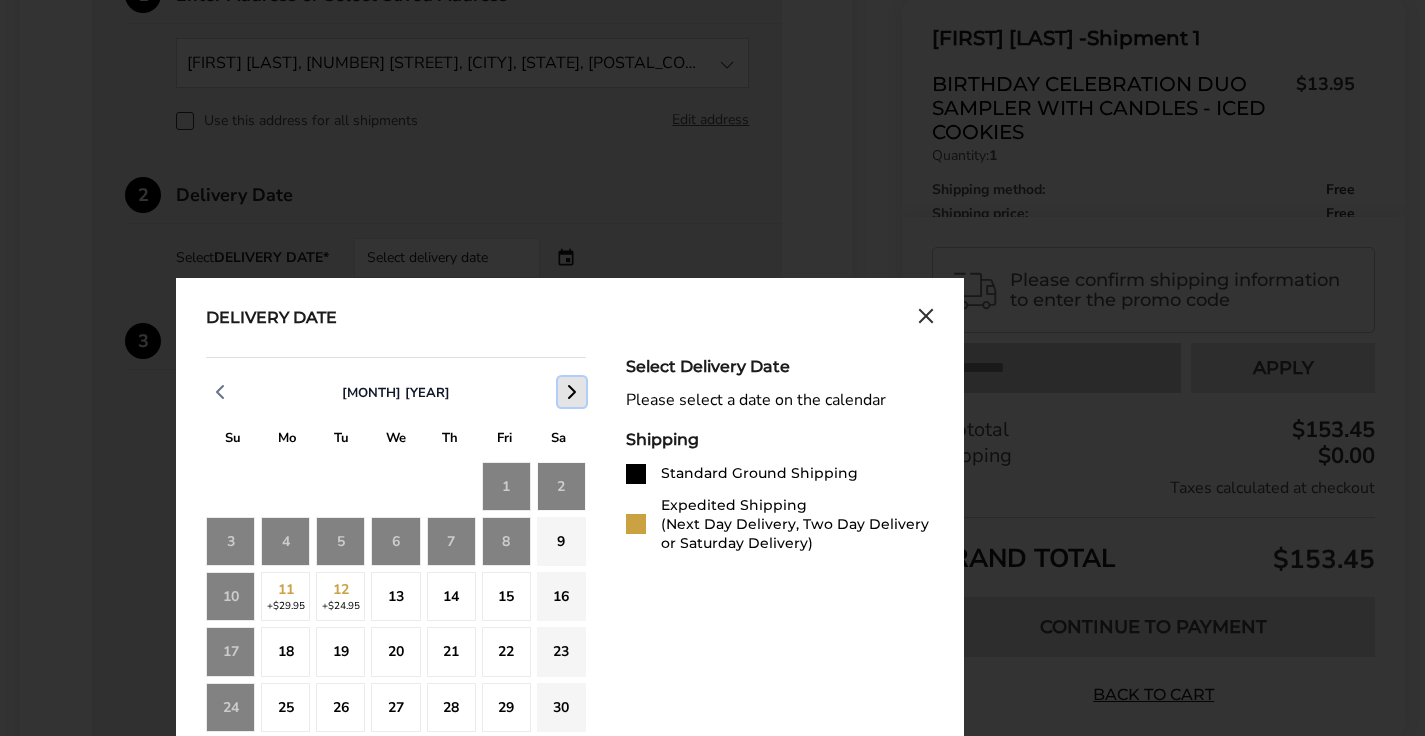 click 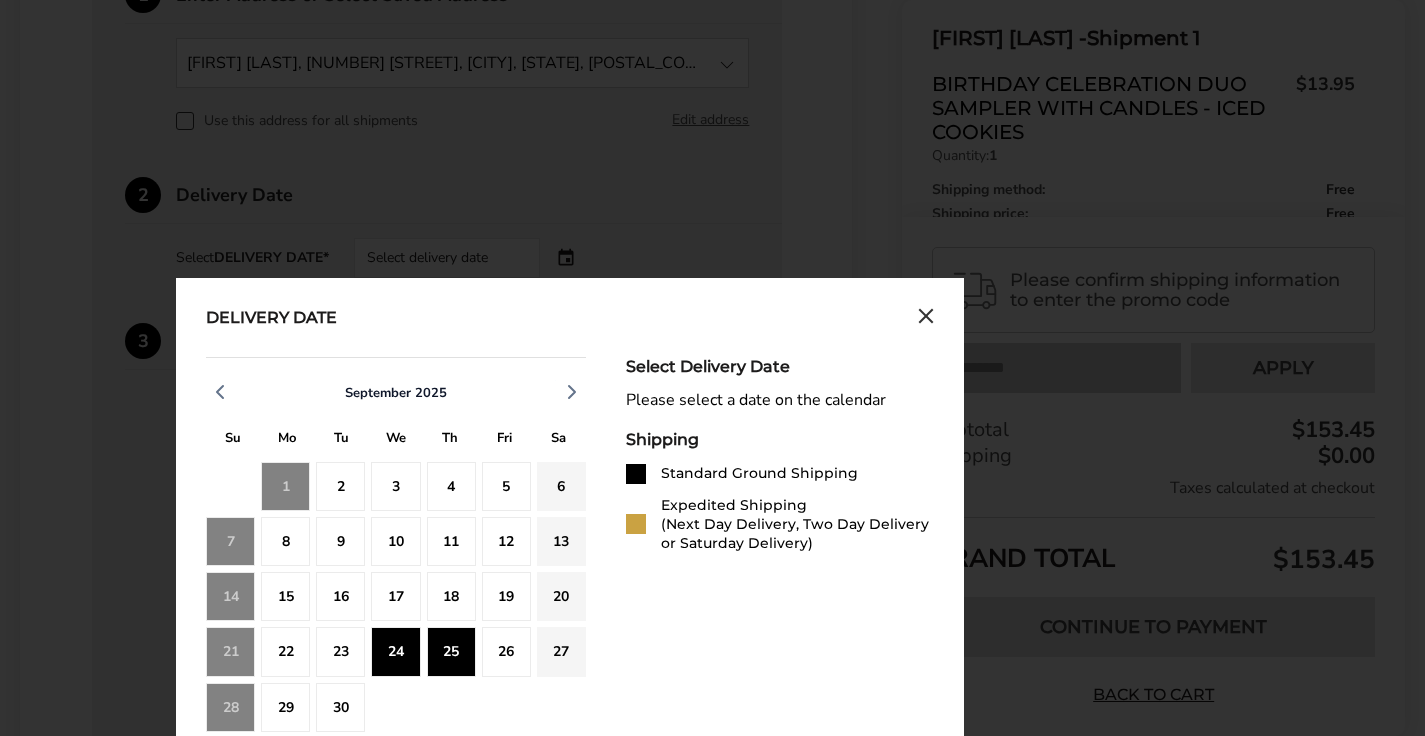 click on "25" 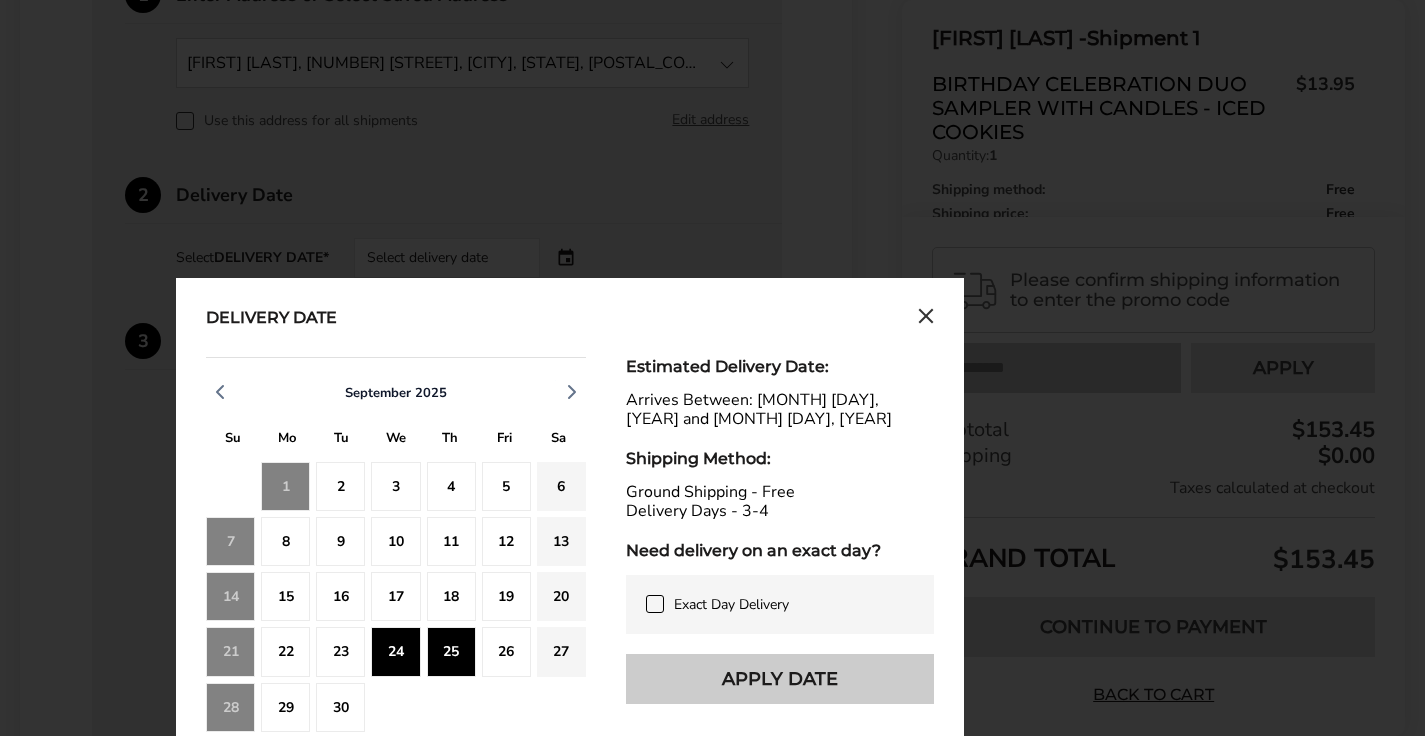 click on "Apply Date" at bounding box center [780, 679] 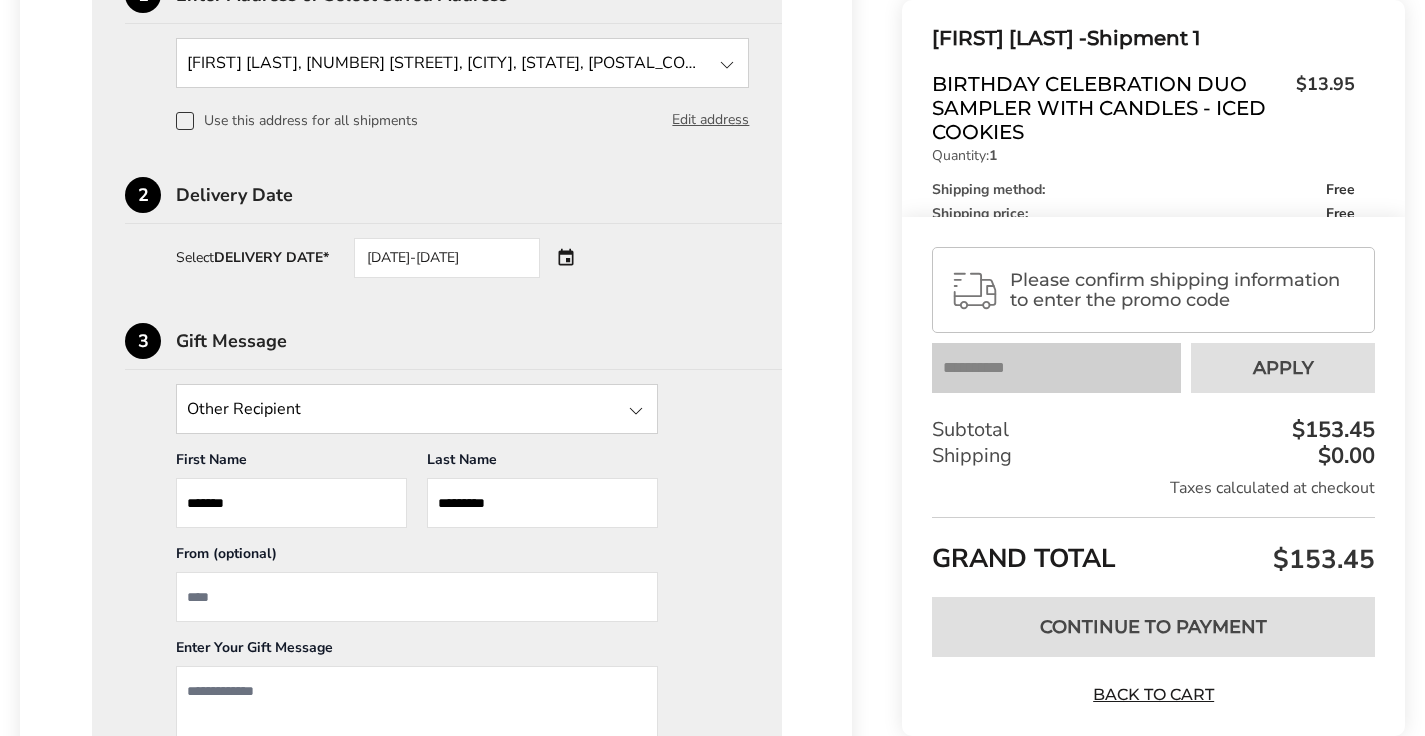 click on "*******" at bounding box center [291, 503] 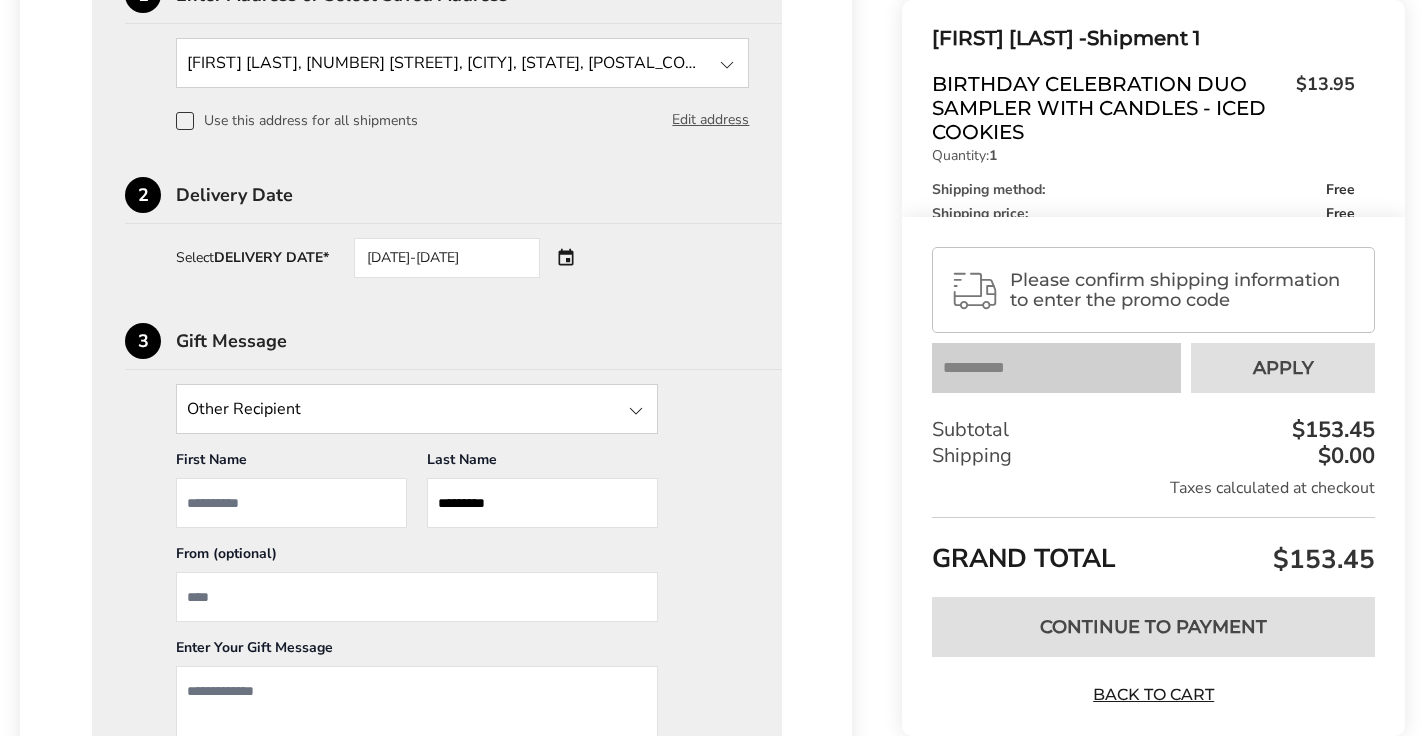 type 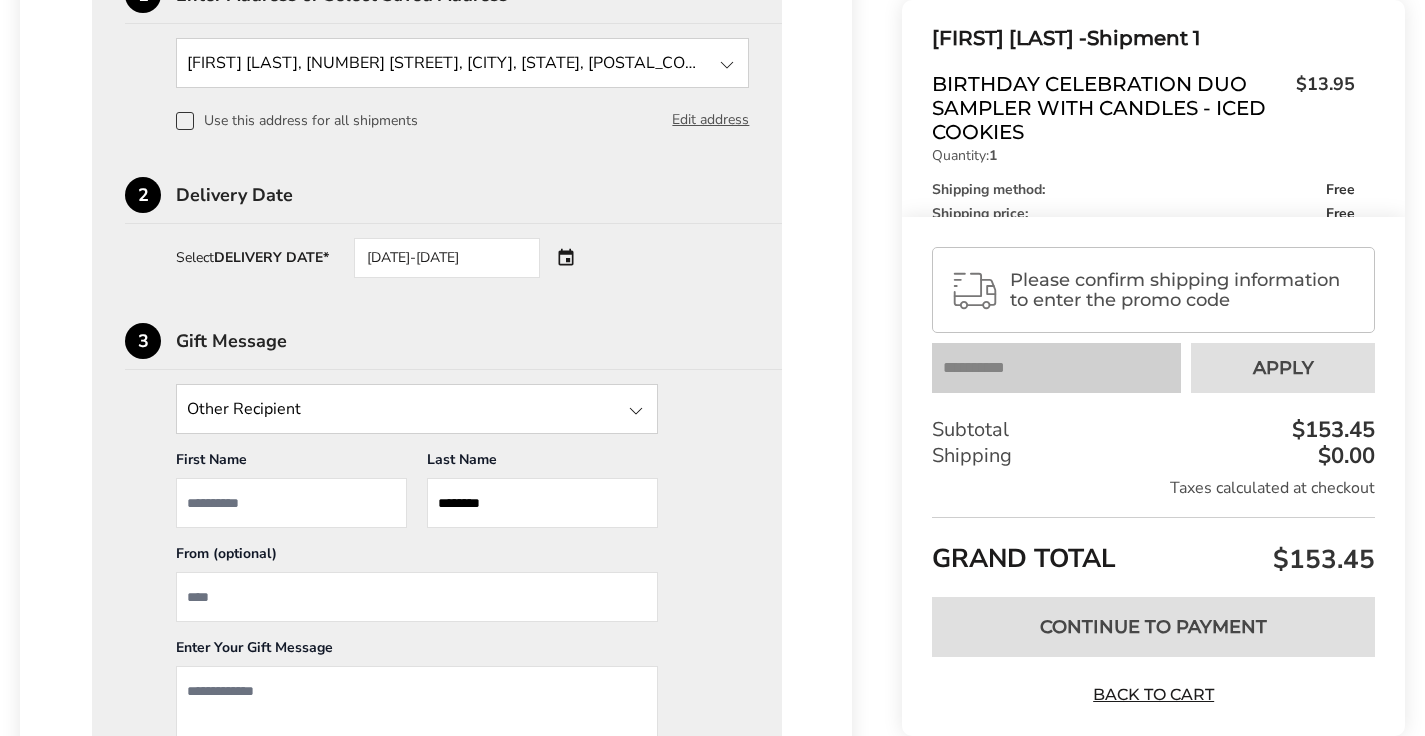 type on "******" 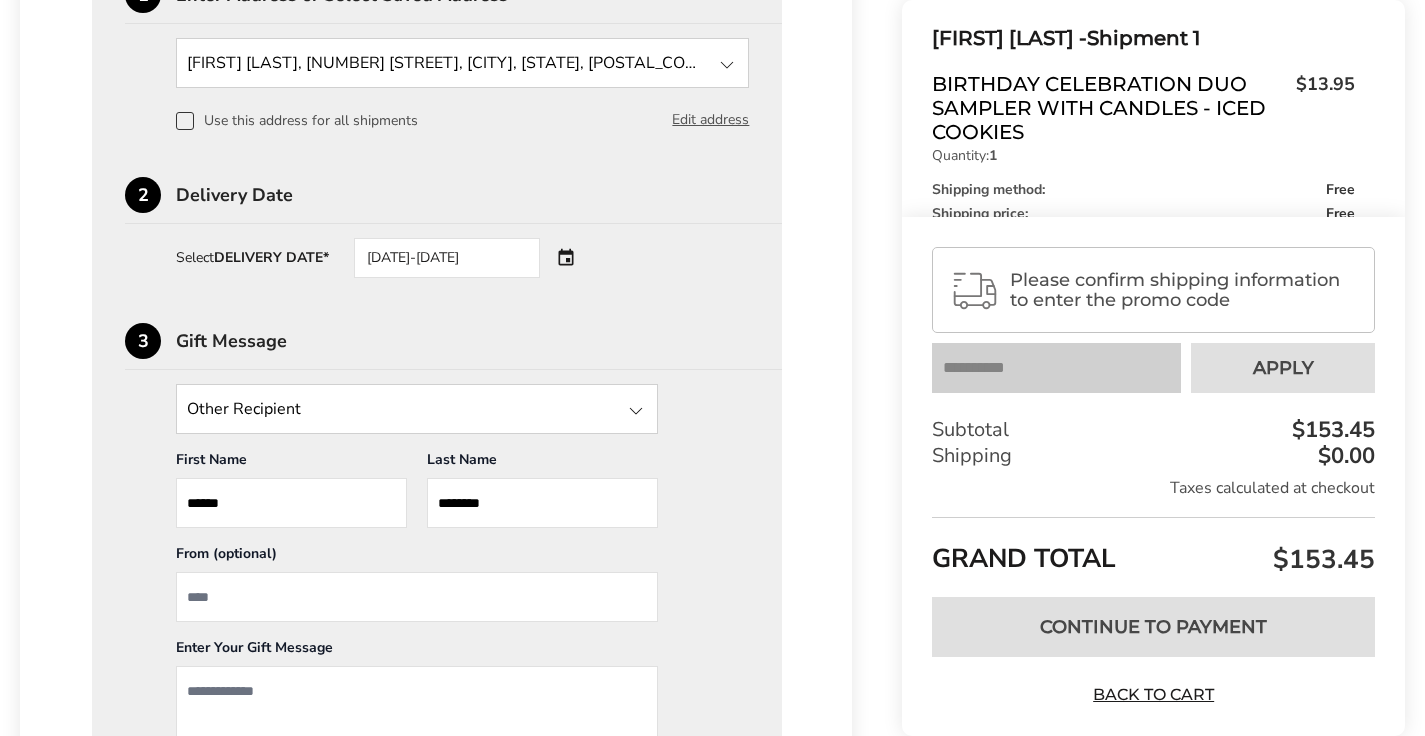 type on "********" 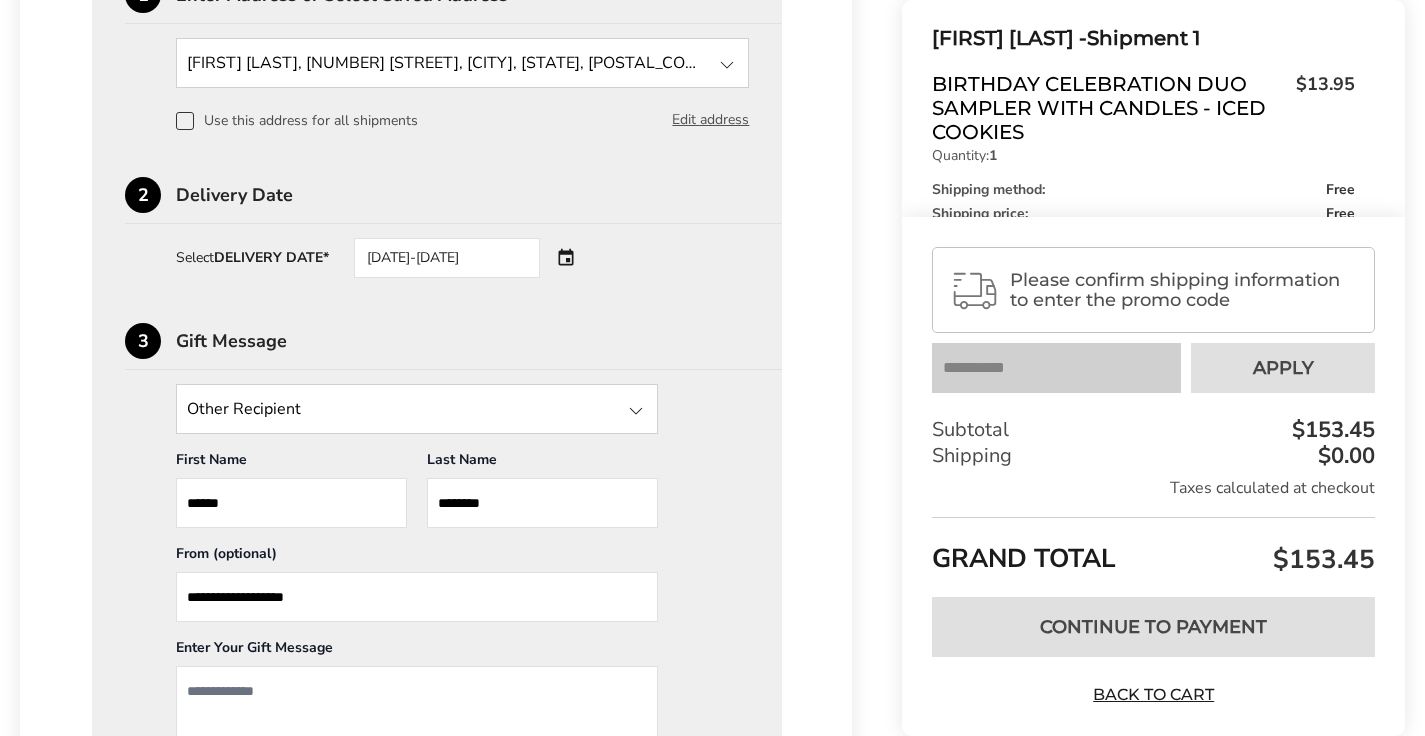 type on "**********" 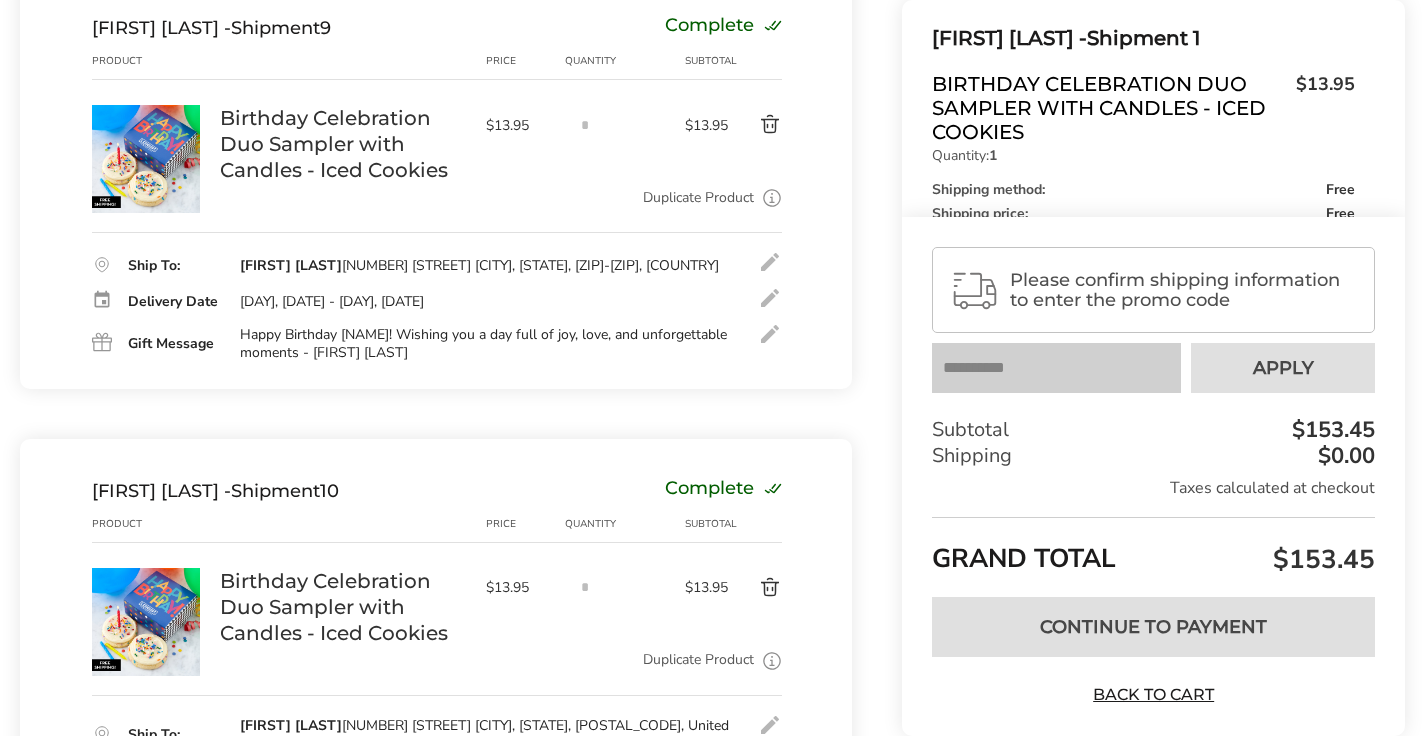 scroll, scrollTop: 4115, scrollLeft: 0, axis: vertical 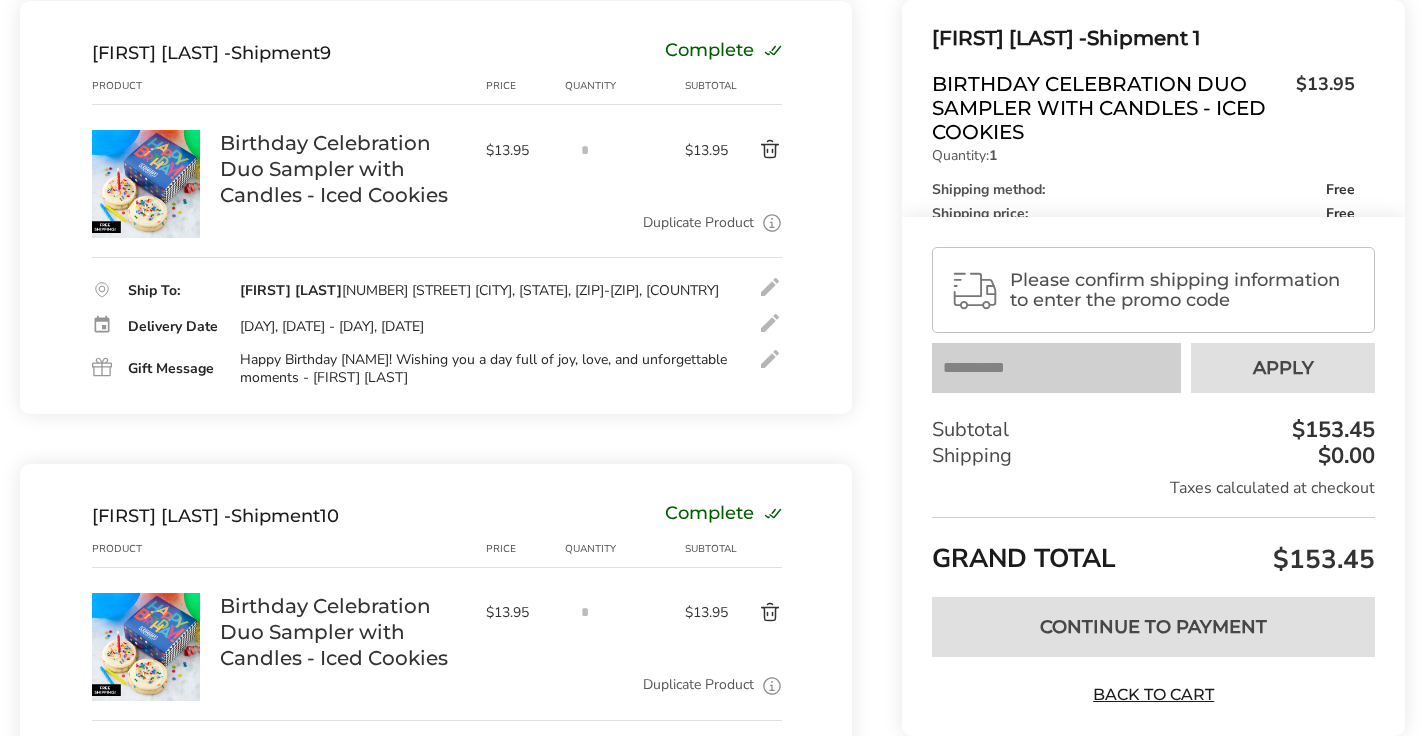 drag, startPoint x: 241, startPoint y: 269, endPoint x: 428, endPoint y: 293, distance: 188.53381 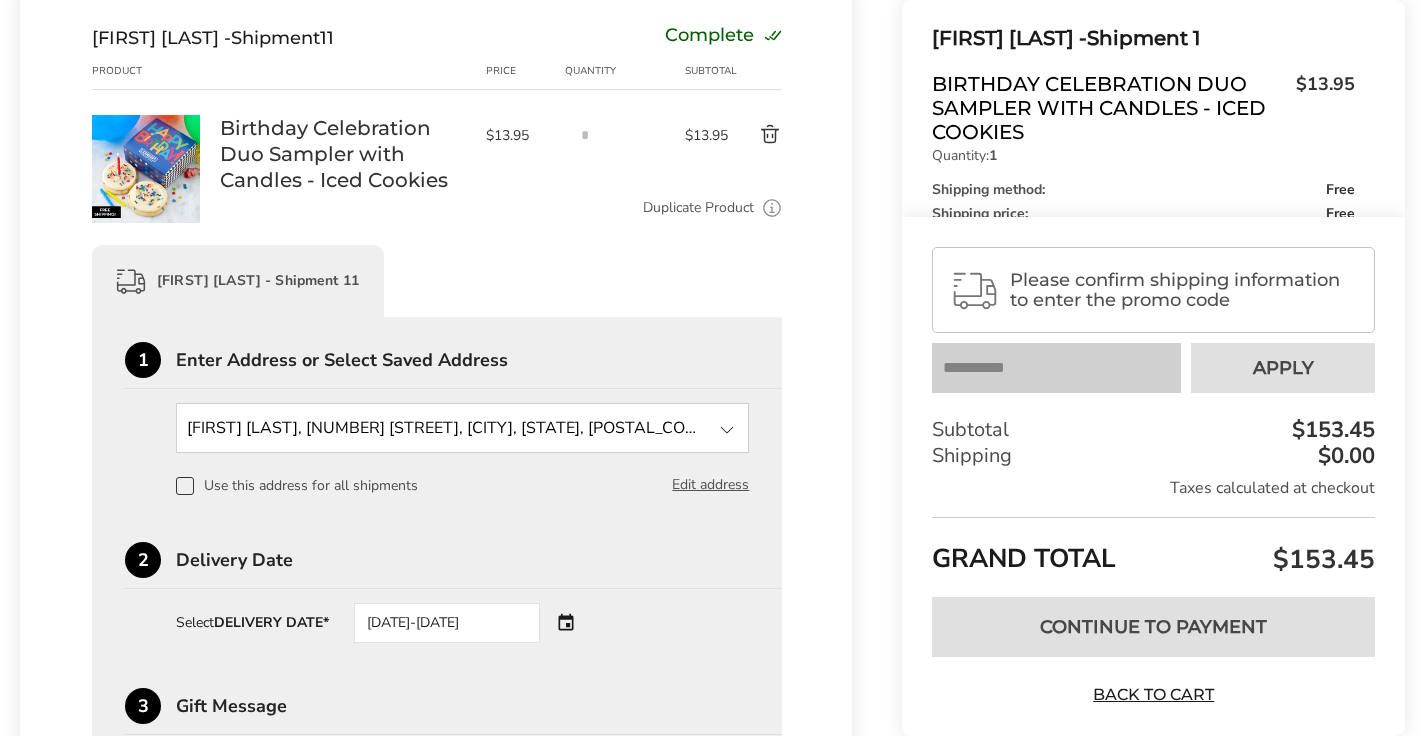 scroll, scrollTop: 5629, scrollLeft: 0, axis: vertical 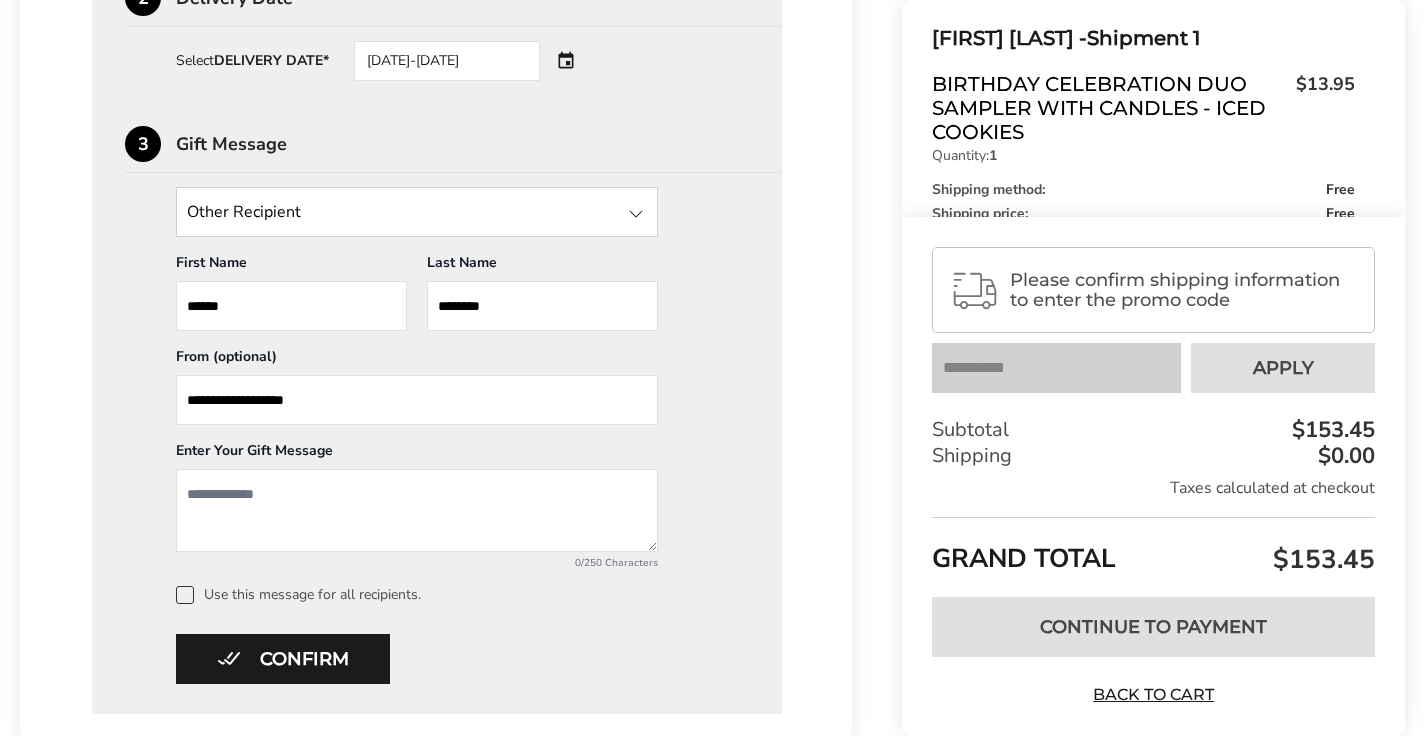 click at bounding box center [417, 510] 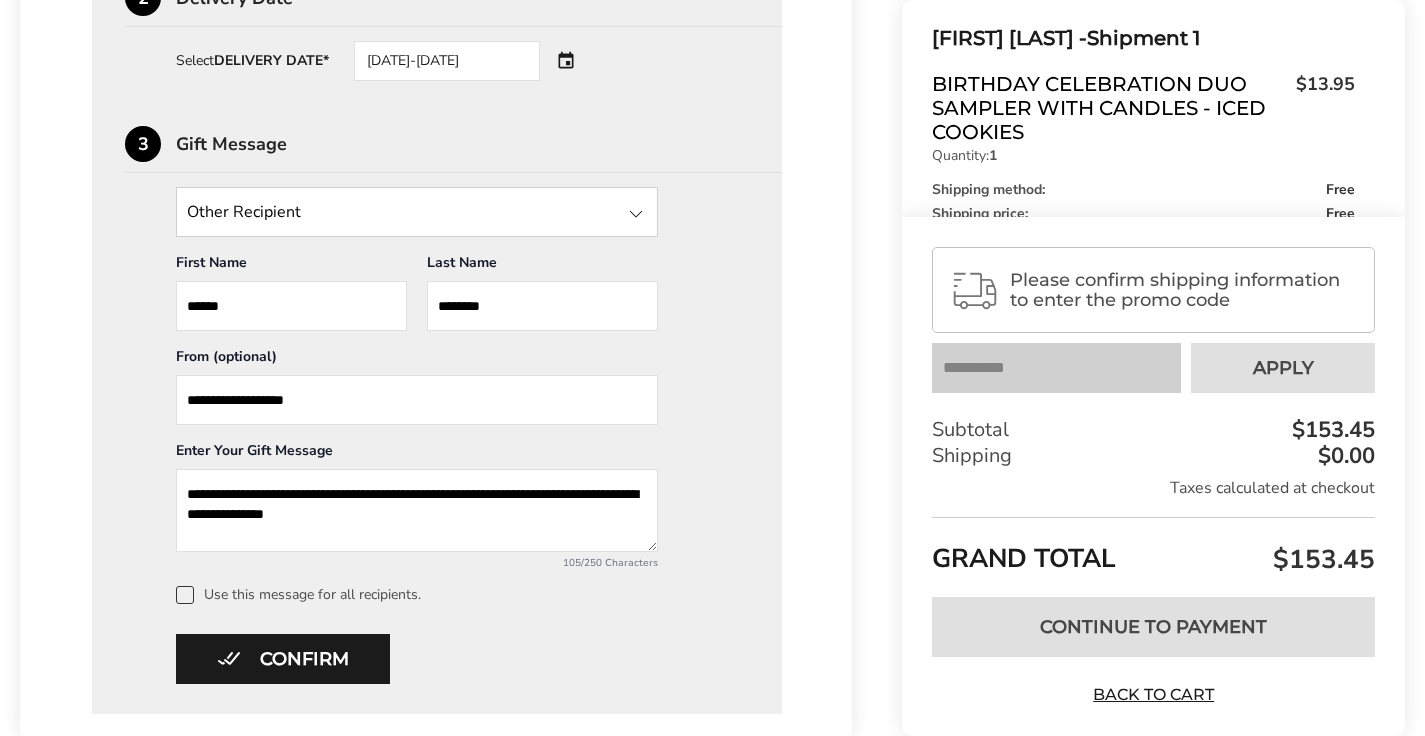 click on "**********" at bounding box center (417, 510) 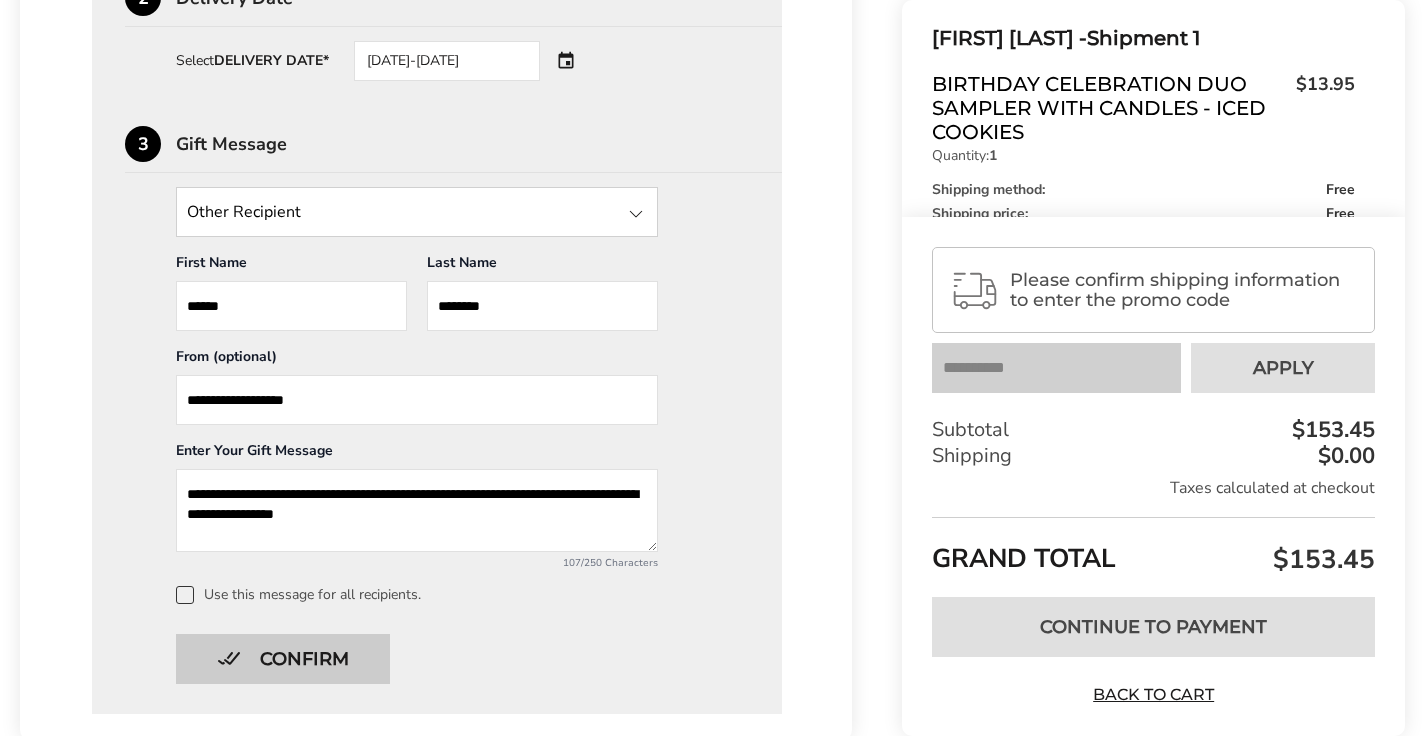 type on "**********" 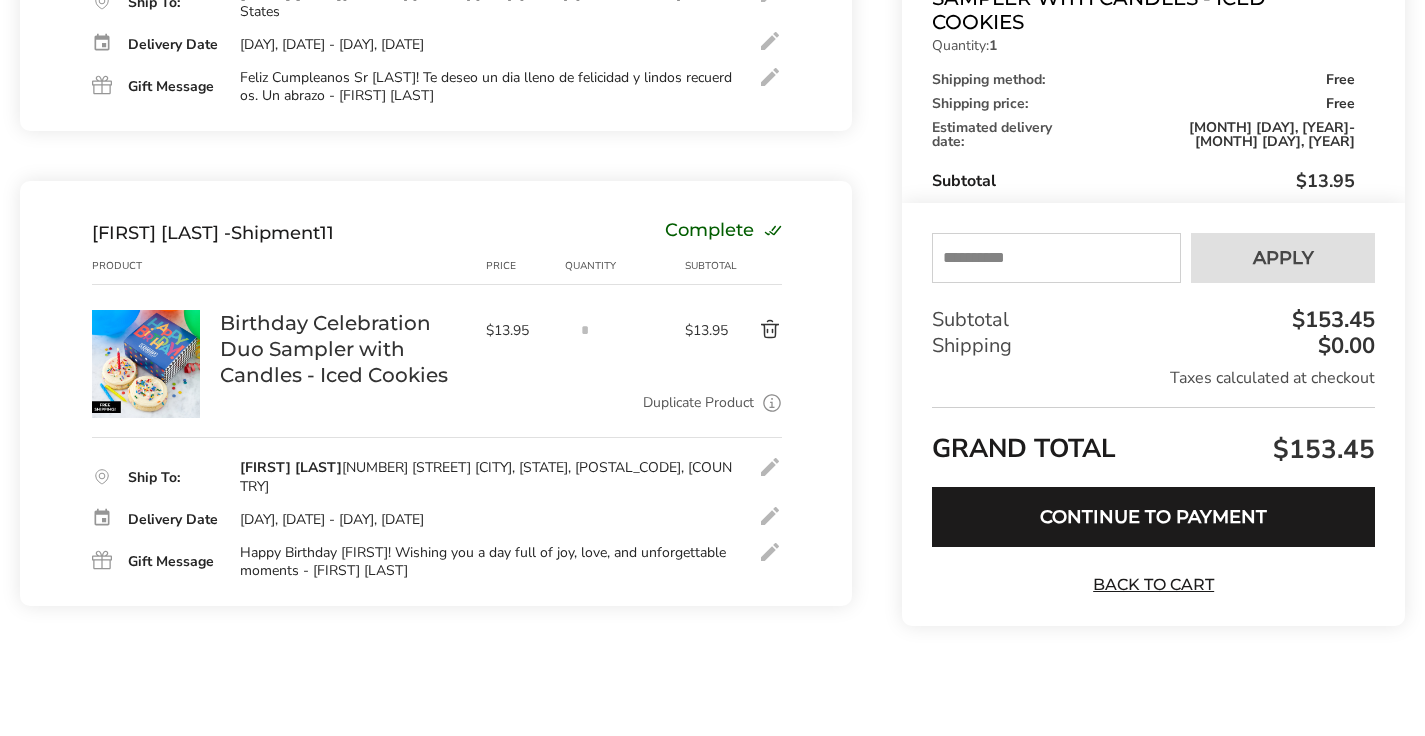 scroll, scrollTop: 4773, scrollLeft: 0, axis: vertical 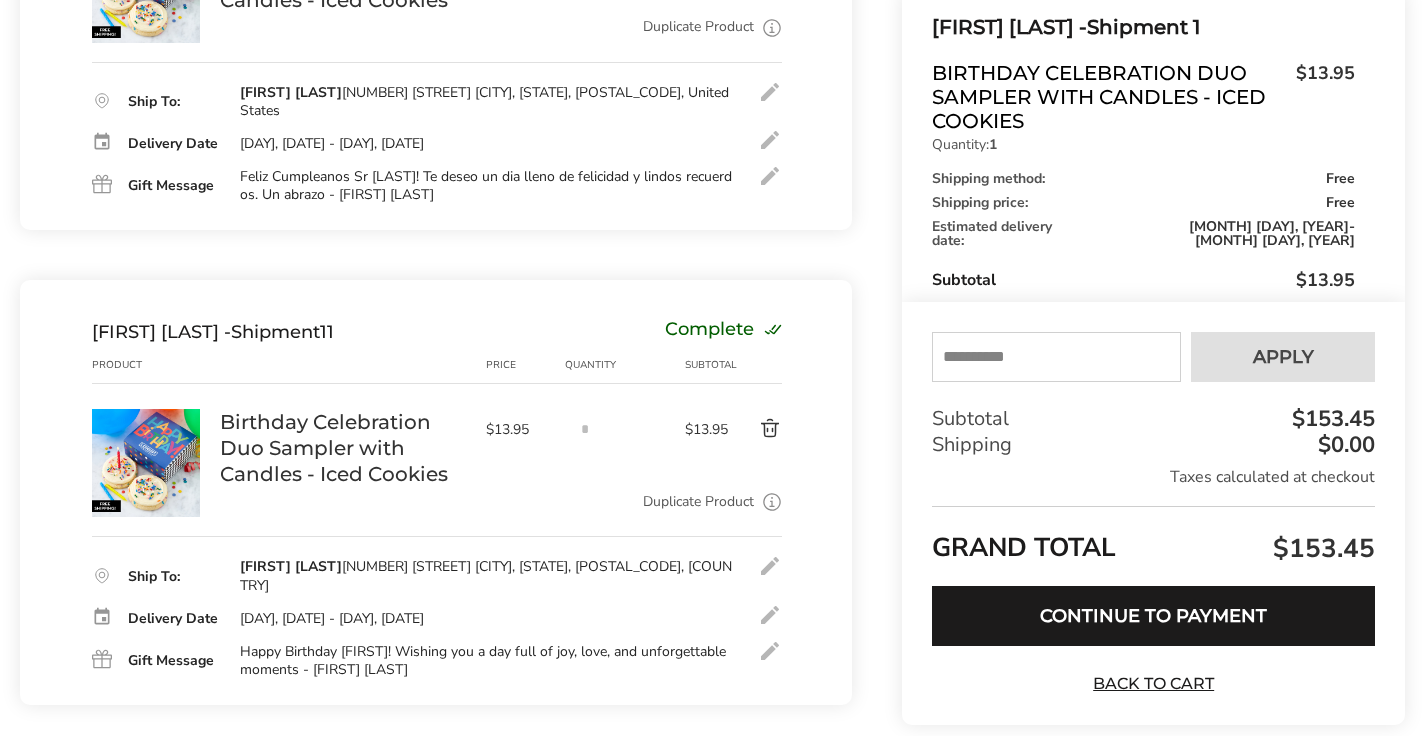 click on "Duplicate Product" at bounding box center [698, 502] 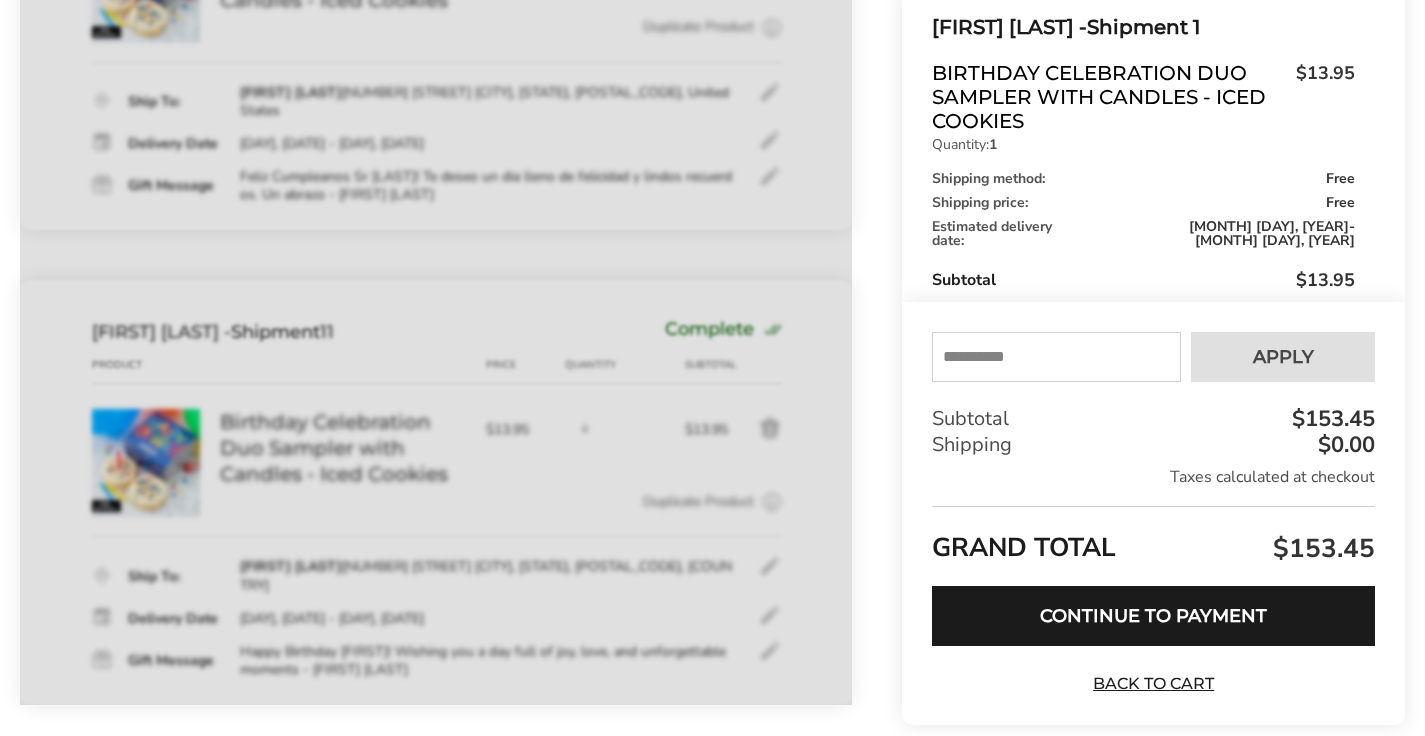 scroll, scrollTop: 5626, scrollLeft: 0, axis: vertical 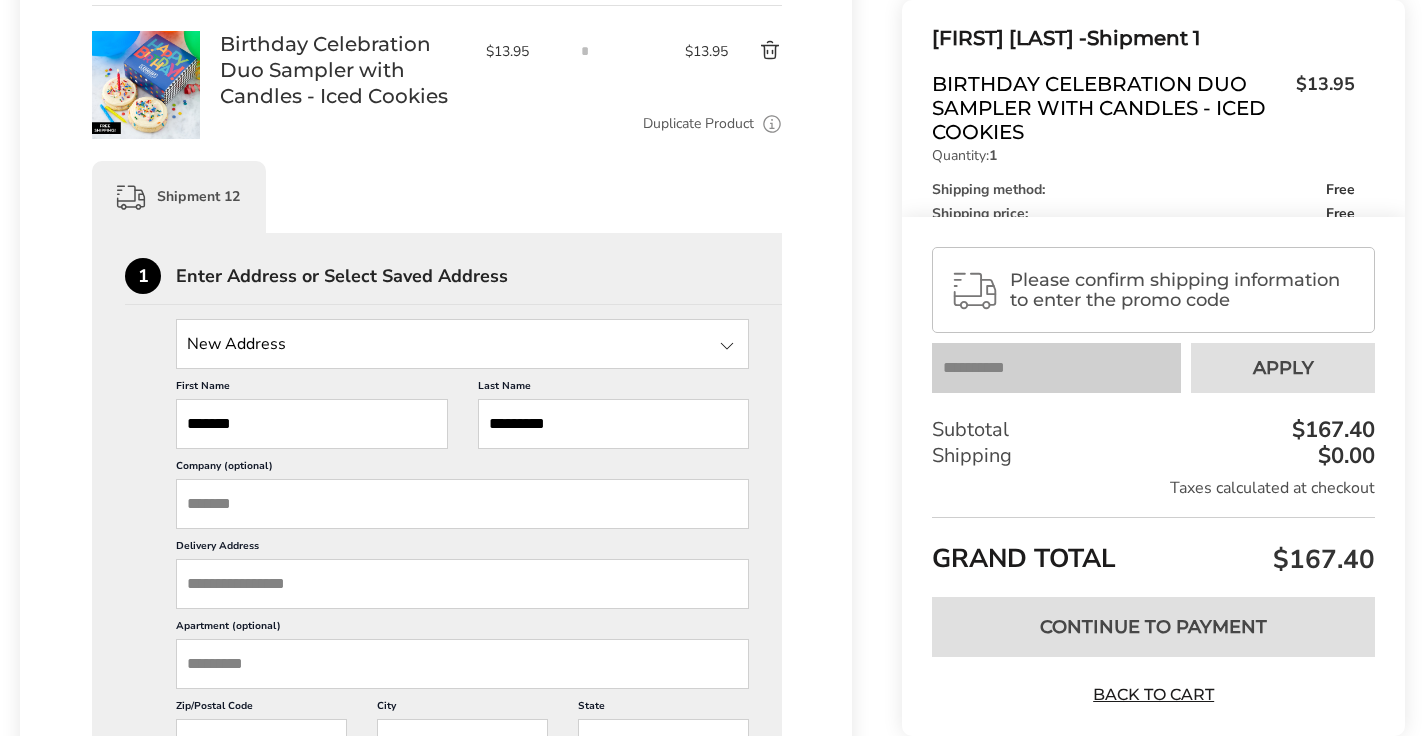 click on "*******" at bounding box center (312, 424) 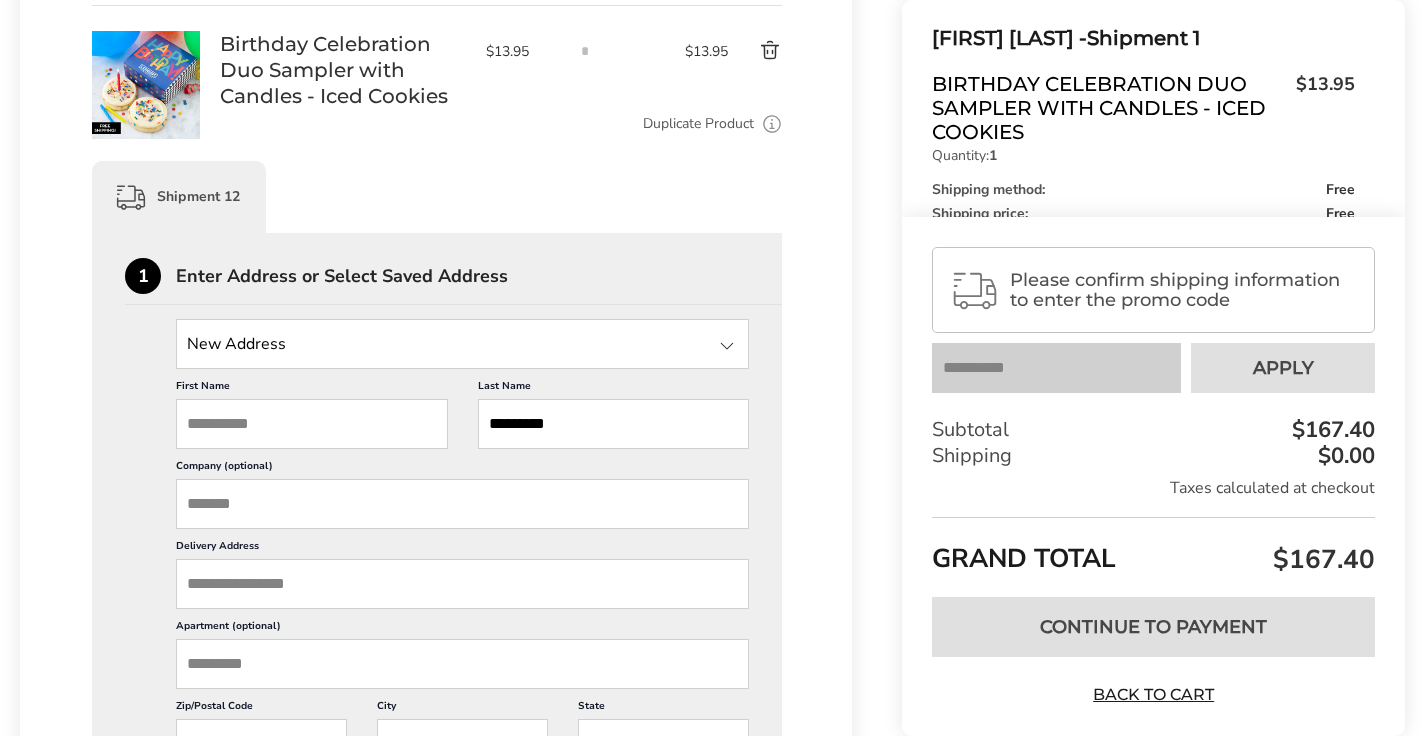 type 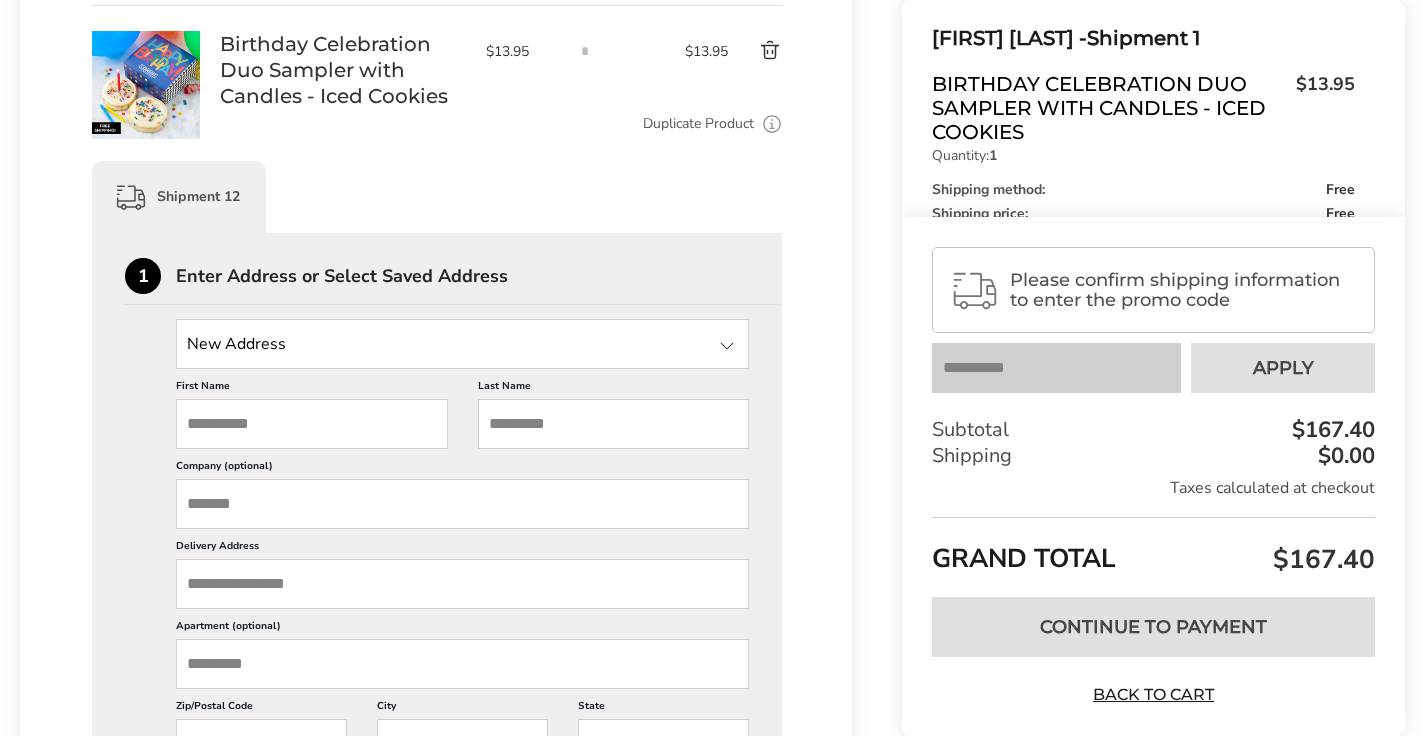 type 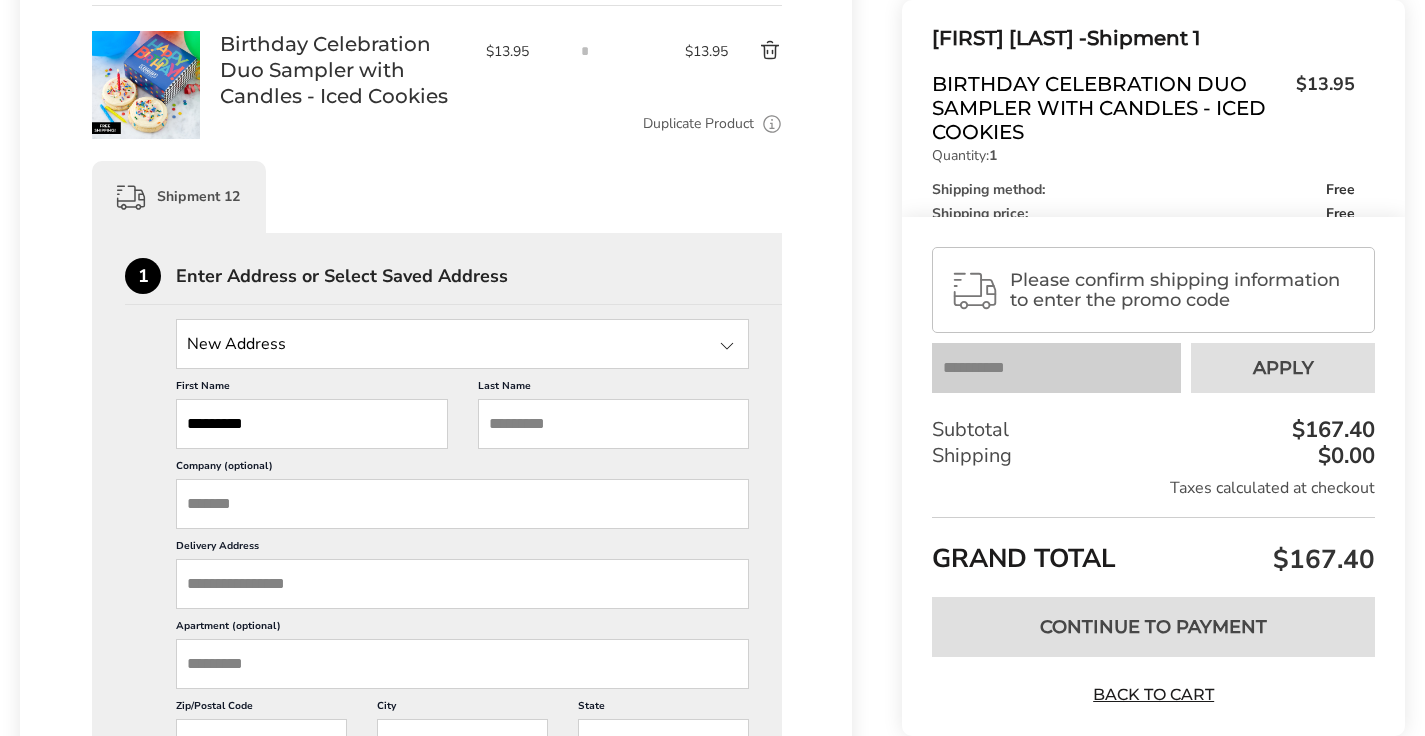type on "*********" 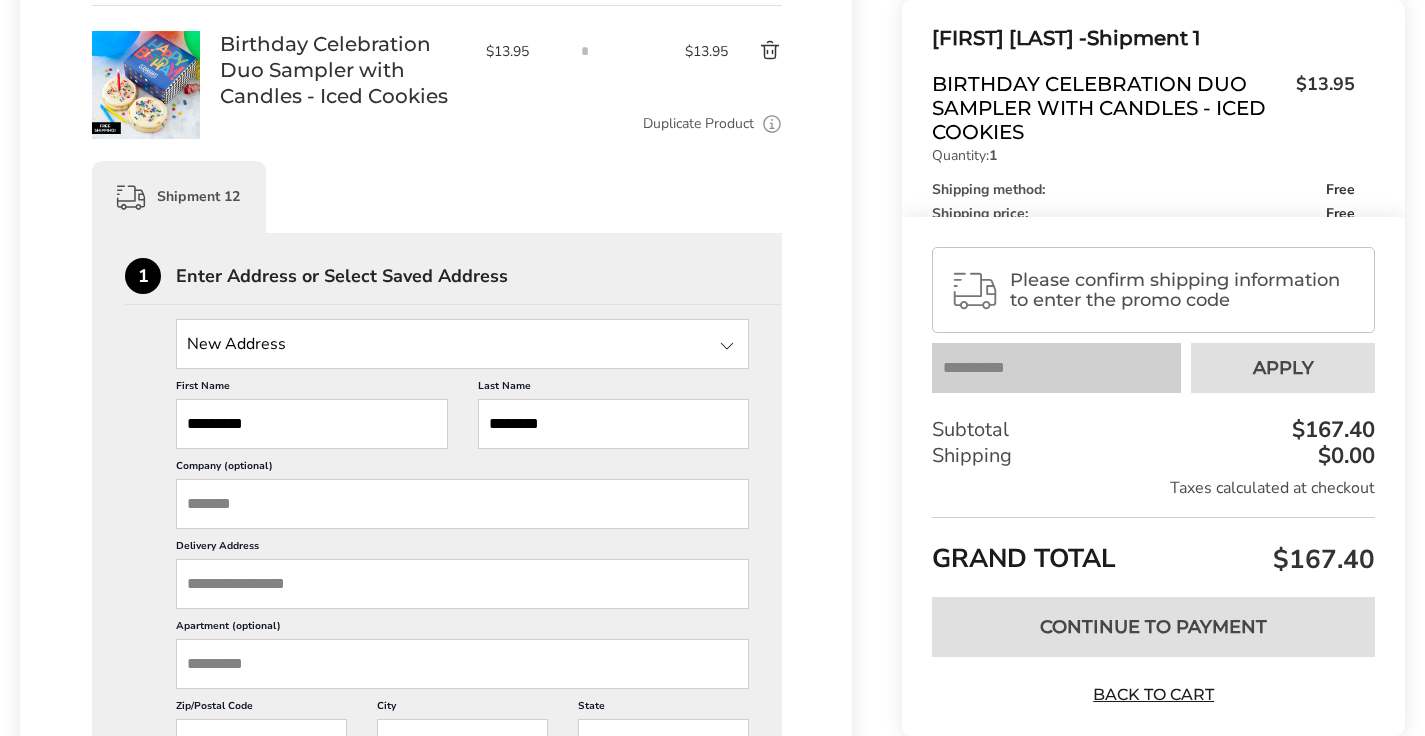 type on "********" 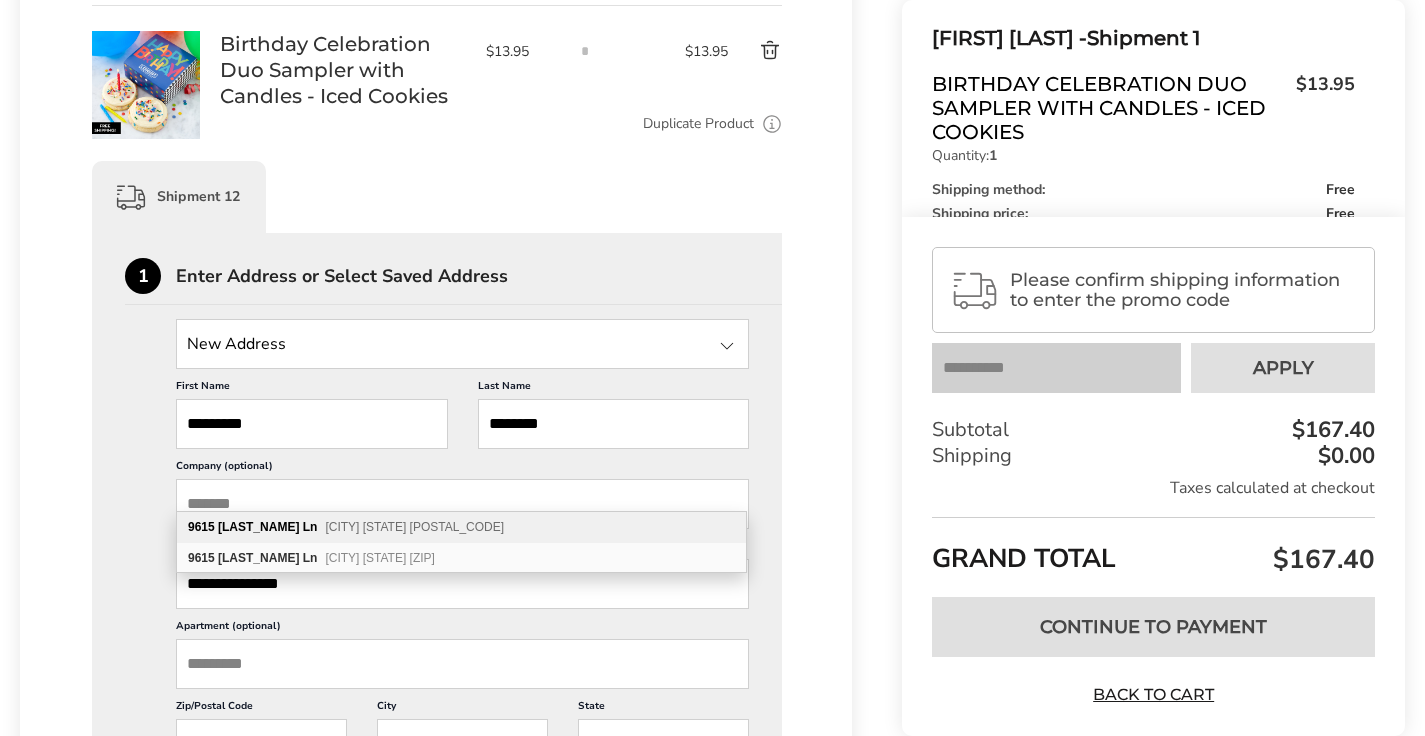 type on "**********" 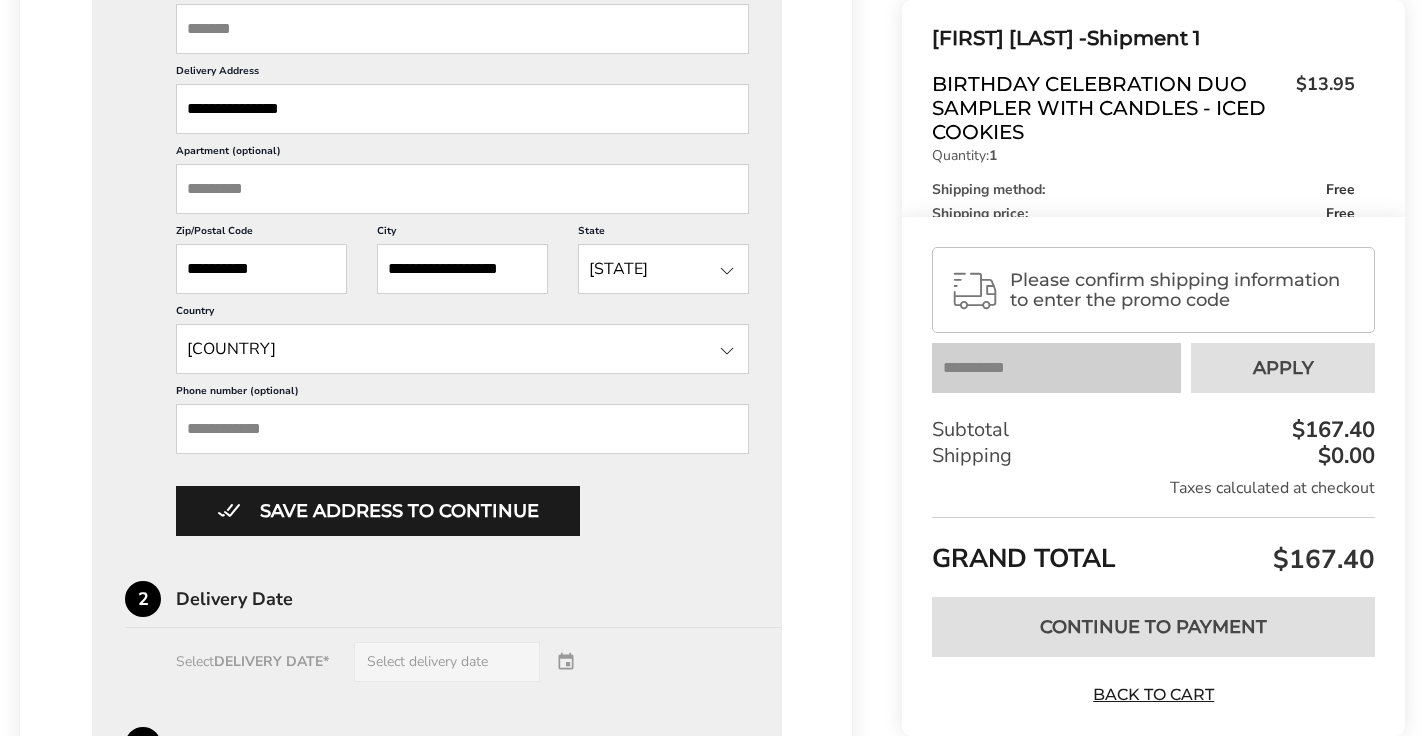 scroll, scrollTop: 6229, scrollLeft: 0, axis: vertical 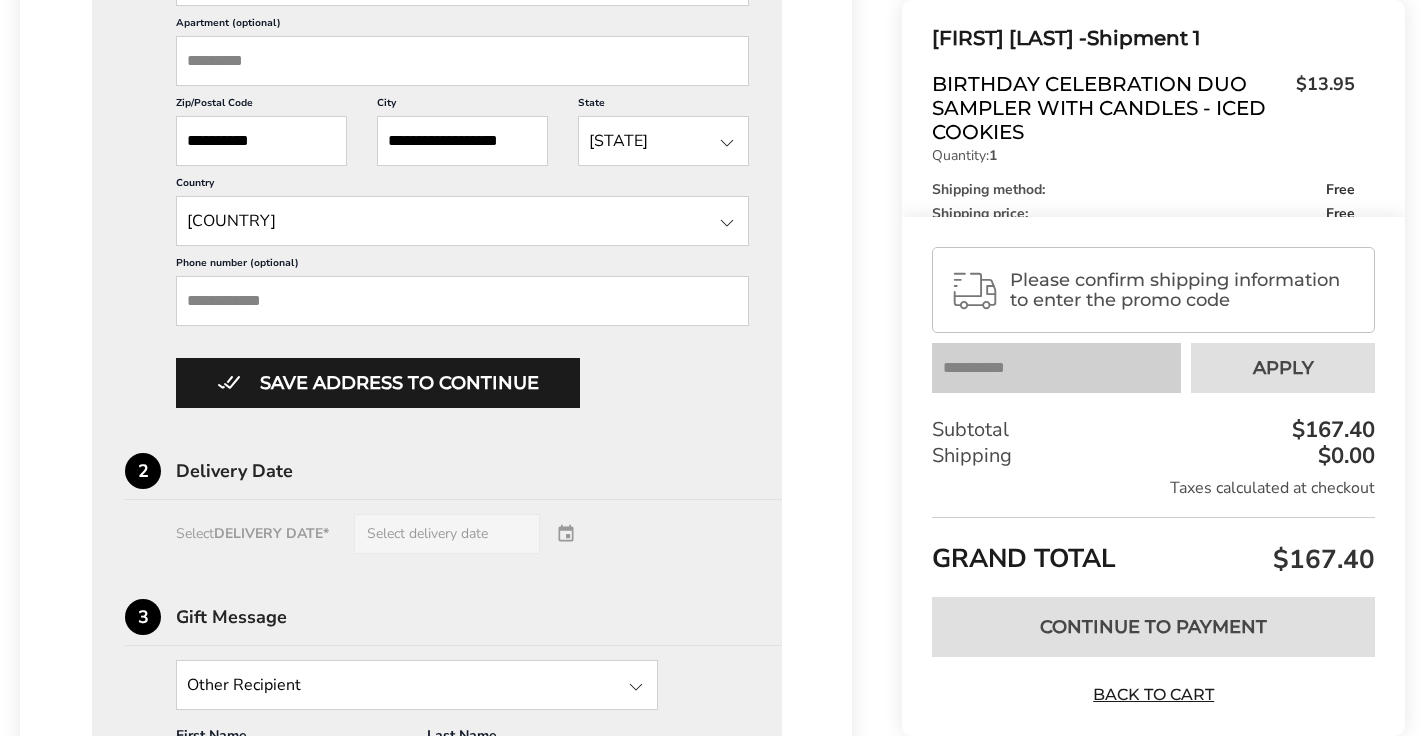 click on "Save address to continue" at bounding box center [378, 383] 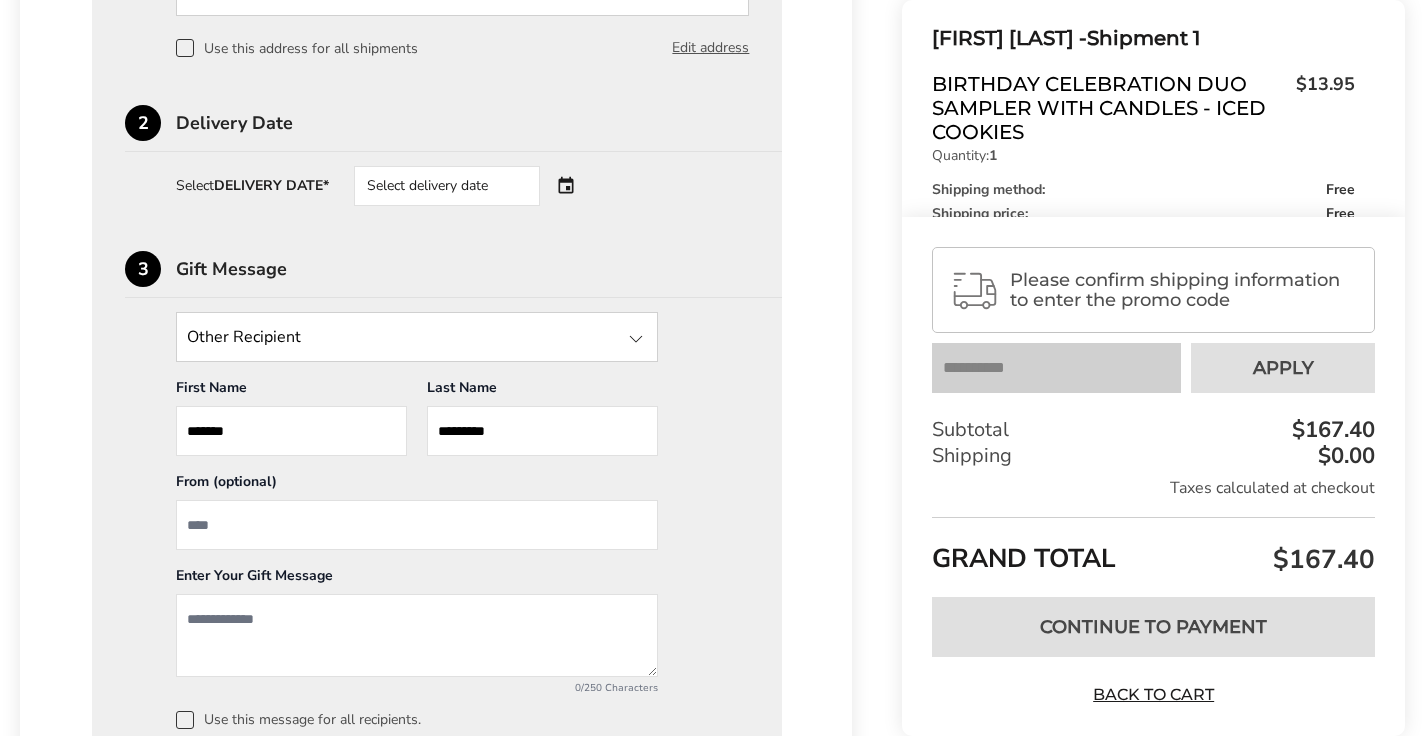 scroll, scrollTop: 5979, scrollLeft: 0, axis: vertical 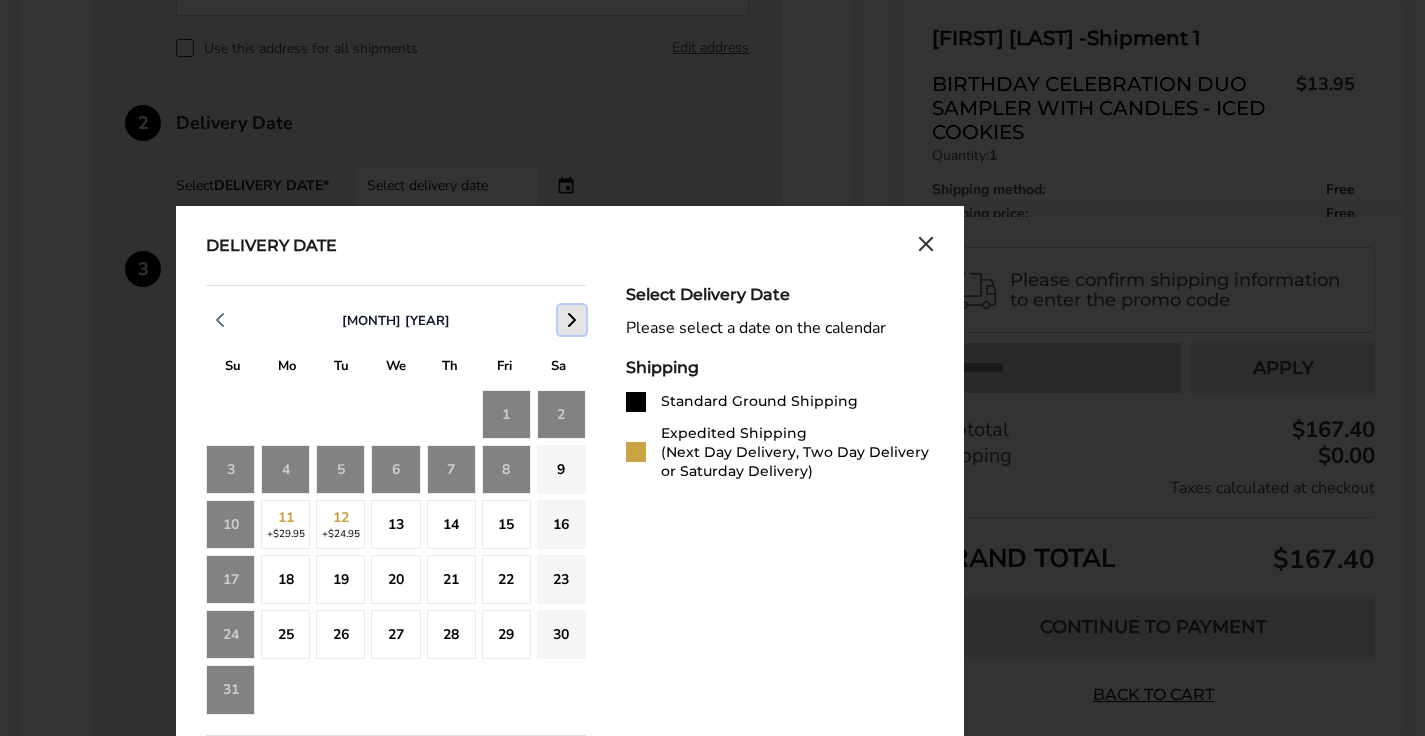 click 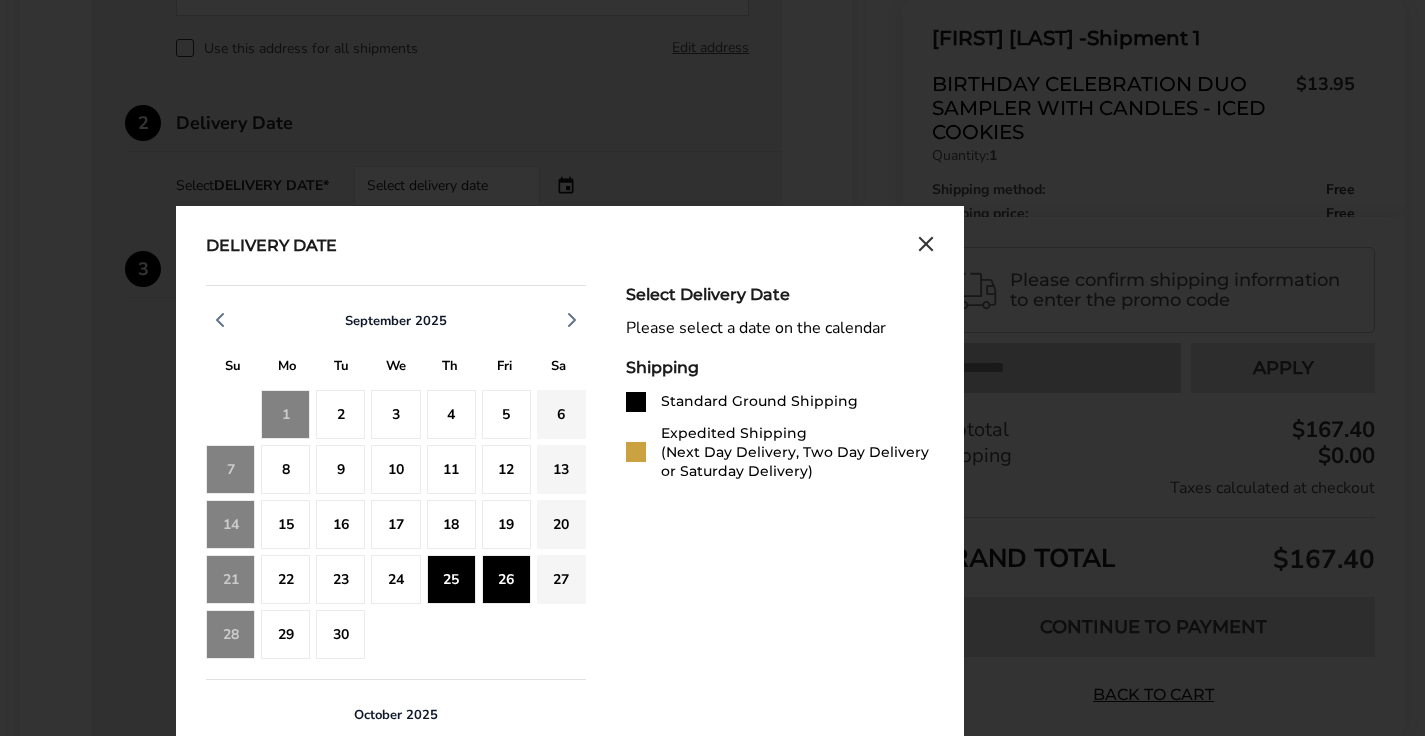 click on "26" 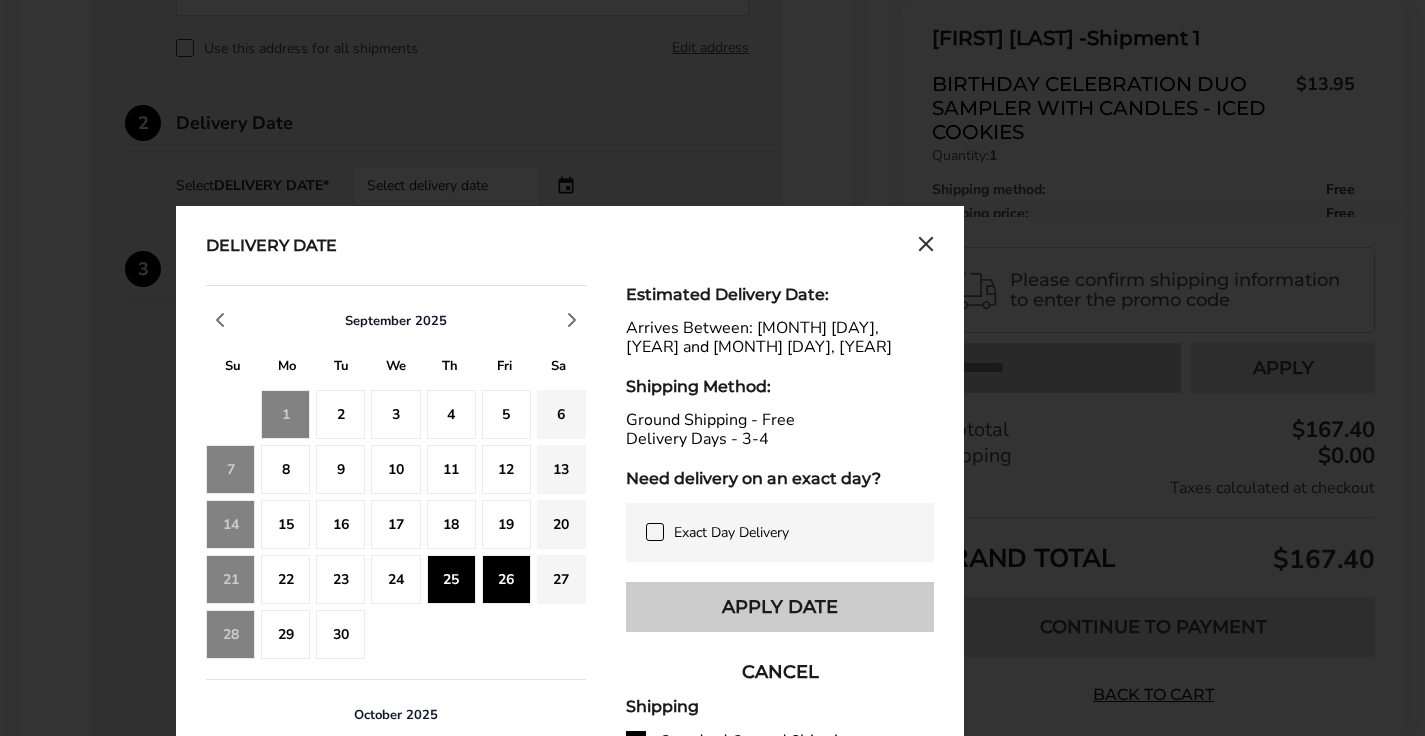 click on "Apply Date" at bounding box center [780, 607] 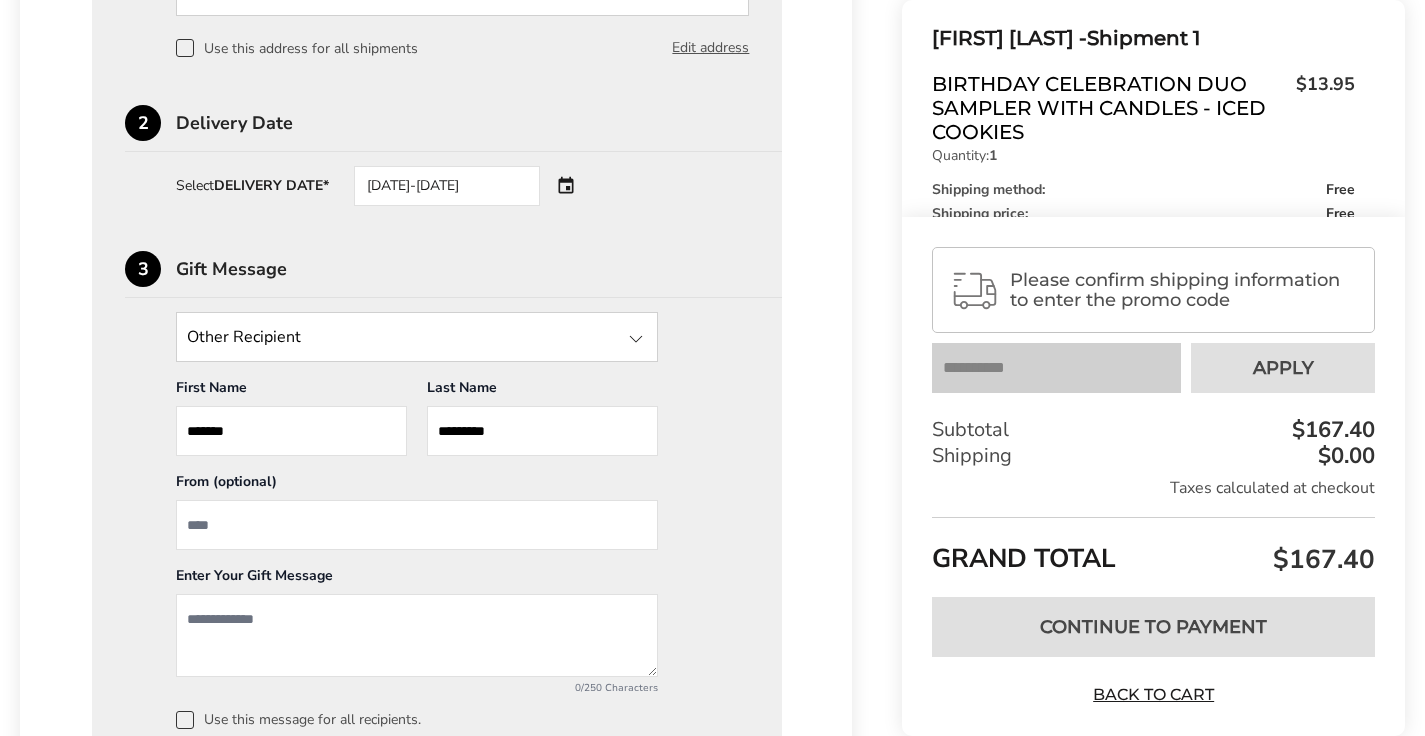 click on "*******" at bounding box center (291, 431) 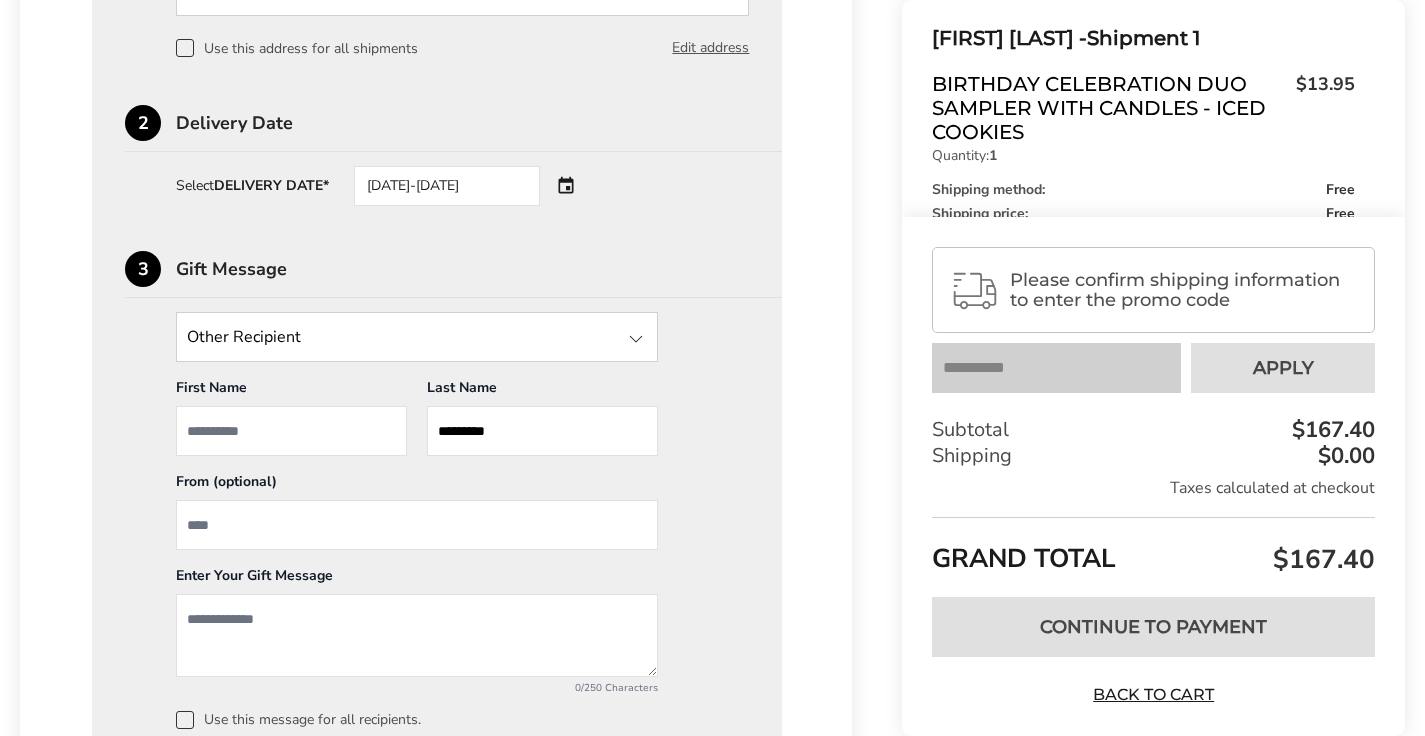 type 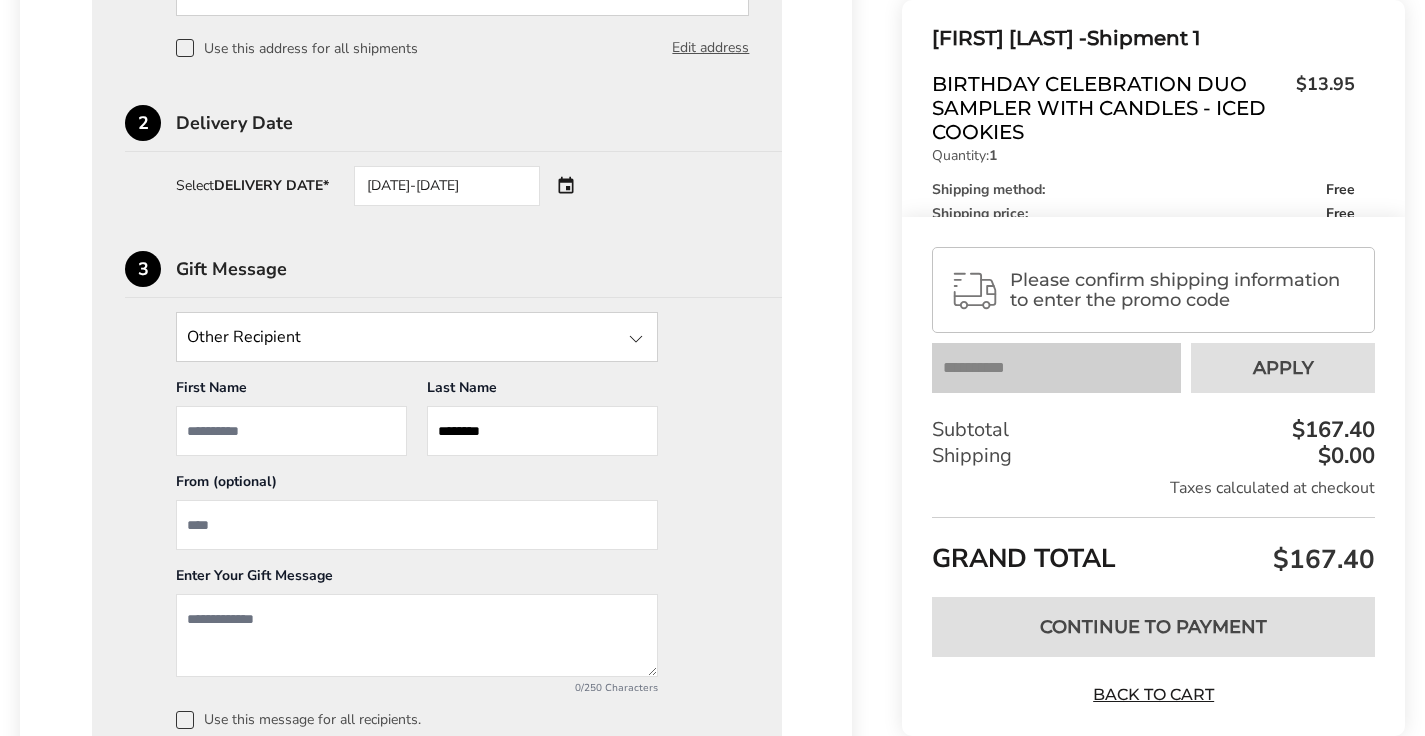 type on "*********" 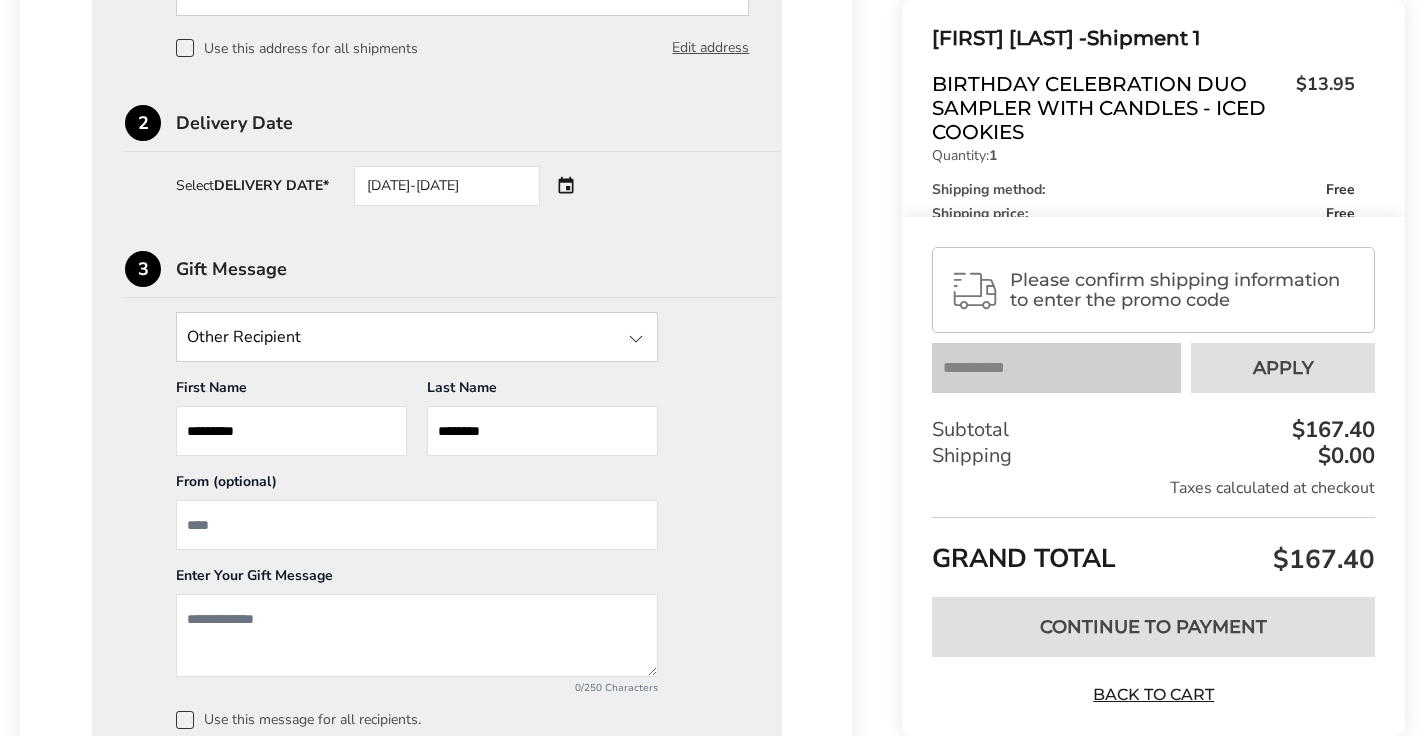 type on "********" 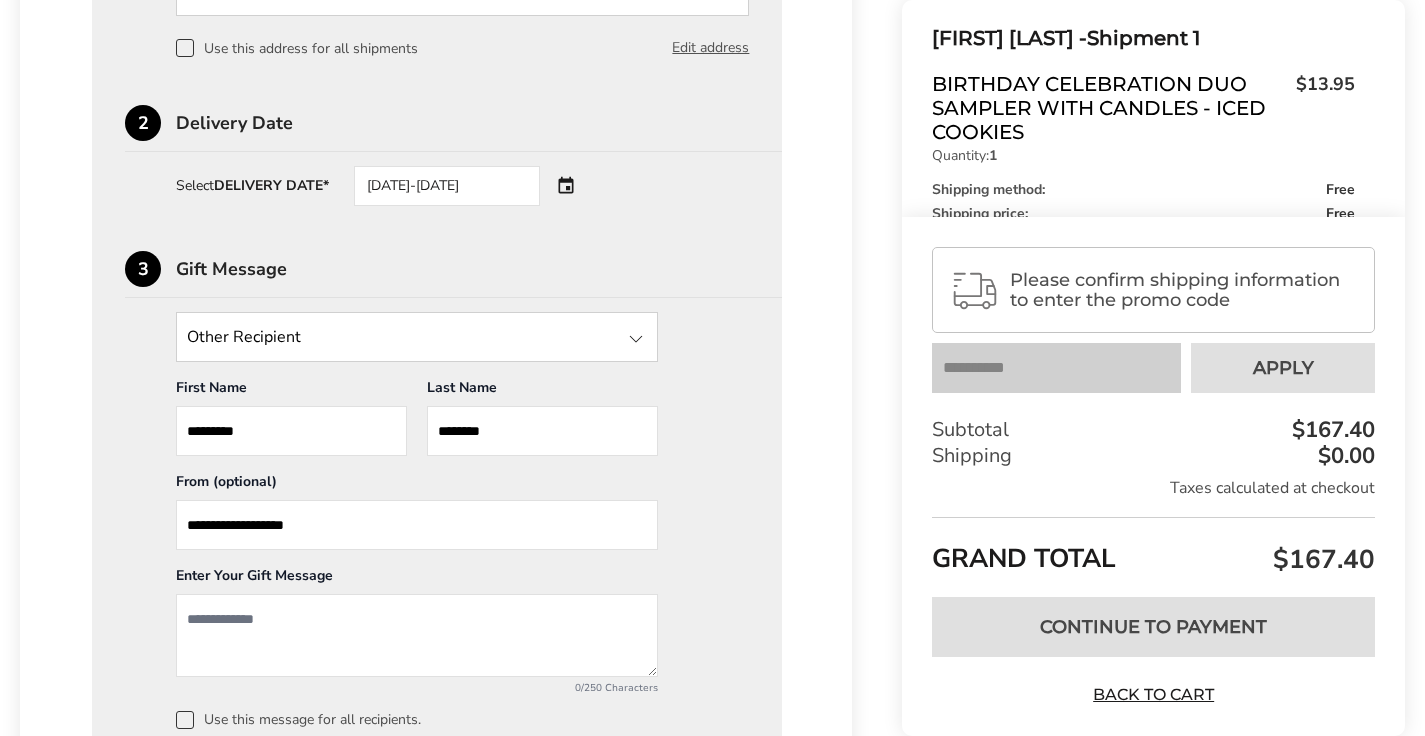 type on "**********" 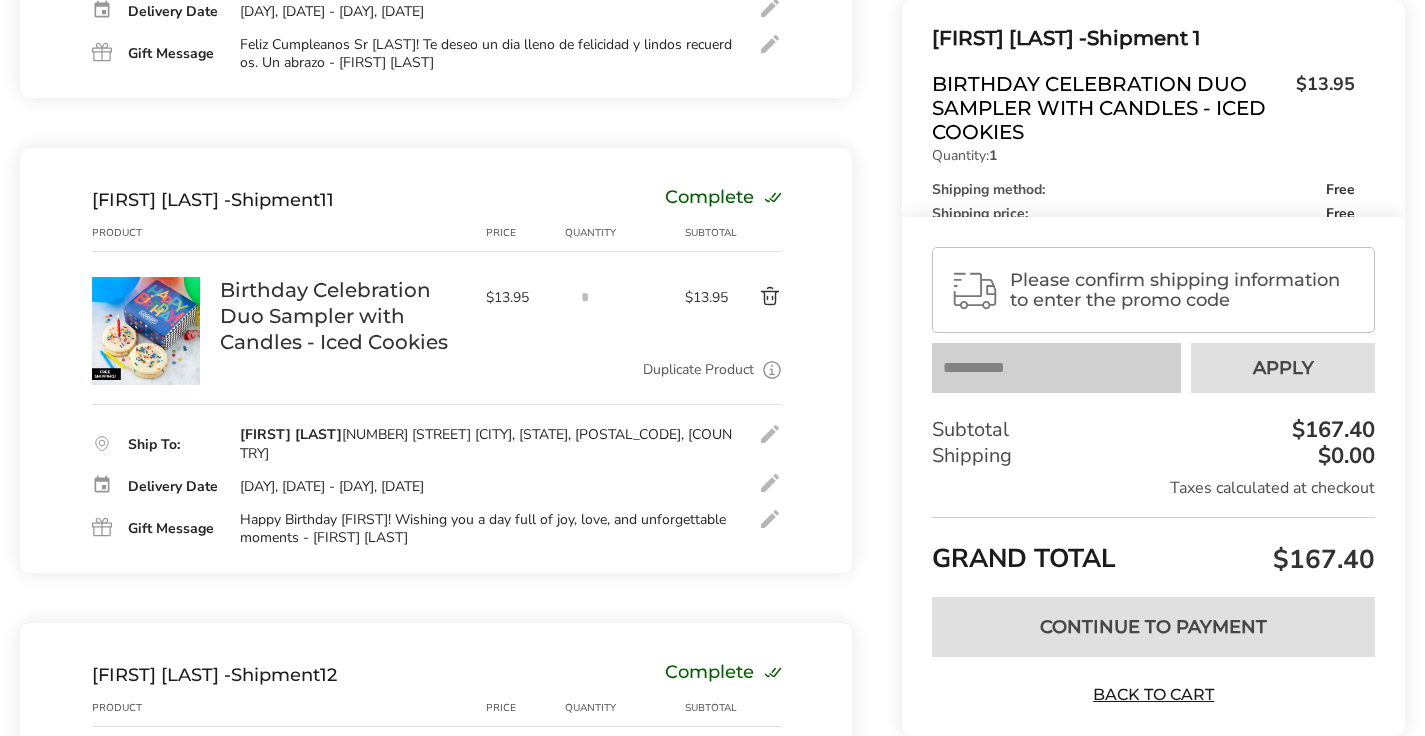 scroll, scrollTop: 4718, scrollLeft: 0, axis: vertical 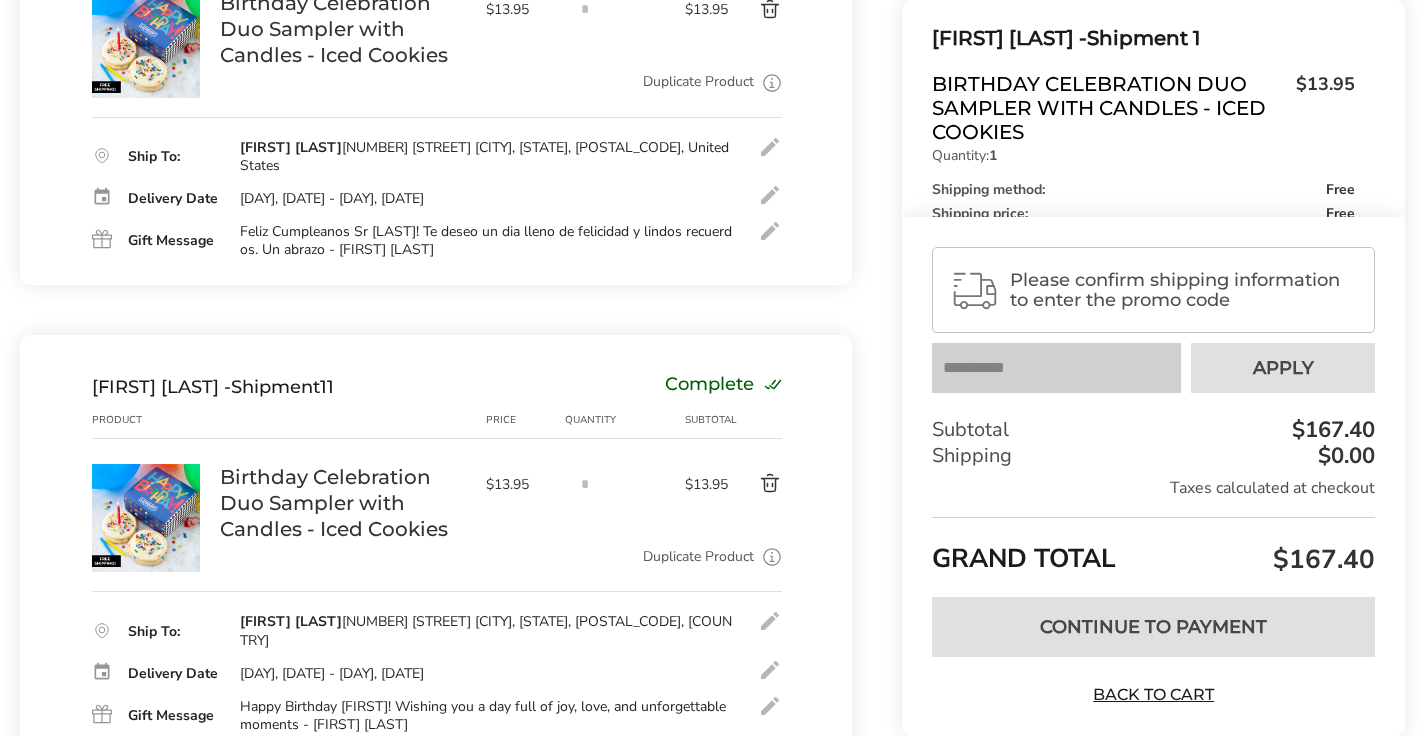 click on "Gift Message Happy Birthday [NAME]! Te deseo un dia lleno de felicidad y lindos recuerdos. Un abrazo - [FIRST] [LAST]" at bounding box center (437, 241) 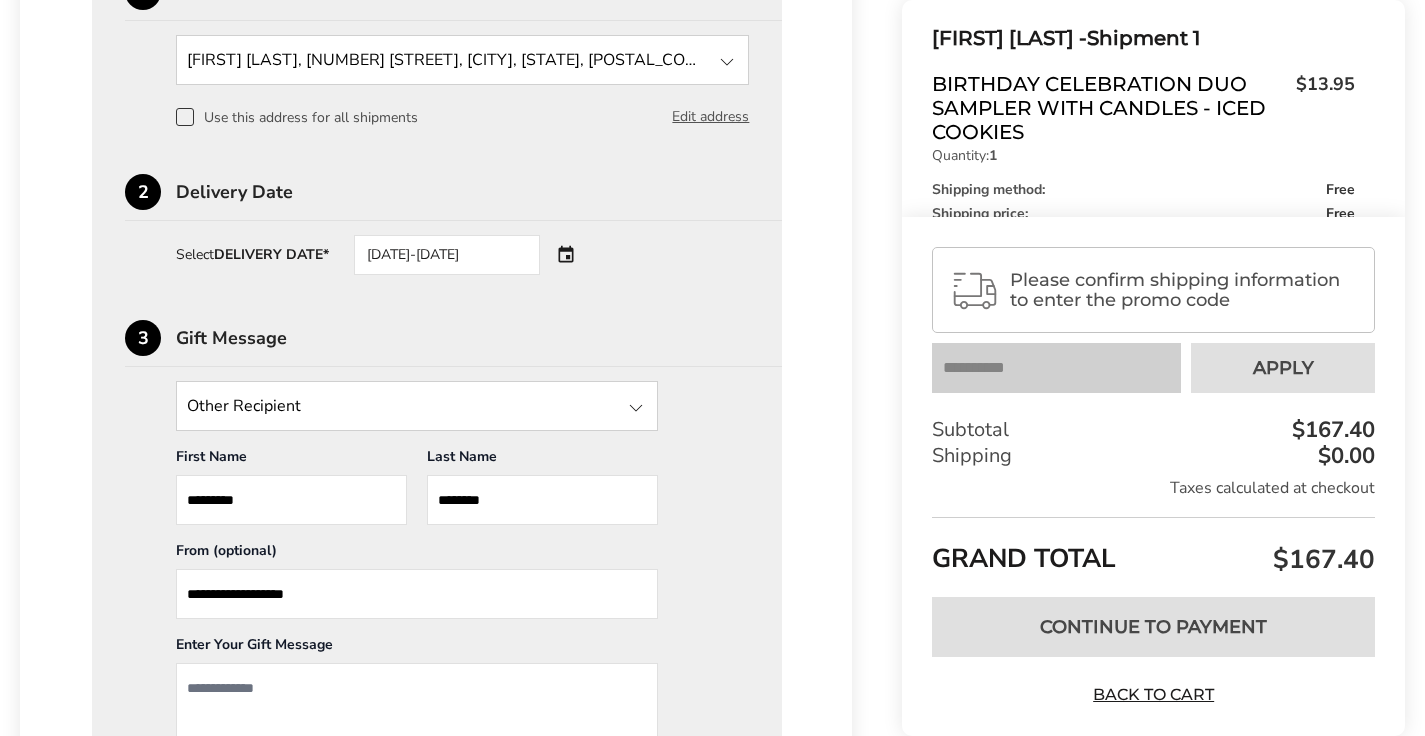 scroll, scrollTop: 6060, scrollLeft: 0, axis: vertical 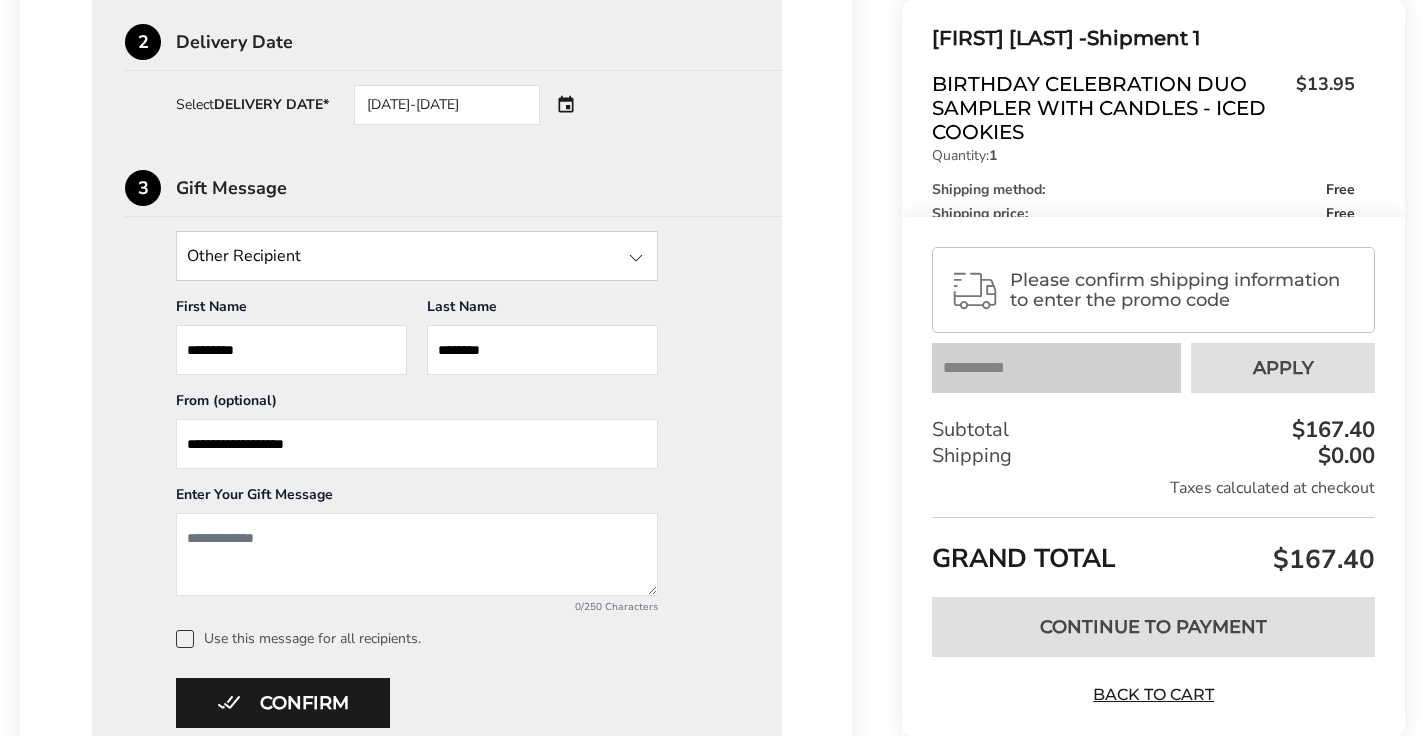 click at bounding box center (417, 554) 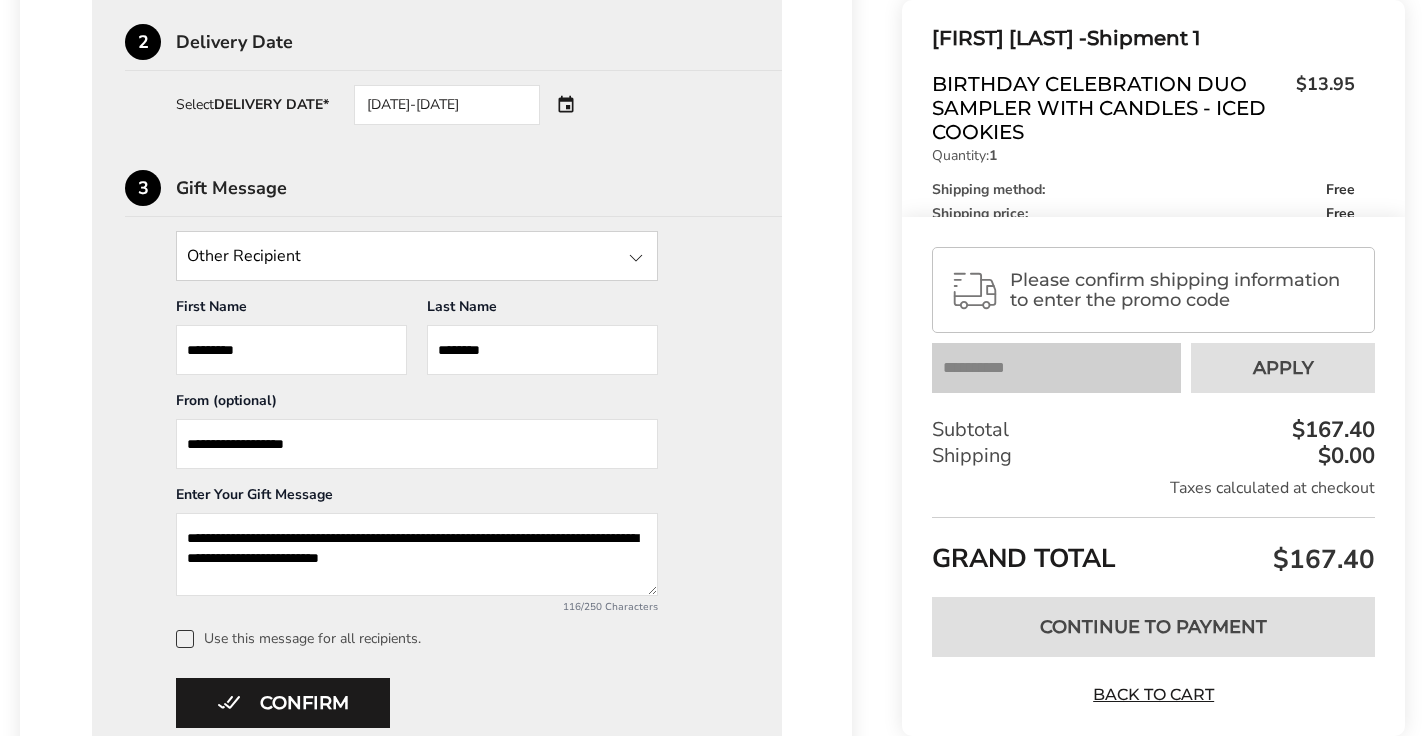 click on "**********" at bounding box center [417, 554] 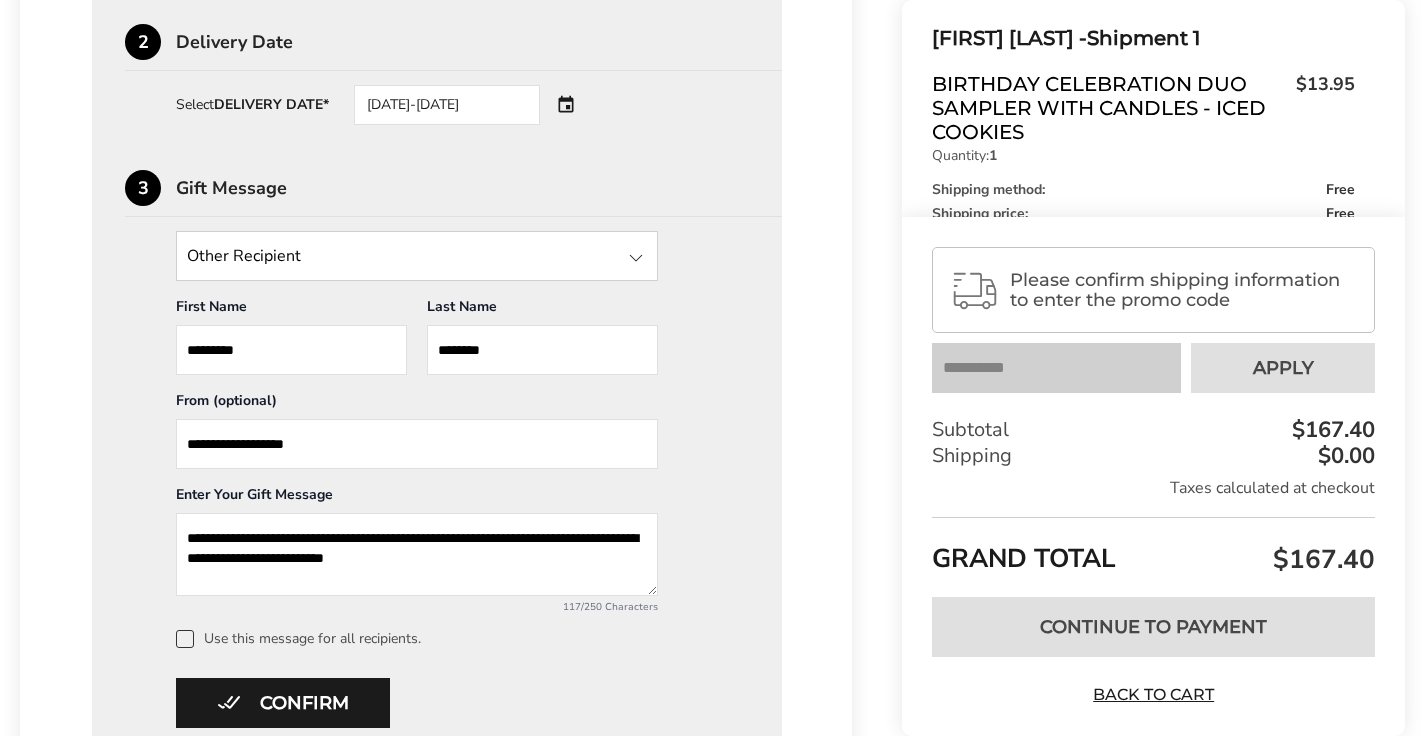 click on "**********" at bounding box center (417, 554) 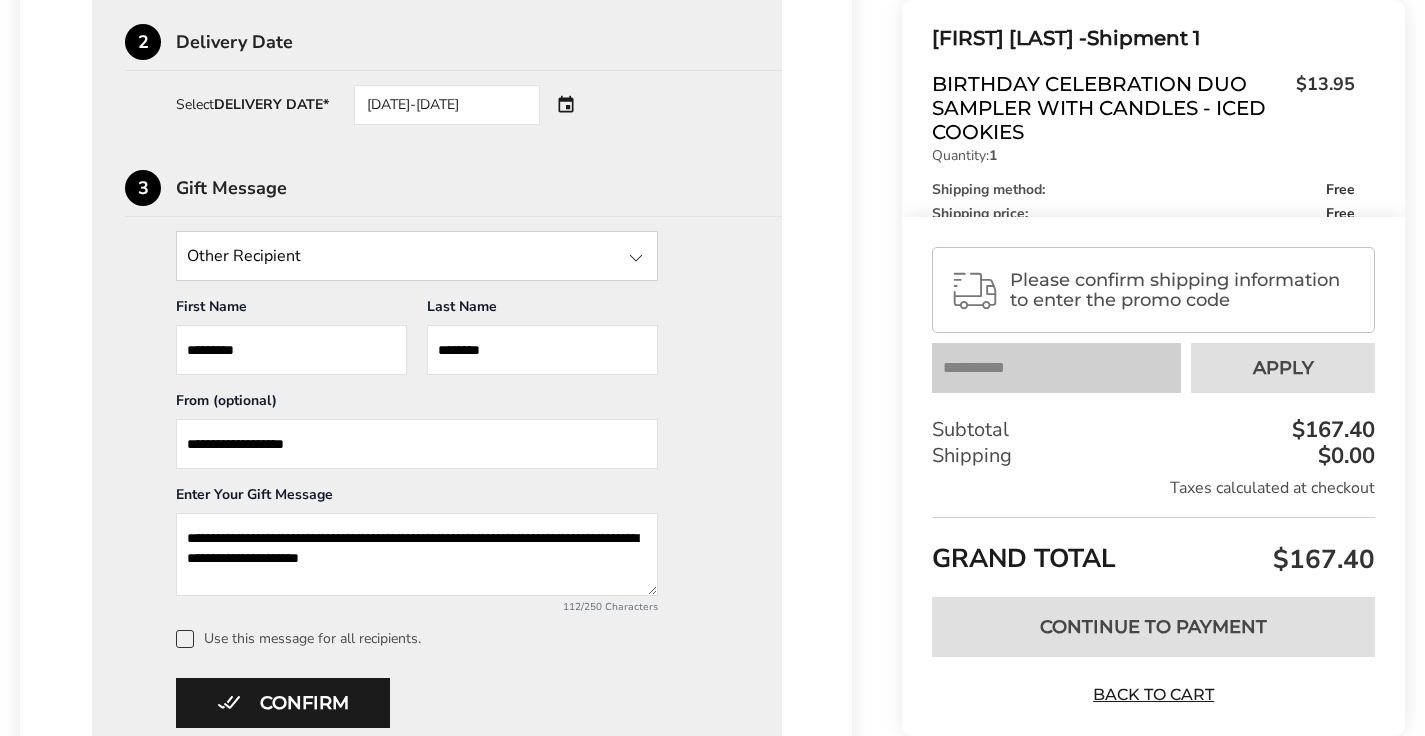 type on "**********" 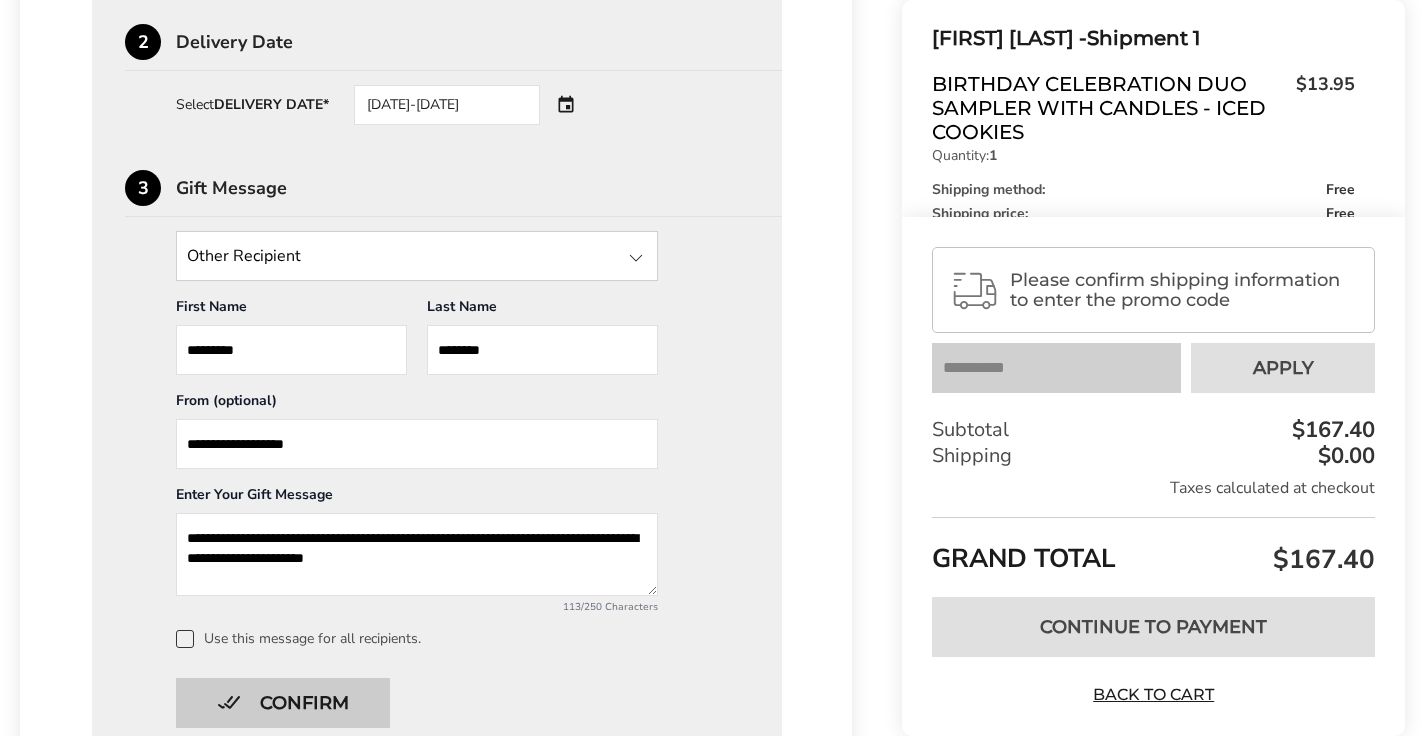click on "Confirm" at bounding box center [283, 703] 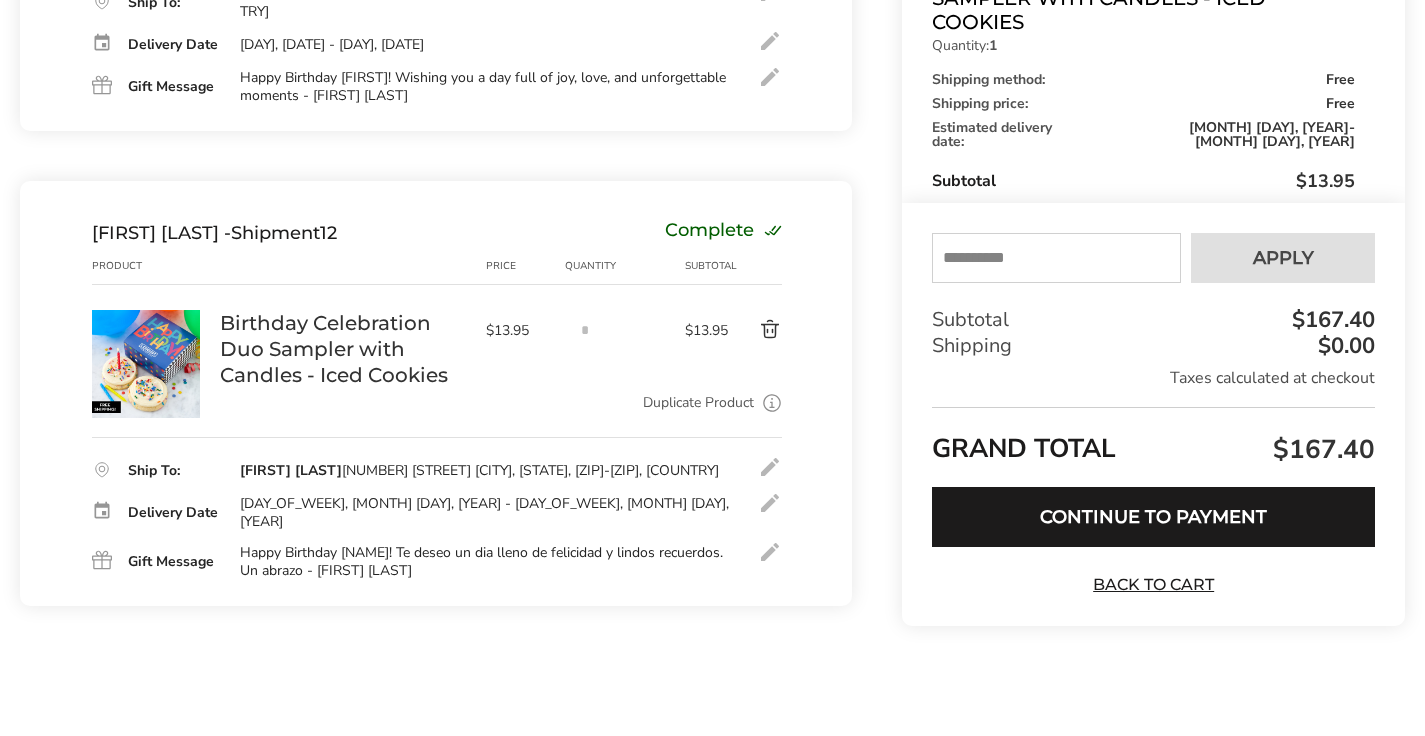 scroll, scrollTop: 5248, scrollLeft: 0, axis: vertical 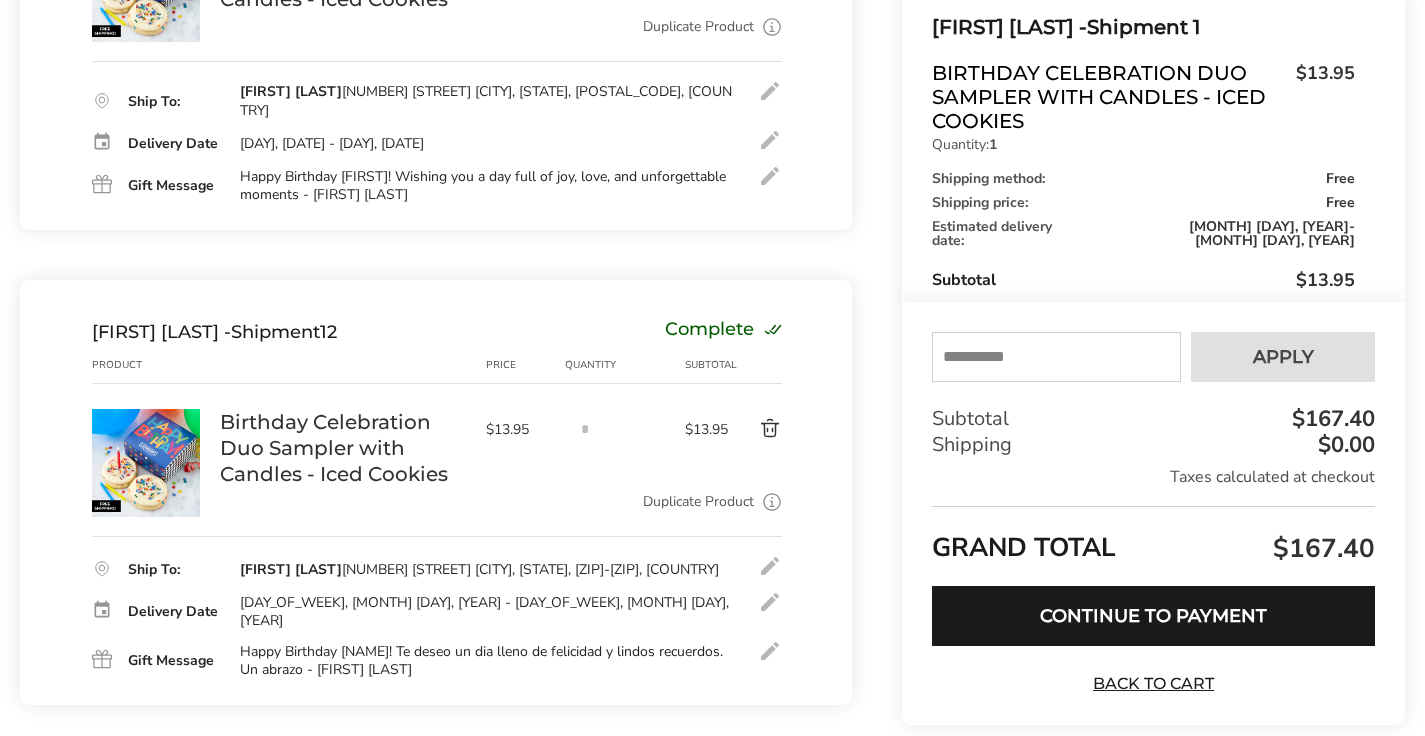 click on "Duplicate Product" at bounding box center (698, 502) 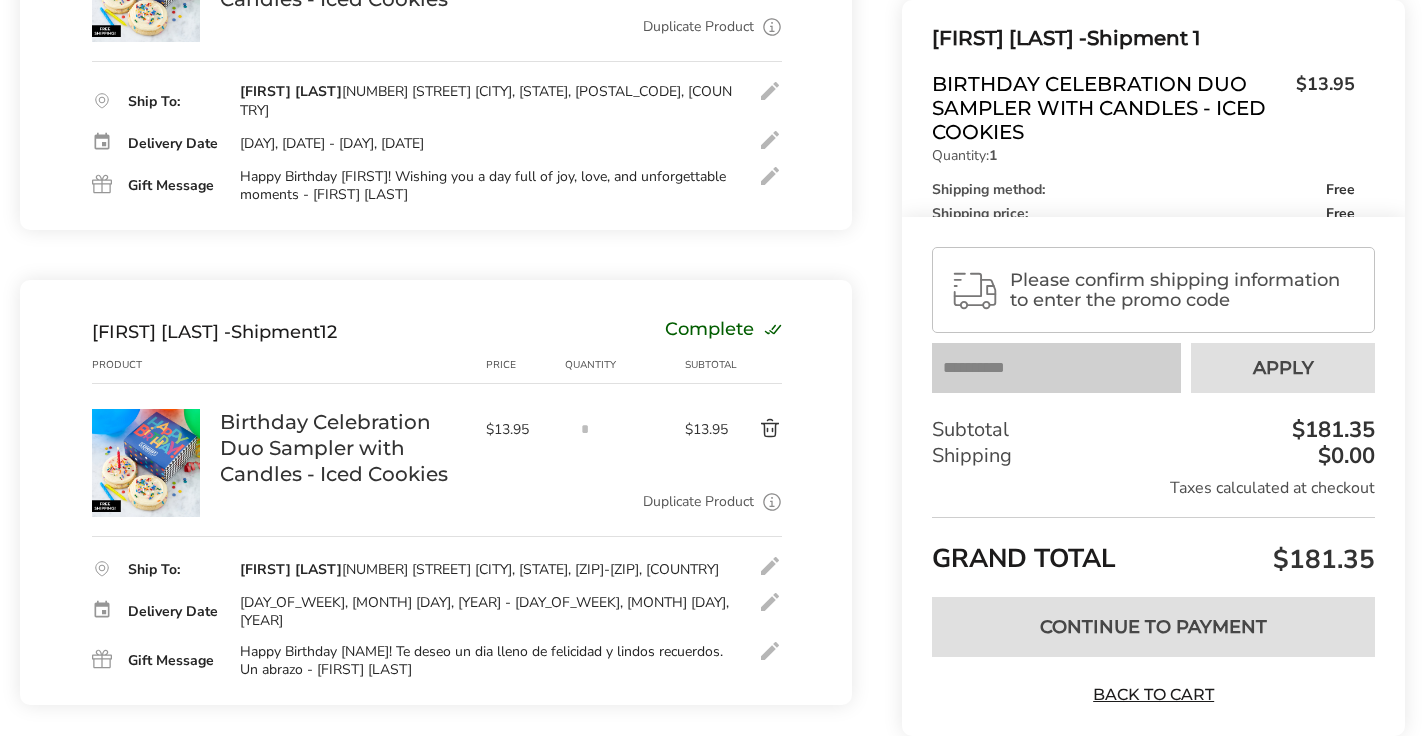 scroll, scrollTop: 6057, scrollLeft: 0, axis: vertical 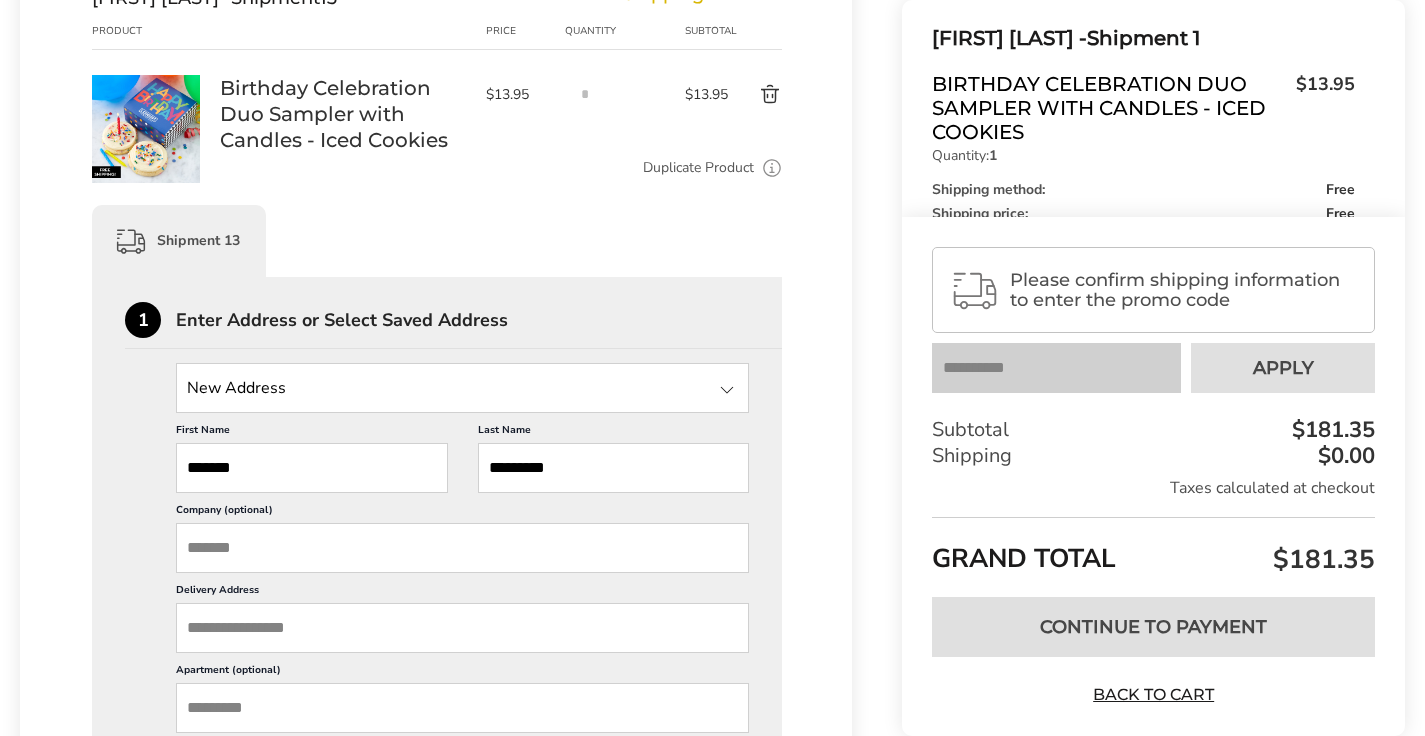 click on "*******" at bounding box center (312, 468) 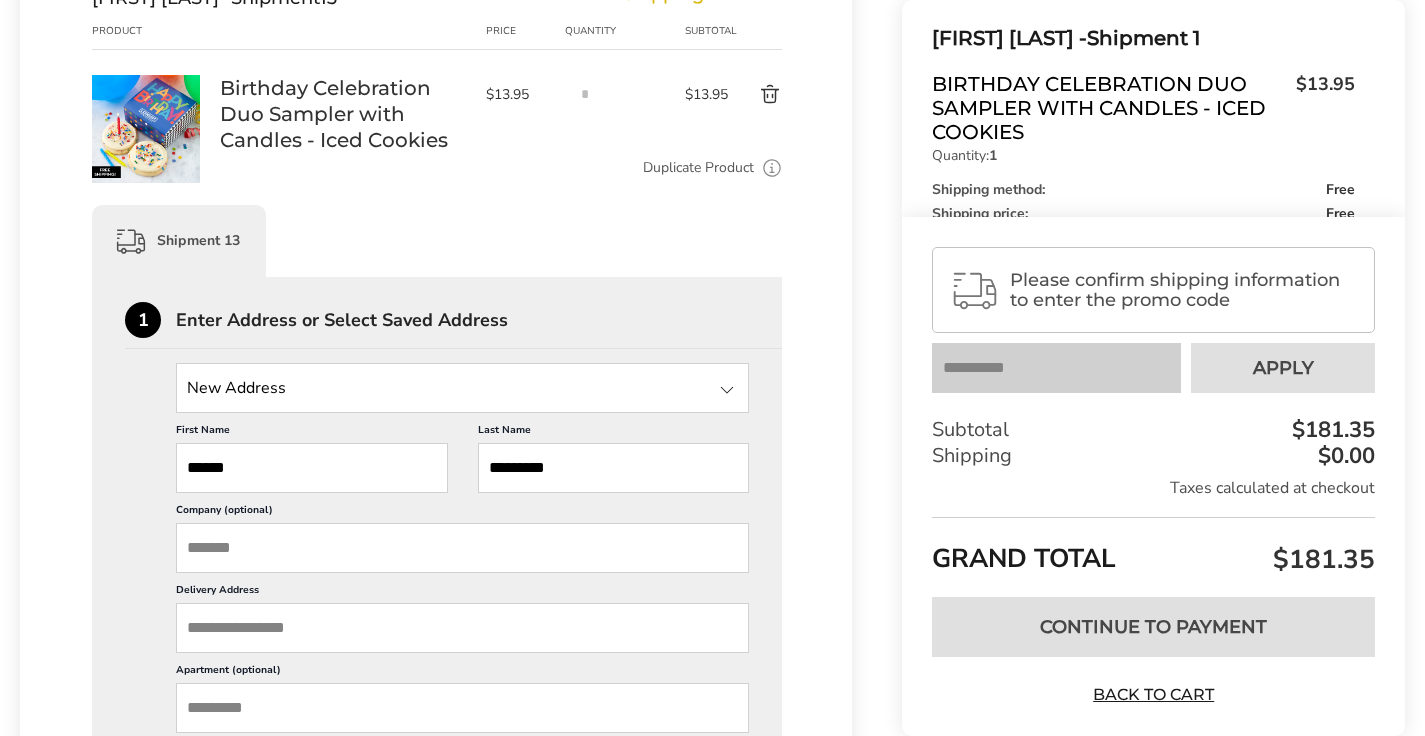 type on "******" 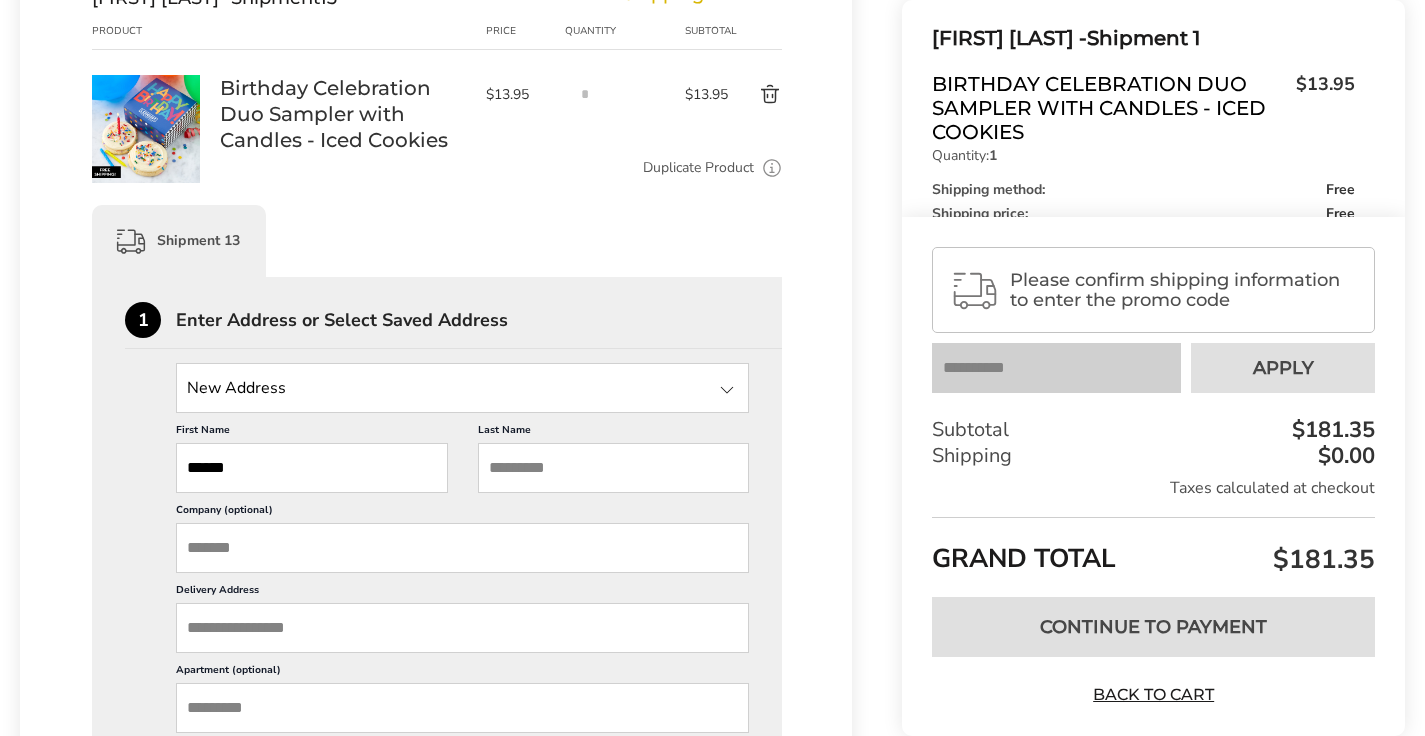 paste on "*******" 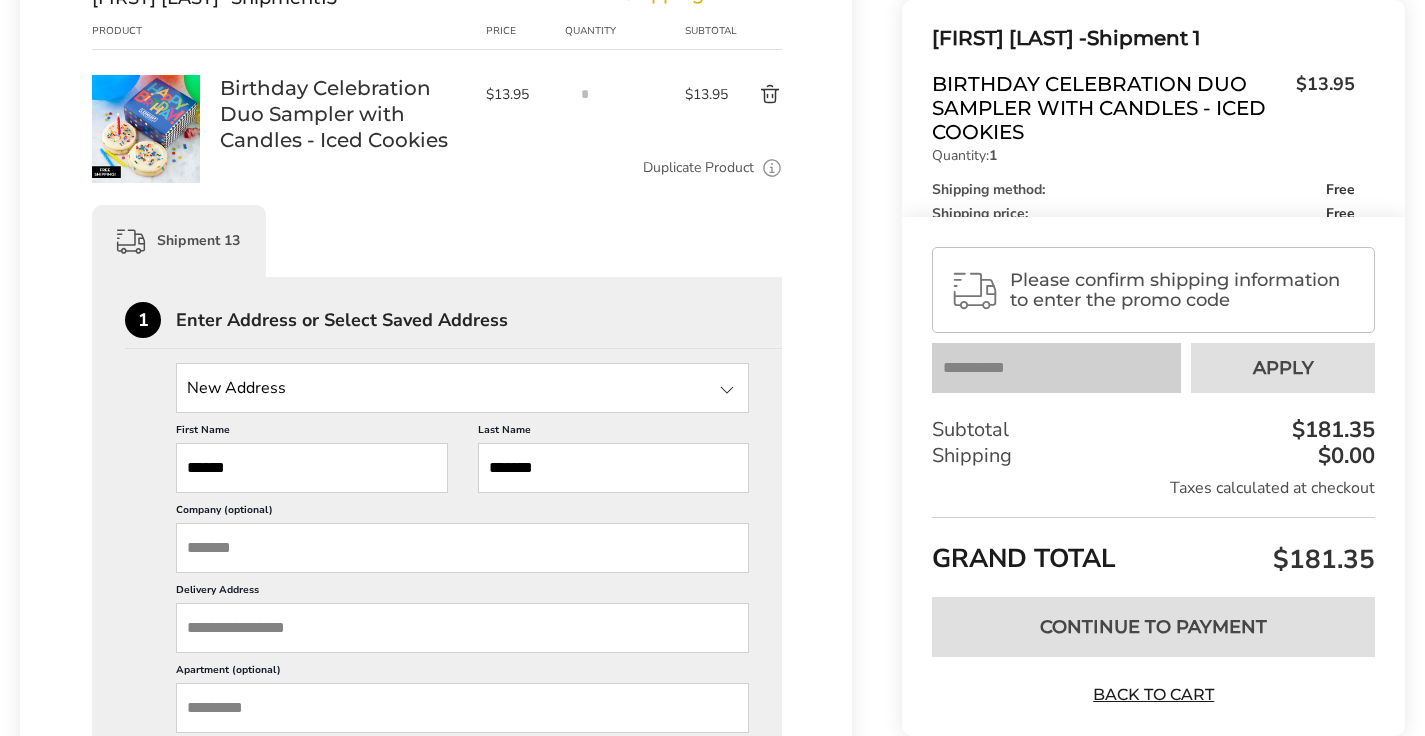 type on "*******" 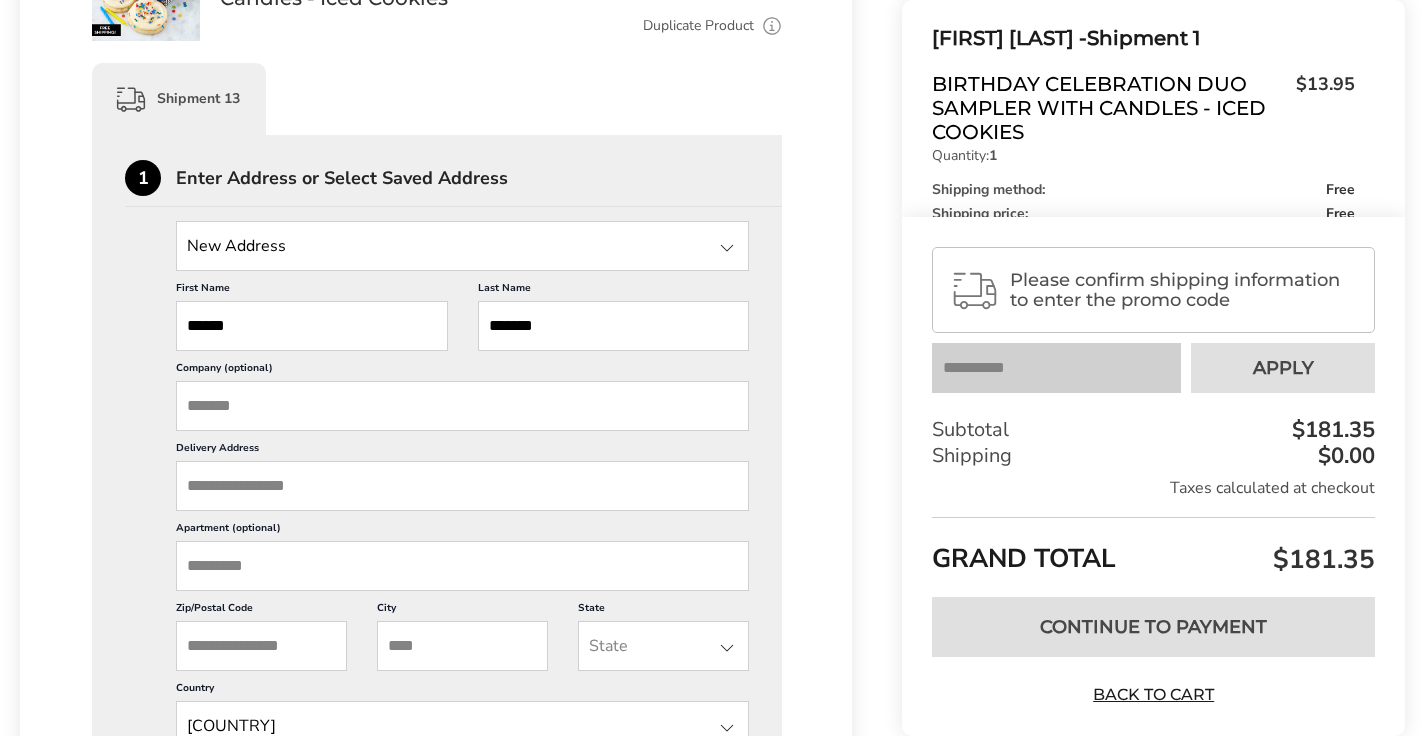 scroll, scrollTop: 6245, scrollLeft: 0, axis: vertical 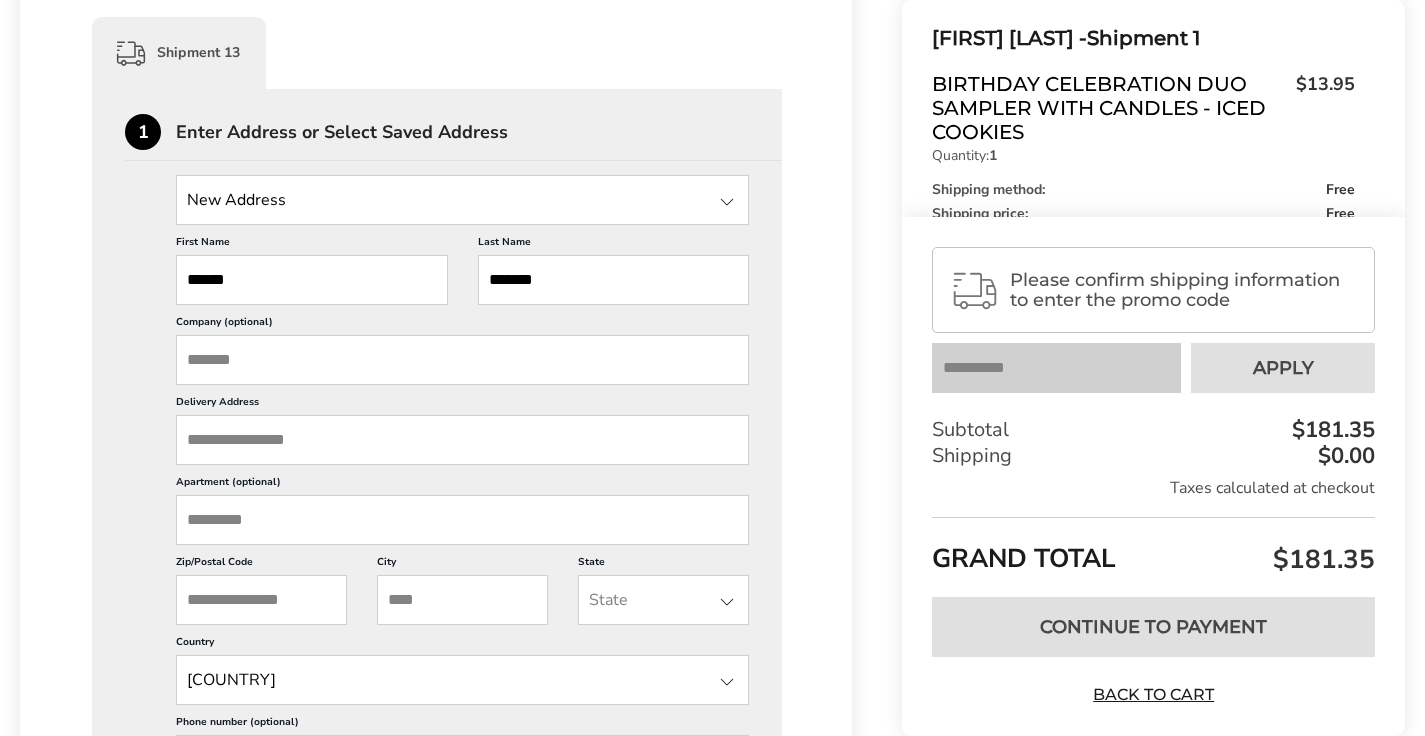 paste on "**********" 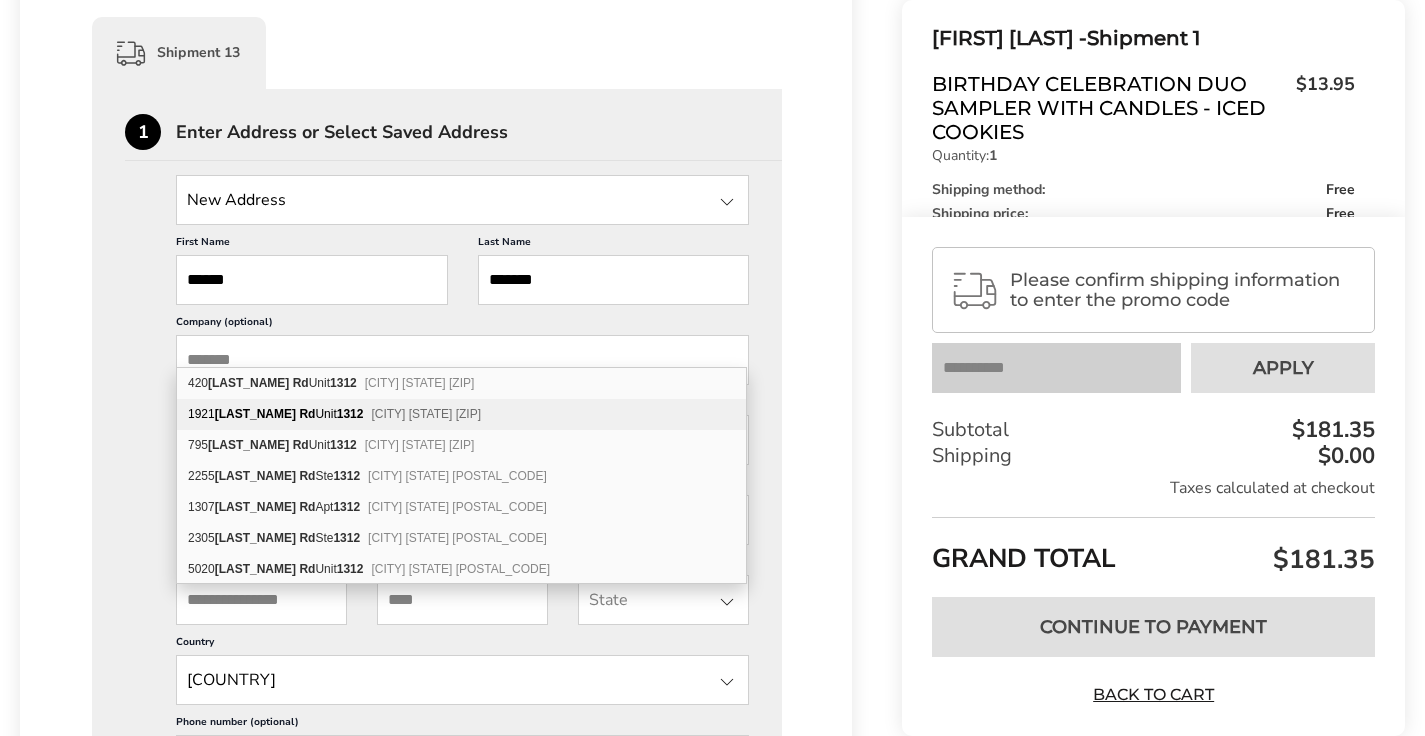 type on "**********" 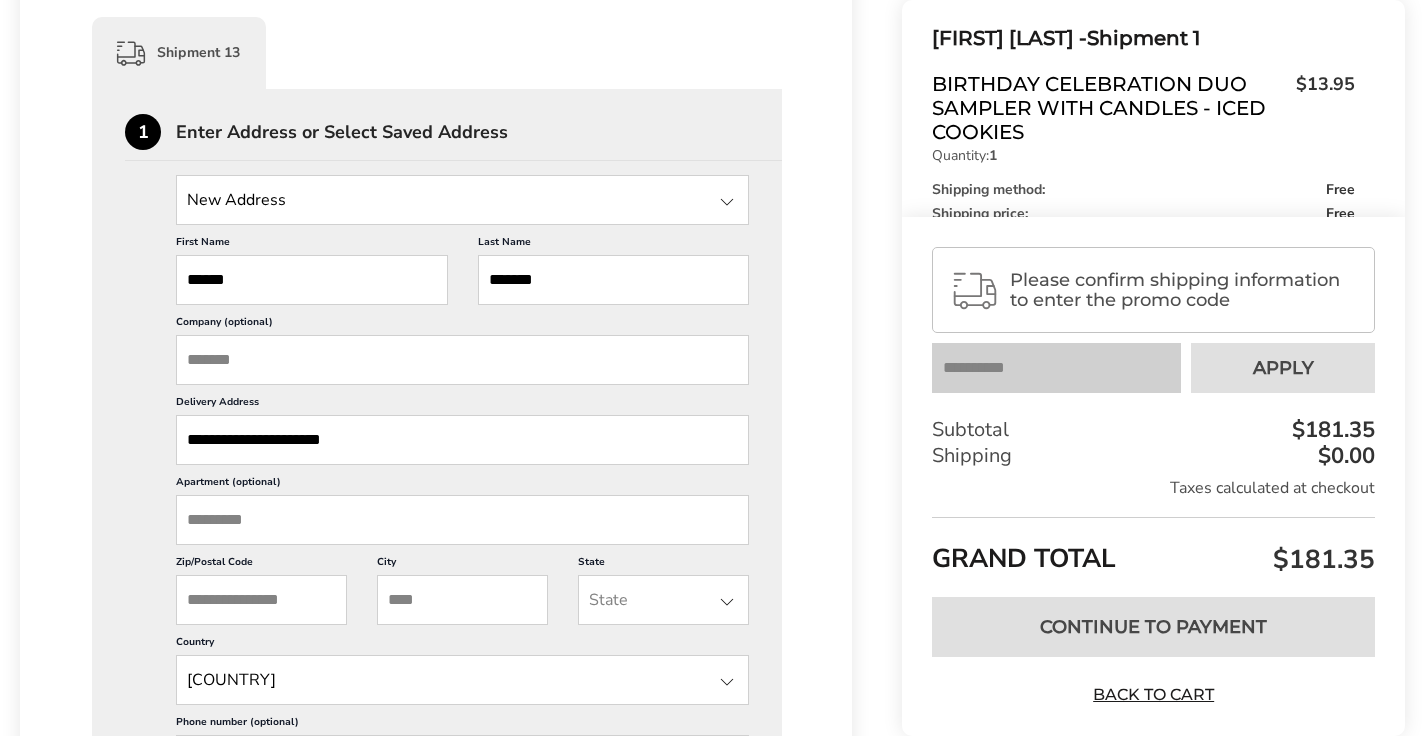 click on "[FIRST] [LAST] -  Shipment  13  Provide Shipping Address  Product Price Quantity Subtotal 1 Birthday Celebration Duo Sampler with Candles - Iced Cookies  Sold out $13.95 * $13.95 Duplicate Product Use this to ship the same box to a different address.   Shipment 13 1 Enter Address or Select Saved Address New Address New Address  [FIRST] [LAST], [NUMBER] [STREET],  [CITY], [STATE], [POSTAL_CODE], United States  [FIRST] [LAST], [NUMBER] [STREET],  [CITY], [STATE], [POSTAL_CODE], United States  [FIRST] [LAST], [NUMBER] [STREET],  [CITY], [STATE], [POSTAL_CODE], United States  [FIRST] [LAST], [NUMBER] [STREET],  [CITY], [STATE], [POSTAL_CODE], United States  [FIRST] [LAST], [NUMBER] [STREET],  [CITY], [STATE], [POSTAL_CODE], United States  [FIRST] [LAST], [NUMBER] [STREET],  [CITY], [STATE], [POSTAL_CODE], United States  [FIRST] [LAST], [NUMBER] [STREET],  [CITY], [STATE], [POSTAL_CODE], United States  [FIRST] [LAST], [NUMBER] [STREET],  [CITY], [STATE], [POSTAL_CODE], United States  [FIRST] [LAST], [NUMBER] [STREET],  [CITY], [STATE], [POSTAL_CODE], United States" 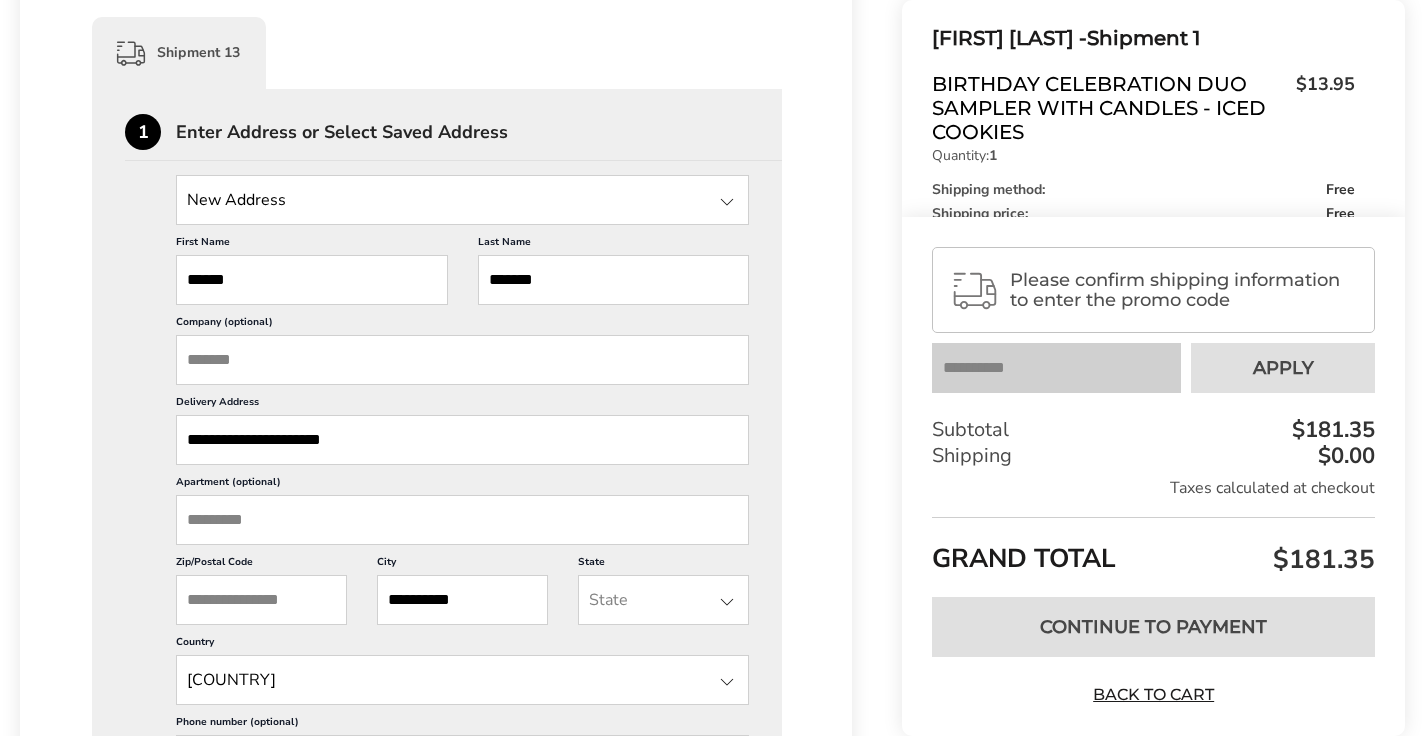 type on "**********" 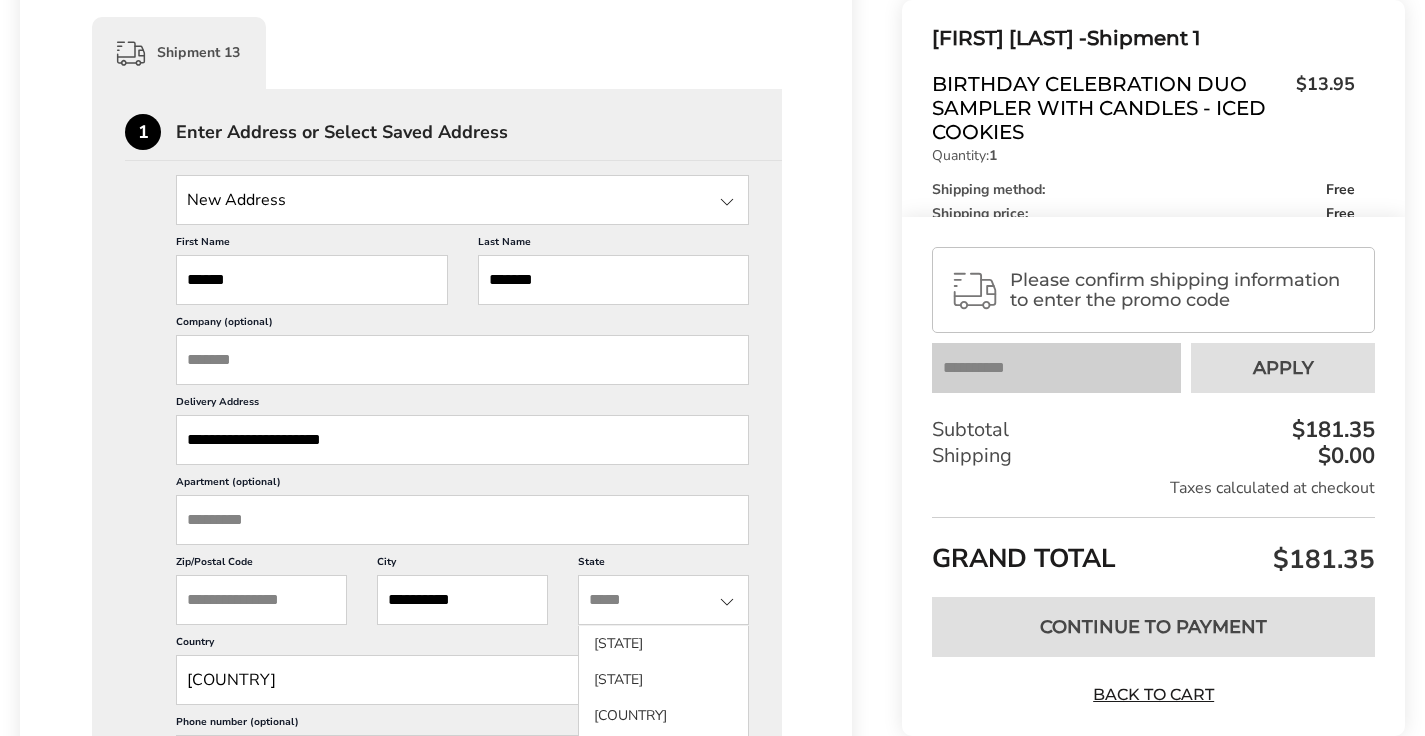 click at bounding box center (727, 602) 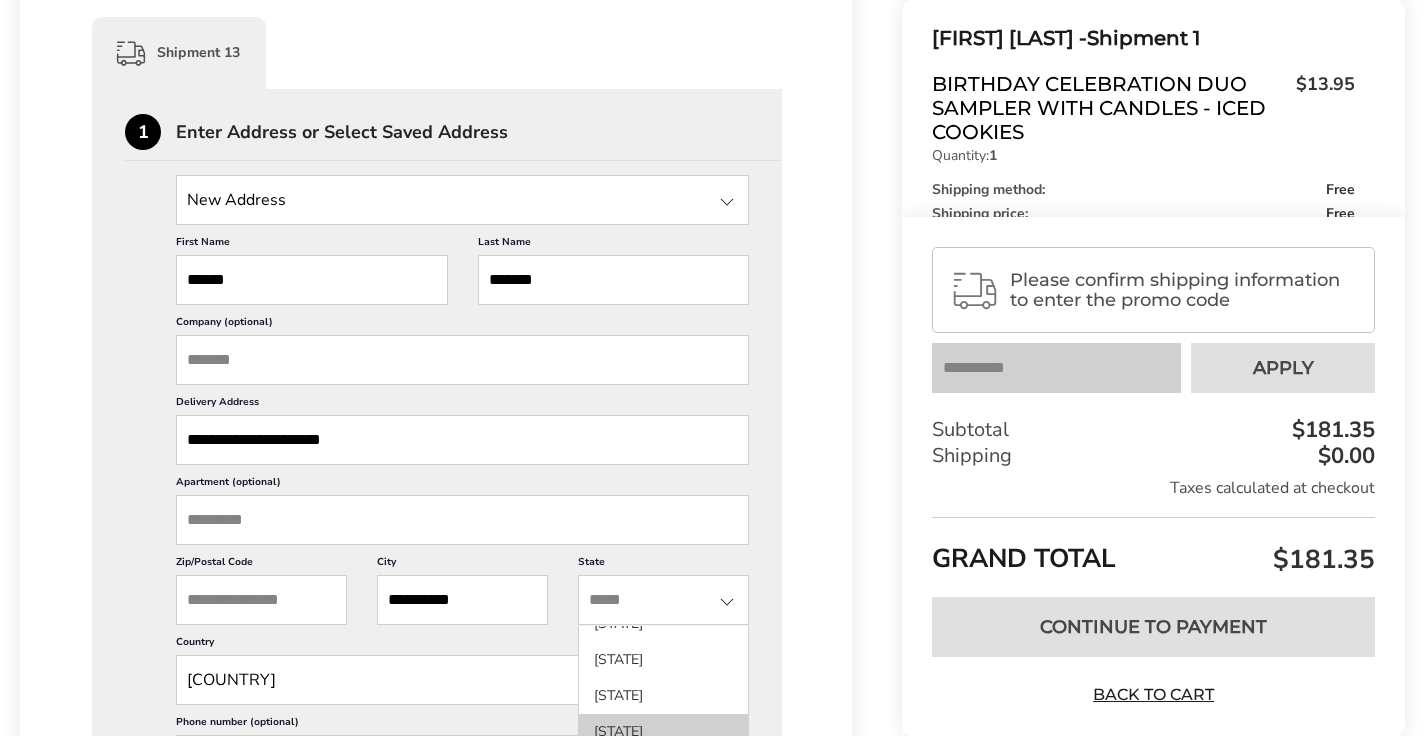 scroll, scrollTop: 848, scrollLeft: 0, axis: vertical 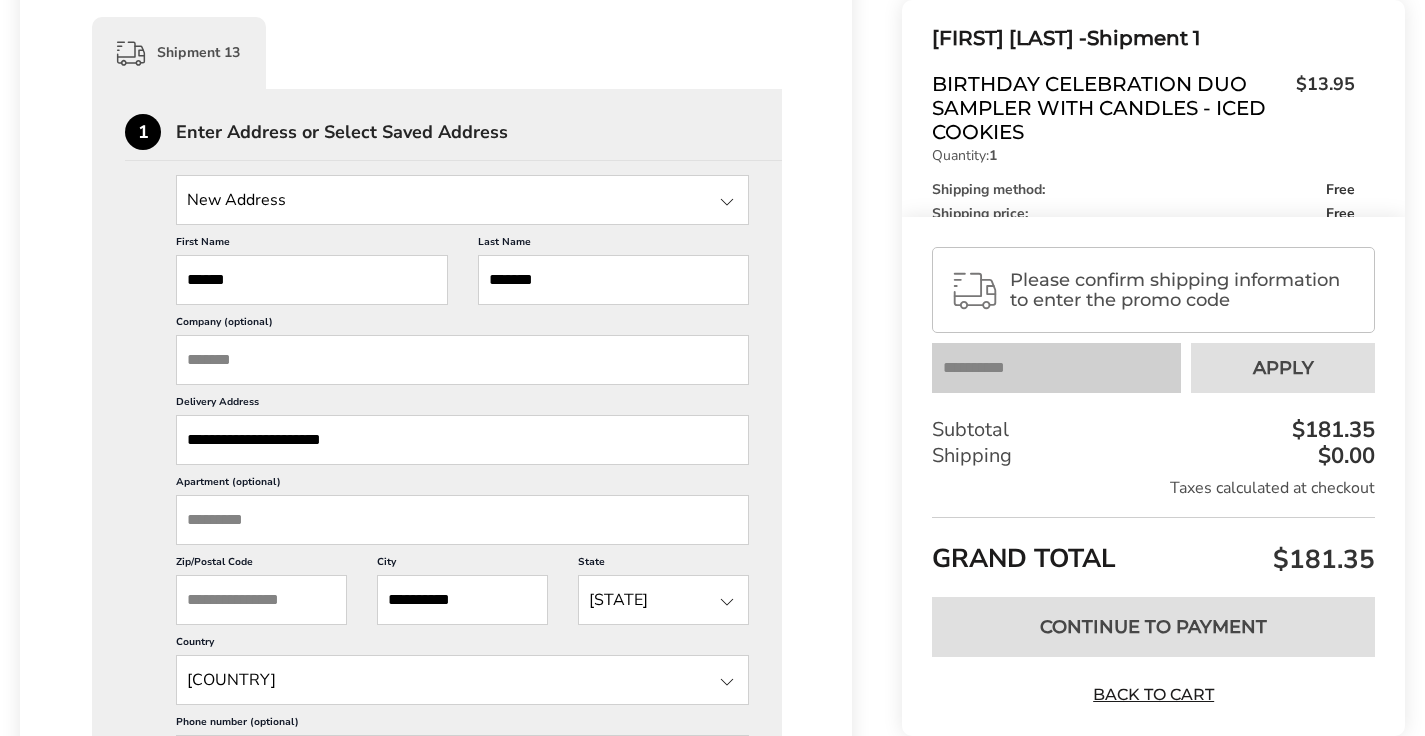 click on "Zip/Postal Code" at bounding box center [261, 600] 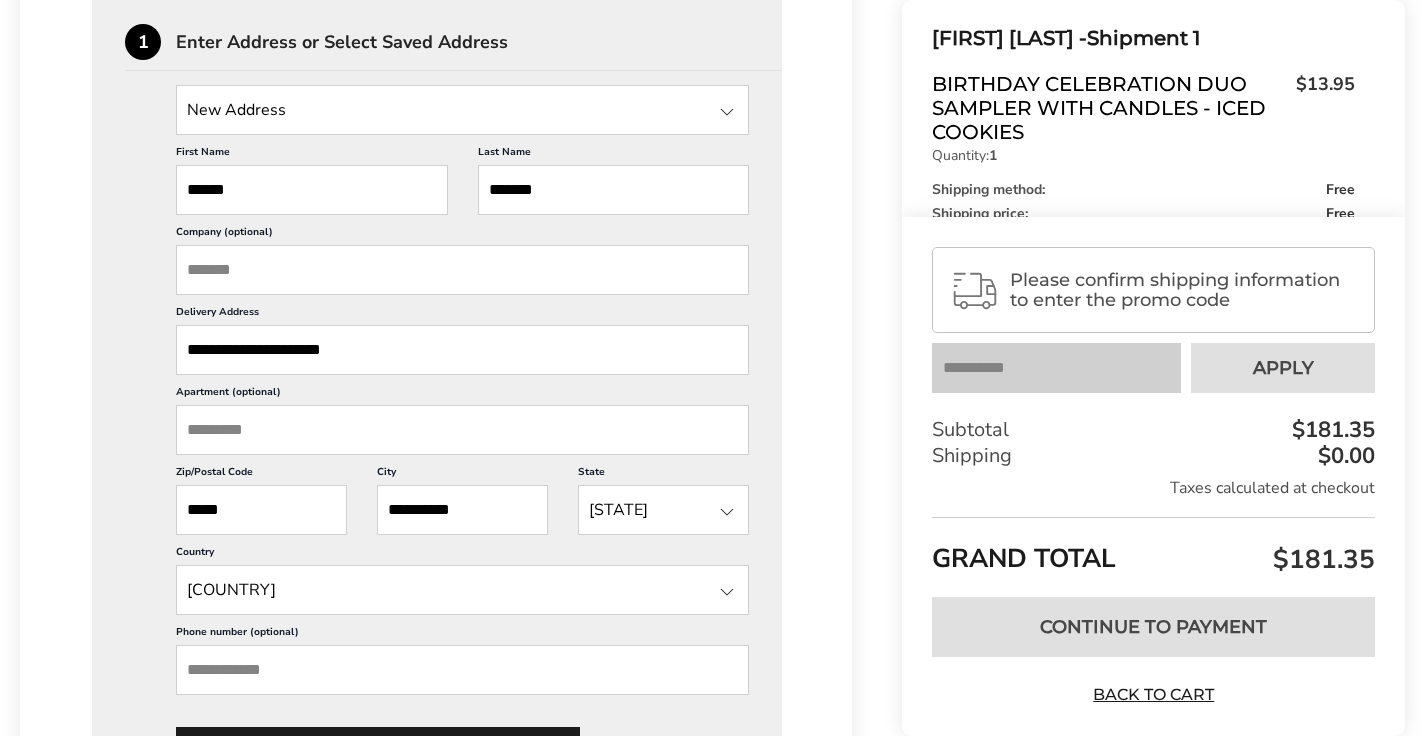 scroll, scrollTop: 6401, scrollLeft: 0, axis: vertical 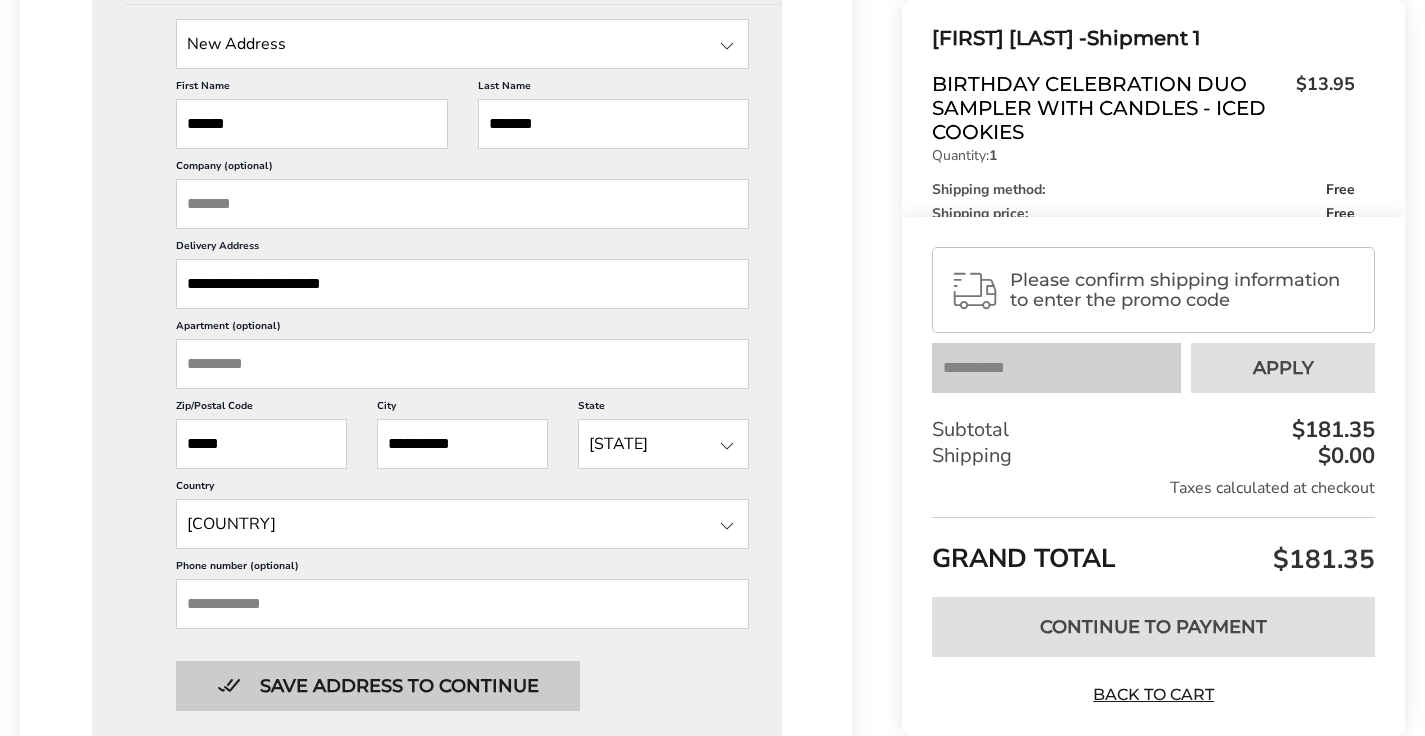 type on "*****" 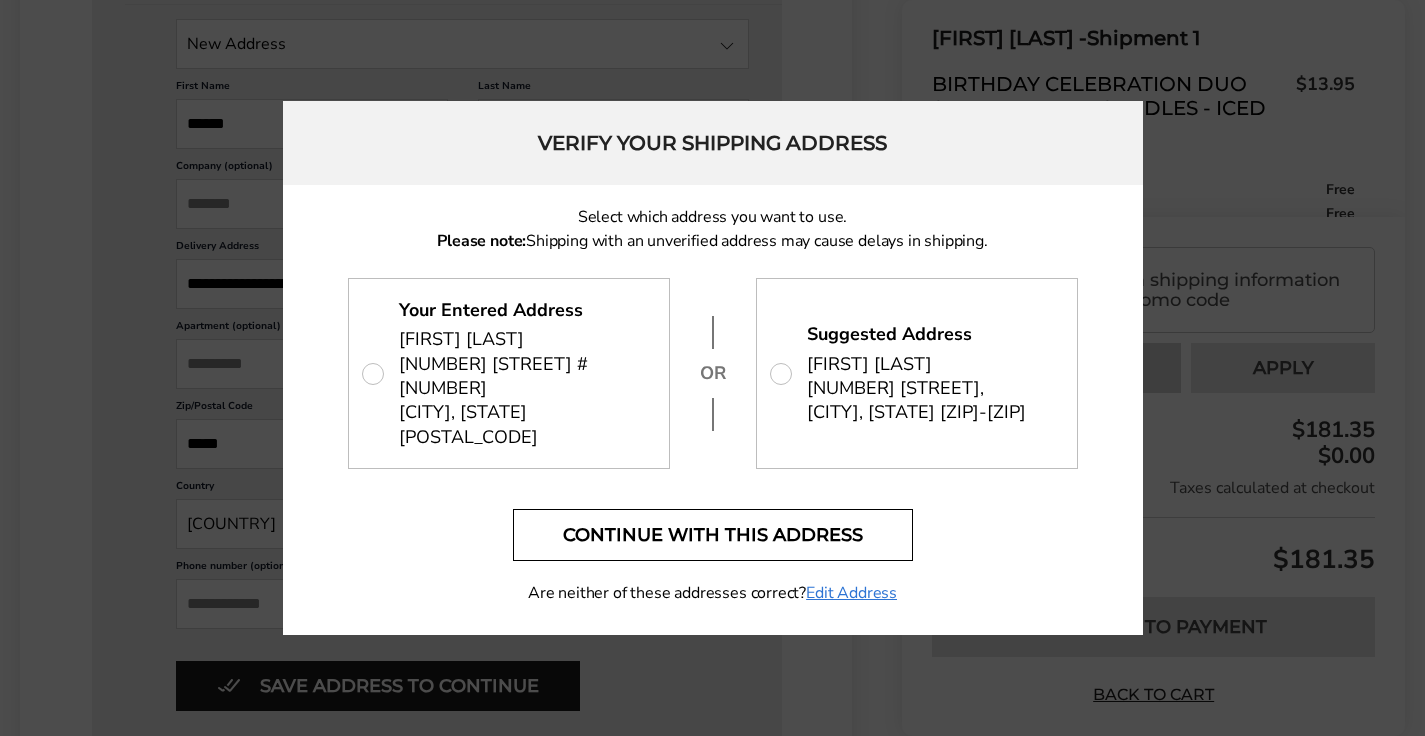 click on "Continue with this address" at bounding box center (713, 535) 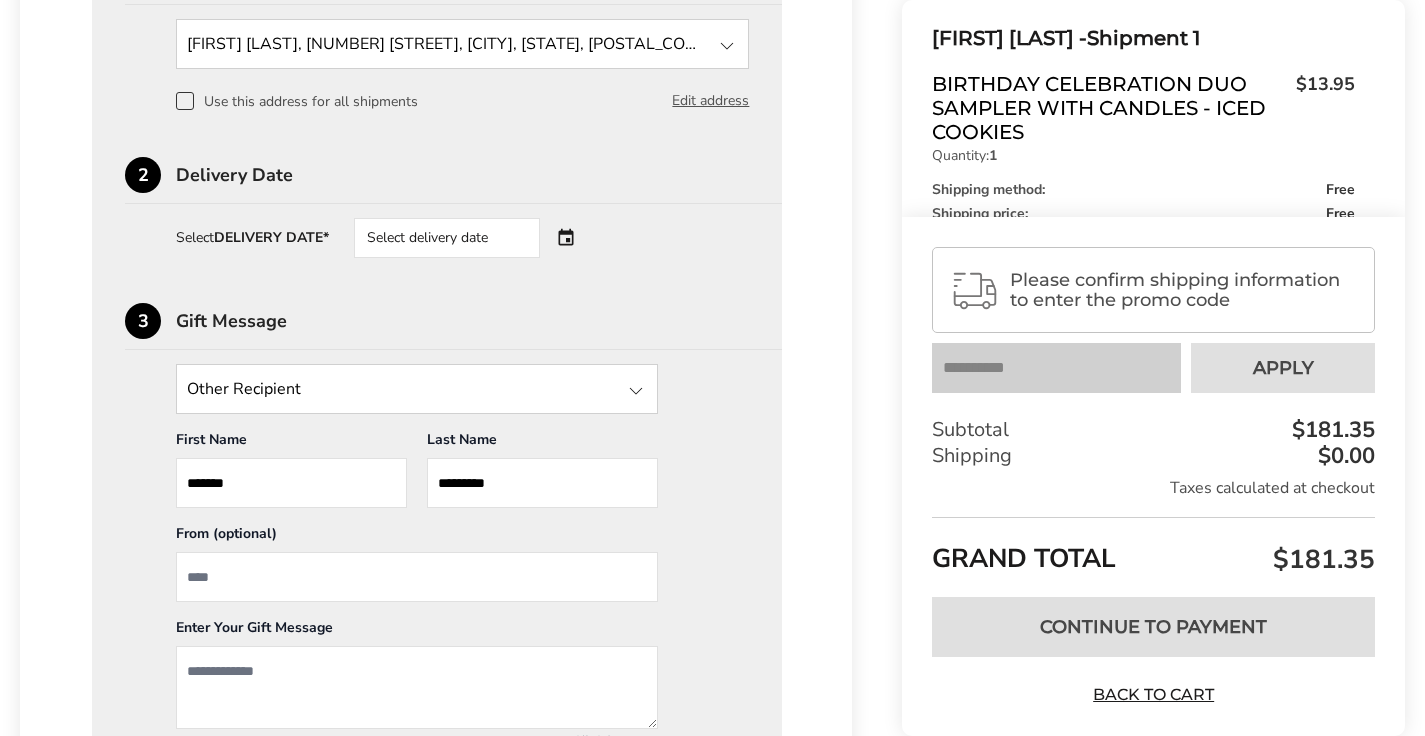 click on "Select delivery date" at bounding box center [475, 238] 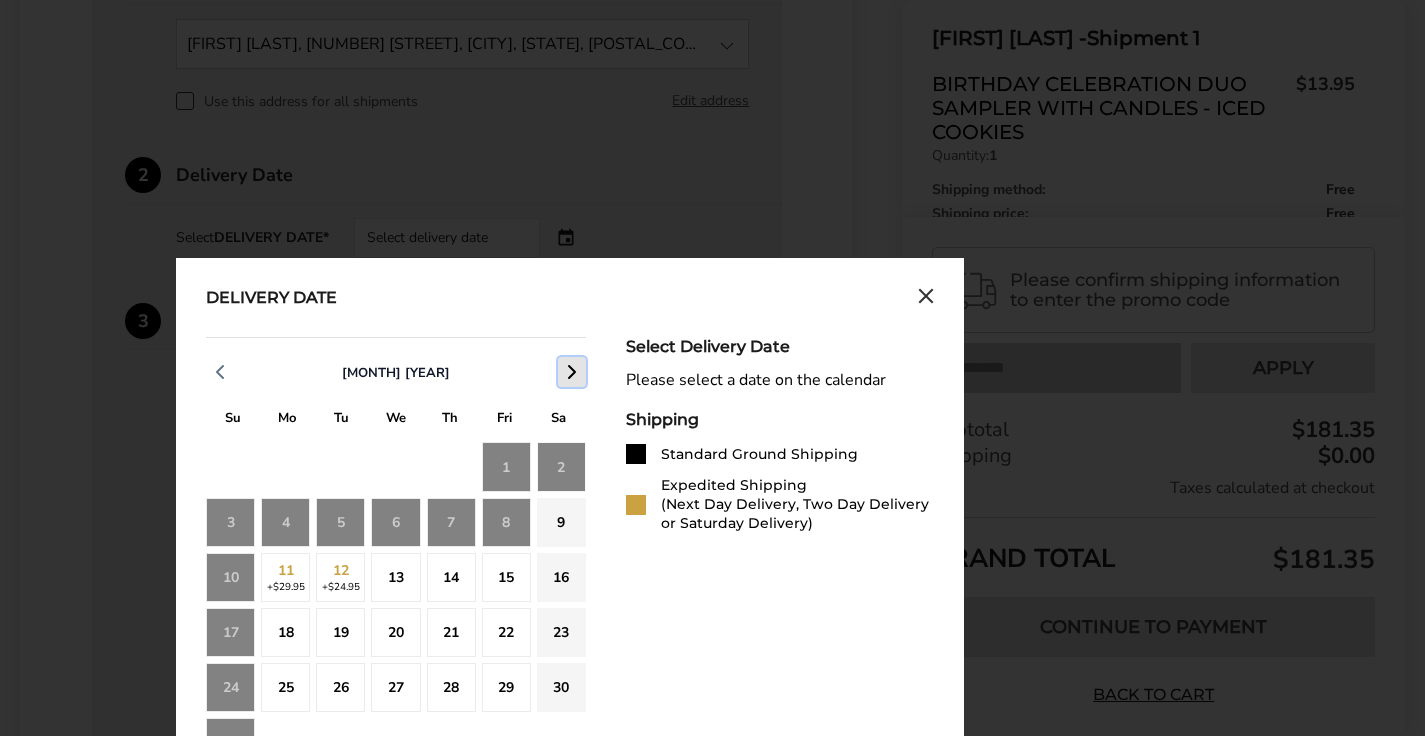 click at bounding box center [572, 372] 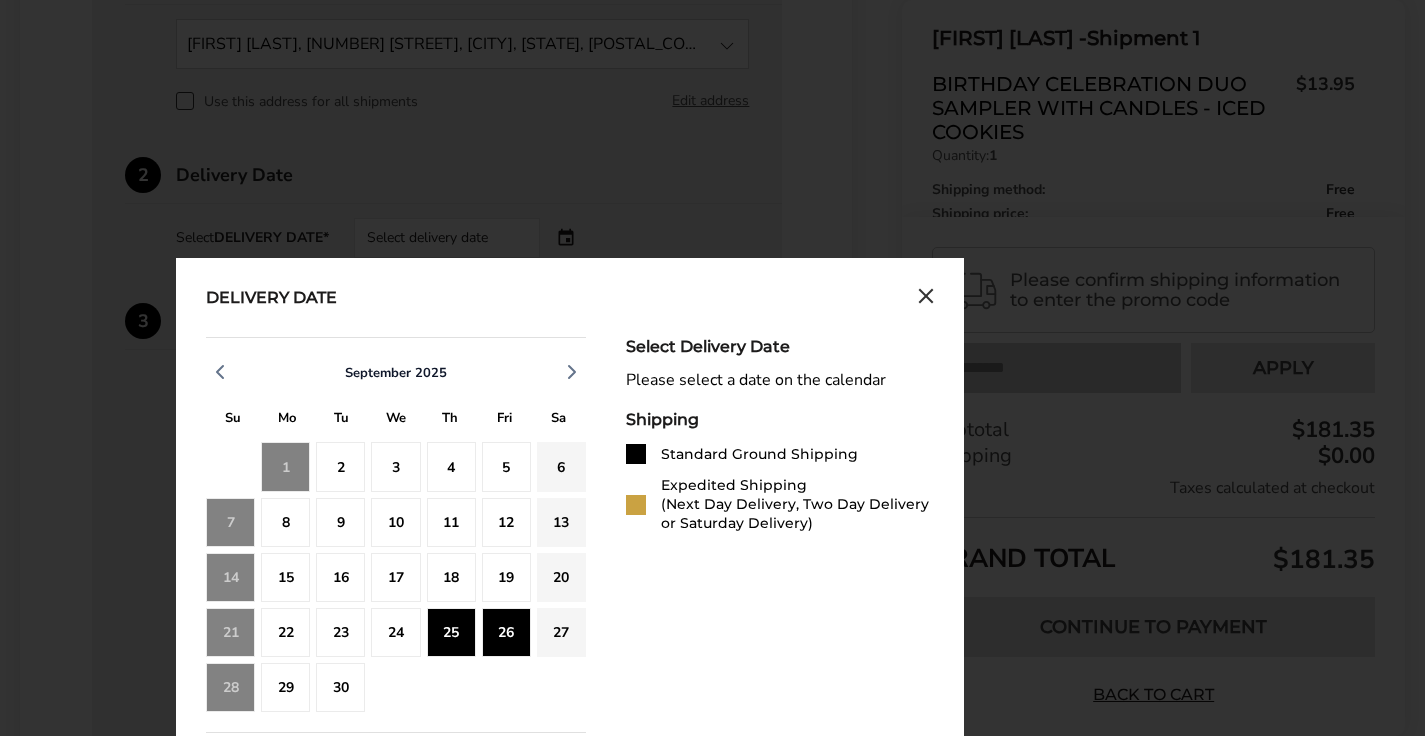 click on "26" 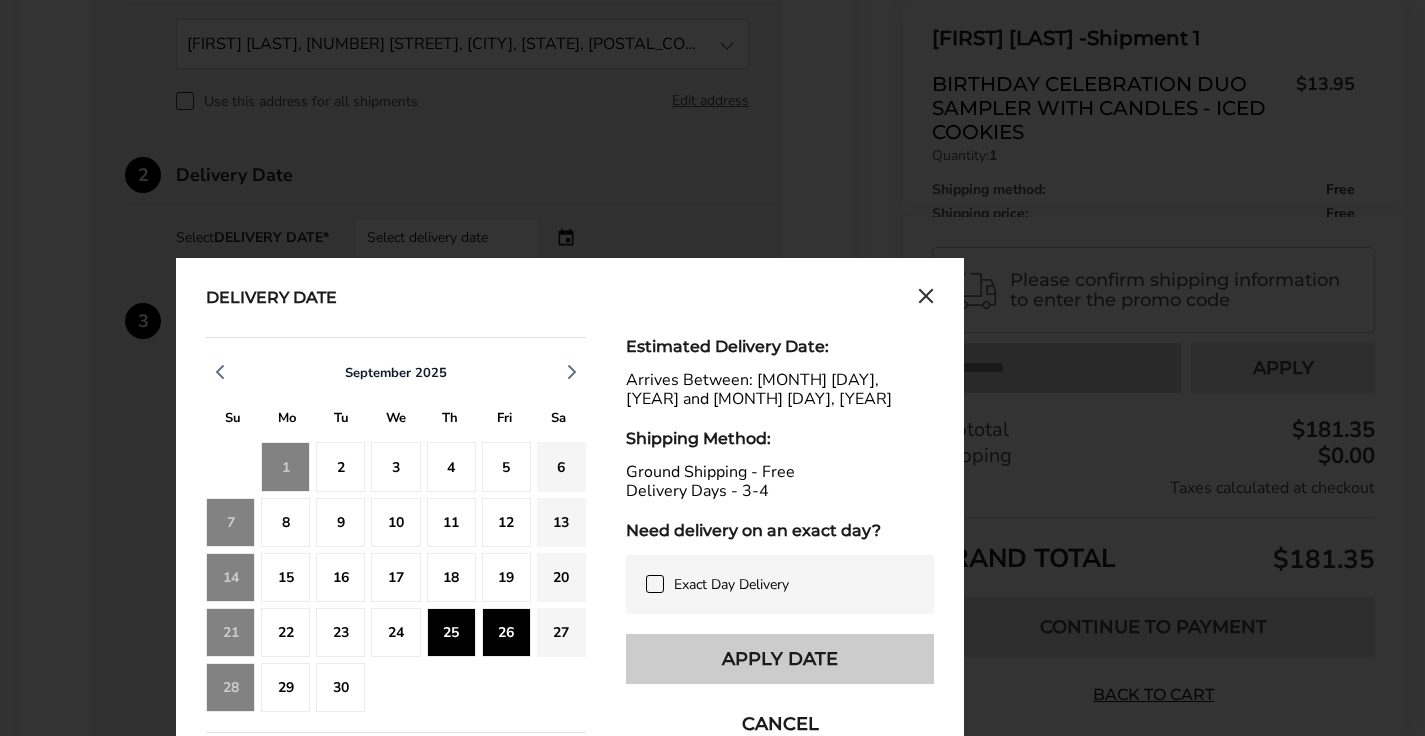 click on "Apply Date" at bounding box center (780, 659) 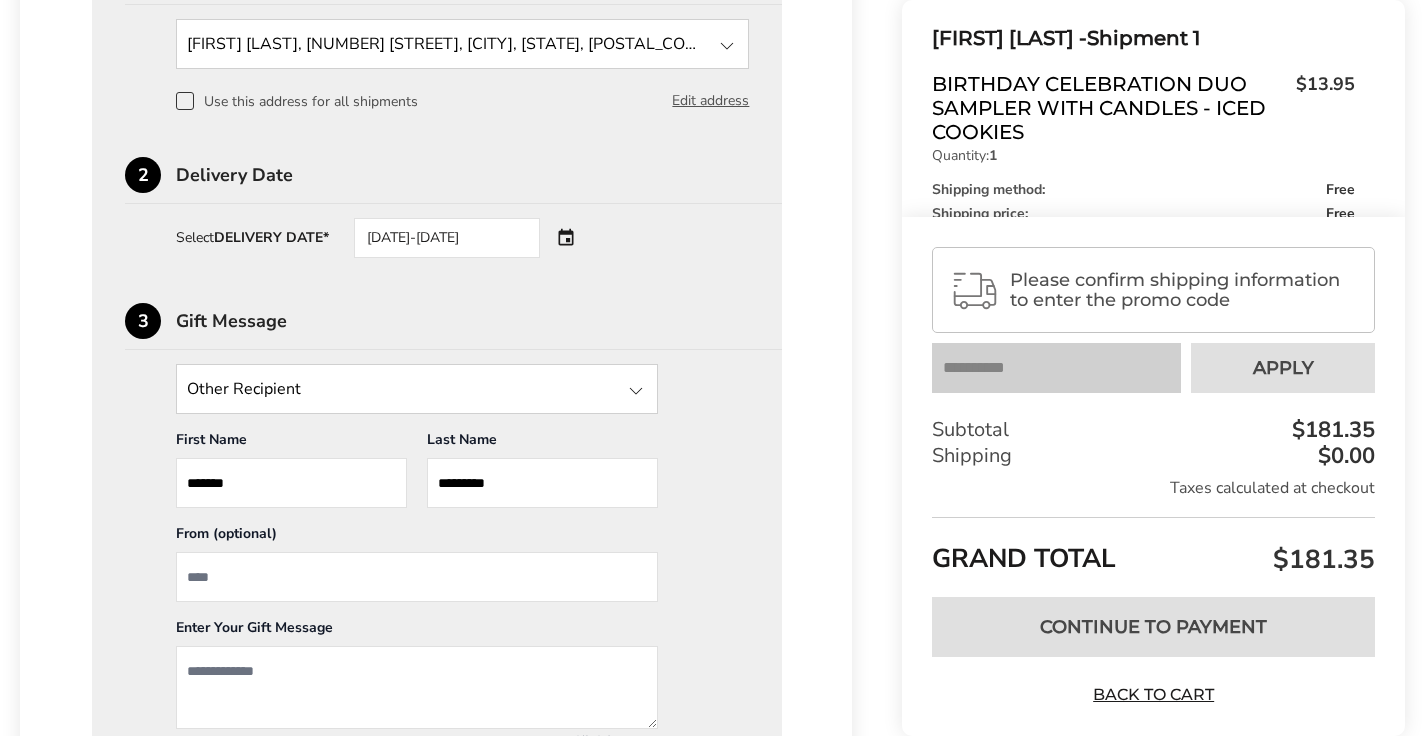 click on "*******" at bounding box center (291, 483) 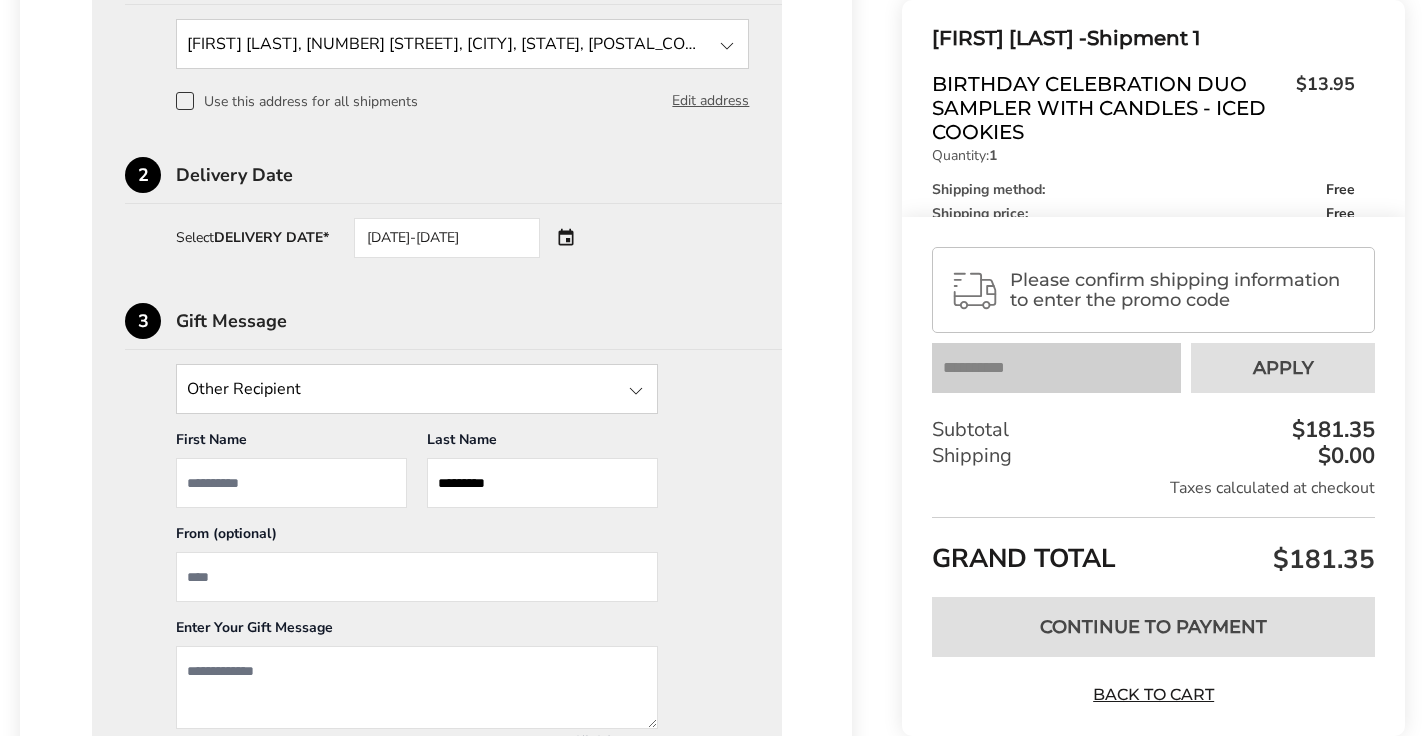type 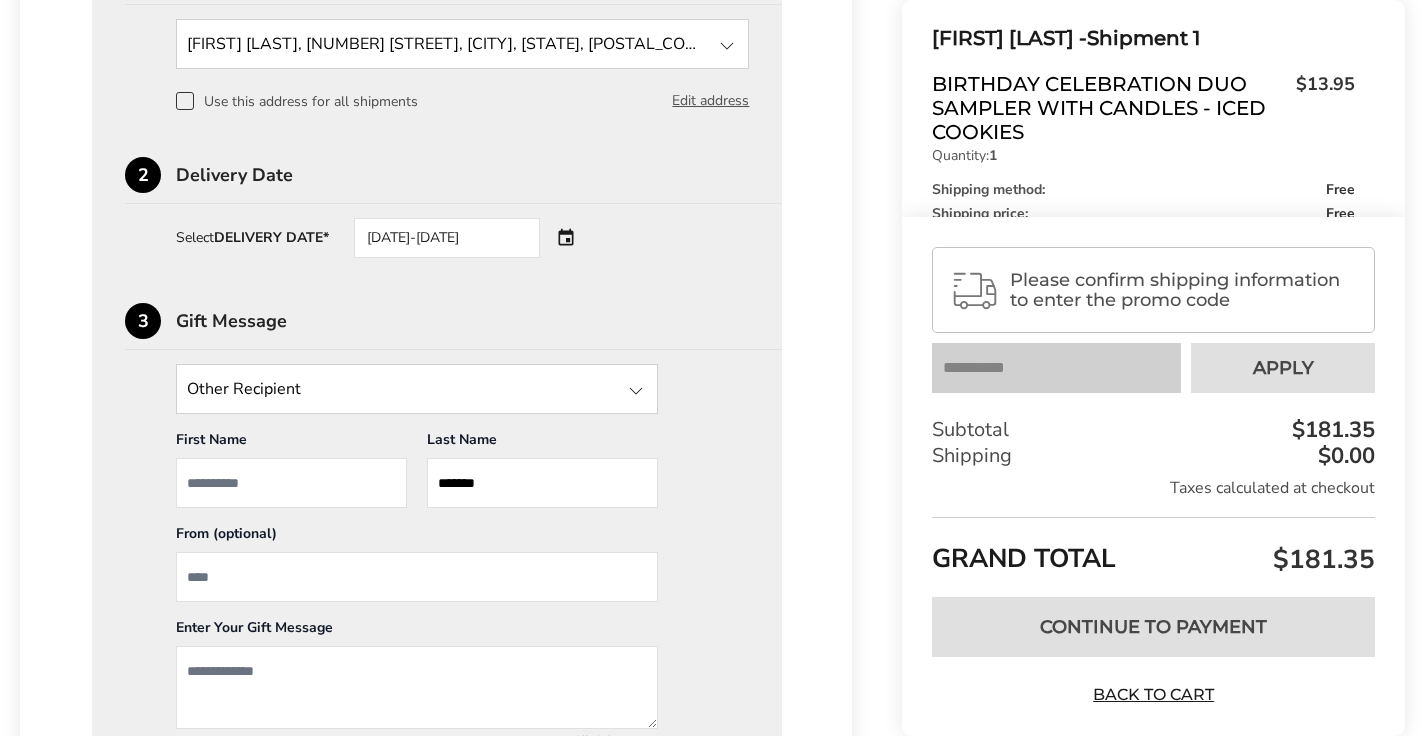 type on "******" 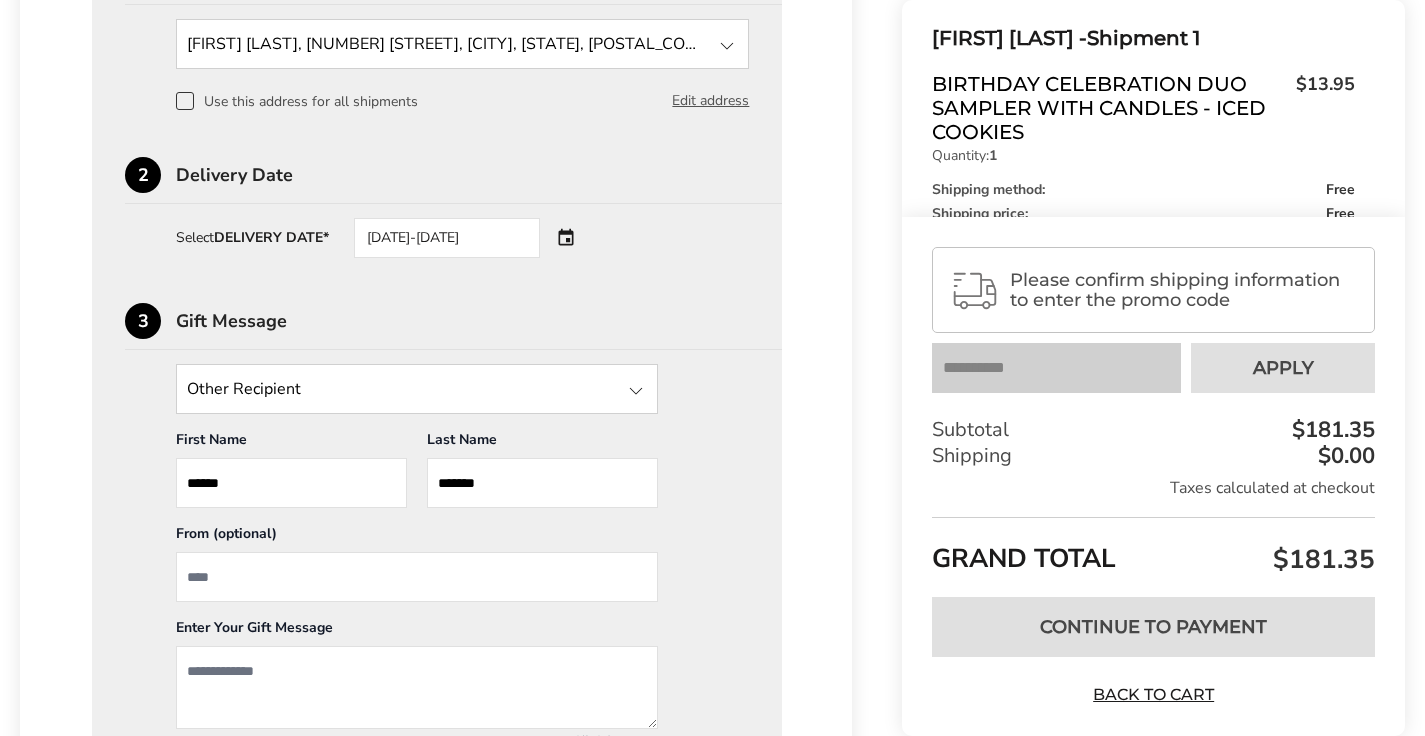 type on "*******" 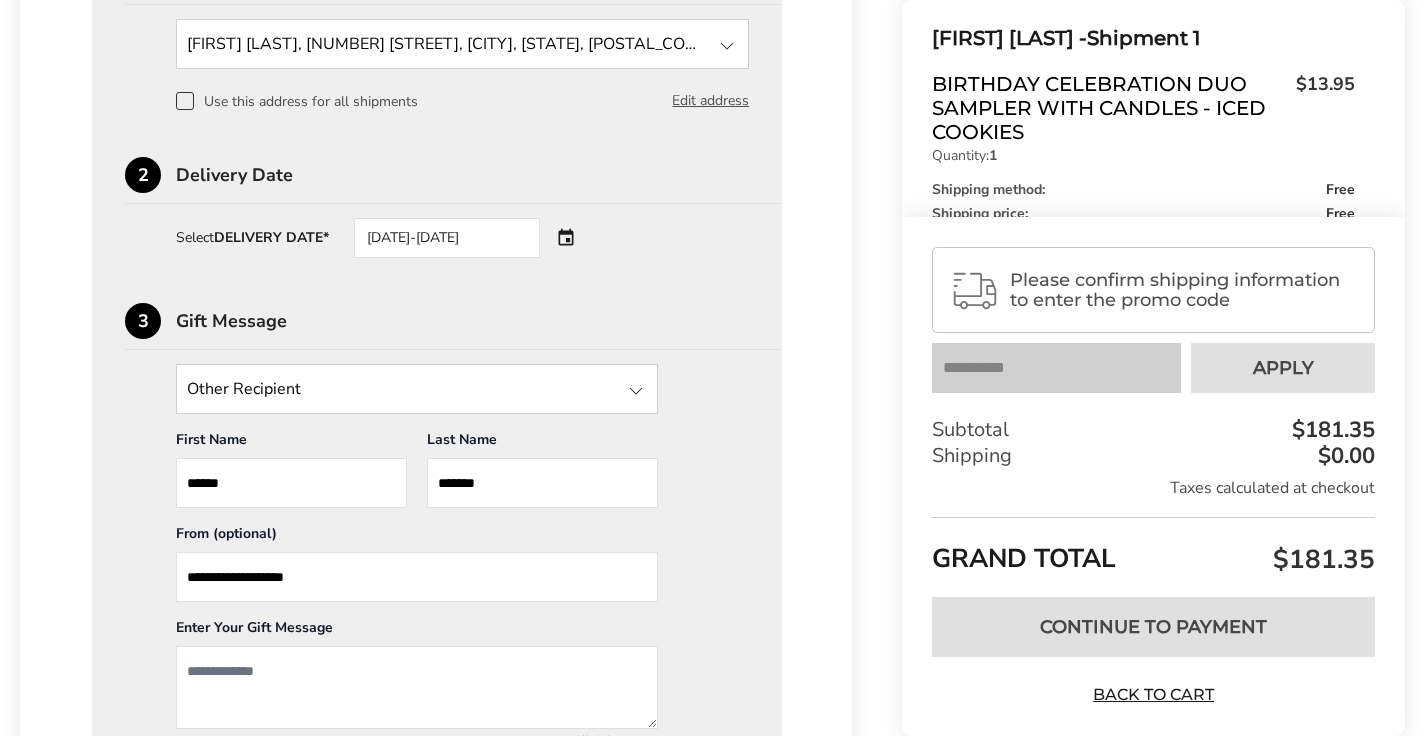 type on "**********" 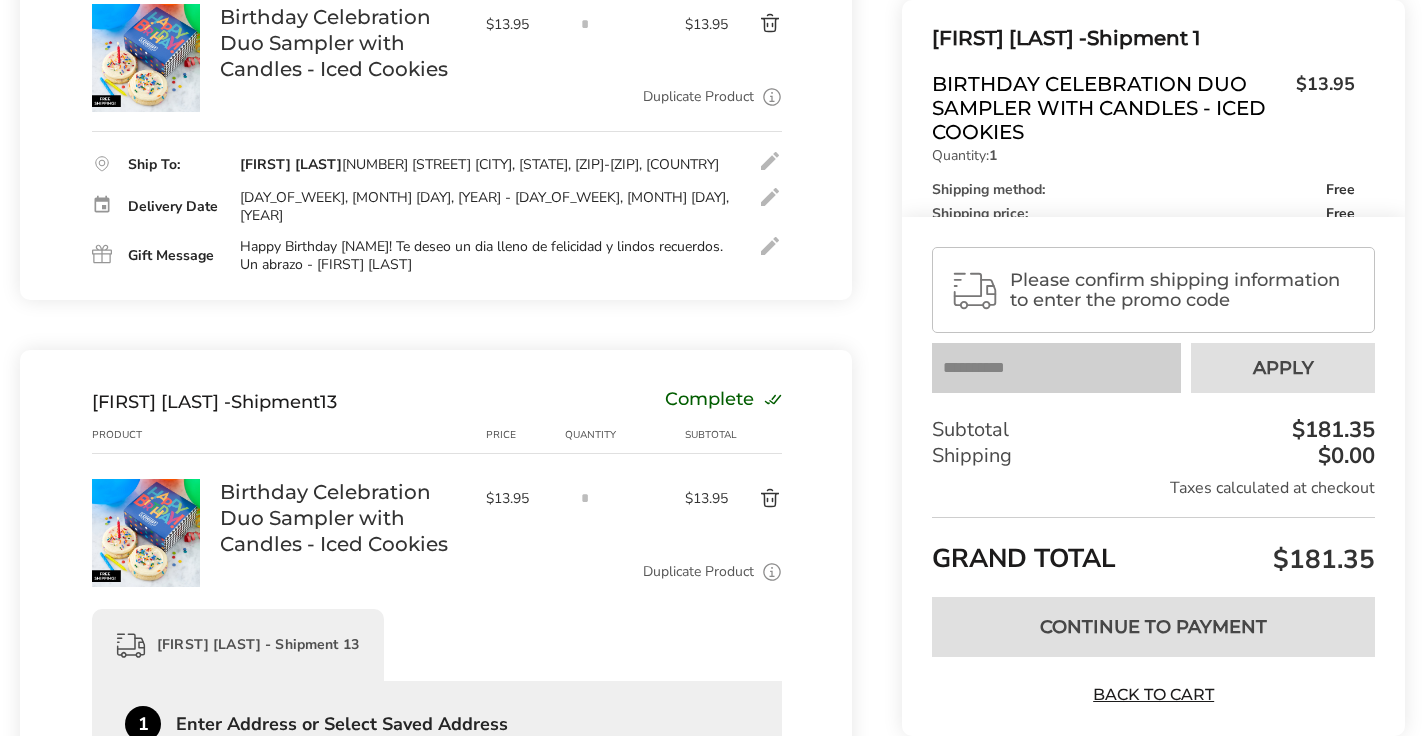 scroll, scrollTop: 5586, scrollLeft: 0, axis: vertical 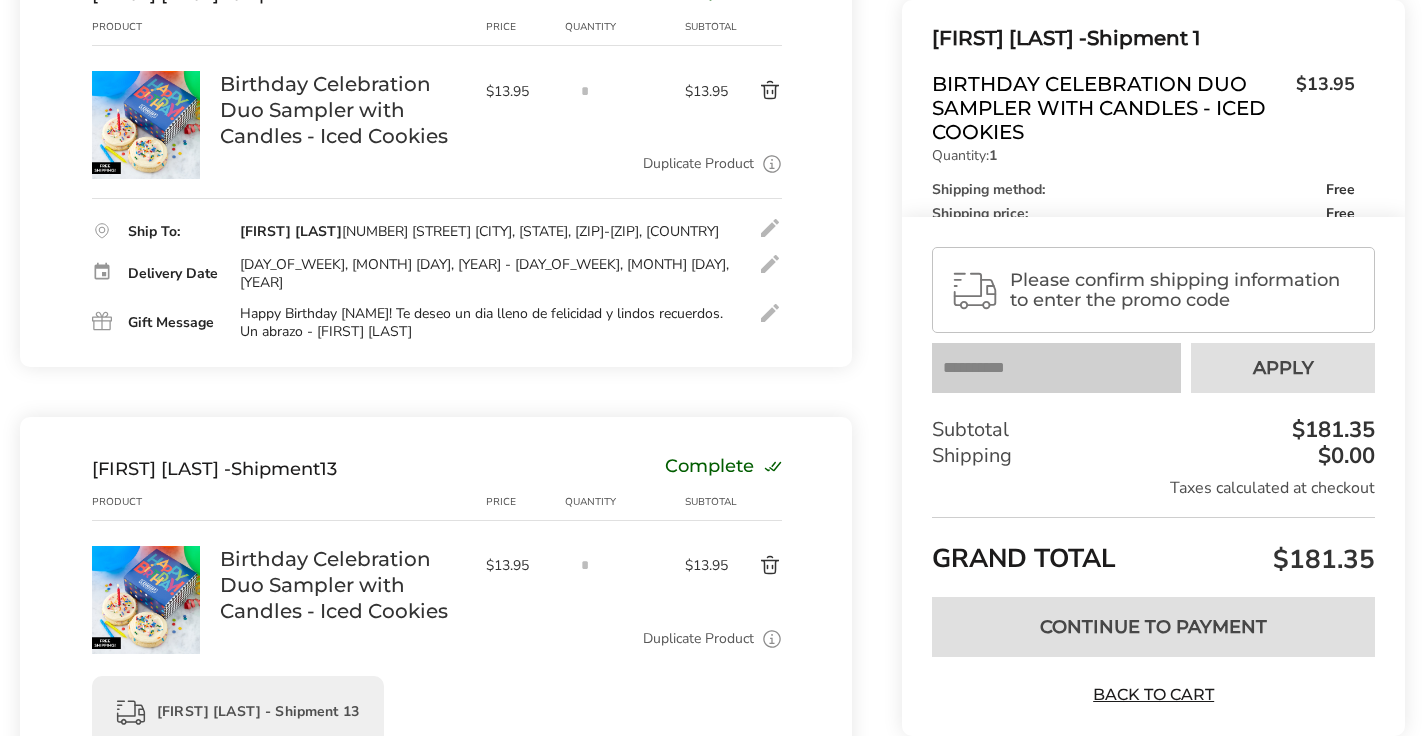 drag, startPoint x: 239, startPoint y: 212, endPoint x: 481, endPoint y: 236, distance: 243.18716 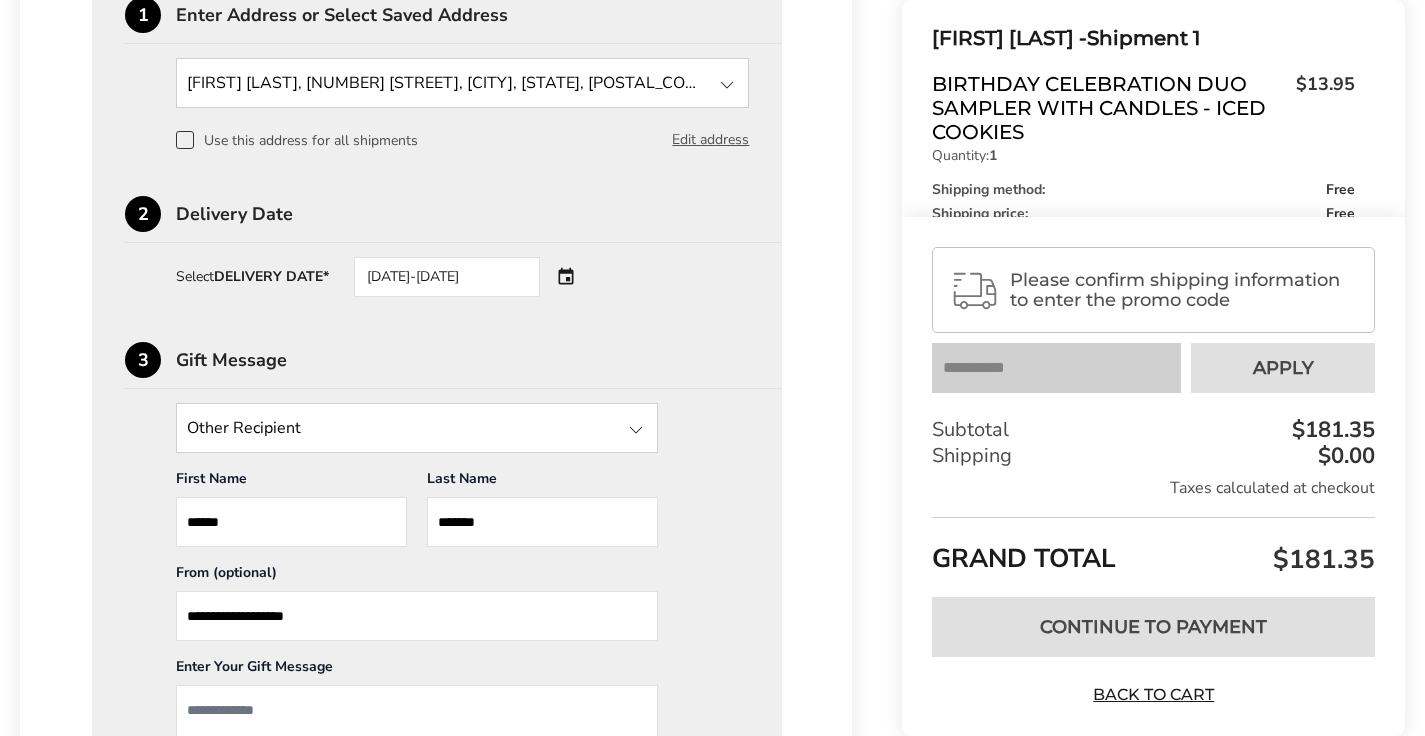 scroll, scrollTop: 6403, scrollLeft: 0, axis: vertical 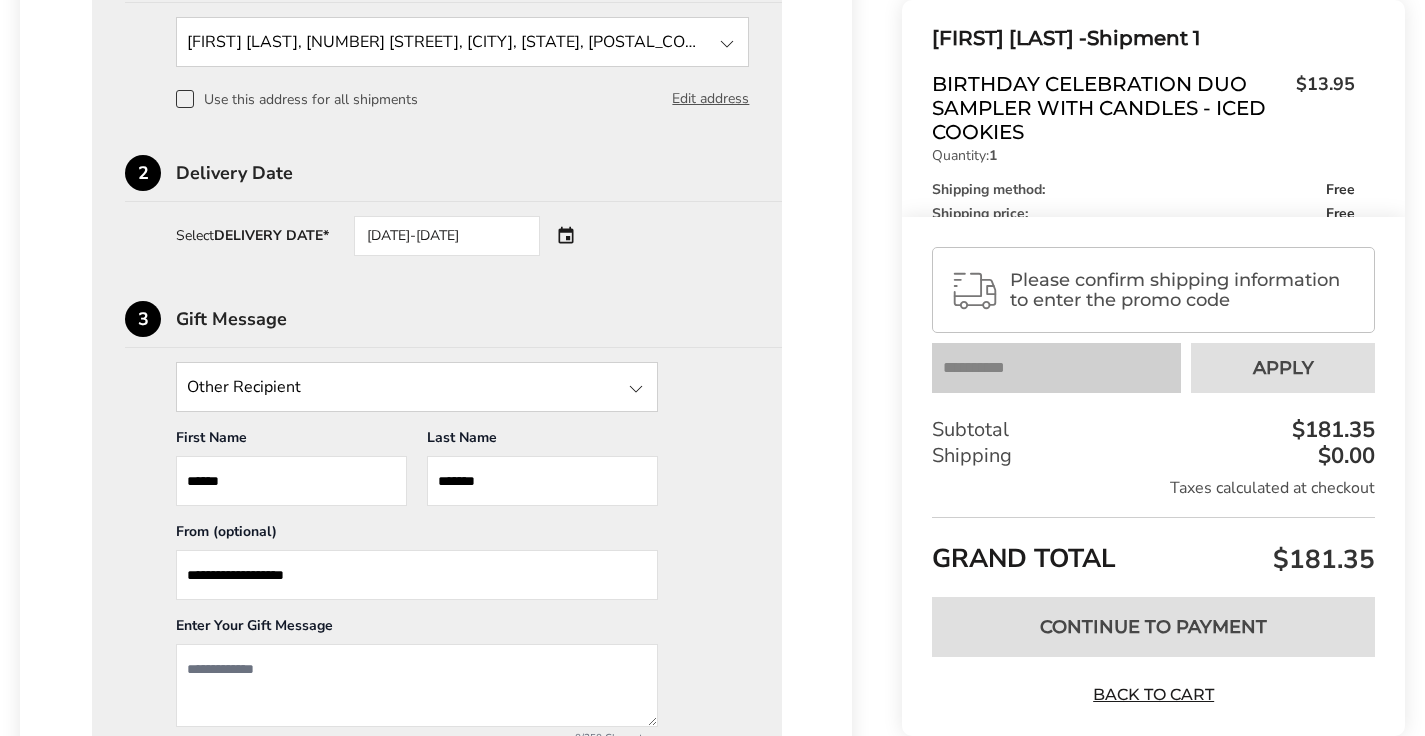 click at bounding box center (417, 685) 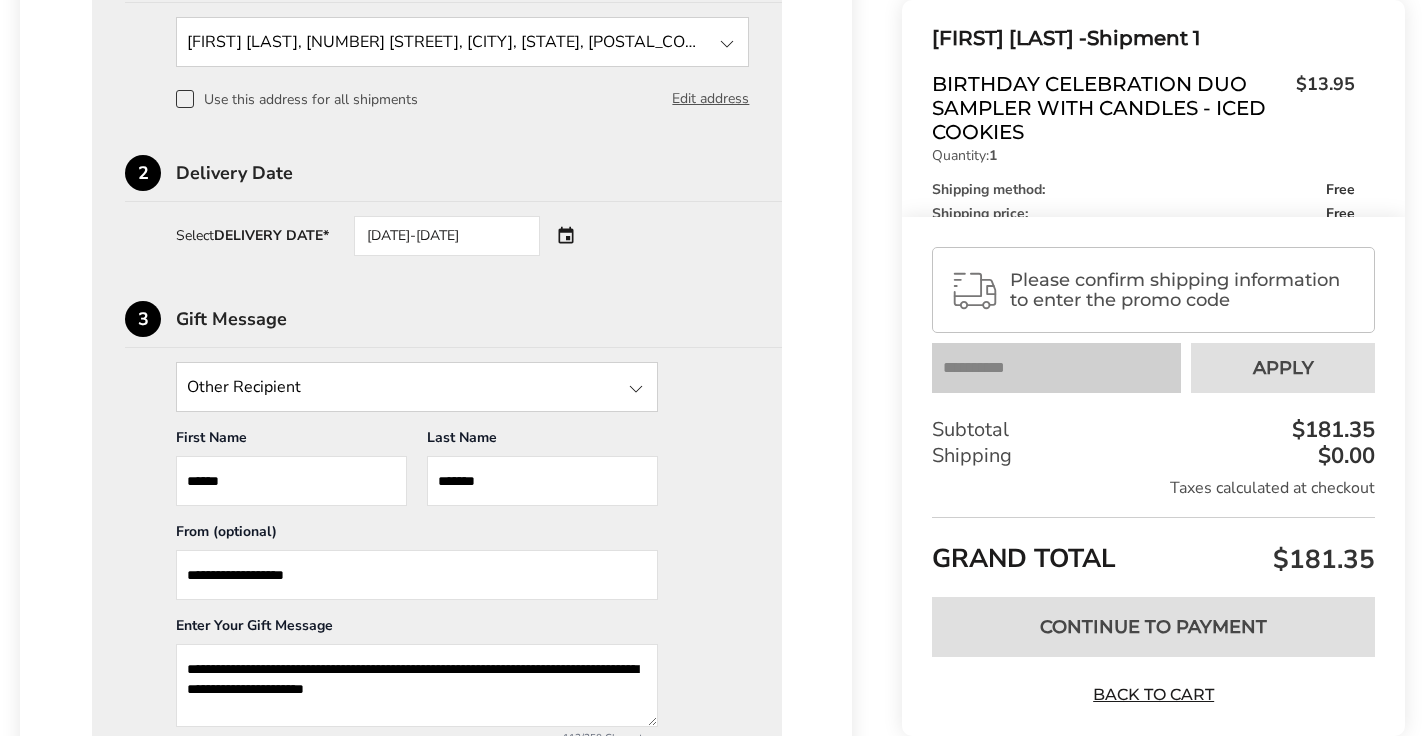 click on "**********" at bounding box center [417, 685] 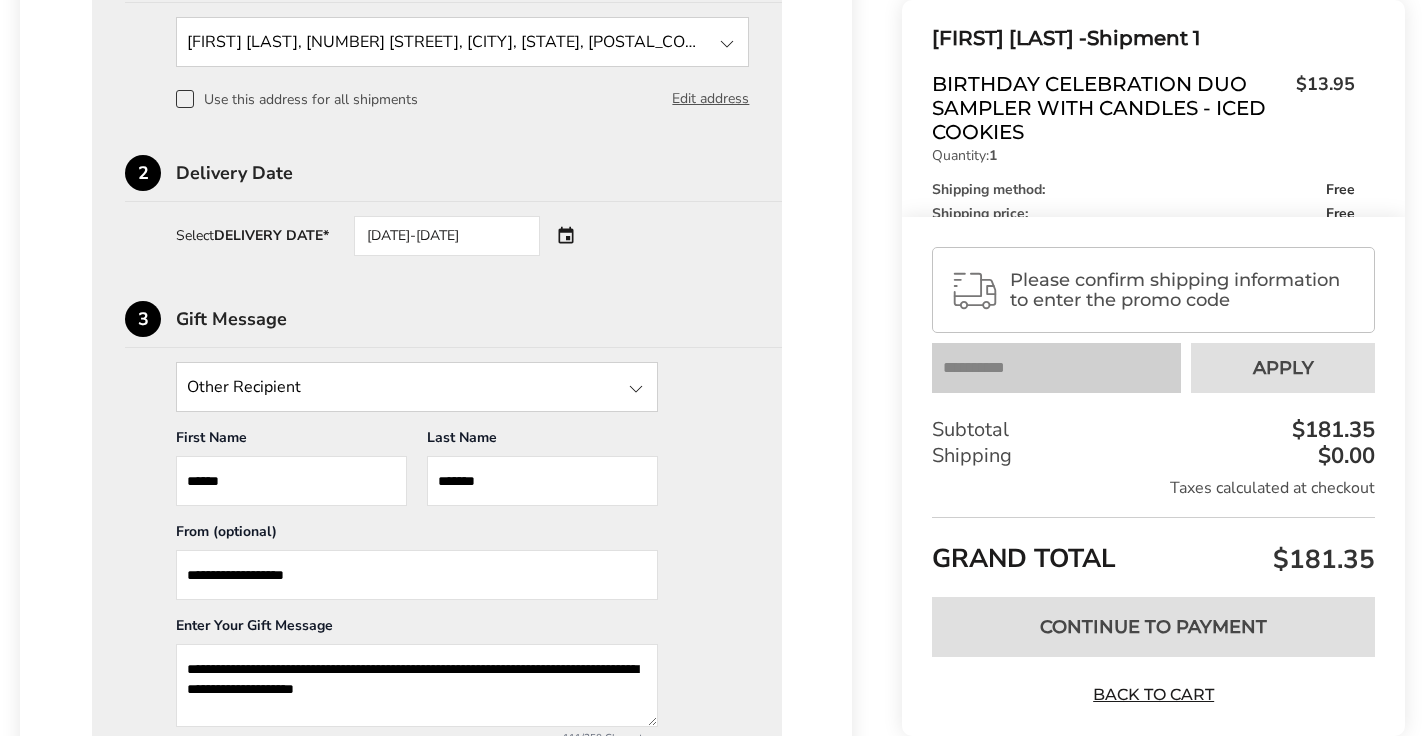 type on "**********" 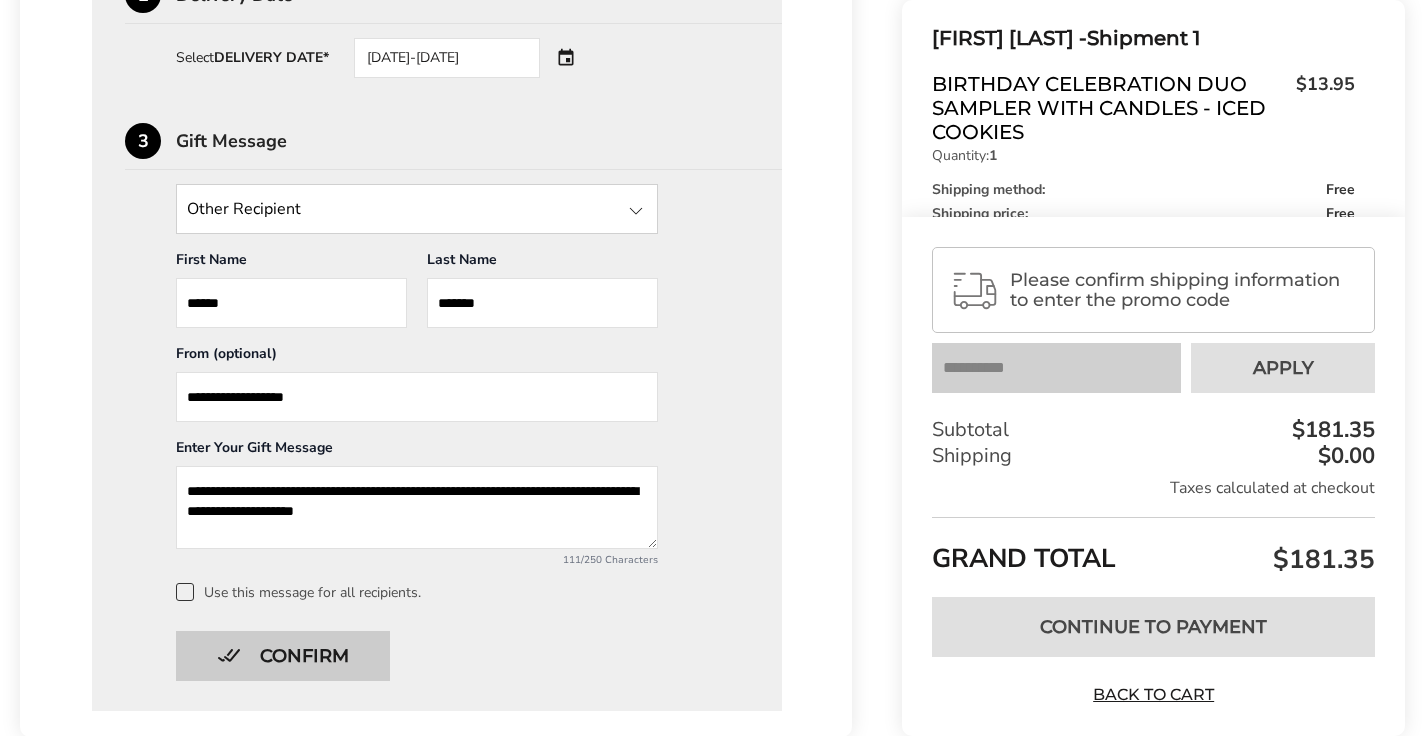 click on "Confirm" at bounding box center (283, 656) 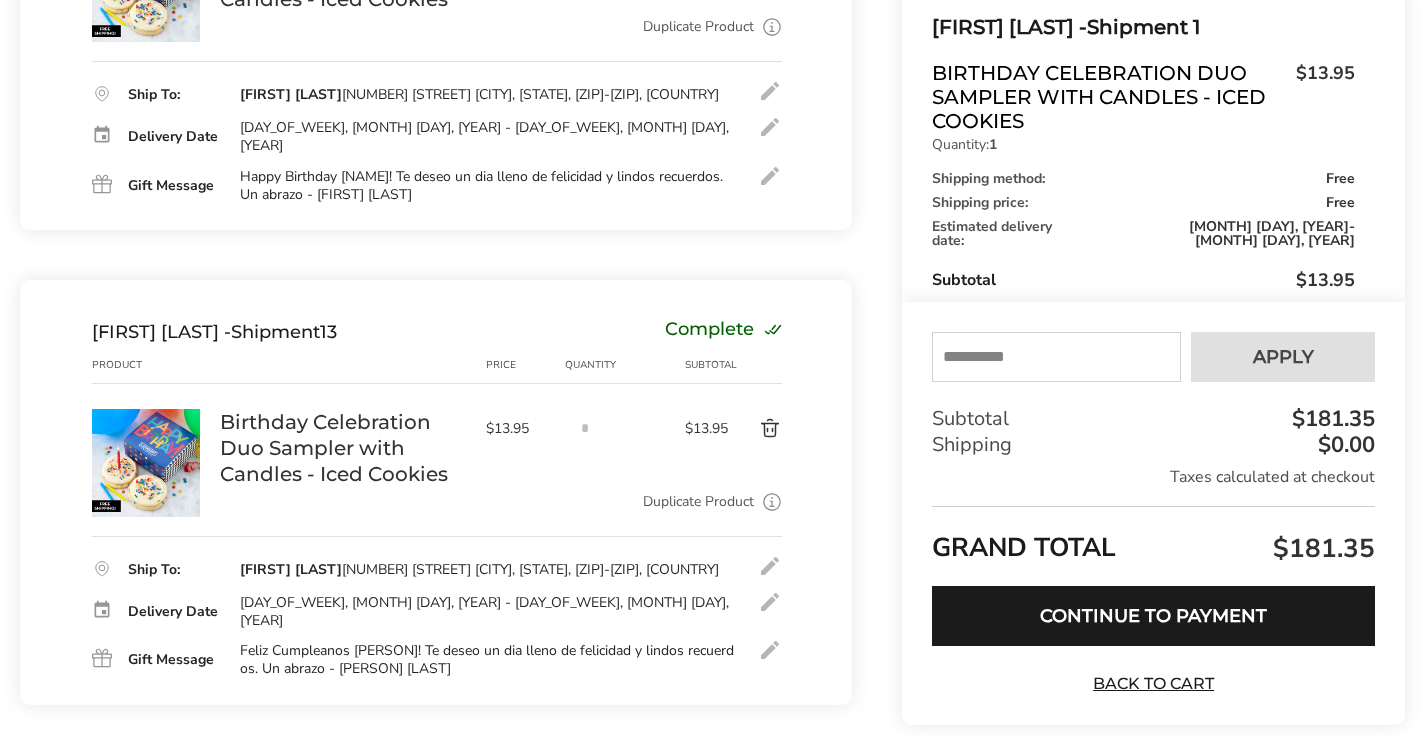 click on "Duplicate Product" at bounding box center (698, 502) 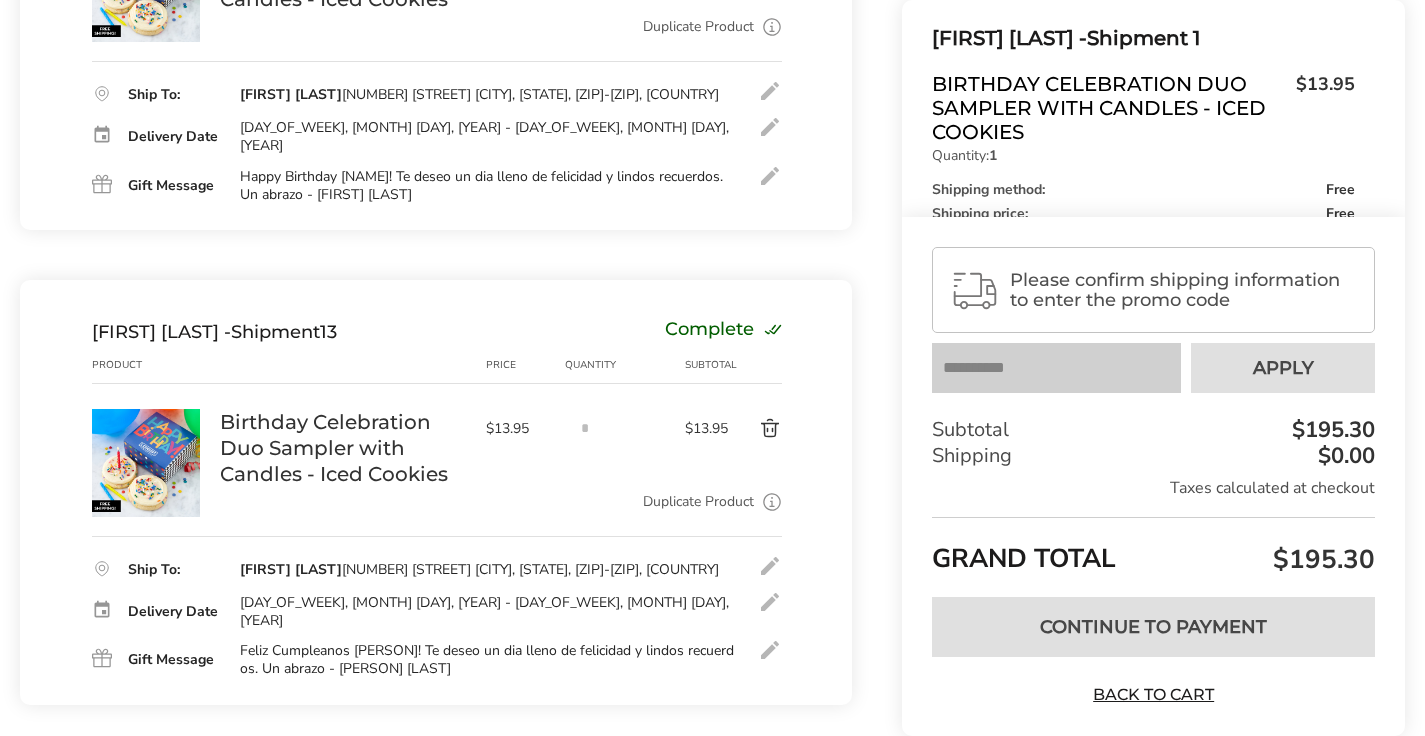 scroll, scrollTop: 6578, scrollLeft: 0, axis: vertical 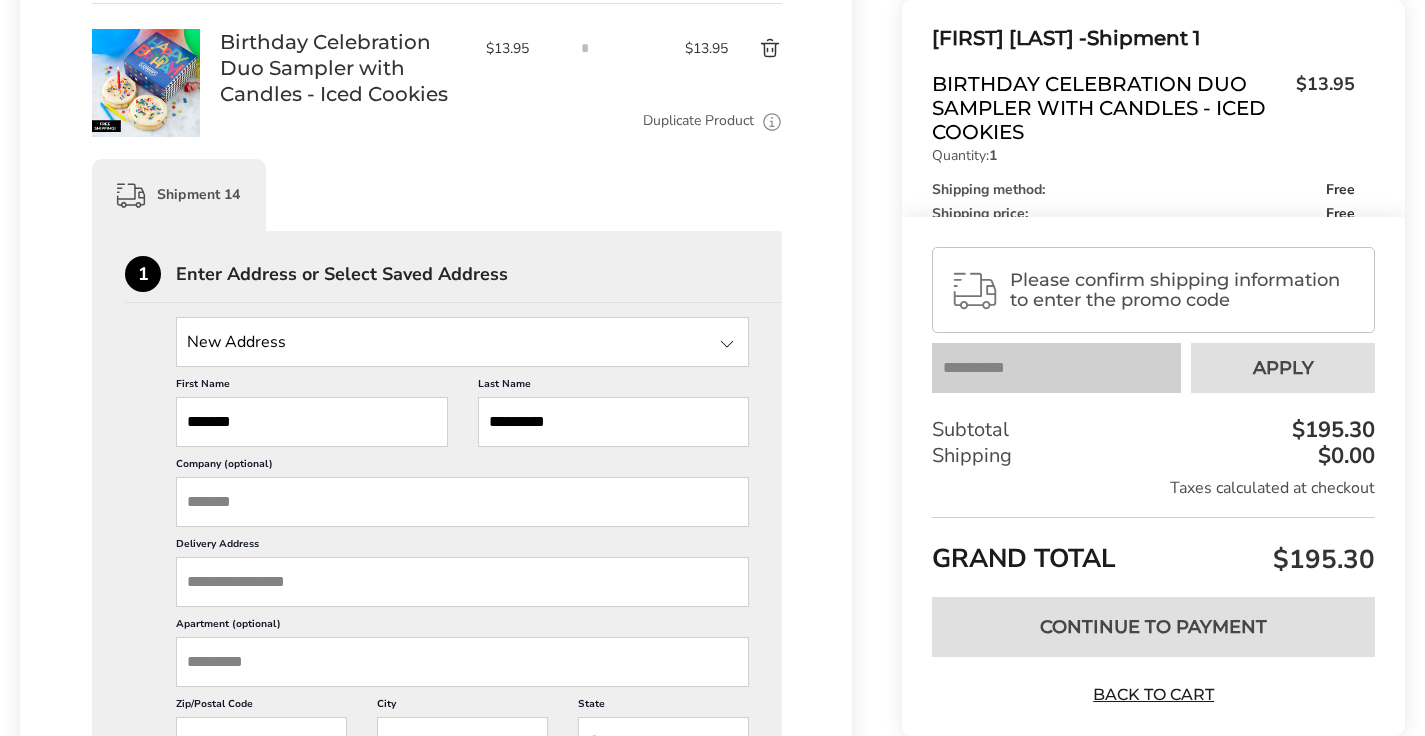 click on "*******" at bounding box center [312, 422] 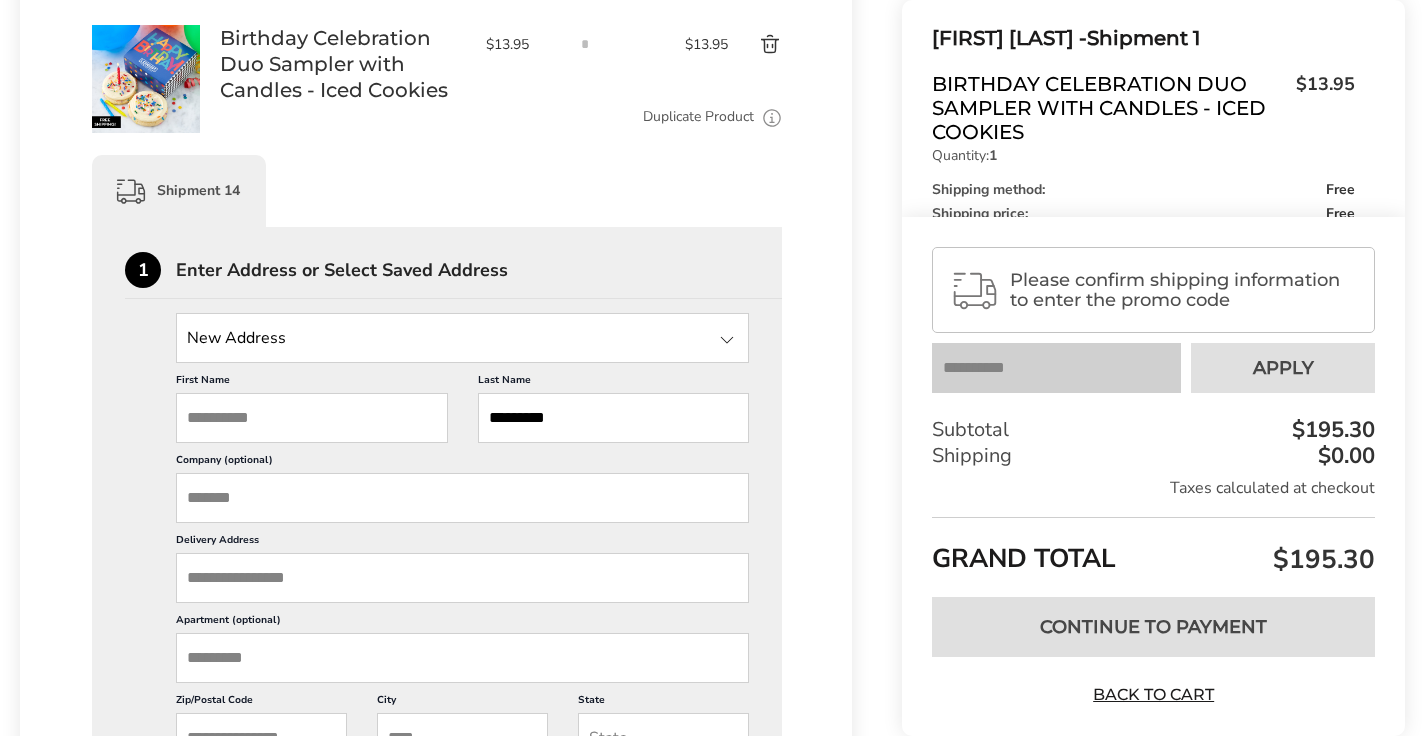 scroll, scrollTop: 6582, scrollLeft: 0, axis: vertical 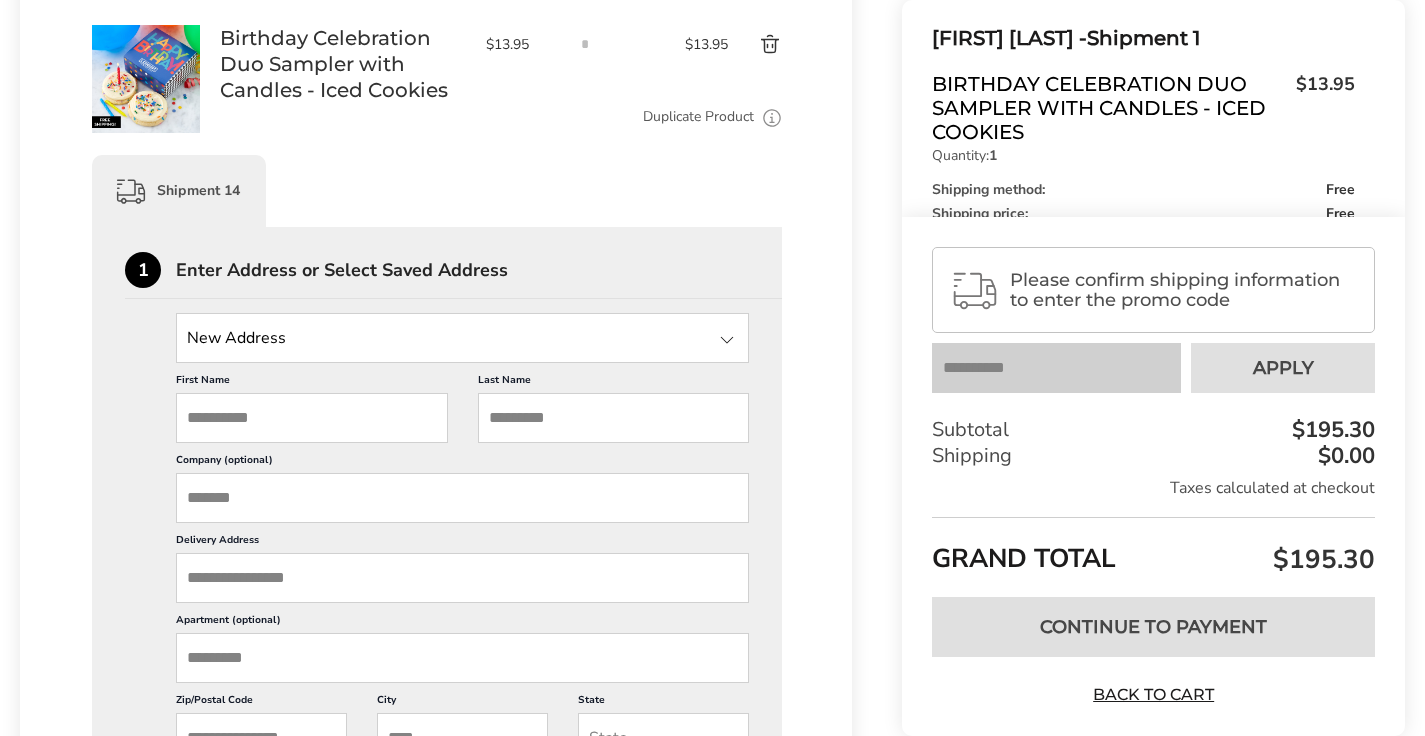 type 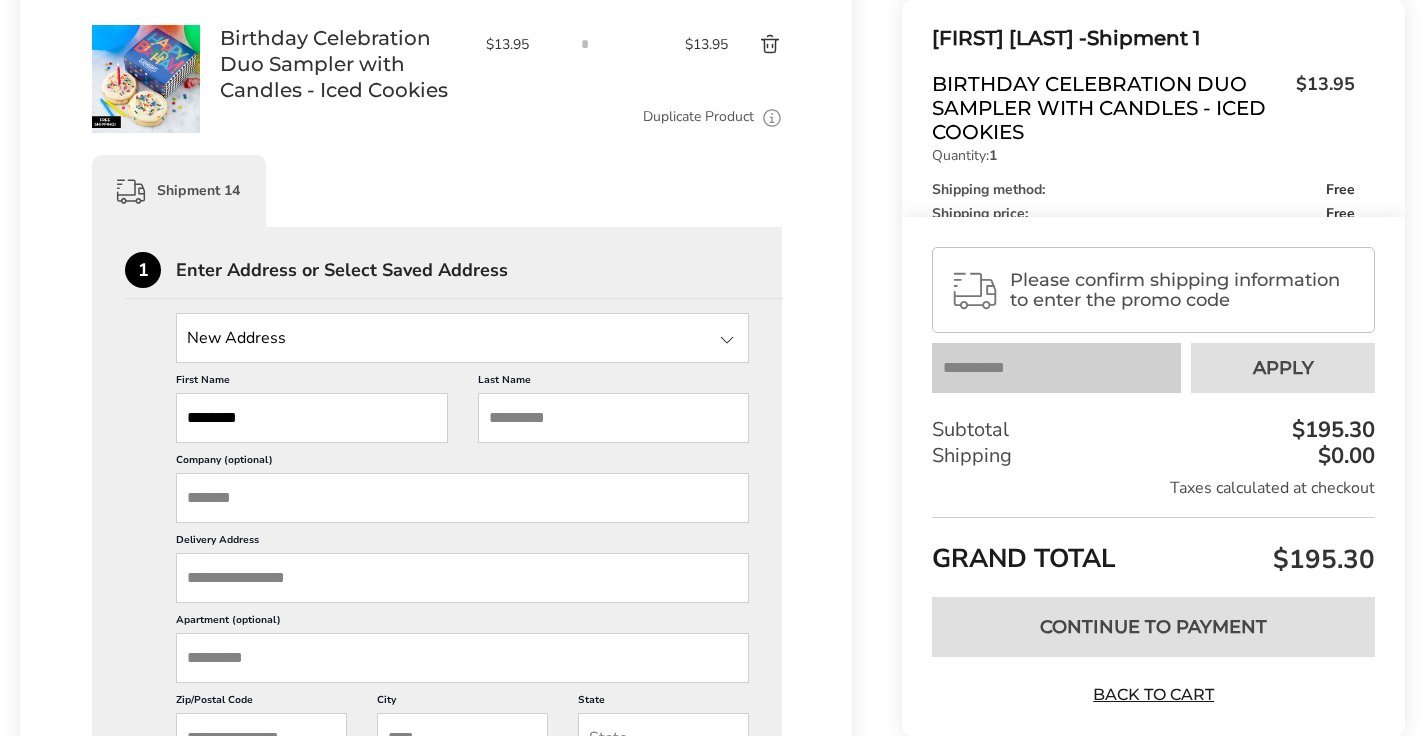 type on "********" 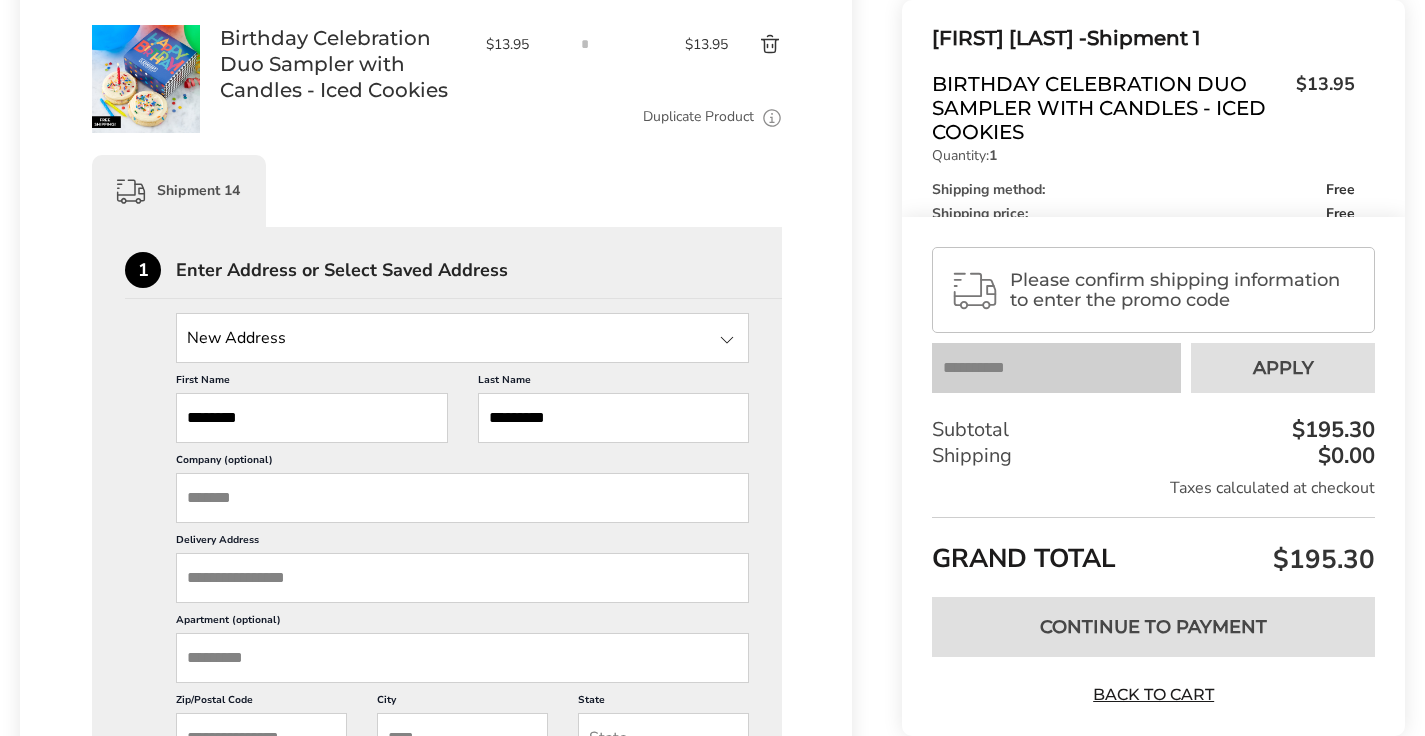 type on "*********" 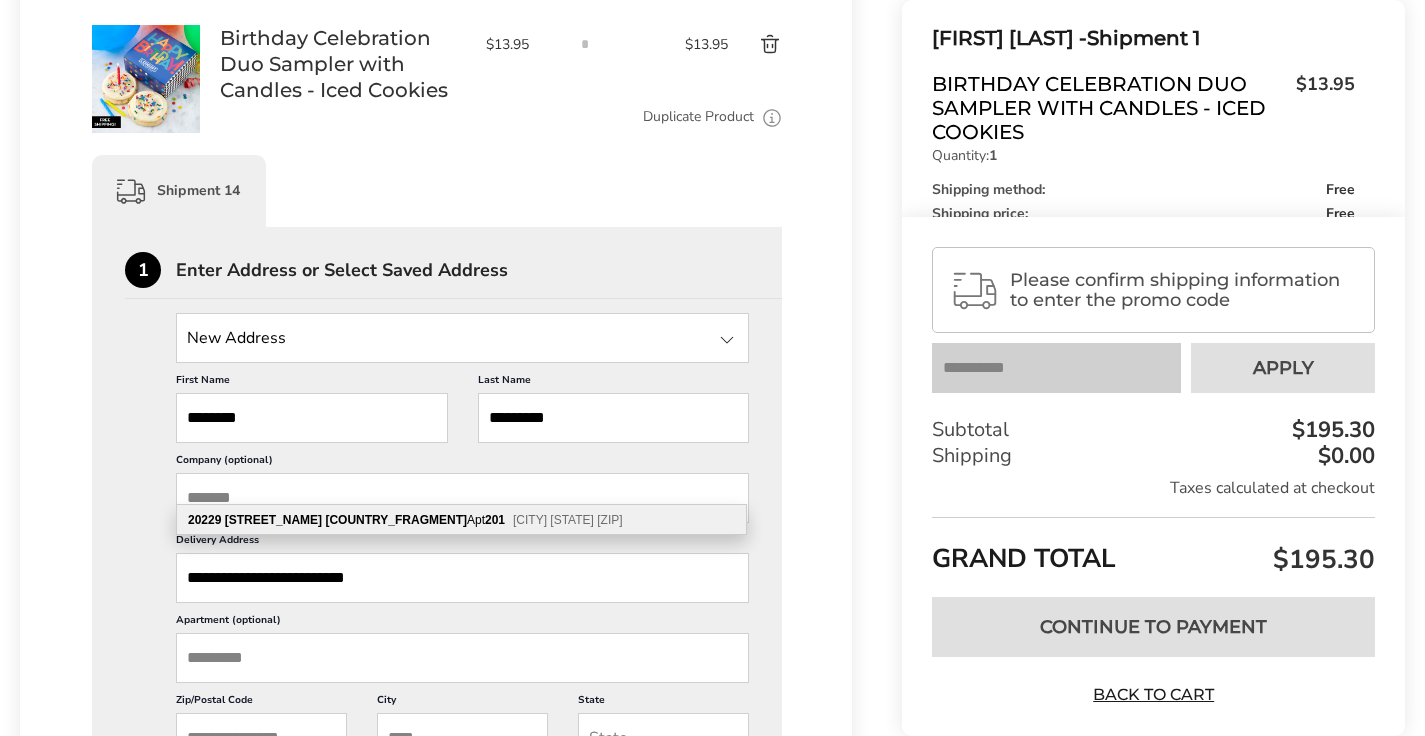 click on "[COUNTRY_FRAGMENT]" at bounding box center [396, 520] 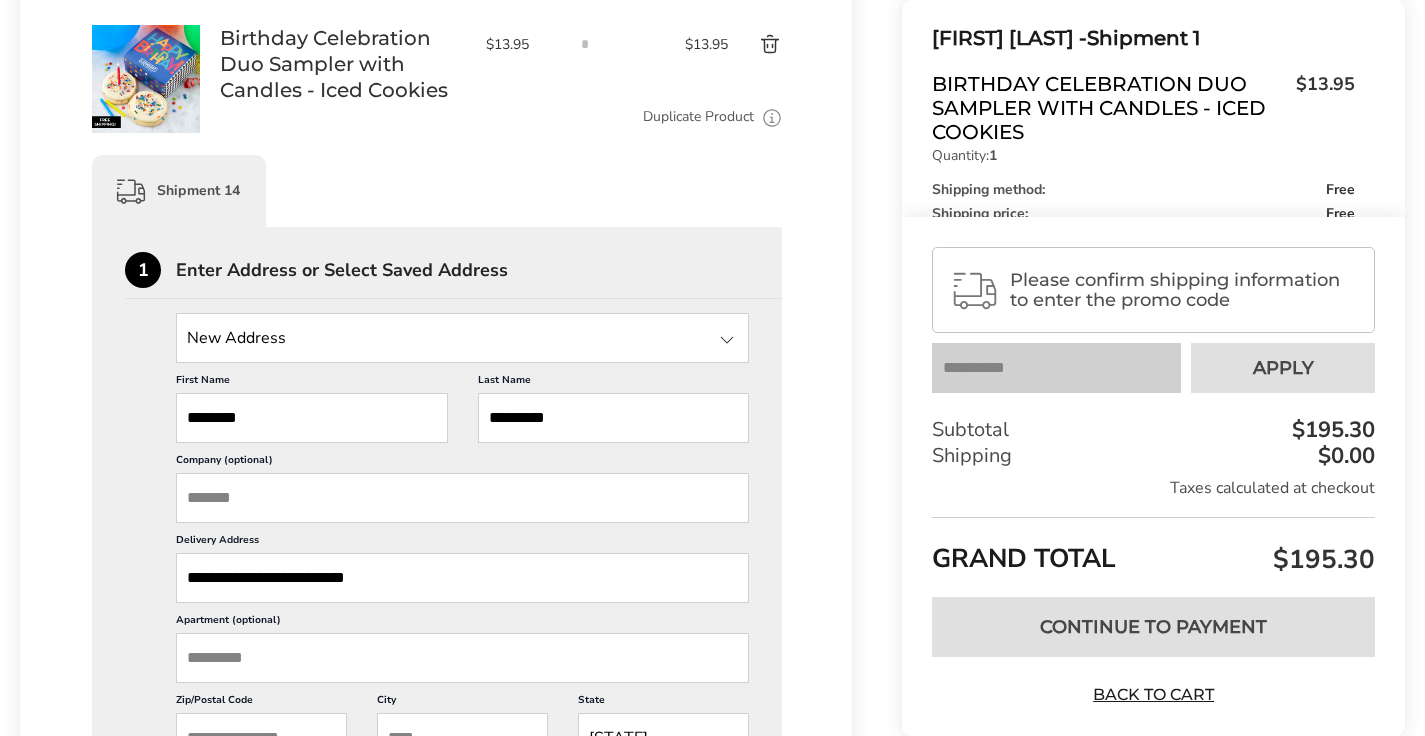 type on "**********" 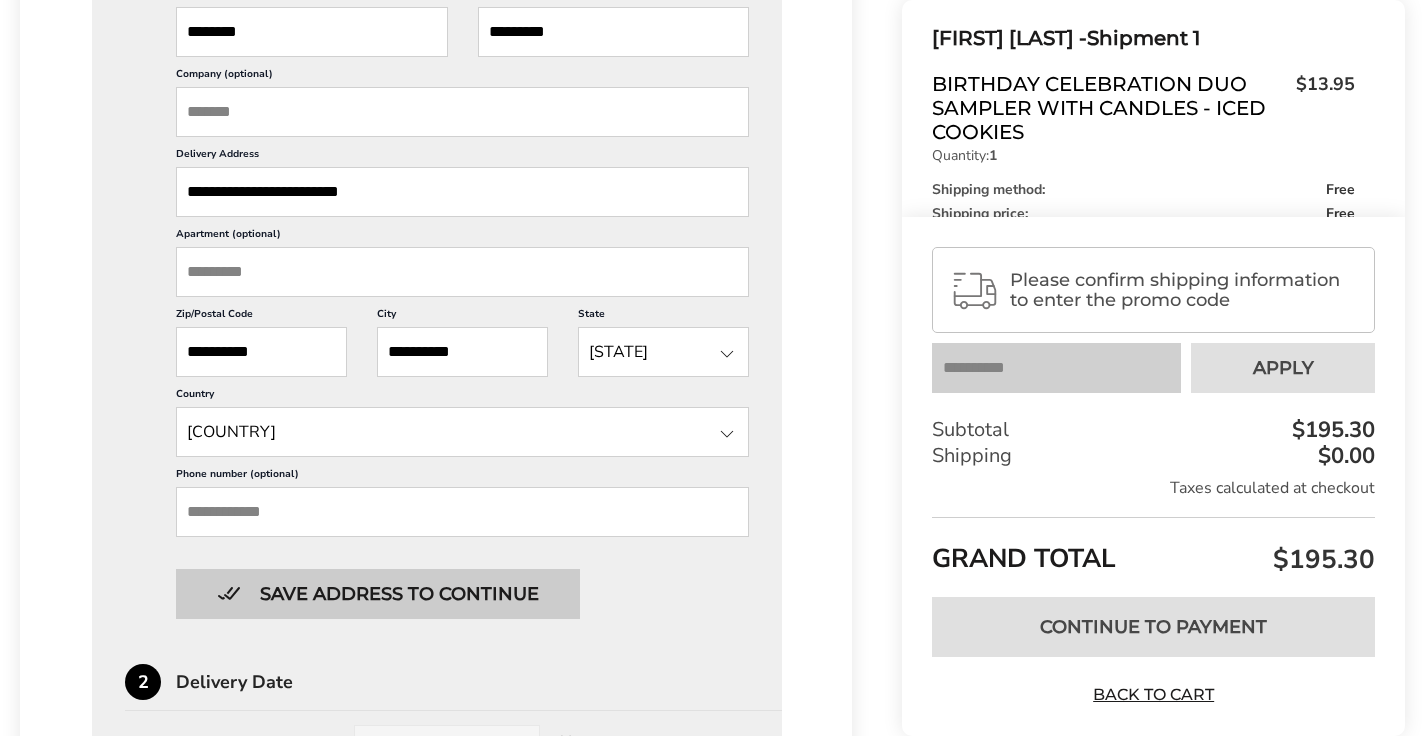 scroll, scrollTop: 6968, scrollLeft: 0, axis: vertical 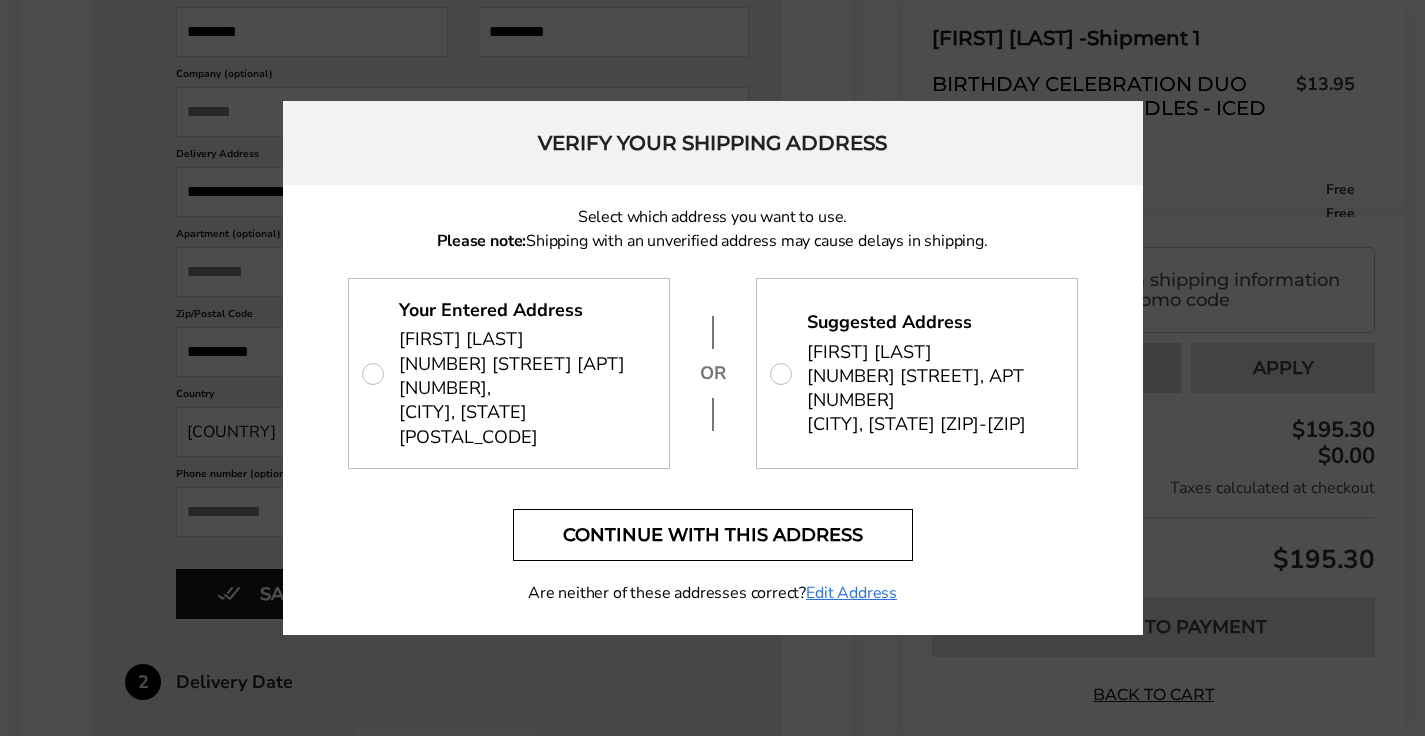 click on "Continue with this address" at bounding box center (713, 535) 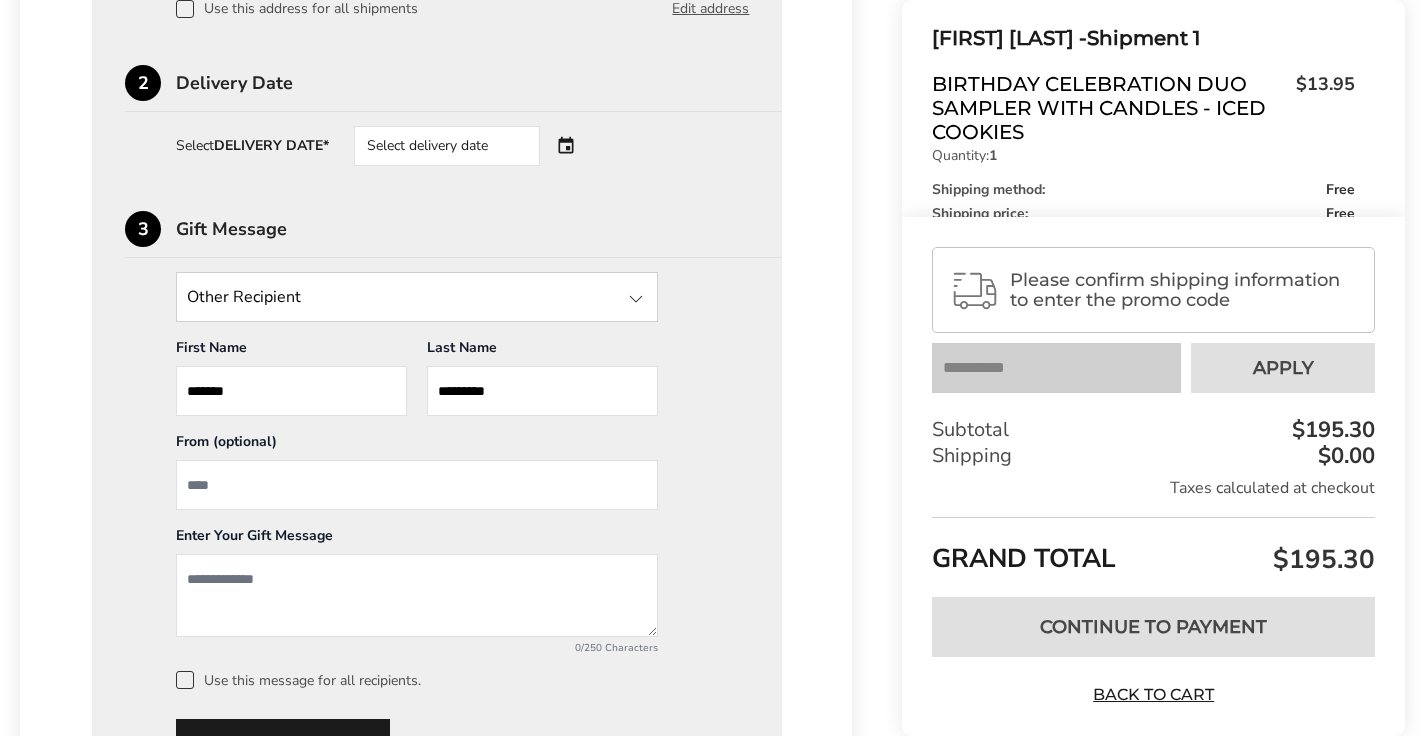 click on "*******" at bounding box center (291, 391) 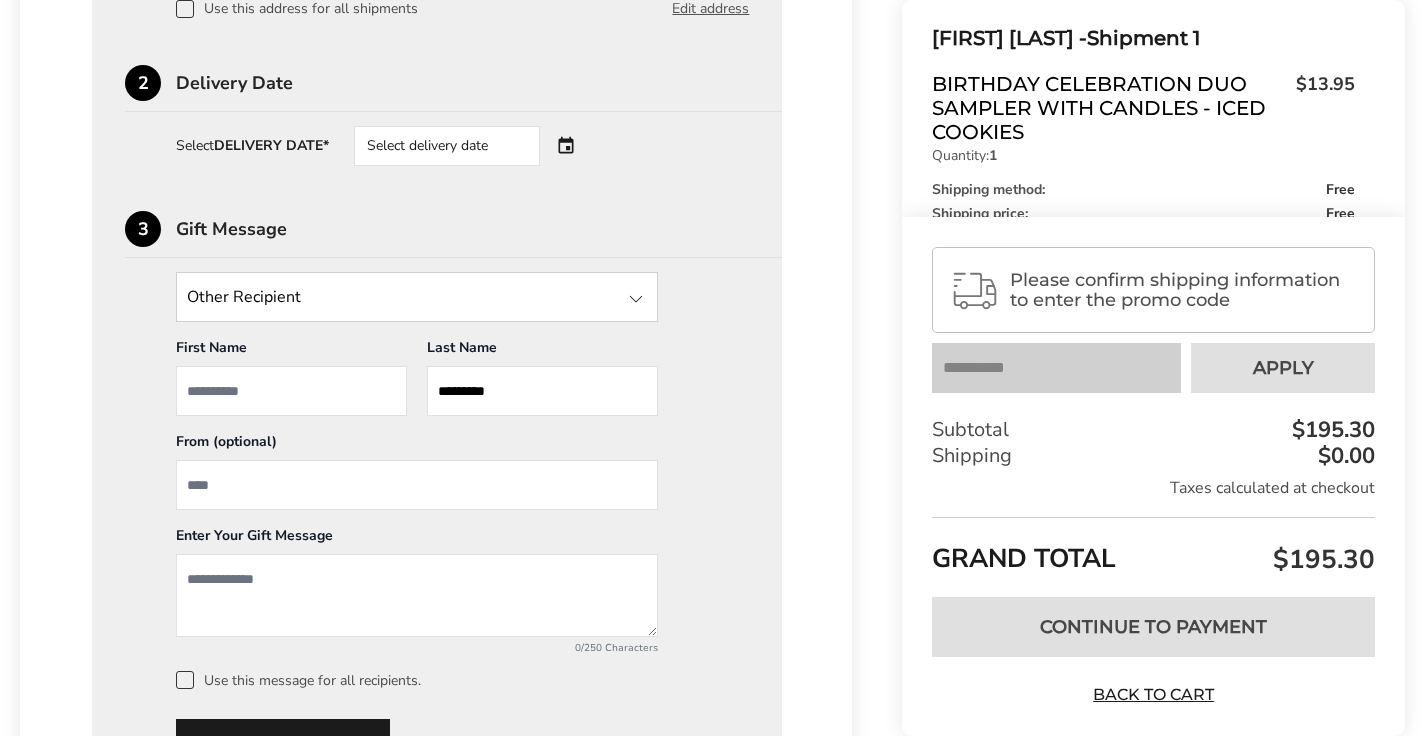 type 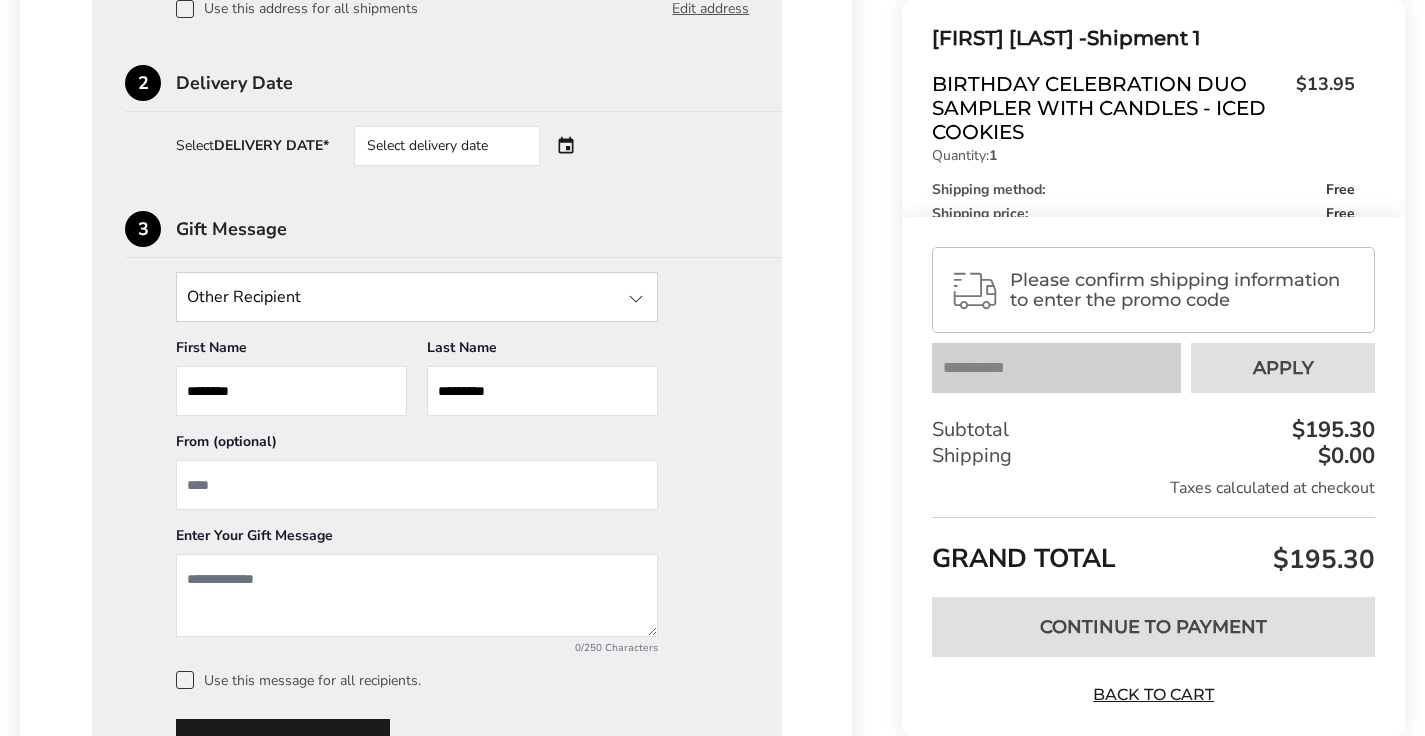 type on "*********" 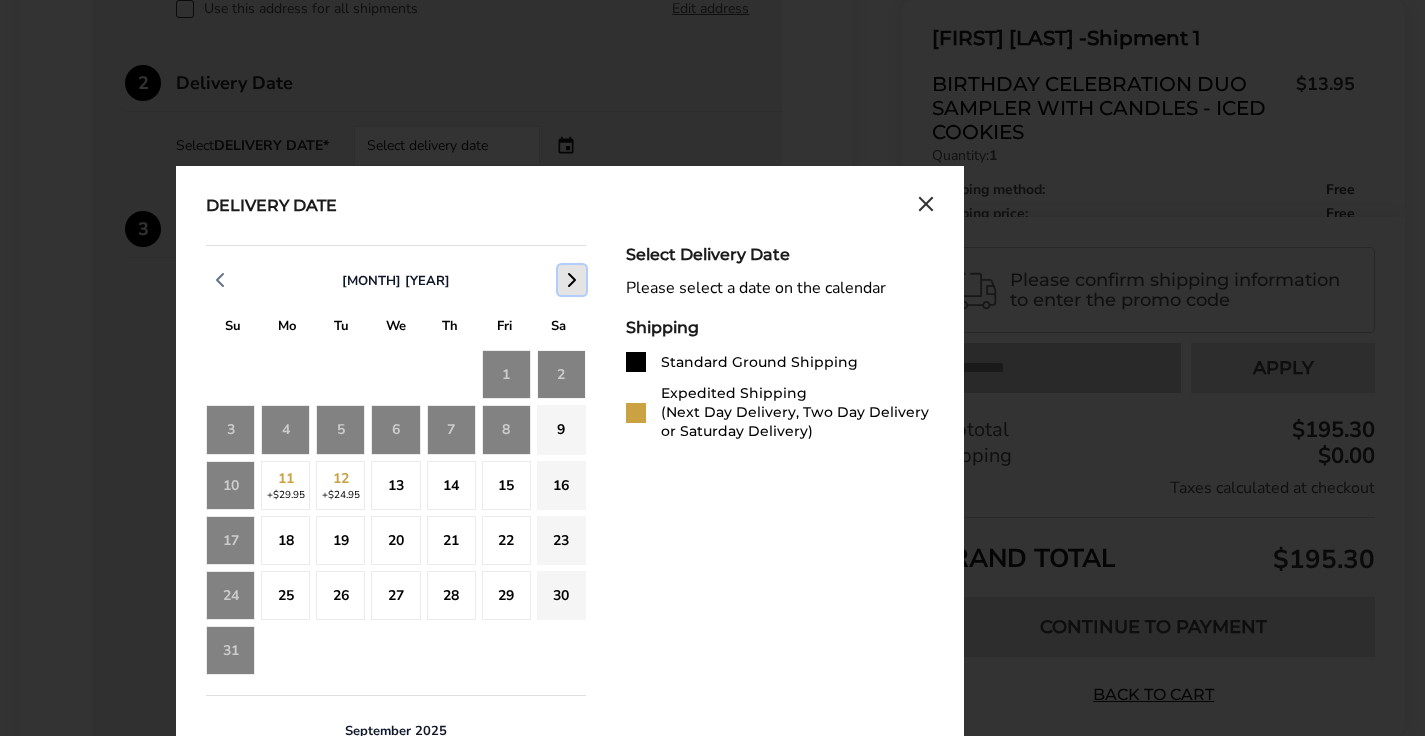 click 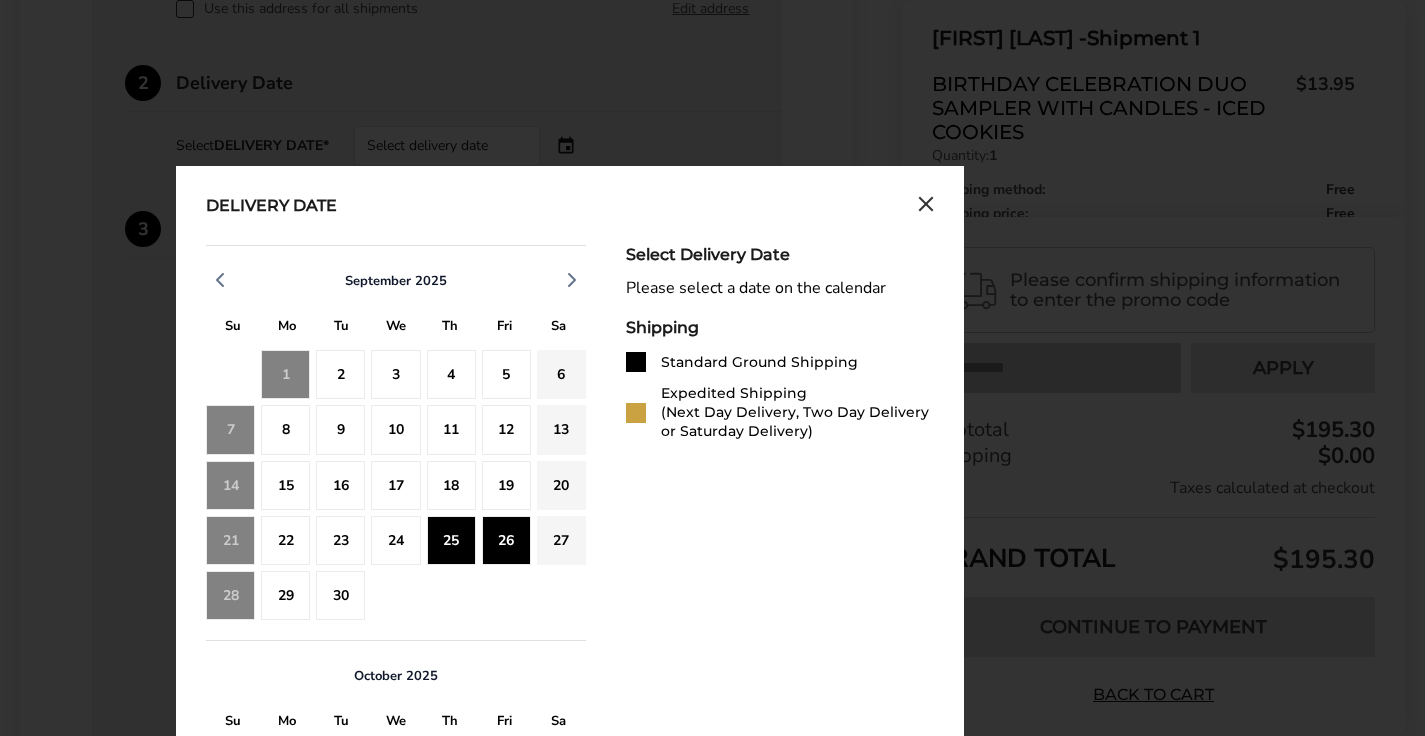 click on "26" 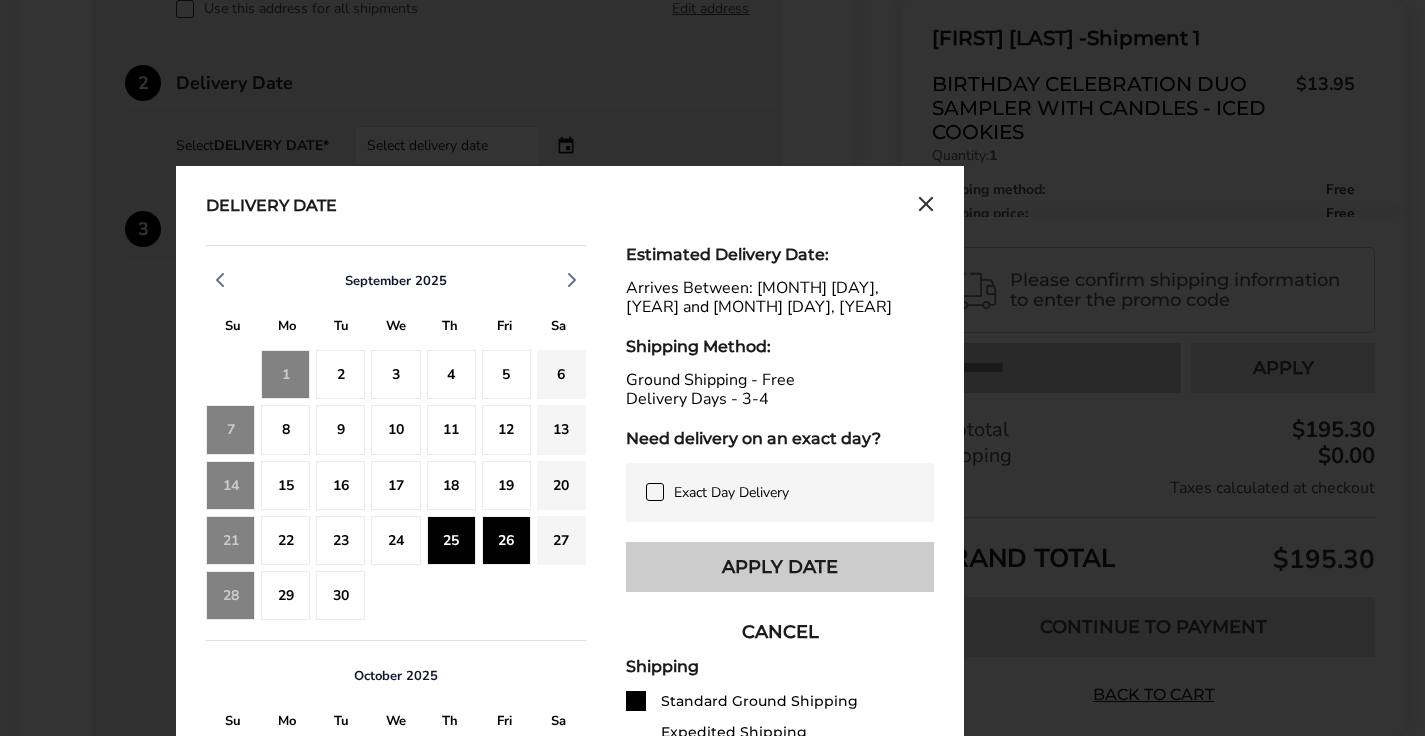 click on "Apply Date" at bounding box center [780, 567] 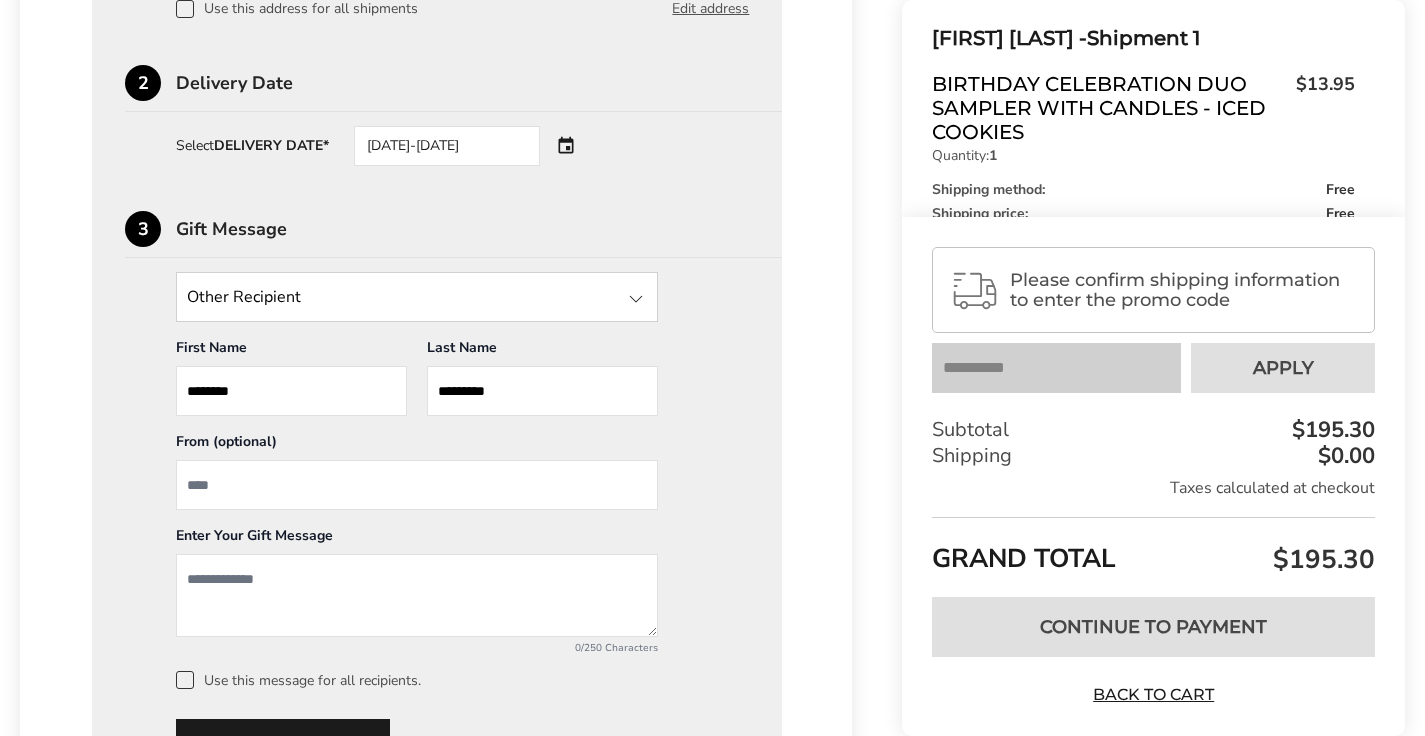 click at bounding box center [417, 485] 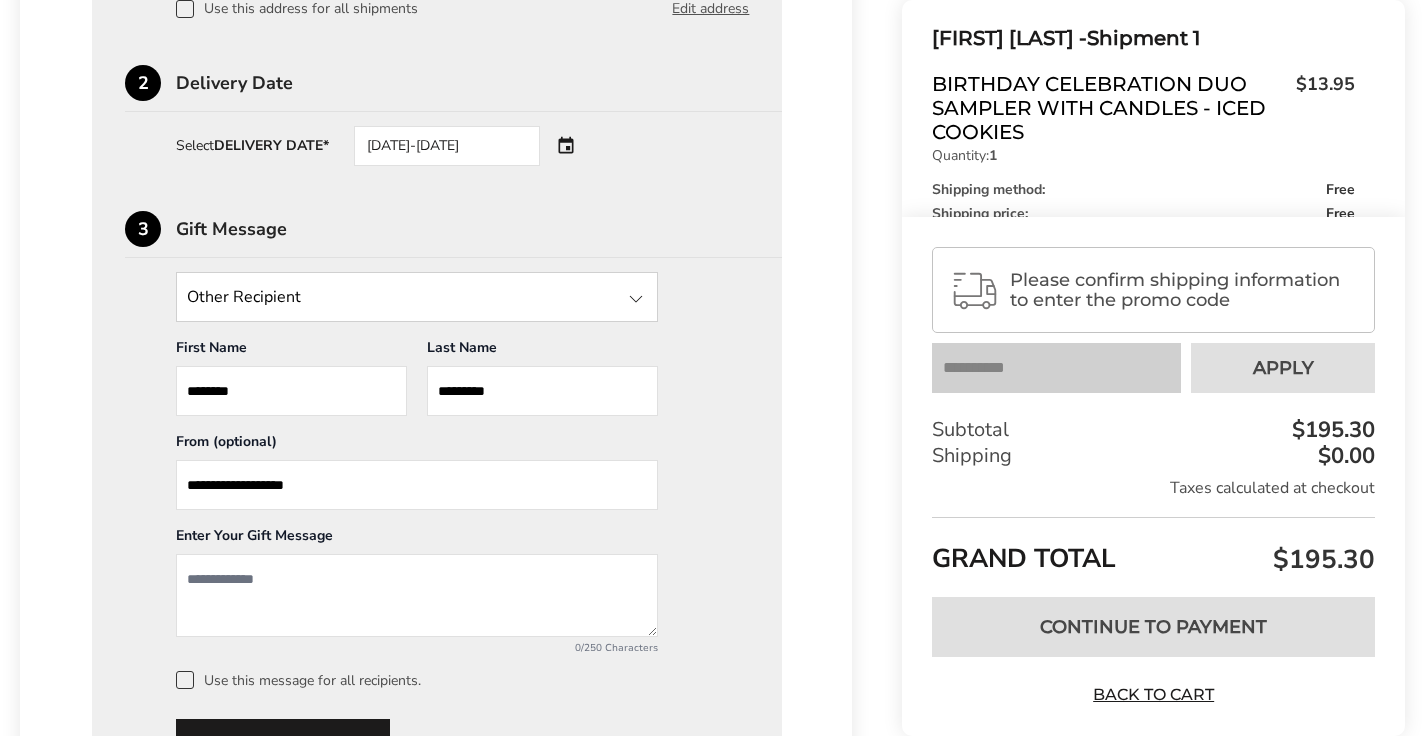 type on "**********" 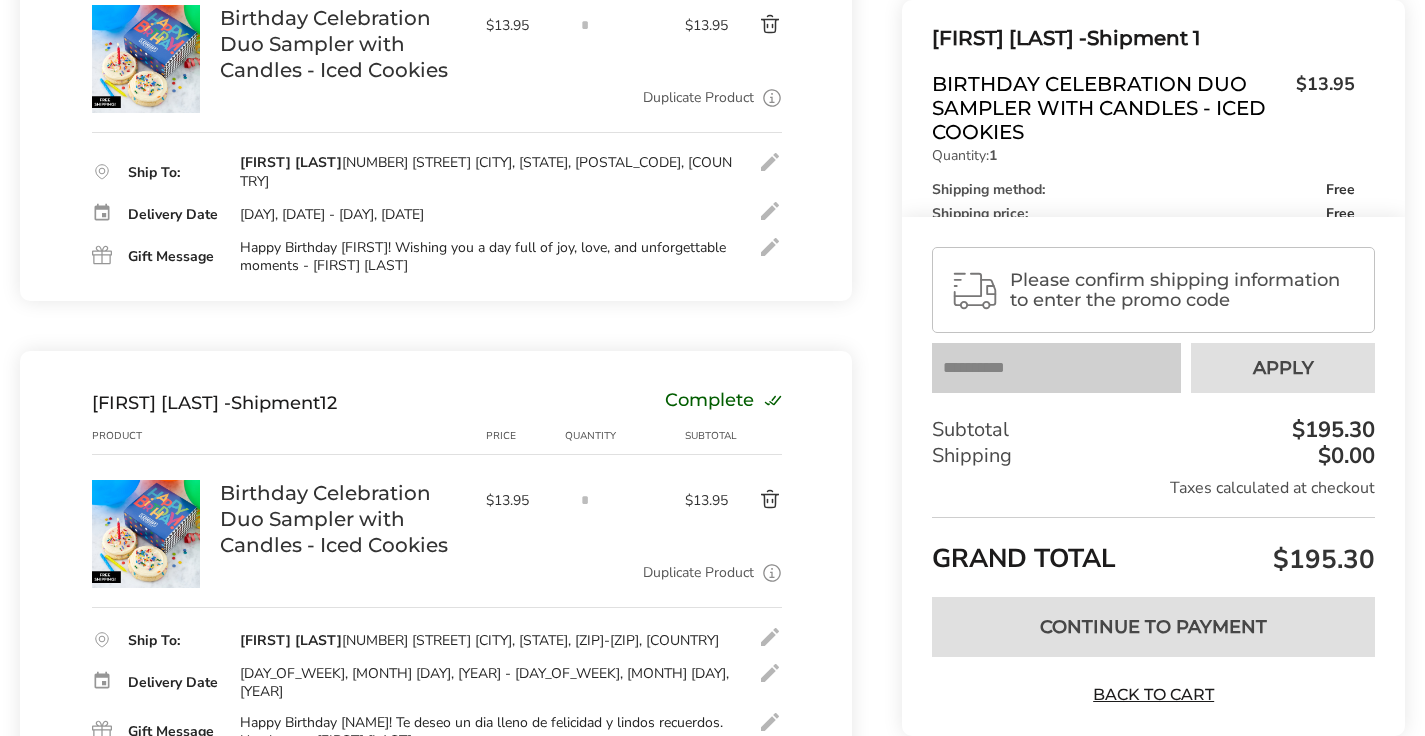 scroll, scrollTop: 4955, scrollLeft: 0, axis: vertical 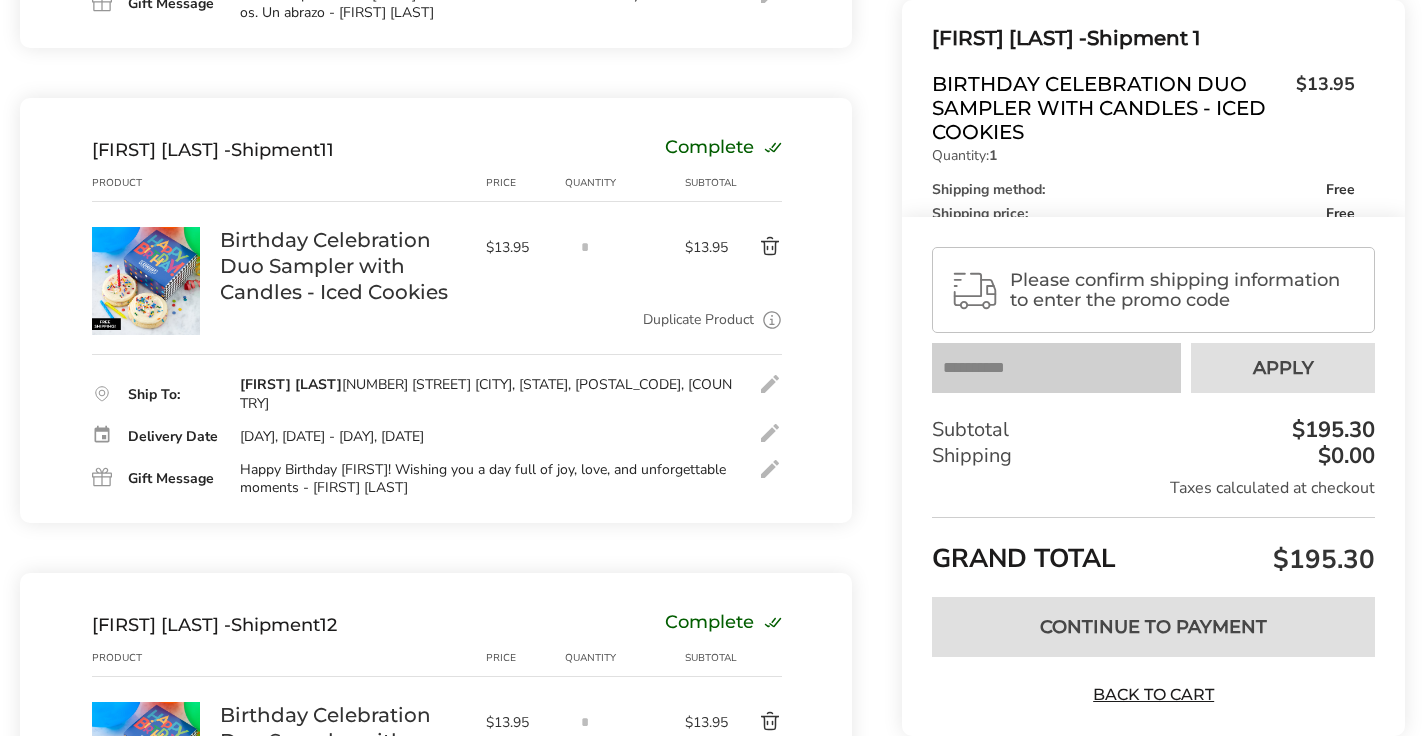 drag, startPoint x: 242, startPoint y: 370, endPoint x: 478, endPoint y: 386, distance: 236.54175 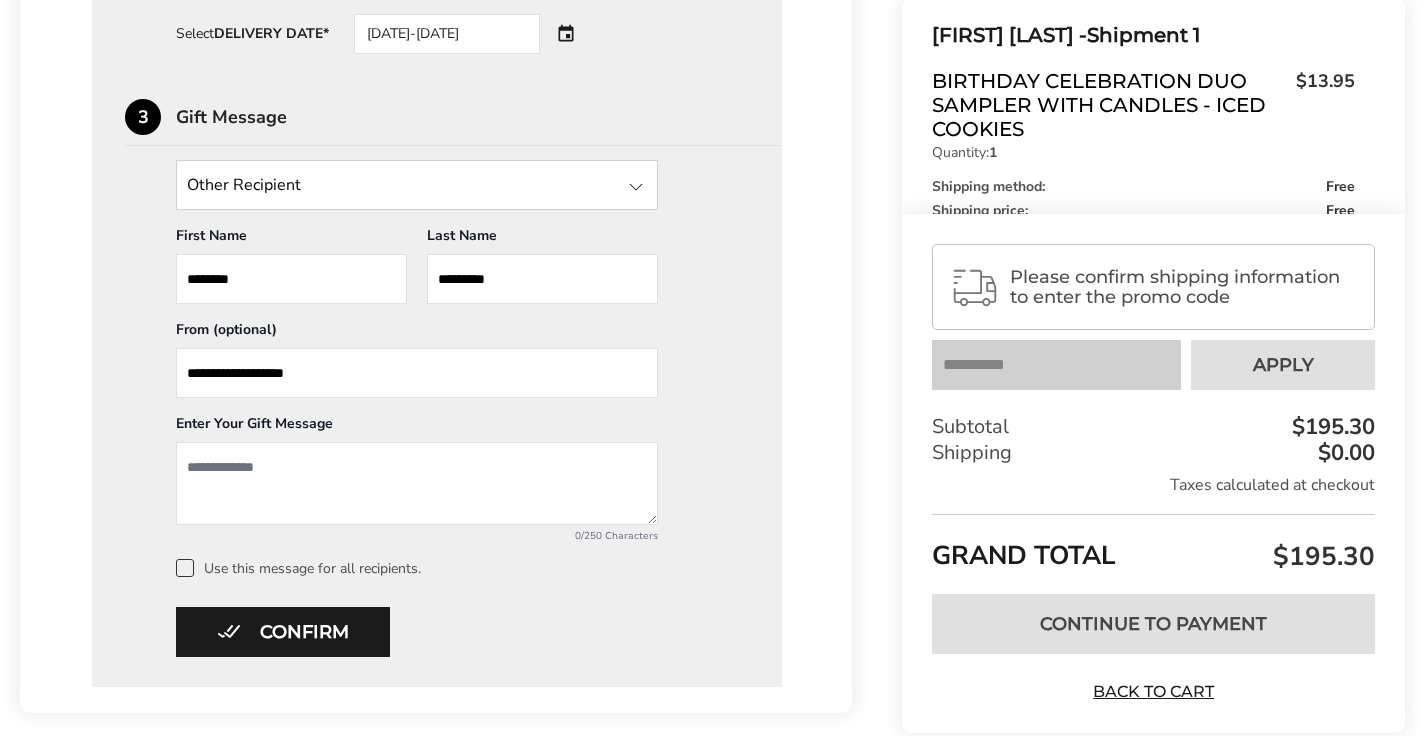scroll, scrollTop: 7088, scrollLeft: 0, axis: vertical 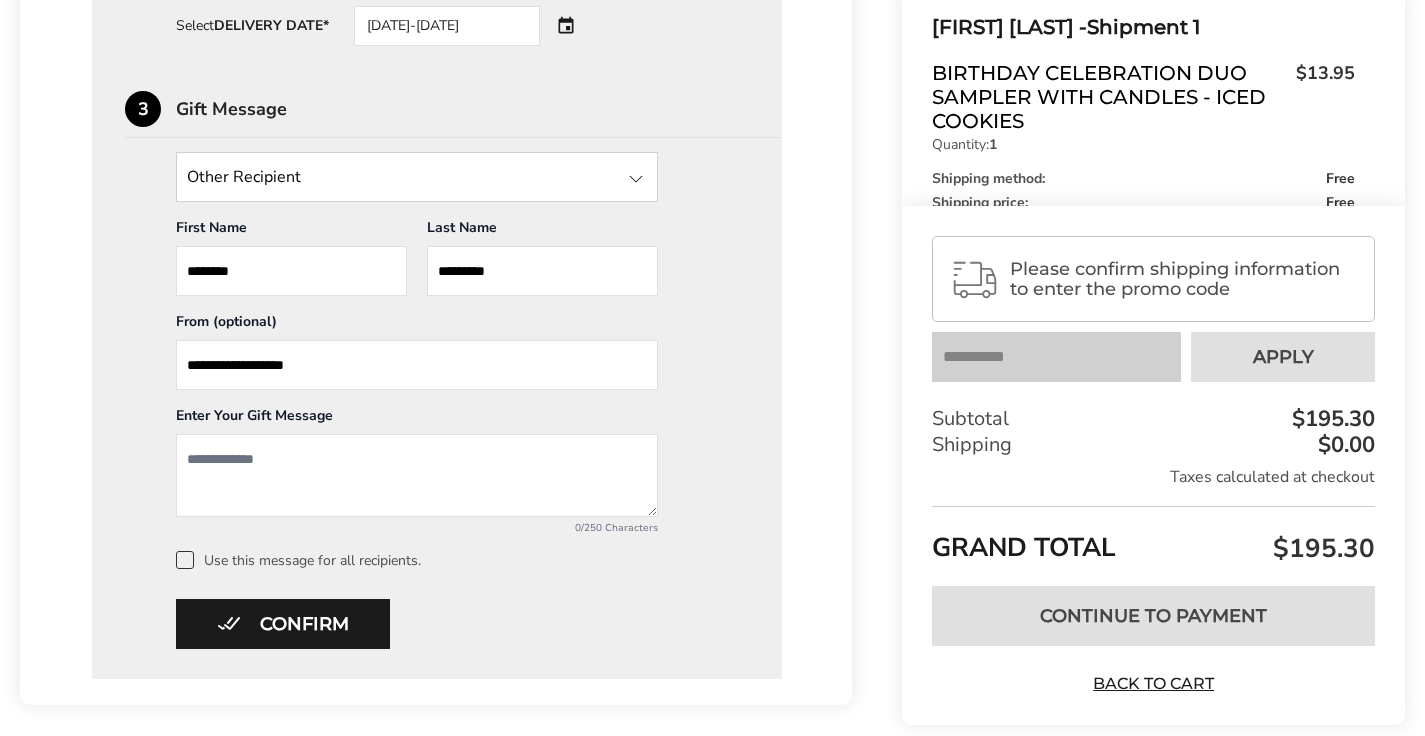 click at bounding box center (417, 475) 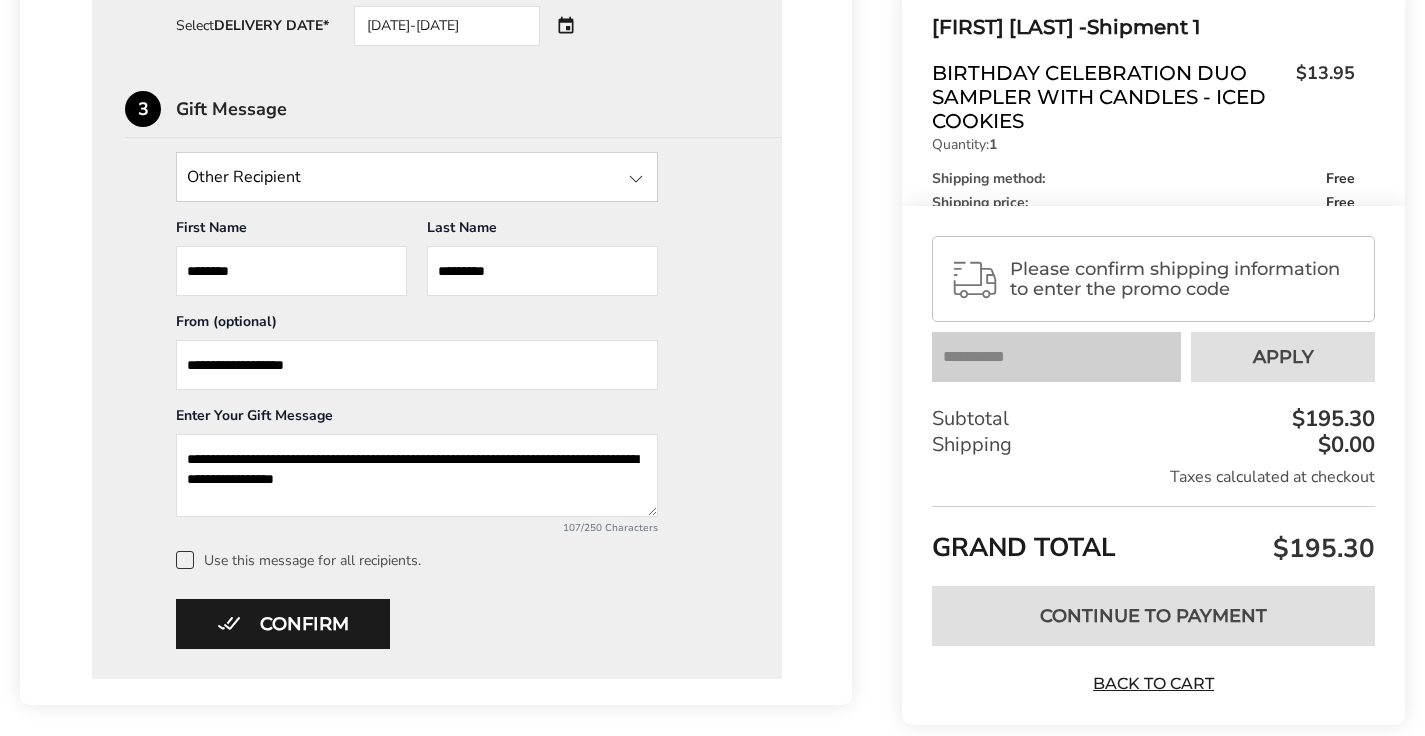 click on "**********" at bounding box center (417, 475) 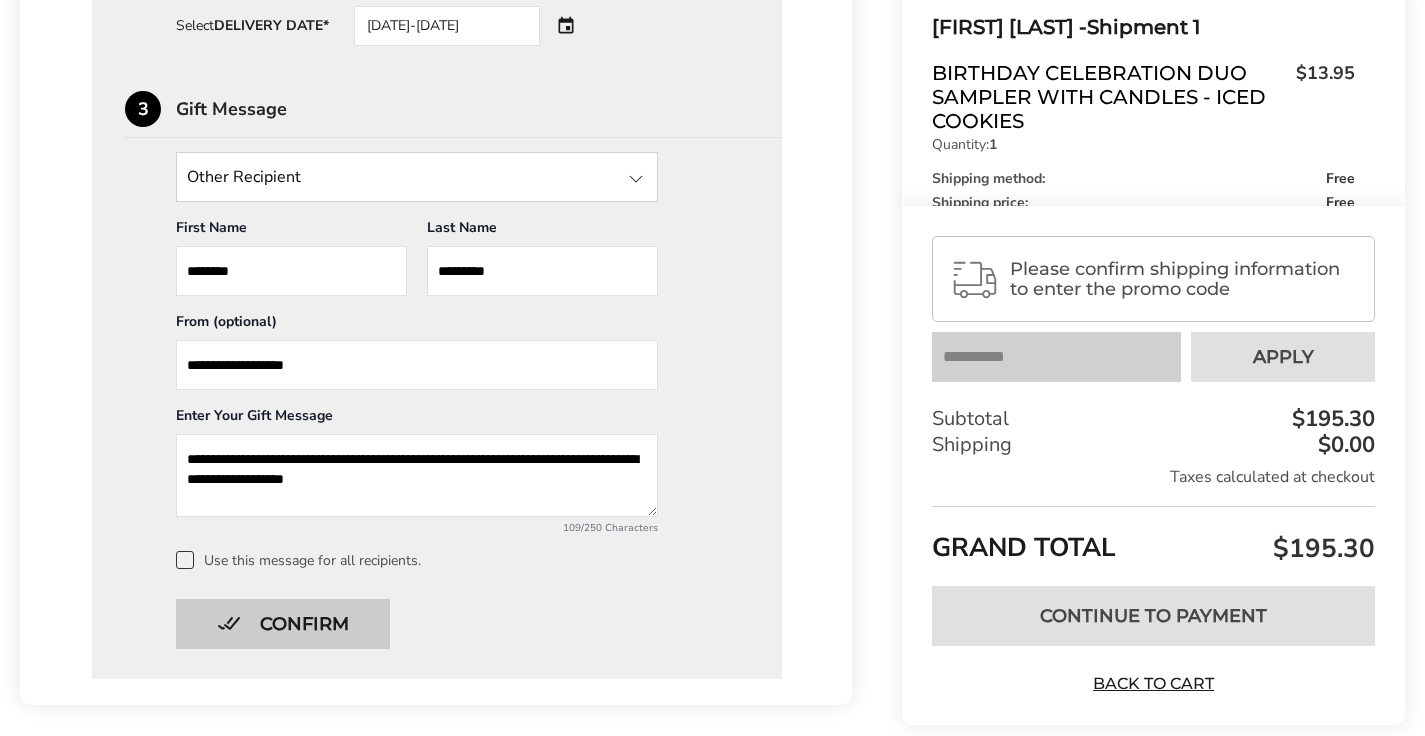 type on "**********" 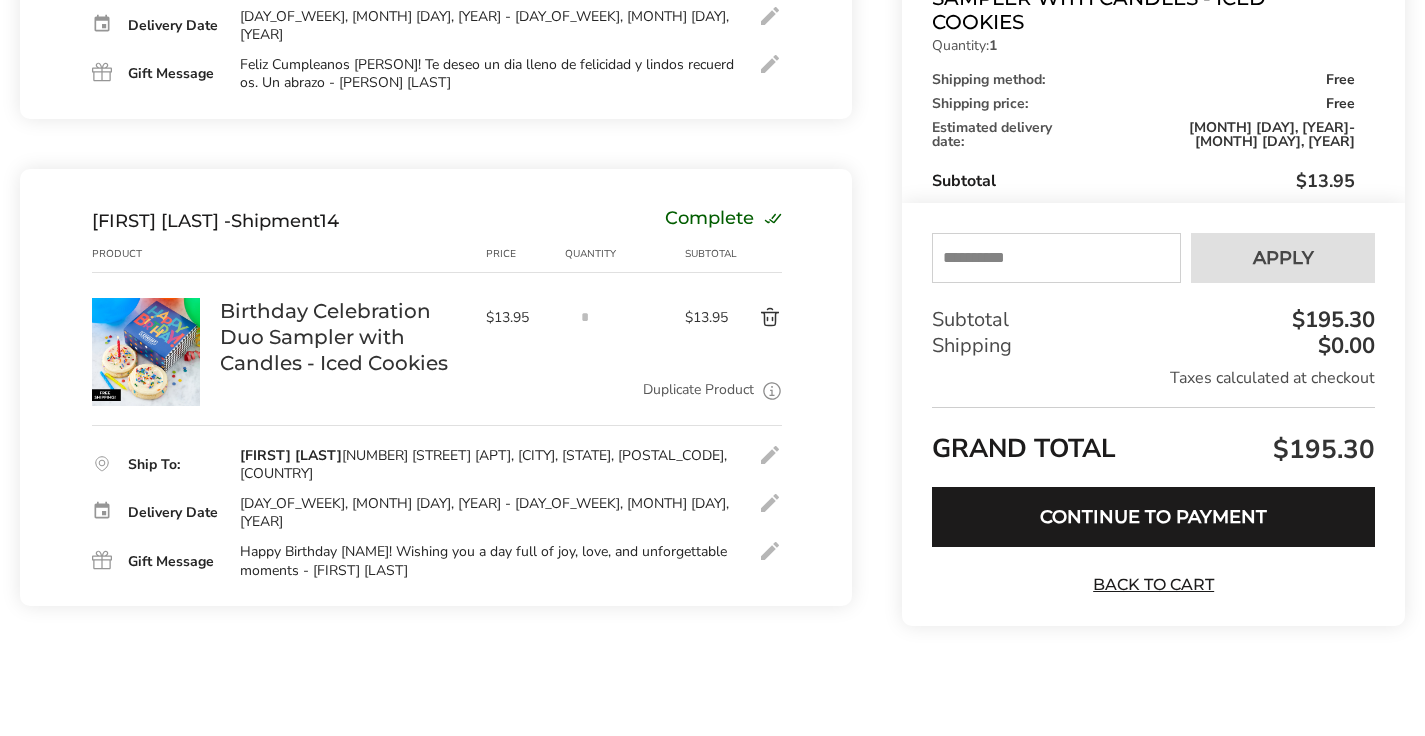 scroll, scrollTop: 6198, scrollLeft: 0, axis: vertical 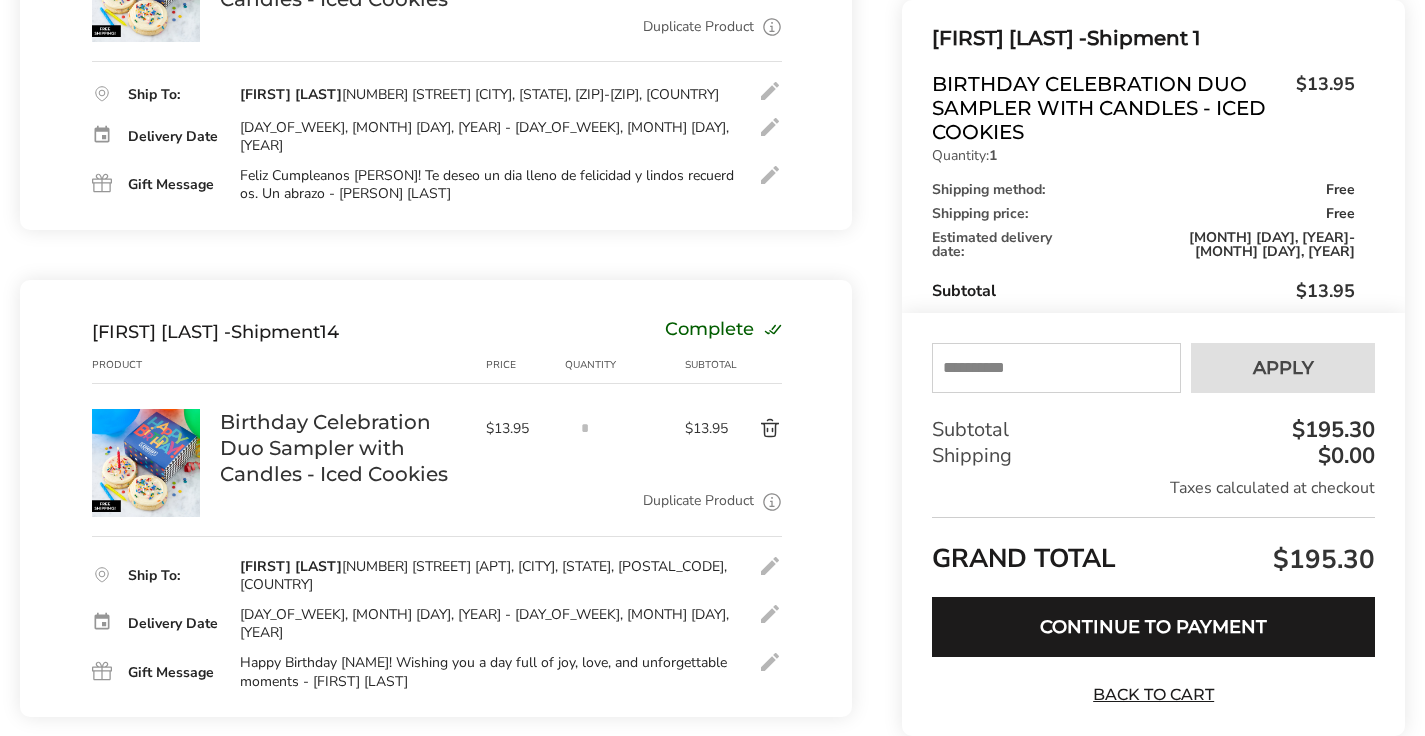 click on "Duplicate Product" at bounding box center (698, 501) 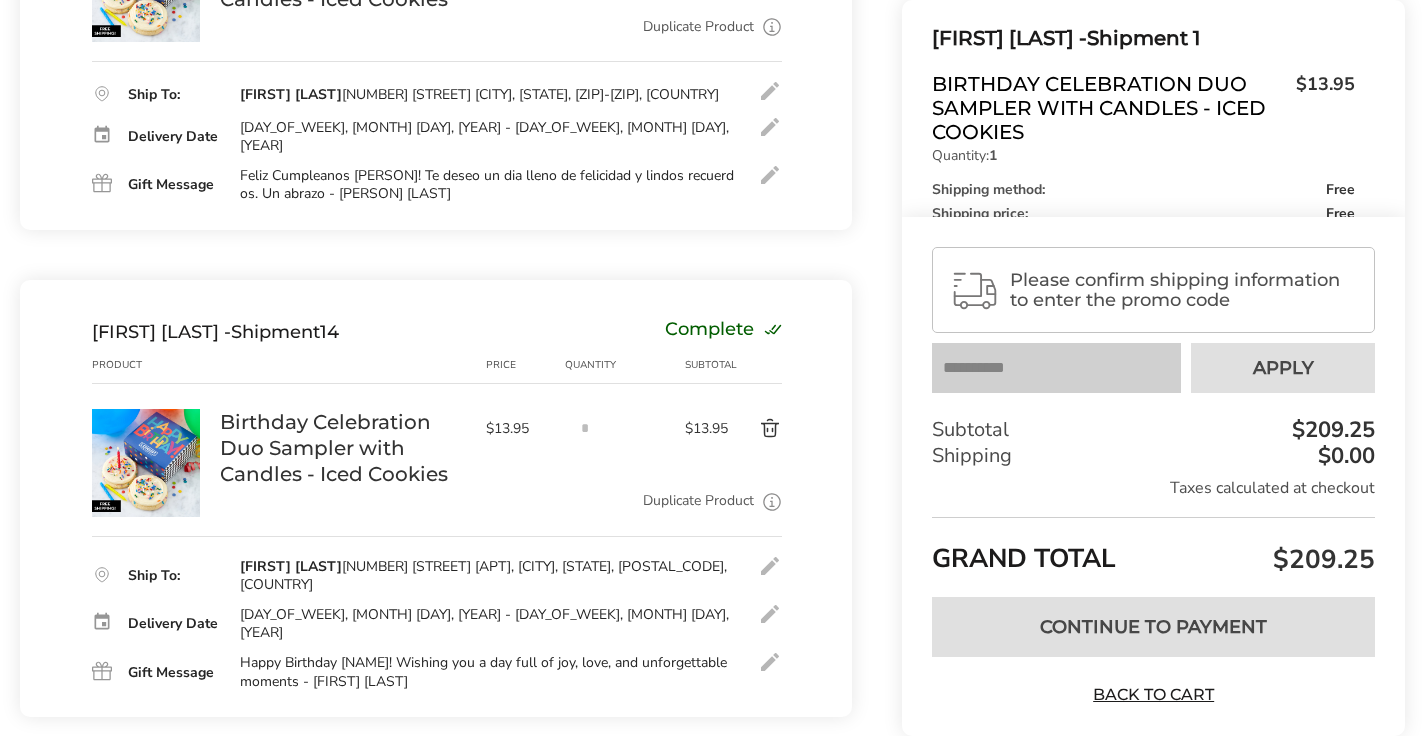 scroll, scrollTop: 7085, scrollLeft: 0, axis: vertical 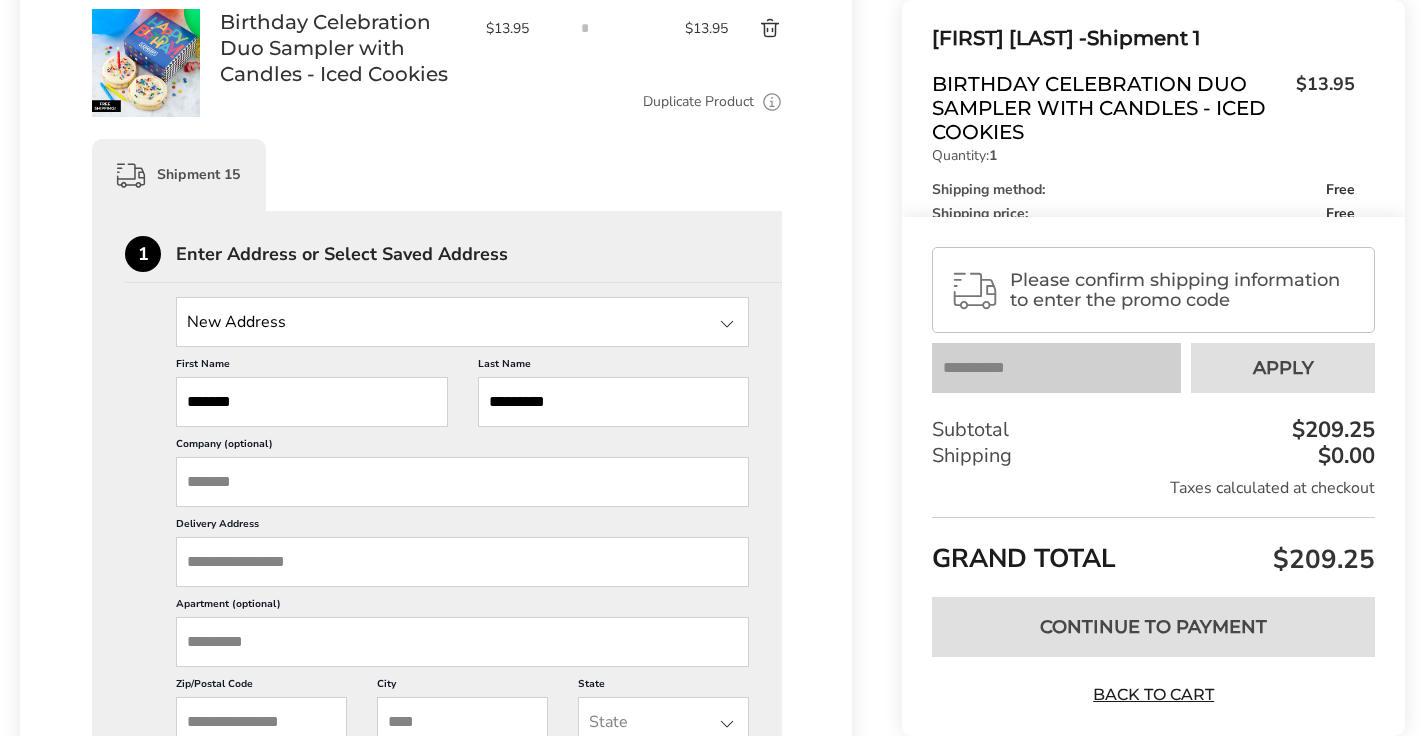 click on "*******" at bounding box center (312, 402) 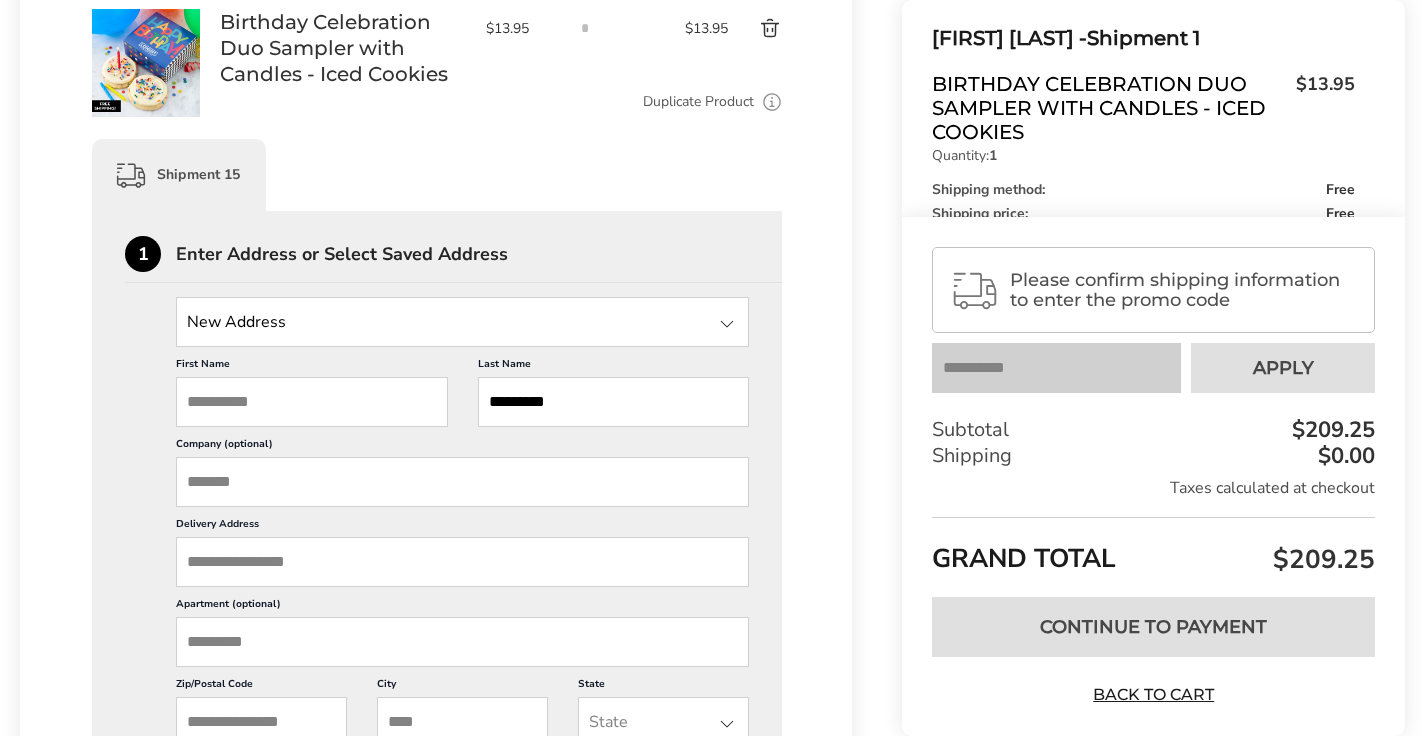 type 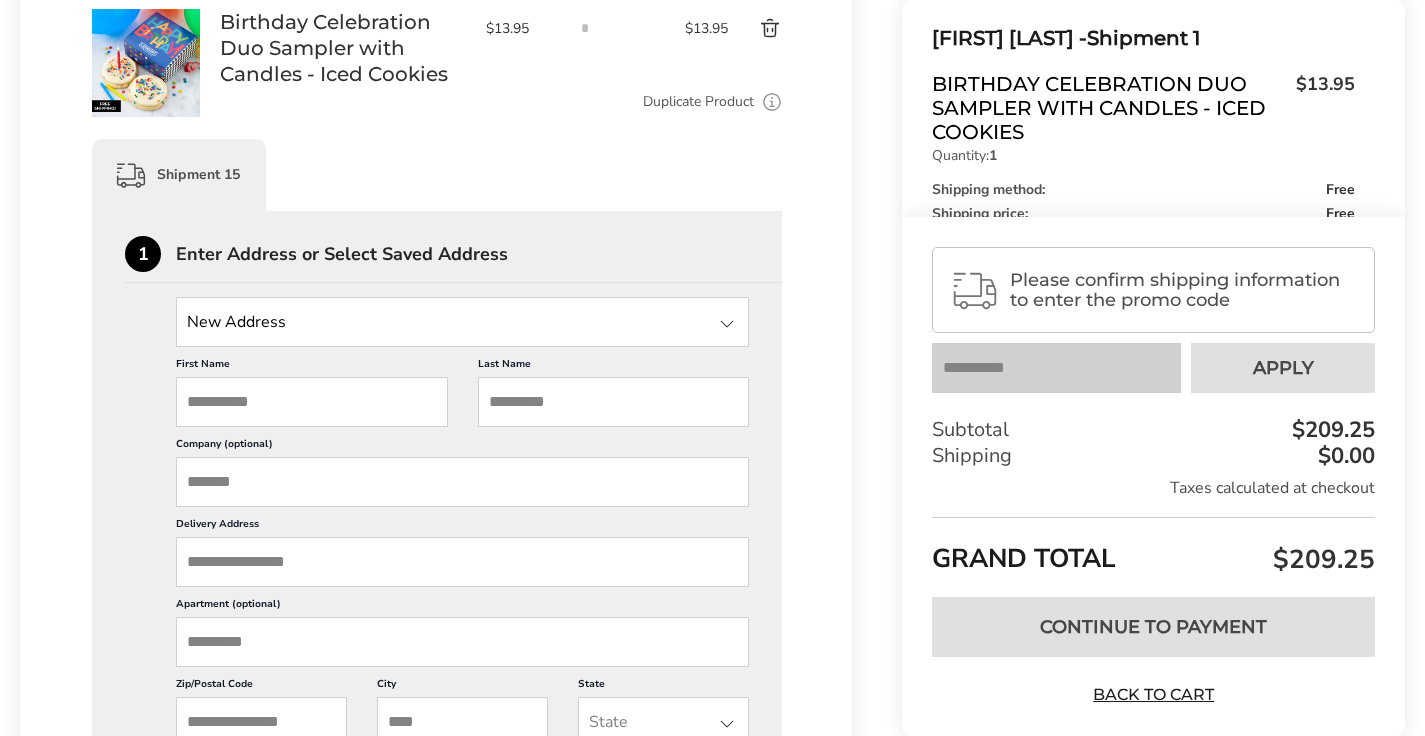 type 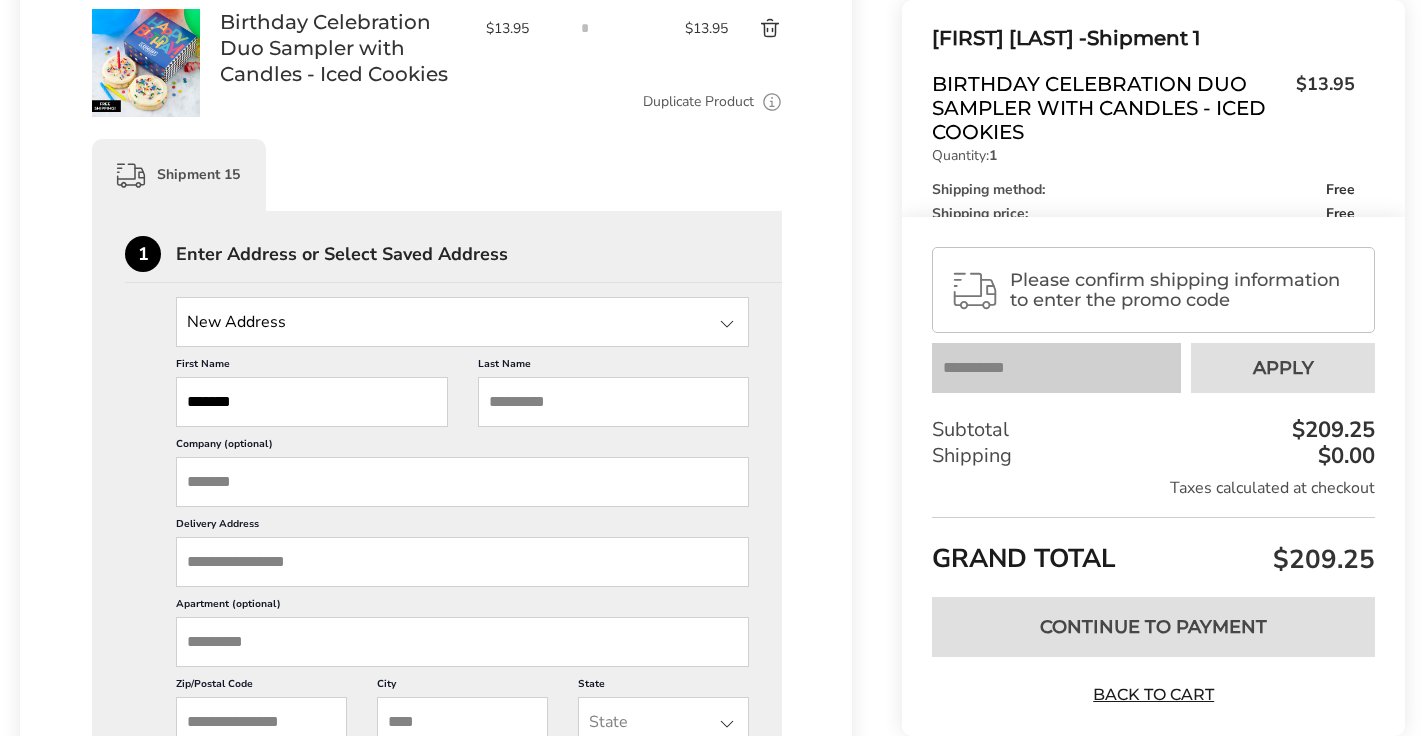 type on "*******" 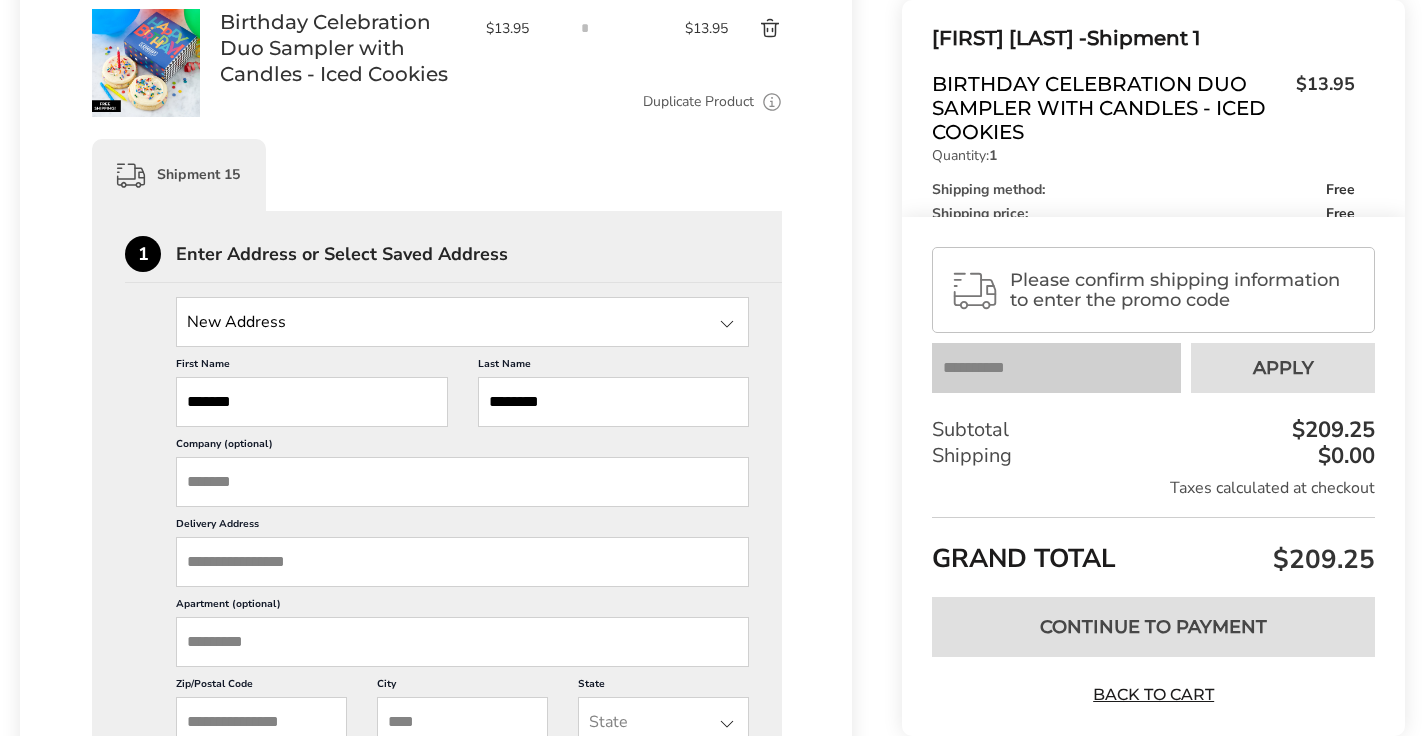 type on "********" 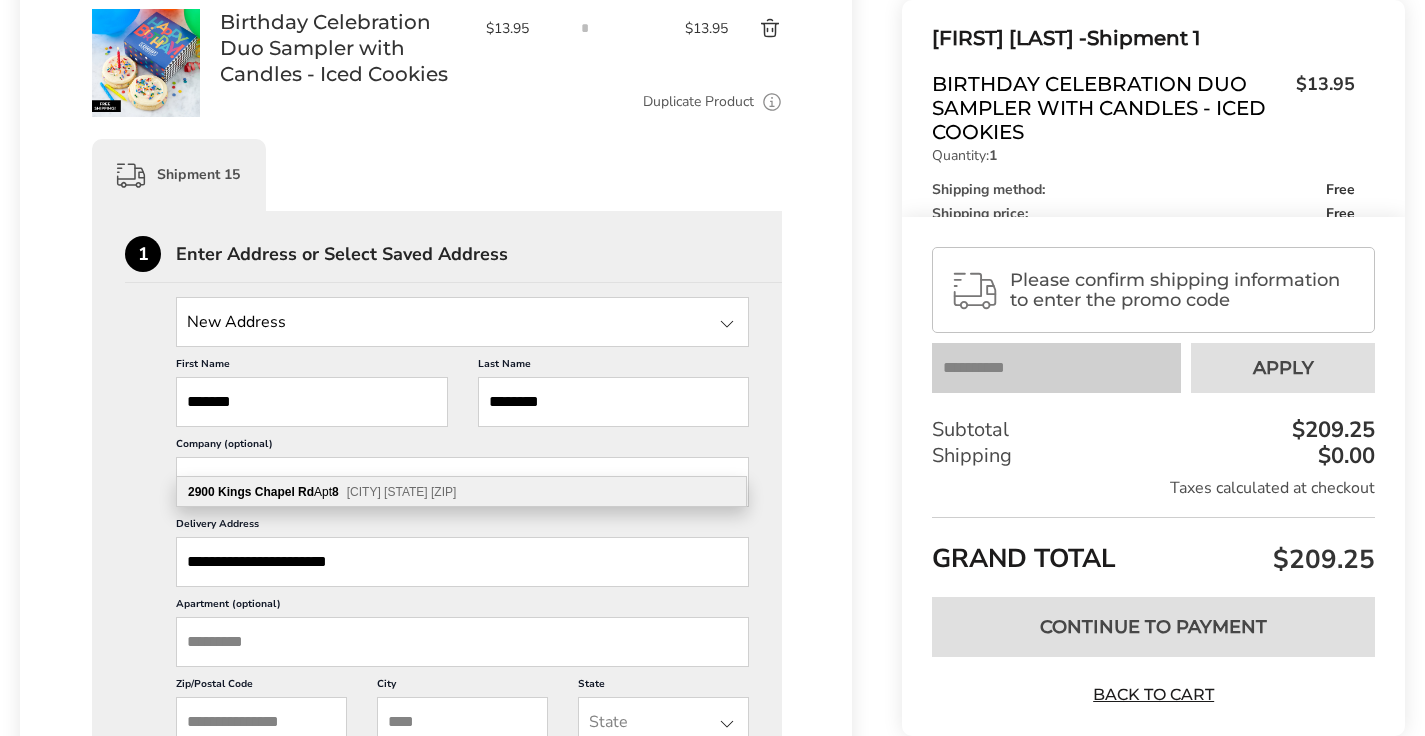click on "[NUMBER] [STREET] [CITY] [STATE] [ZIP]" at bounding box center (461, 492) 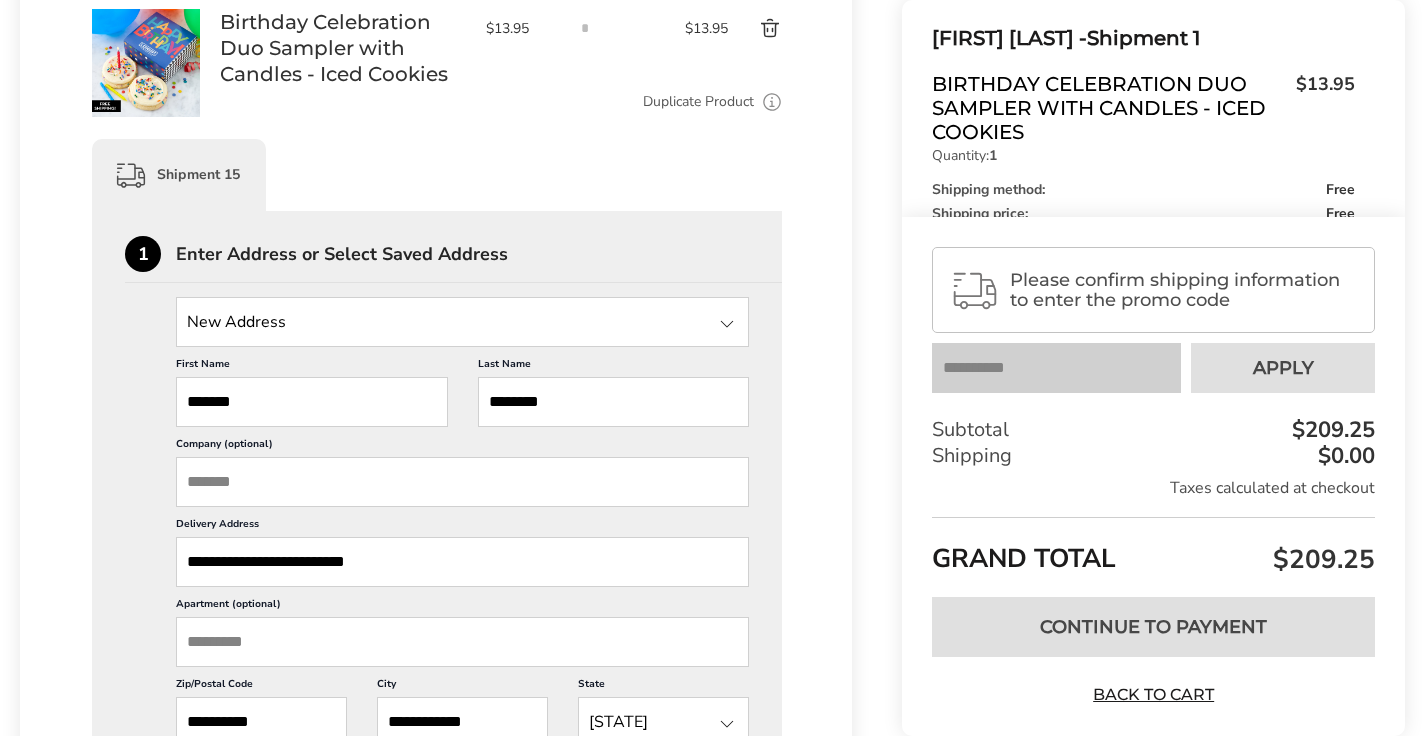 click on "New Address New Address  [FIRST] [LAST], [NUMBER] [STREET], [CITY], [STATE], [POSTAL_CODE], [COUNTRY]  [FIRST] [LAST], [NUMBER] [STREET], [CITY], [STATE], [POSTAL_CODE], [COUNTRY]  [FIRST] [LAST], [NUMBER] [STREET], [CITY], [STATE], [POSTAL_CODE], [COUNTRY]  [FIRST] [LAST], [NUMBER] [STREET], [CITY], [STATE], [POSTAL_CODE], [COUNTRY]  [FIRST] [LAST], [NUMBER] [STREET], [CITY], [STATE], [POSTAL_CODE], [COUNTRY]  [FIRST] [LAST], [NUMBER] [STREET], [CITY], [STATE], [POSTAL_CODE], [COUNTRY]  [FIRST] [LAST], [NUMBER] [STREET], [CITY], [STATE], [POSTAL_CODE], [COUNTRY]  [FIRST] [LAST], [NUMBER] [STREET], [CITY], [STATE], [POSTAL_CODE], [COUNTRY]  [FIRST] [LAST], [NUMBER] [STREET], [CITY], [STATE], [POSTAL_CODE], [COUNTRY]  [FIRST] [LAST], [NUMBER] [STREET], [CITY], [STATE], [POSTAL_CODE], [COUNTRY]  [FIRST] [LAST], [NUMBER] [STREET], [CITY], [STATE], [POSTAL_CODE], [COUNTRY]  [FIRST] [LAST], [NUMBER] [STREET], [CITY], [STATE], [POSTAL_CODE], [COUNTRY]  First Name ***** Last Name City" at bounding box center [437, 643] 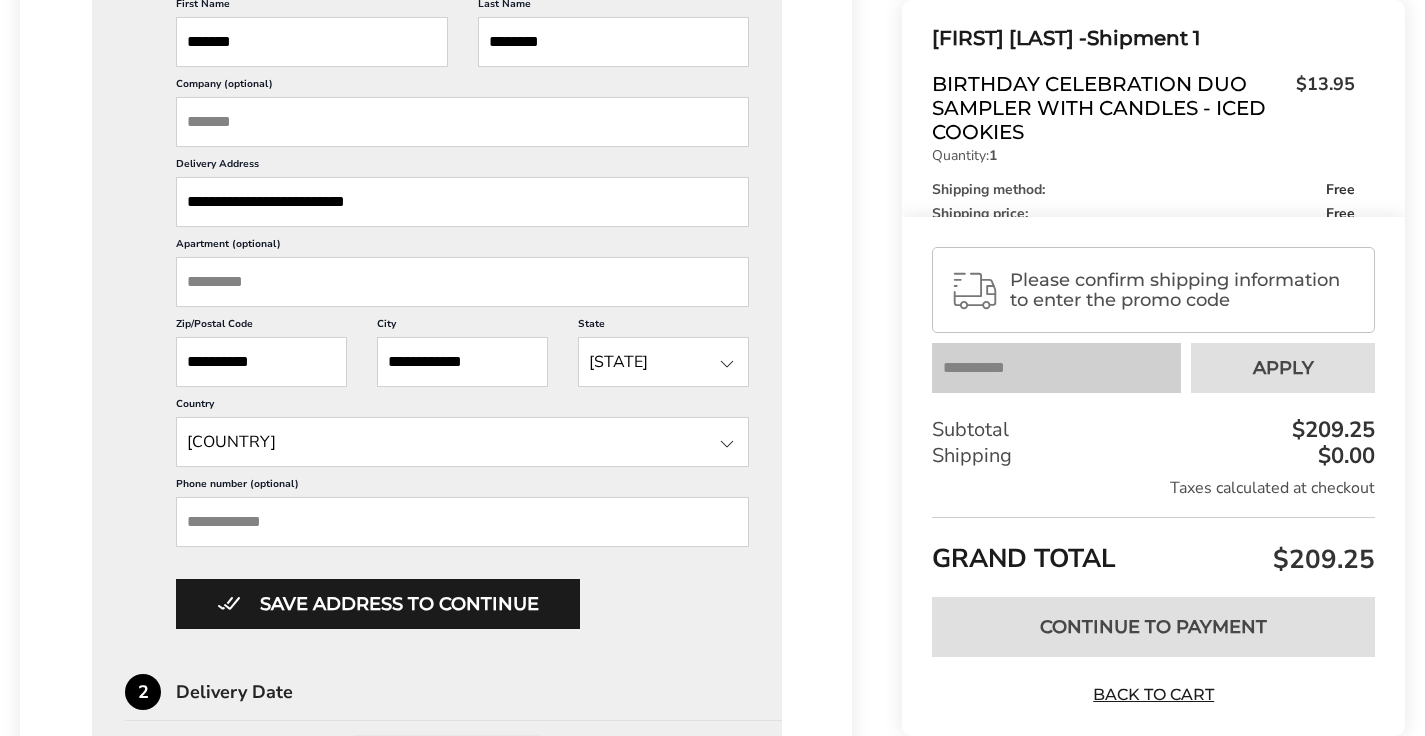 scroll, scrollTop: 7504, scrollLeft: 0, axis: vertical 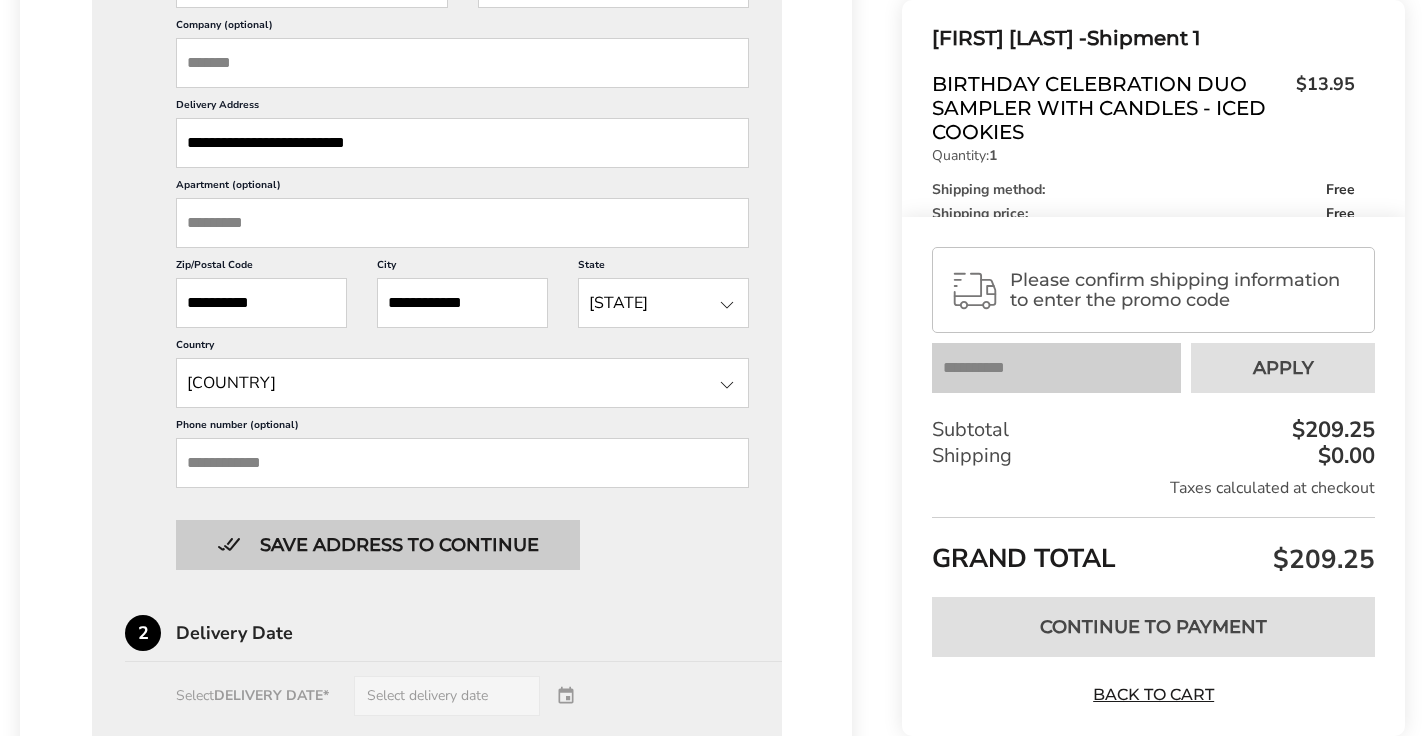 click on "Save address to continue" at bounding box center (378, 545) 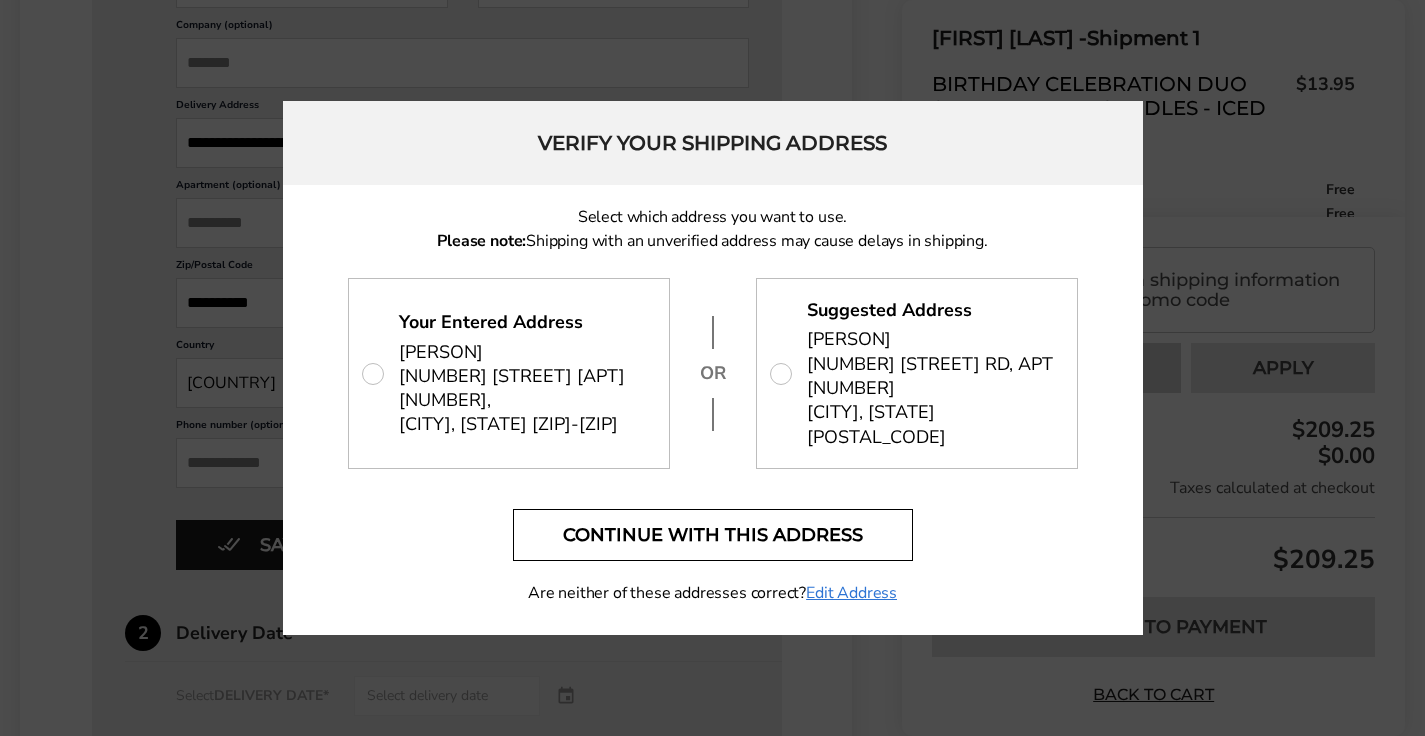 click on "Continue with this address" at bounding box center [713, 535] 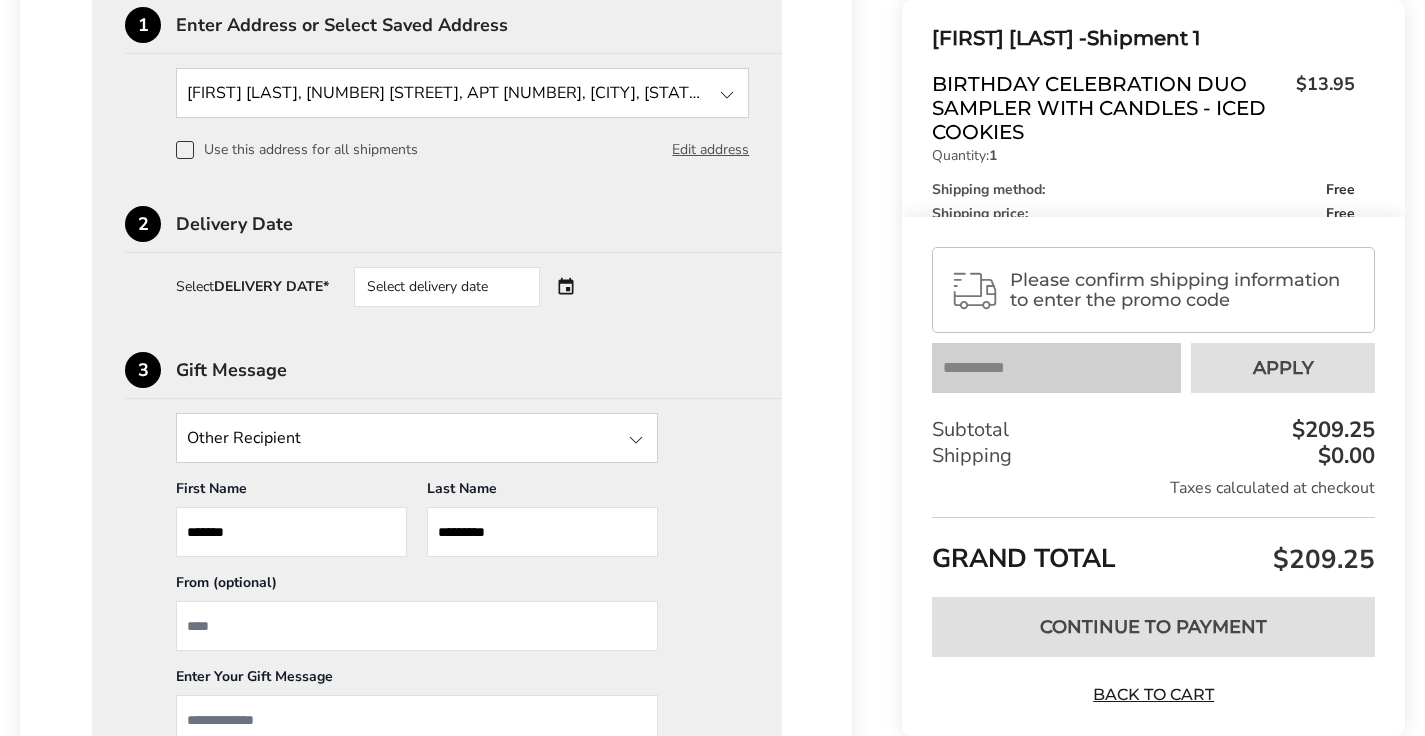 scroll, scrollTop: 7294, scrollLeft: 0, axis: vertical 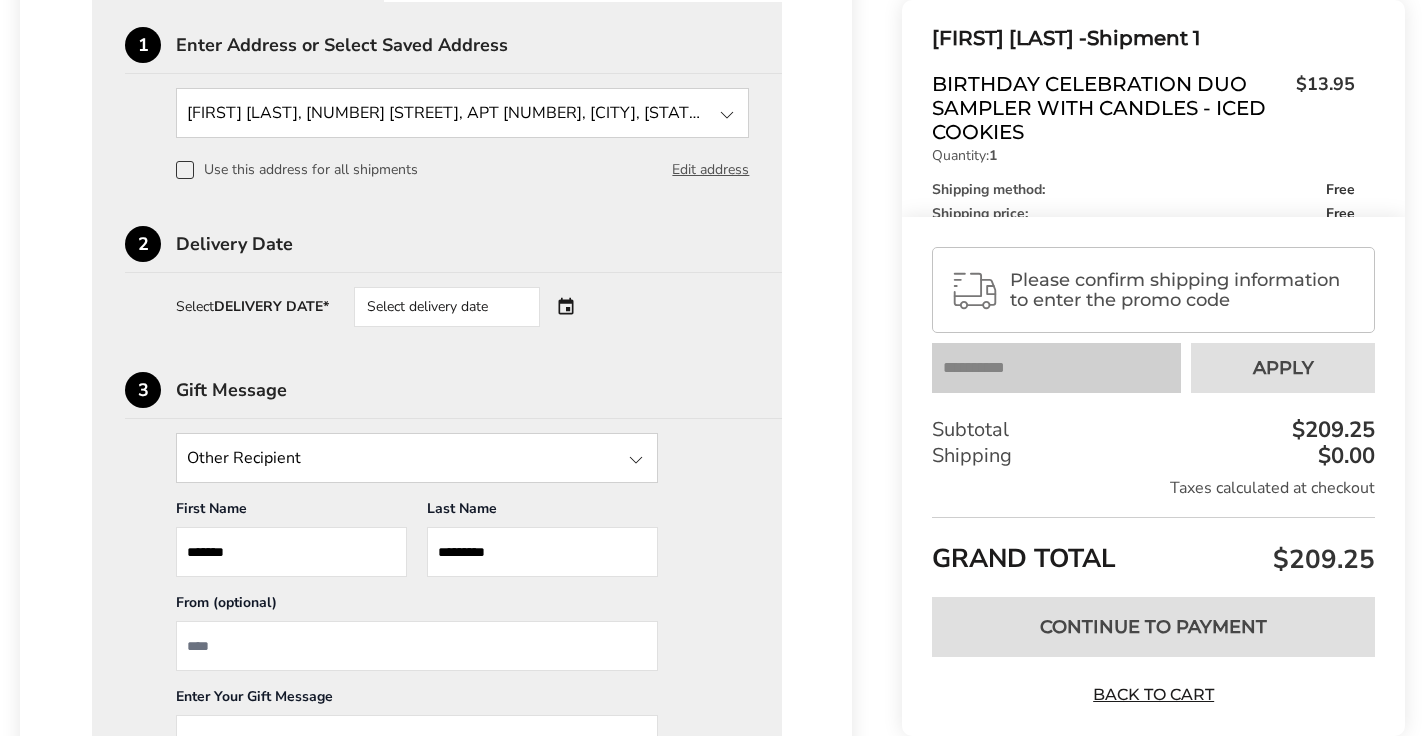 click on "Select delivery date" at bounding box center (475, 307) 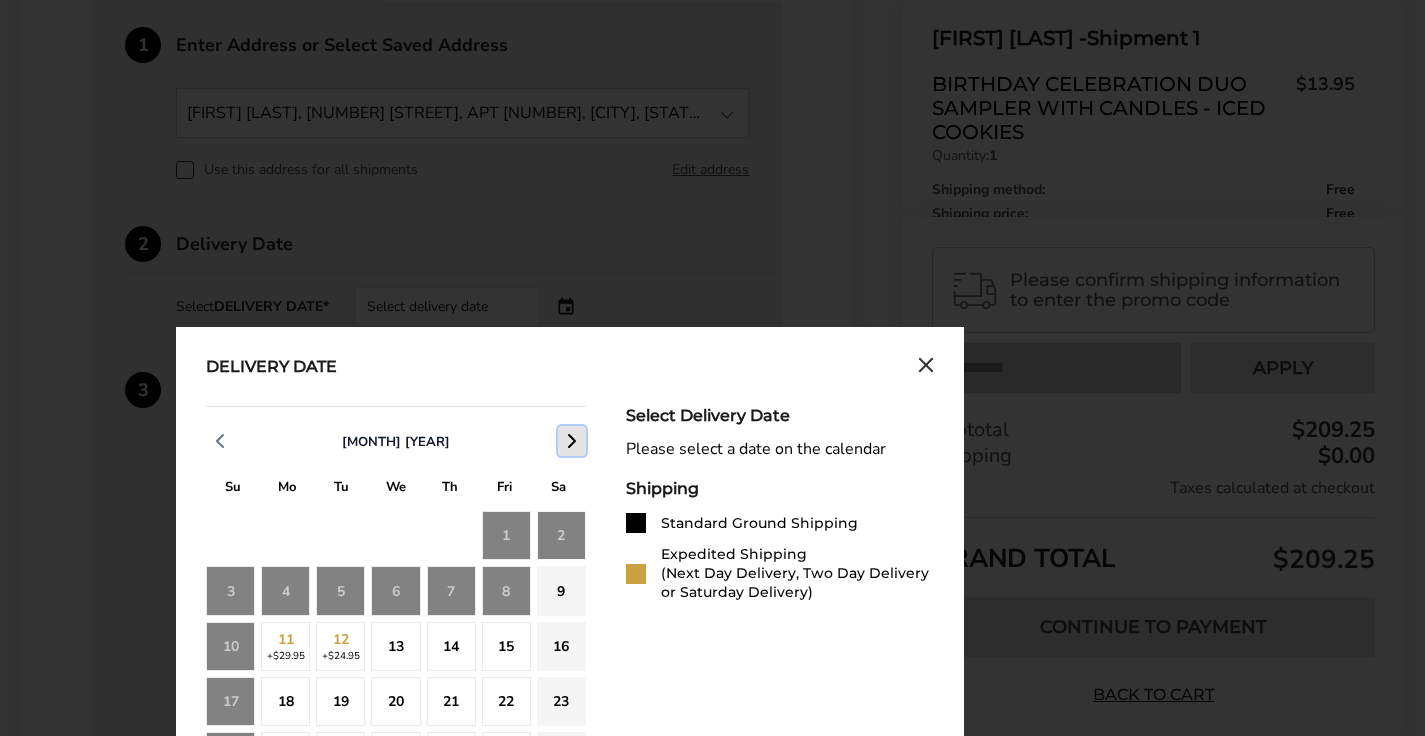 click 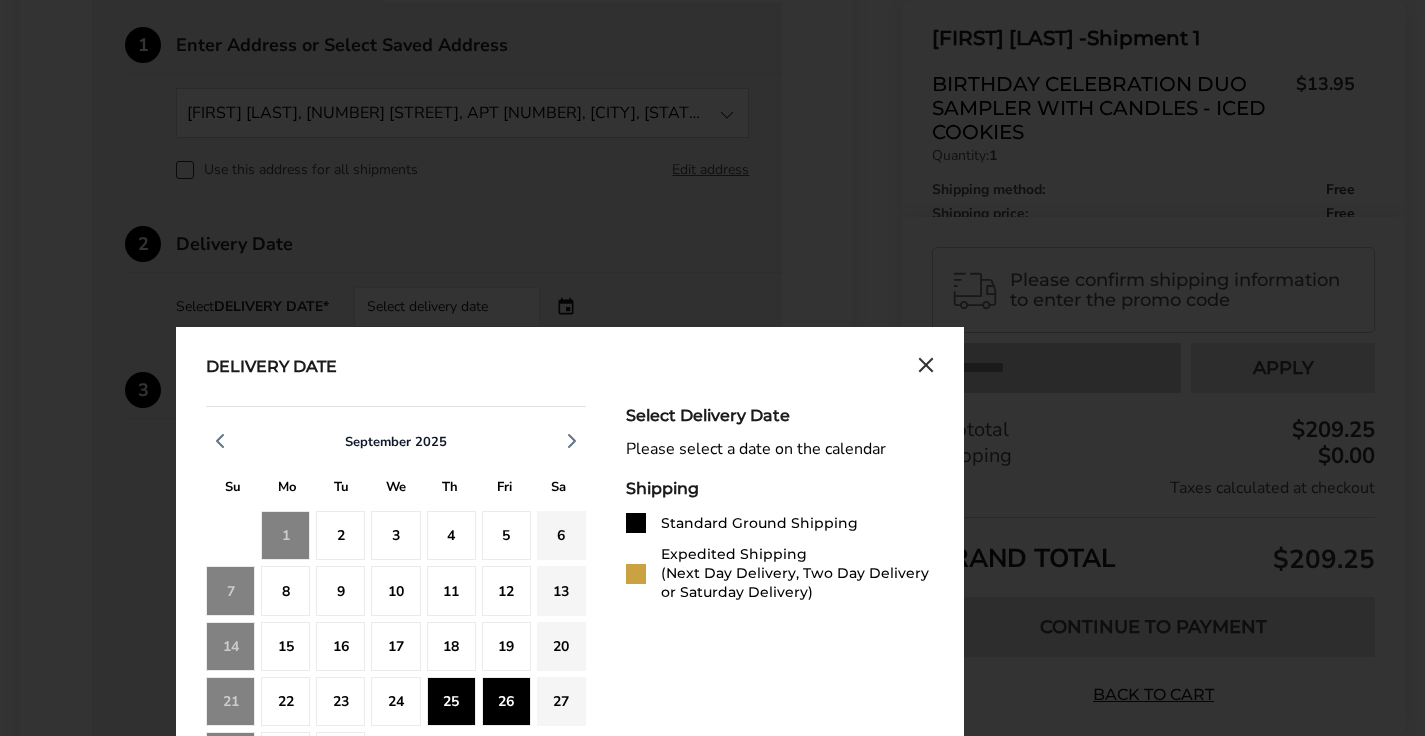 click on "26" 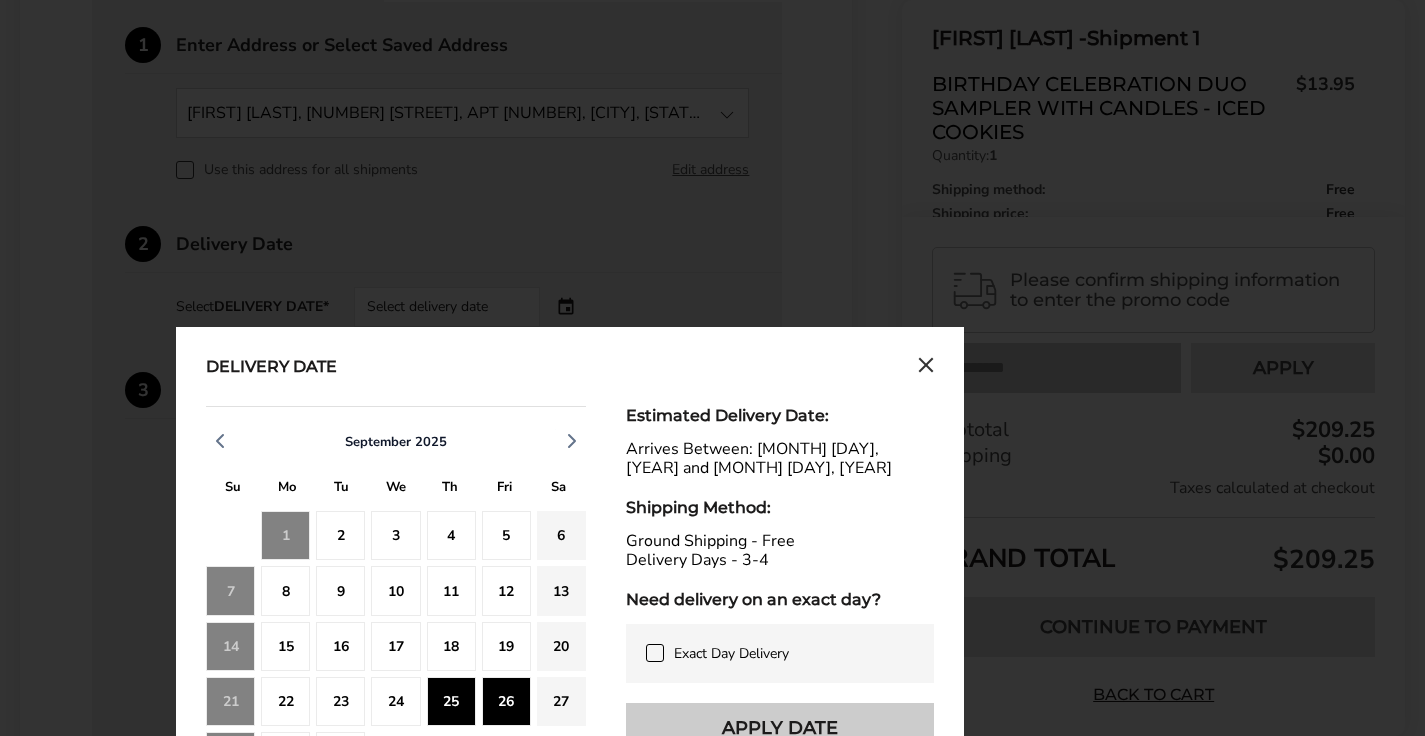 click on "Apply Date" at bounding box center (780, 728) 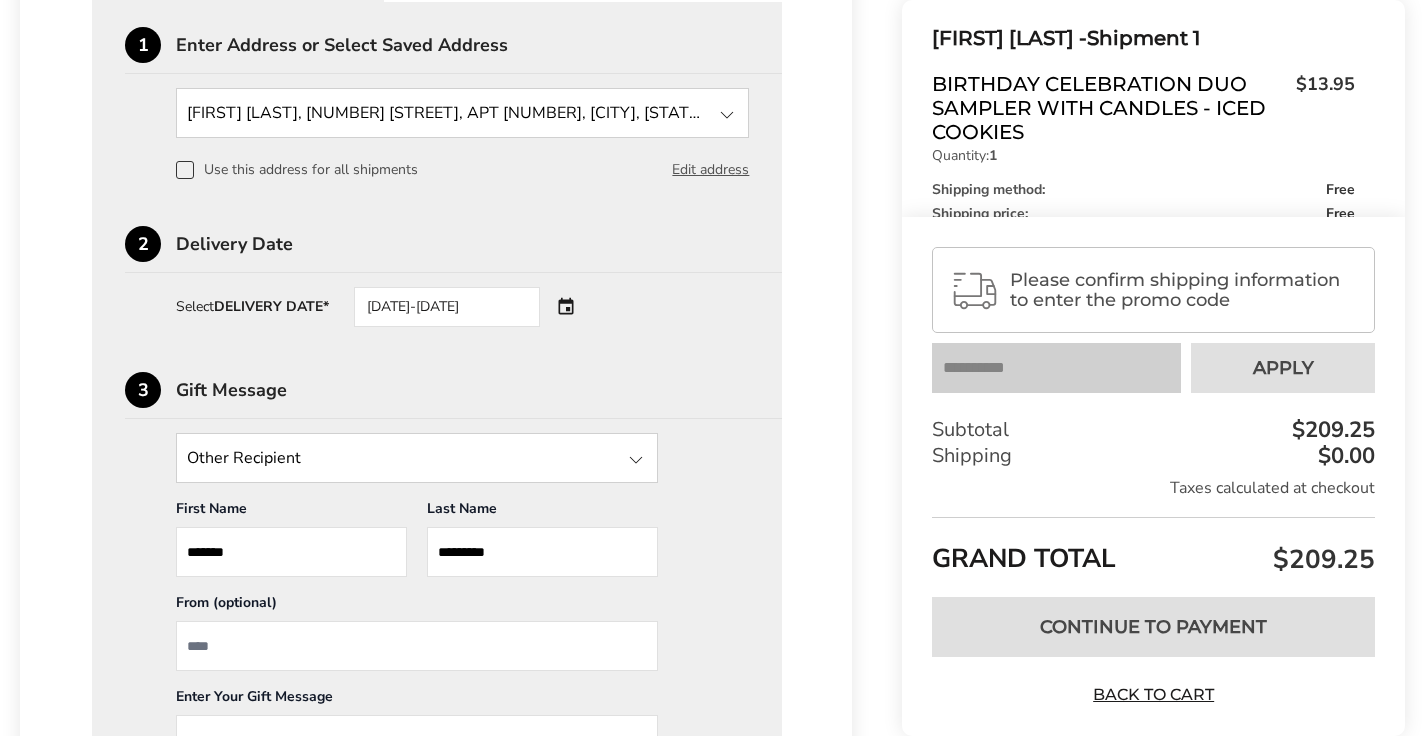 click on "*******" at bounding box center [291, 552] 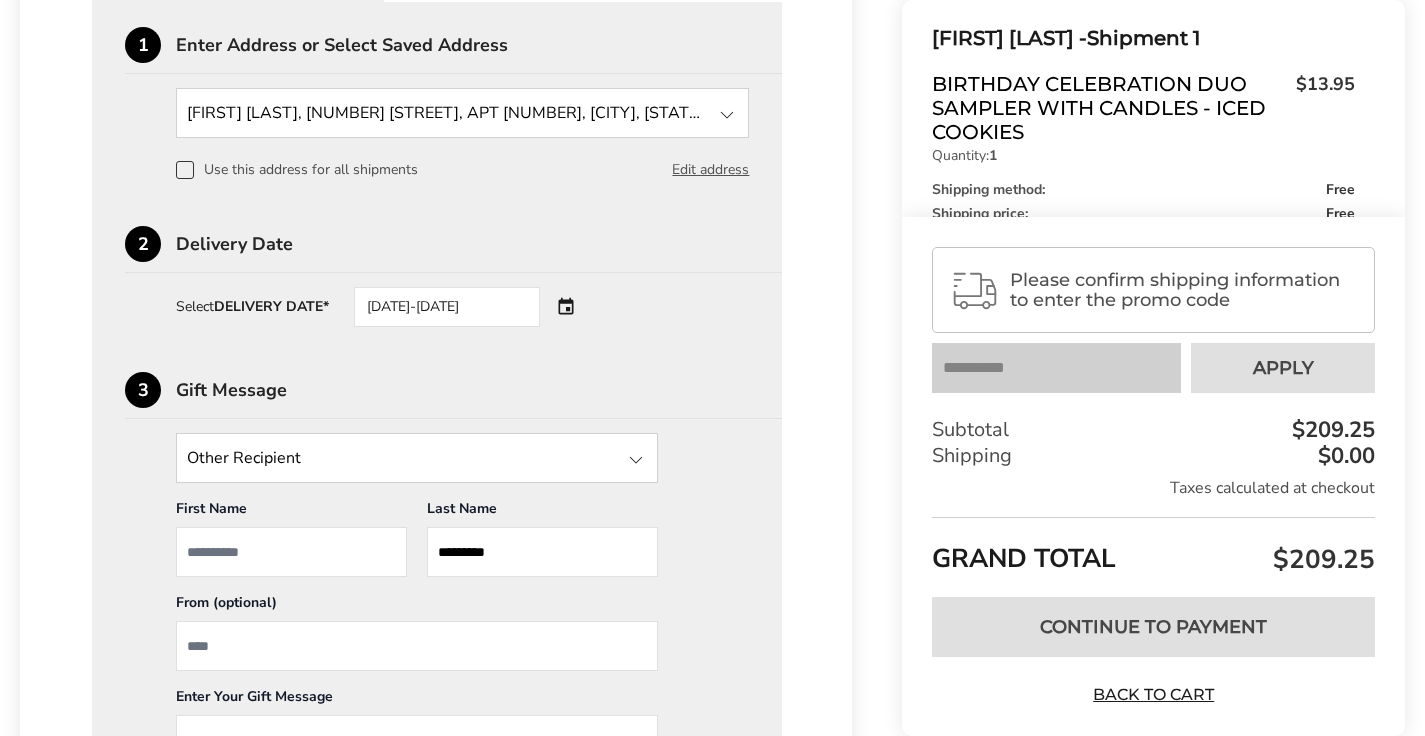 type 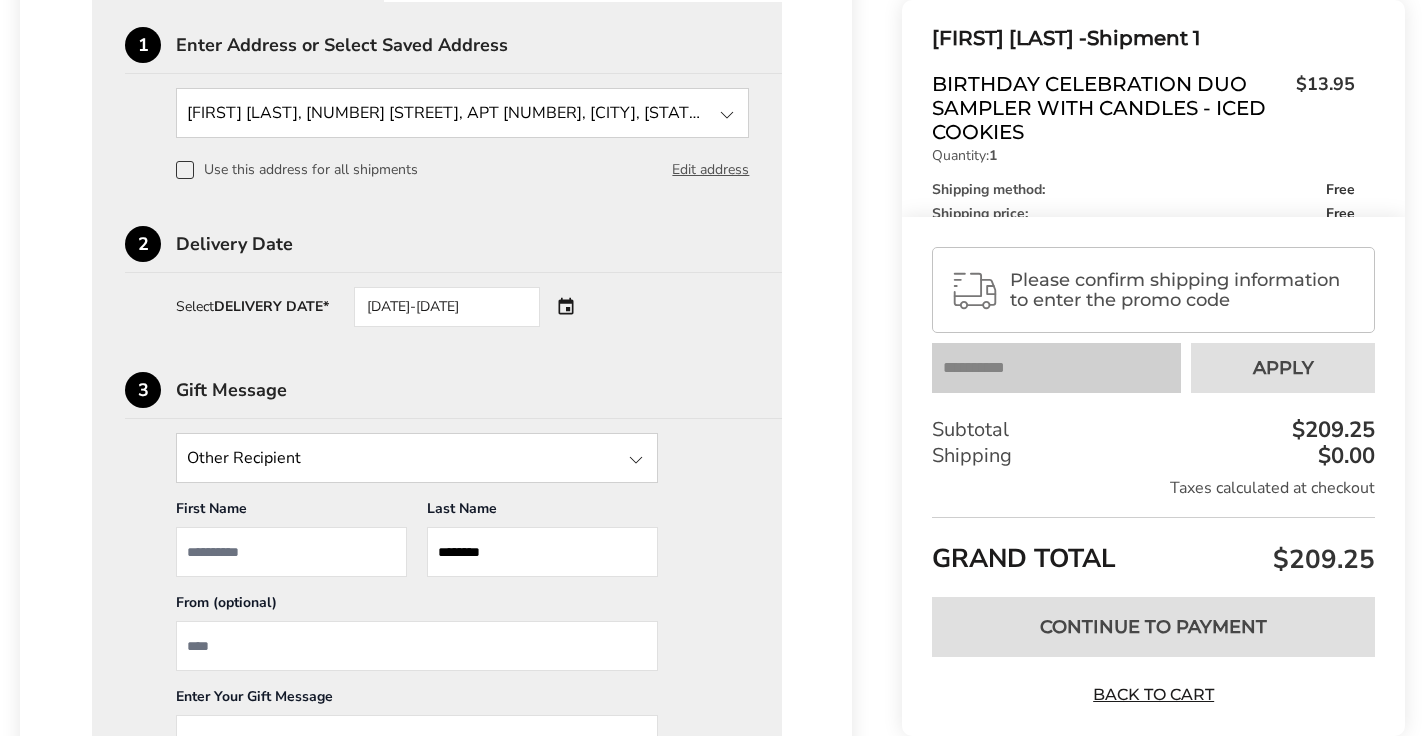 type on "*******" 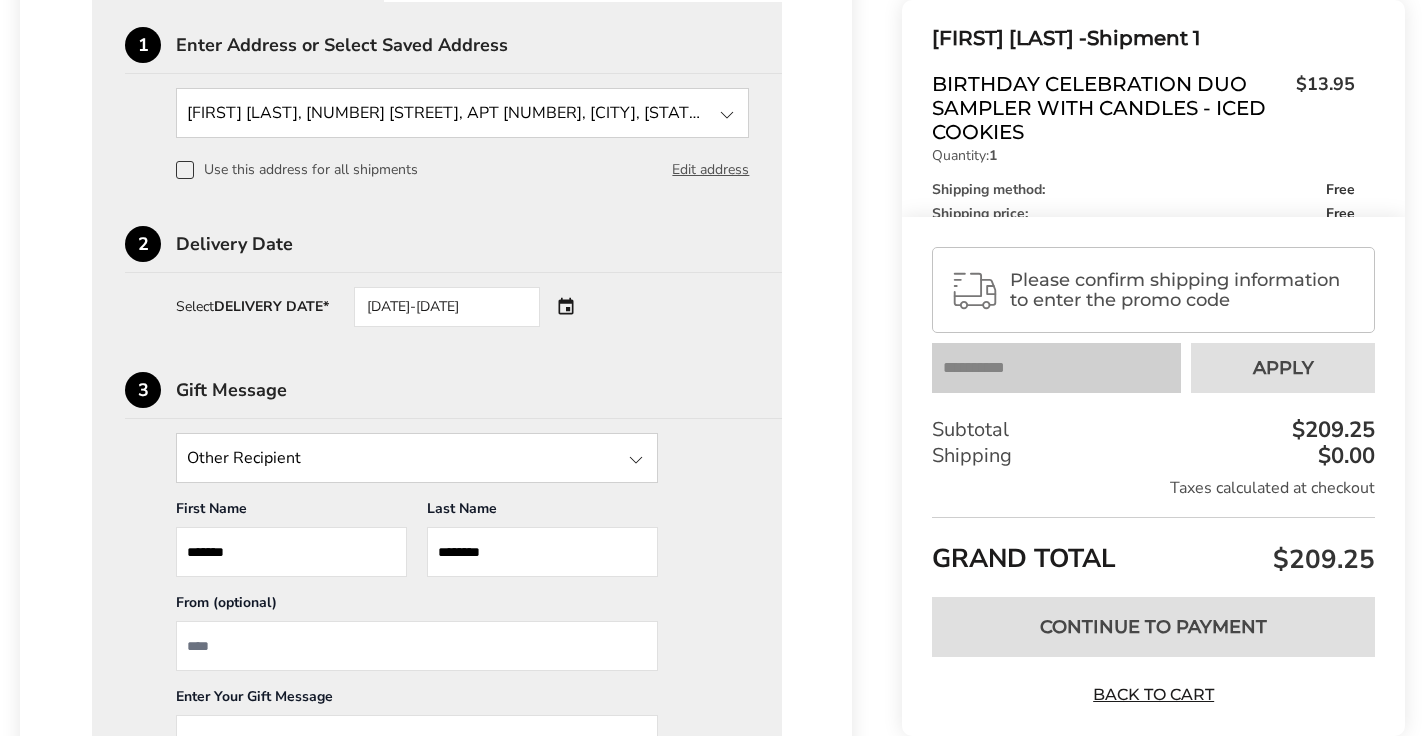 type on "********" 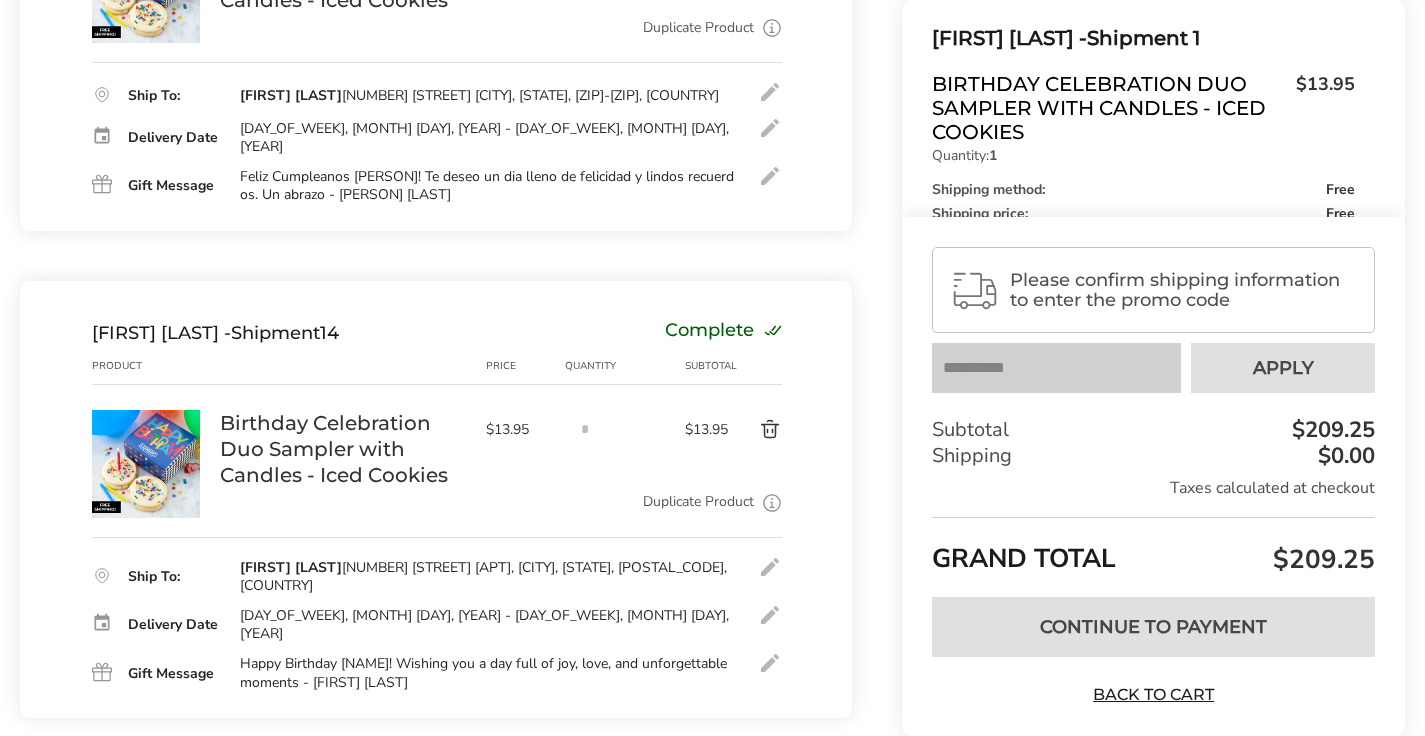 scroll, scrollTop: 6034, scrollLeft: 0, axis: vertical 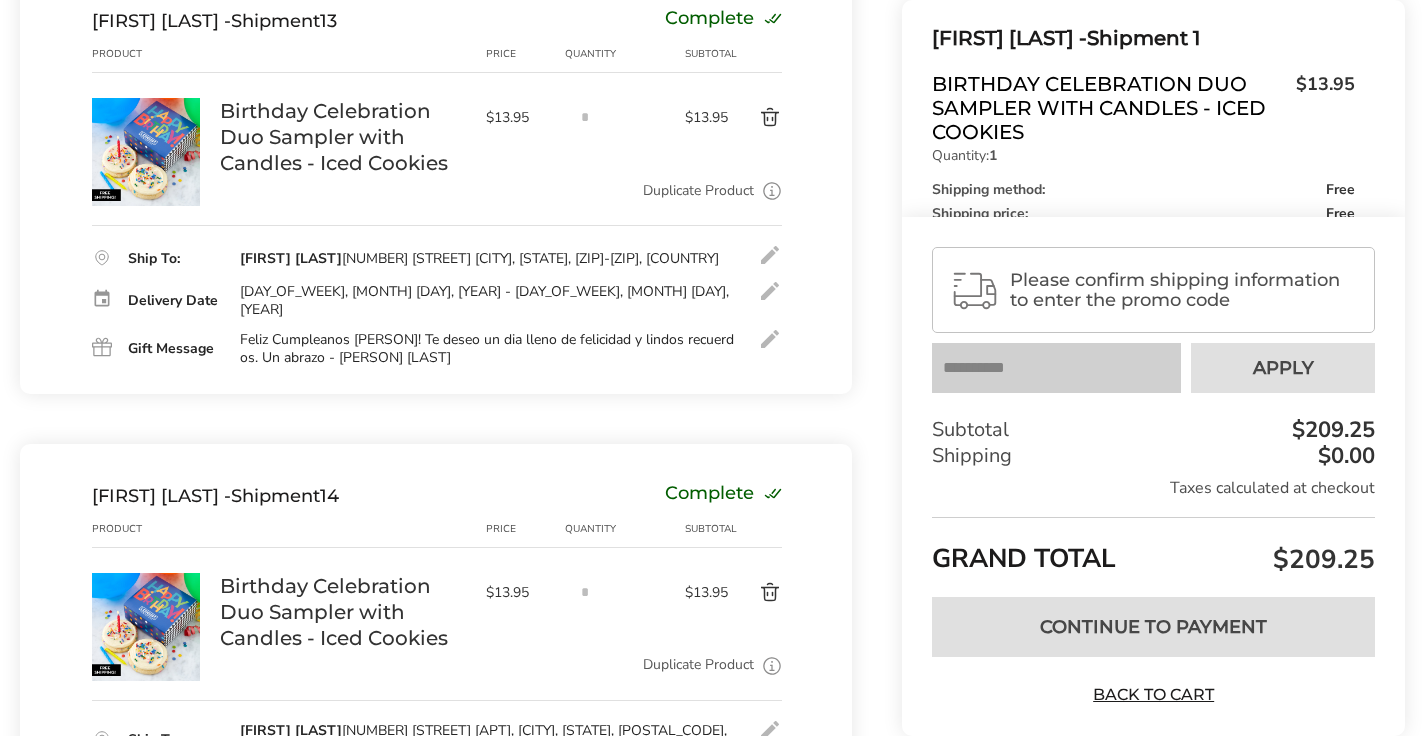 drag, startPoint x: 241, startPoint y: 238, endPoint x: 466, endPoint y: 255, distance: 225.64131 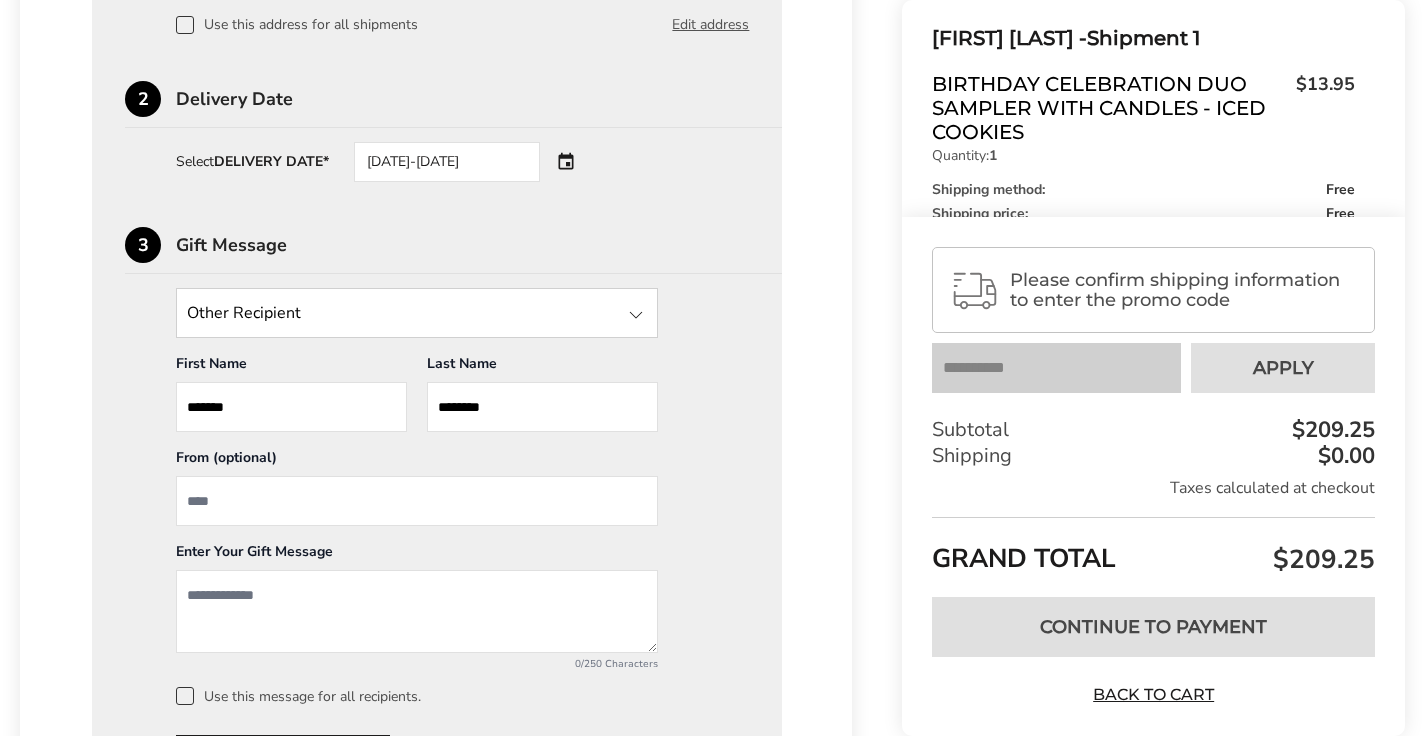 scroll, scrollTop: 7563, scrollLeft: 0, axis: vertical 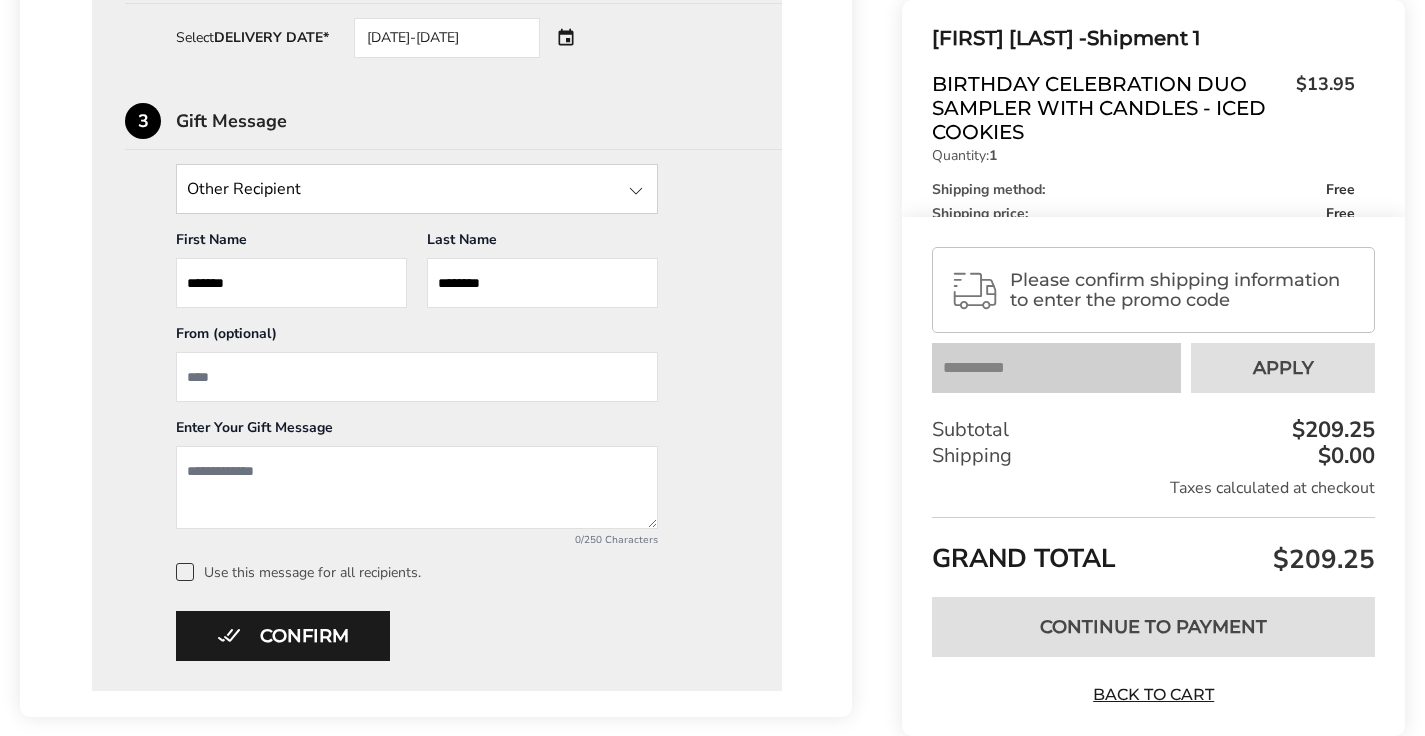 click at bounding box center (417, 487) 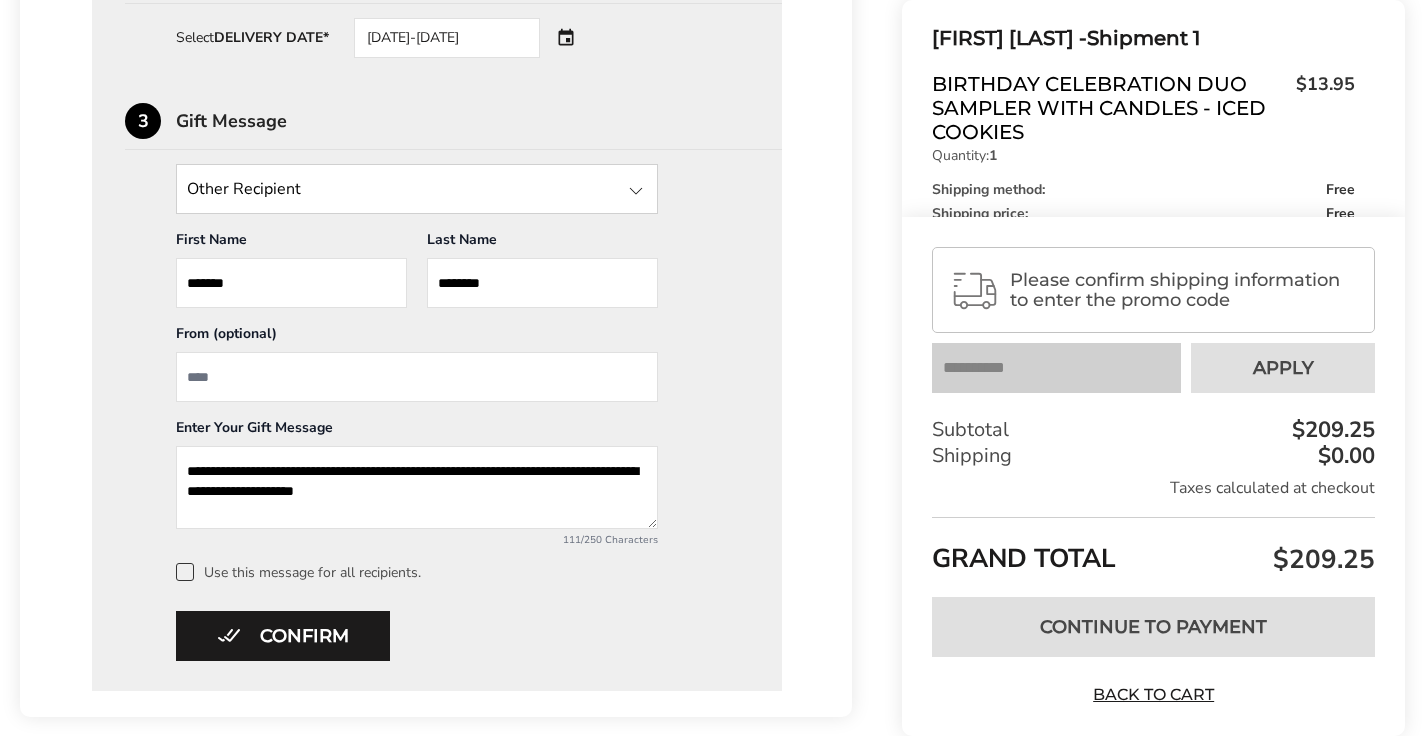 drag, startPoint x: 255, startPoint y: 378, endPoint x: 322, endPoint y: 378, distance: 67 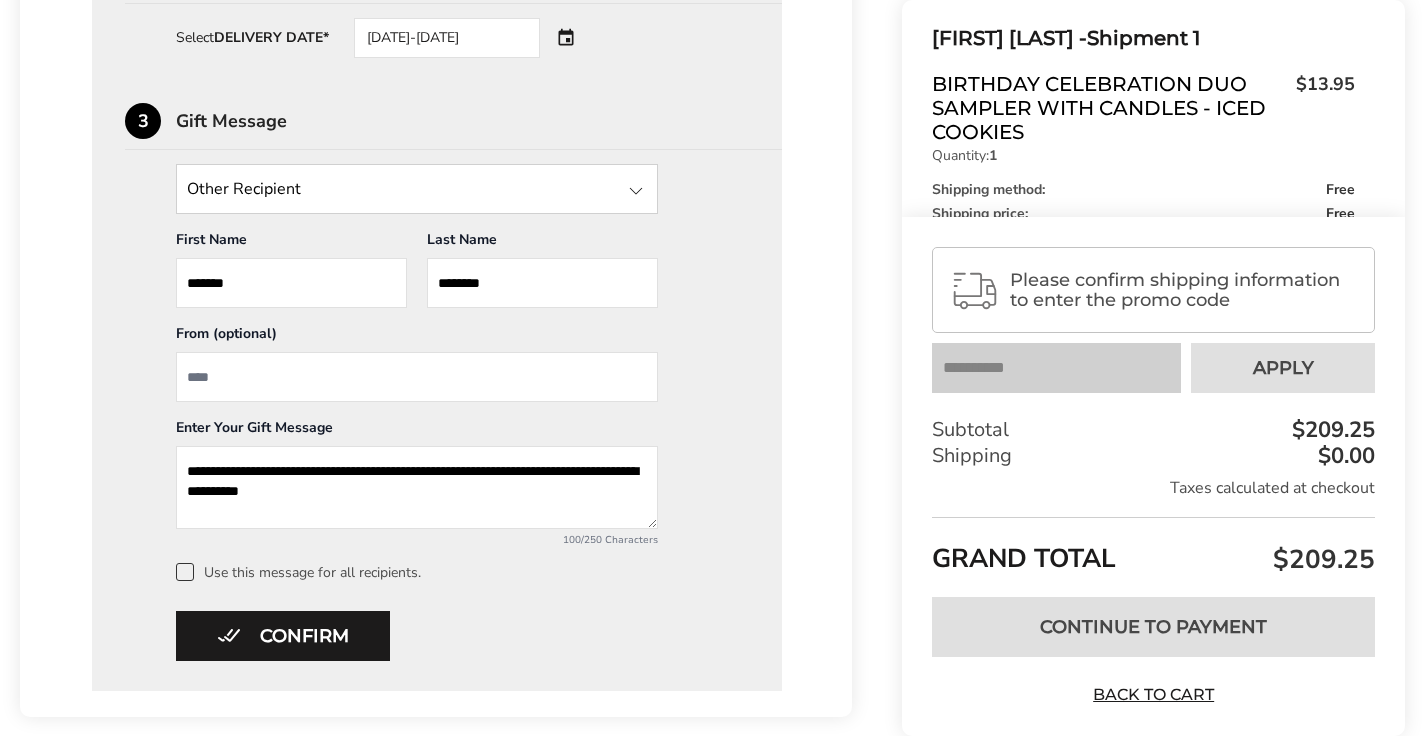 click on "**********" at bounding box center [417, 487] 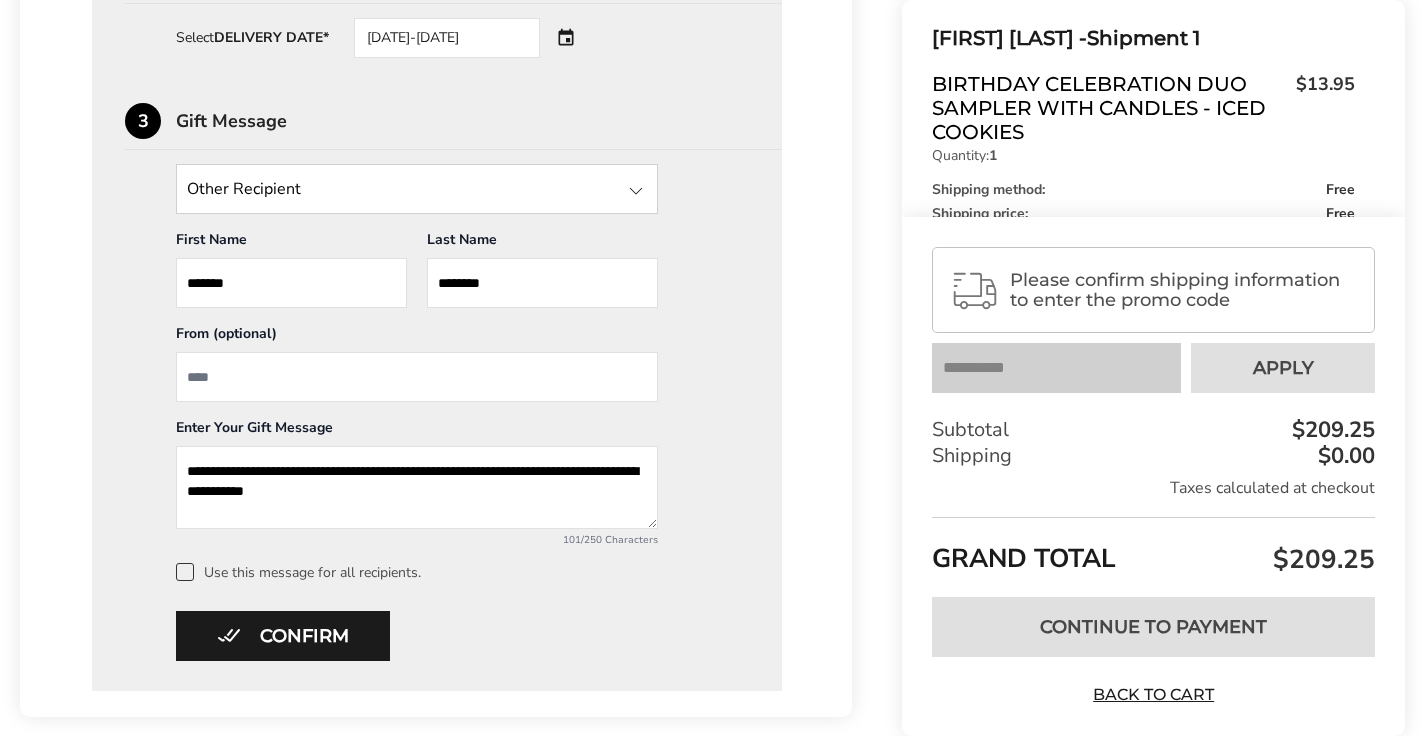 click on "**********" at bounding box center (417, 487) 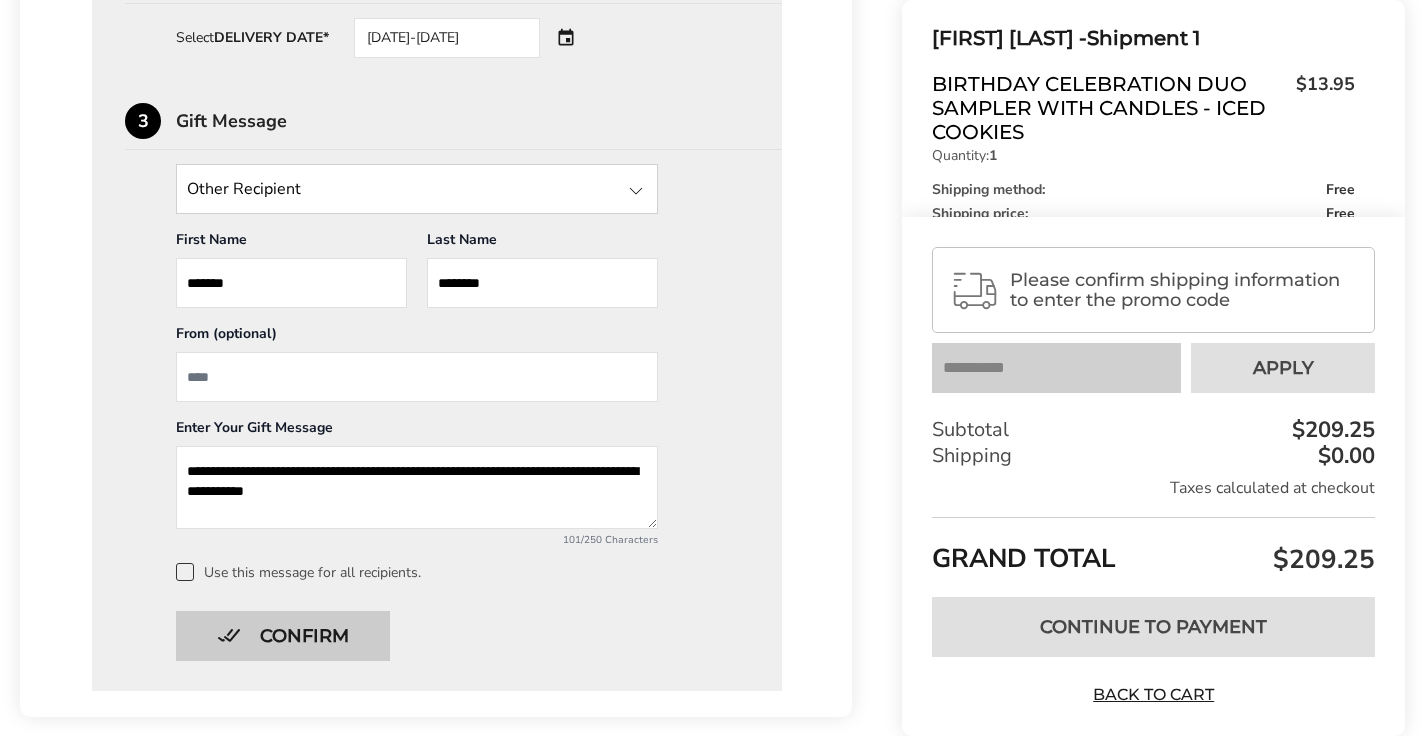 click on "Confirm" at bounding box center [283, 636] 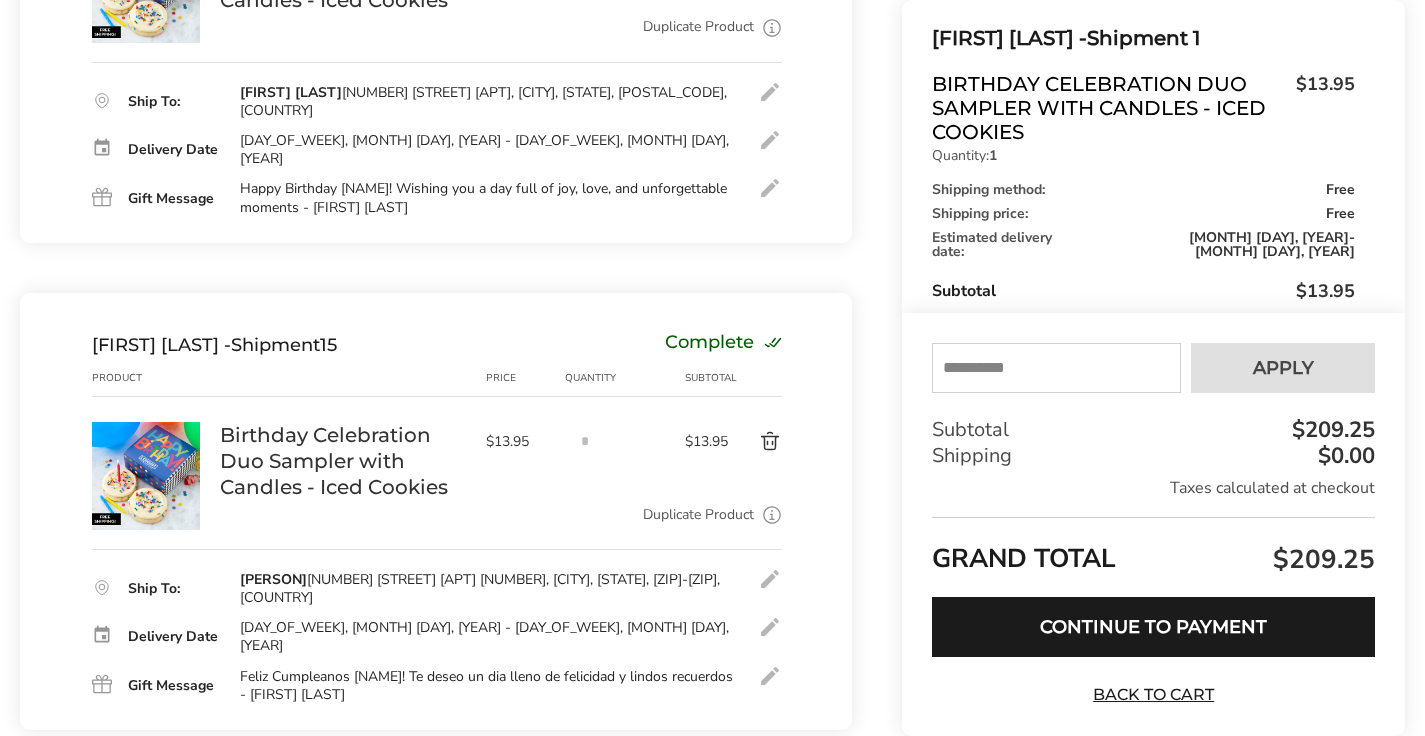 click at bounding box center [1056, 368] 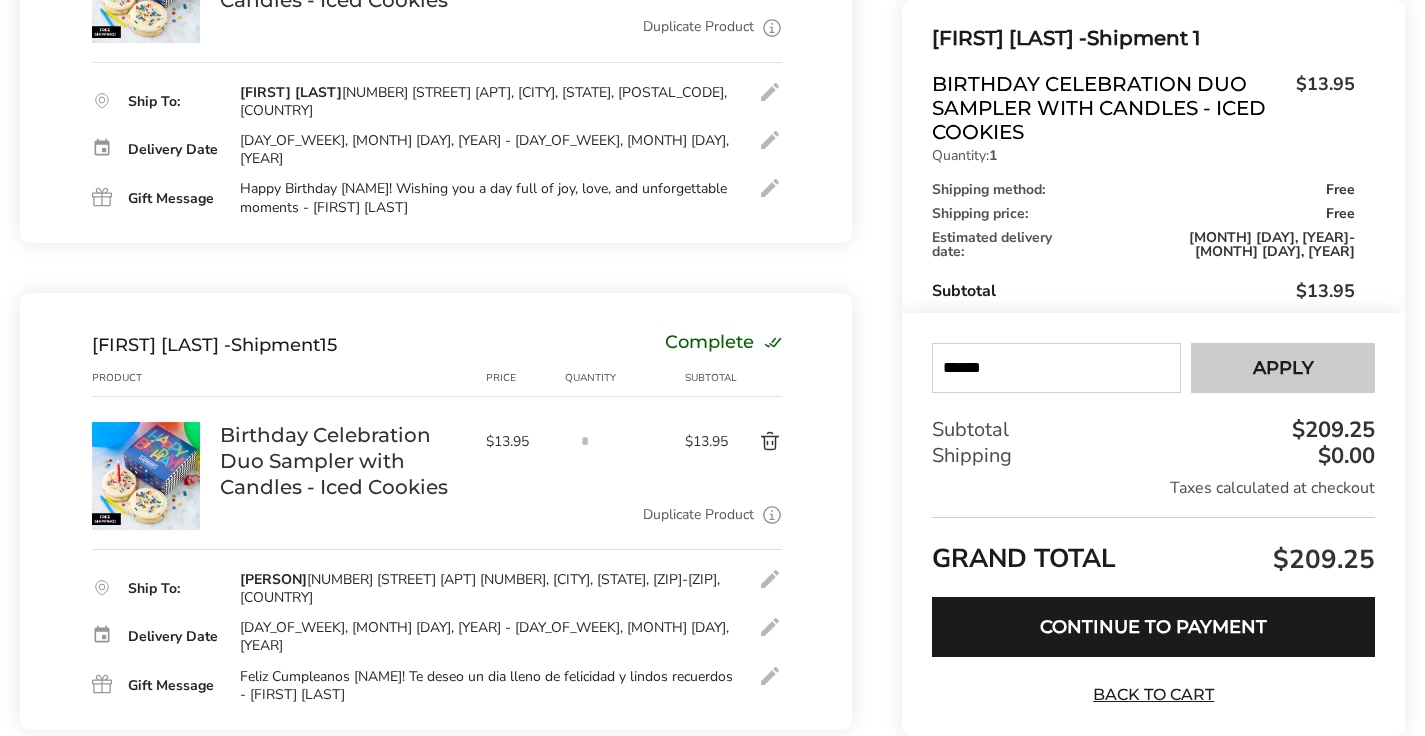 type on "******" 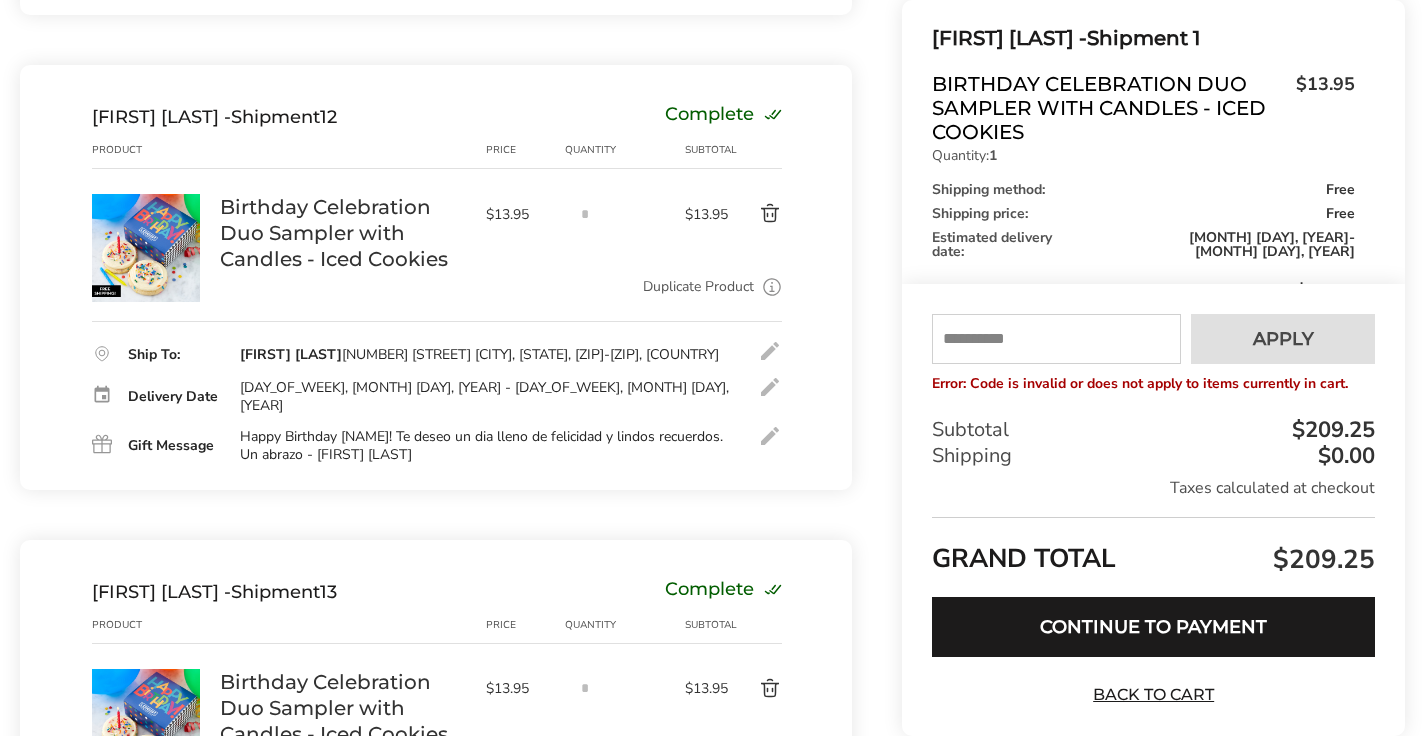 scroll, scrollTop: 5449, scrollLeft: 0, axis: vertical 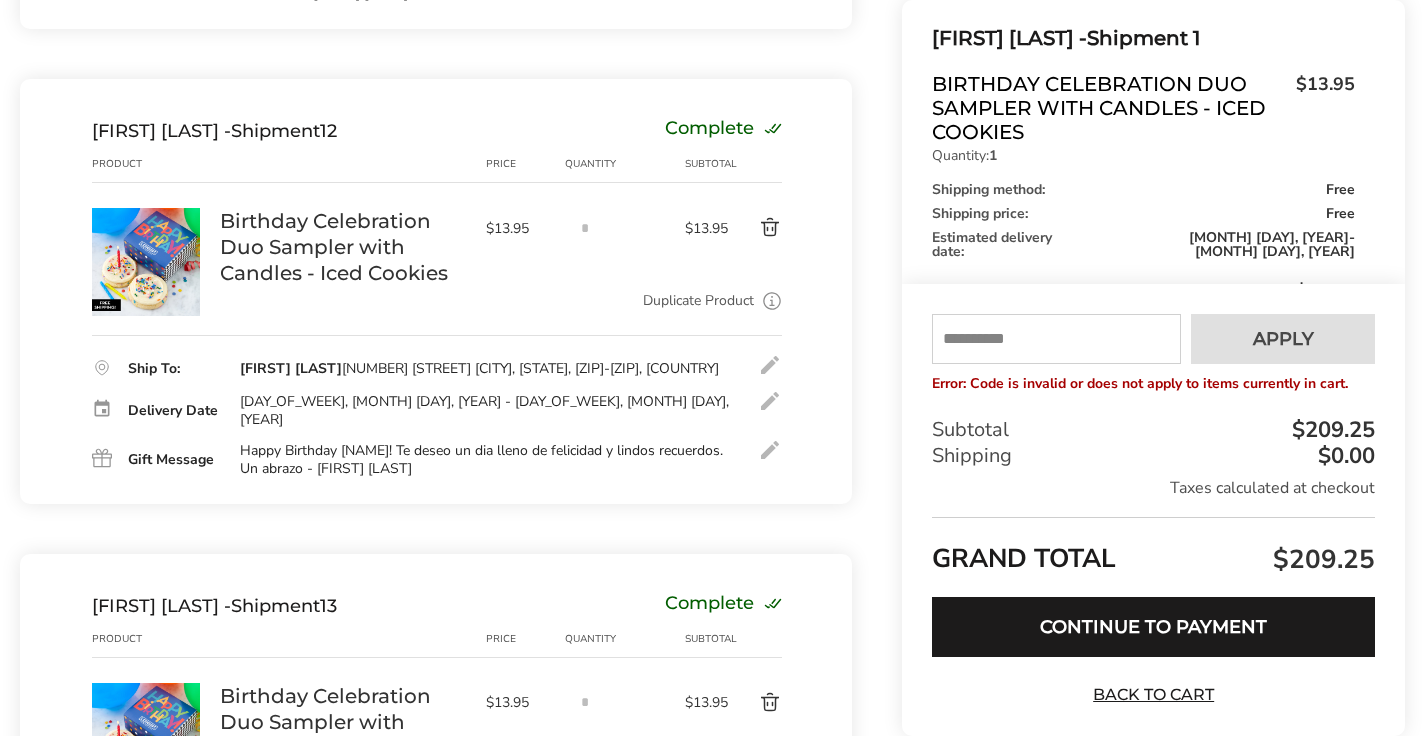 click at bounding box center (1056, 339) 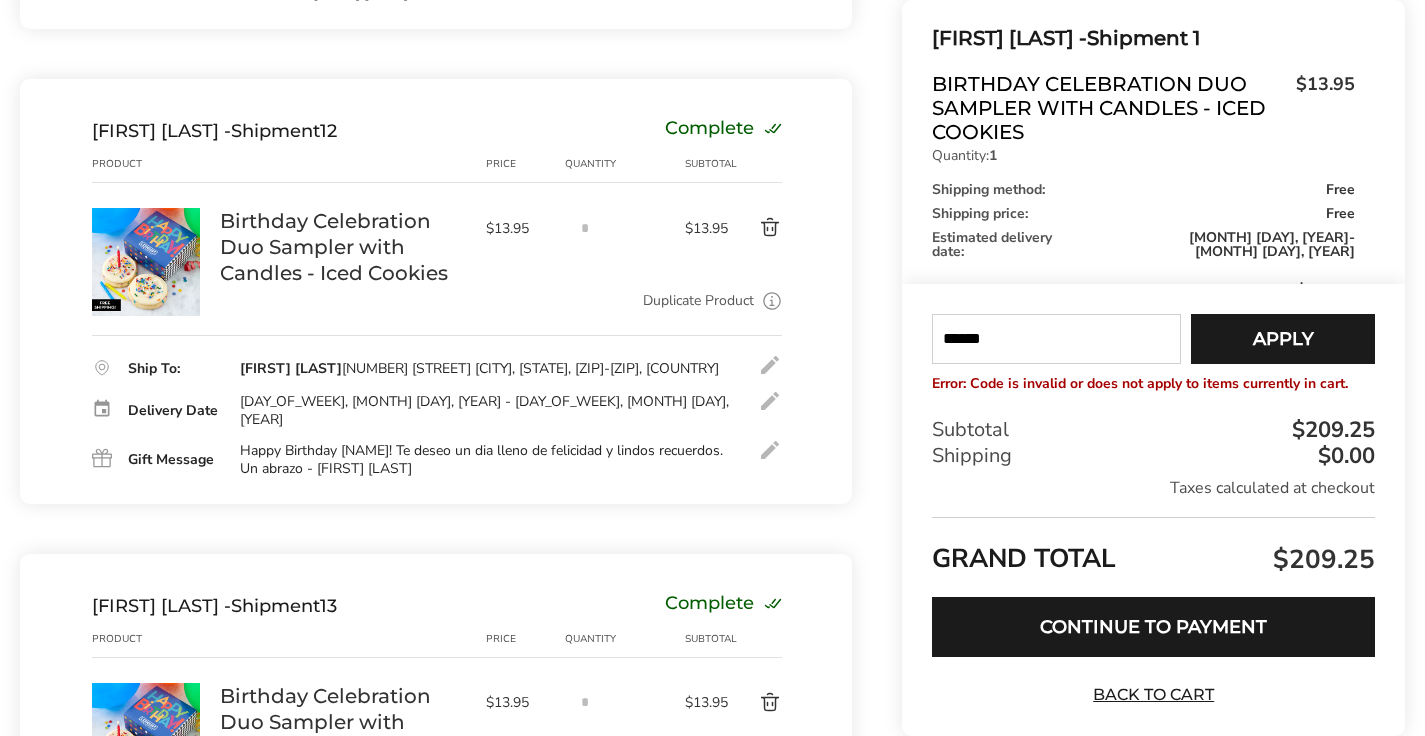 type on "******" 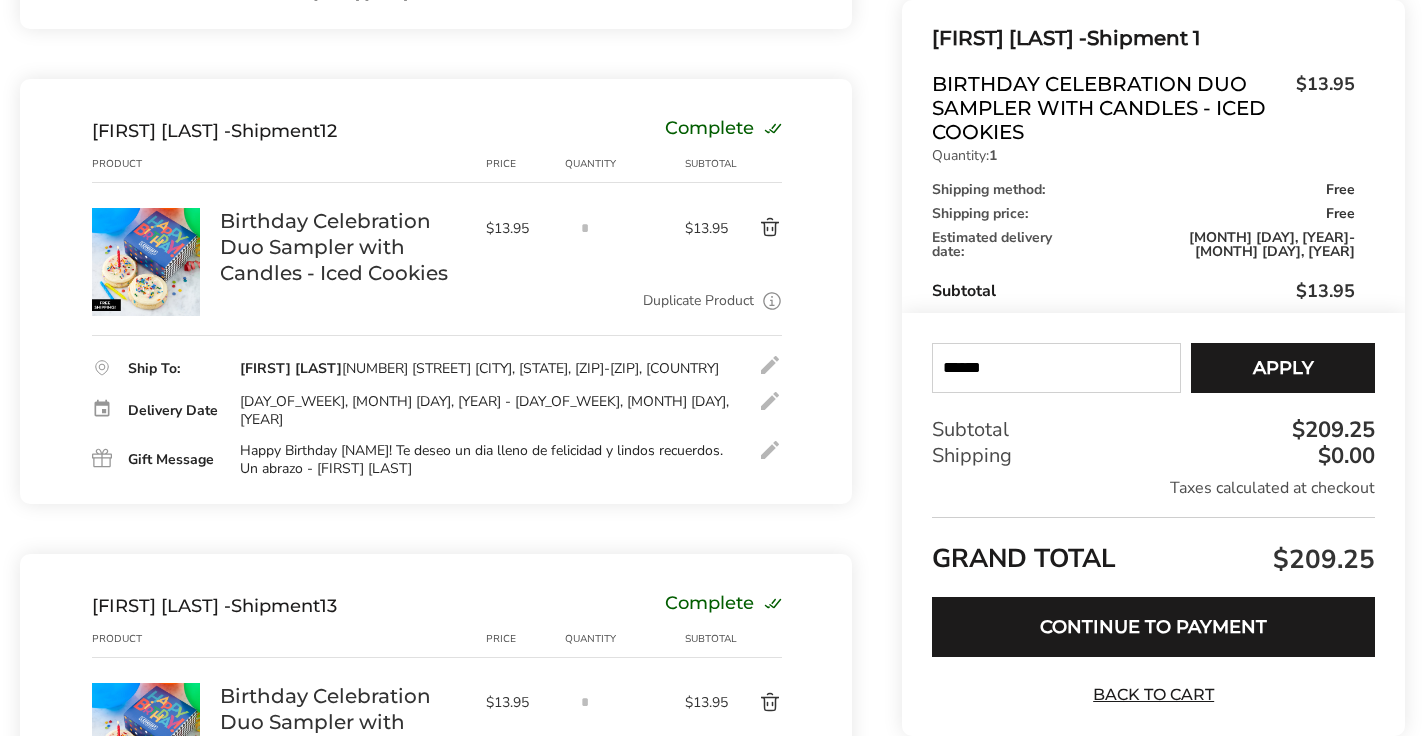 type 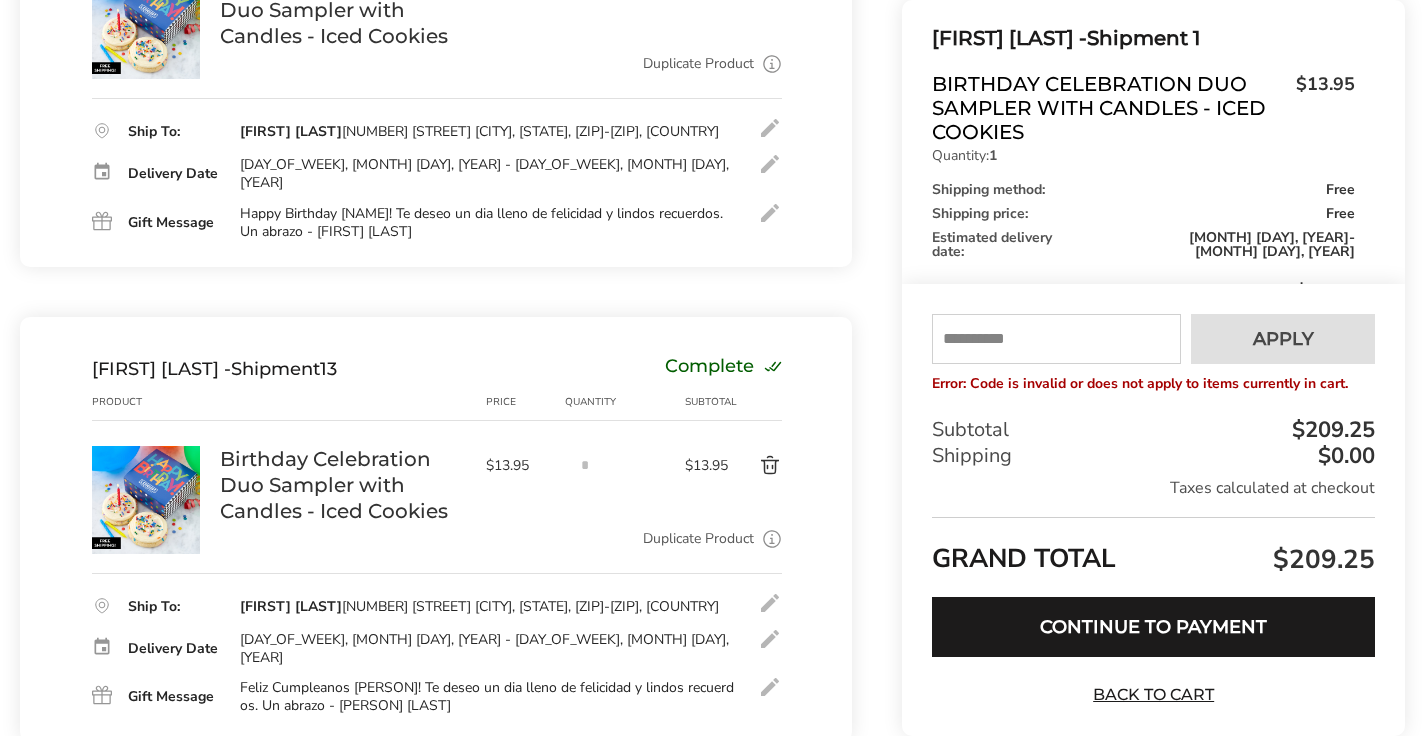 scroll, scrollTop: 5732, scrollLeft: 0, axis: vertical 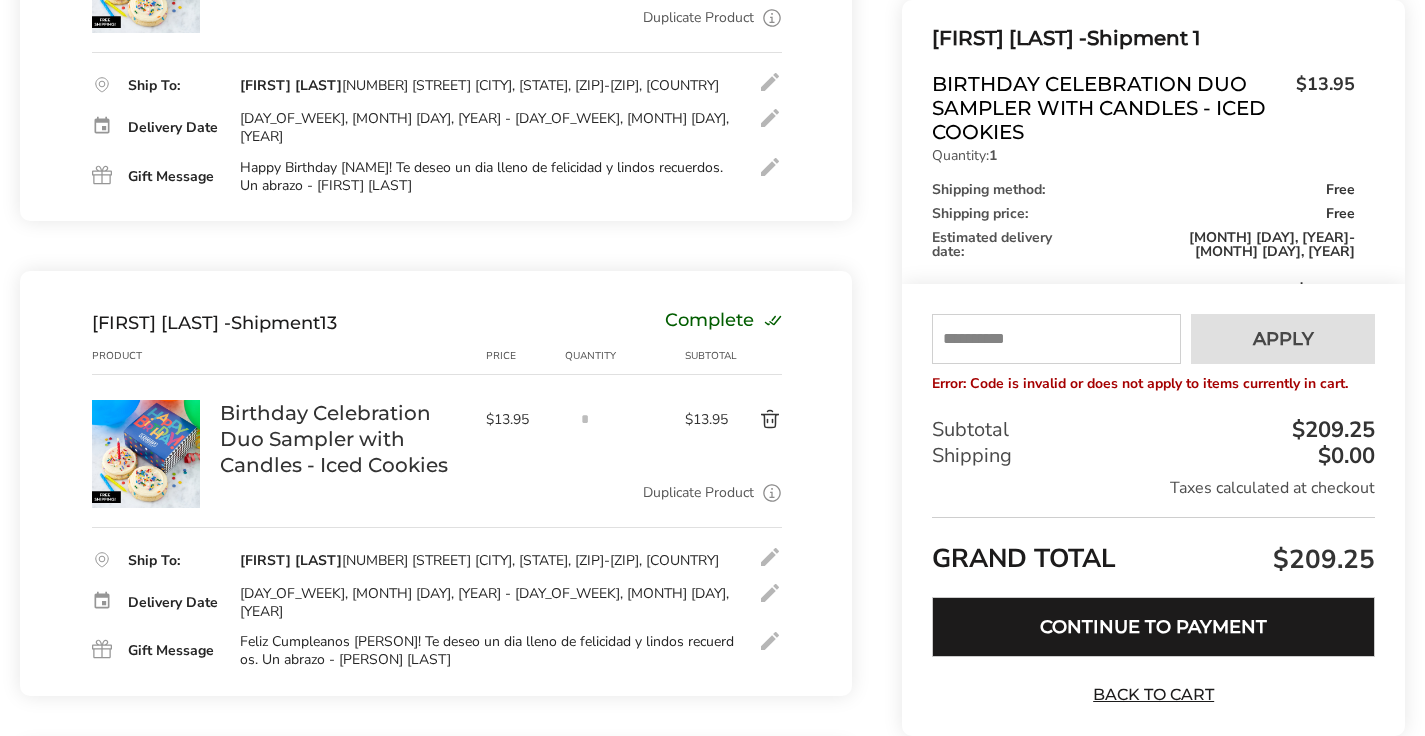 click on "Continue to Payment" at bounding box center [1153, 627] 